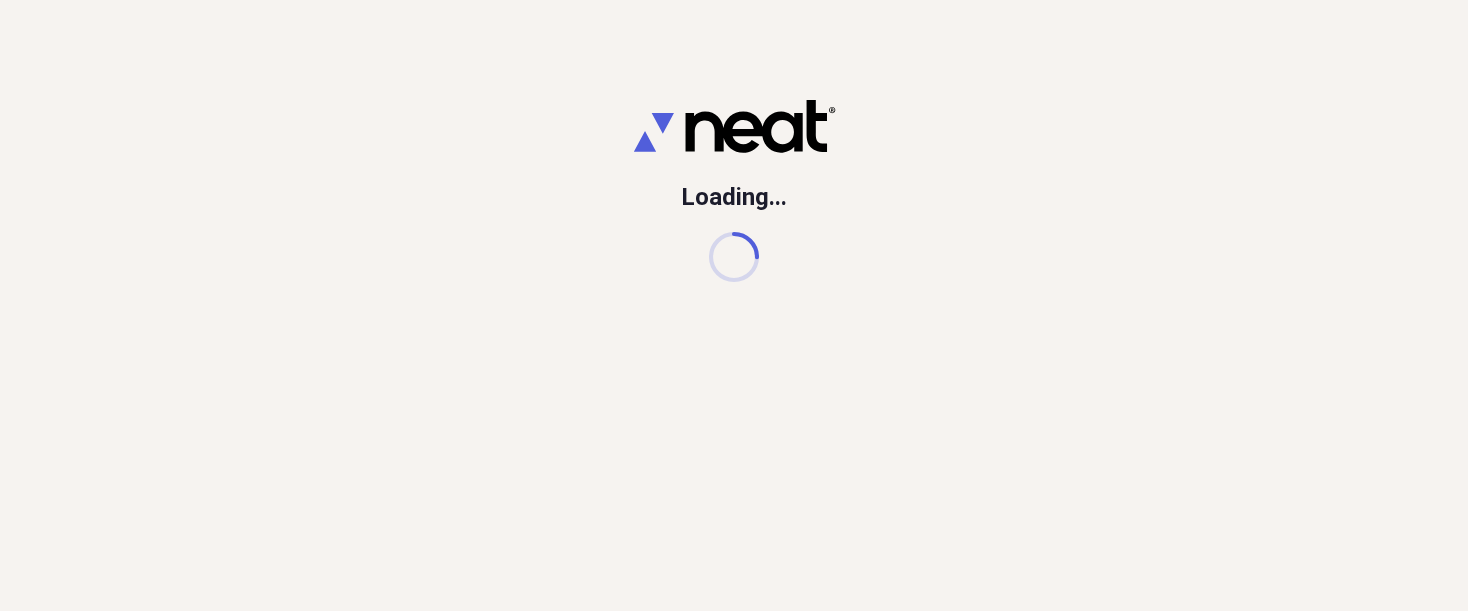 scroll, scrollTop: 0, scrollLeft: 0, axis: both 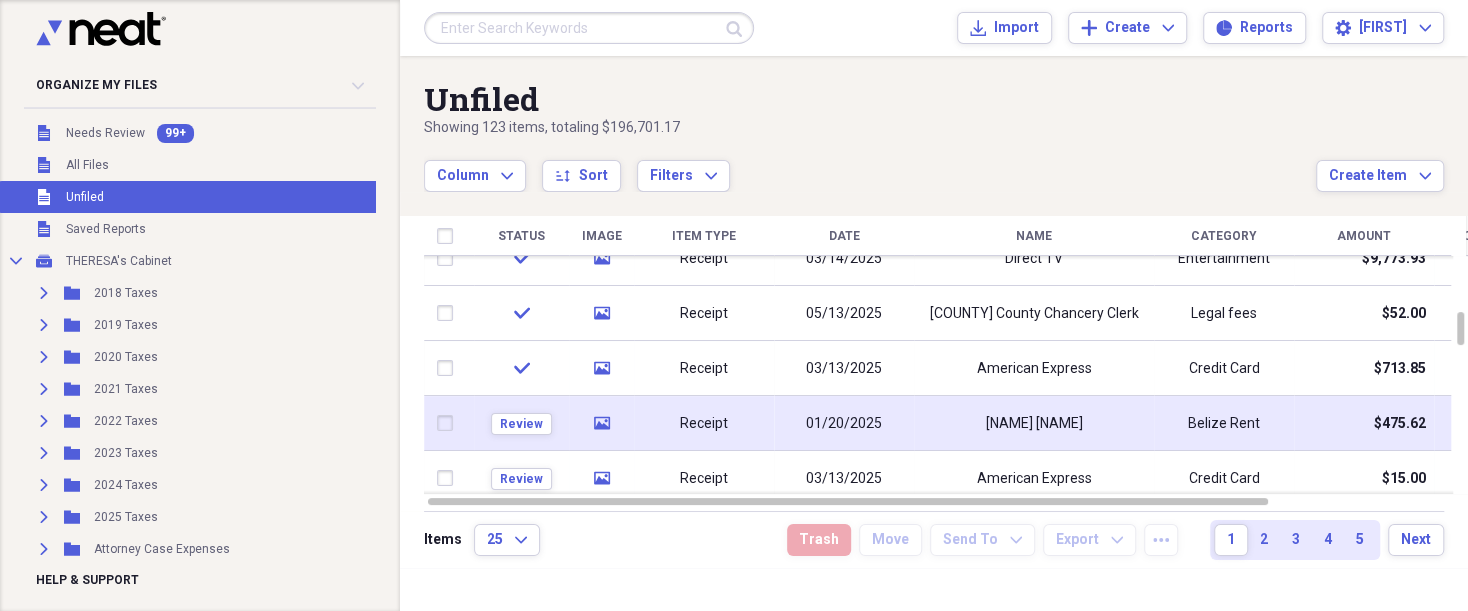 click on "Receipt" at bounding box center [704, 423] 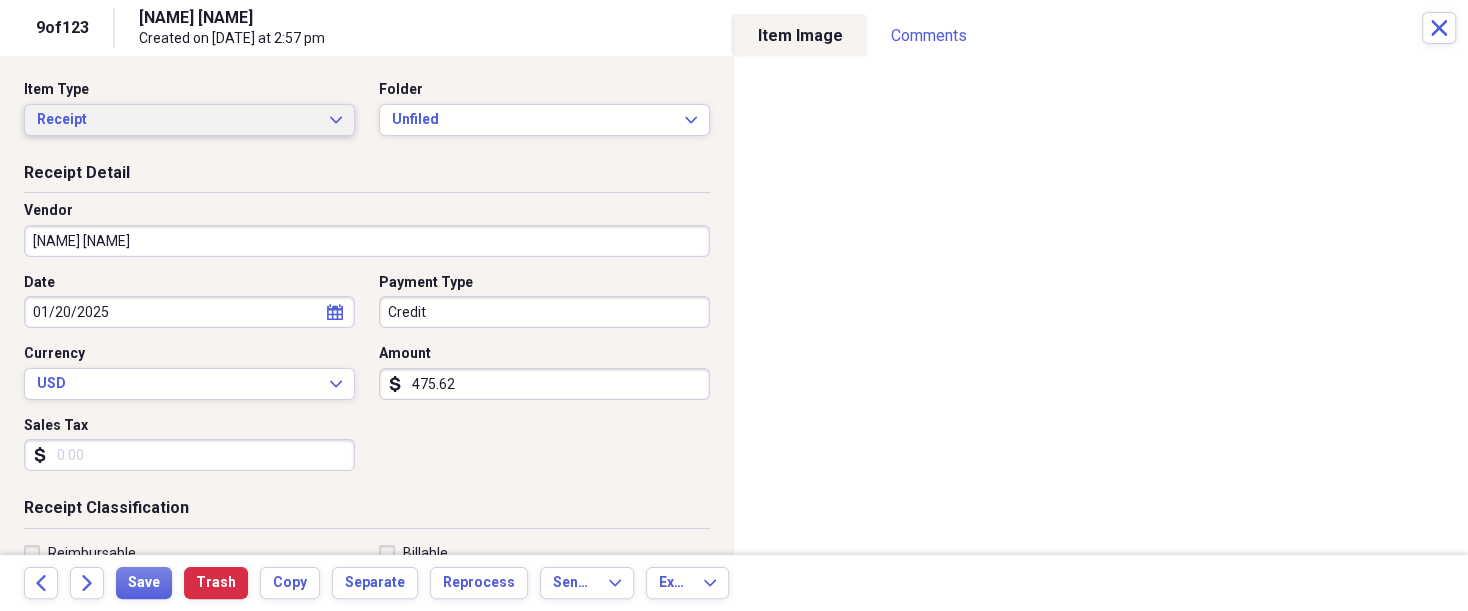 click on "Expand" 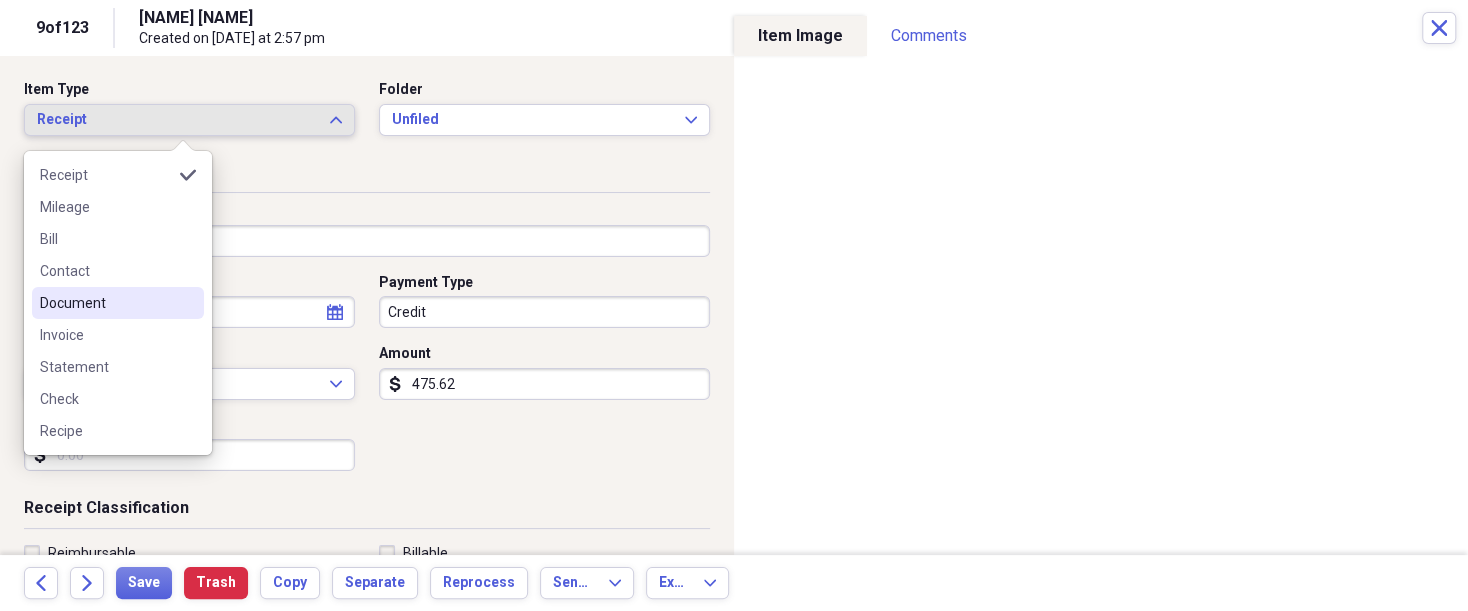click on "Document" at bounding box center [106, 303] 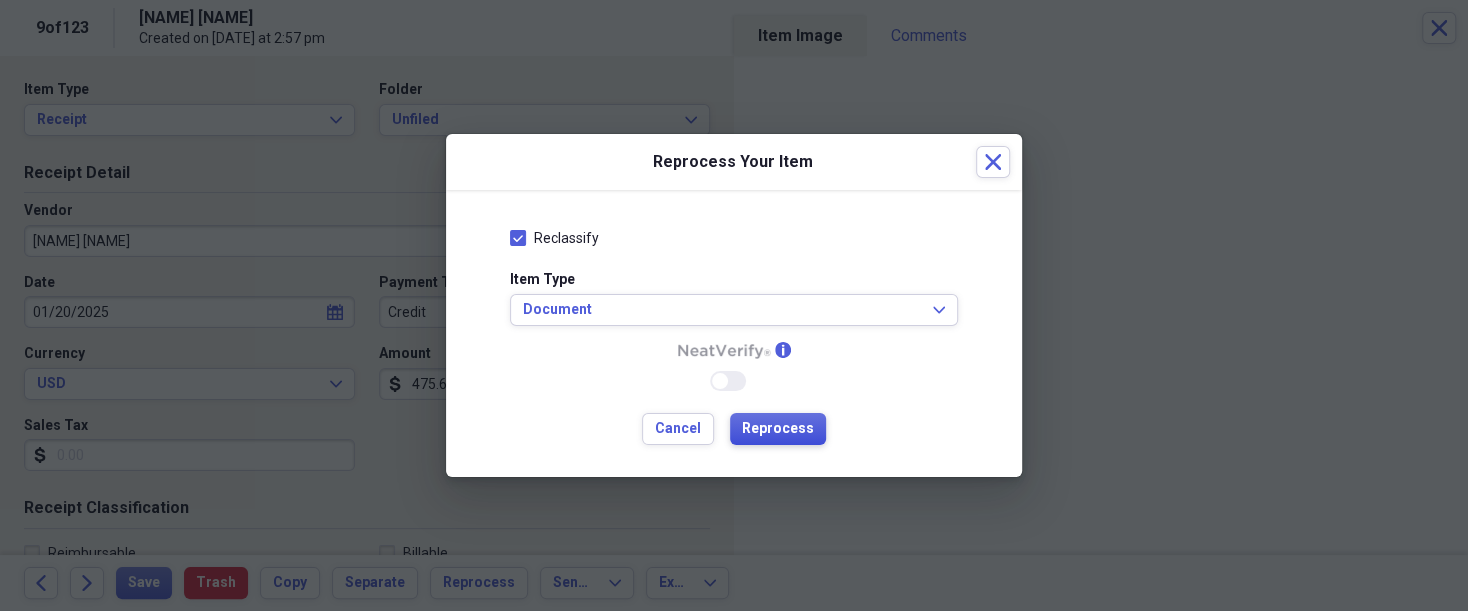 click on "Reprocess" at bounding box center [778, 429] 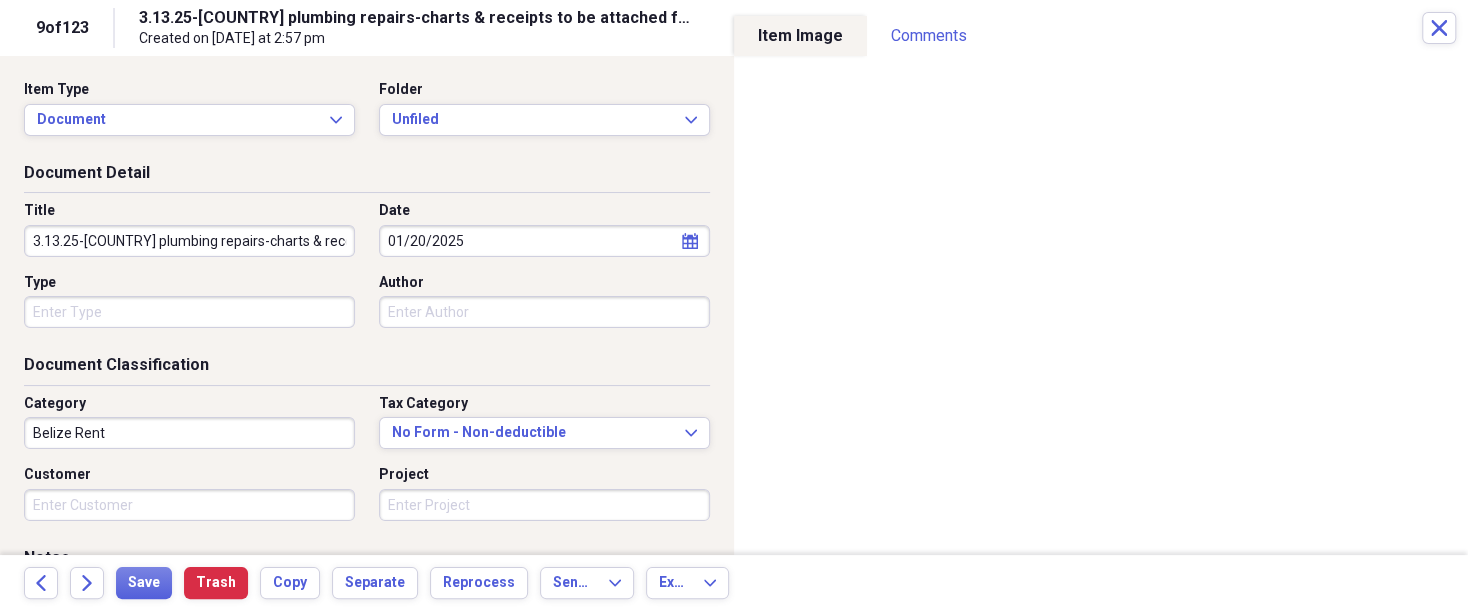 click 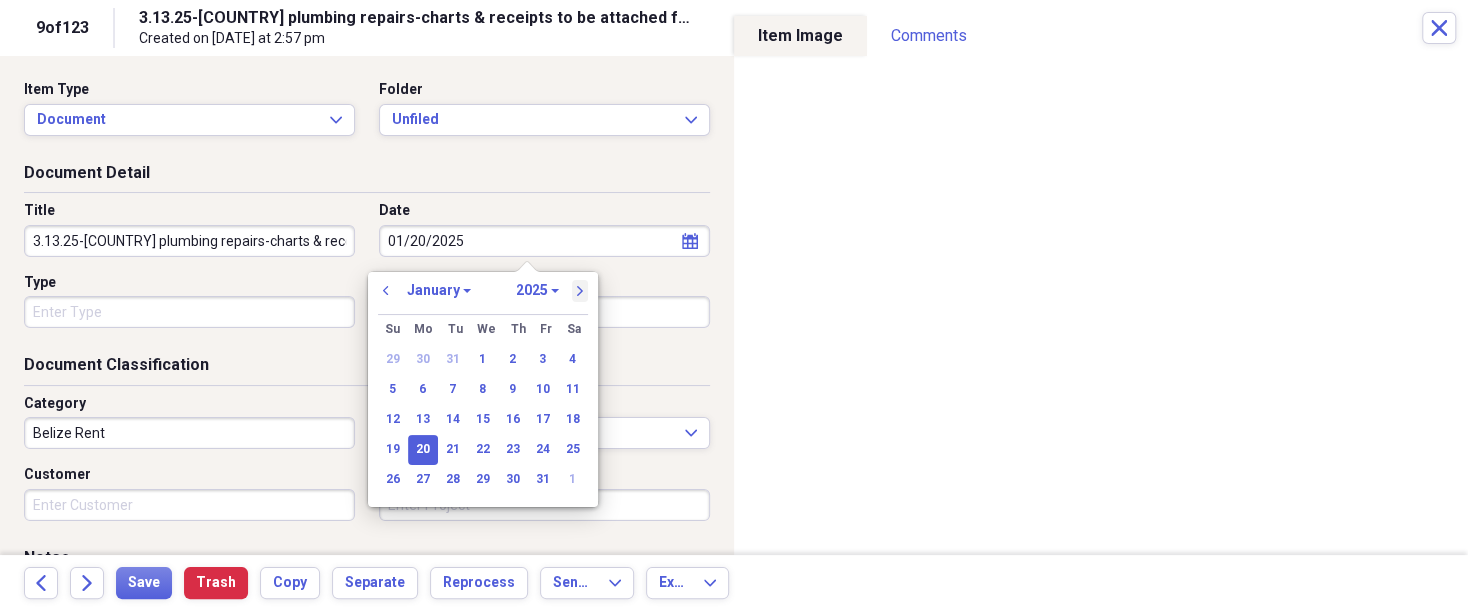 click on "next" at bounding box center (580, 291) 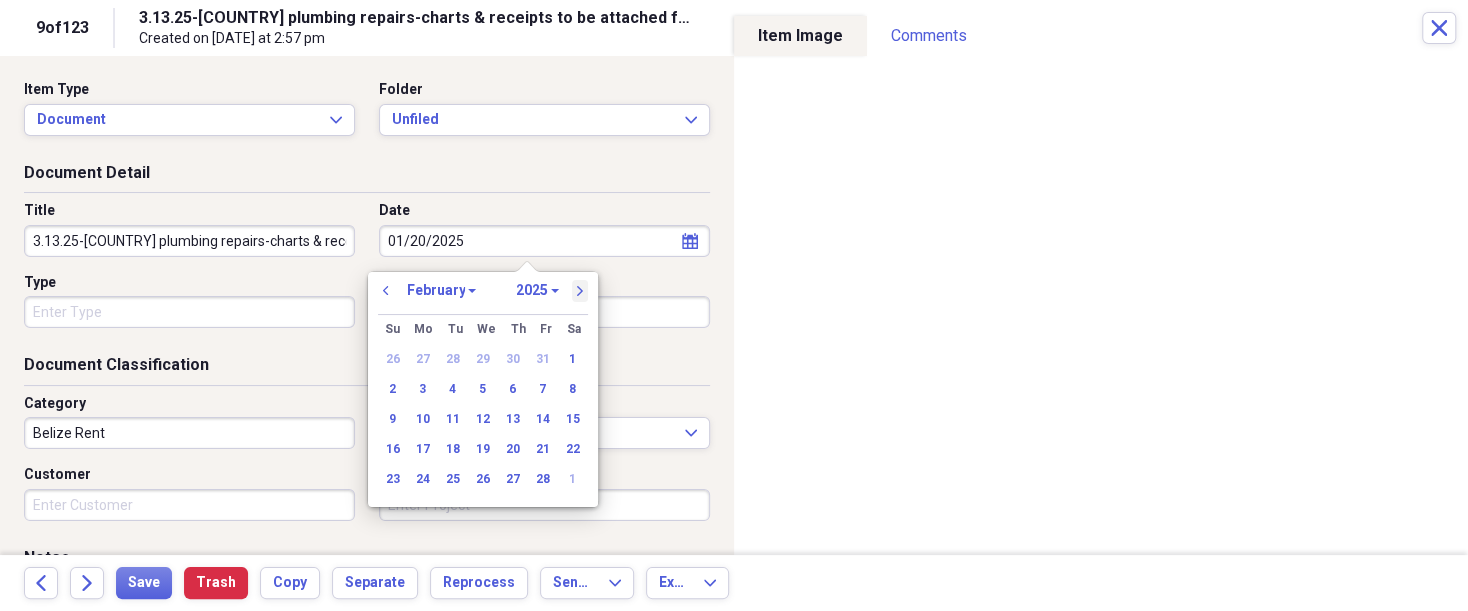 click on "next" at bounding box center (580, 291) 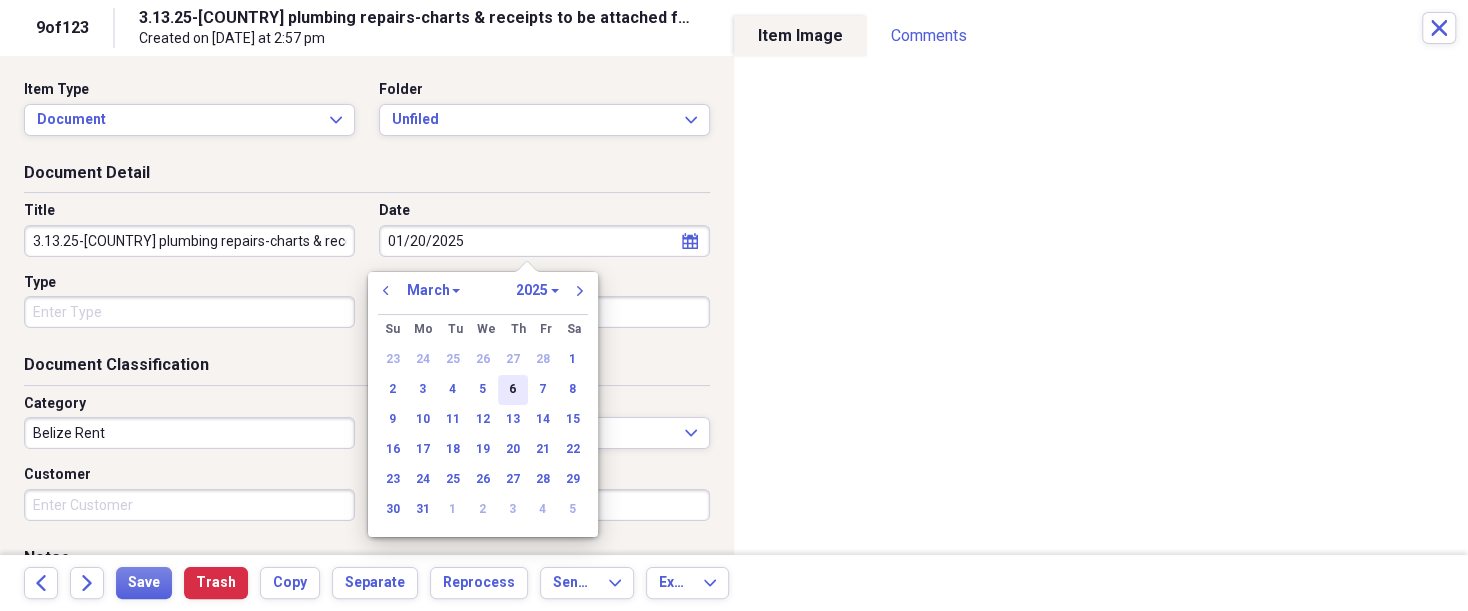 click on "13" at bounding box center (513, 420) 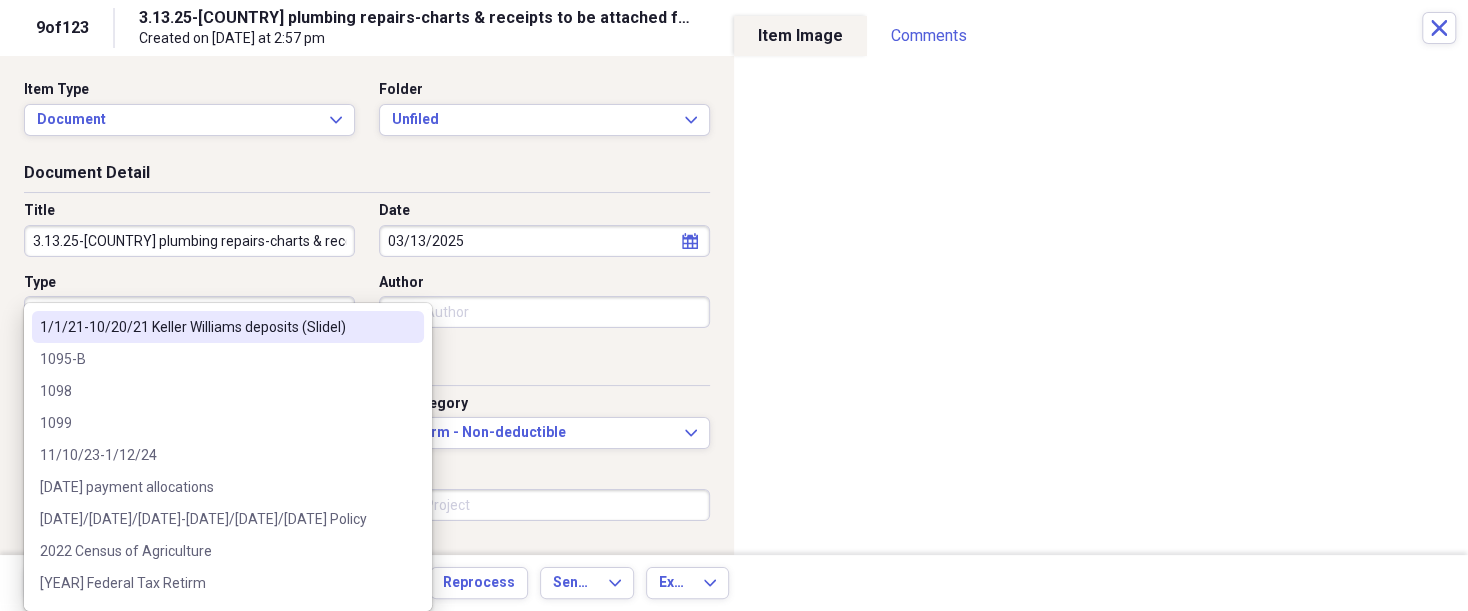 click on "Organize My Files 99+ Collapse Unfiled Needs Review 99+ Unfiled All Files Unfiled Unfiled Unfiled Saved Reports Collapse My Cabinet [FIRST]'s Cabinet Add Folder Expand Folder 2018 Taxes Add Folder Expand Folder 2019 Taxes Add Folder Expand Folder 2020 Taxes Add Folder Expand Folder 2021 Taxes Add Folder Expand Folder 2022 Taxes Add Folder Expand Folder 2023 Taxes Add Folder Expand Folder 2024 Taxes Add Folder Expand Folder 2025 Taxes Add Folder Expand Folder Attorney Case Expenses Add Folder Folder Belize Add Folder Expand Folder Documents Add Folder Expand Folder Files from Cloud Add Folder Folder Insurance Policies Add Folder Folder Sale of LaPlace Property Add Folder Folder [FIRST]'s Social Security Information Add Folder Folder [FIRST]'s Social Security Information Add Folder Folder unviewed receipts Add Folder Folder Wellcare Prescription Drug Application Add Folder Collapse Trash Trash Folder 11/25/19-12/24/20 Statement Folder 12/17/19-1/16/20 Statement Folder 12/25/19-1/24/20 Statement Folder Folder Add" at bounding box center (734, 305) 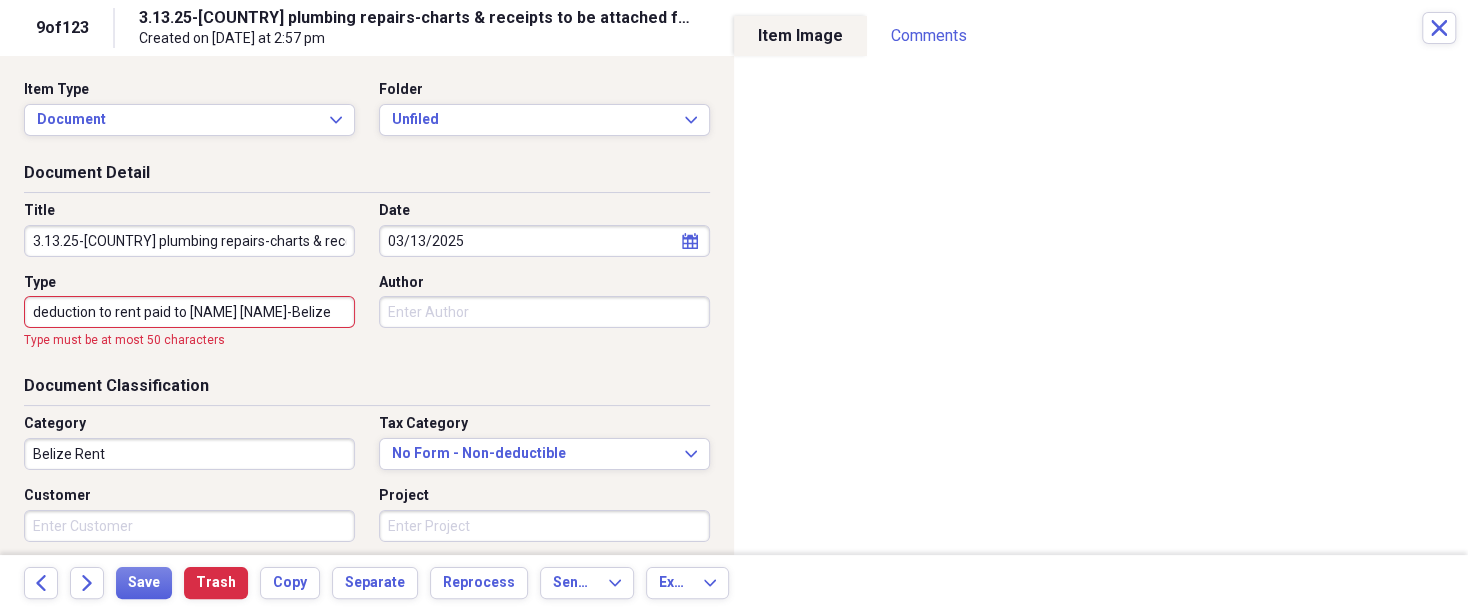 scroll, scrollTop: 0, scrollLeft: 12, axis: horizontal 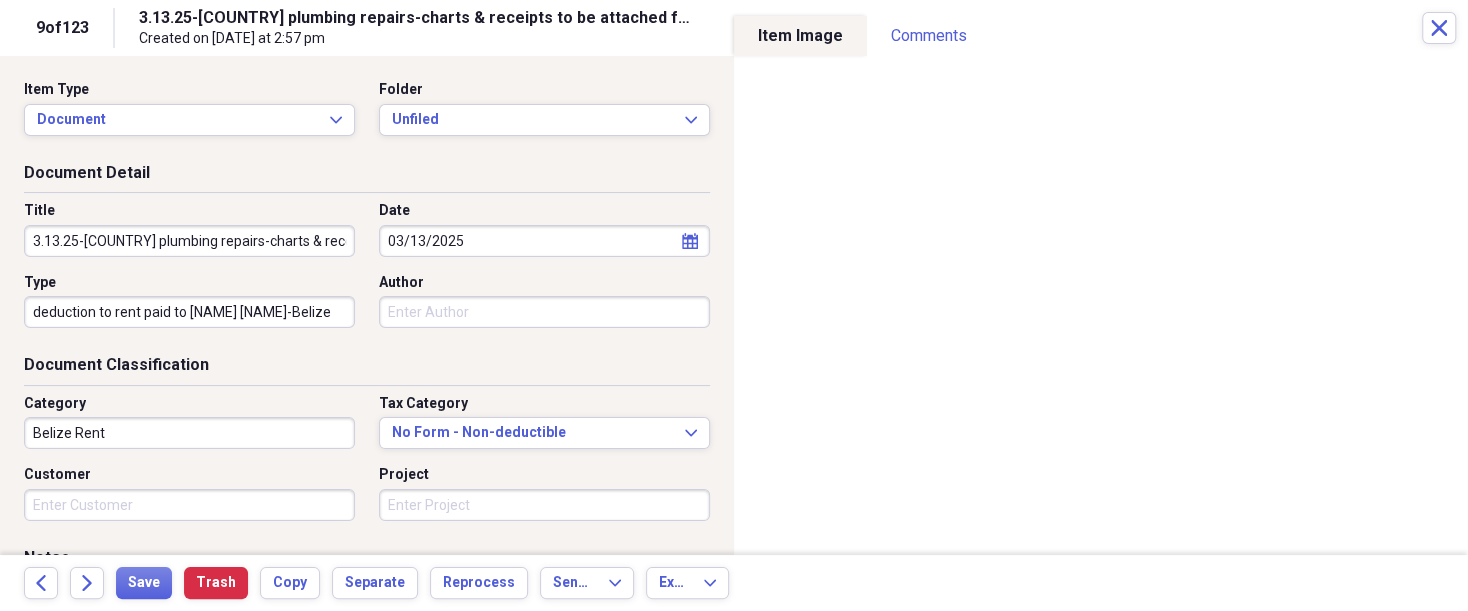 type on "deduction to rent paid to [NAME] [NAME]-Belize" 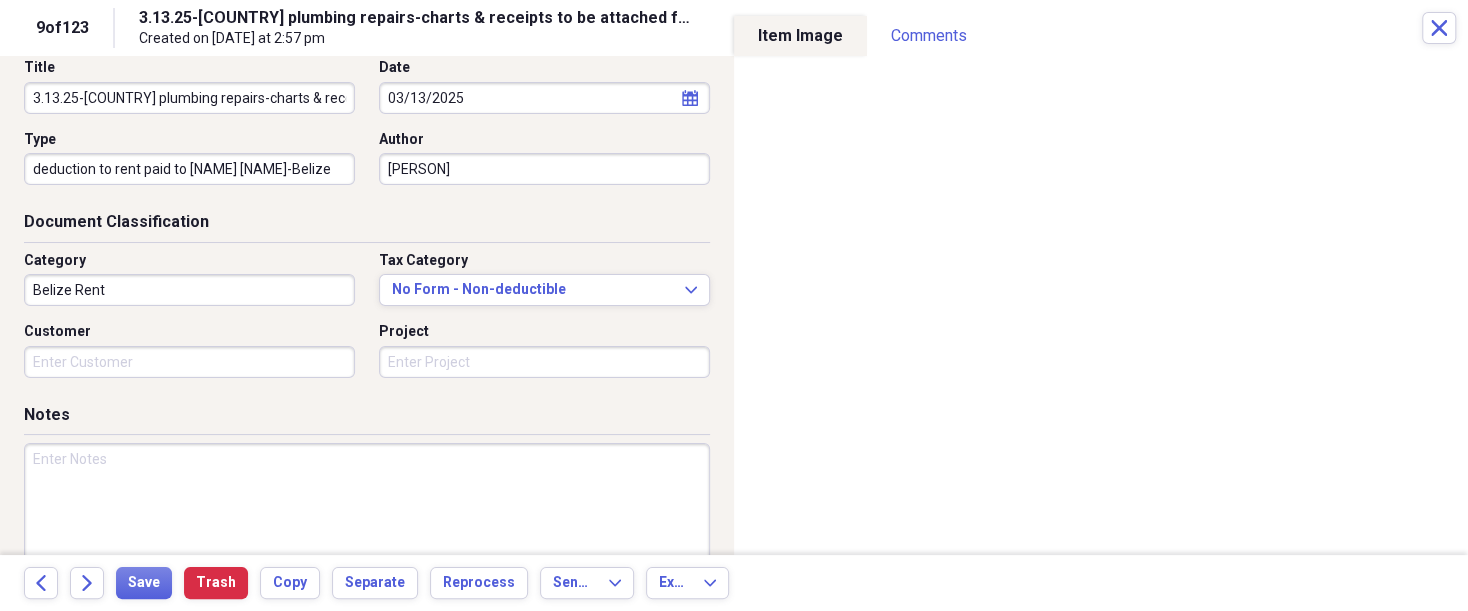 scroll, scrollTop: 150, scrollLeft: 0, axis: vertical 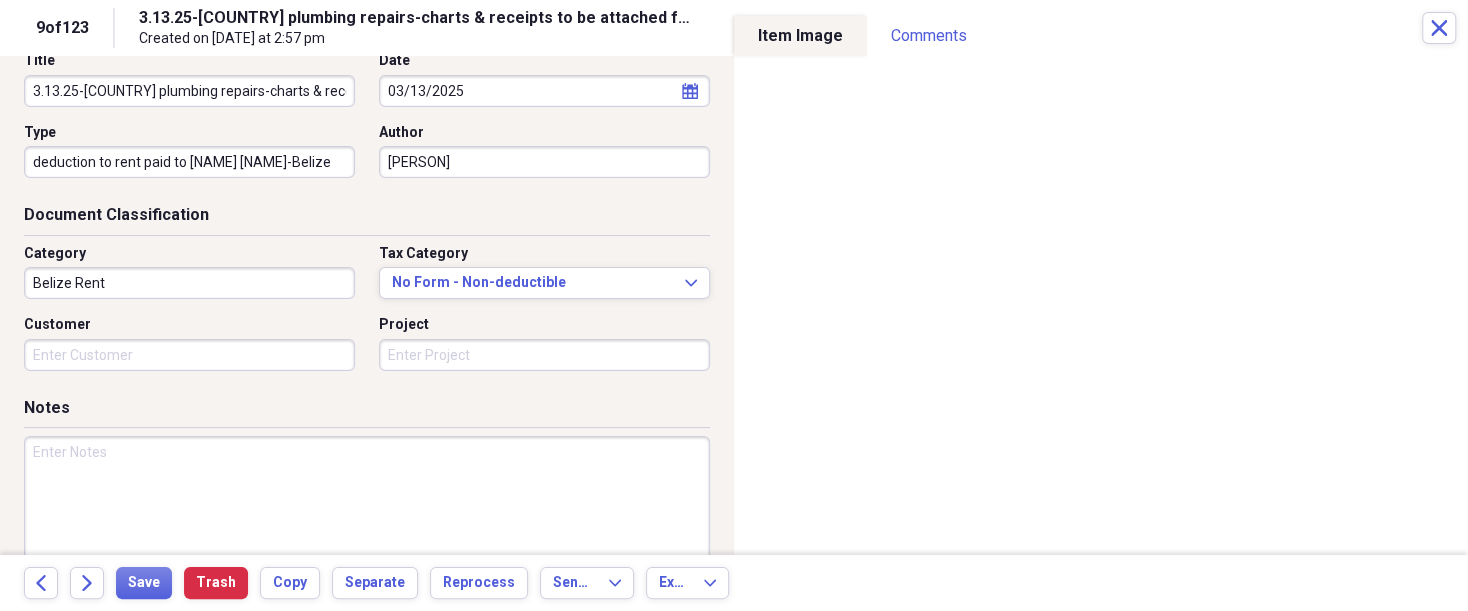 type on "[PERSON]" 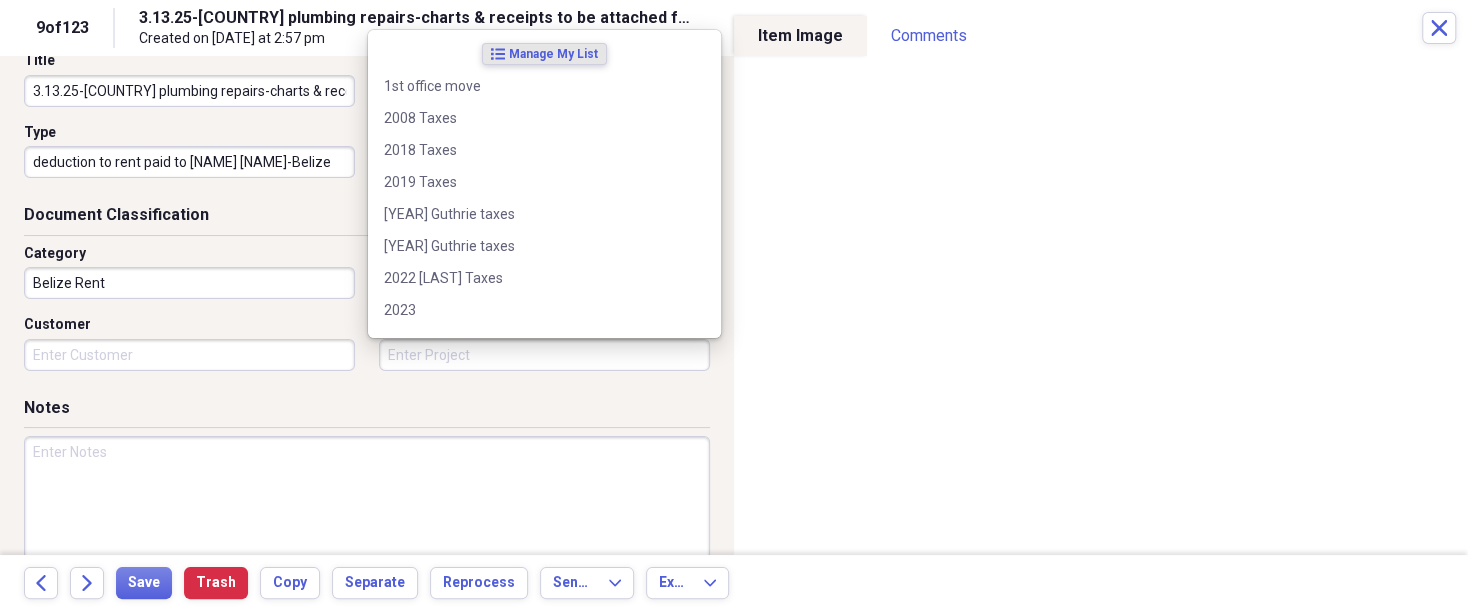 click on "Project" at bounding box center [544, 355] 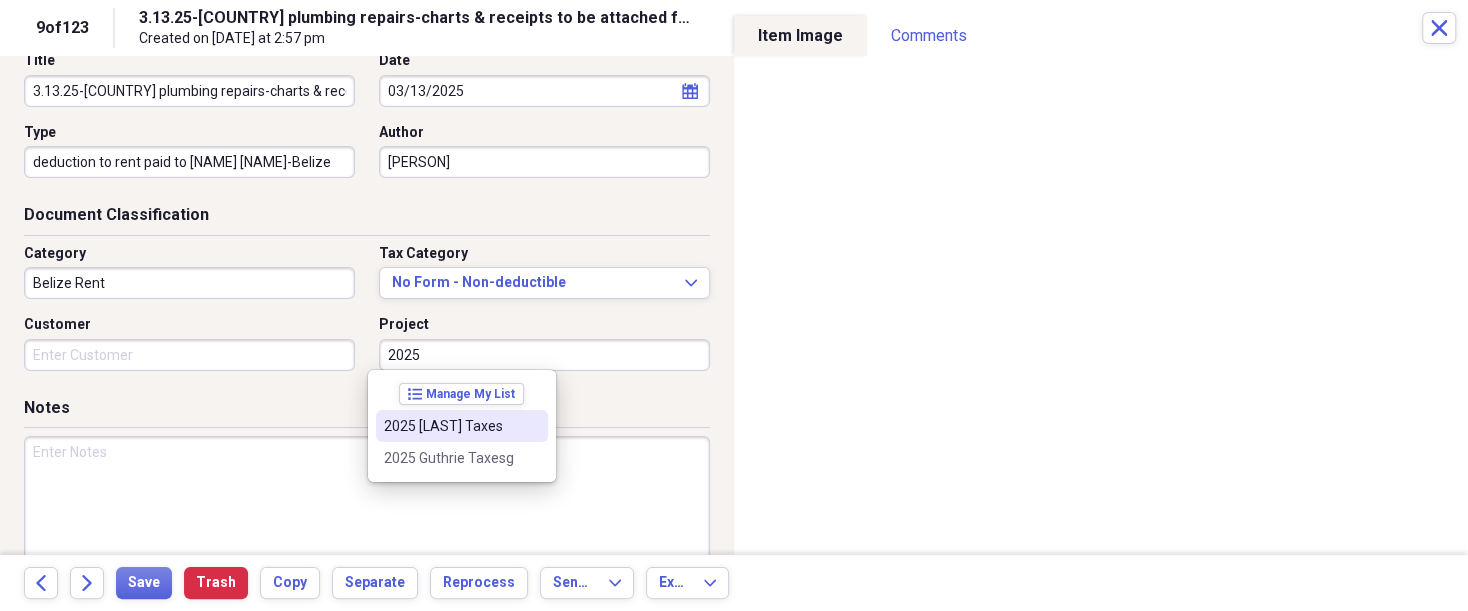 click on "2025 [LAST] Taxes" at bounding box center (450, 426) 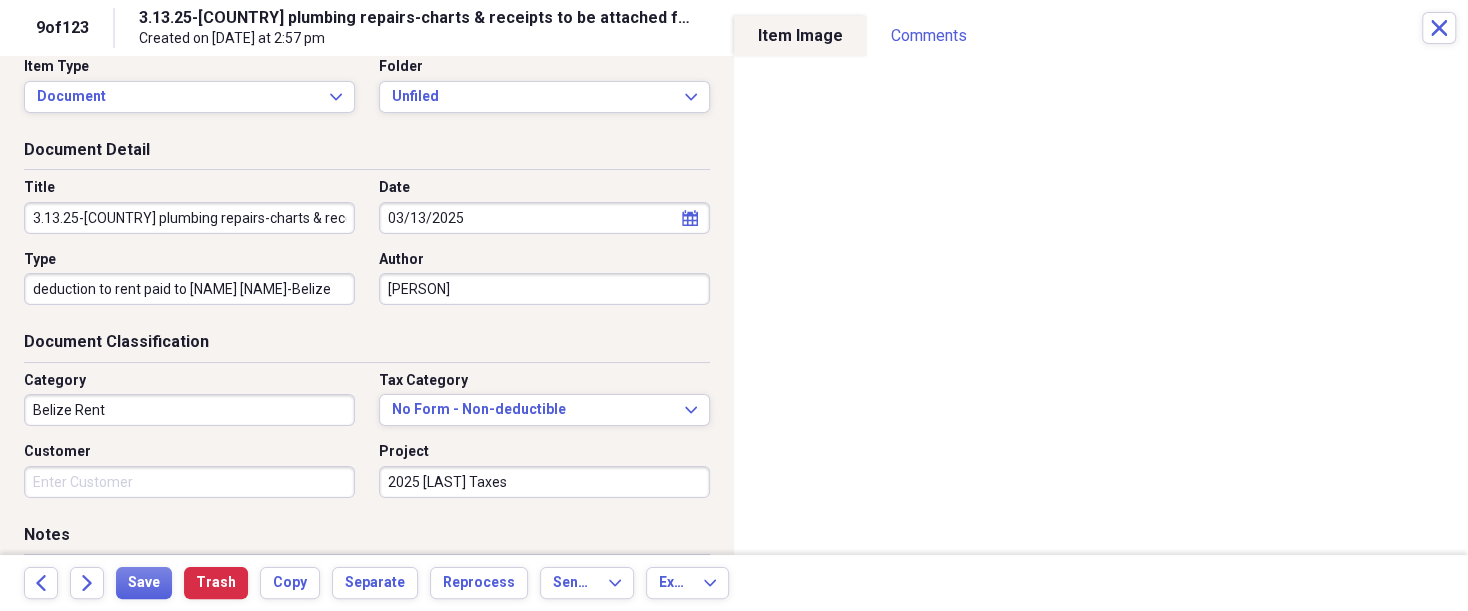 scroll, scrollTop: 0, scrollLeft: 0, axis: both 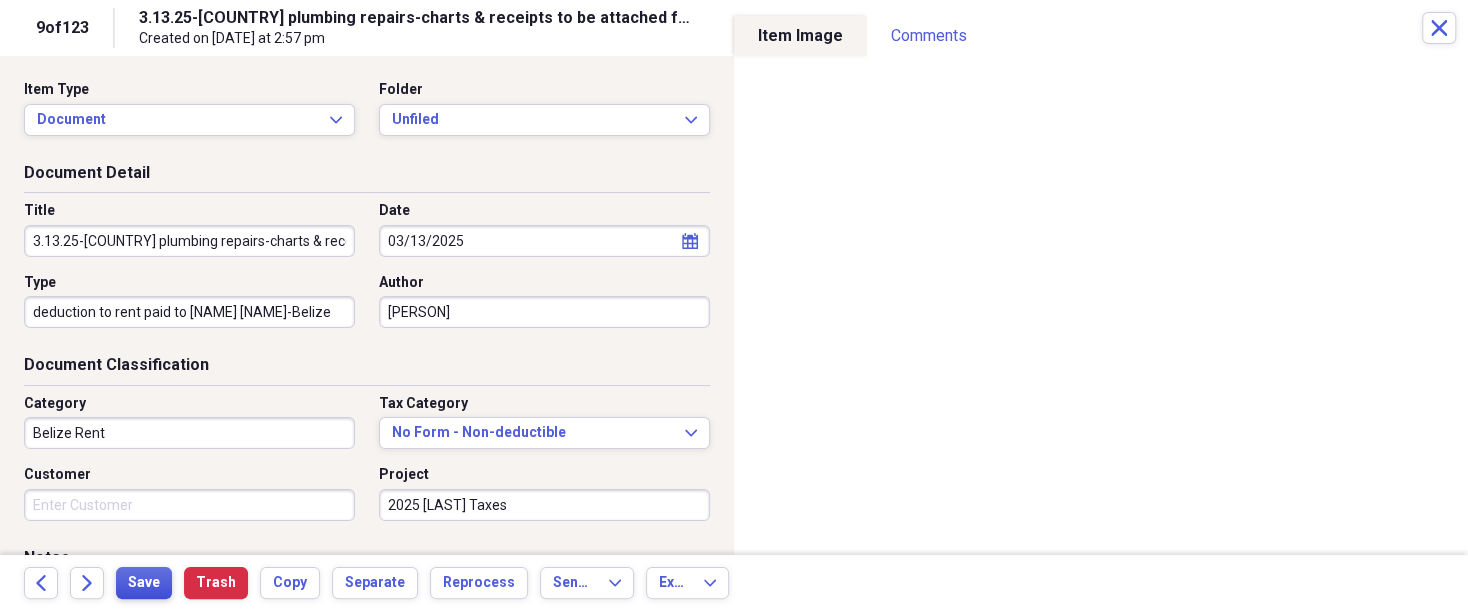 click on "Save" at bounding box center [144, 583] 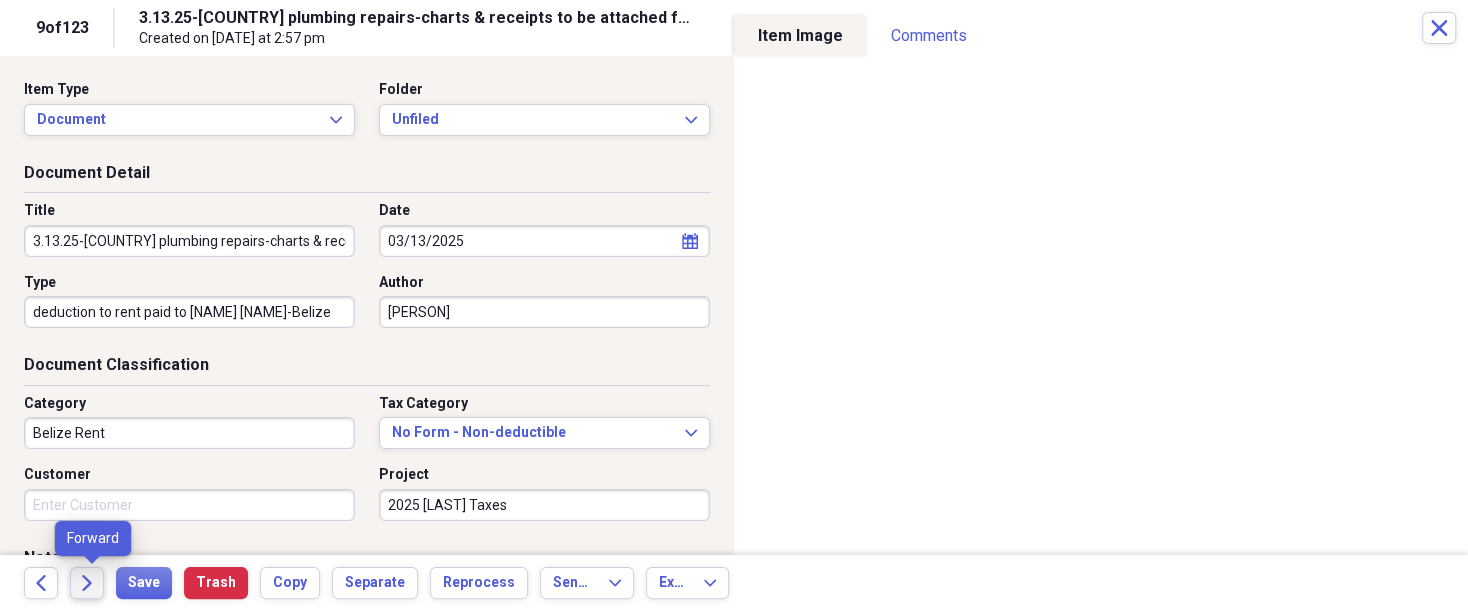 click on "Forward" at bounding box center (87, 583) 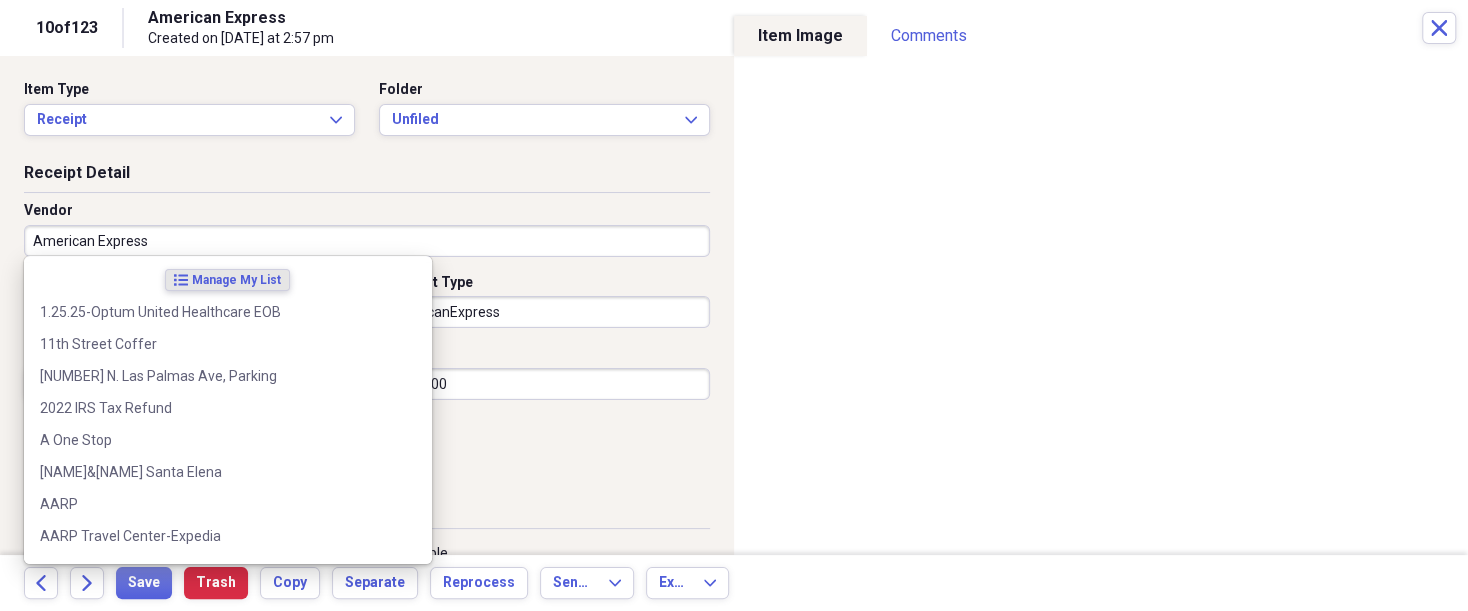 click on "American Express" at bounding box center [367, 241] 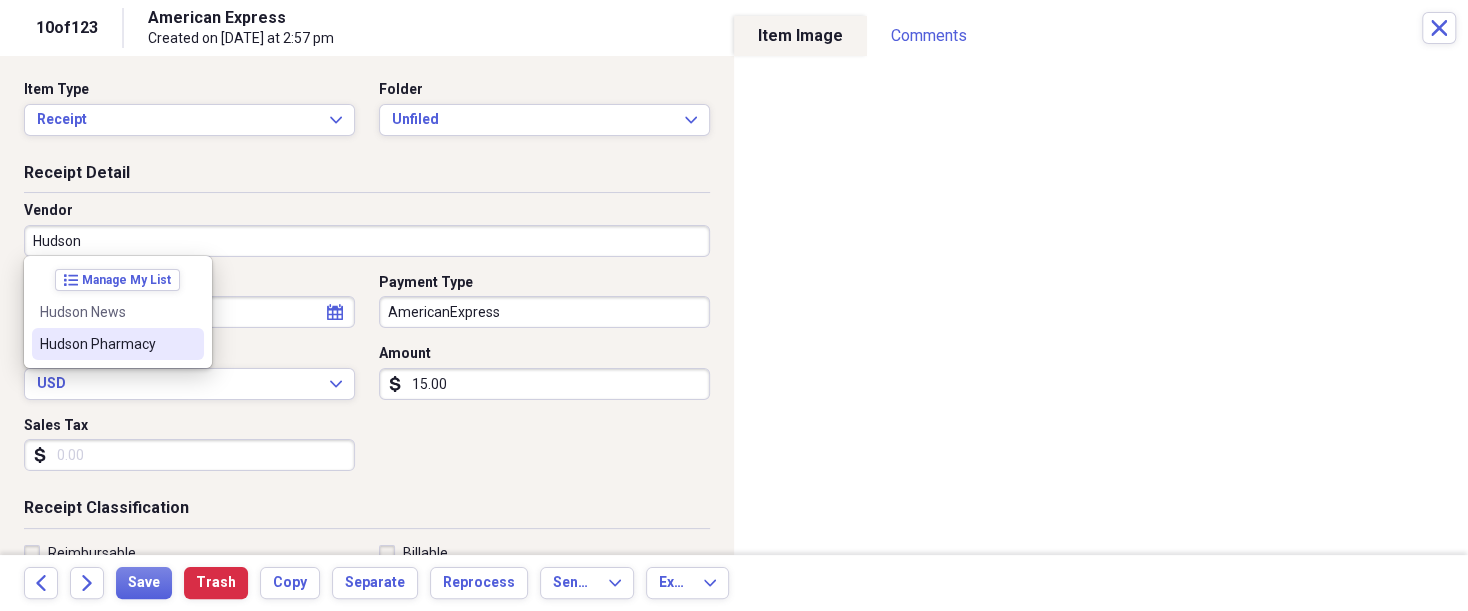 click on "Hudson Pharmacy" at bounding box center [106, 344] 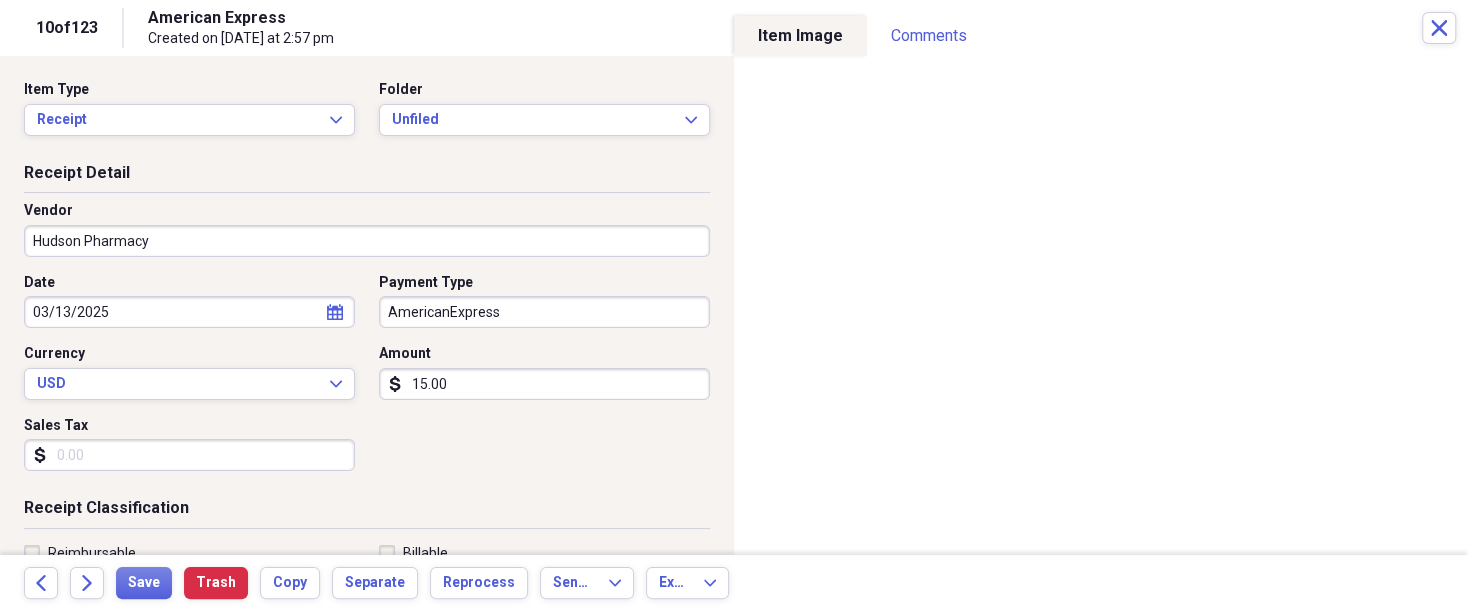type on "Medical & Prescription Expenses" 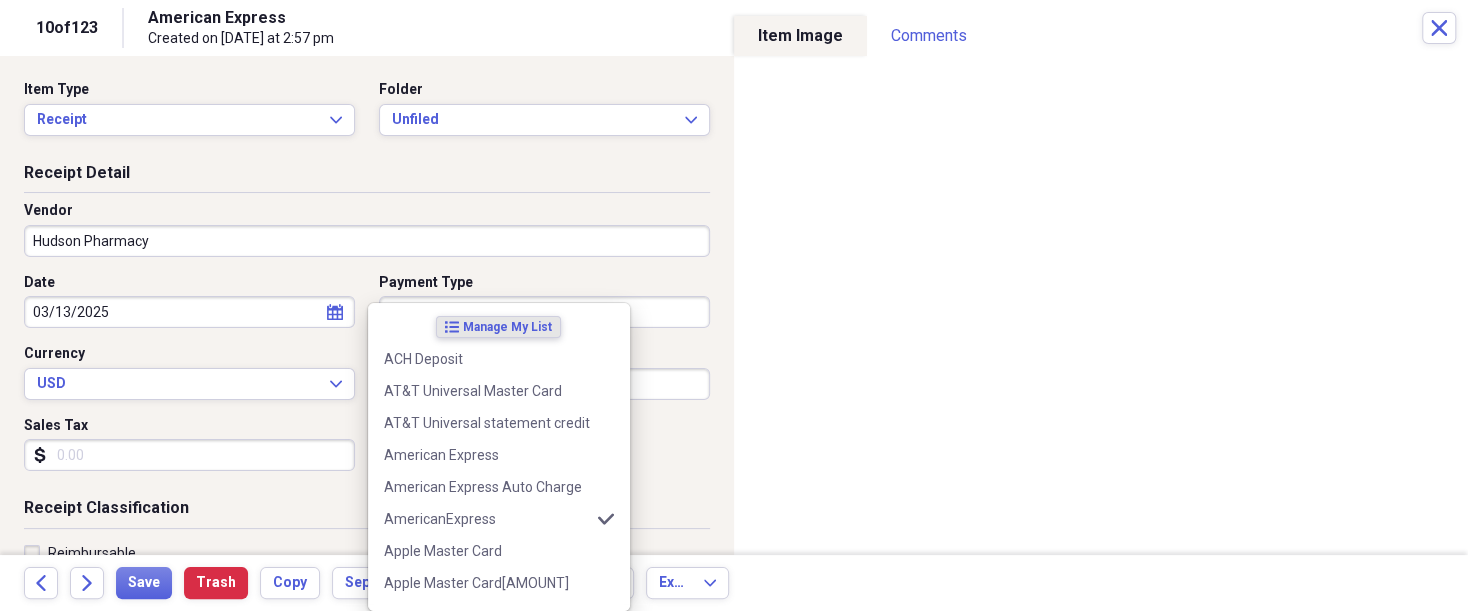 click on "Organize My Files 99+ Collapse Unfiled Needs Review 99+ Unfiled All Files Unfiled Unfiled Unfiled Saved Reports Collapse My Cabinet [FIRST]'s Cabinet Add Folder Expand Folder 2018 Taxes Add Folder Expand Folder 2019 Taxes Add Folder Expand Folder 2020 Taxes Add Folder Expand Folder 2021 Taxes Add Folder Expand Folder 2022 Taxes Add Folder Expand Folder 2023 Taxes Add Folder Expand Folder 2024 Taxes Add Folder Expand Folder 2025 Taxes Add Folder Expand Folder Attorney Case Expenses Add Folder Folder Belize Add Folder Expand Folder Documents Add Folder Expand Folder Files from Cloud Add Folder Folder Insurance Policies Add Folder Folder Sale of LaPlace Property Add Folder Folder [FIRST]'s Social Security Information Add Folder Folder [FIRST]'s Social Security Information Add Folder Folder unviewed receipts Add Folder Folder Wellcare Prescription Drug Application Add Folder Collapse Trash Trash Folder 11/25/19-12/24/20 Statement Folder 12/17/19-1/16/20 Statement Folder 12/25/19-1/24/20 Statement Folder Folder Add" at bounding box center (734, 305) 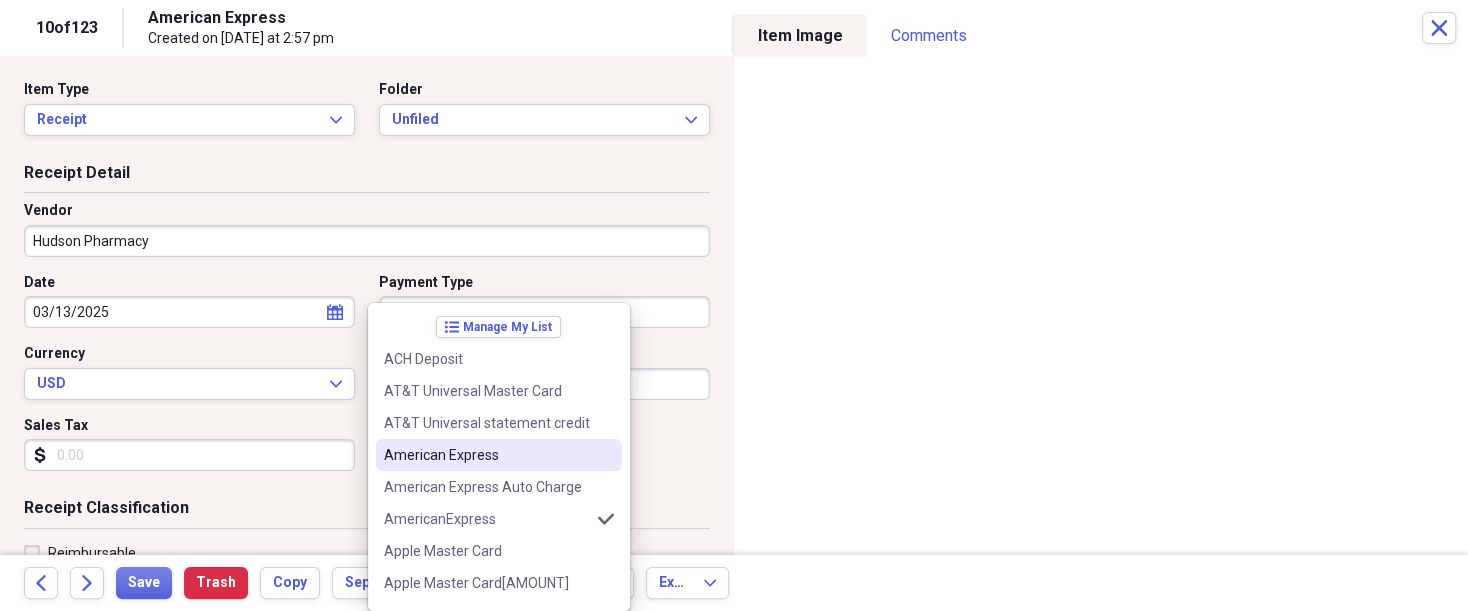 click on "American Express" at bounding box center (487, 455) 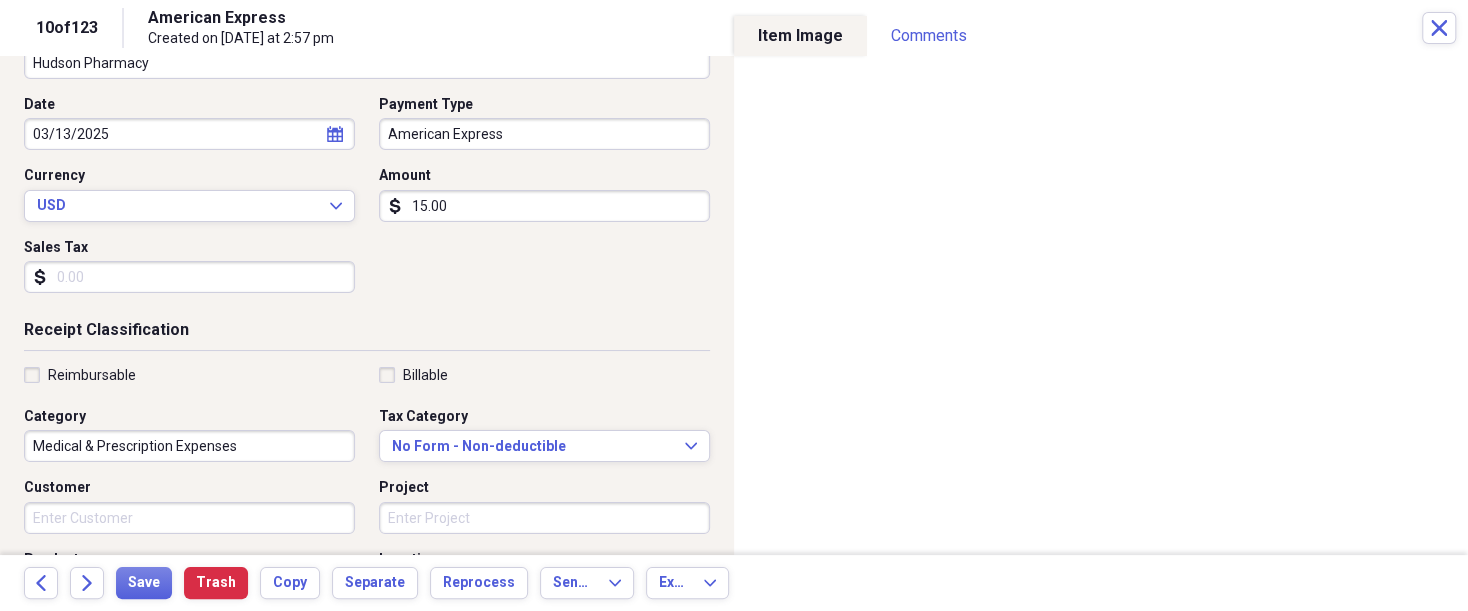 scroll, scrollTop: 200, scrollLeft: 0, axis: vertical 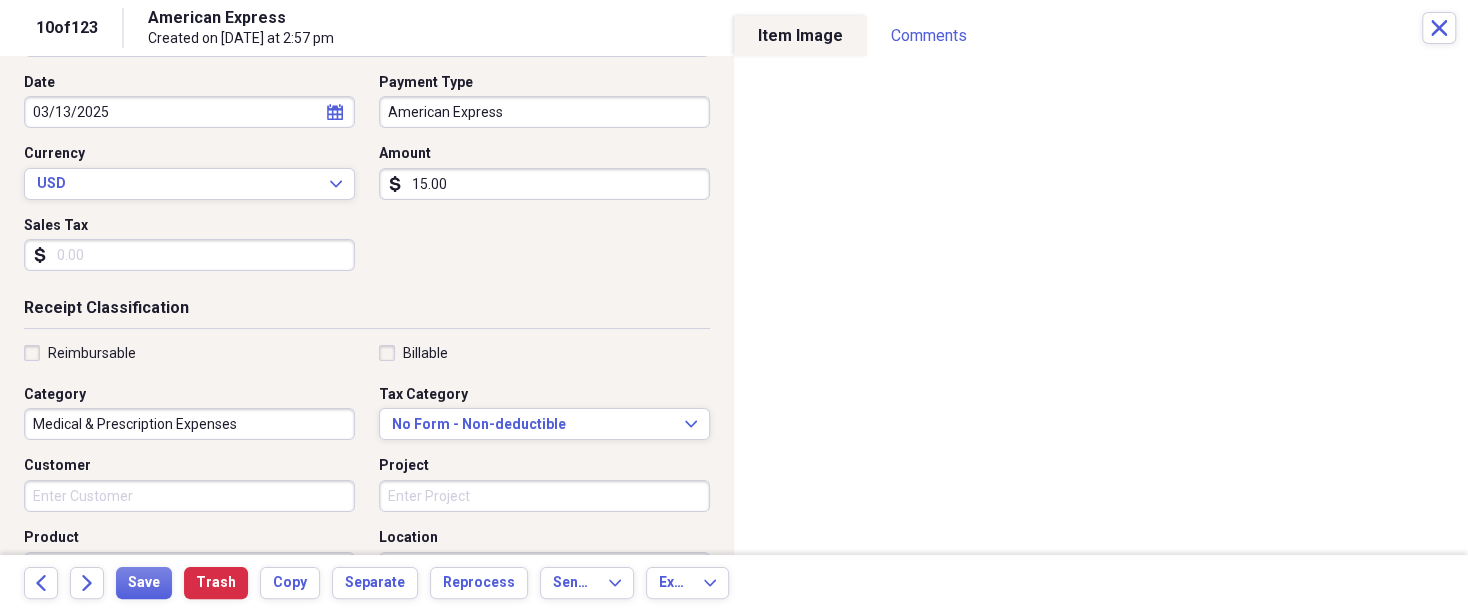 click on "Reimbursable" at bounding box center [80, 353] 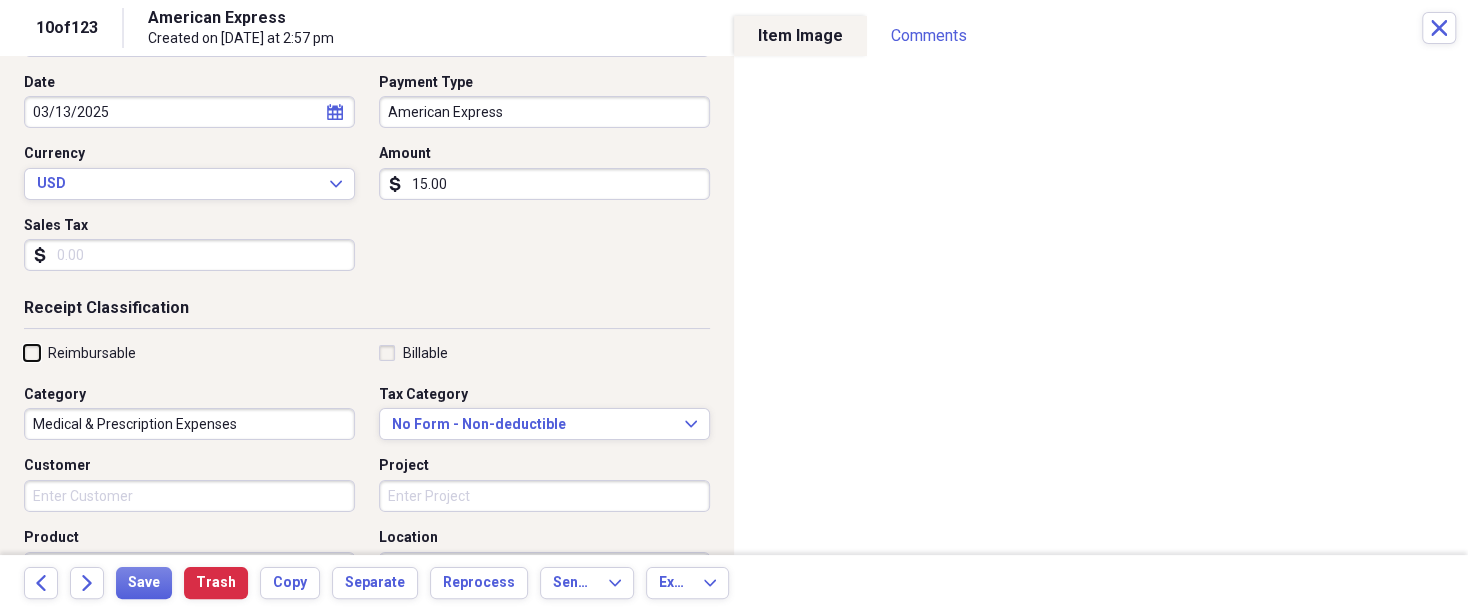 click on "Reimbursable" at bounding box center [24, 352] 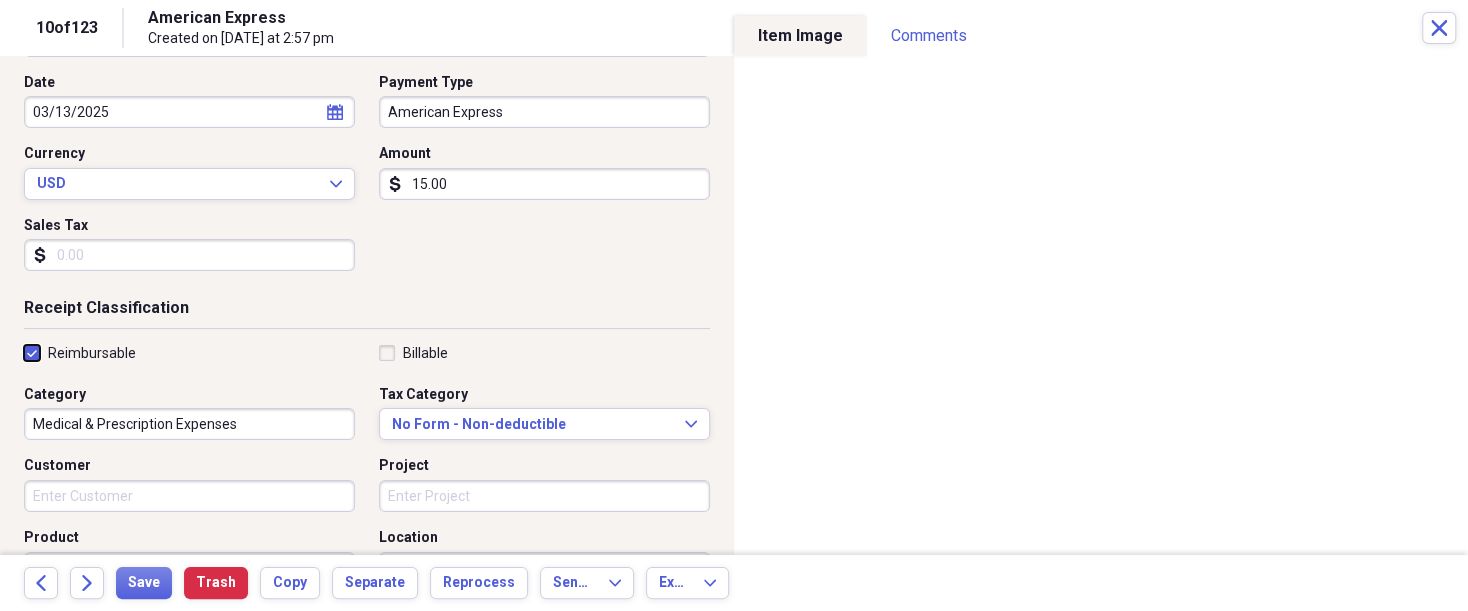 checkbox on "true" 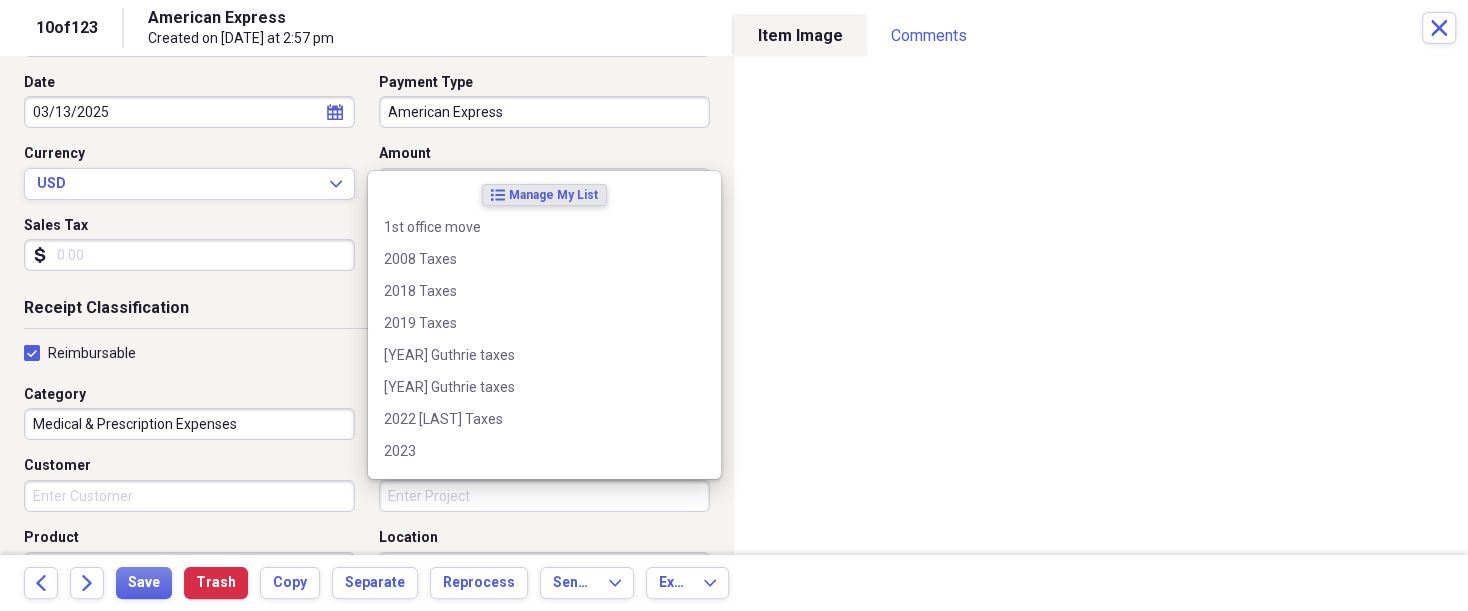 click on "Project" at bounding box center [544, 496] 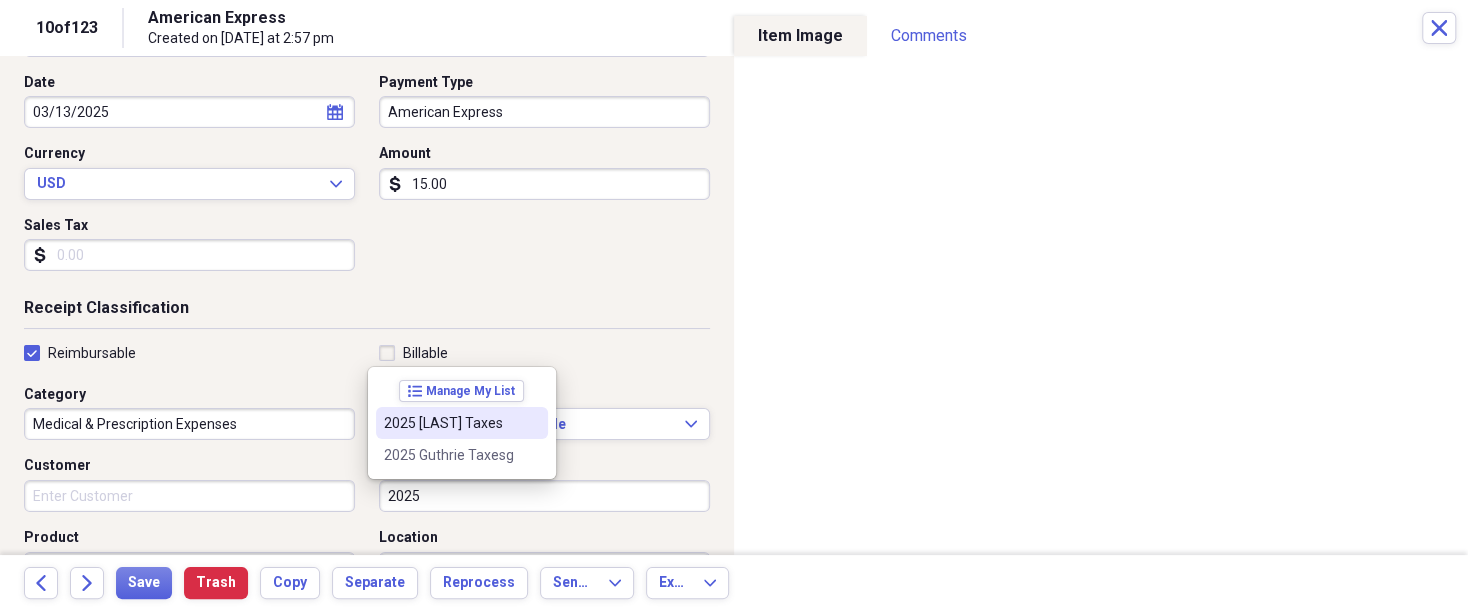 click on "2025 [LAST] Taxes" at bounding box center (450, 423) 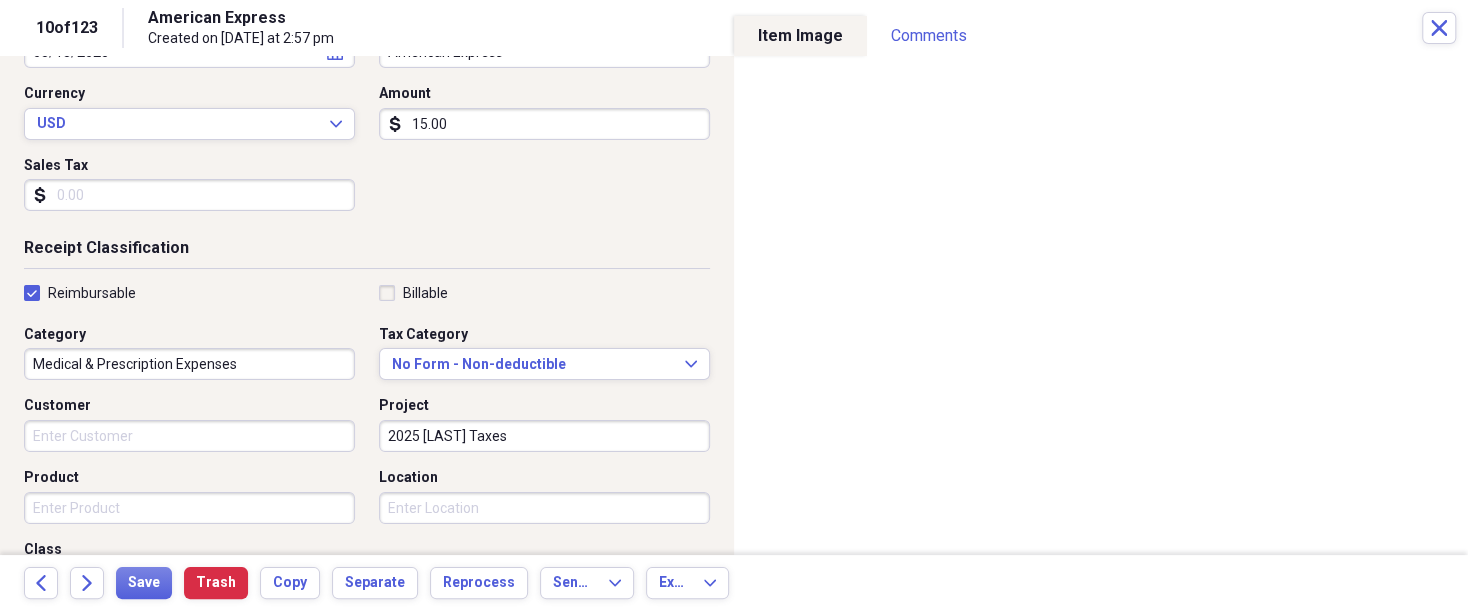 scroll, scrollTop: 350, scrollLeft: 0, axis: vertical 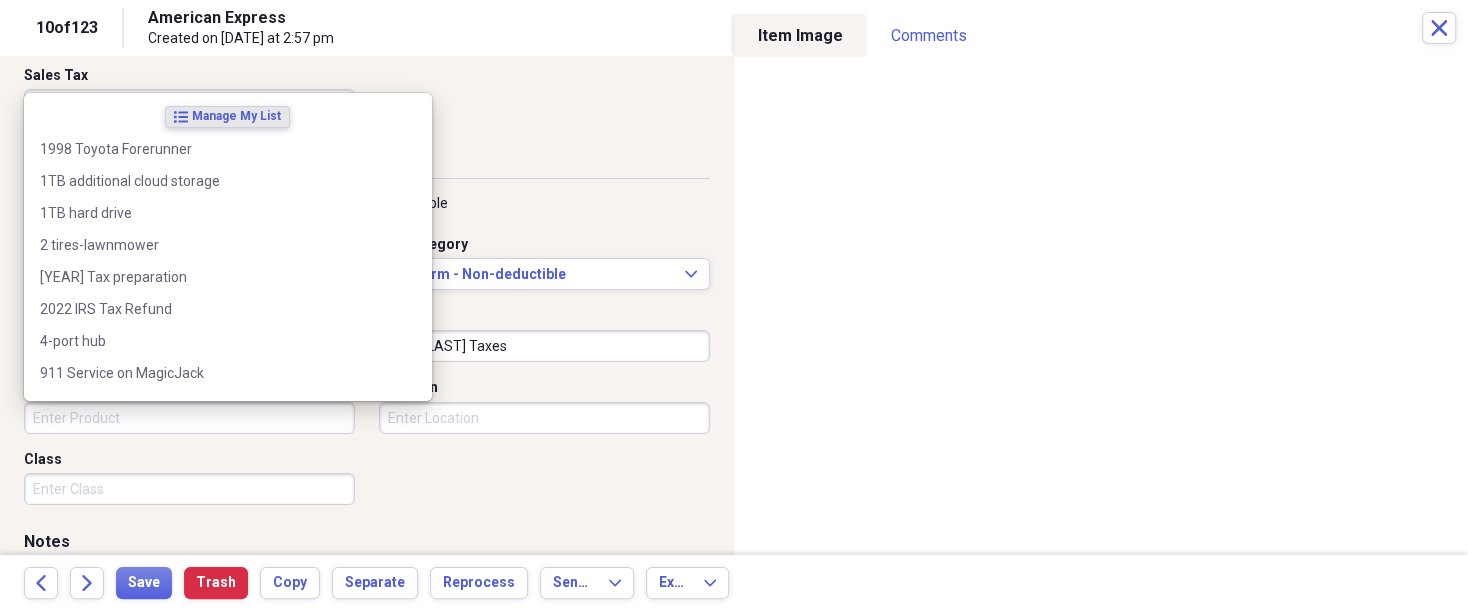 click on "Product" at bounding box center [189, 418] 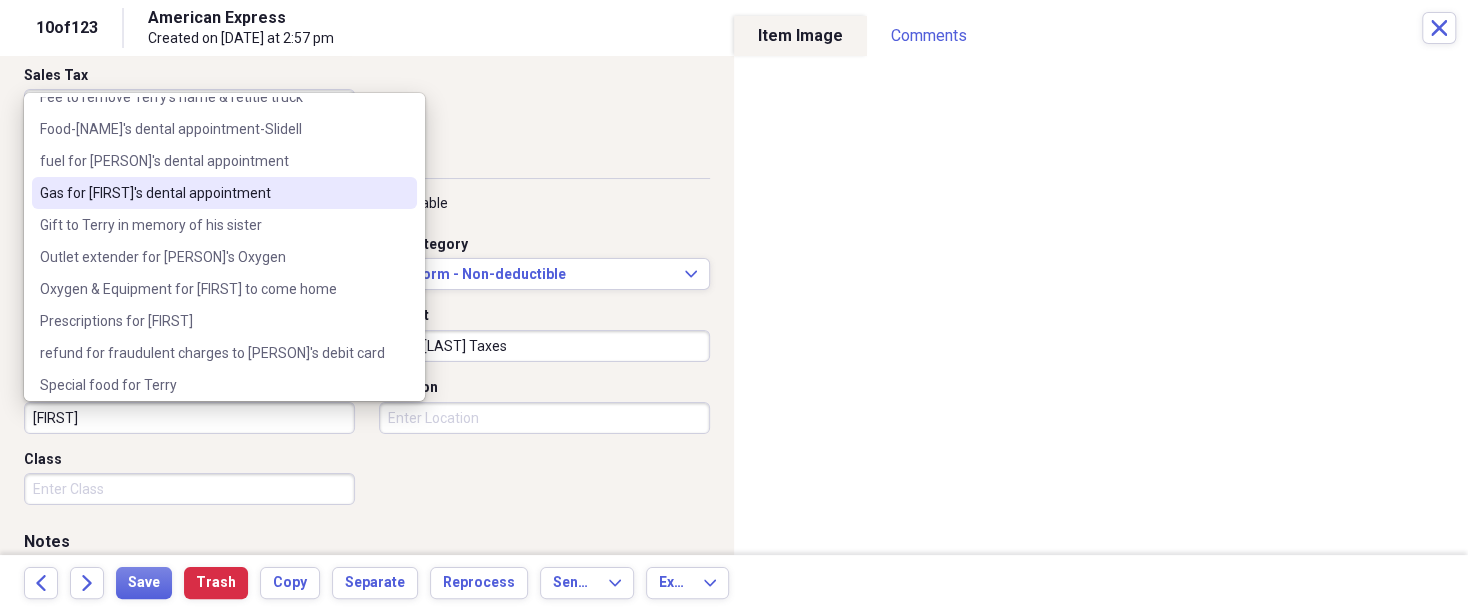 scroll, scrollTop: 120, scrollLeft: 0, axis: vertical 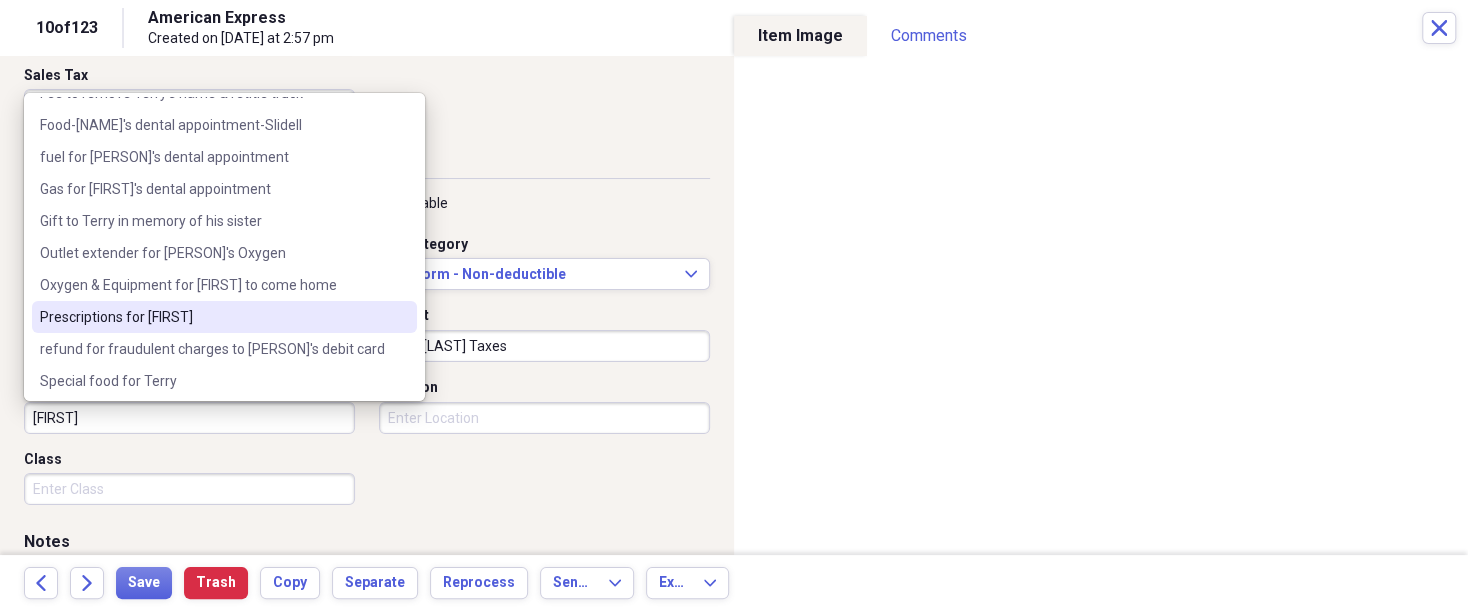 click on "Prescriptions for [FIRST]" at bounding box center [212, 317] 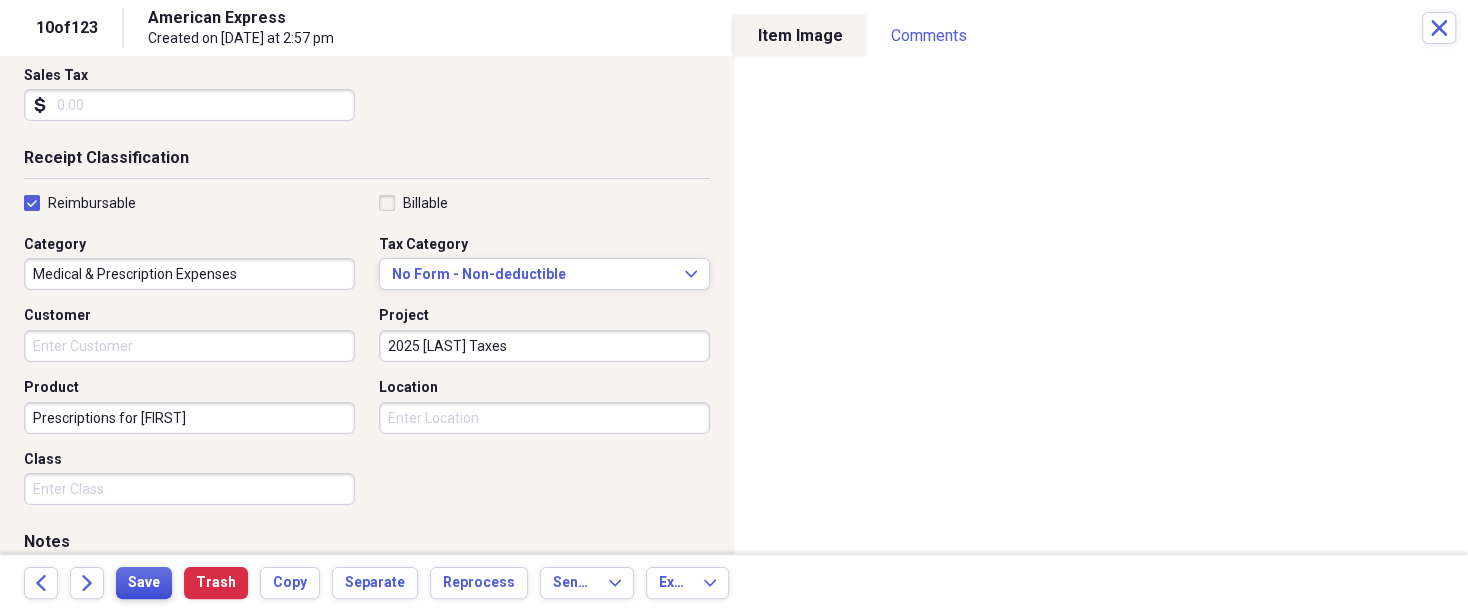 click on "Save" at bounding box center (144, 583) 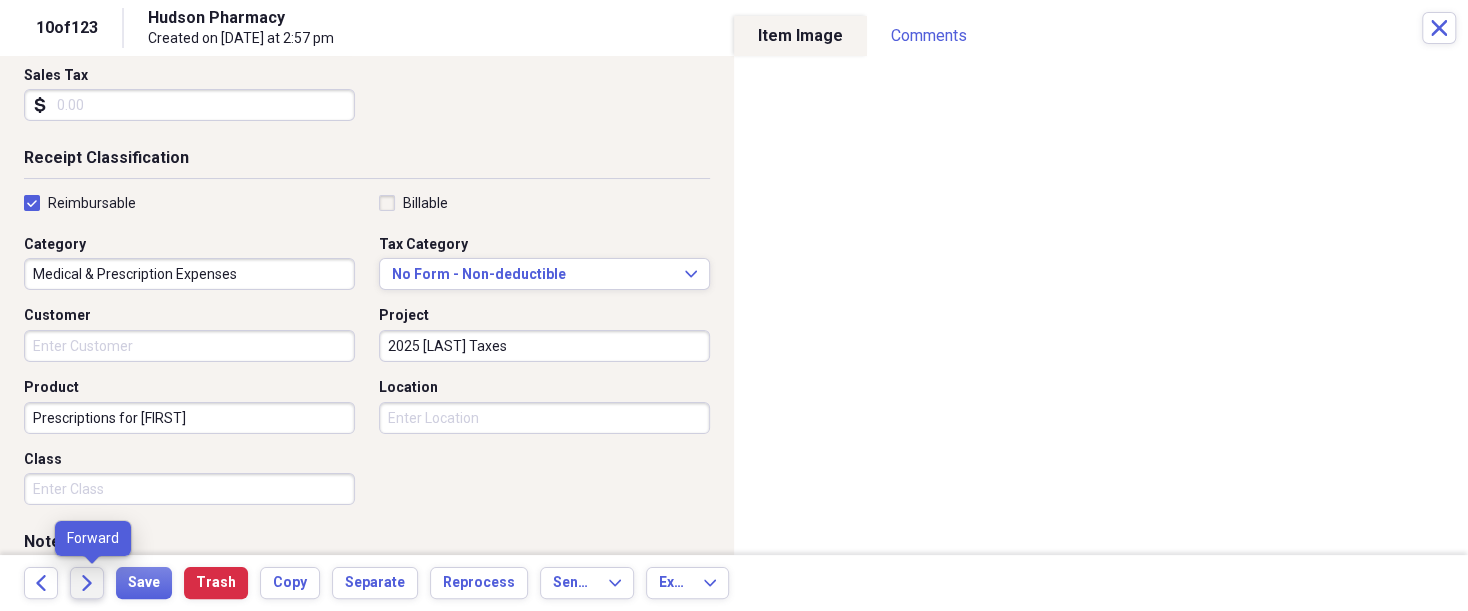 click on "Forward" 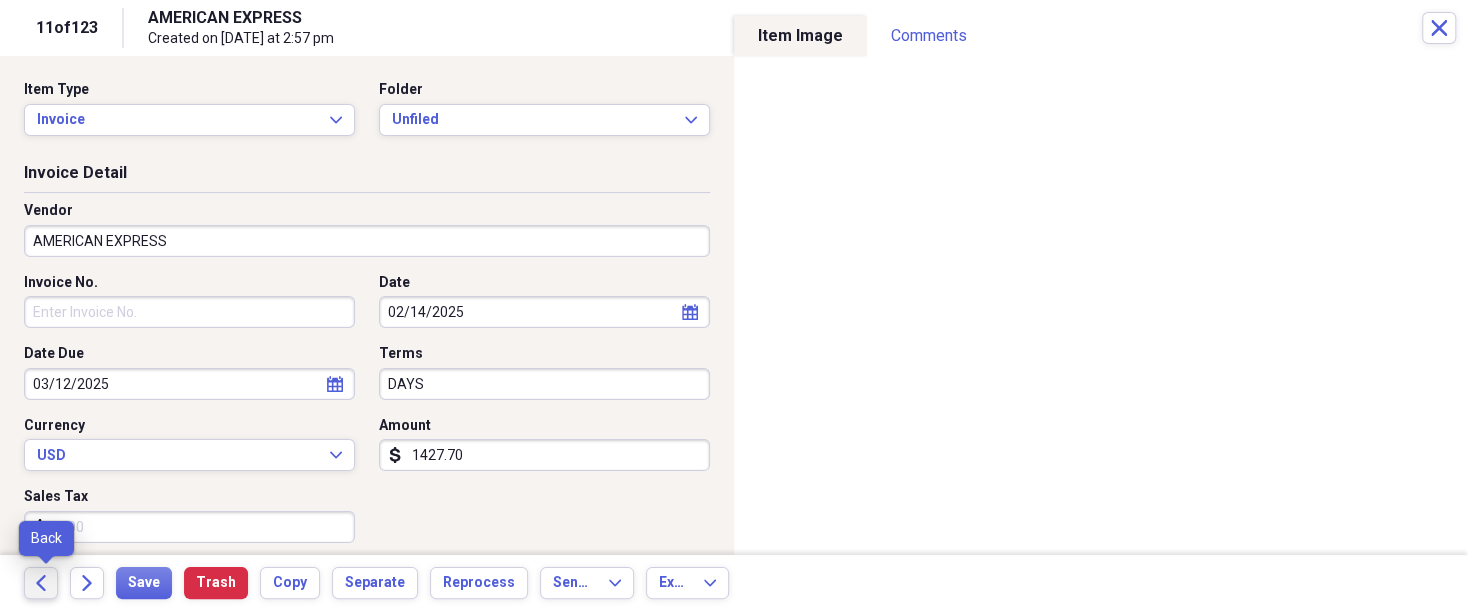 click on "Back" at bounding box center (41, 583) 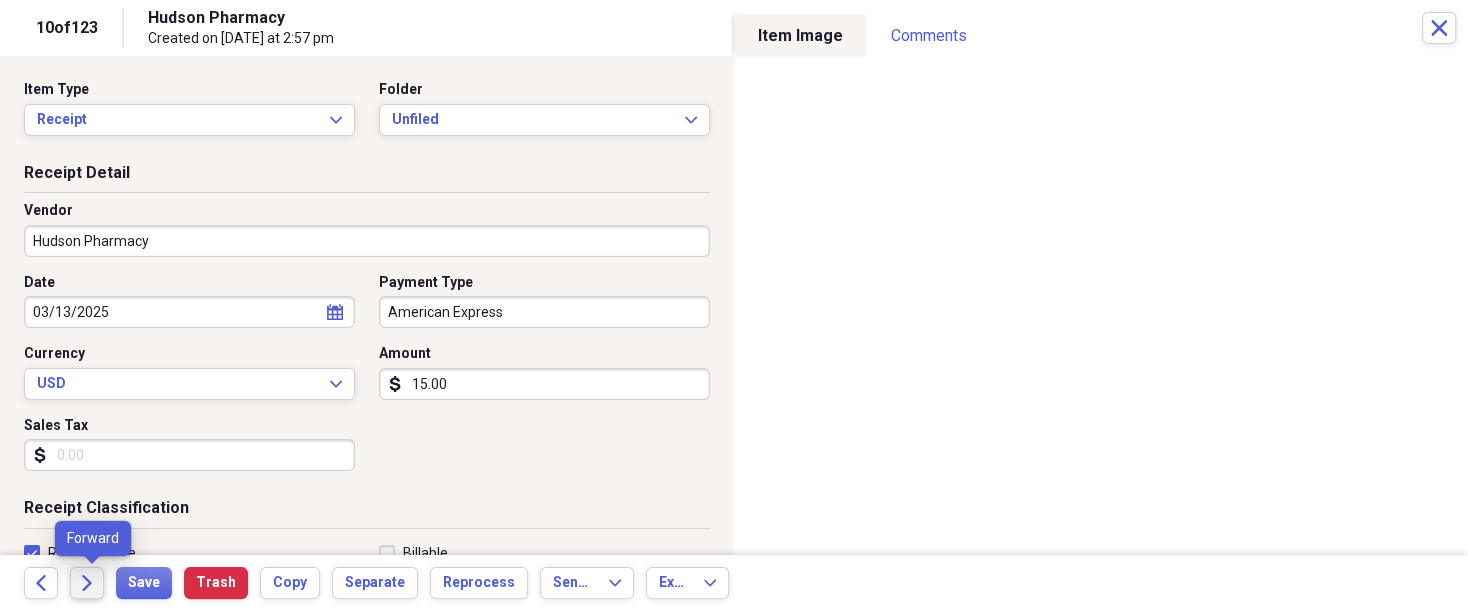 click on "Forward" 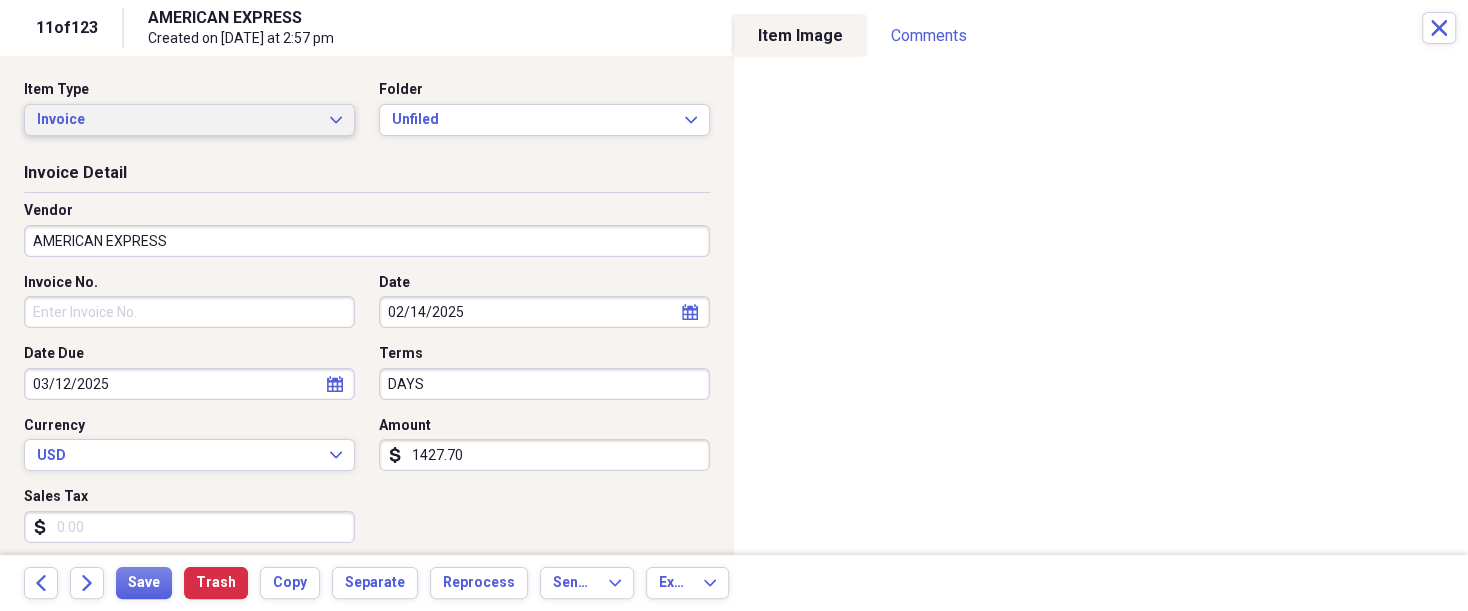 click on "Expand" 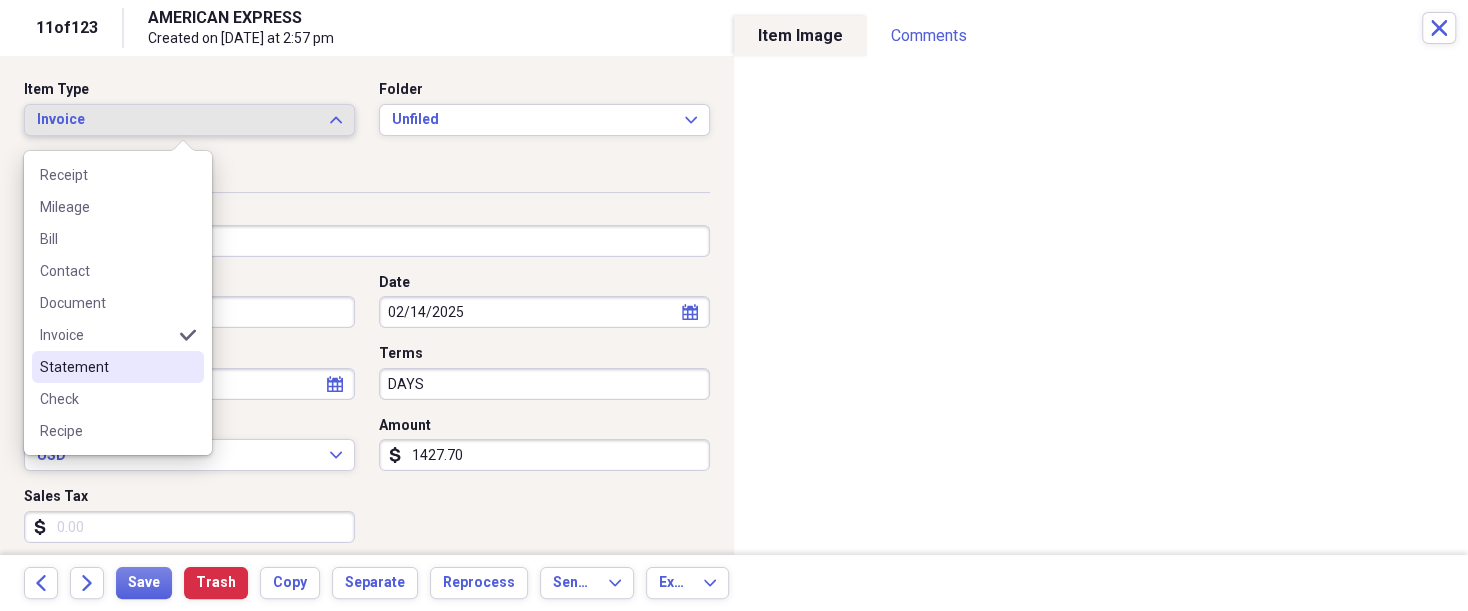 click on "Statement" at bounding box center [106, 367] 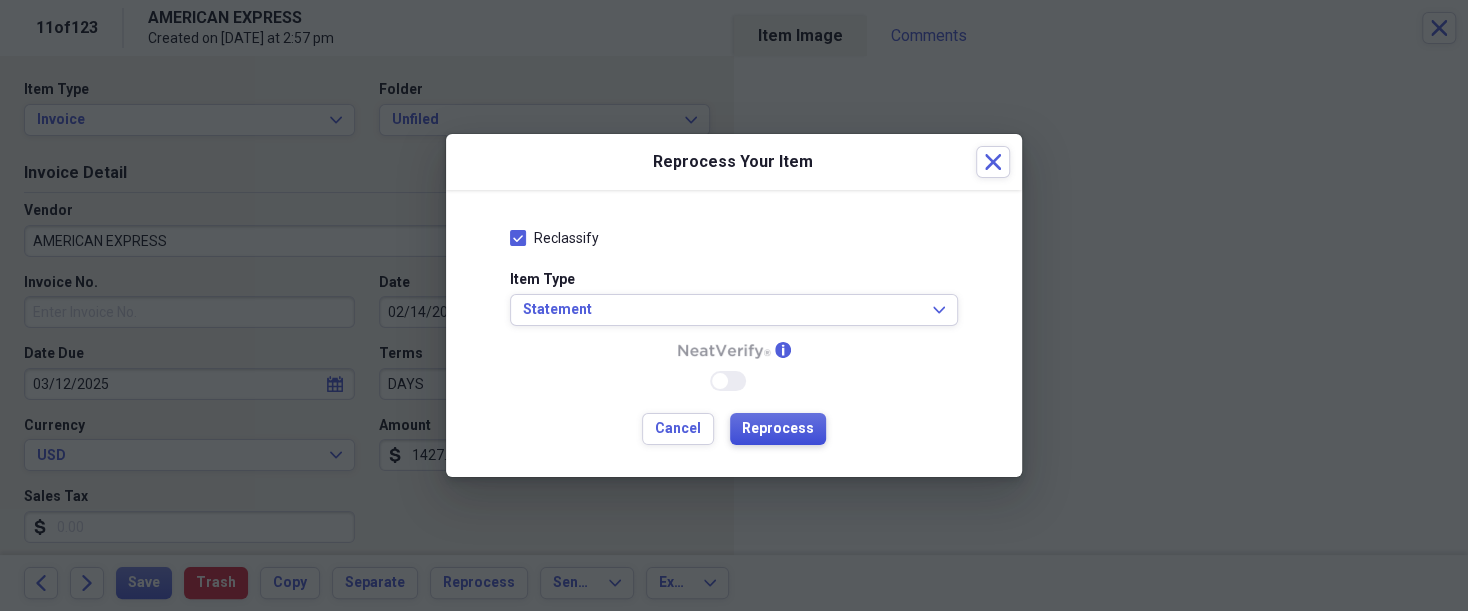 click on "Reprocess" at bounding box center (778, 429) 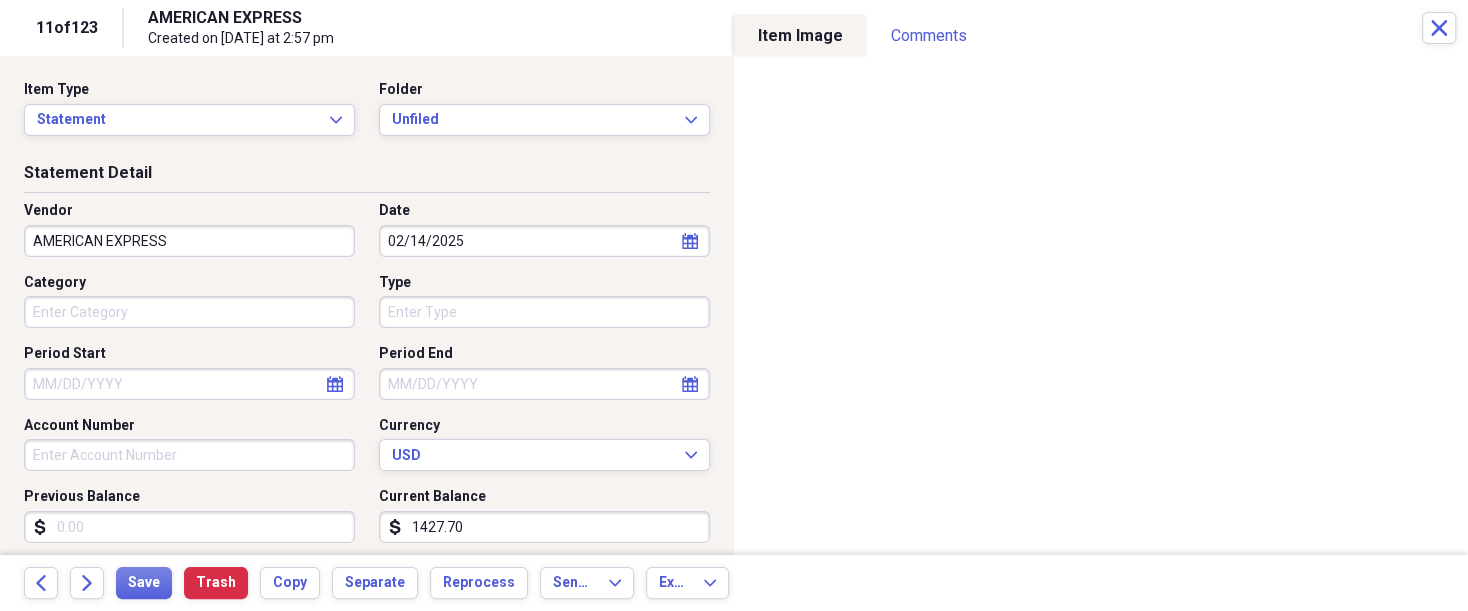 click on "AMERICAN EXPRESS" at bounding box center [189, 241] 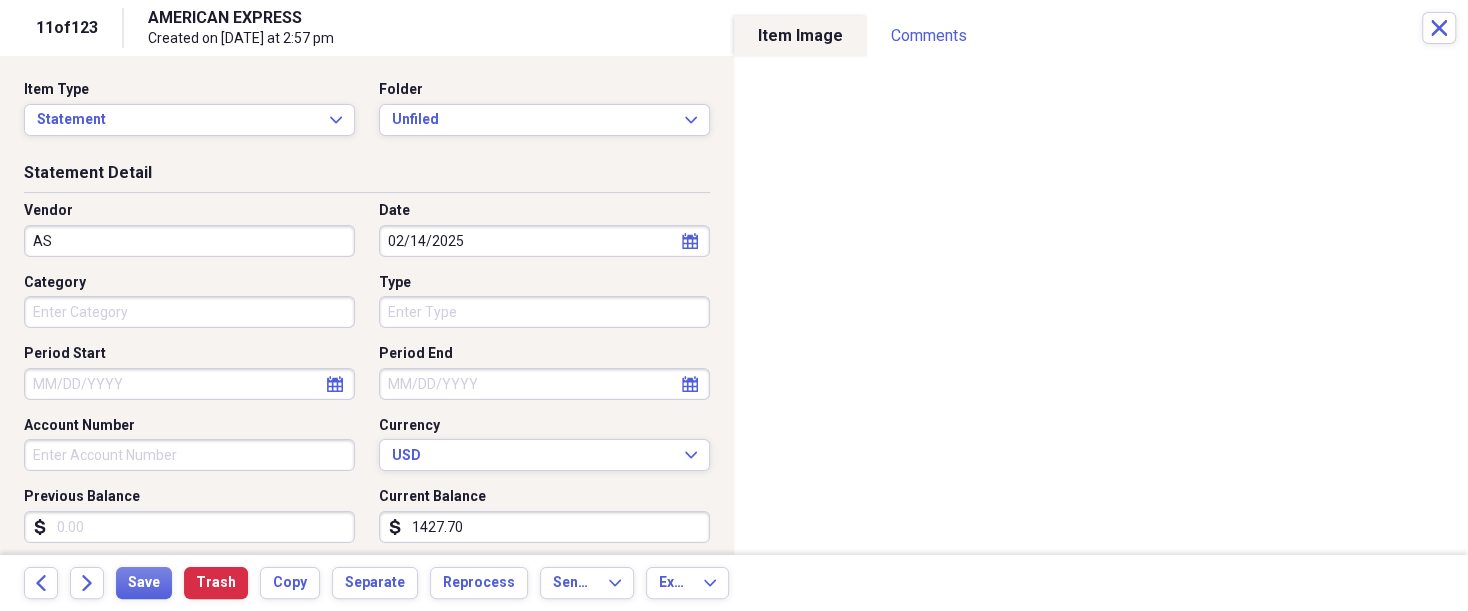 type on "A" 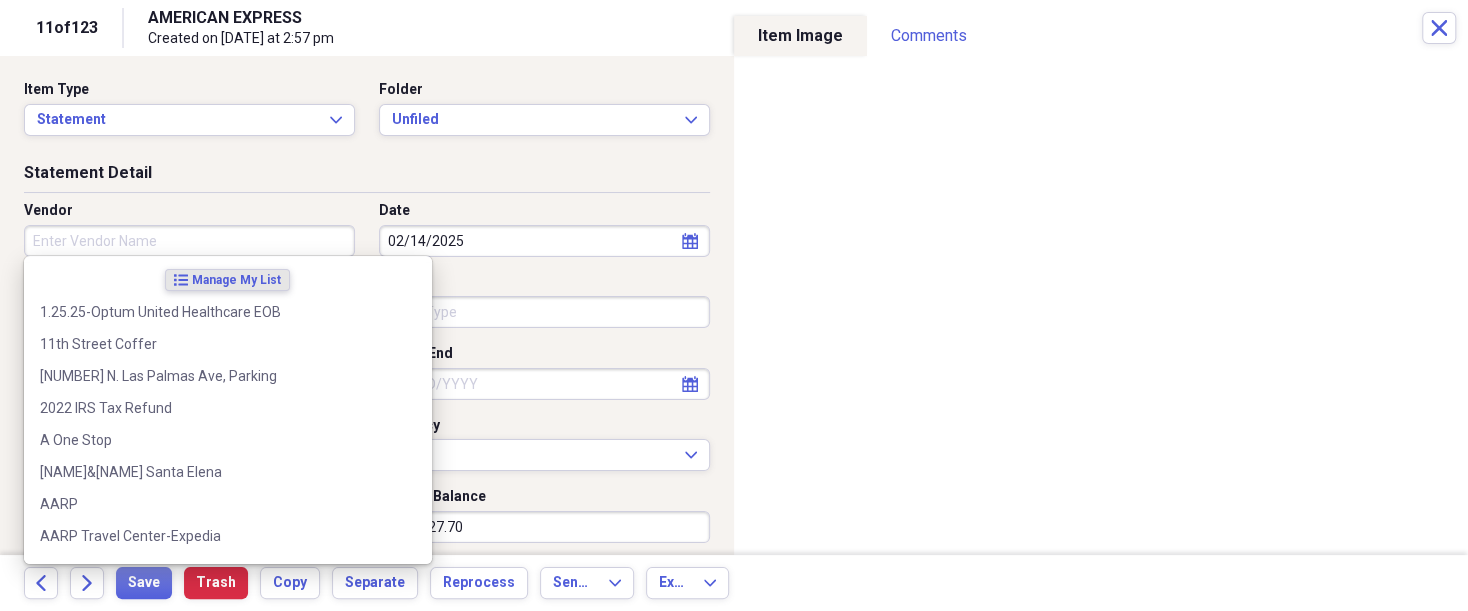 type 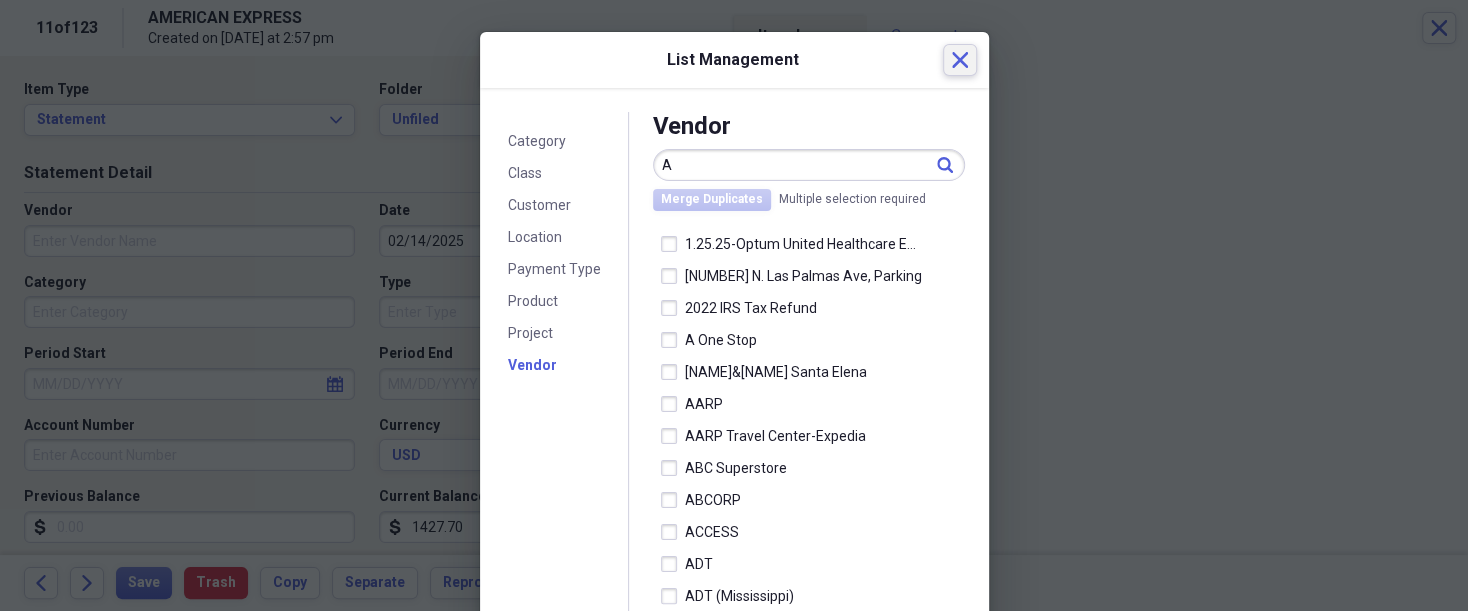 type on "A" 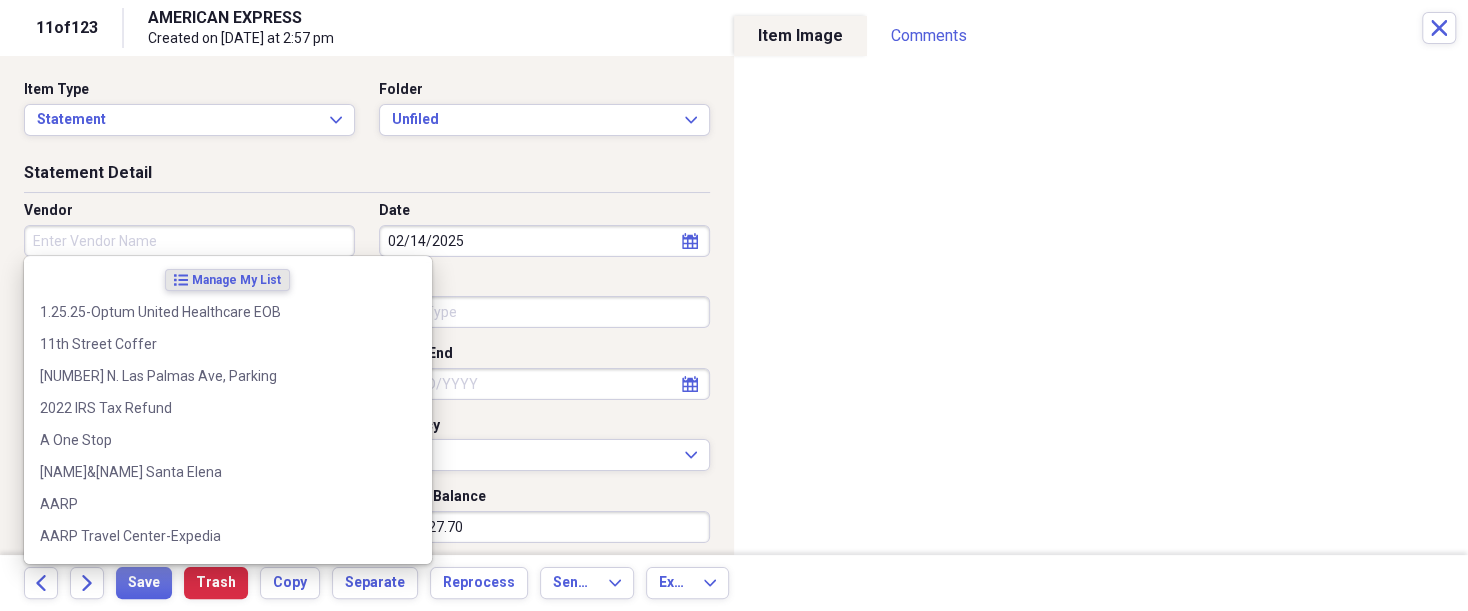click on "Vendor" at bounding box center [189, 241] 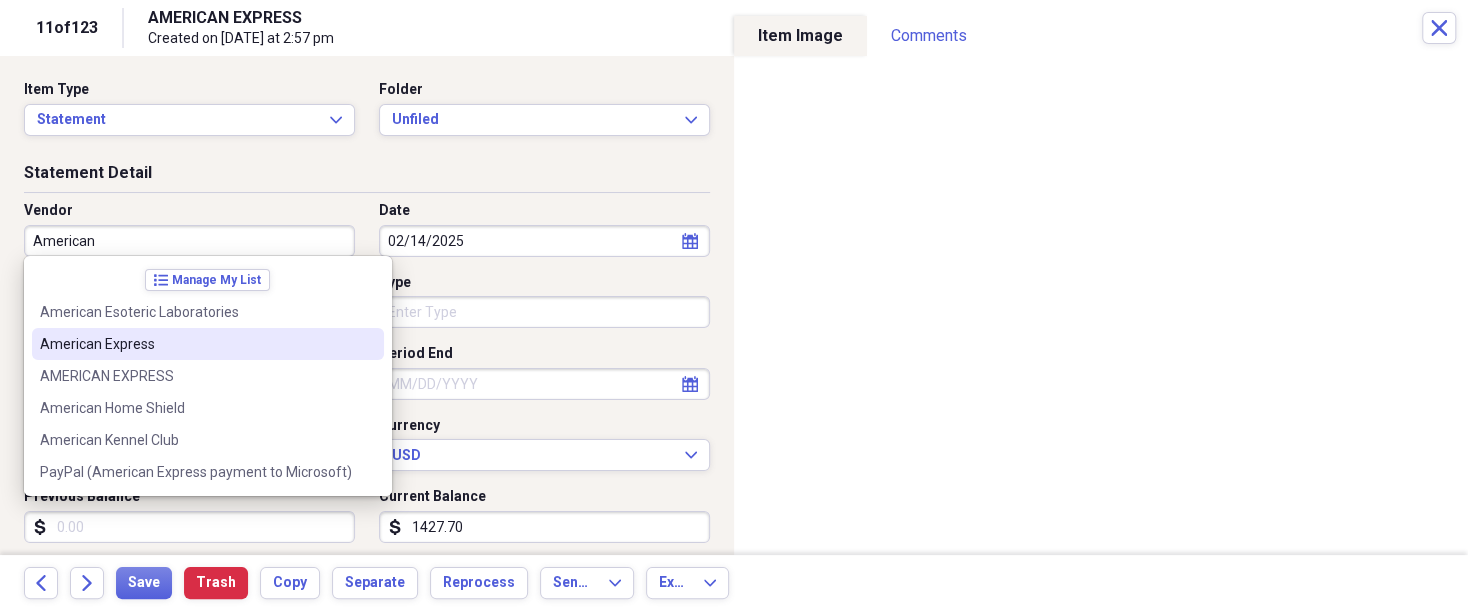 click on "American Express" at bounding box center [196, 344] 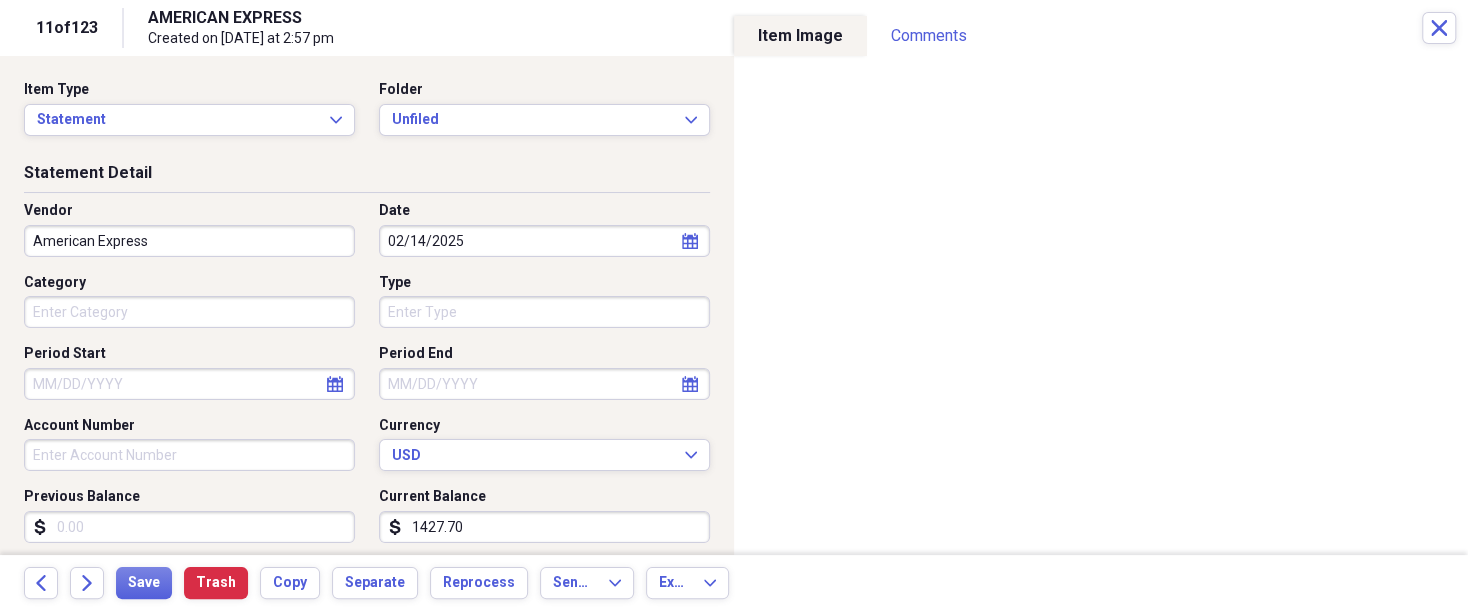 type on "Credit Card" 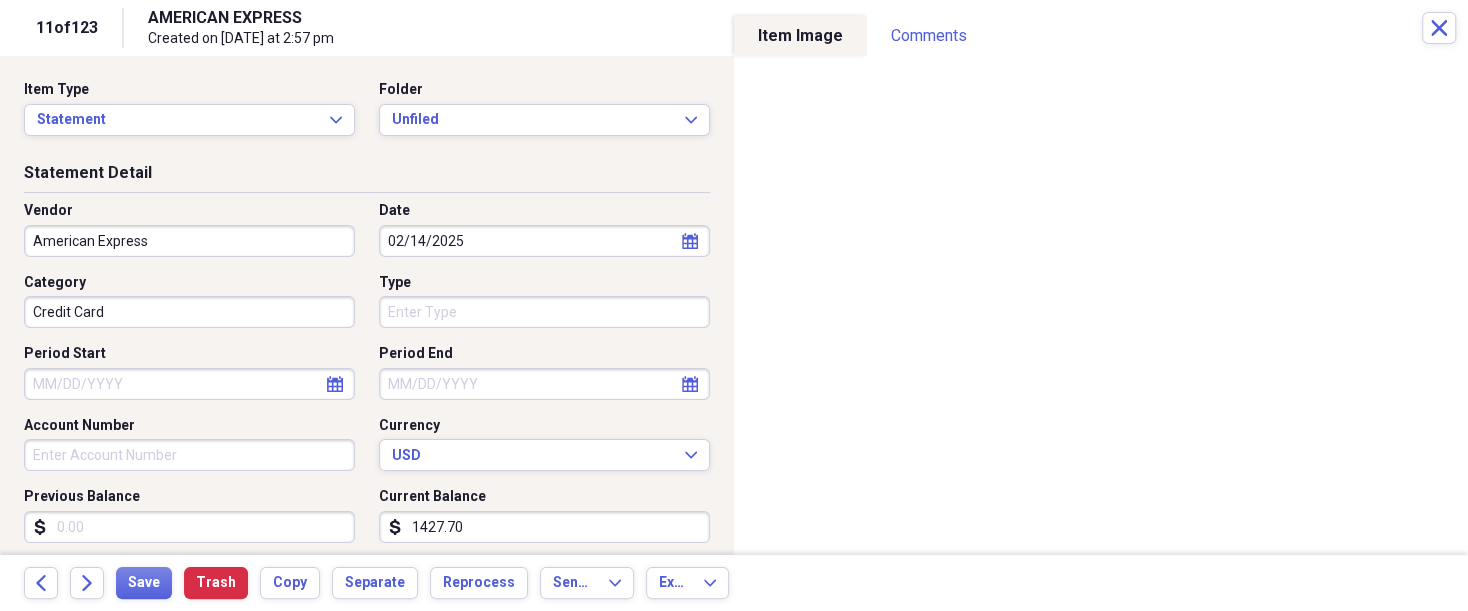 click on "calendar" 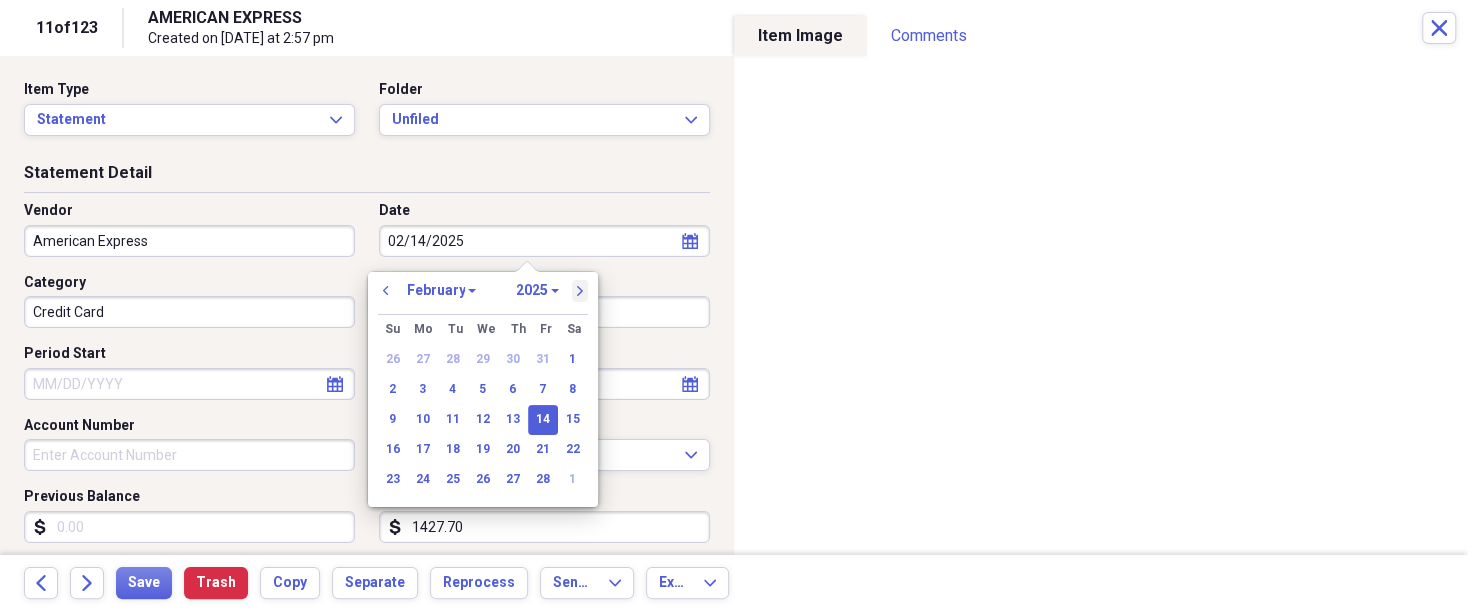 click on "next" at bounding box center (580, 291) 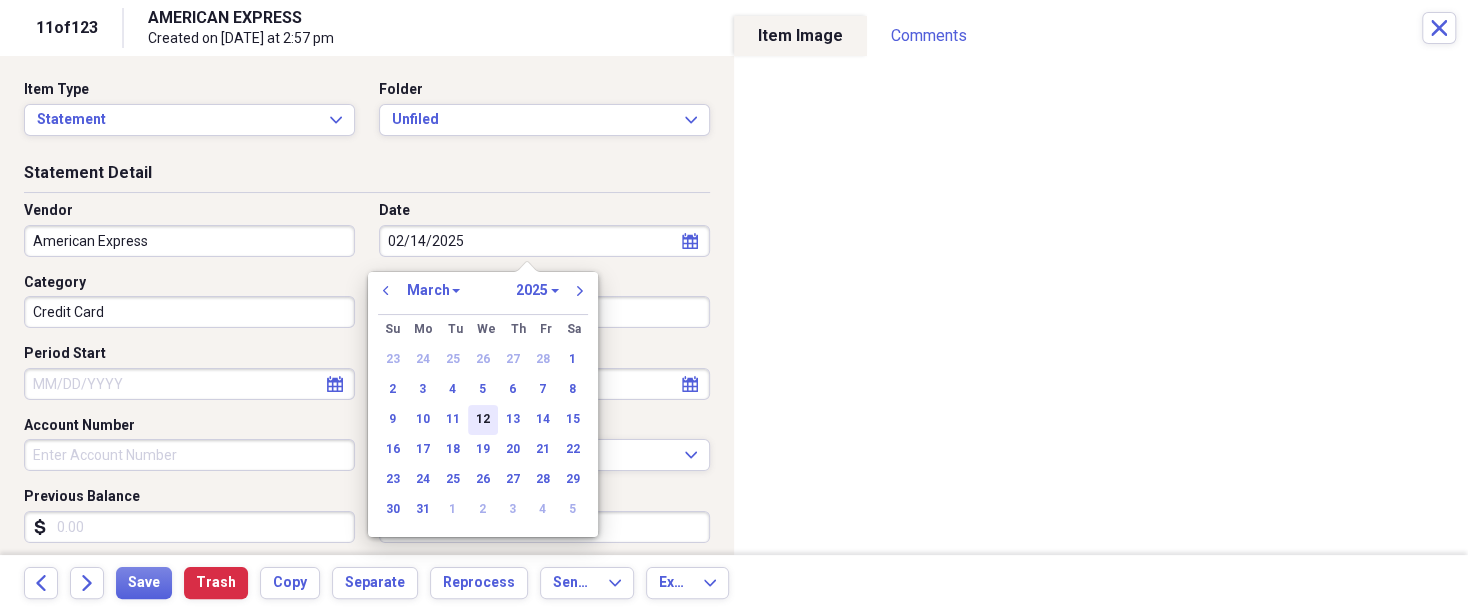 click on "12" at bounding box center (483, 420) 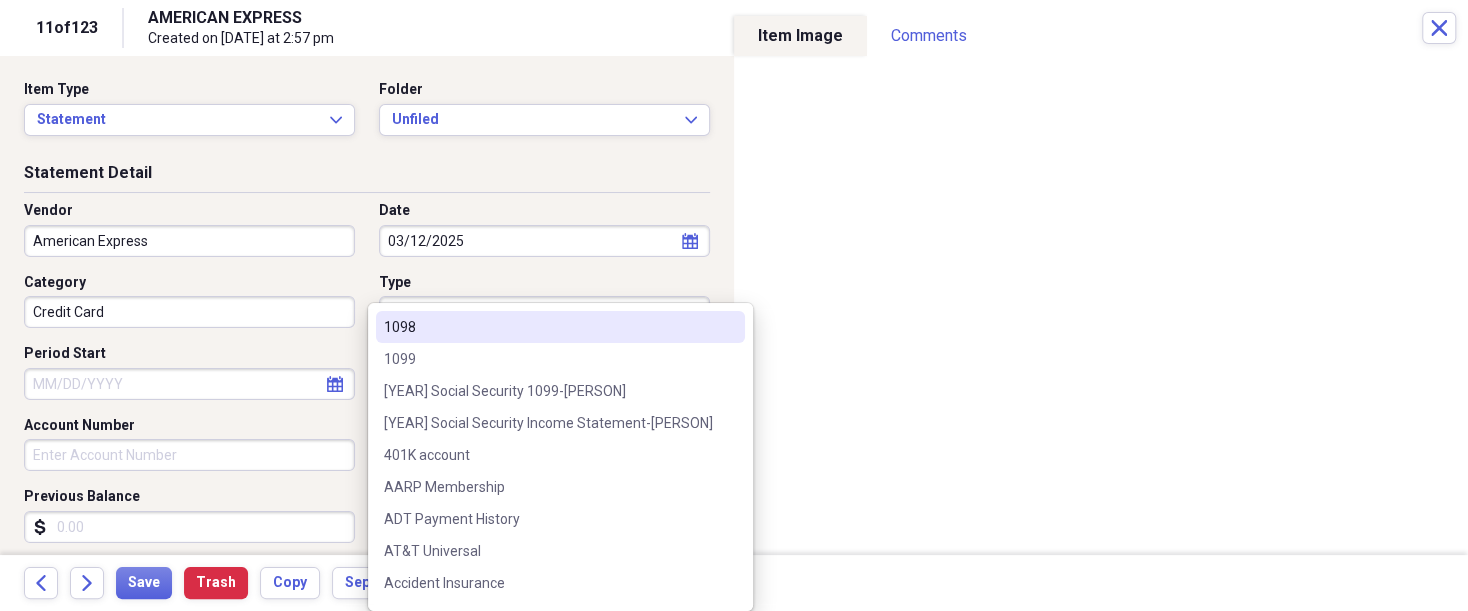 click on "Organize My Files 99+ Collapse Unfiled Needs Review 99+ Unfiled All Files Unfiled Unfiled Unfiled Saved Reports Collapse My Cabinet [FIRST]'s Cabinet Add Folder Expand Folder 2018 Taxes Add Folder Expand Folder 2019 Taxes Add Folder Expand Folder 2020 Taxes Add Folder Expand Folder 2021 Taxes Add Folder Expand Folder 2022 Taxes Add Folder Expand Folder 2023 Taxes Add Folder Expand Folder 2024 Taxes Add Folder Expand Folder 2025 Taxes Add Folder Expand Folder Attorney Case Expenses Add Folder Folder Belize Add Folder Expand Folder Documents Add Folder Expand Folder Files from Cloud Add Folder Folder Insurance Policies Add Folder Folder Sale of LaPlace Property Add Folder Folder [FIRST]'s Social Security Information Add Folder Folder [FIRST]'s Social Security Information Add Folder Folder unviewed receipts Add Folder Folder Wellcare Prescription Drug Application Add Folder Collapse Trash Trash Folder 11/25/19-12/24/20 Statement Folder 12/17/19-1/16/20 Statement Folder 12/25/19-1/24/20 Statement Folder Folder Add" at bounding box center (734, 305) 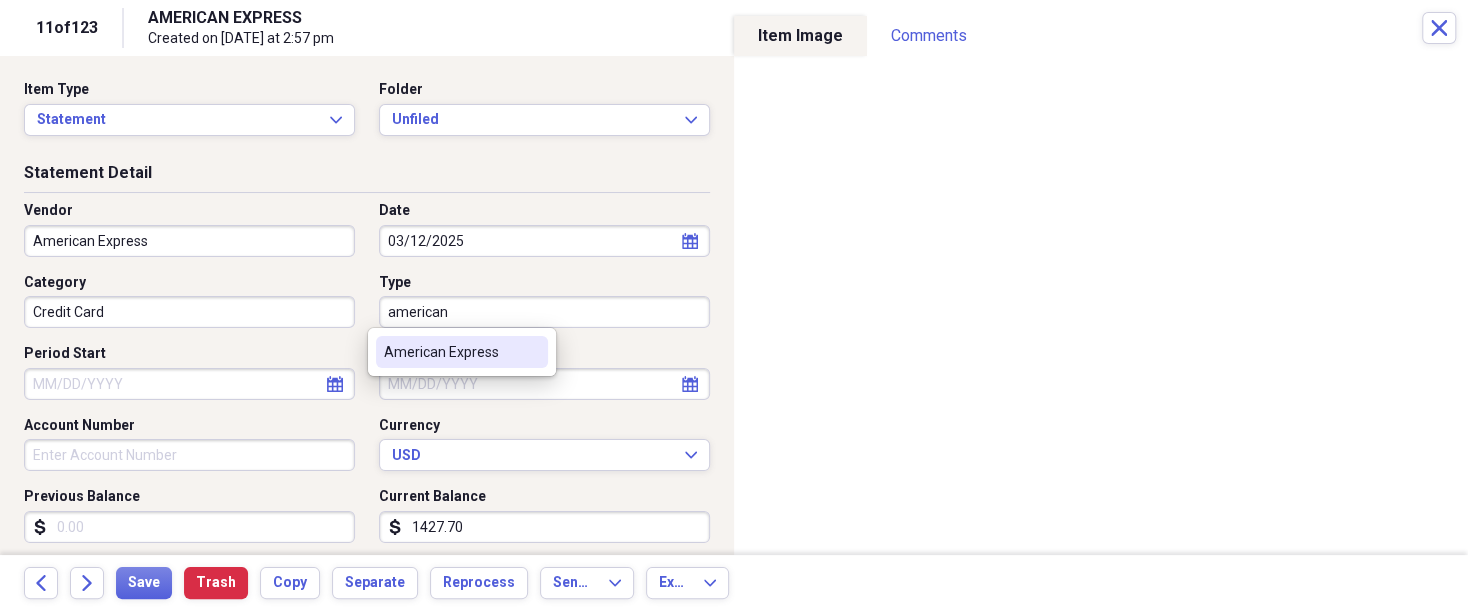 click on "American Express" at bounding box center [450, 352] 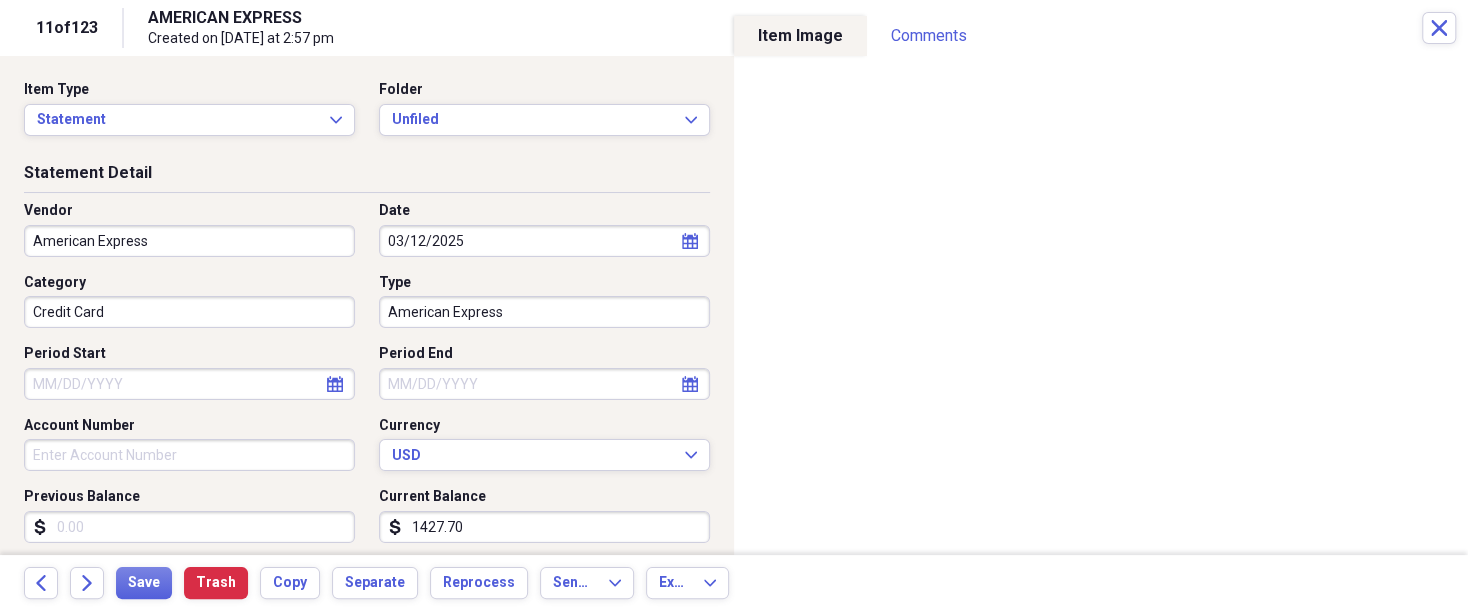 click on "Period Start" at bounding box center (189, 384) 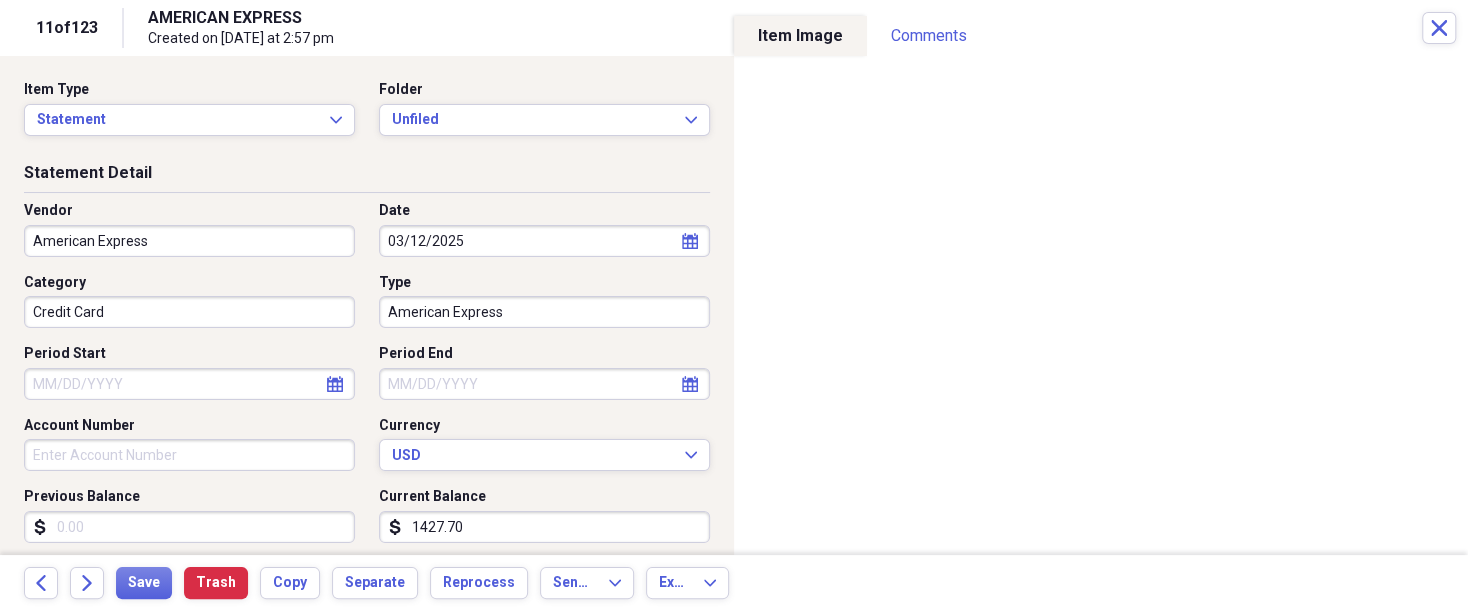 click on "Previous Balance" at bounding box center (189, 527) 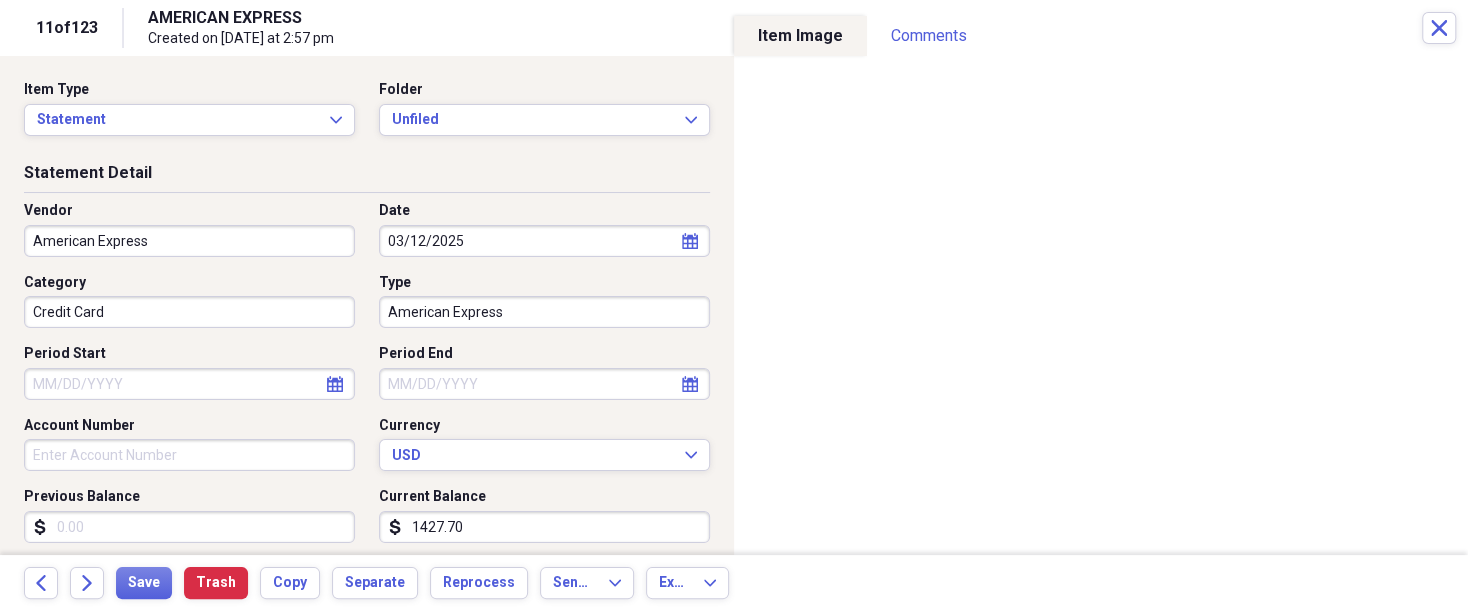 type on "0.01" 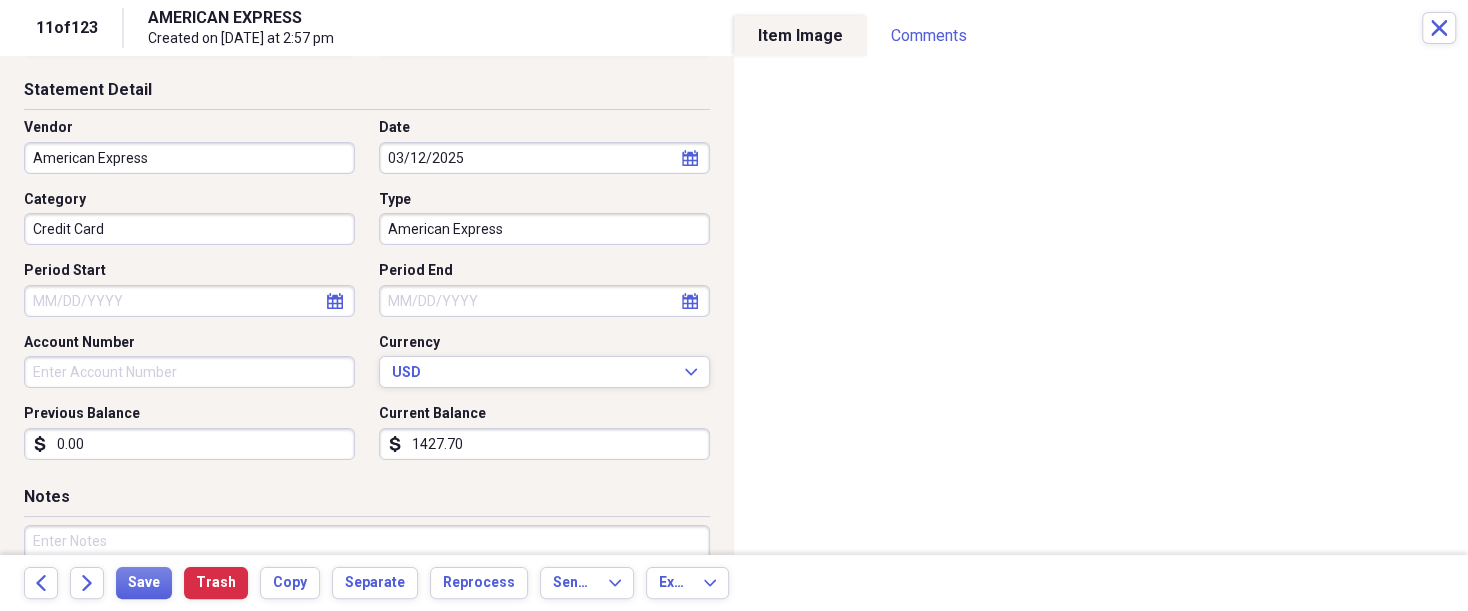 scroll, scrollTop: 93, scrollLeft: 0, axis: vertical 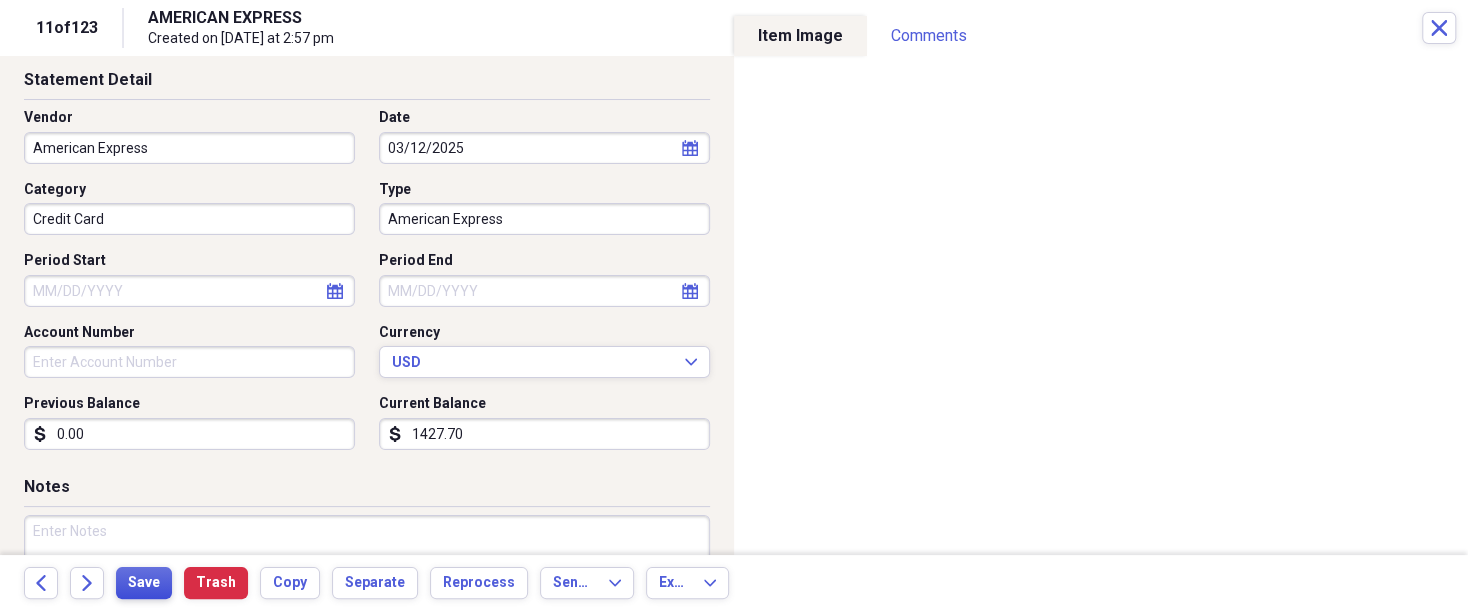 type on "0.00" 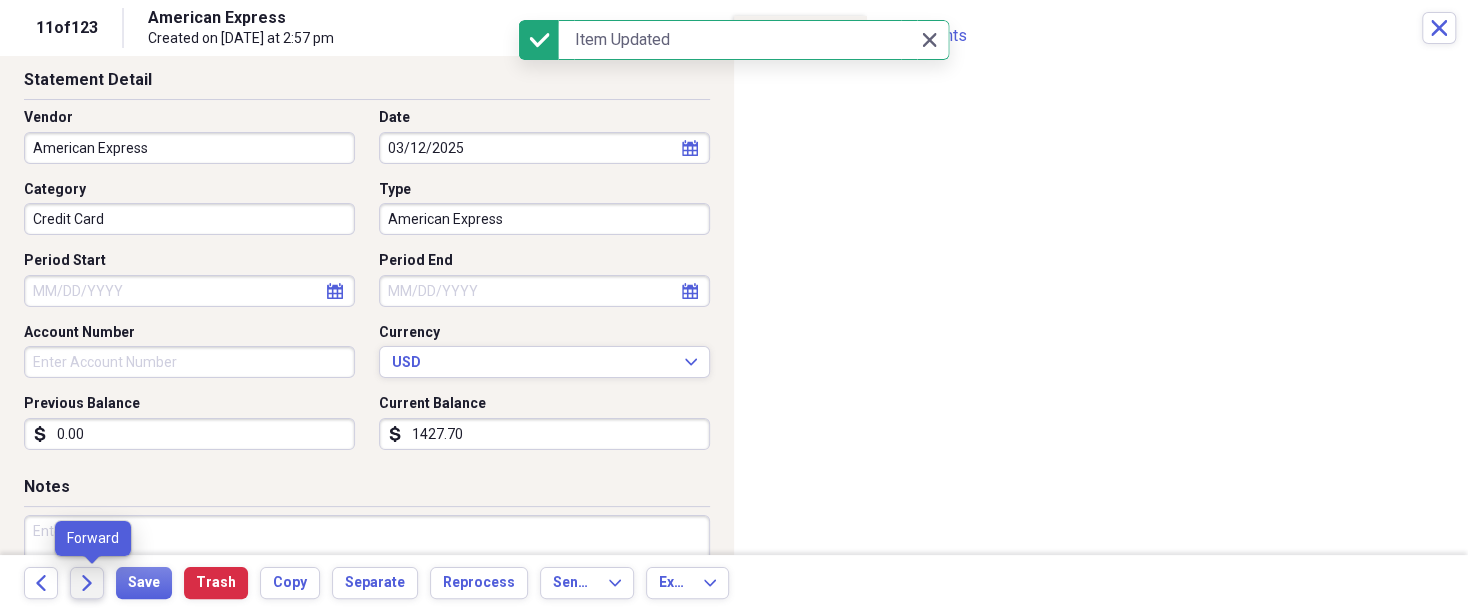 click on "Forward" at bounding box center (87, 583) 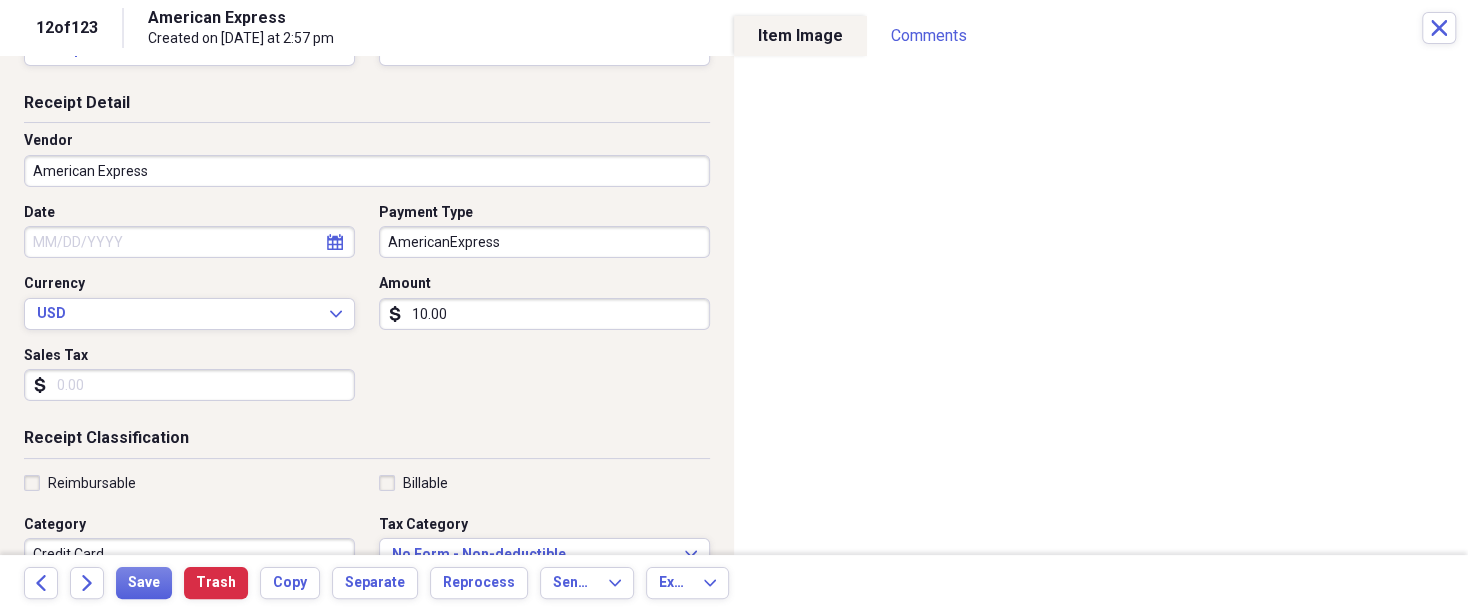 scroll, scrollTop: 0, scrollLeft: 0, axis: both 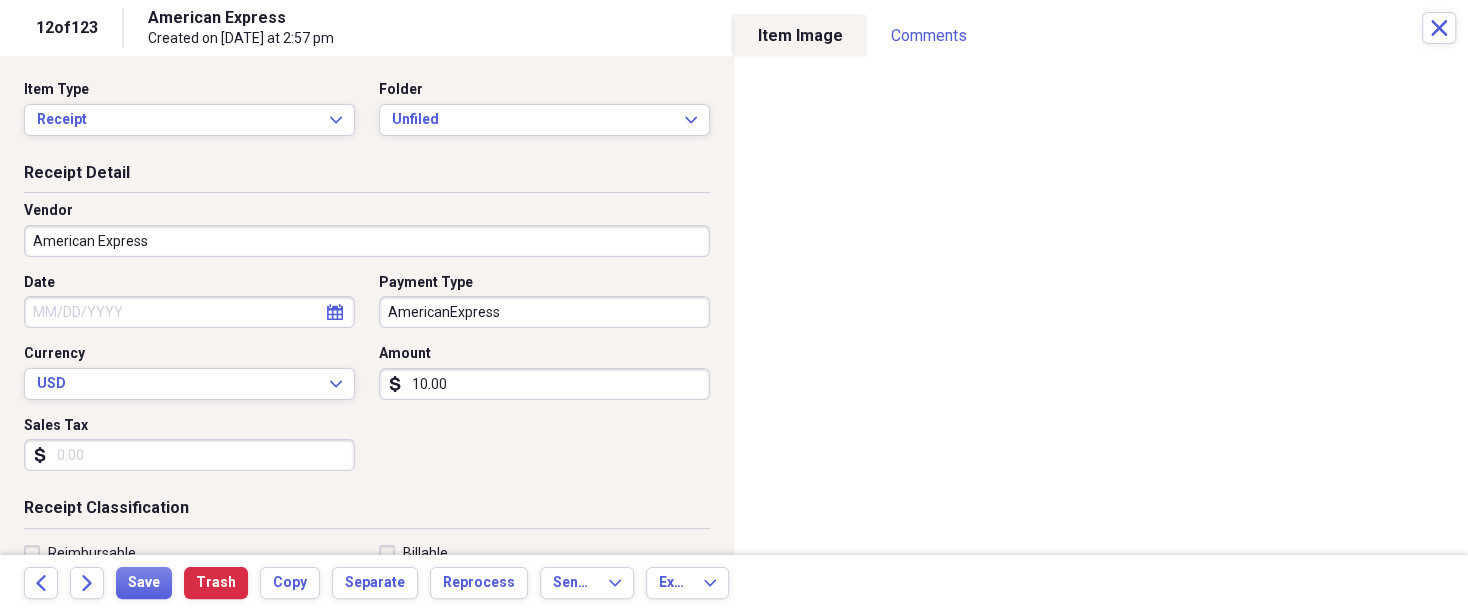click on "American Express" at bounding box center [367, 241] 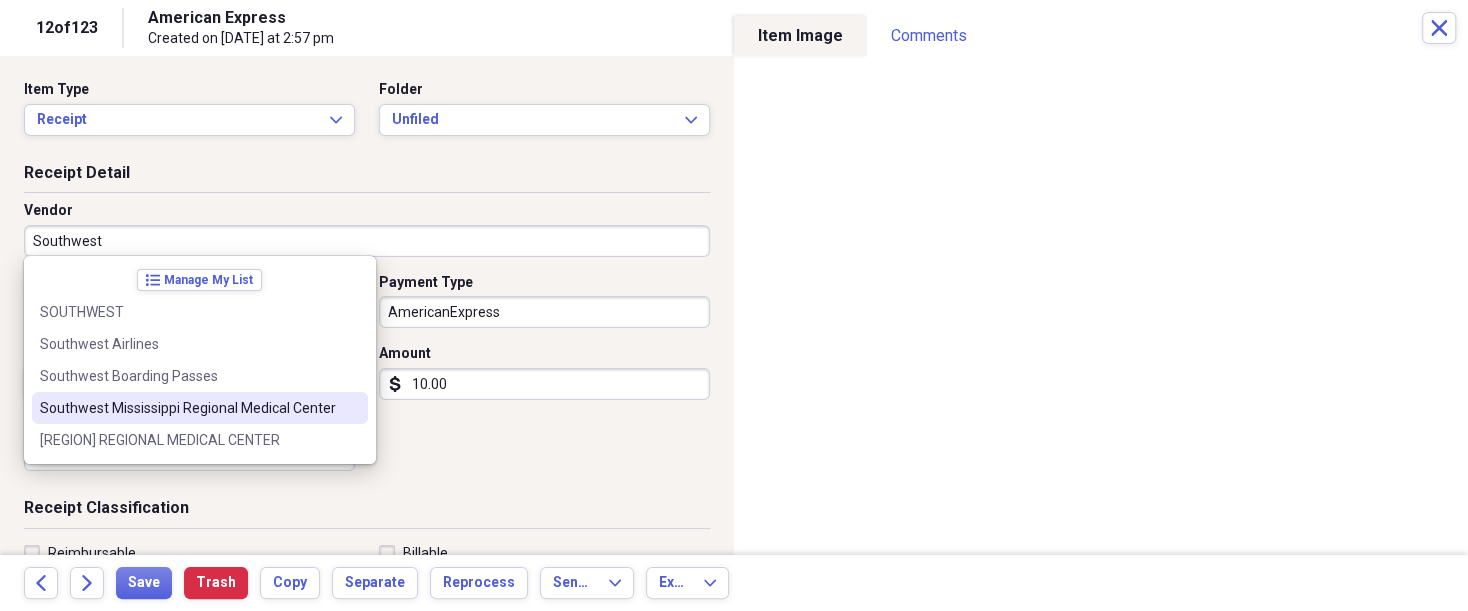 click on "Southwest Mississippi Regional Medical Center" at bounding box center (188, 408) 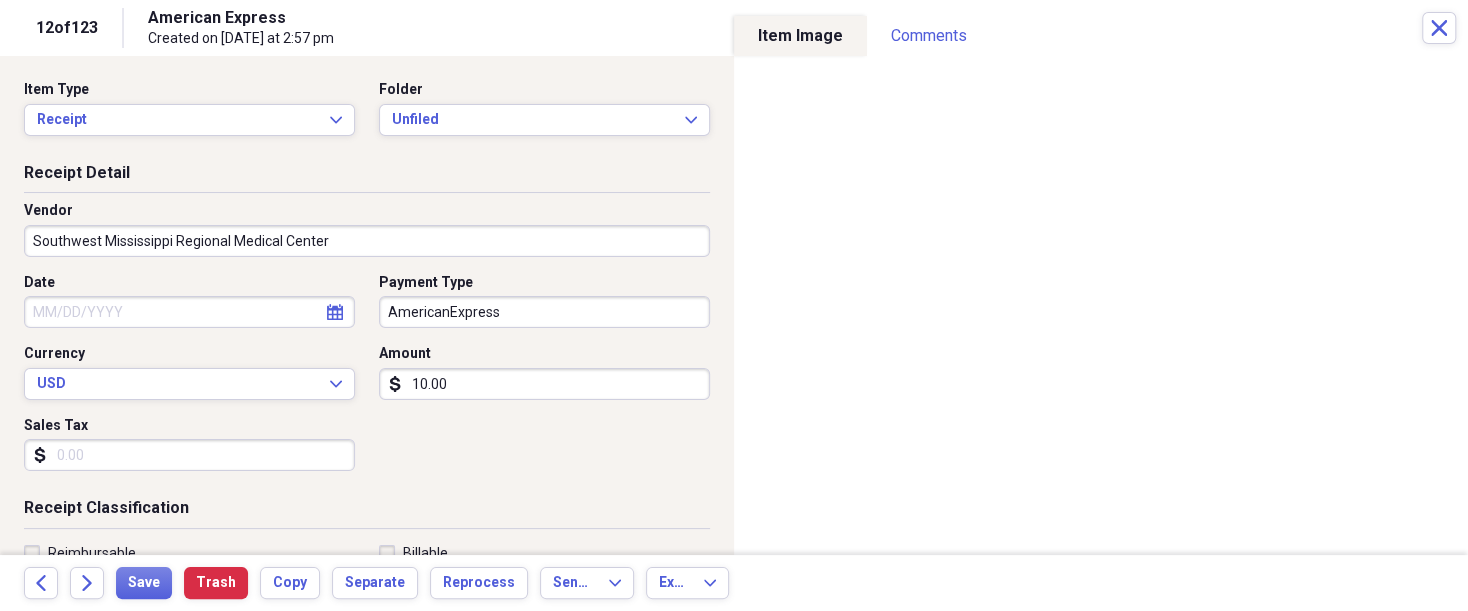 type on "Medical & Prescription Expenses" 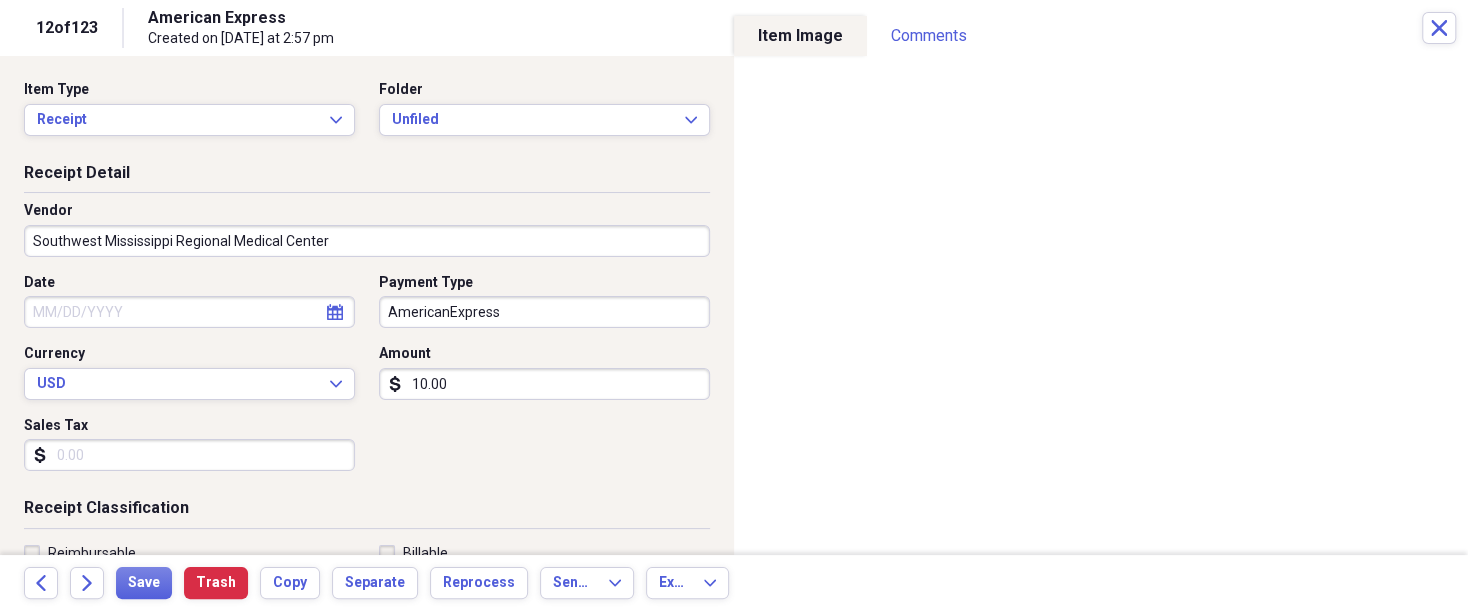 click 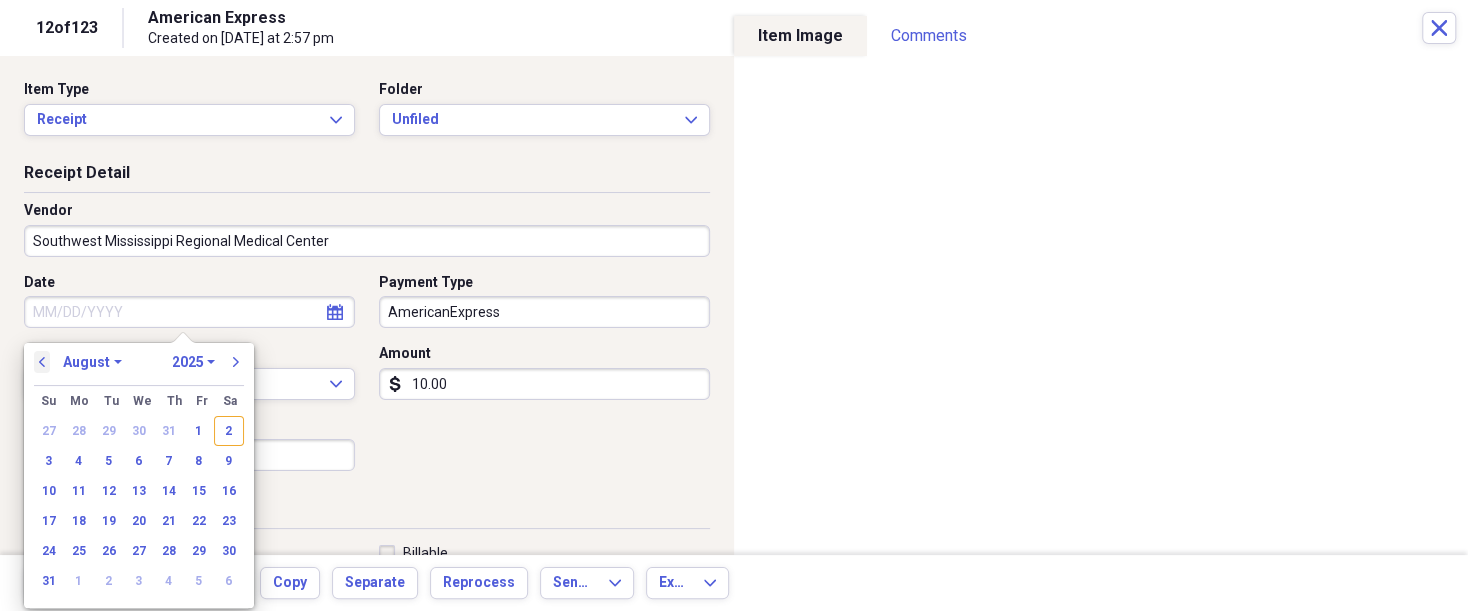 click on "previous" at bounding box center [42, 362] 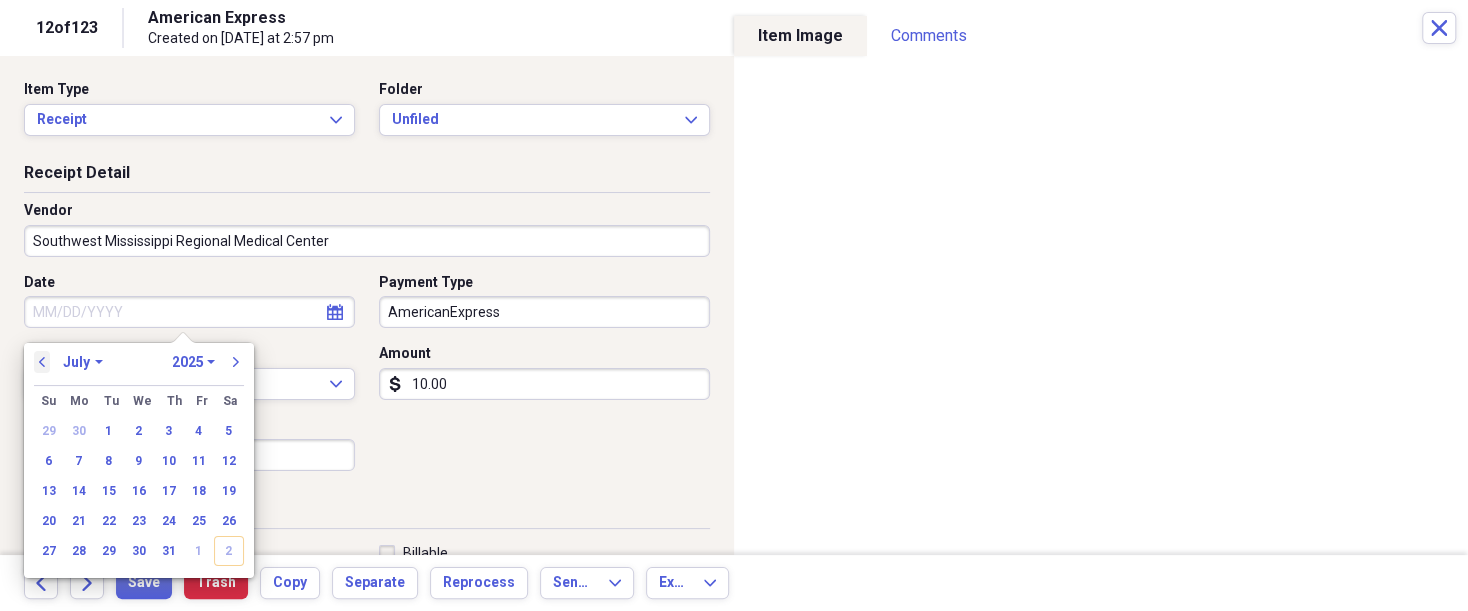click on "previous" at bounding box center [42, 362] 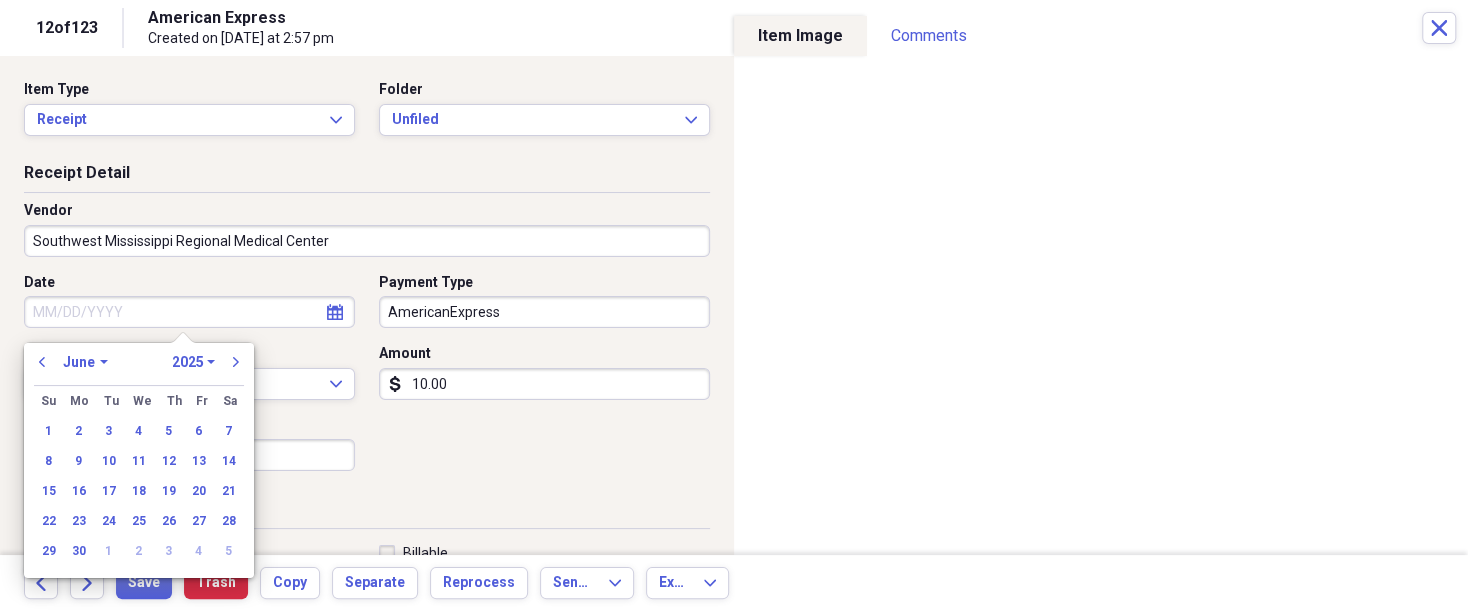 click on "Date" at bounding box center (189, 312) 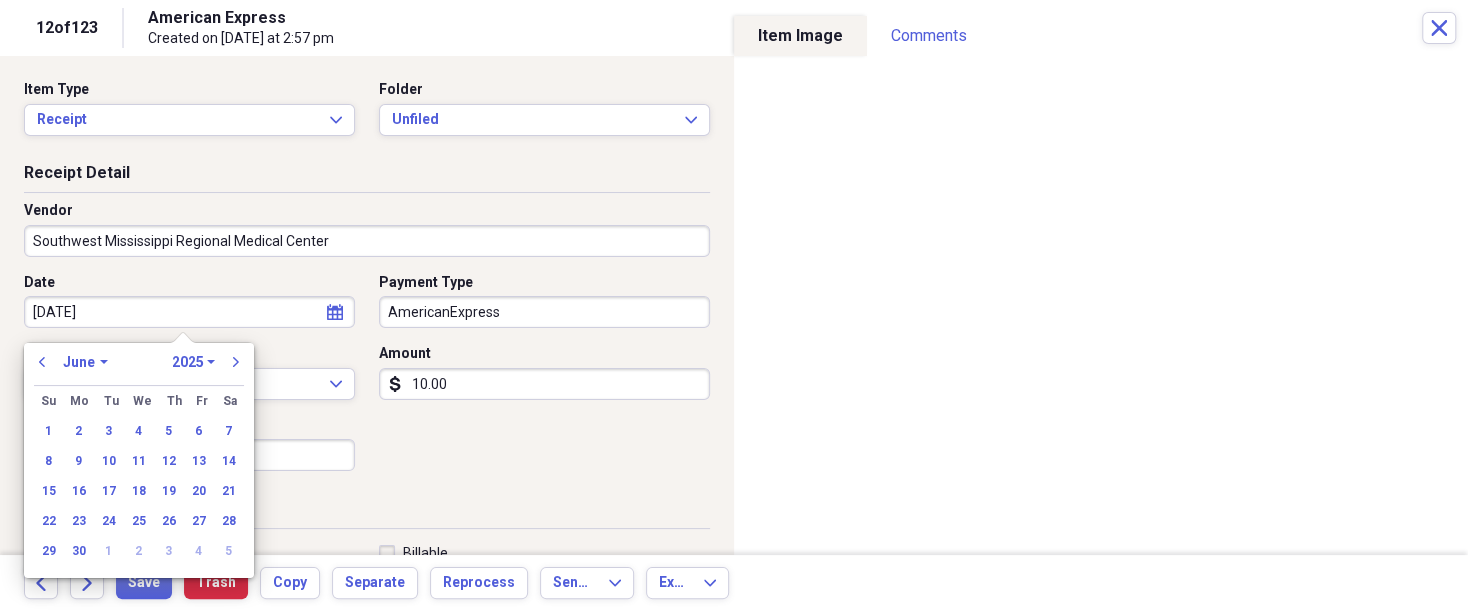 click on "[DATE]" at bounding box center (189, 312) 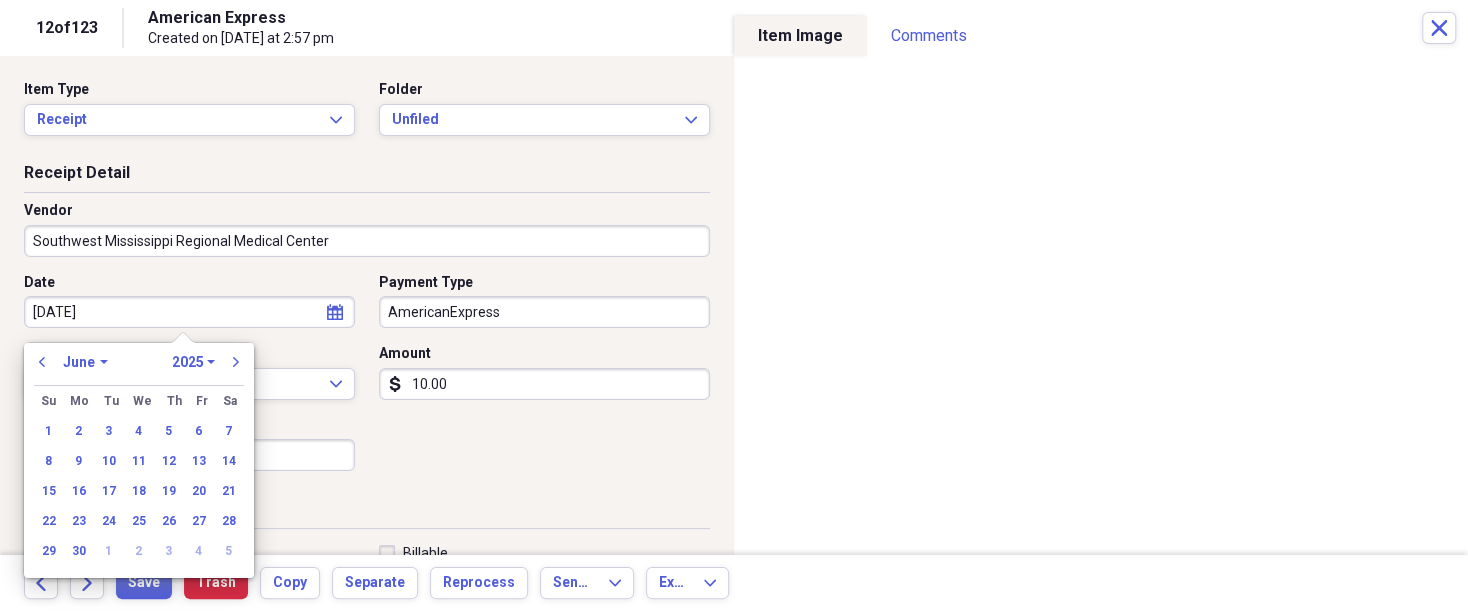 type on "03/13/2025" 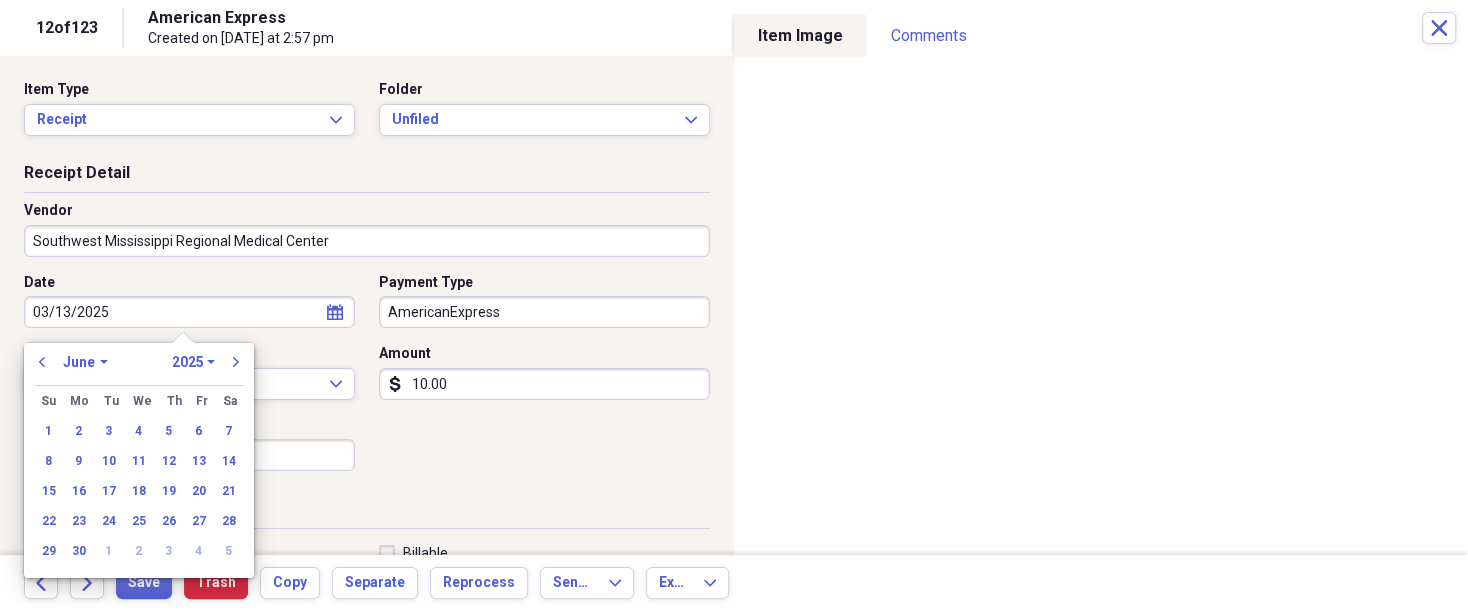 select on "2" 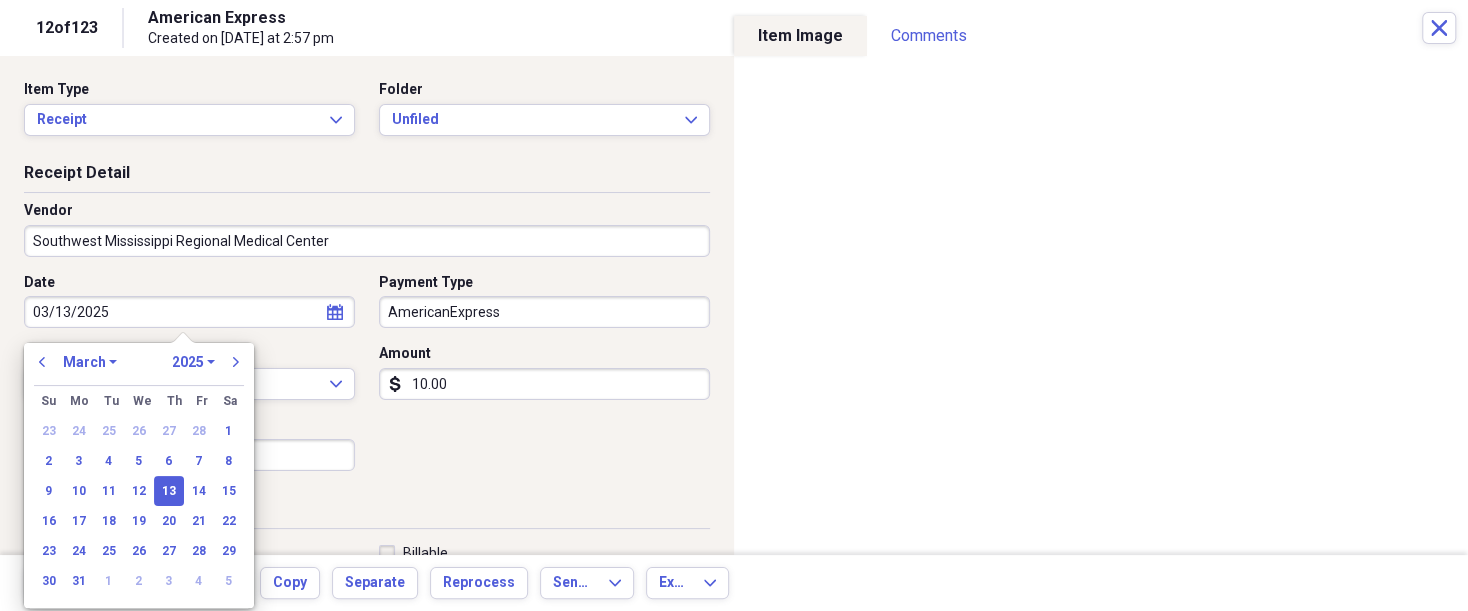 type on "03/13/2025" 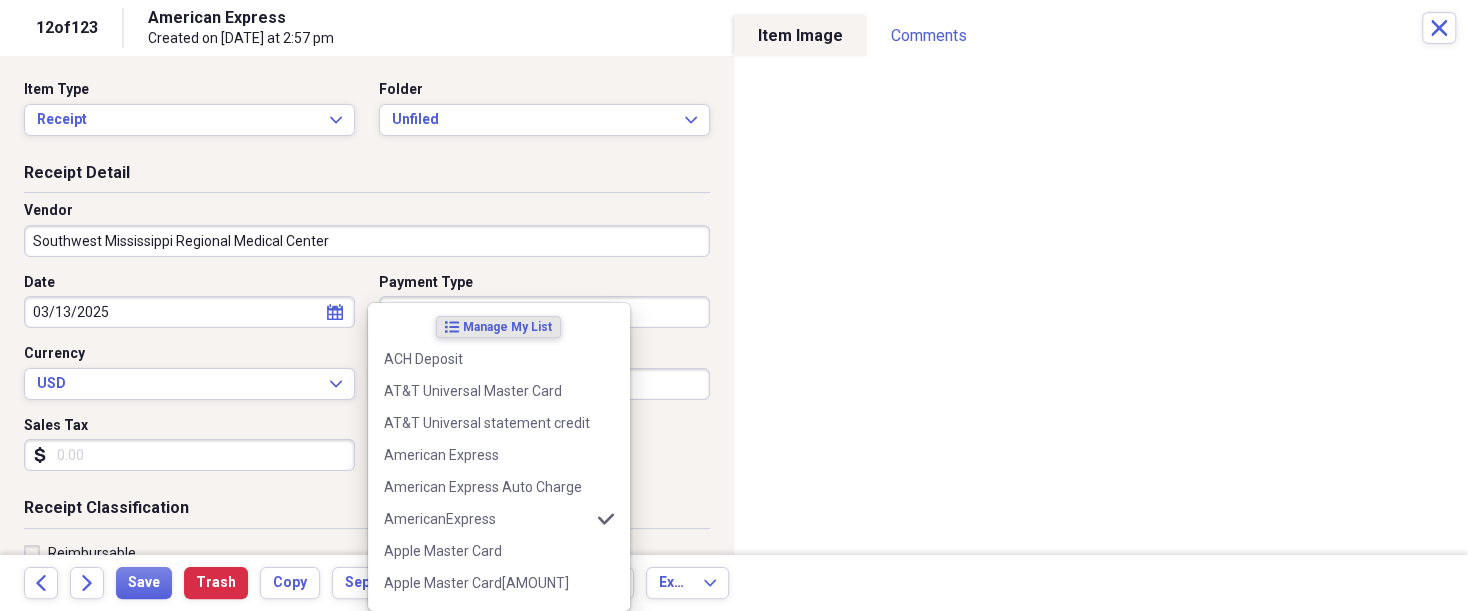 click on "Organize My Files 99+ Collapse Unfiled Needs Review 99+ Unfiled All Files Unfiled Unfiled Unfiled Saved Reports Collapse My Cabinet [FIRST]'s Cabinet Add Folder Expand Folder 2018 Taxes Add Folder Expand Folder 2019 Taxes Add Folder Expand Folder 2020 Taxes Add Folder Expand Folder 2021 Taxes Add Folder Expand Folder 2022 Taxes Add Folder Expand Folder 2023 Taxes Add Folder Expand Folder 2024 Taxes Add Folder Expand Folder 2025 Taxes Add Folder Expand Folder Attorney Case Expenses Add Folder Folder Belize Add Folder Expand Folder Documents Add Folder Expand Folder Files from Cloud Add Folder Folder Insurance Policies Add Folder Folder Sale of LaPlace Property Add Folder Folder [FIRST]'s Social Security Information Add Folder Folder [FIRST]'s Social Security Information Add Folder Folder unviewed receipts Add Folder Folder Wellcare Prescription Drug Application Add Folder Collapse Trash Trash Folder 11/25/19-12/24/20 Statement Folder 12/17/19-1/16/20 Statement Folder 12/25/19-1/24/20 Statement Folder Folder Add" at bounding box center (734, 305) 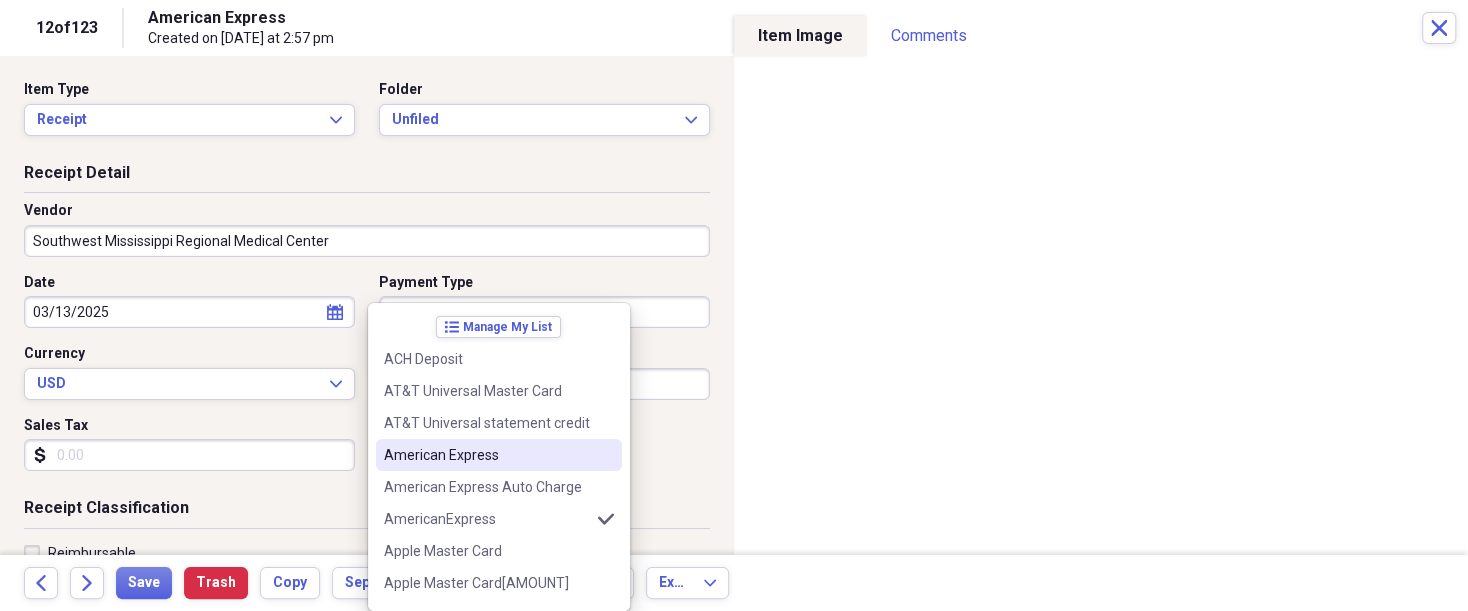 click on "American Express" at bounding box center [499, 455] 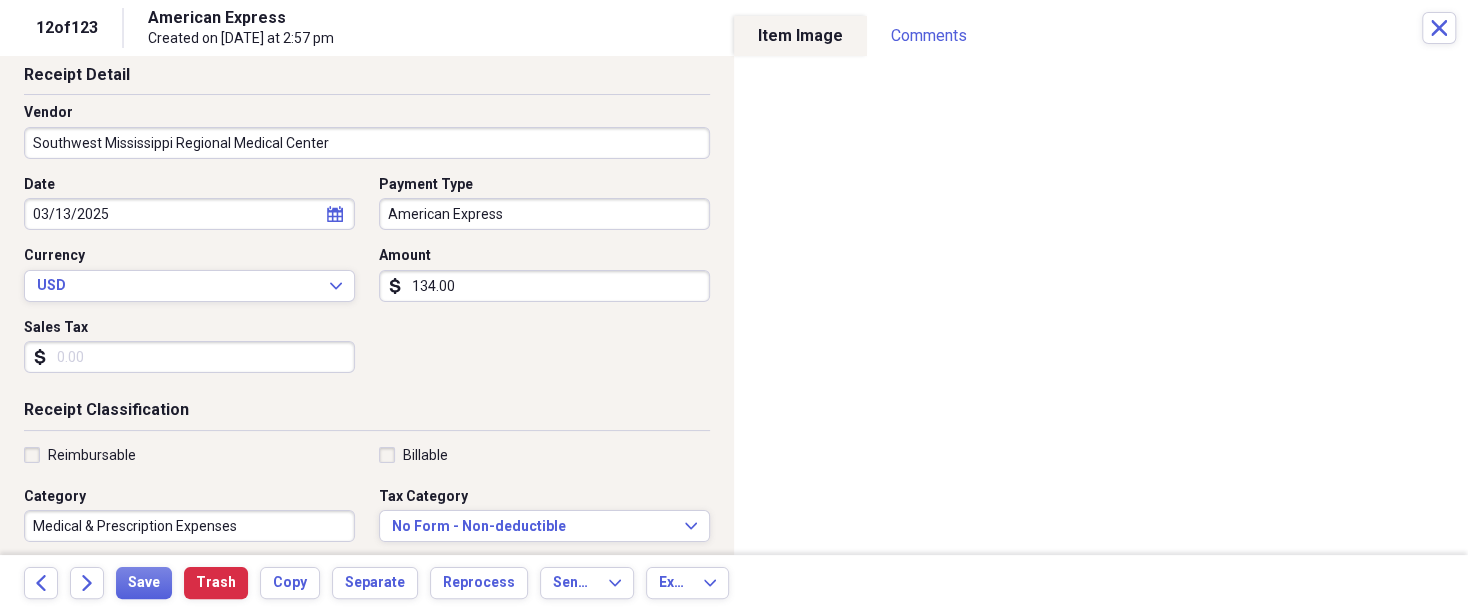 scroll, scrollTop: 100, scrollLeft: 0, axis: vertical 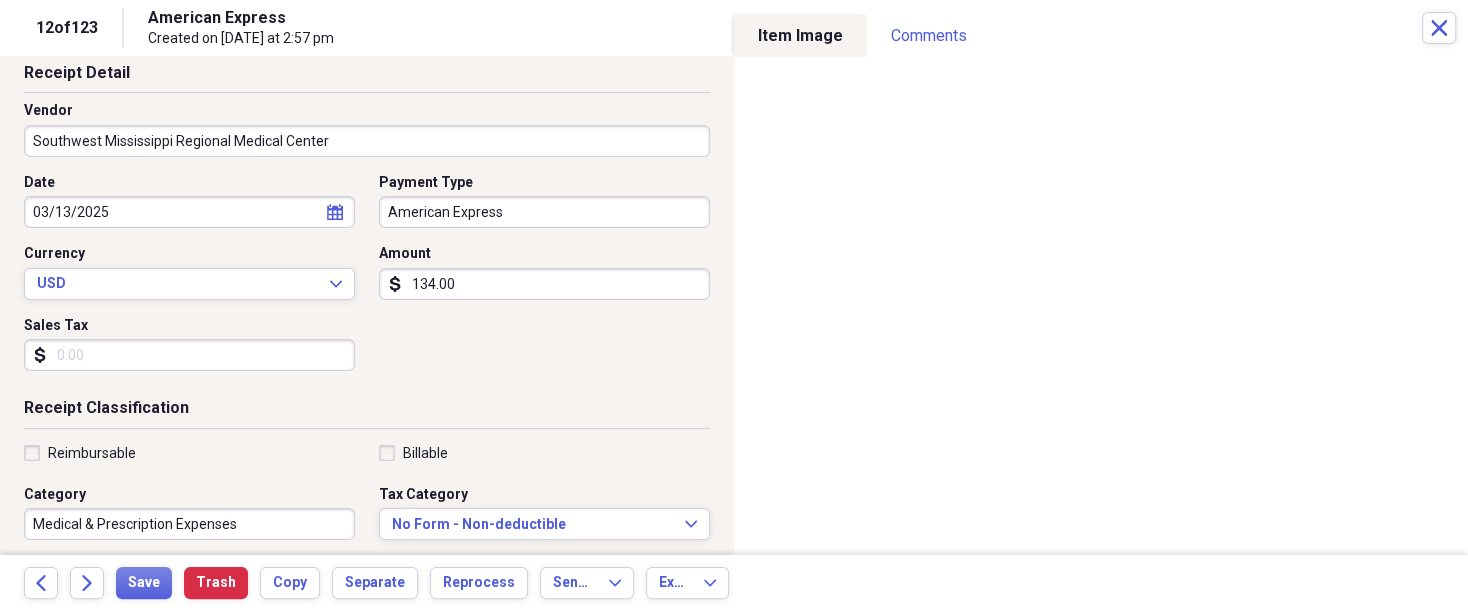 type on "134.00" 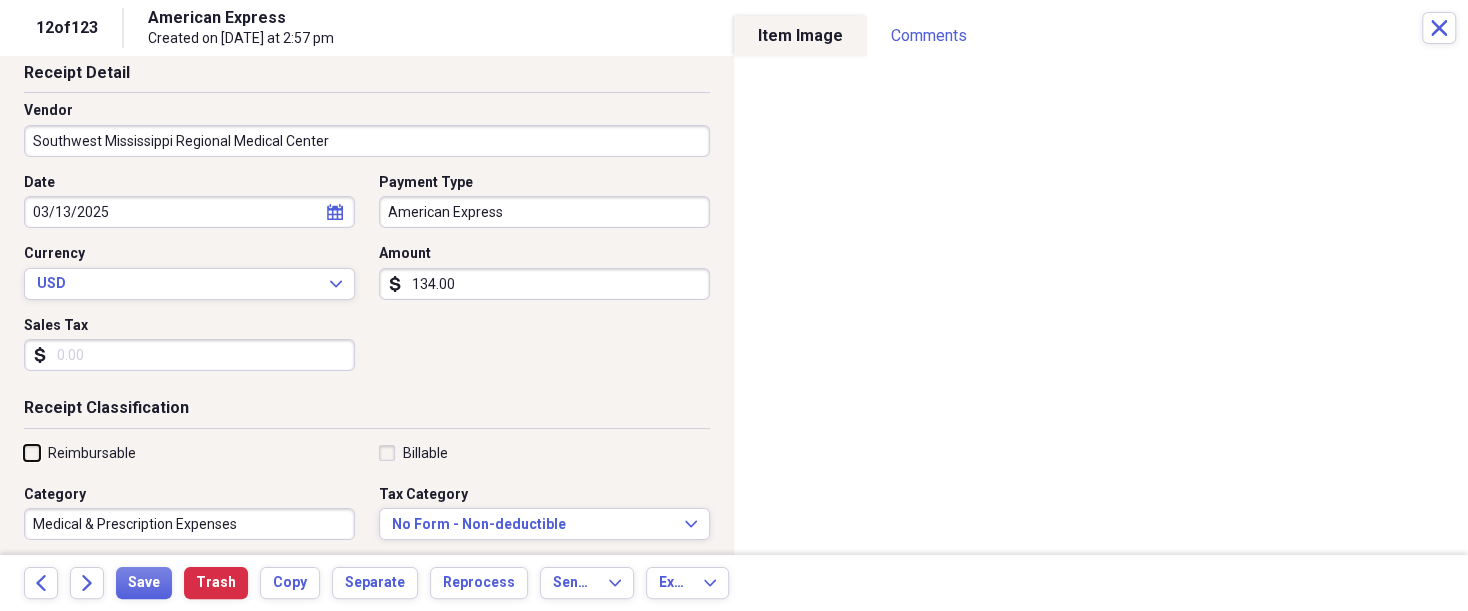 click on "Reimbursable" at bounding box center (24, 452) 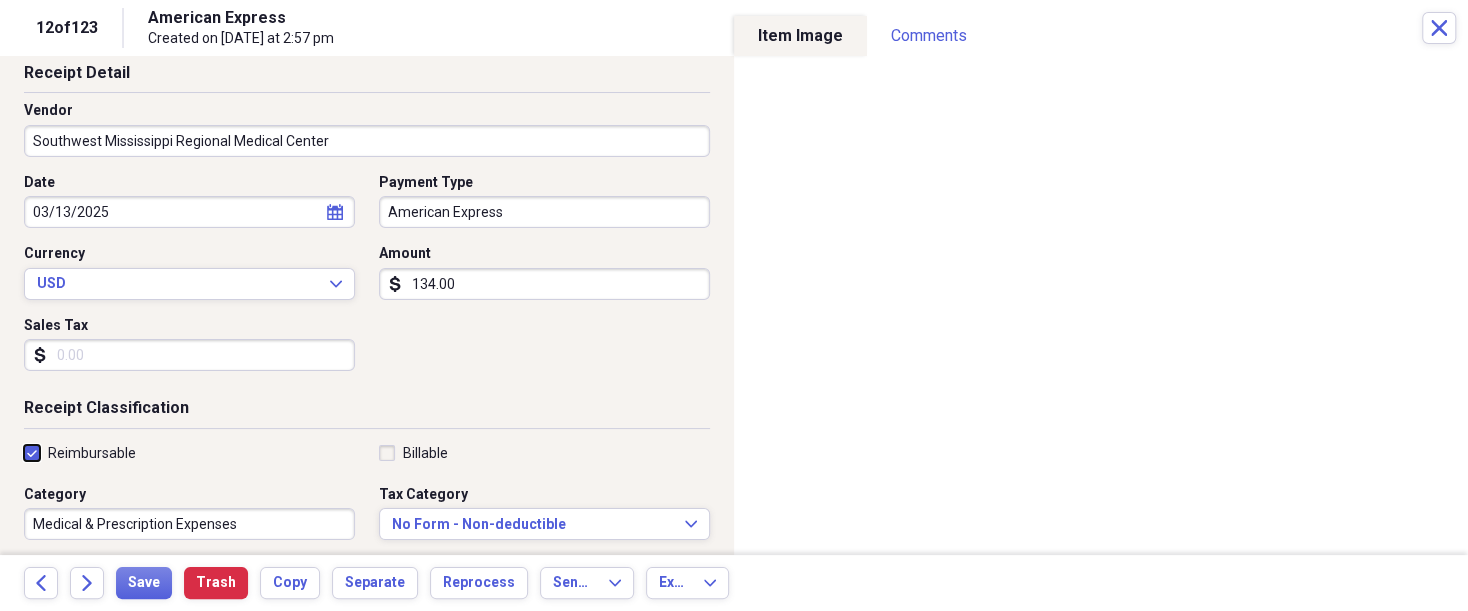 checkbox on "true" 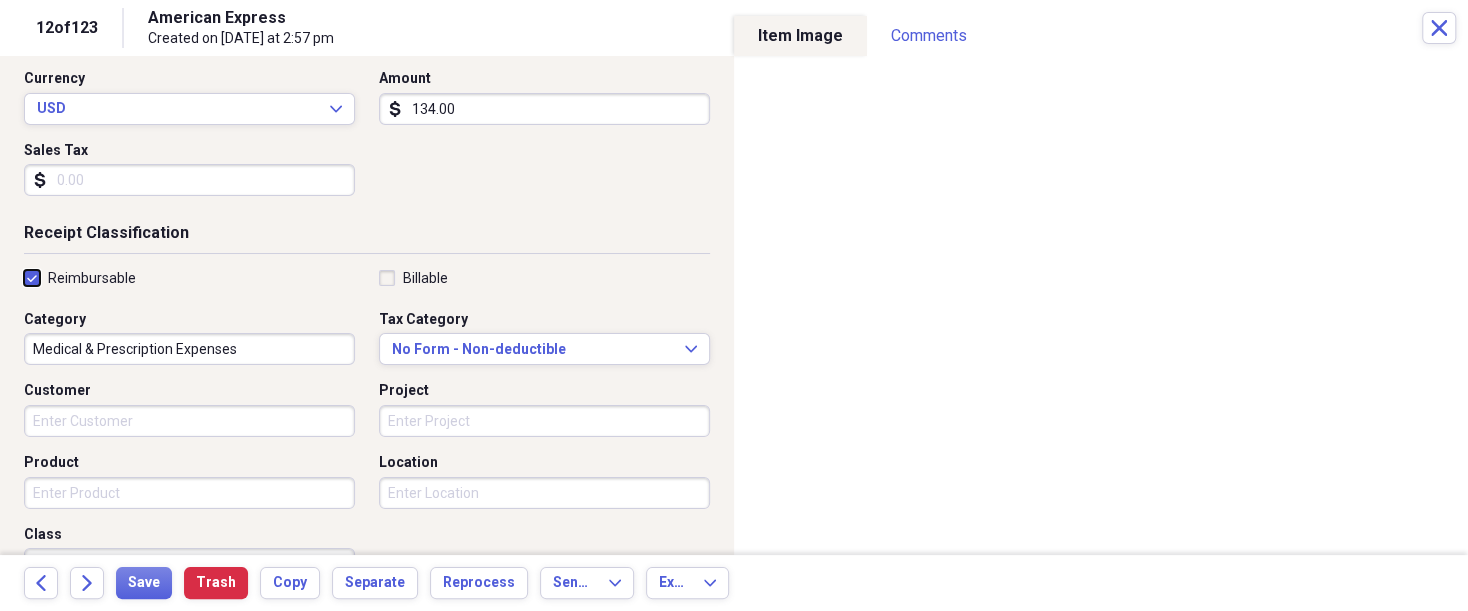 scroll, scrollTop: 300, scrollLeft: 0, axis: vertical 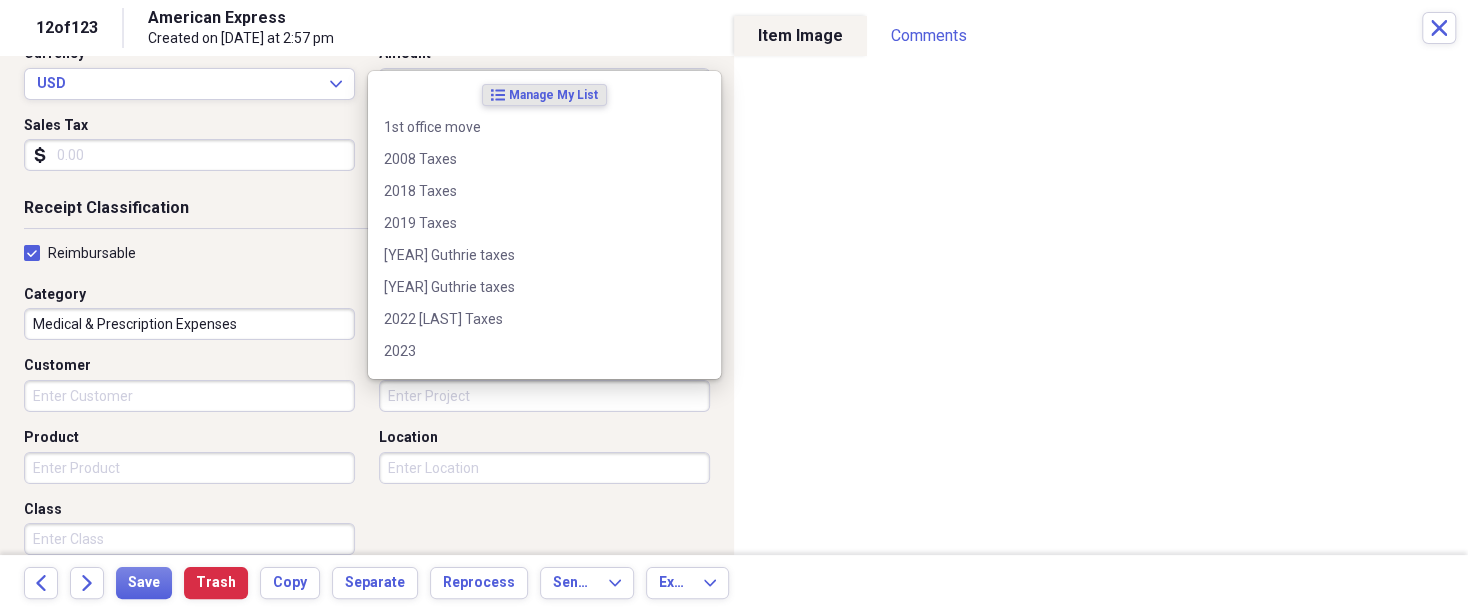 click on "Project" at bounding box center (544, 396) 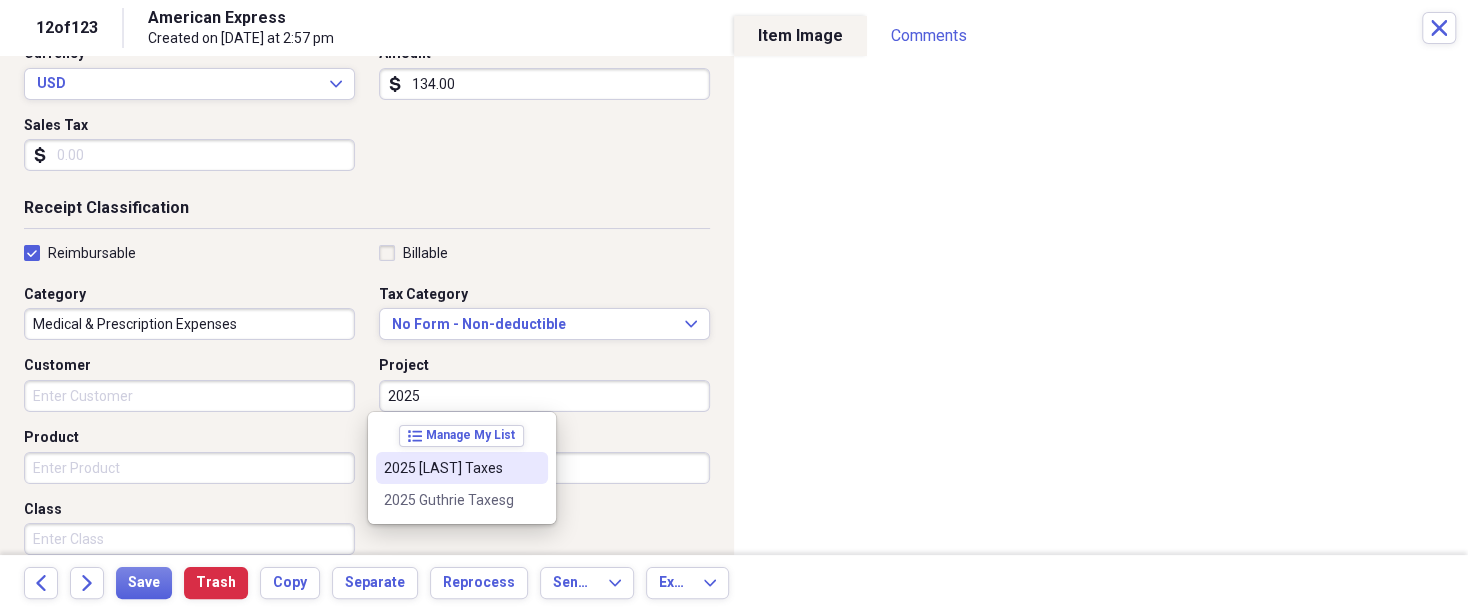 click on "2025 [LAST] Taxes" at bounding box center (450, 468) 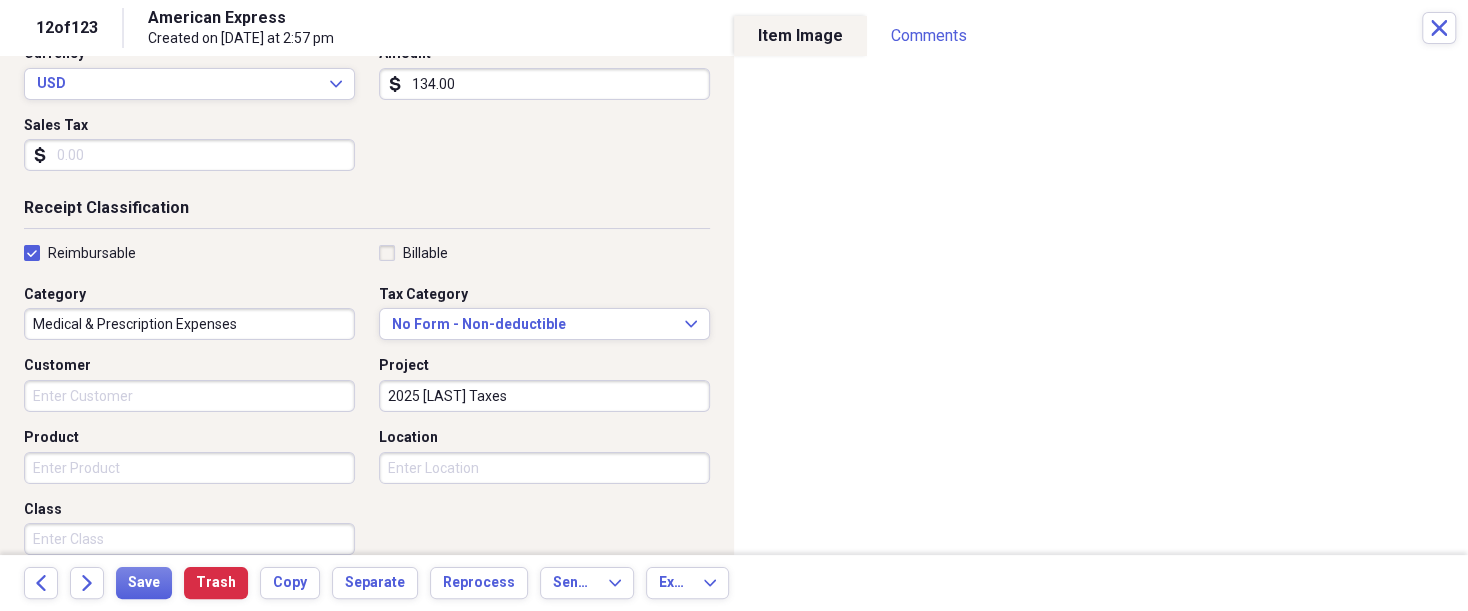 click on "Product" at bounding box center [189, 468] 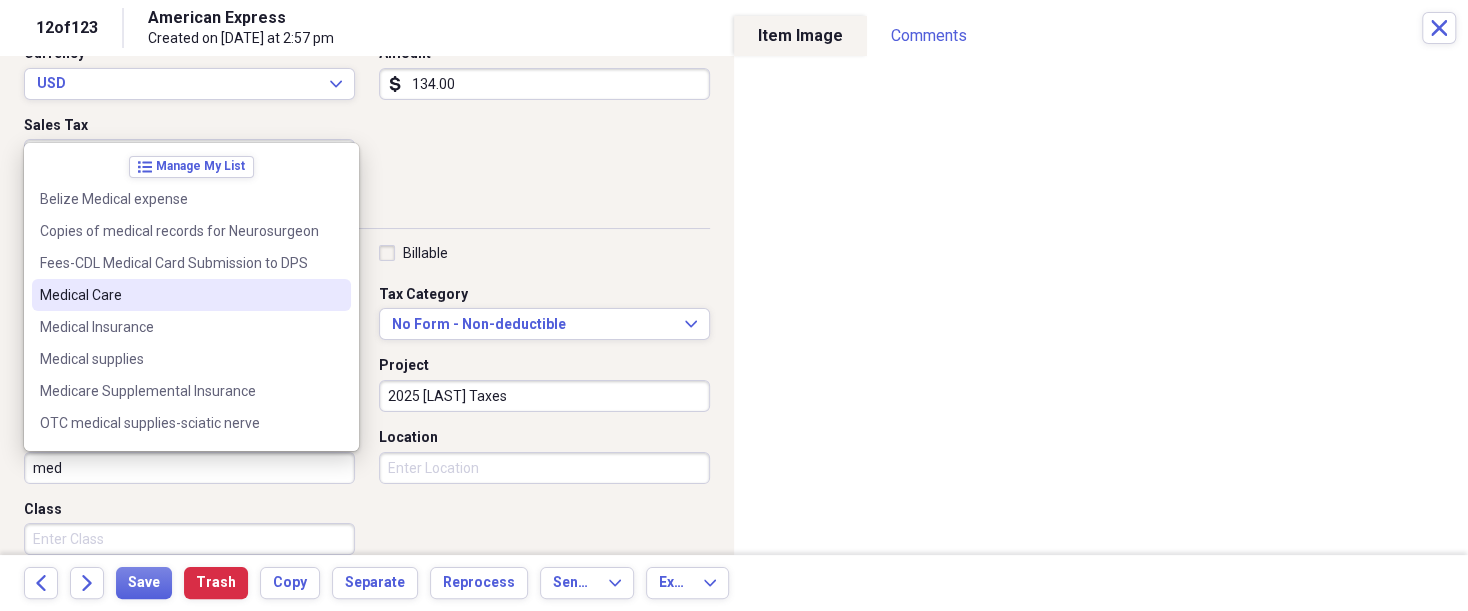 click on "Medical Care" at bounding box center (191, 295) 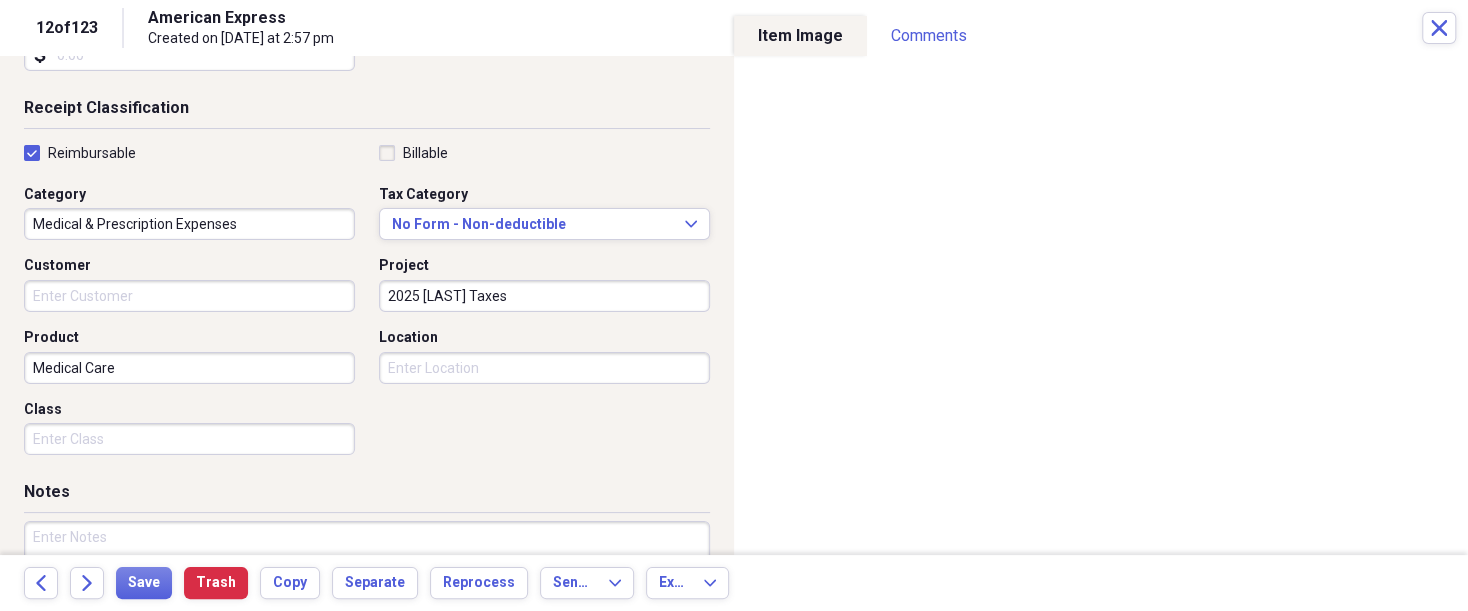 scroll, scrollTop: 450, scrollLeft: 0, axis: vertical 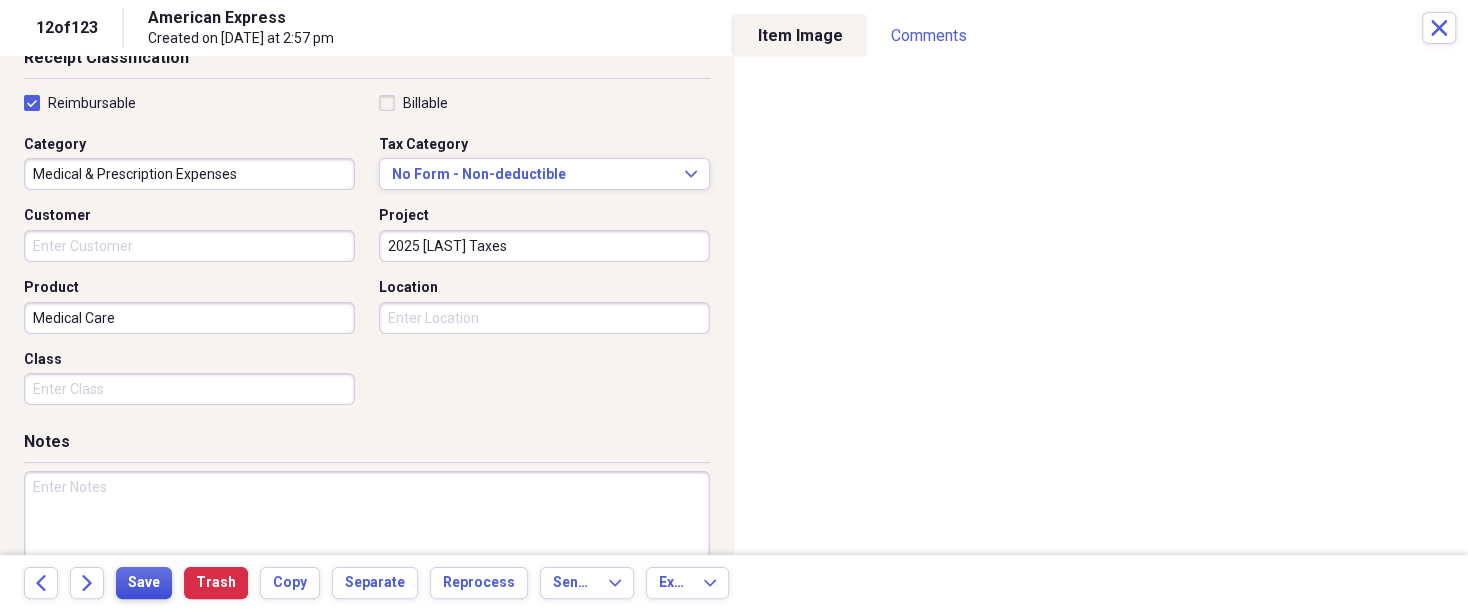 click on "Save" at bounding box center (144, 583) 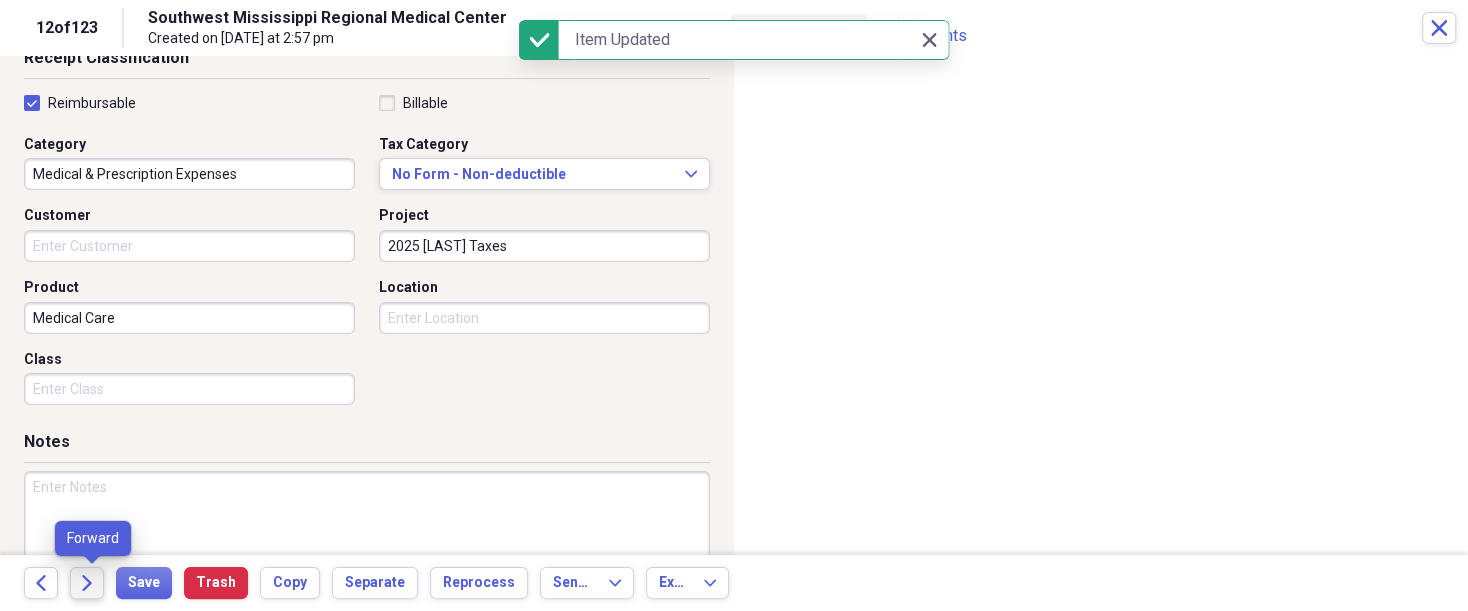 click 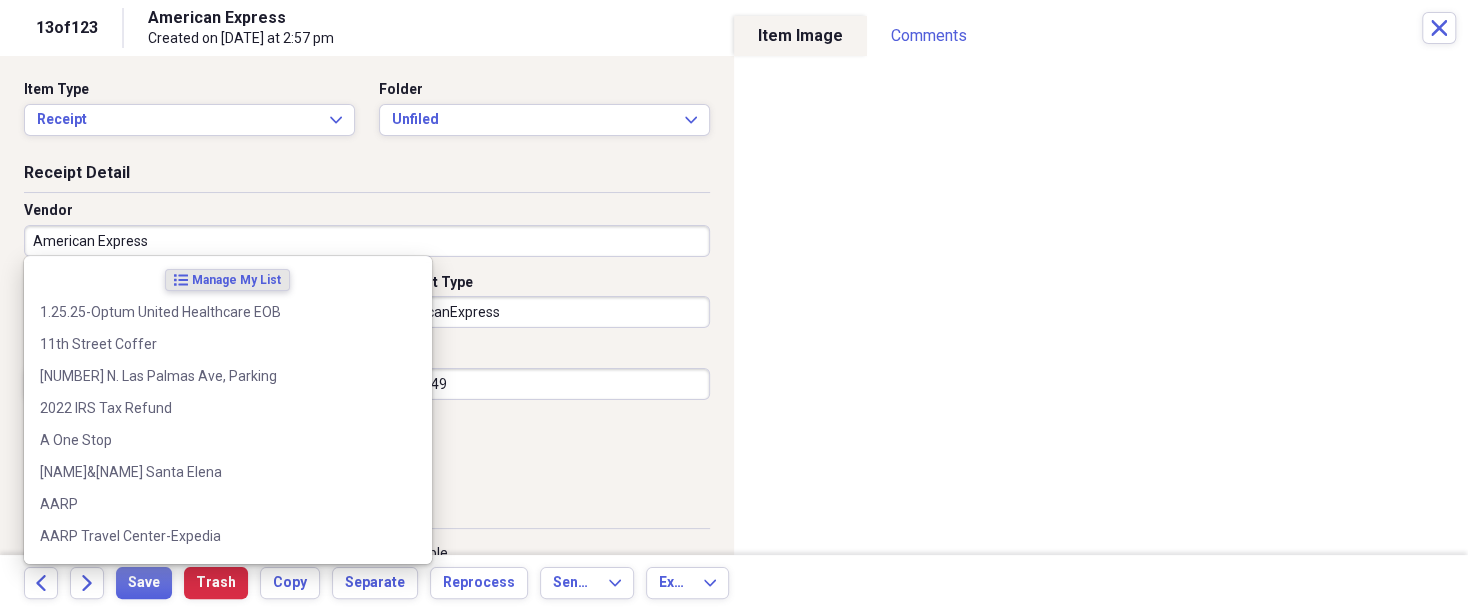 click on "American Express" at bounding box center [367, 241] 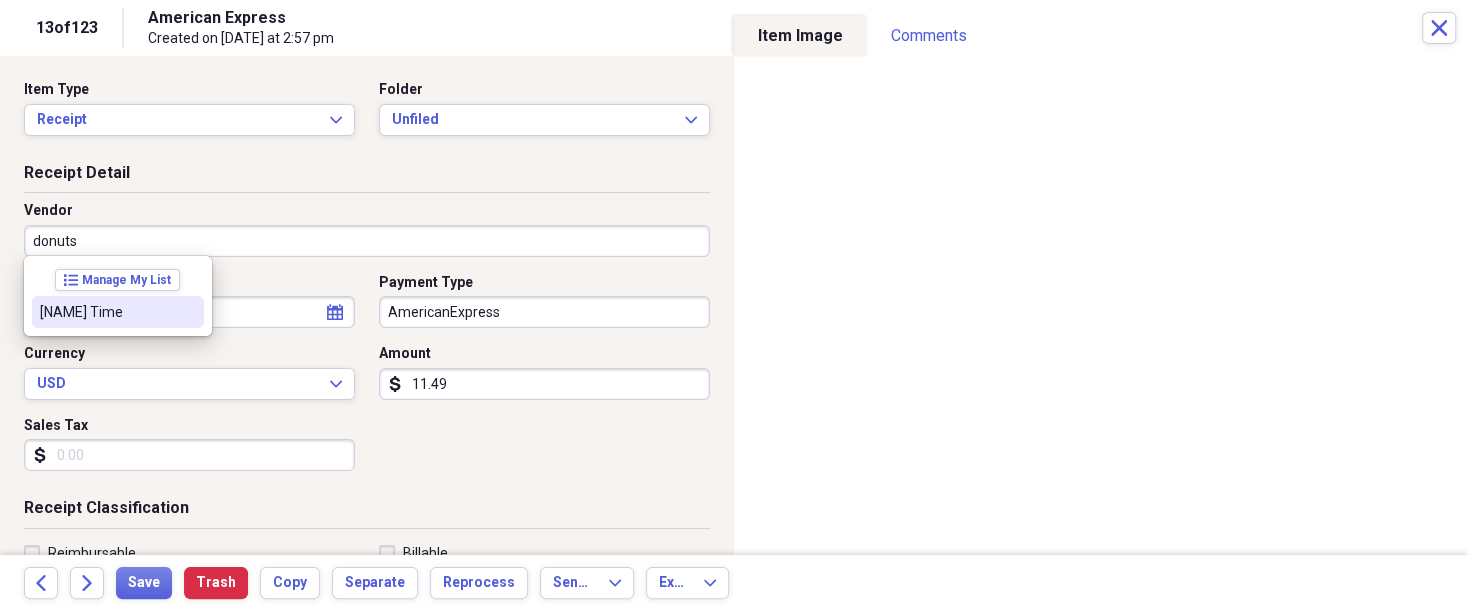 click on "[NAME] Time" at bounding box center (118, 312) 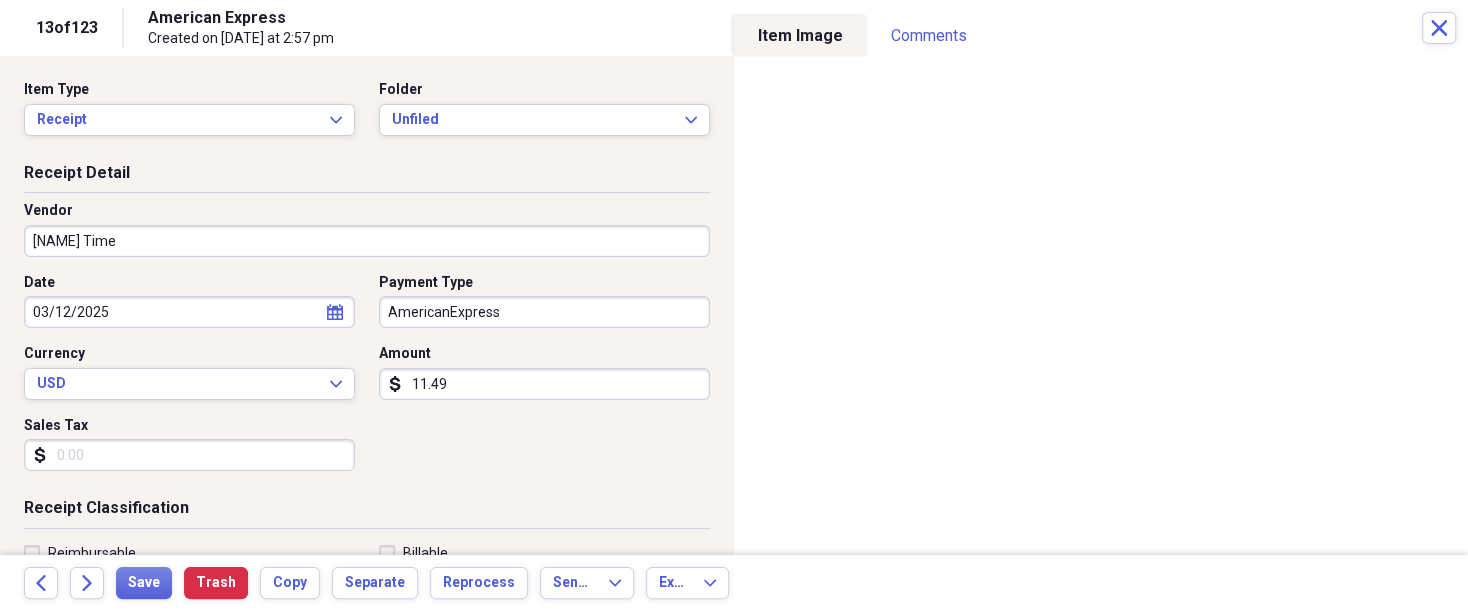 type on "Meals/Restaurants" 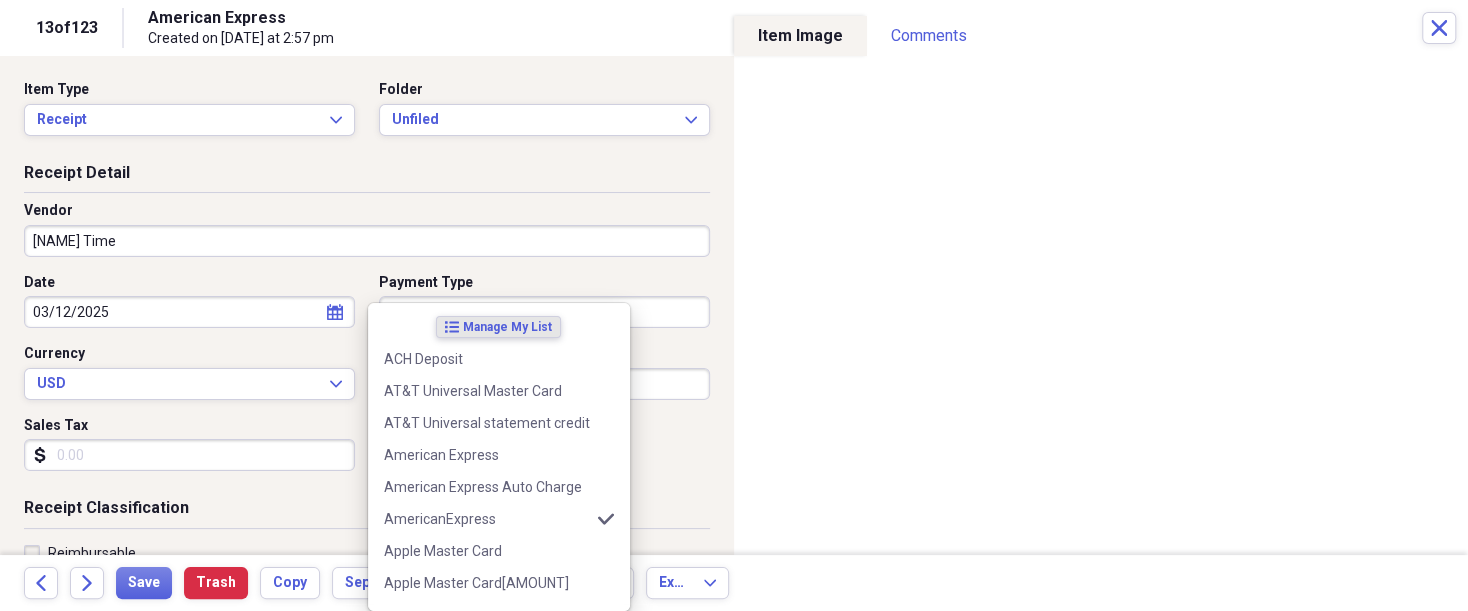 click on "Organize My Files 99+ Collapse Unfiled Needs Review 99+ Unfiled All Files Unfiled Unfiled Unfiled Saved Reports Collapse My Cabinet [FIRST]'s Cabinet Add Folder Expand Folder 2018 Taxes Add Folder Expand Folder 2019 Taxes Add Folder Expand Folder 2020 Taxes Add Folder Expand Folder 2021 Taxes Add Folder Expand Folder 2022 Taxes Add Folder Expand Folder 2023 Taxes Add Folder Expand Folder 2024 Taxes Add Folder Expand Folder 2025 Taxes Add Folder Expand Folder Attorney Case Expenses Add Folder Folder Belize Add Folder Expand Folder Documents Add Folder Expand Folder Files from Cloud Add Folder Folder Insurance Policies Add Folder Folder Sale of LaPlace Property Add Folder Folder [FIRST]'s Social Security Information Add Folder Folder [FIRST]'s Social Security Information Add Folder Folder unviewed receipts Add Folder Folder Wellcare Prescription Drug Application Add Folder Collapse Trash Trash Folder 11/25/19-12/24/20 Statement Folder 12/17/19-1/16/20 Statement Folder 12/25/19-1/24/20 Statement Folder Folder Add" at bounding box center [734, 305] 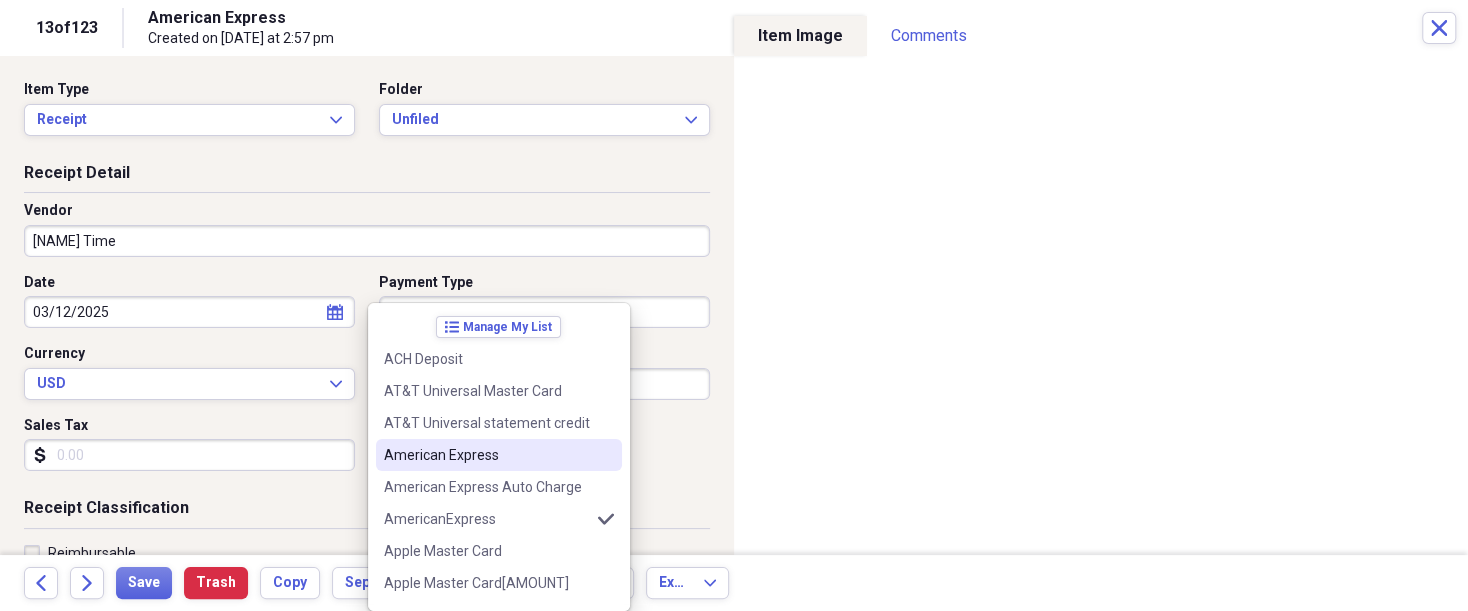 click on "American Express" at bounding box center (499, 455) 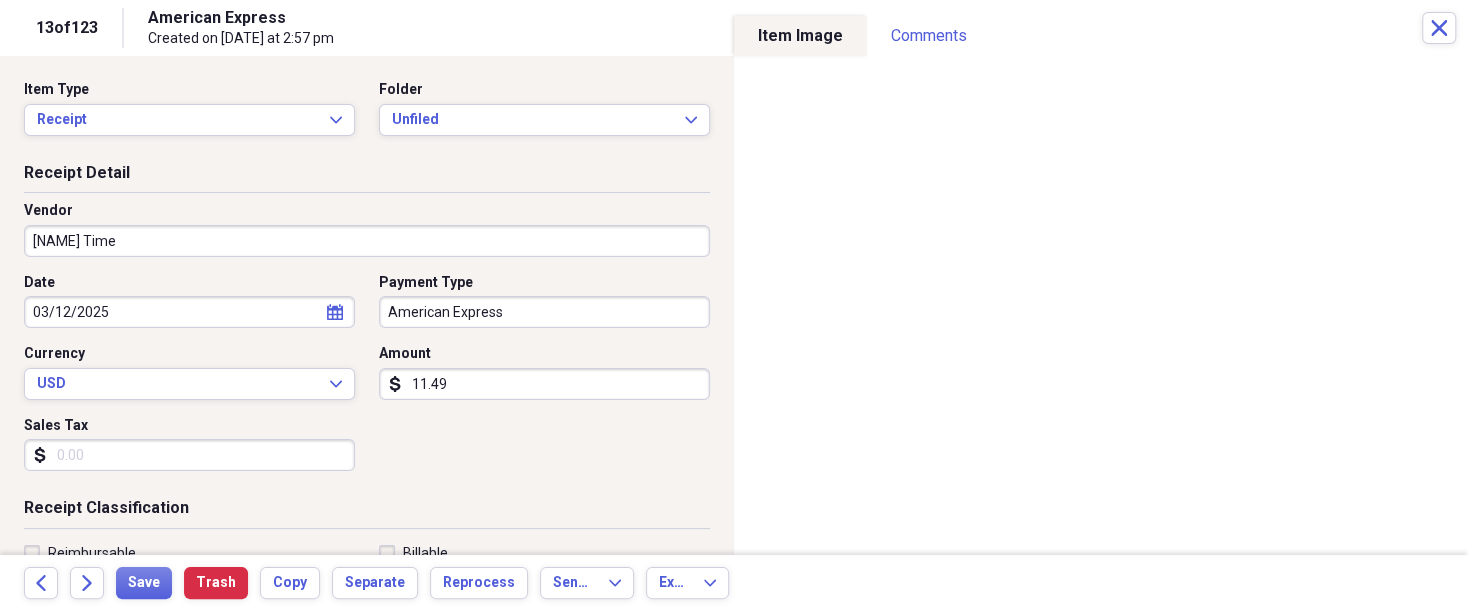 click on "Sales Tax" at bounding box center (189, 455) 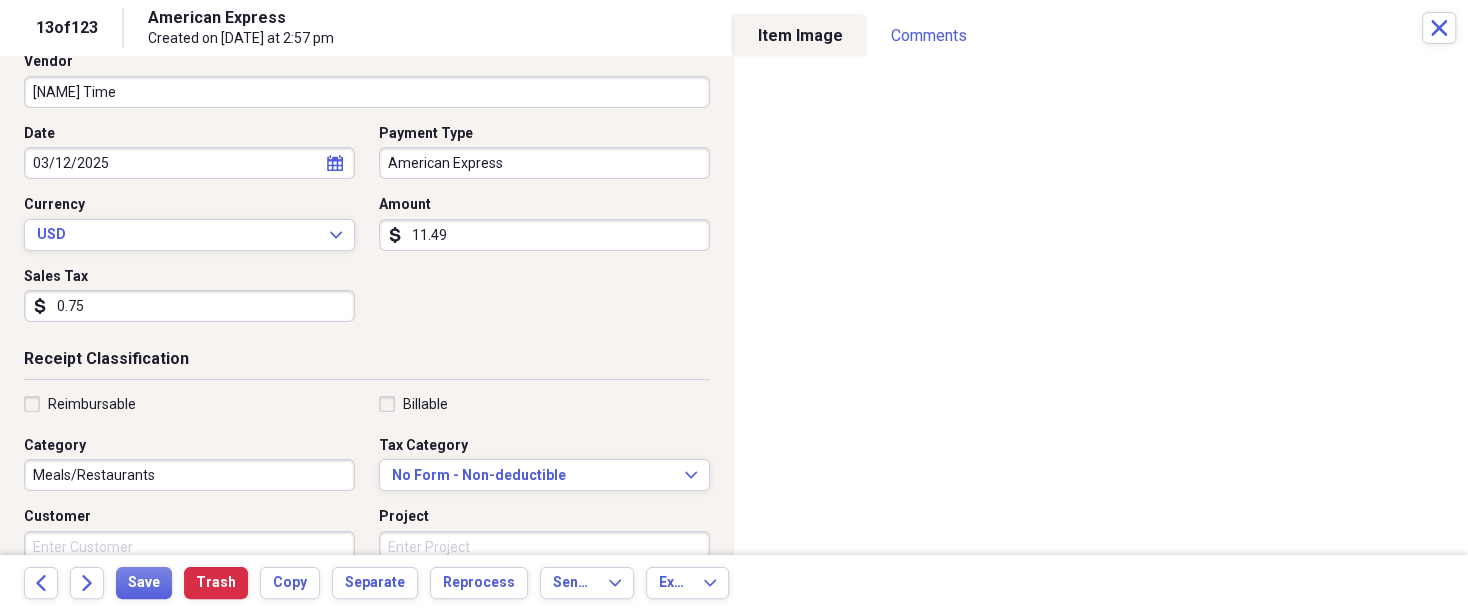 scroll, scrollTop: 150, scrollLeft: 0, axis: vertical 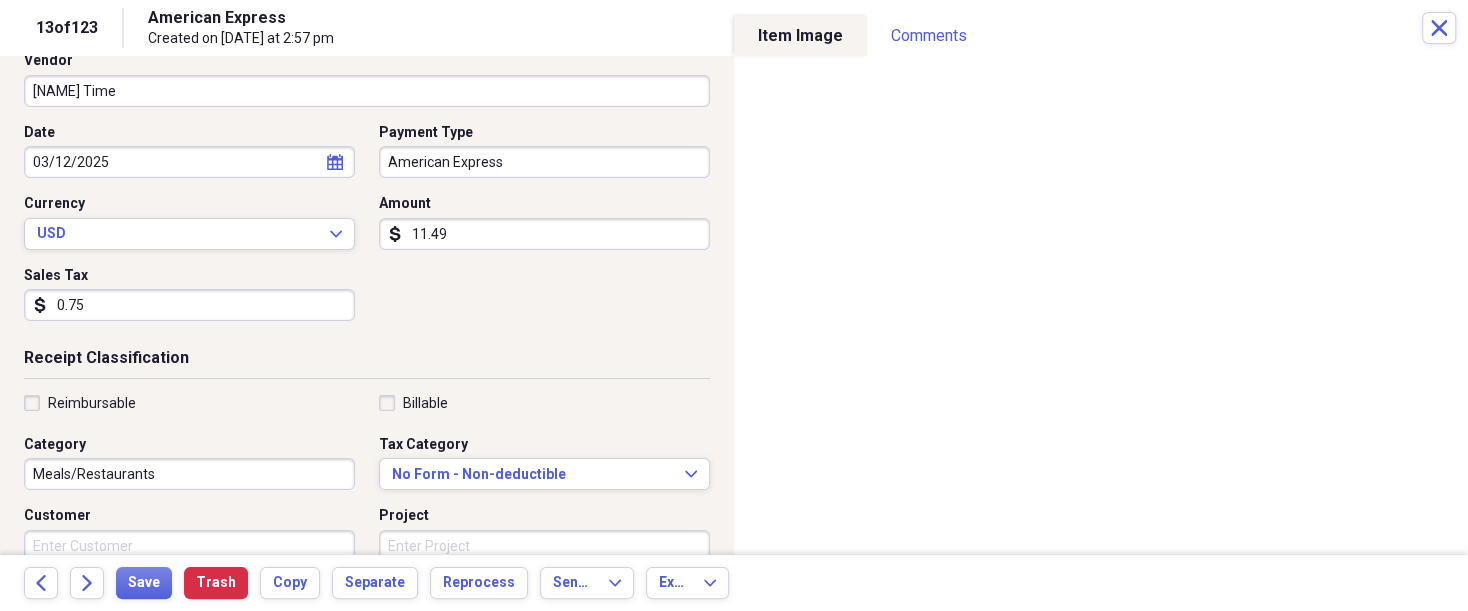 type on "0.75" 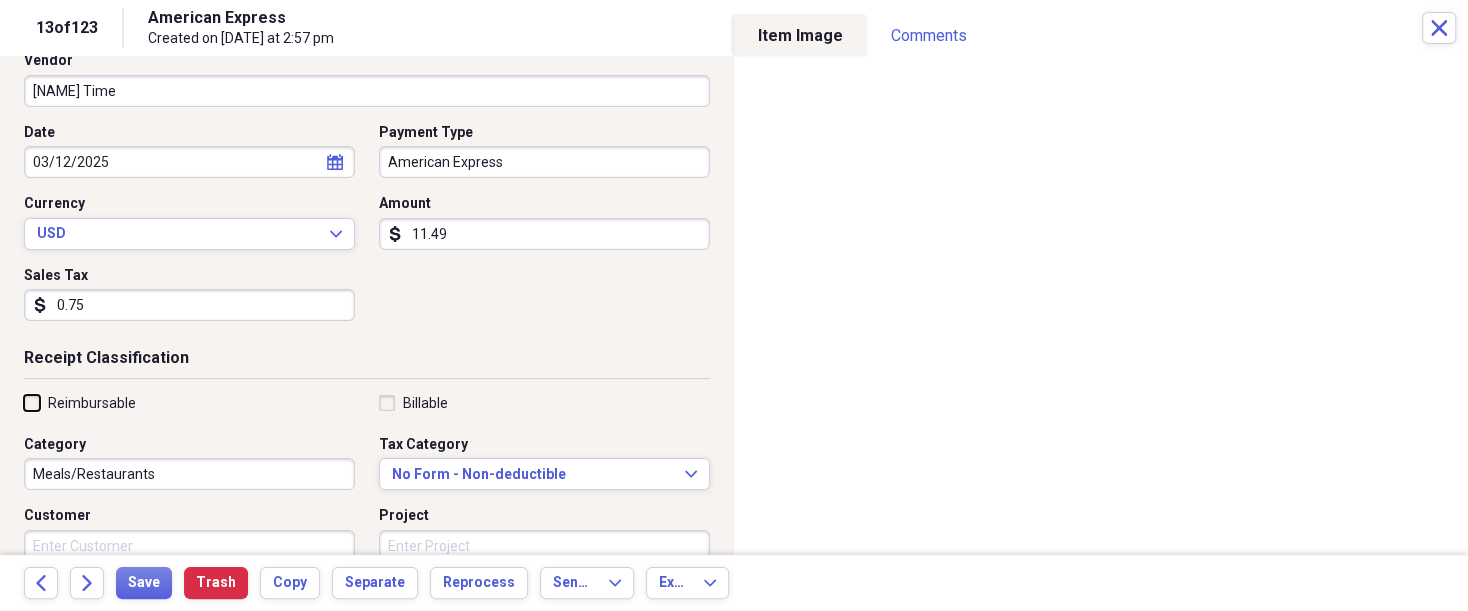 click on "Reimbursable" at bounding box center [24, 402] 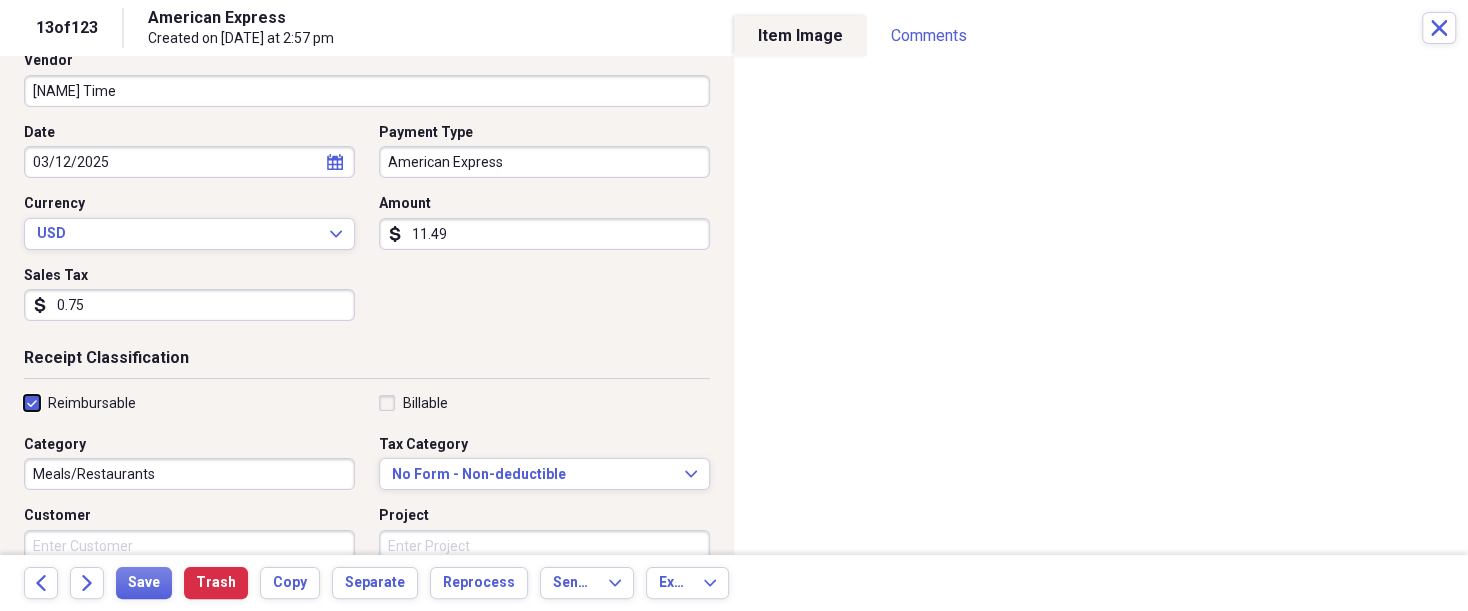 checkbox on "true" 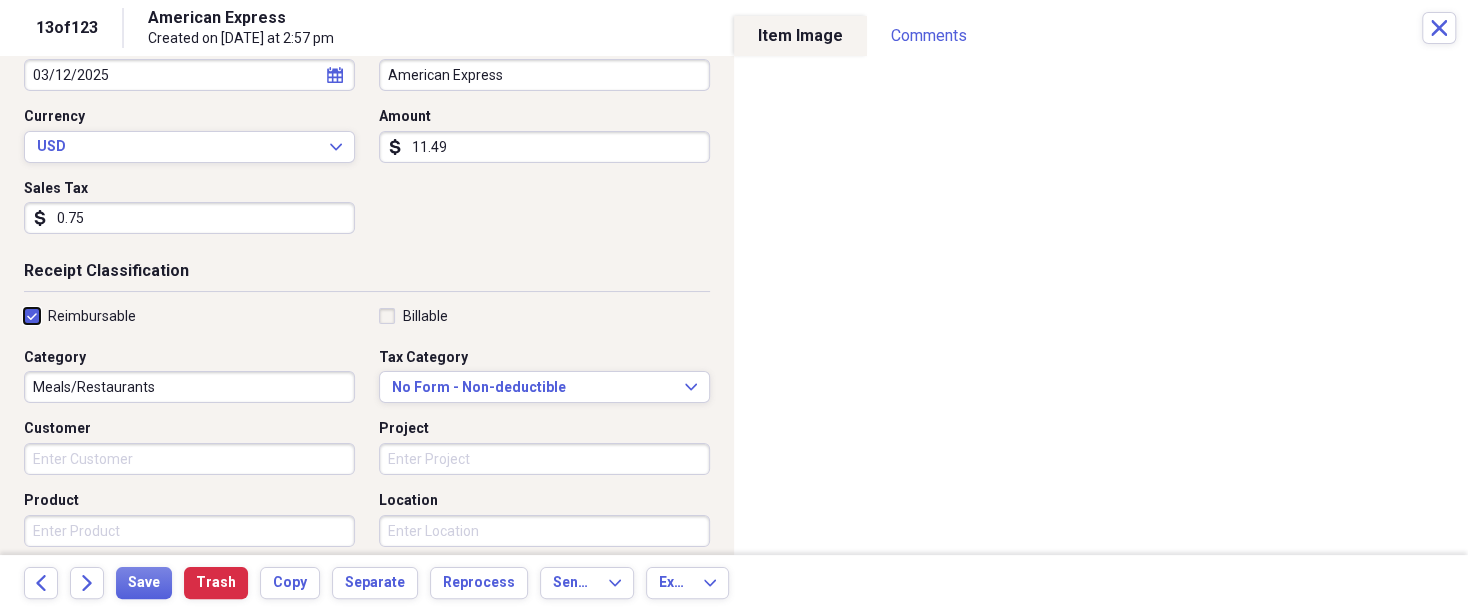 scroll, scrollTop: 250, scrollLeft: 0, axis: vertical 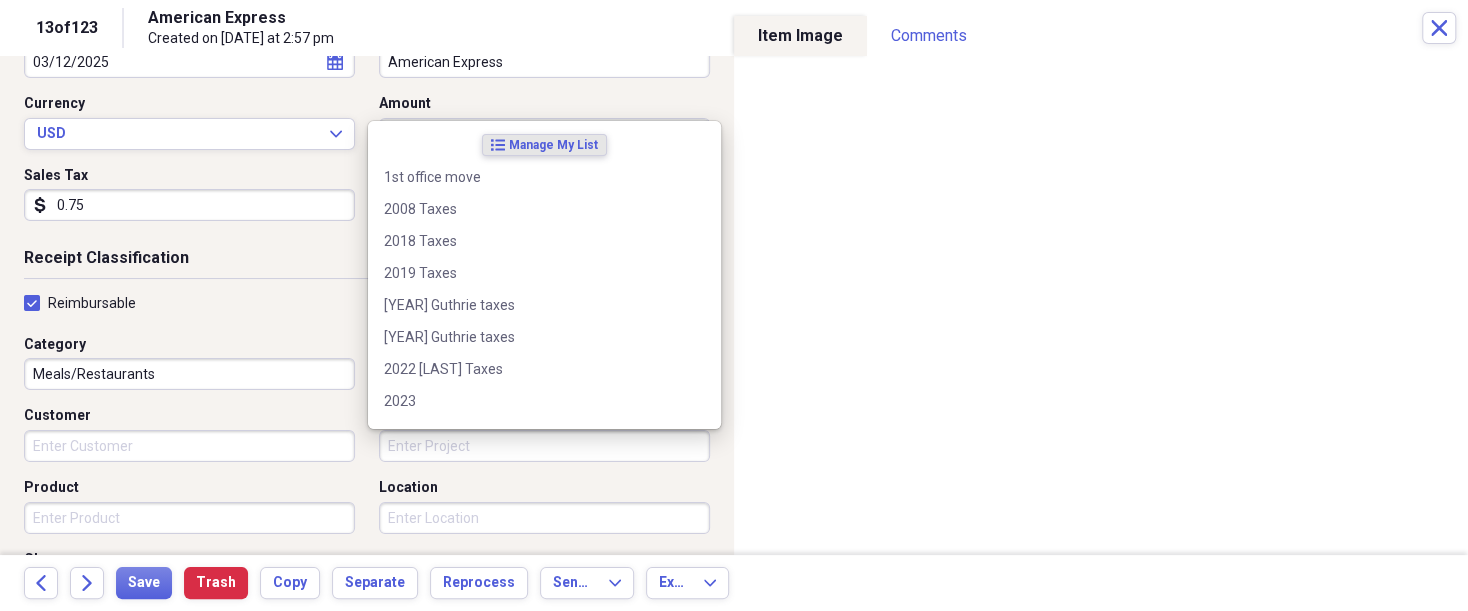 click on "Project" at bounding box center [544, 446] 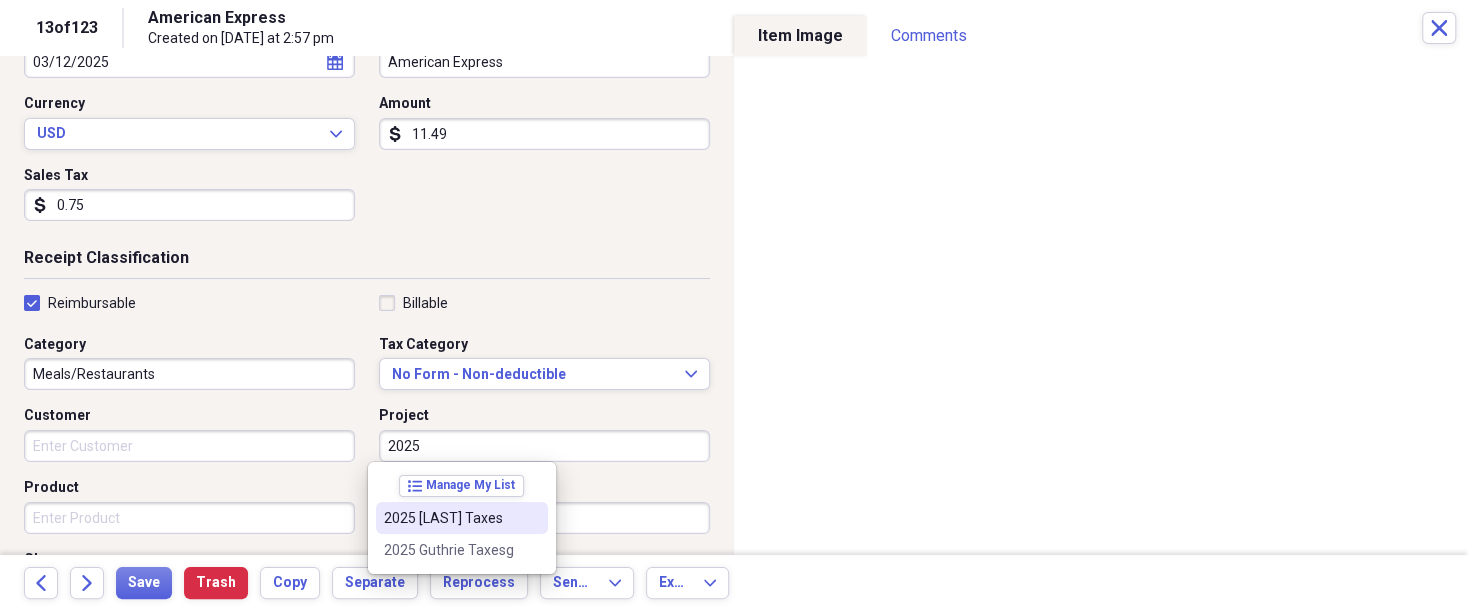 click on "2025 [LAST] Taxes" at bounding box center (462, 518) 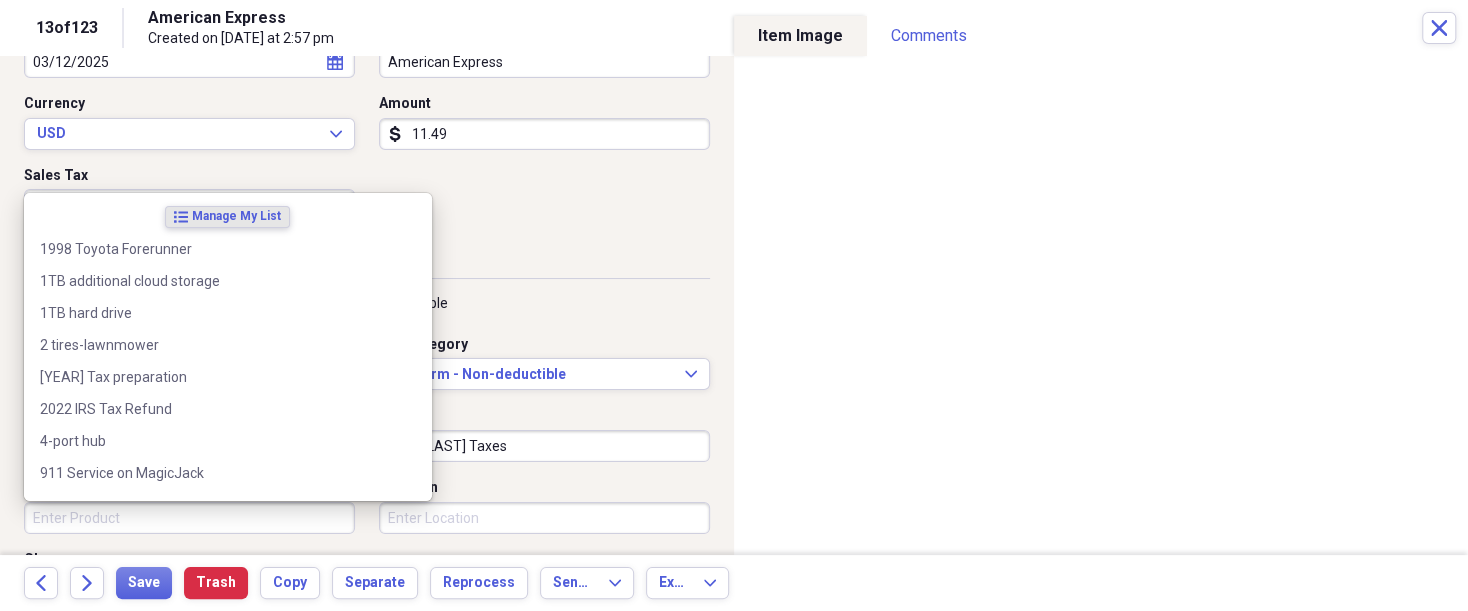 click on "Product" at bounding box center (189, 518) 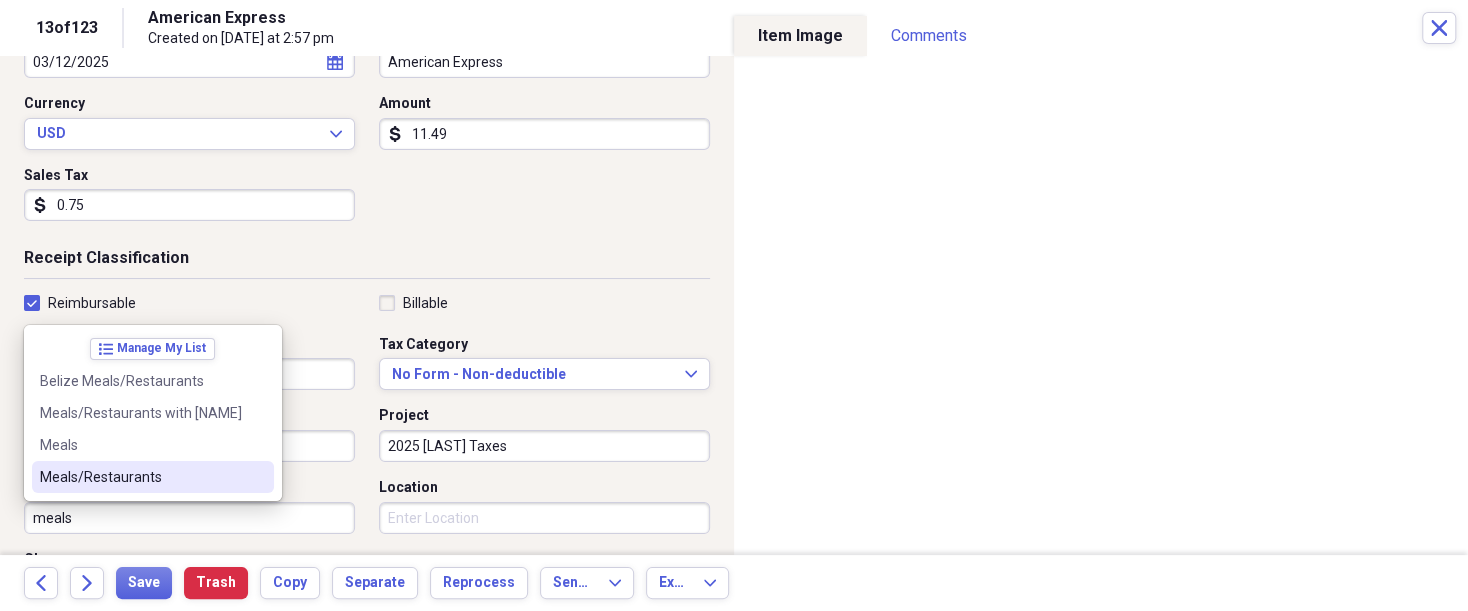 click on "Meals/Restaurants" at bounding box center (141, 477) 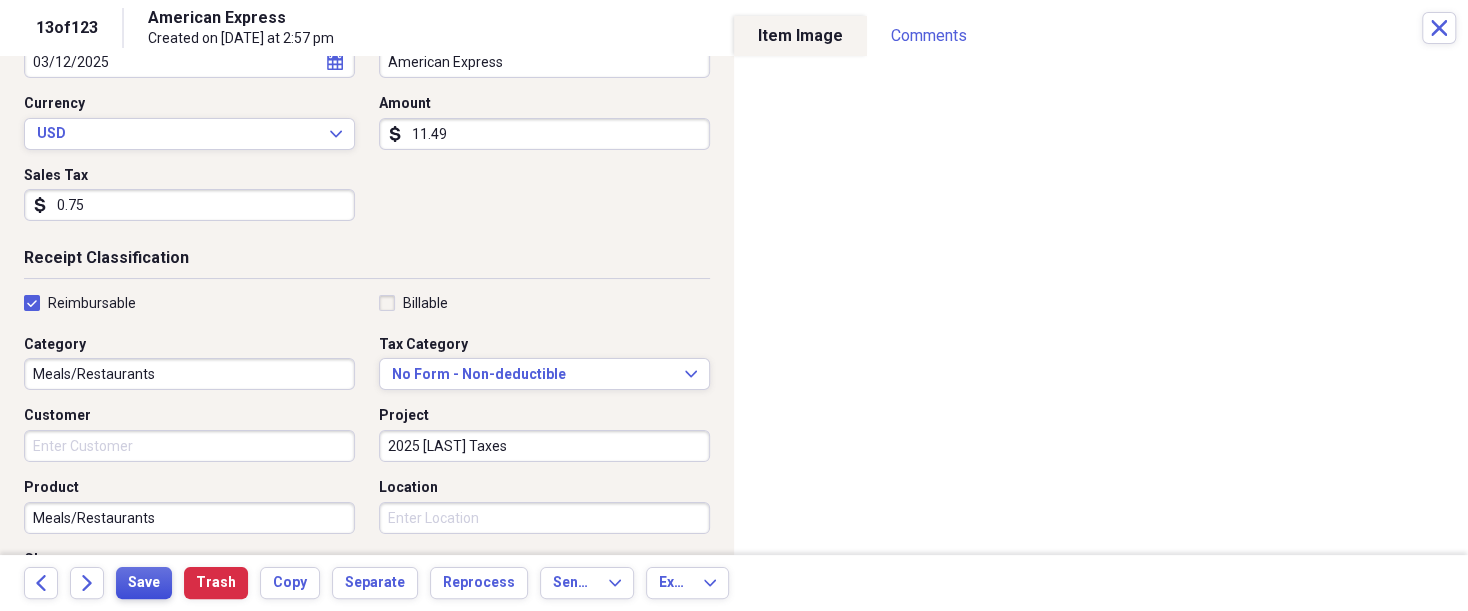 click on "Save" at bounding box center (144, 583) 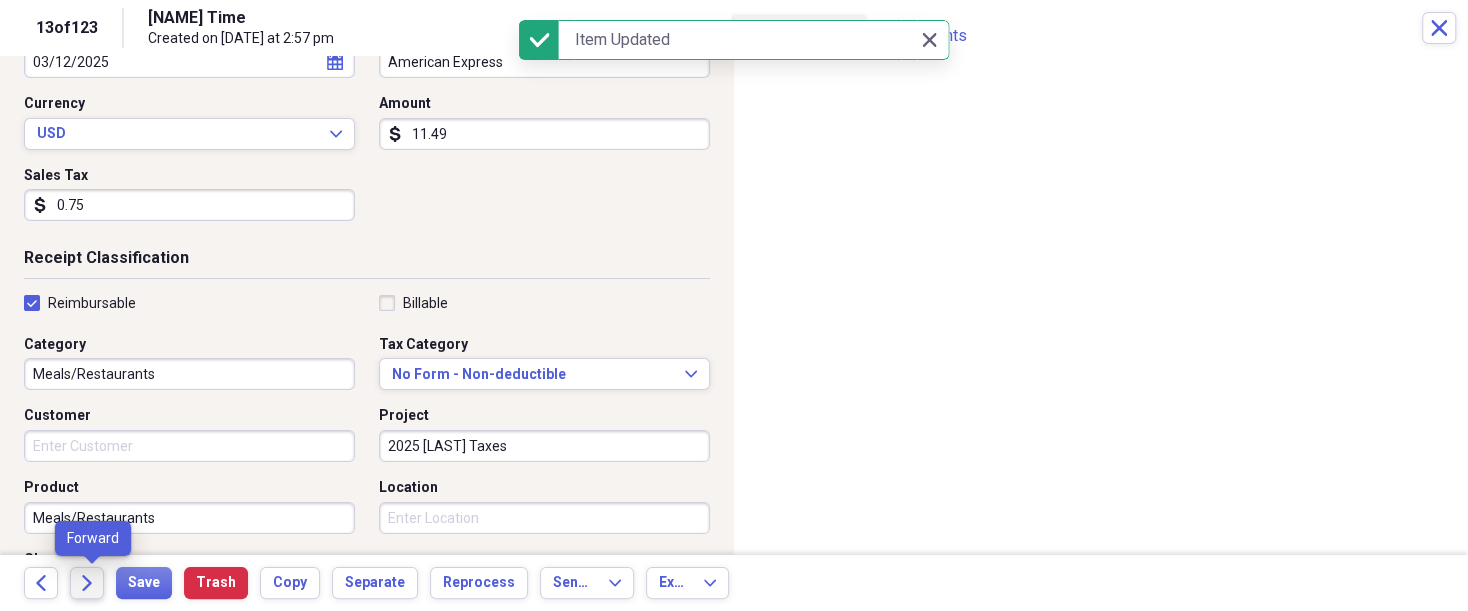 click on "Forward" 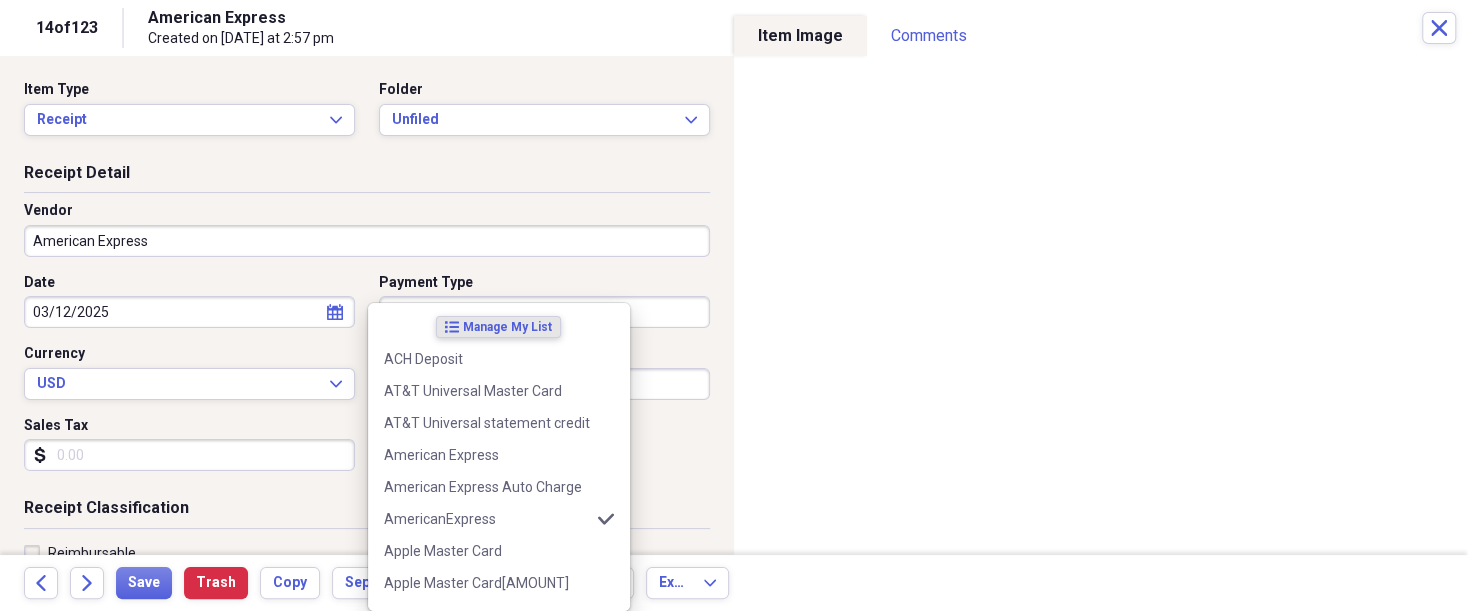 click on "Organize My Files 99+ Collapse Unfiled Needs Review 99+ Unfiled All Files Unfiled Unfiled Unfiled Saved Reports Collapse My Cabinet [FIRST]'s Cabinet Add Folder Expand Folder 2018 Taxes Add Folder Expand Folder 2019 Taxes Add Folder Expand Folder 2020 Taxes Add Folder Expand Folder 2021 Taxes Add Folder Expand Folder 2022 Taxes Add Folder Expand Folder 2023 Taxes Add Folder Expand Folder 2024 Taxes Add Folder Expand Folder 2025 Taxes Add Folder Expand Folder Attorney Case Expenses Add Folder Folder Belize Add Folder Expand Folder Documents Add Folder Expand Folder Files from Cloud Add Folder Folder Insurance Policies Add Folder Folder Sale of LaPlace Property Add Folder Folder [FIRST]'s Social Security Information Add Folder Folder [FIRST]'s Social Security Information Add Folder Folder unviewed receipts Add Folder Folder Wellcare Prescription Drug Application Add Folder Collapse Trash Trash Folder 11/25/19-12/24/20 Statement Folder 12/17/19-1/16/20 Statement Folder 12/25/19-1/24/20 Statement Folder Folder Add" at bounding box center (734, 305) 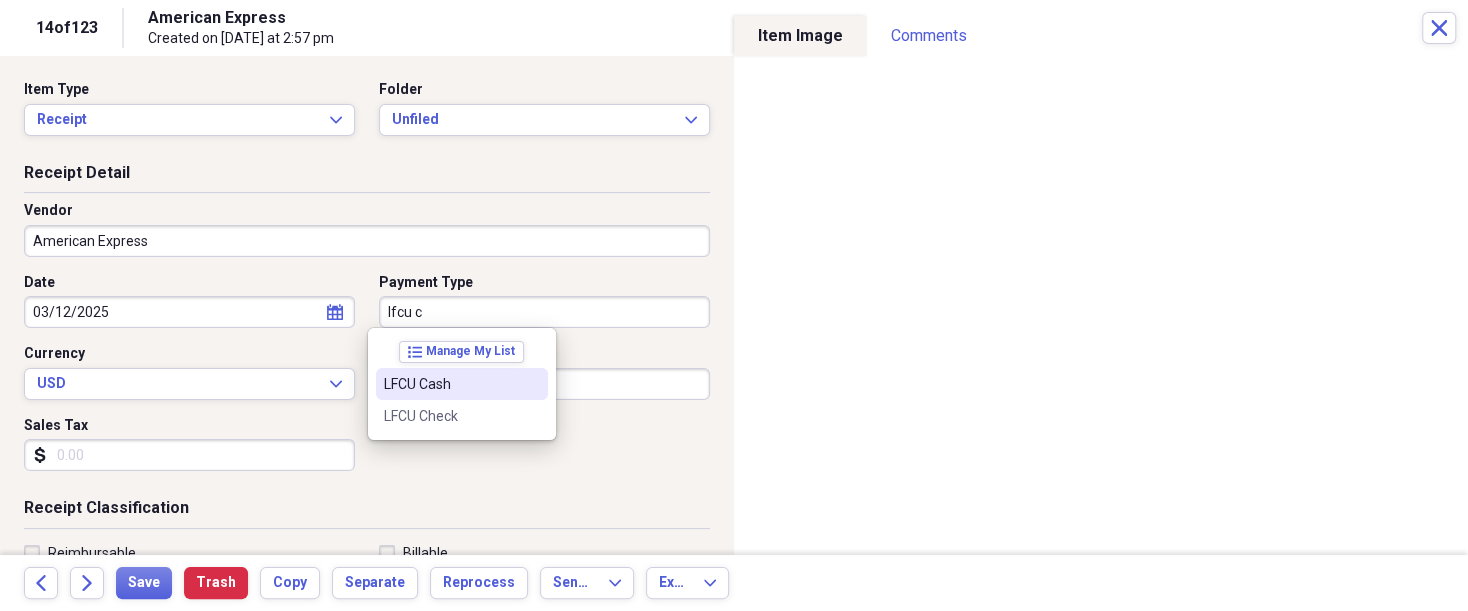 click on "LFCU Cash" at bounding box center (450, 384) 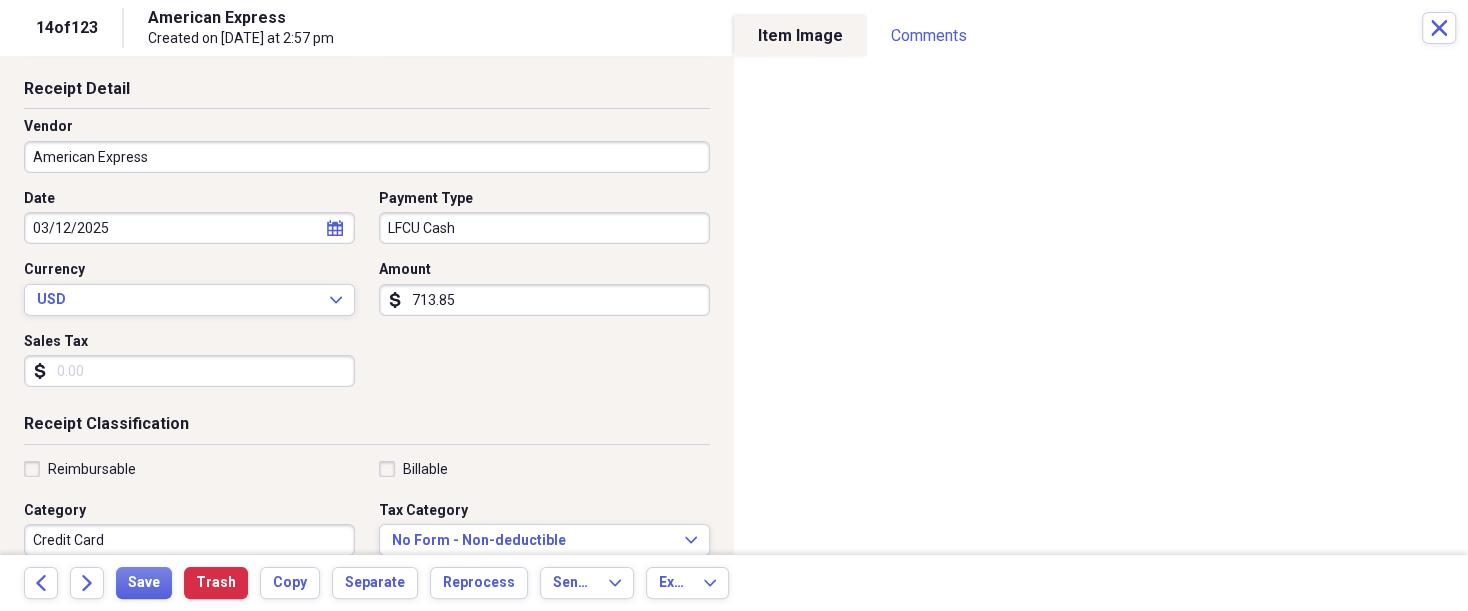 scroll, scrollTop: 100, scrollLeft: 0, axis: vertical 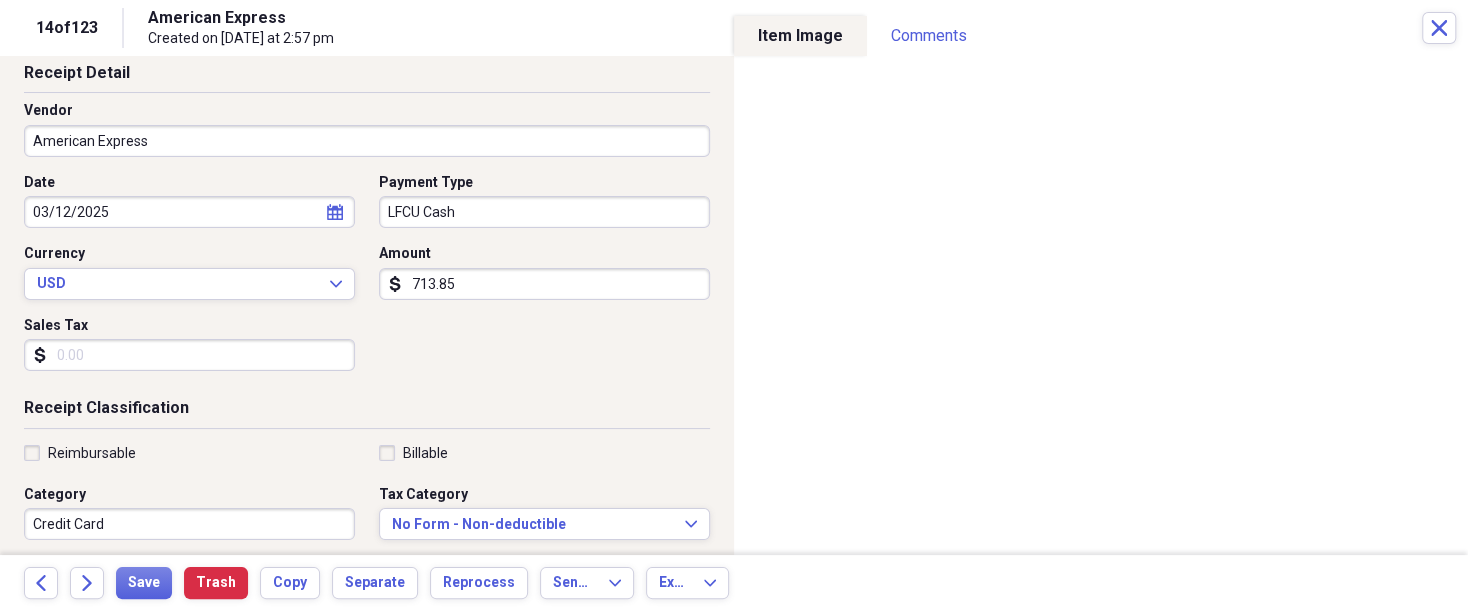 type on "713.85" 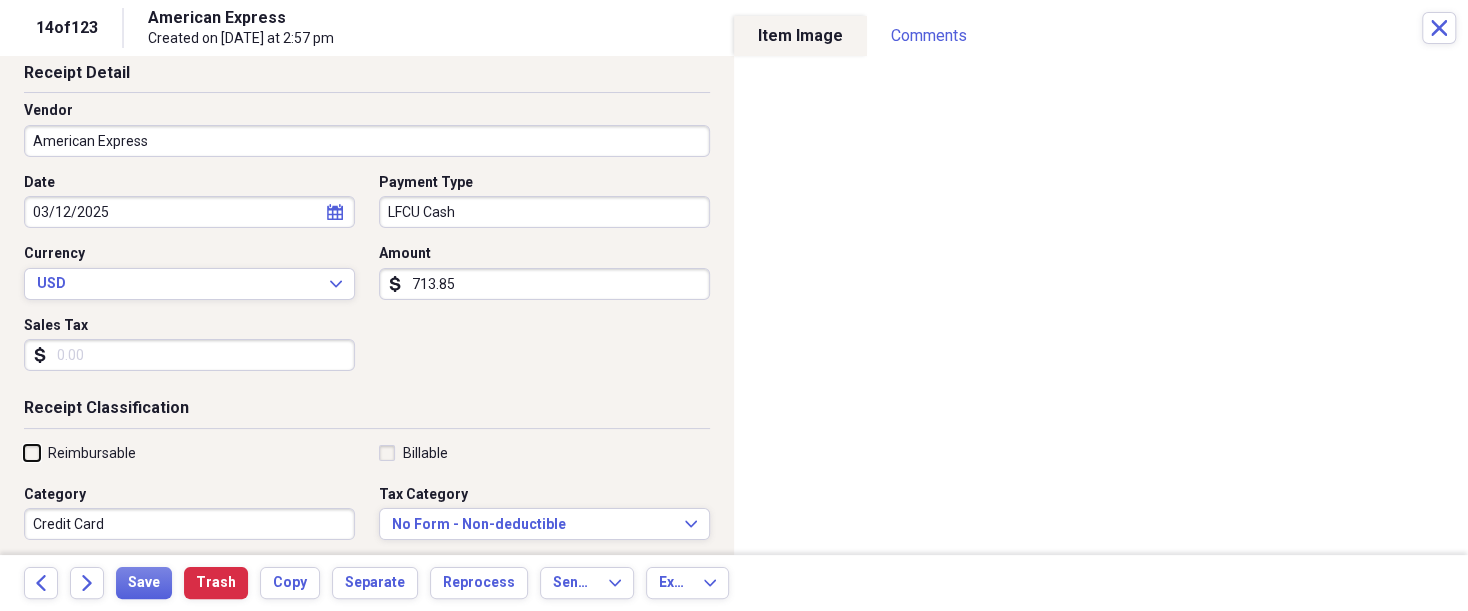 click on "Reimbursable" at bounding box center (24, 452) 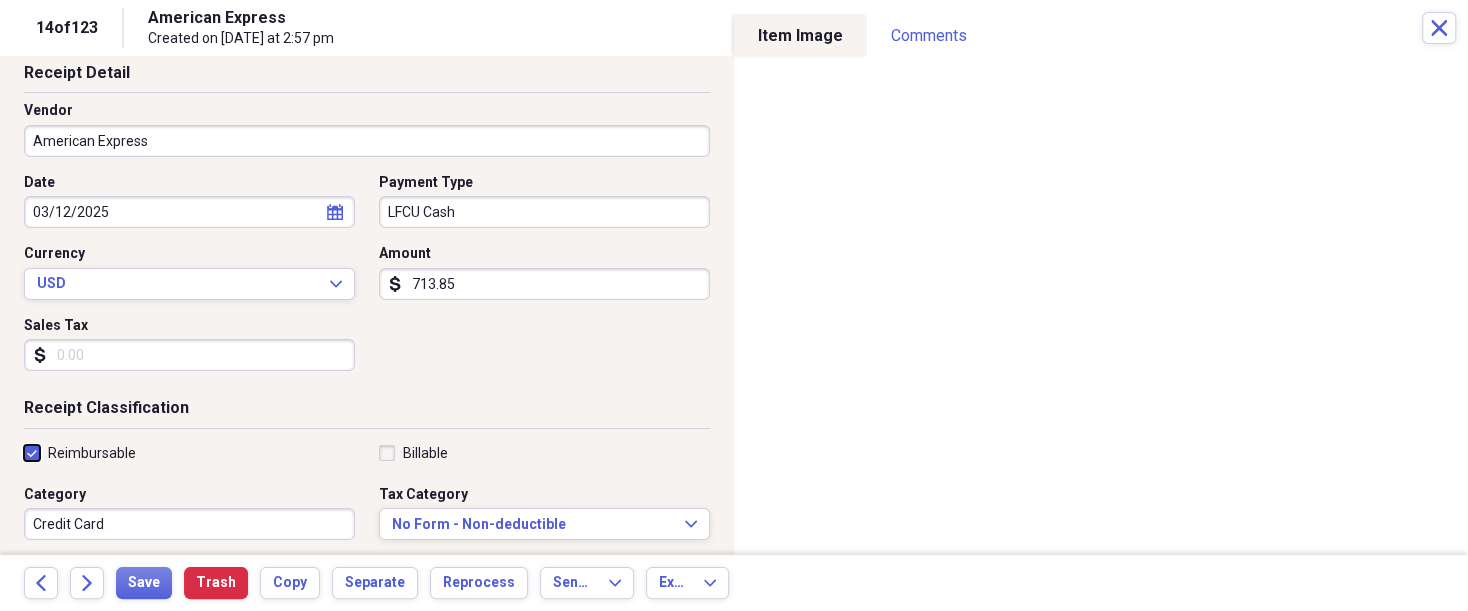 checkbox on "true" 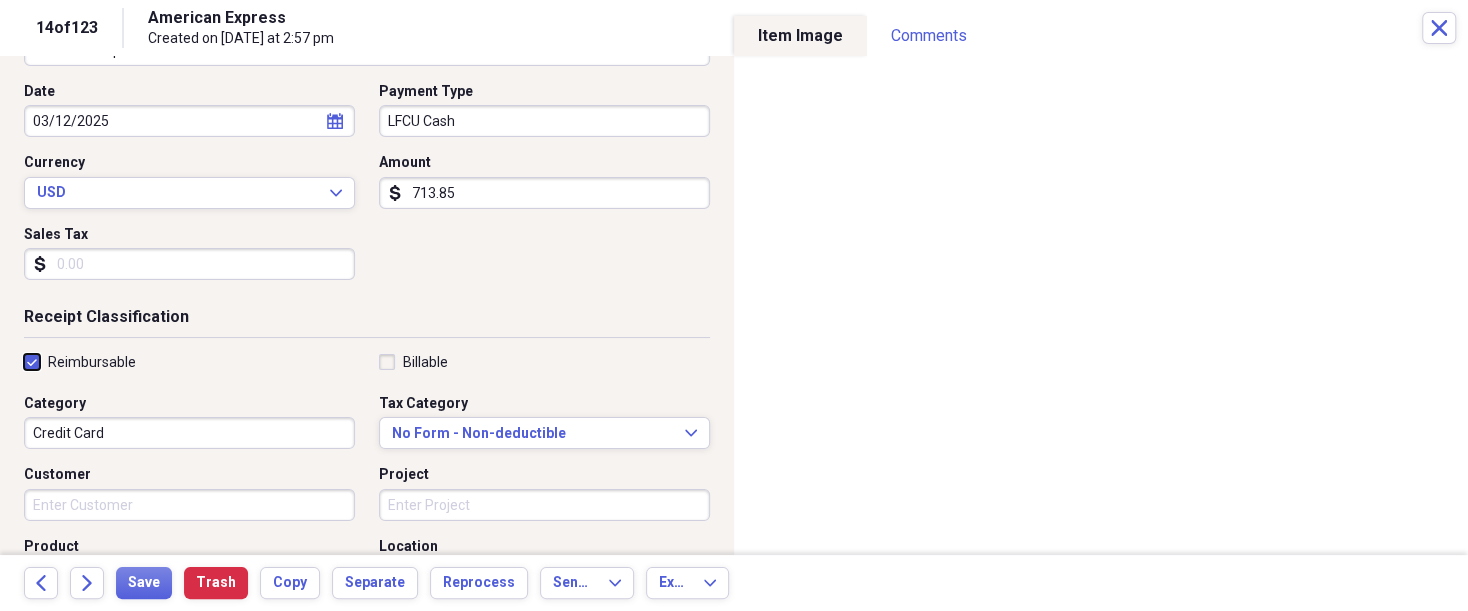 scroll, scrollTop: 200, scrollLeft: 0, axis: vertical 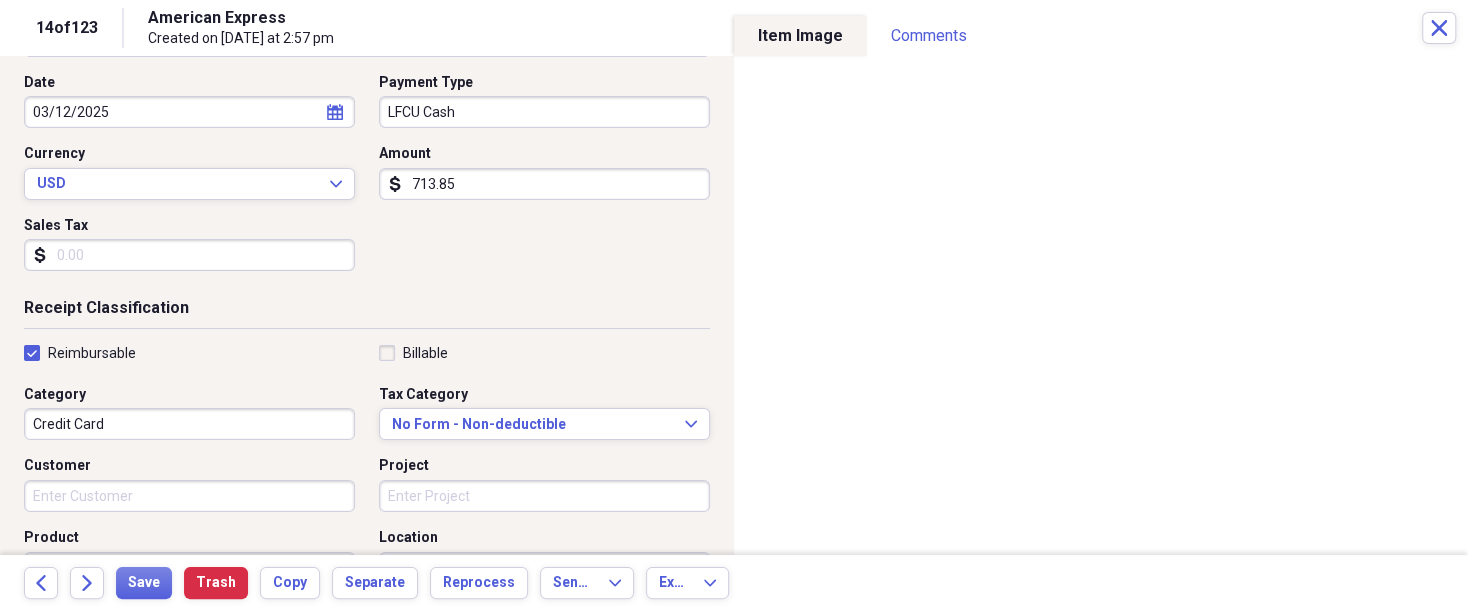 click on "Project" at bounding box center (544, 496) 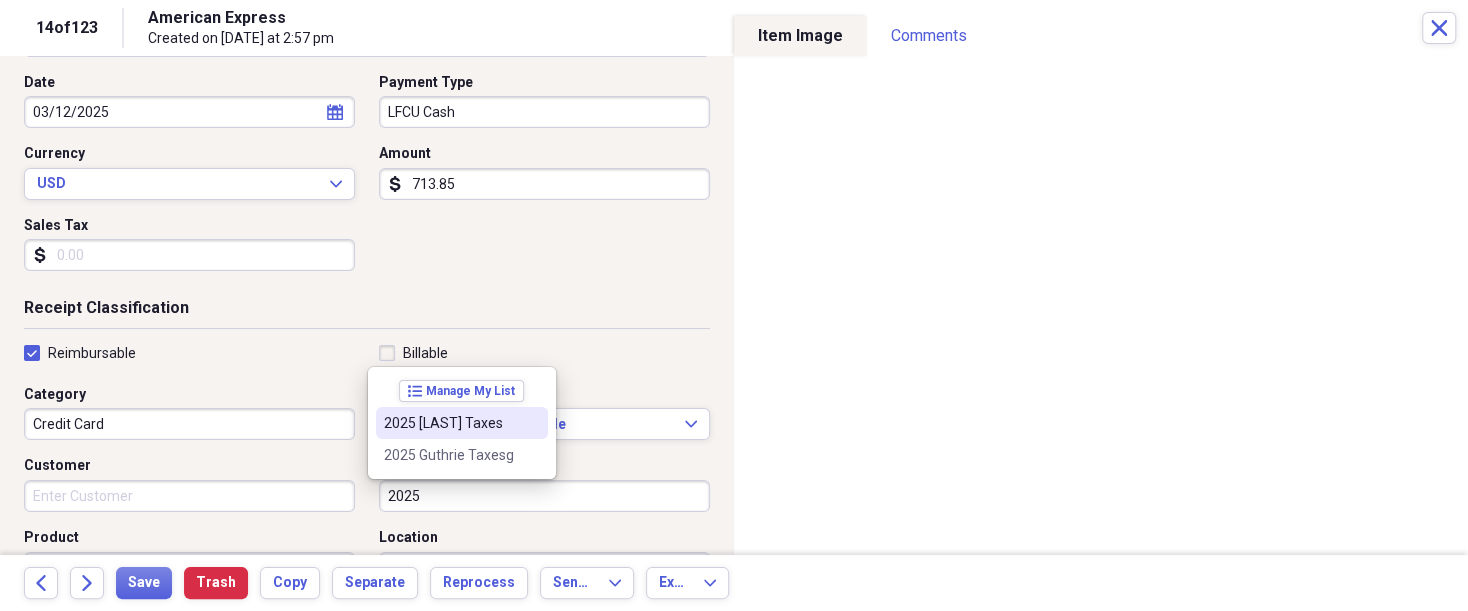 click on "2025 [LAST] Taxes" at bounding box center [450, 423] 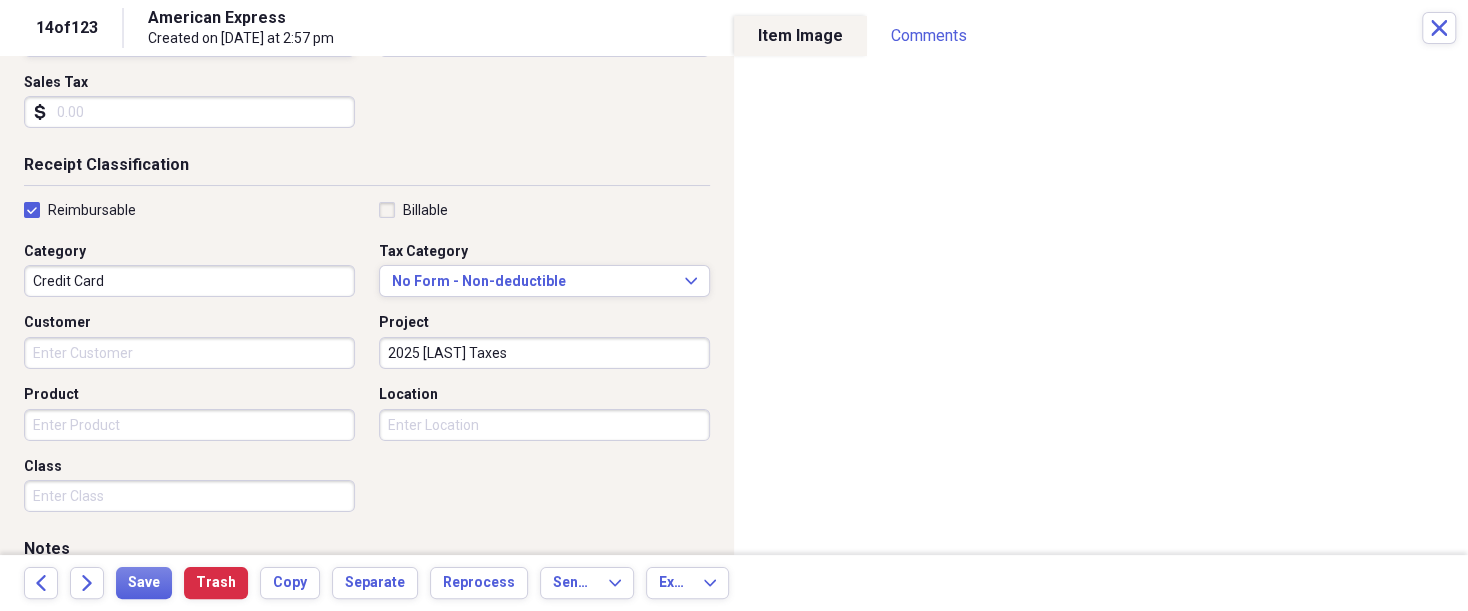 scroll, scrollTop: 350, scrollLeft: 0, axis: vertical 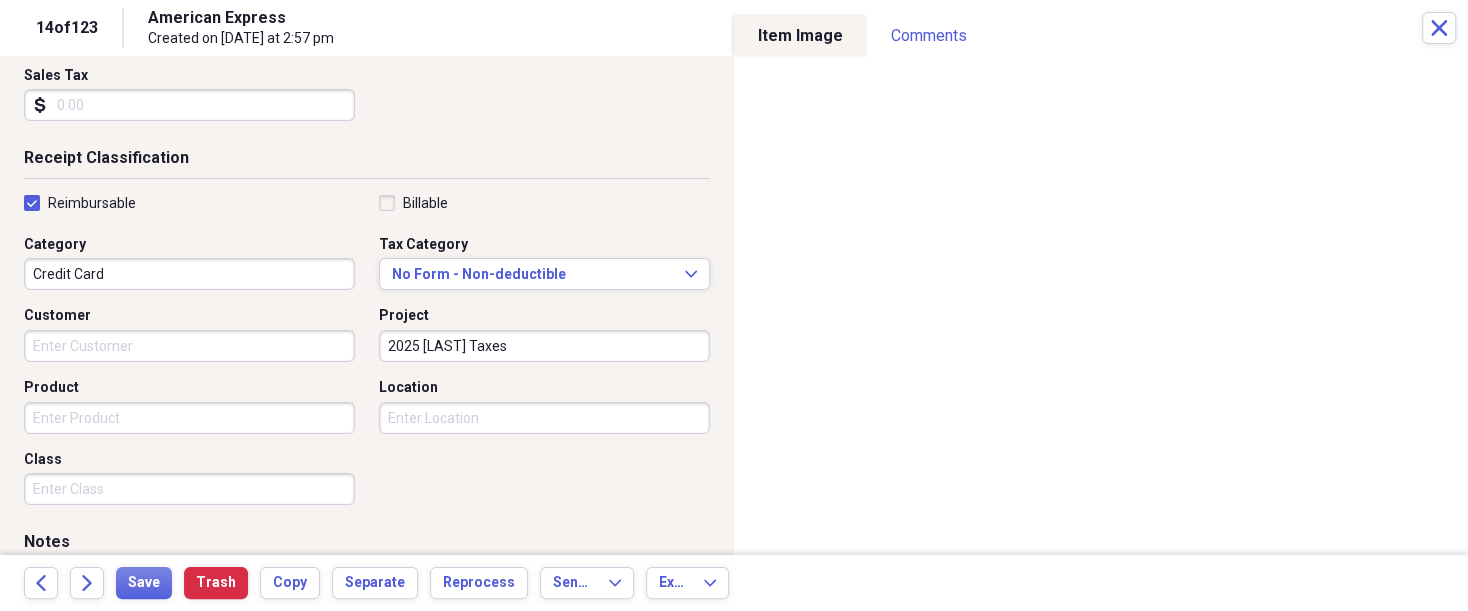 click on "Product" at bounding box center [189, 418] 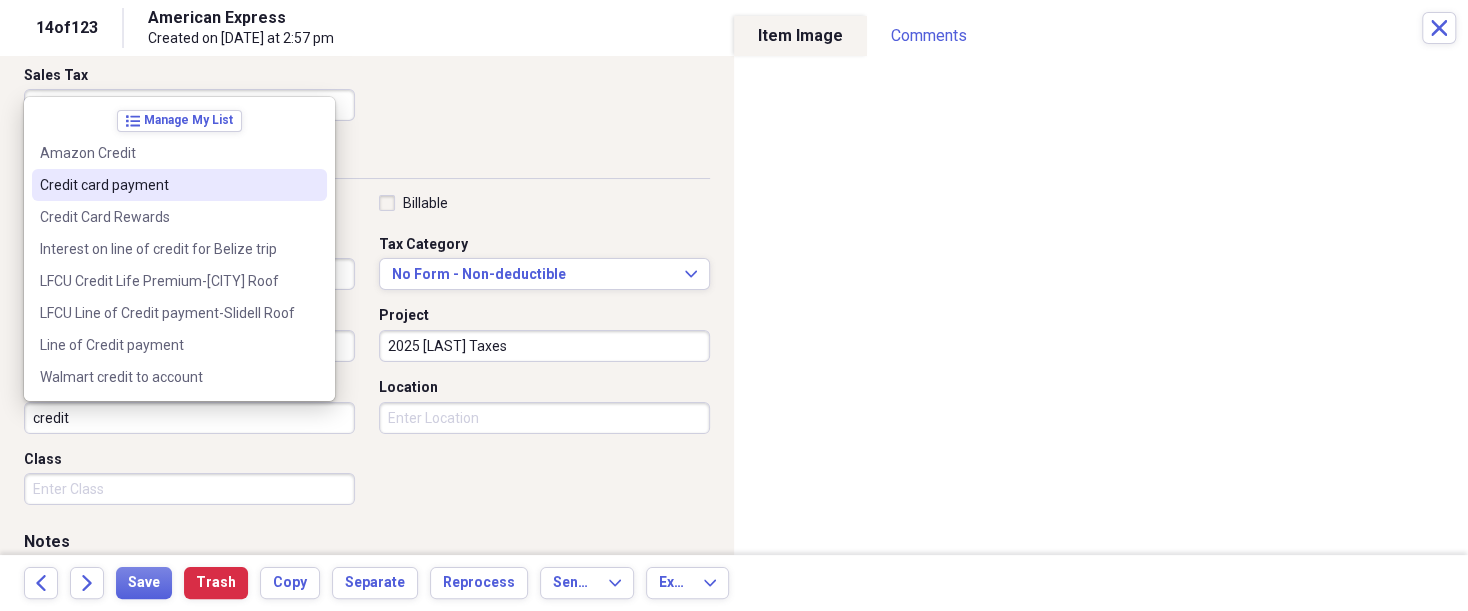 click on "Credit card payment" at bounding box center [167, 185] 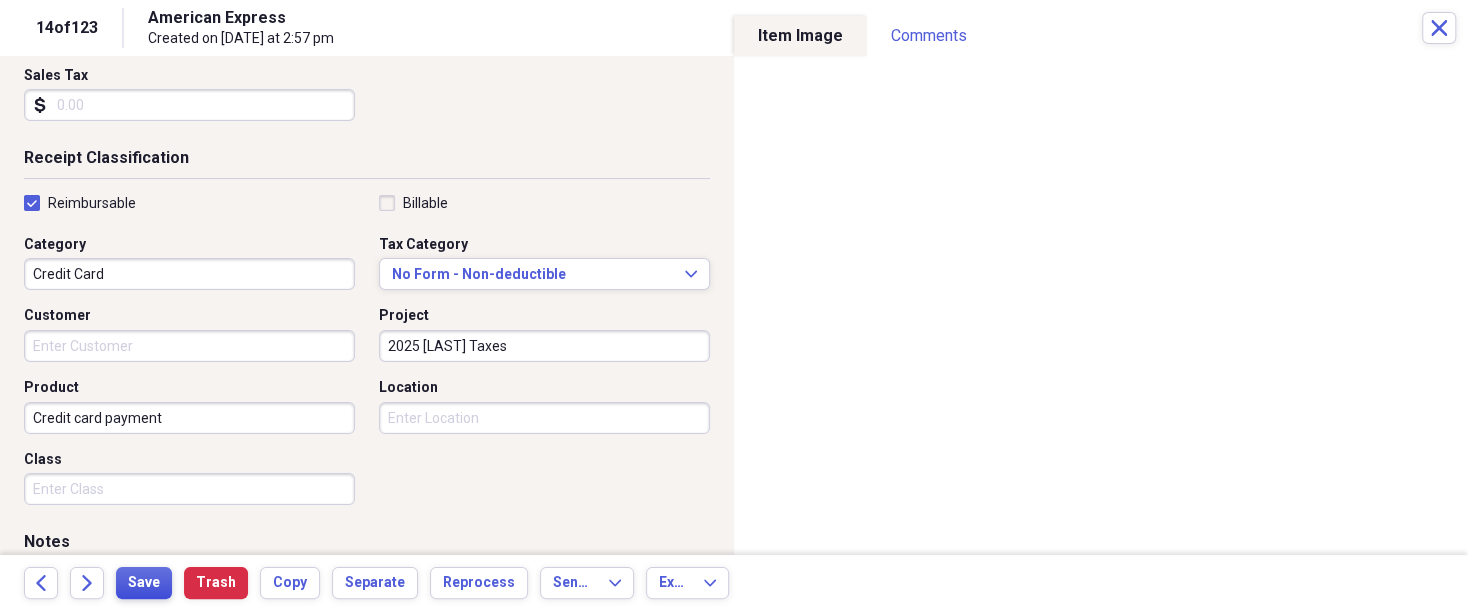 click on "Save" at bounding box center (144, 583) 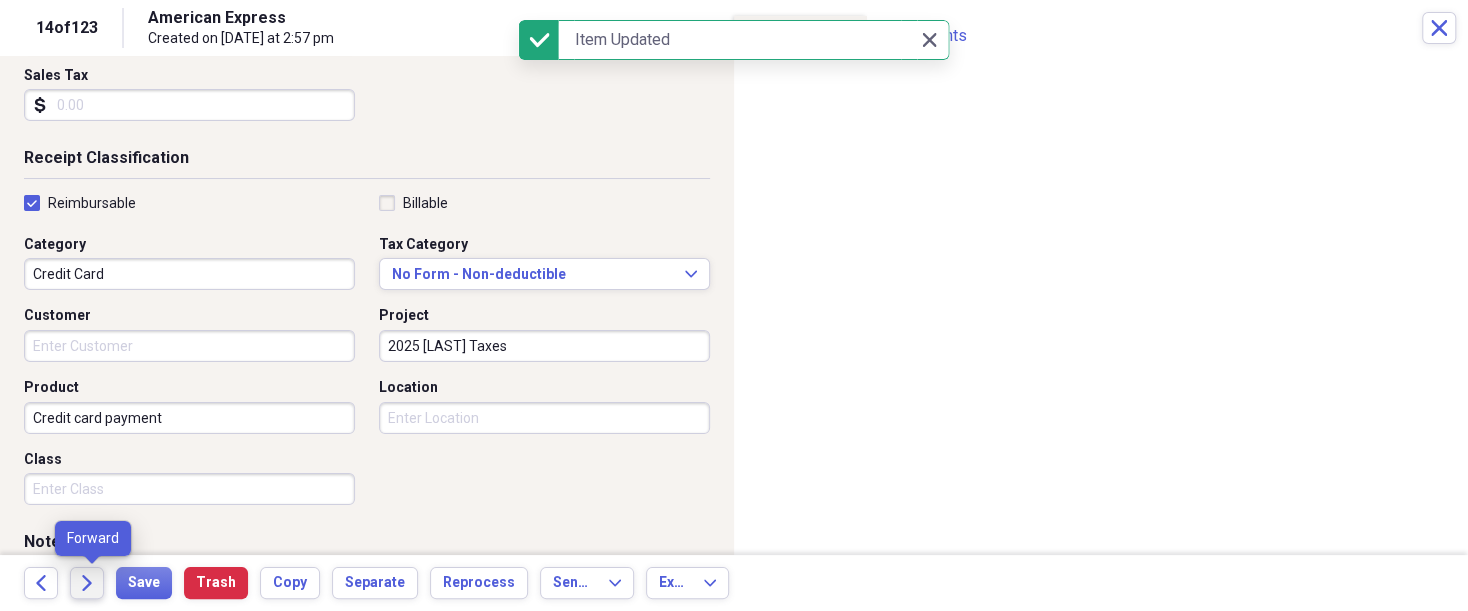 click on "Forward" 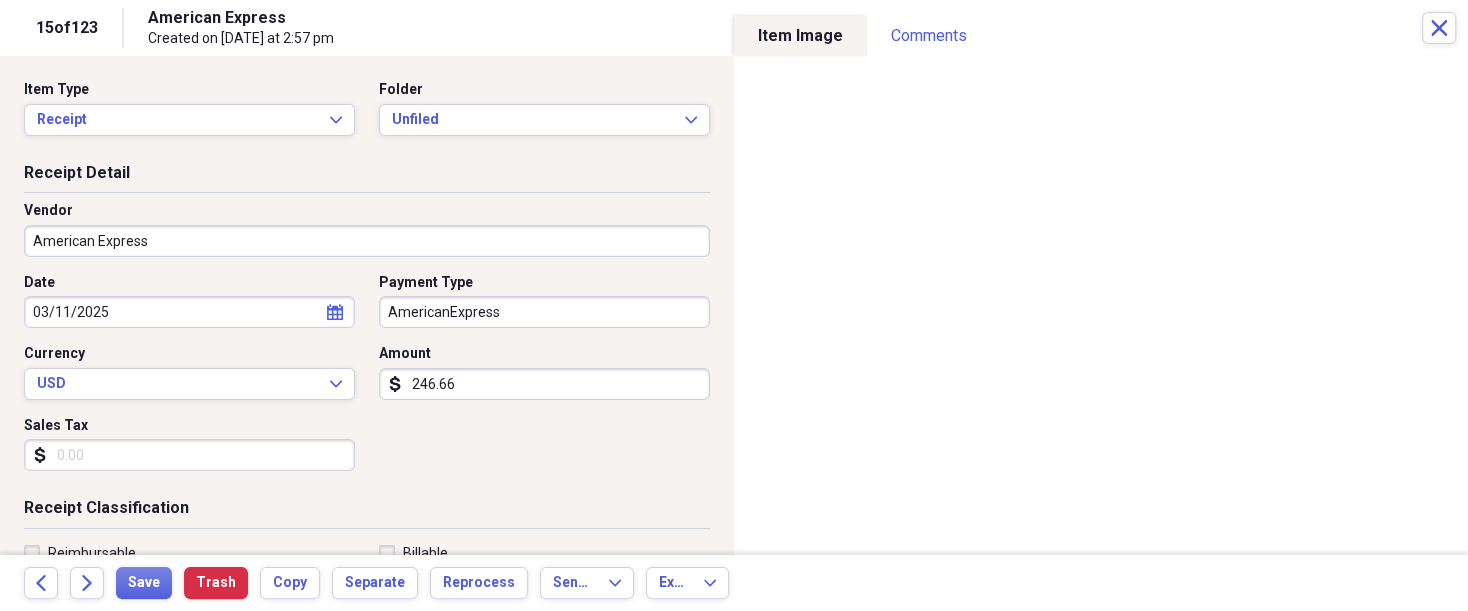 scroll, scrollTop: 100, scrollLeft: 0, axis: vertical 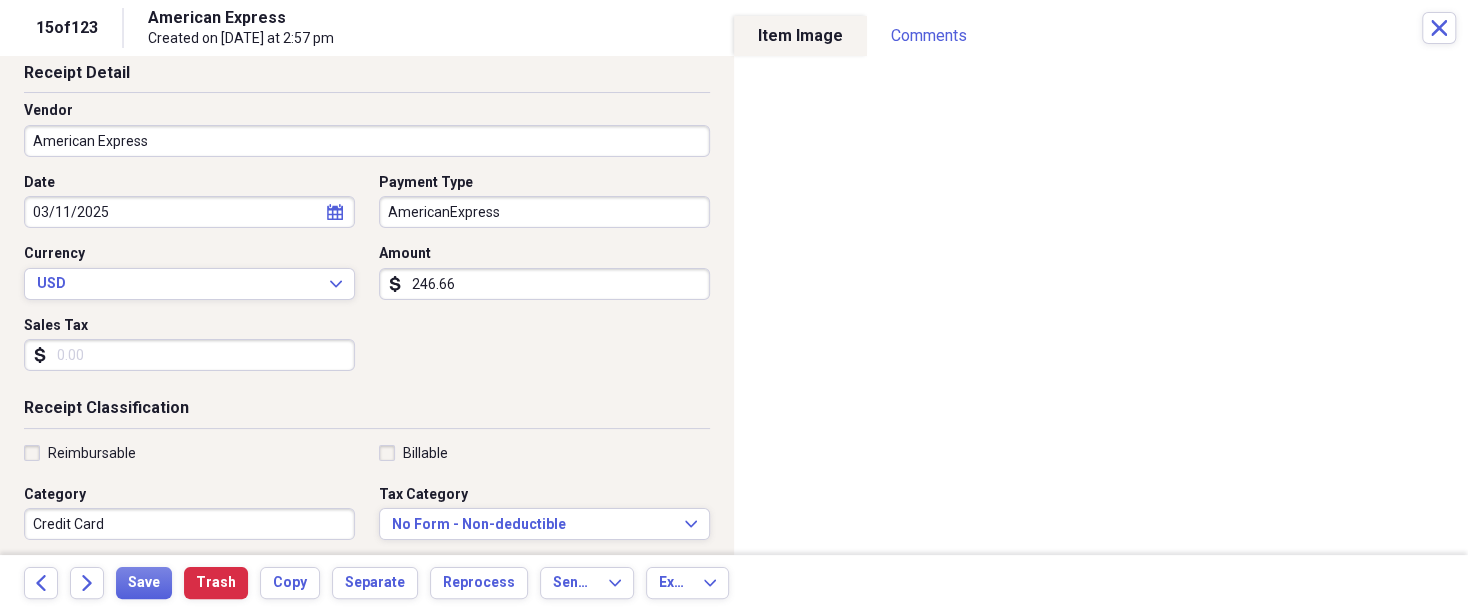 click on "American Express" at bounding box center (367, 141) 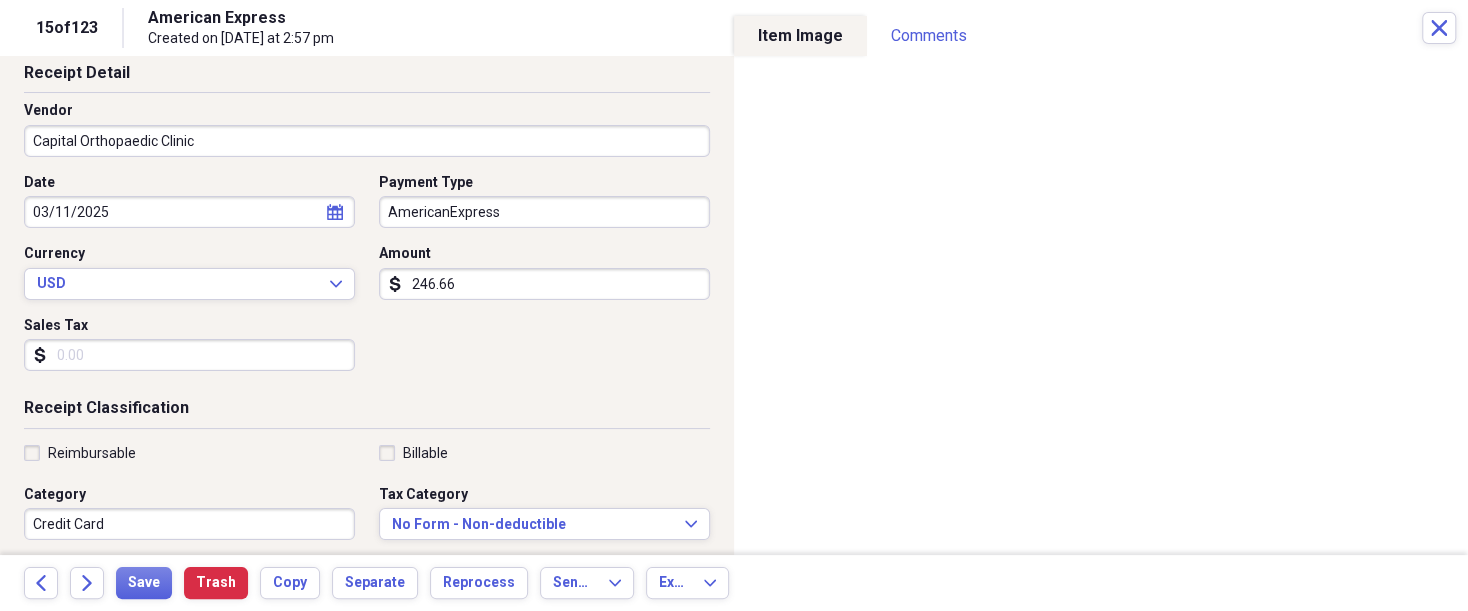 type on "Capital Orthopaedic Clinic" 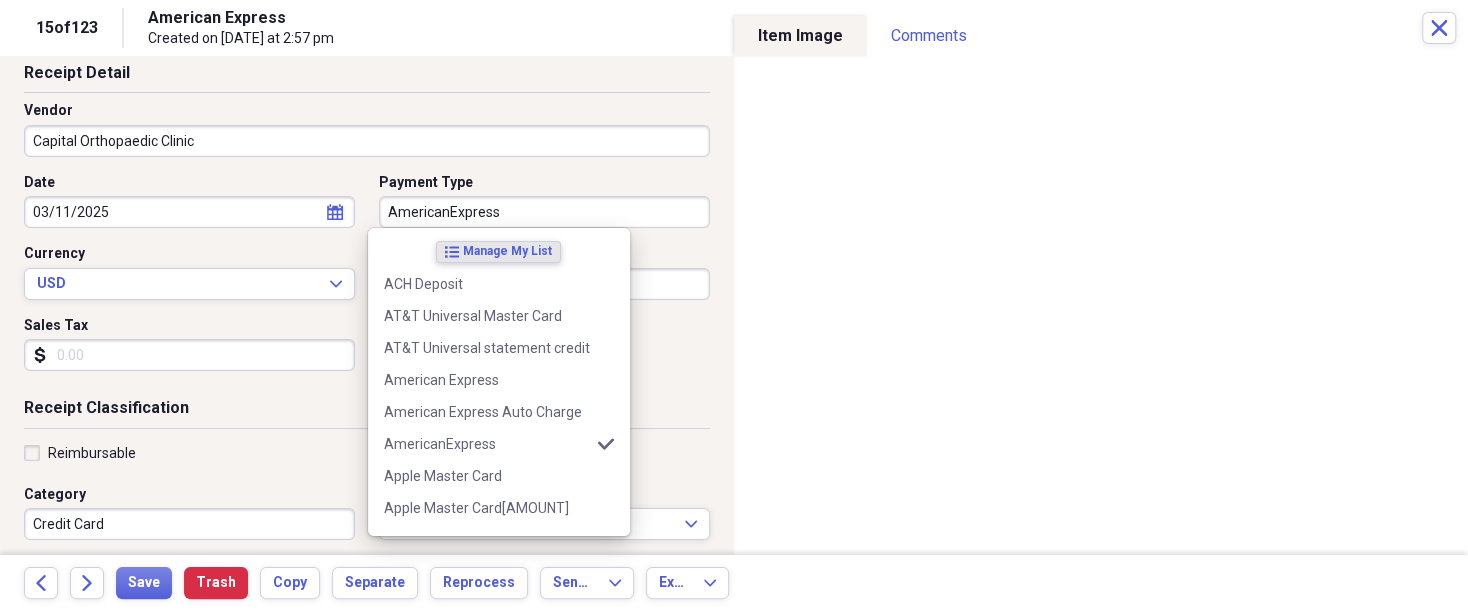 click on "AmericanExpress" at bounding box center [544, 212] 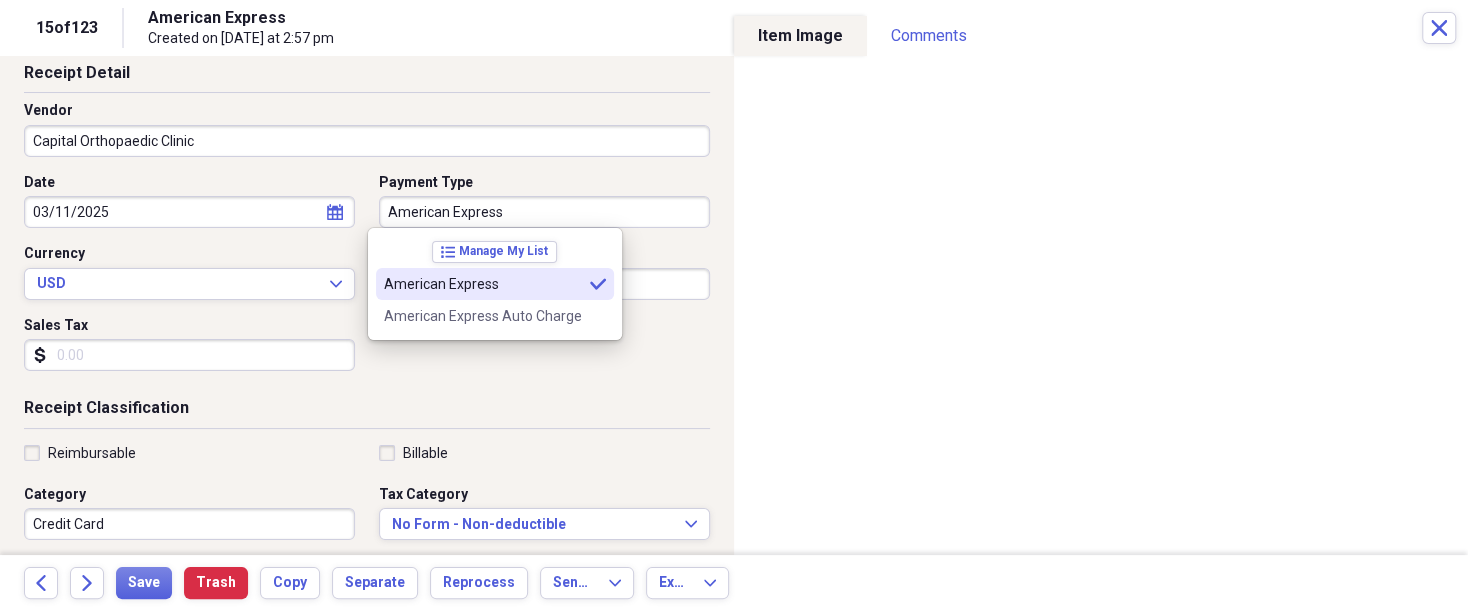 type on "American Express" 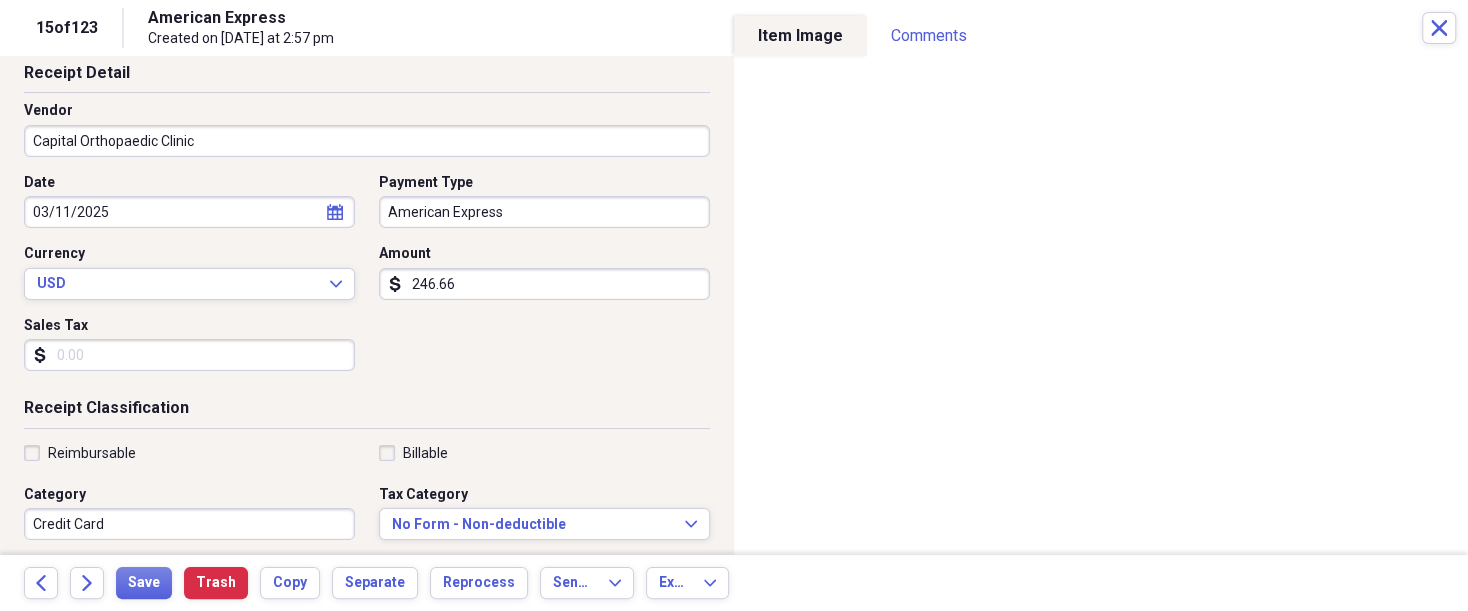 click on "Reimbursable" at bounding box center [189, 453] 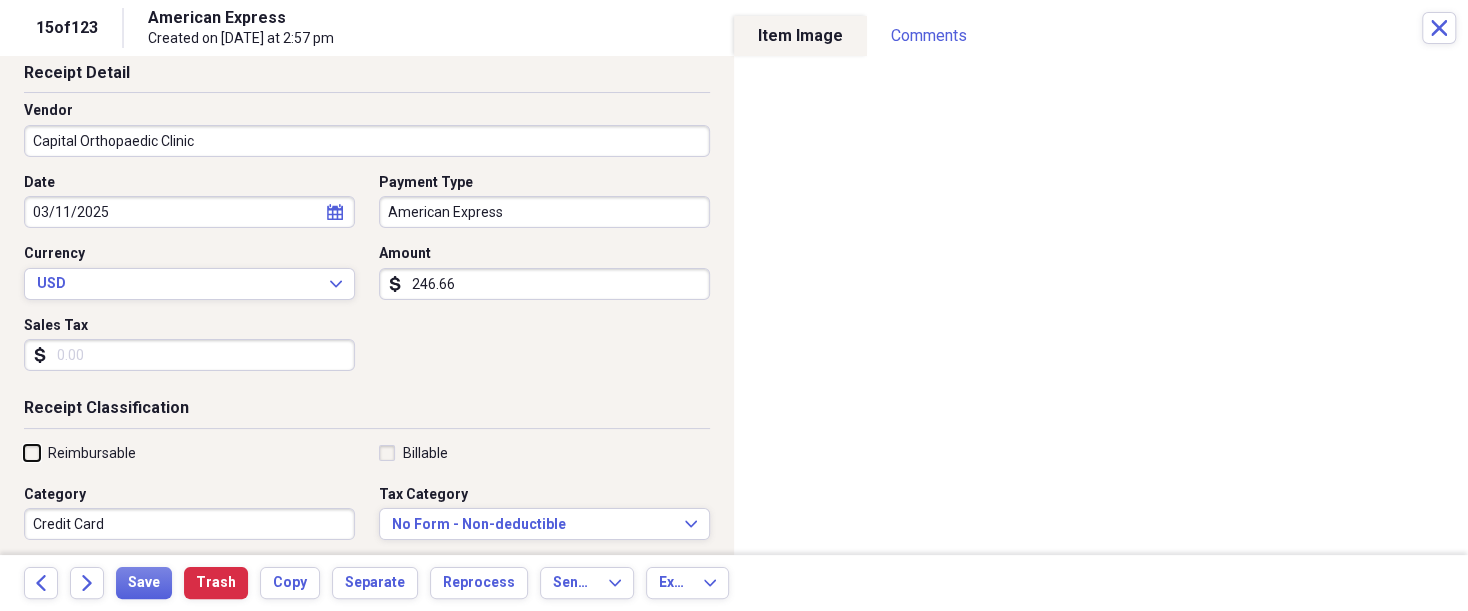click on "Reimbursable" at bounding box center [24, 452] 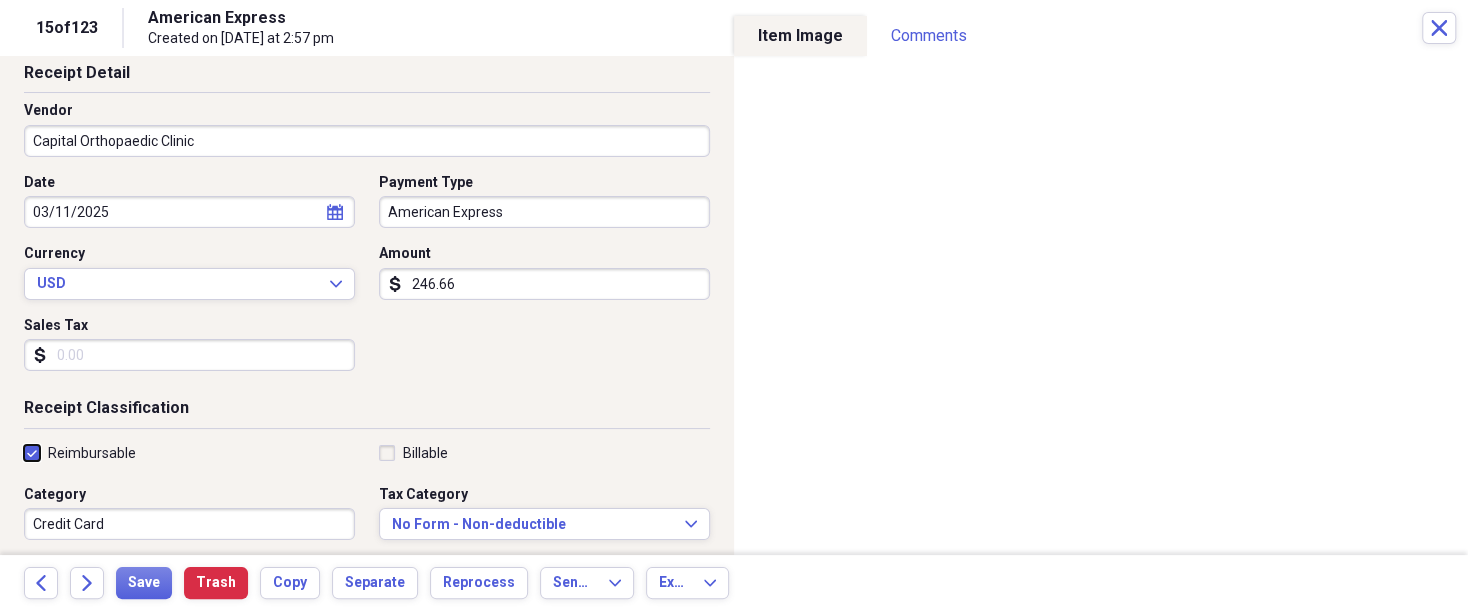 checkbox on "true" 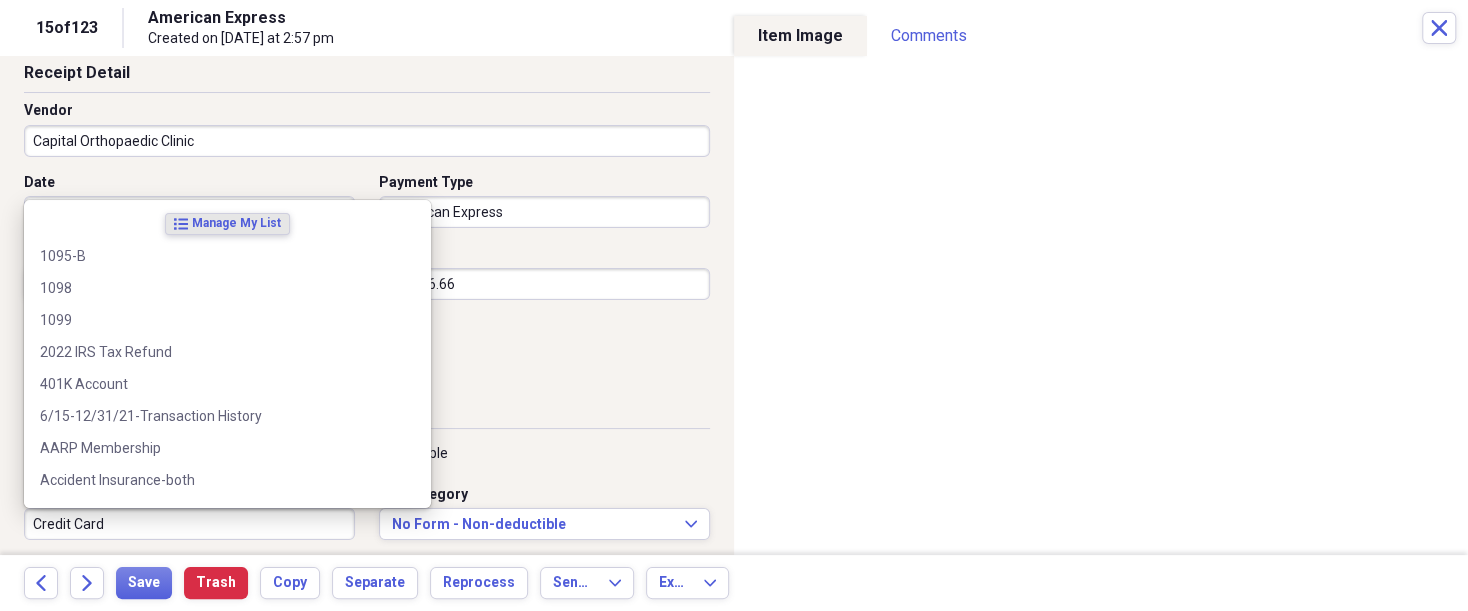 click on "Credit Card" at bounding box center [189, 524] 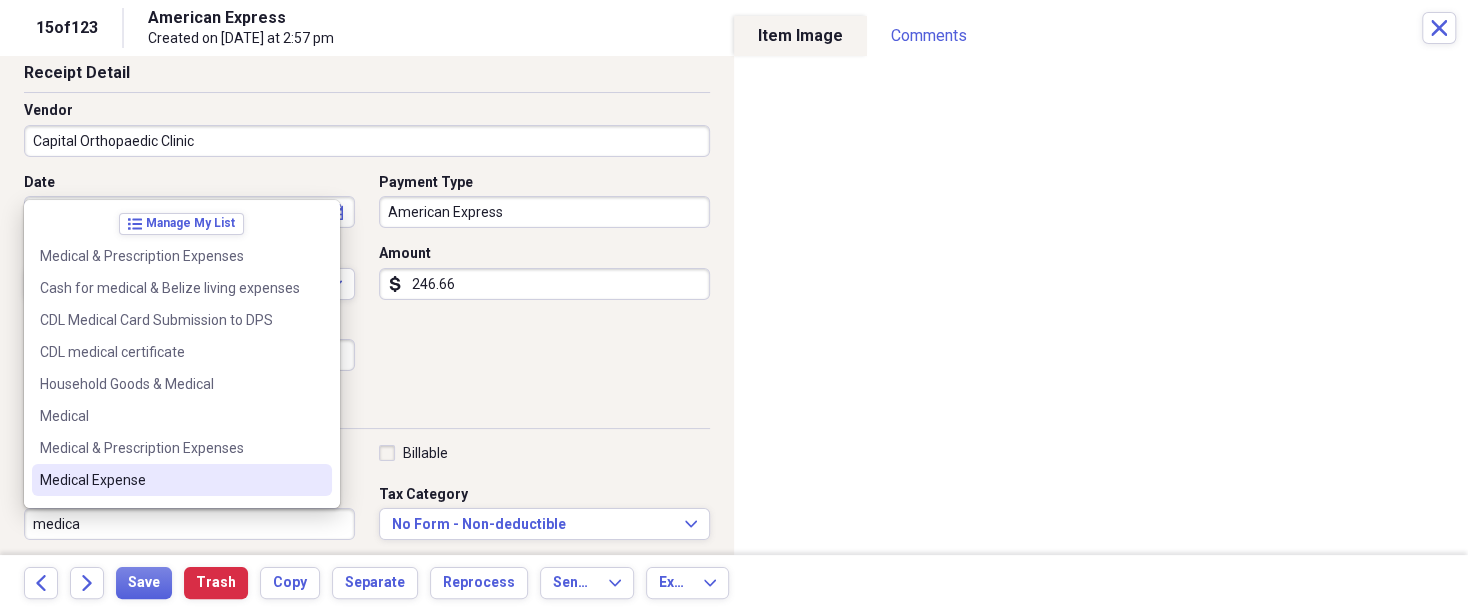 click on "Medical Expense" at bounding box center [170, 480] 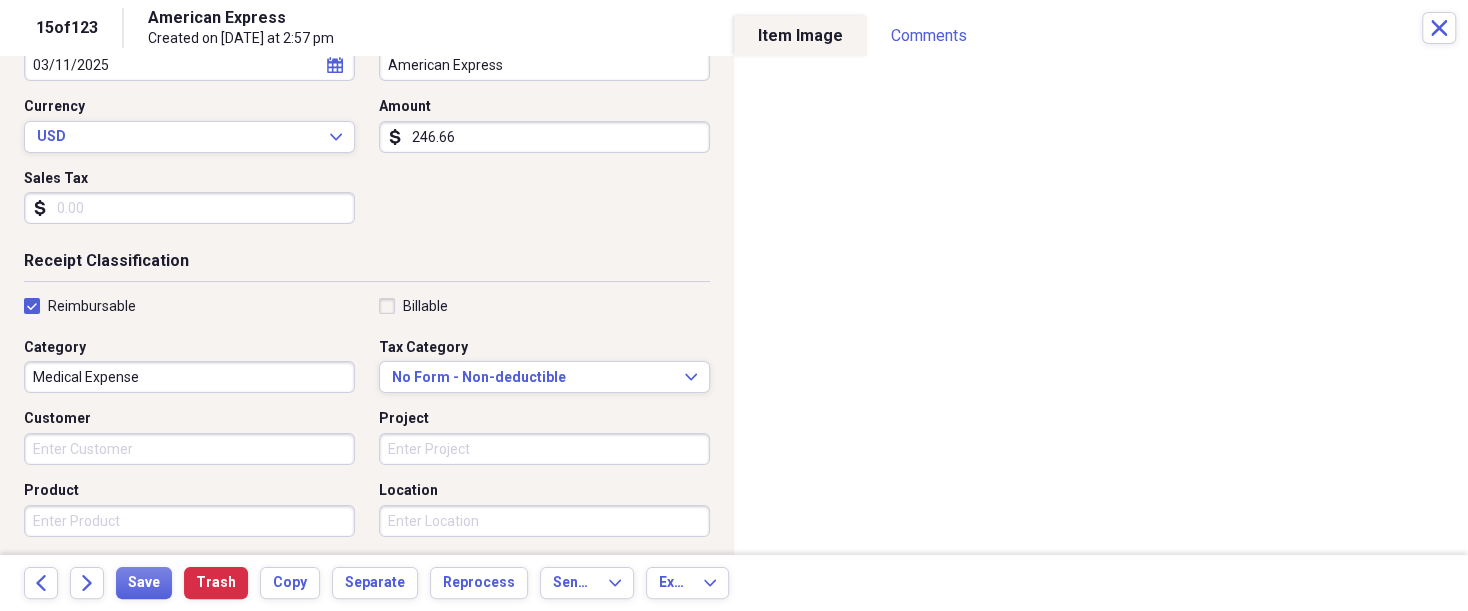 scroll, scrollTop: 250, scrollLeft: 0, axis: vertical 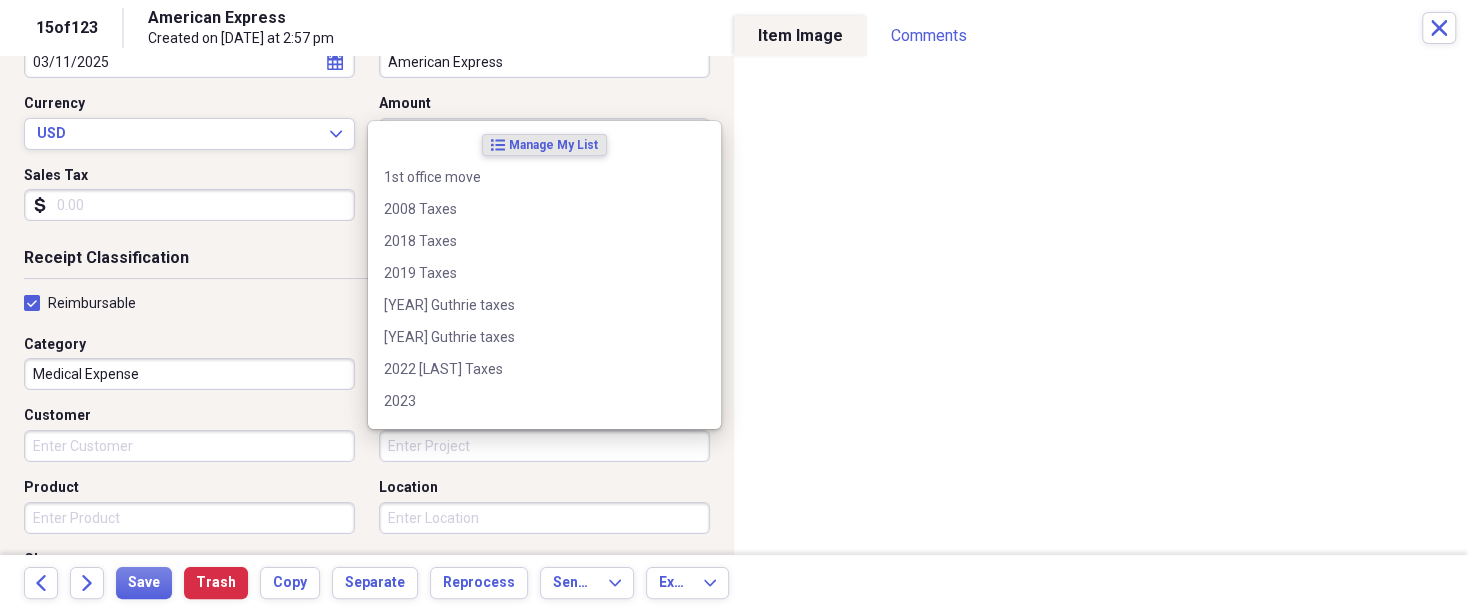 click on "Project" at bounding box center (544, 446) 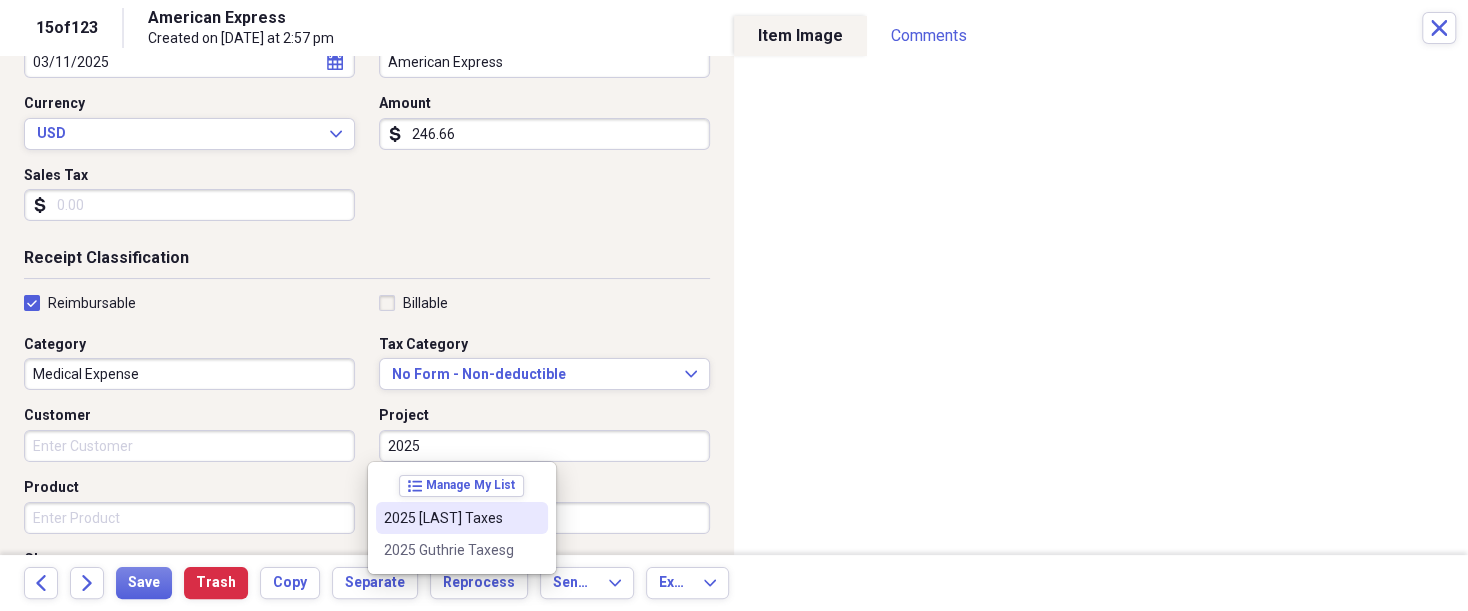 click on "2025 [LAST] Taxes" at bounding box center [450, 518] 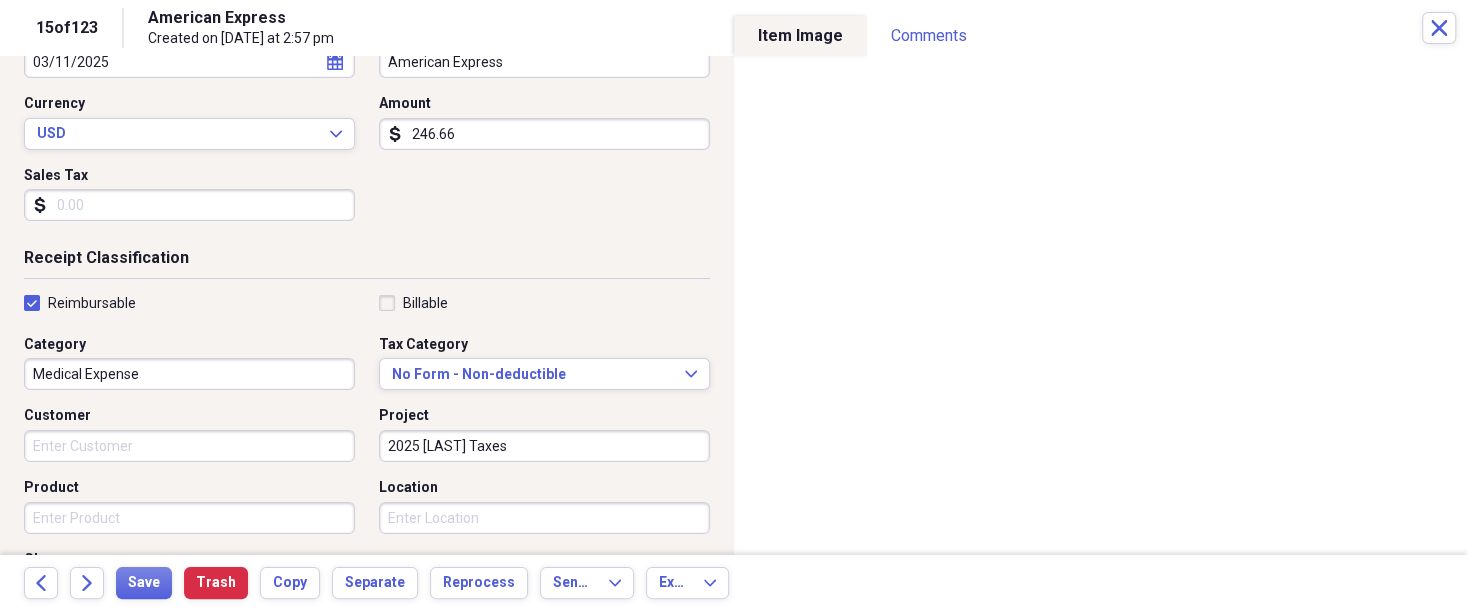 click on "Product" at bounding box center [189, 518] 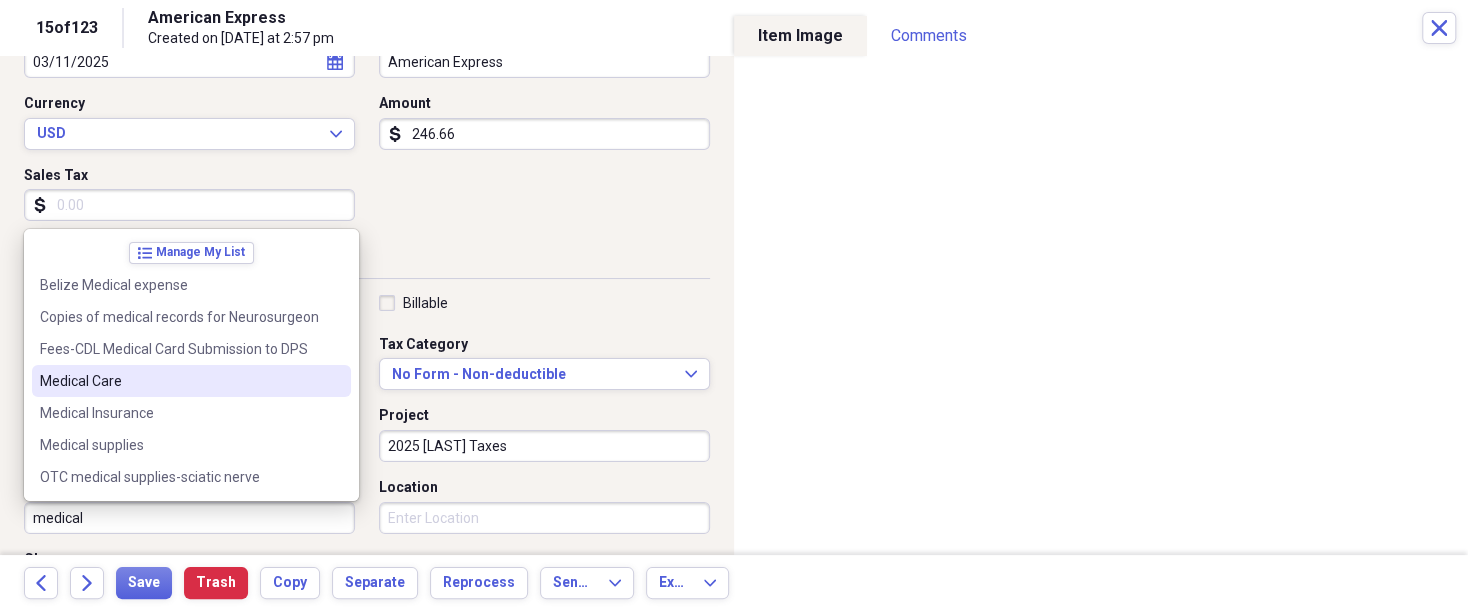 click on "Medical Care" at bounding box center [179, 381] 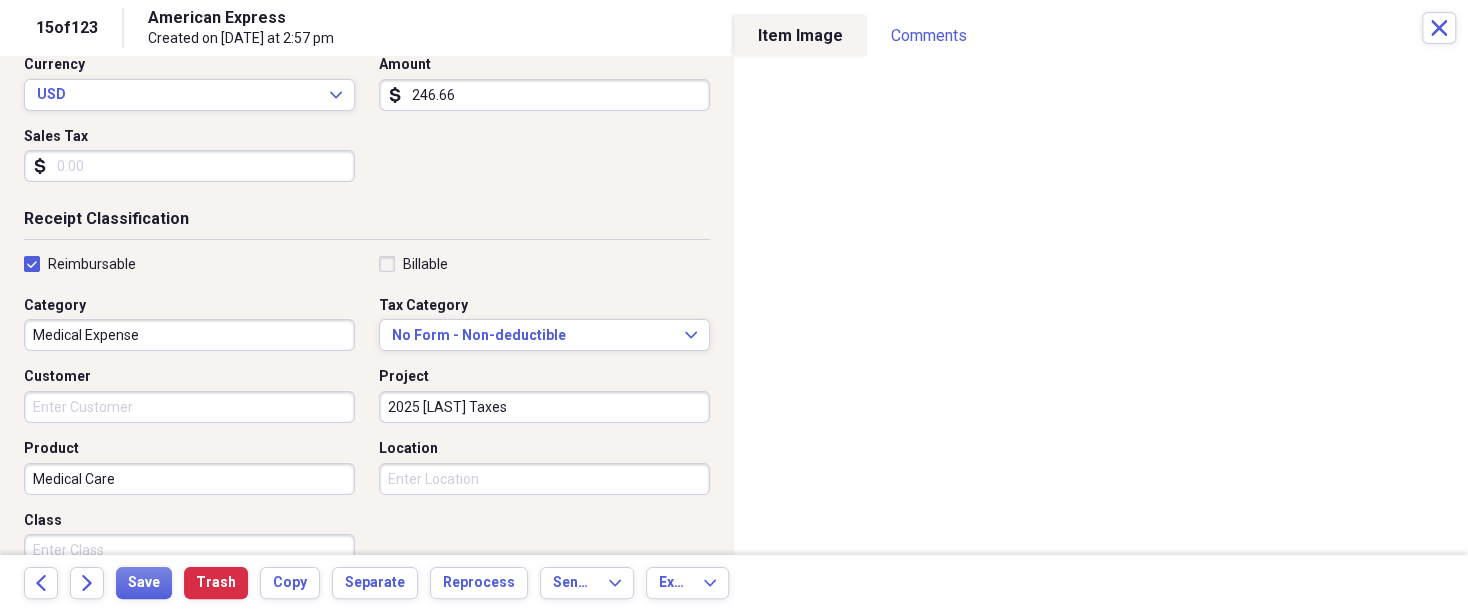 scroll, scrollTop: 300, scrollLeft: 0, axis: vertical 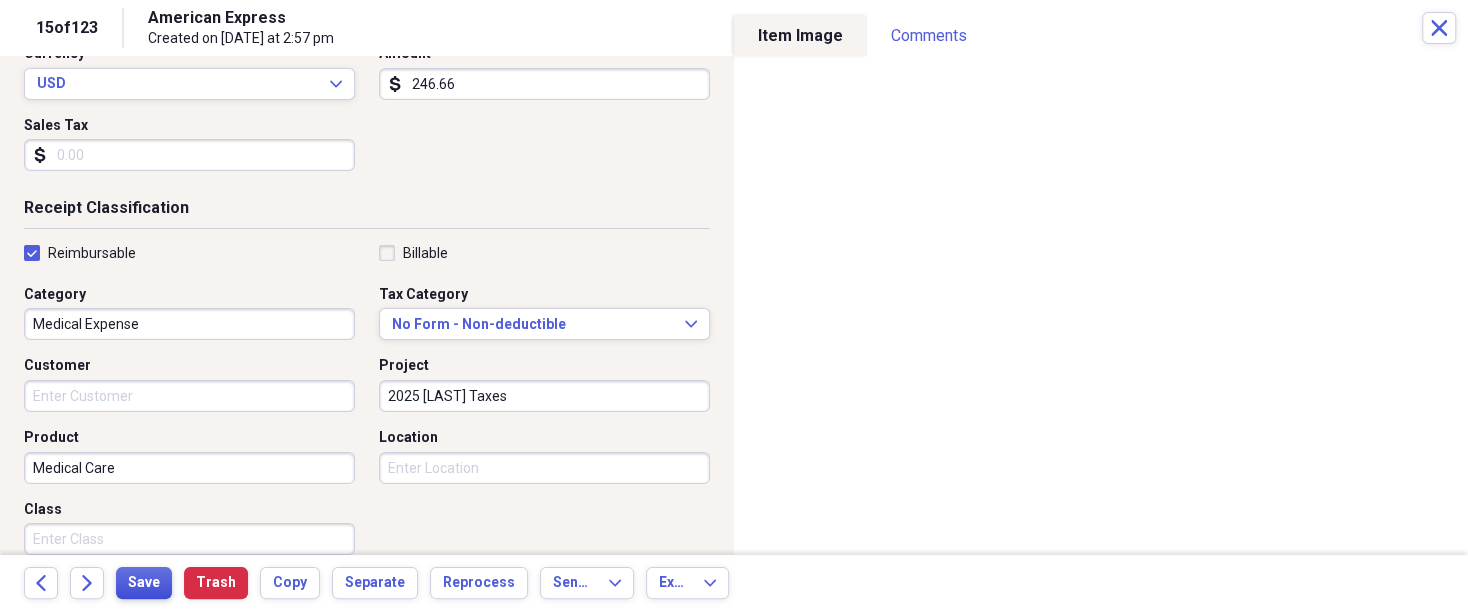 click on "Save" at bounding box center [144, 583] 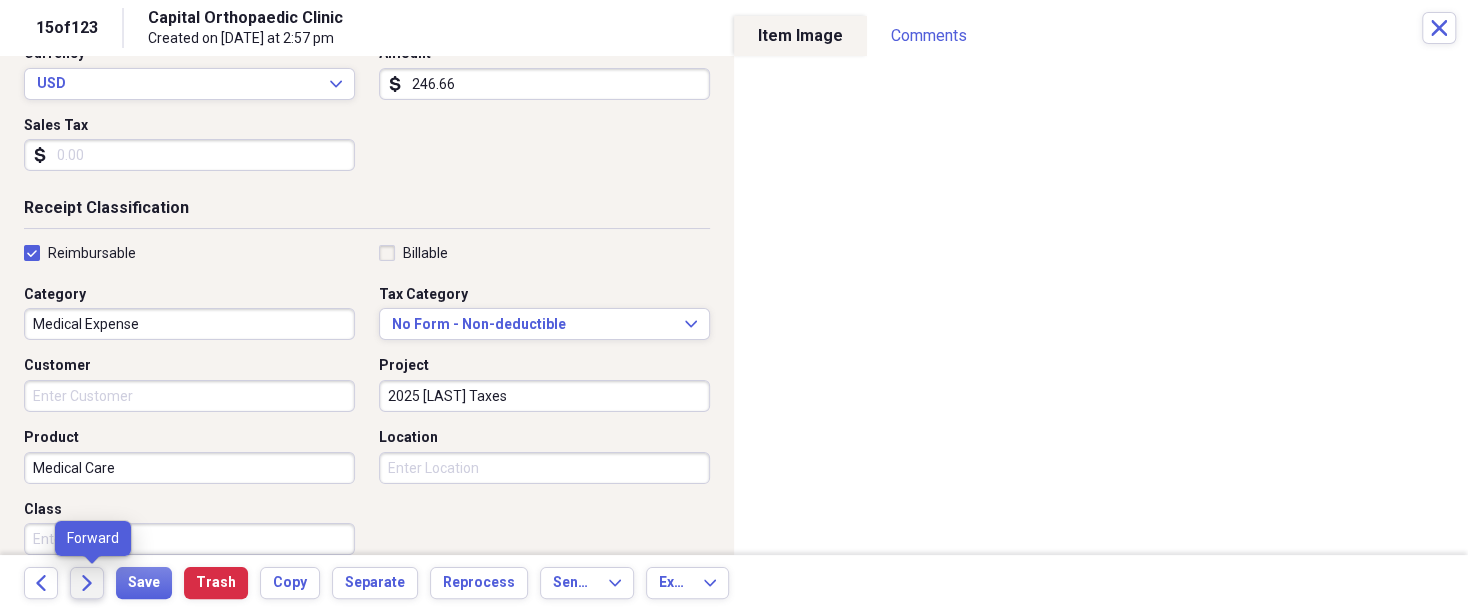 click on "Forward" 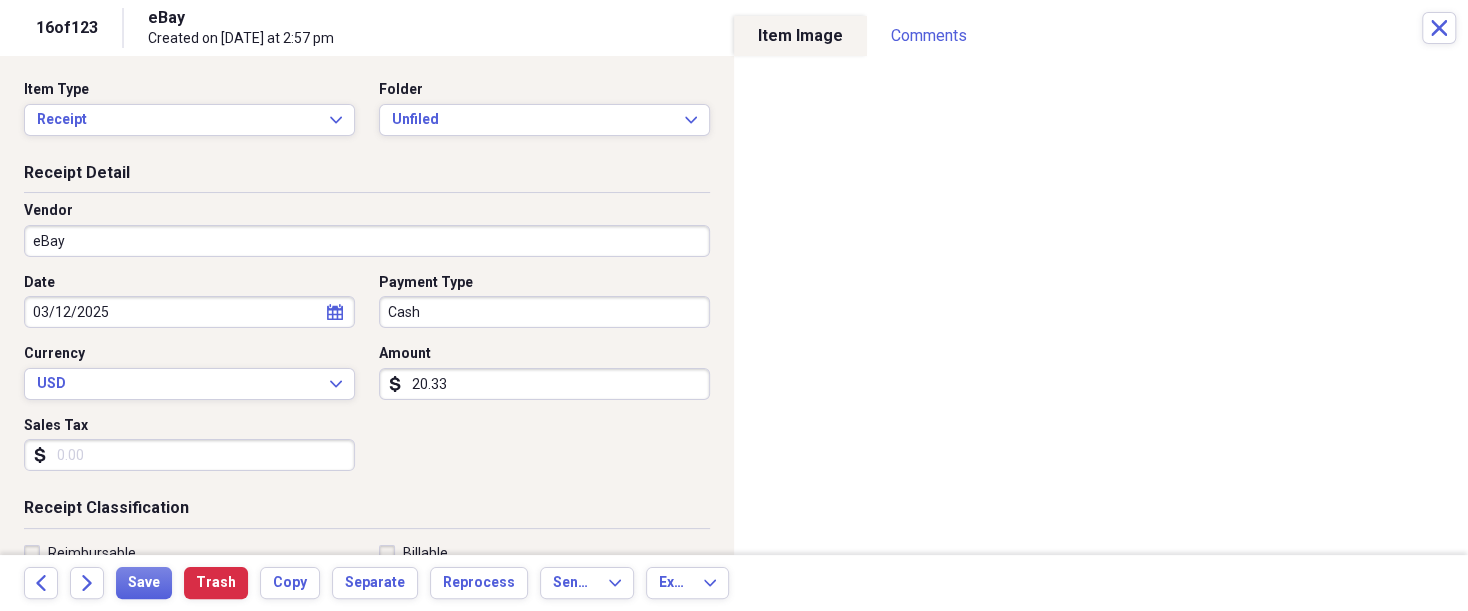 click on "Payment Type Cash" at bounding box center [538, 301] 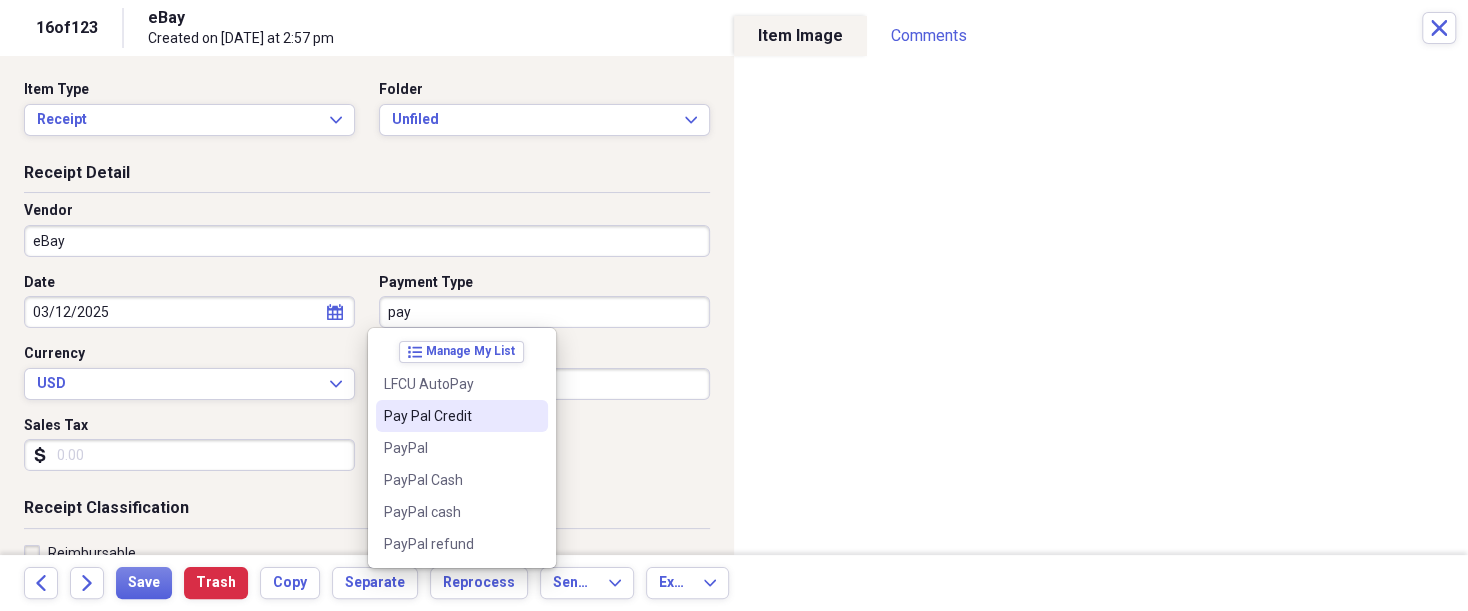 click on "Pay Pal Credit" at bounding box center [450, 416] 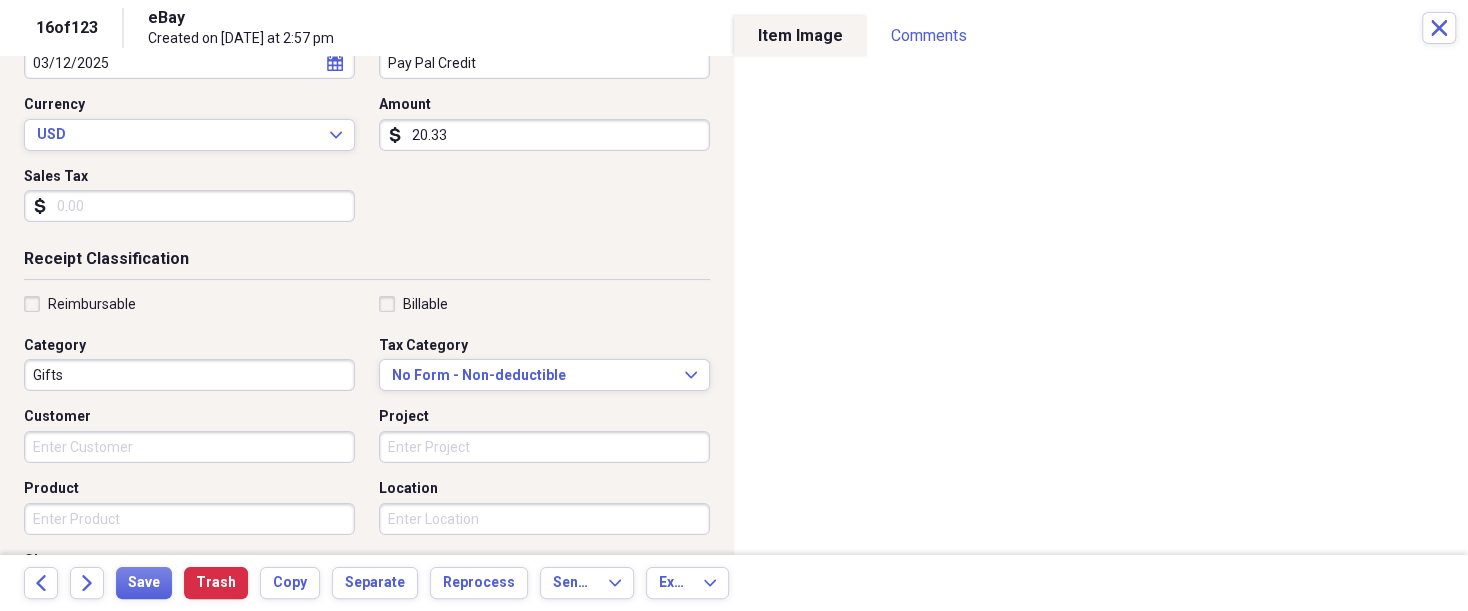 scroll, scrollTop: 250, scrollLeft: 0, axis: vertical 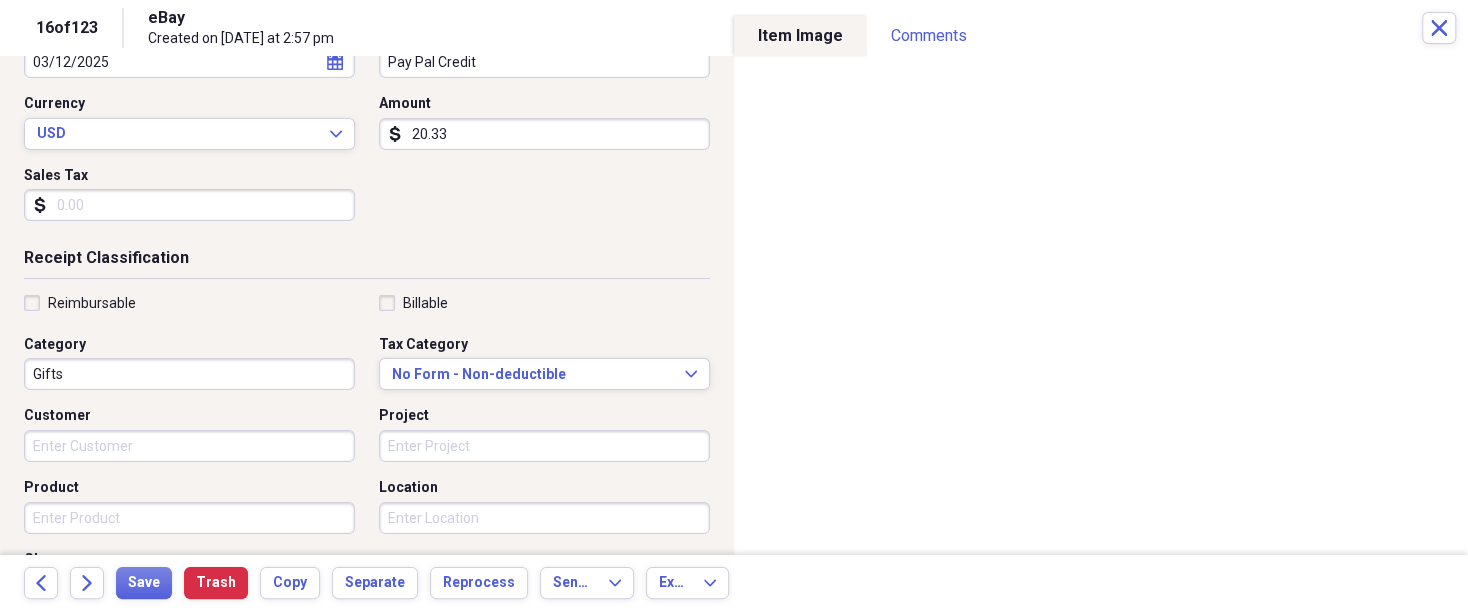 click on "Reimbursable" at bounding box center (92, 303) 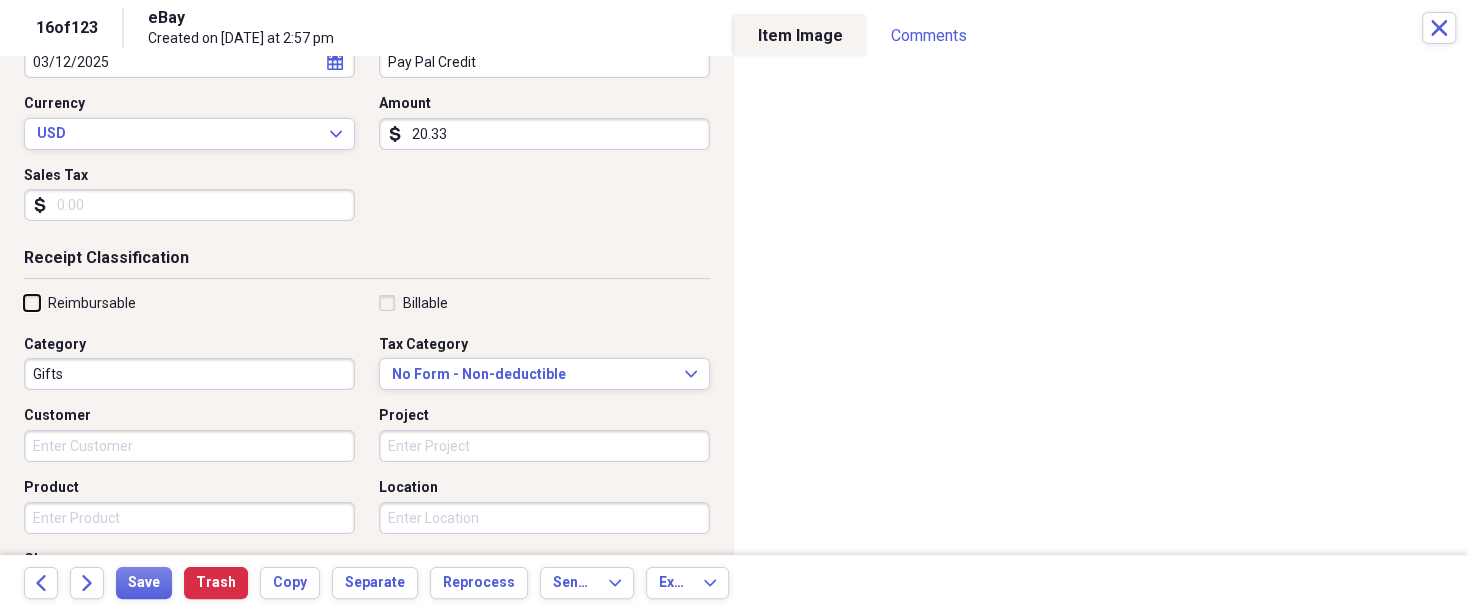 click on "Reimbursable" at bounding box center (24, 302) 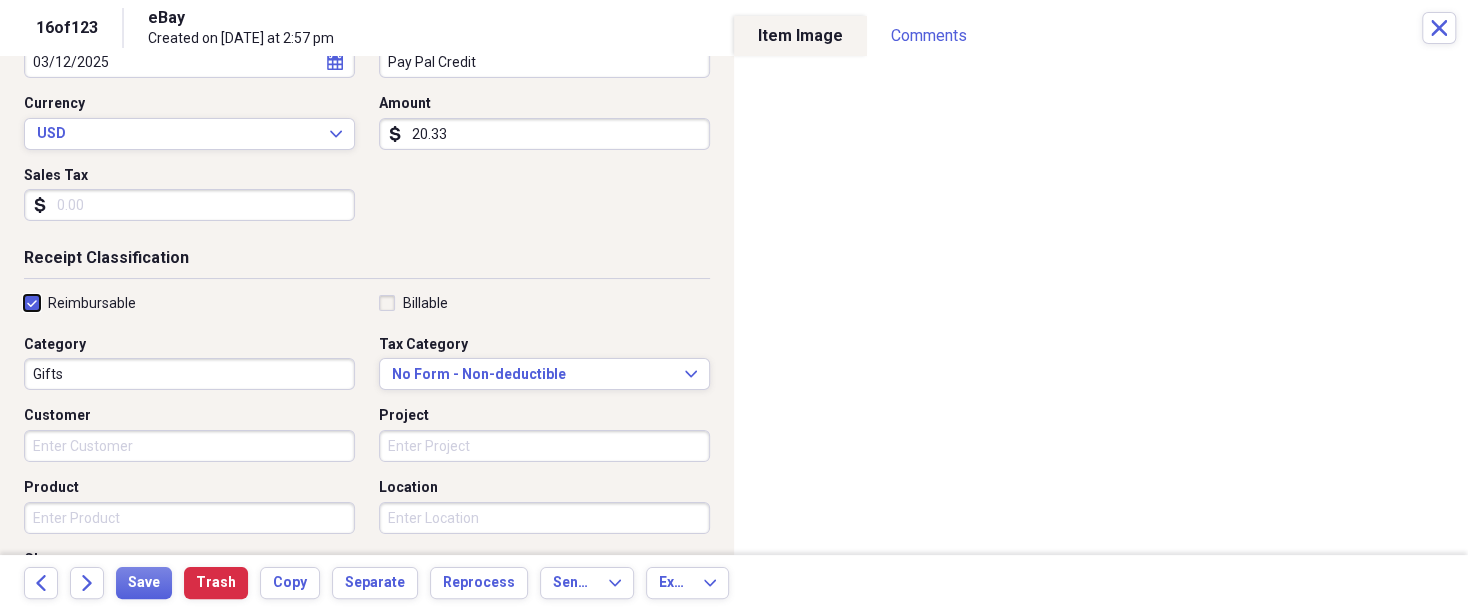 checkbox on "true" 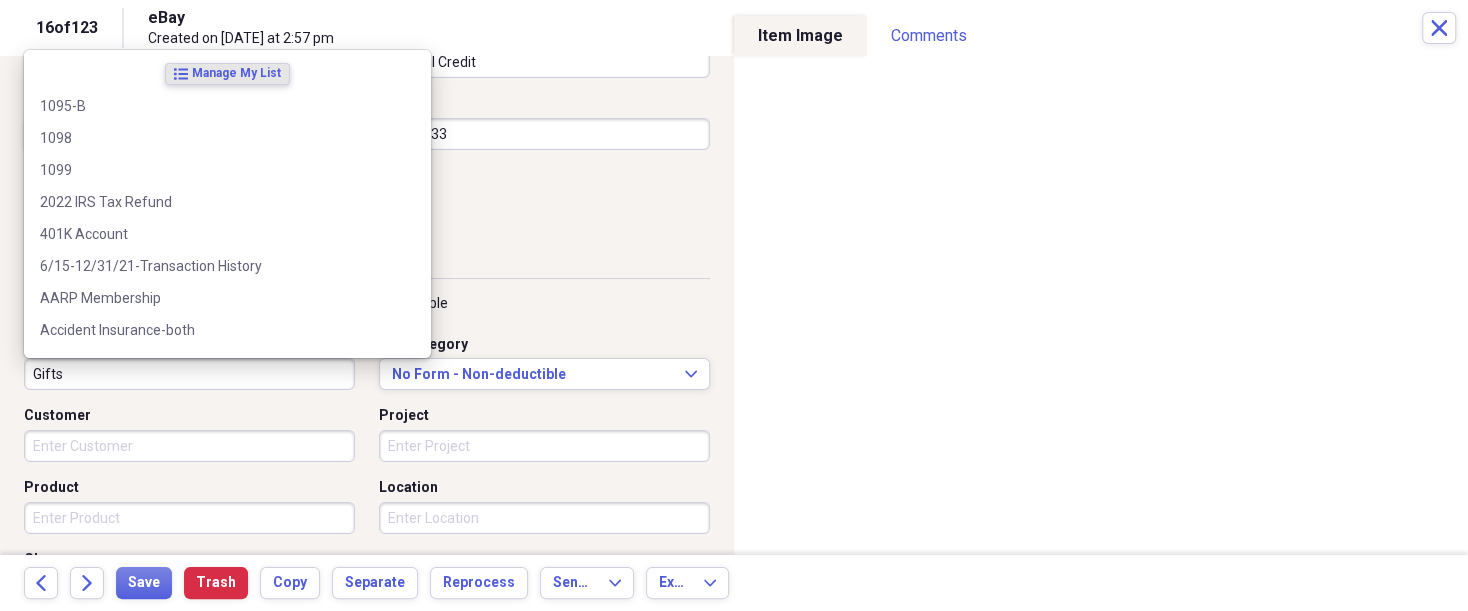 click on "Gifts" at bounding box center (189, 374) 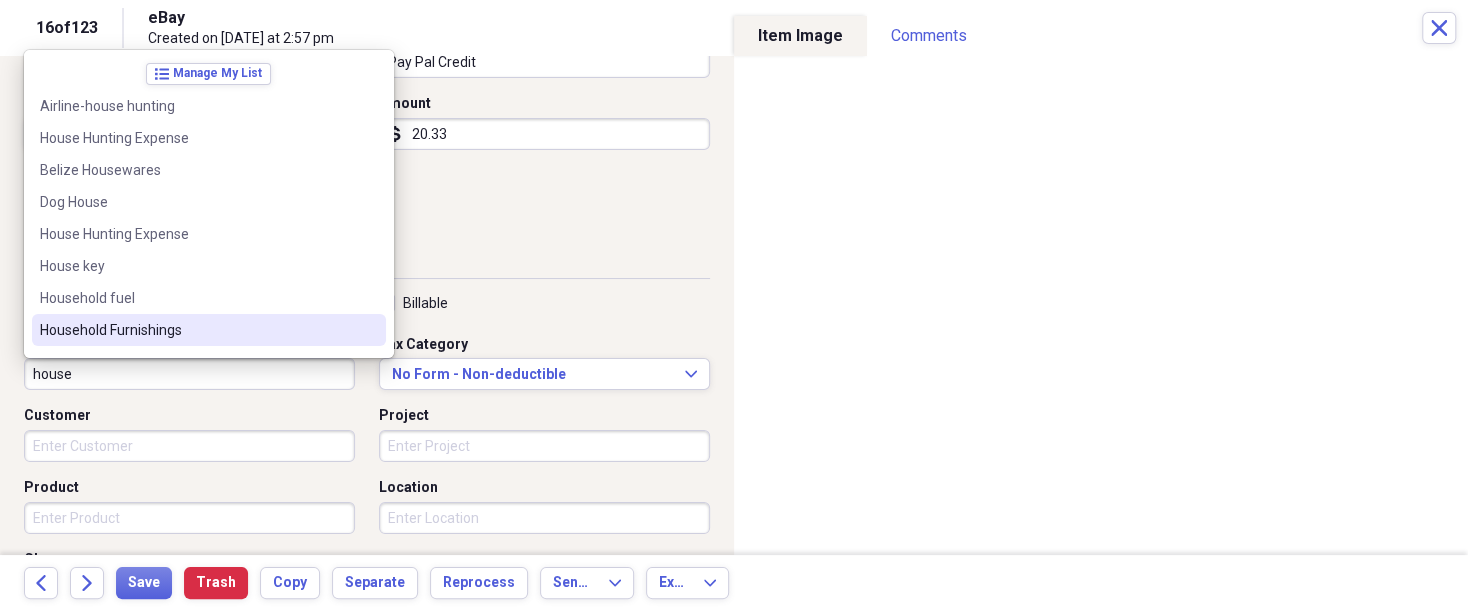 scroll, scrollTop: 60, scrollLeft: 0, axis: vertical 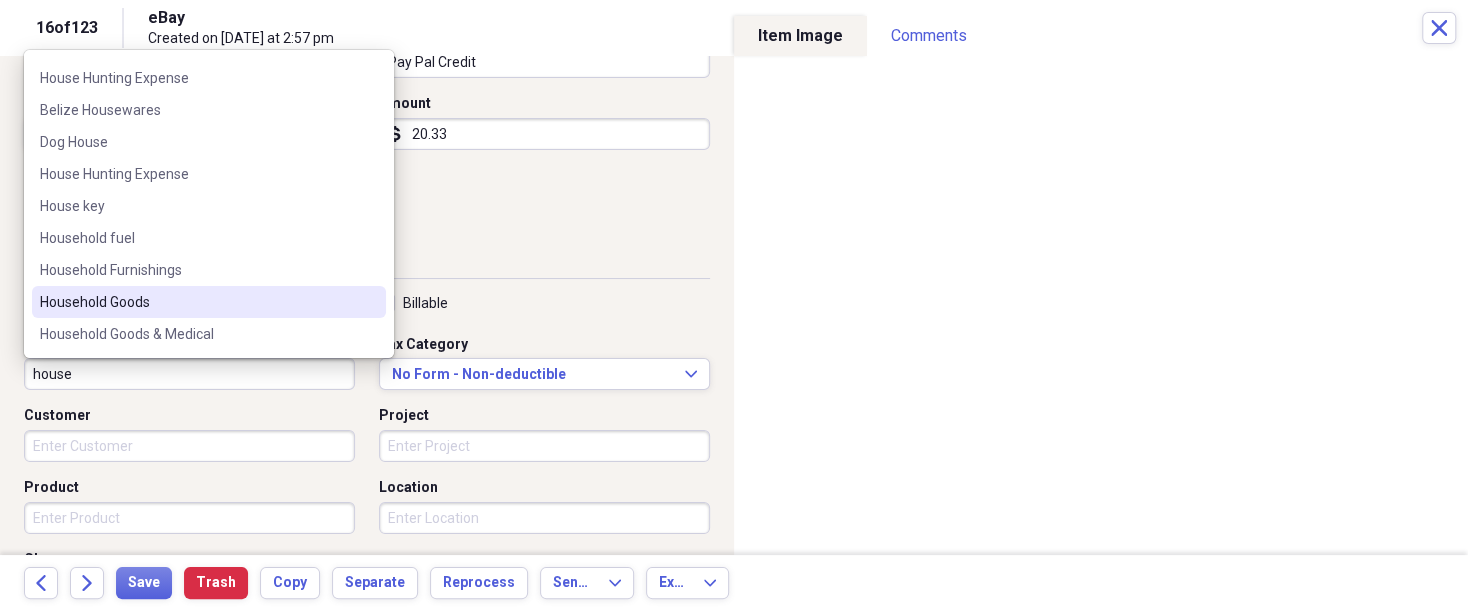 click on "Household Goods" at bounding box center (197, 302) 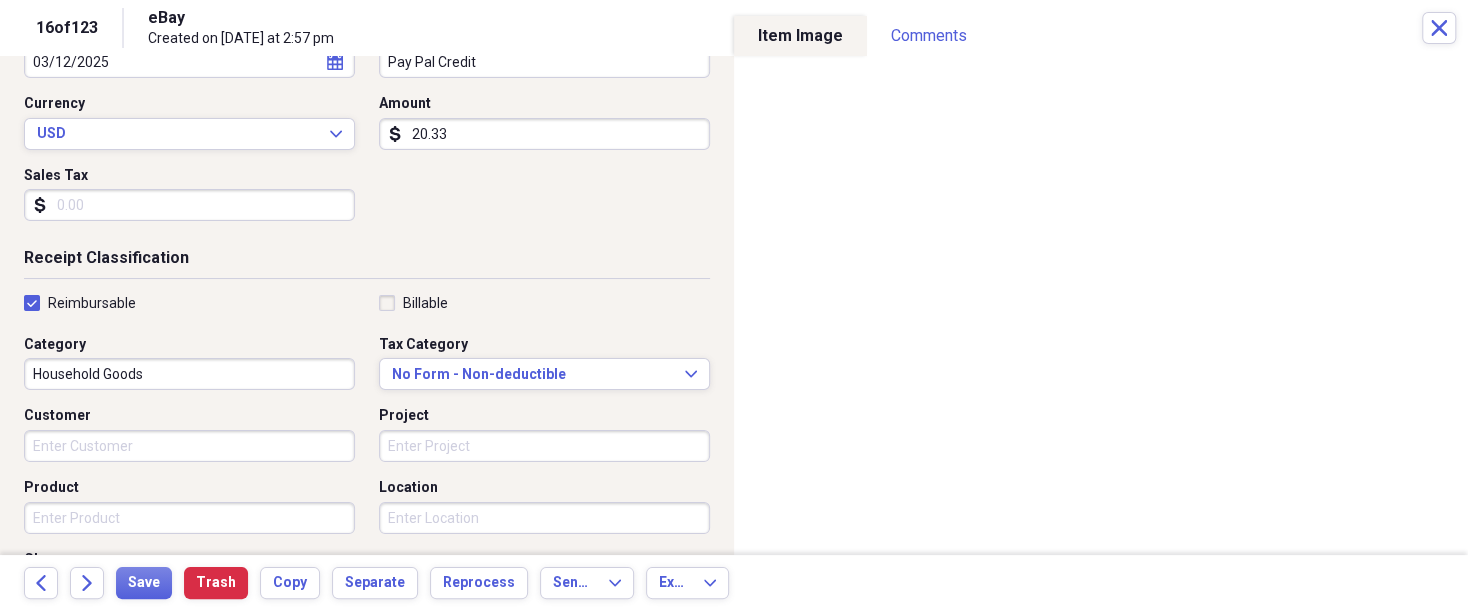 click on "Project" at bounding box center (544, 446) 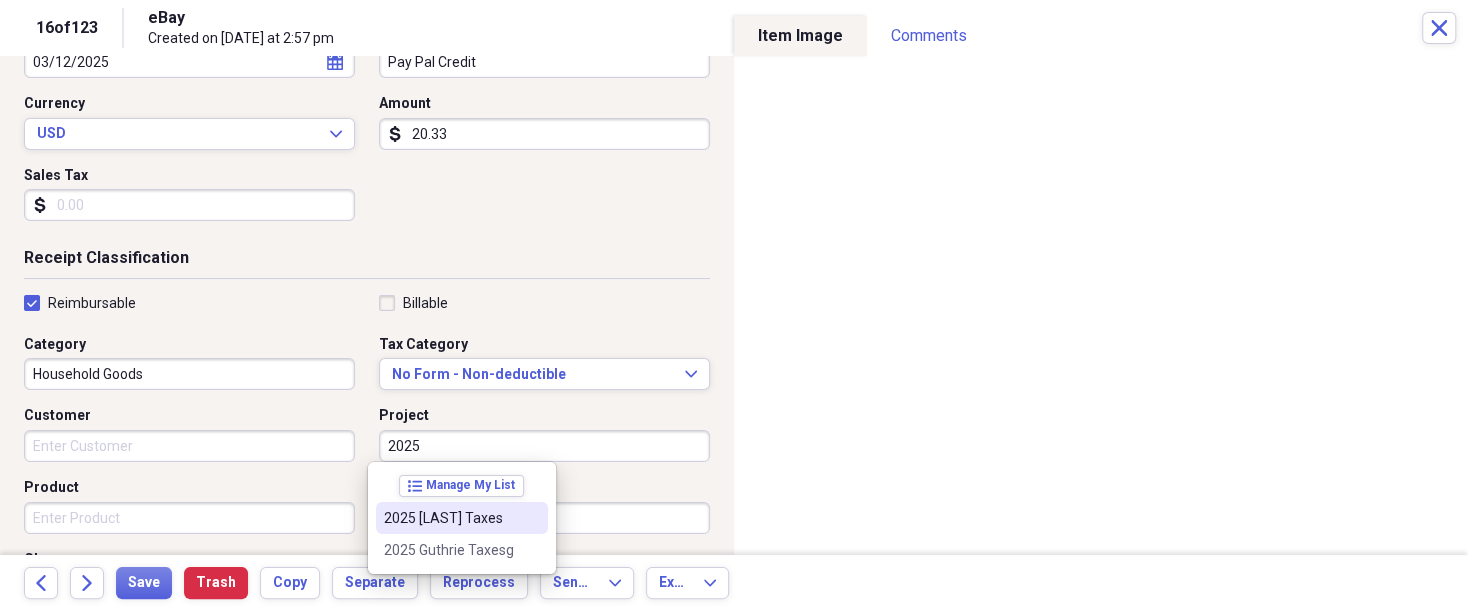 click on "2025 [LAST] Taxes" at bounding box center (450, 518) 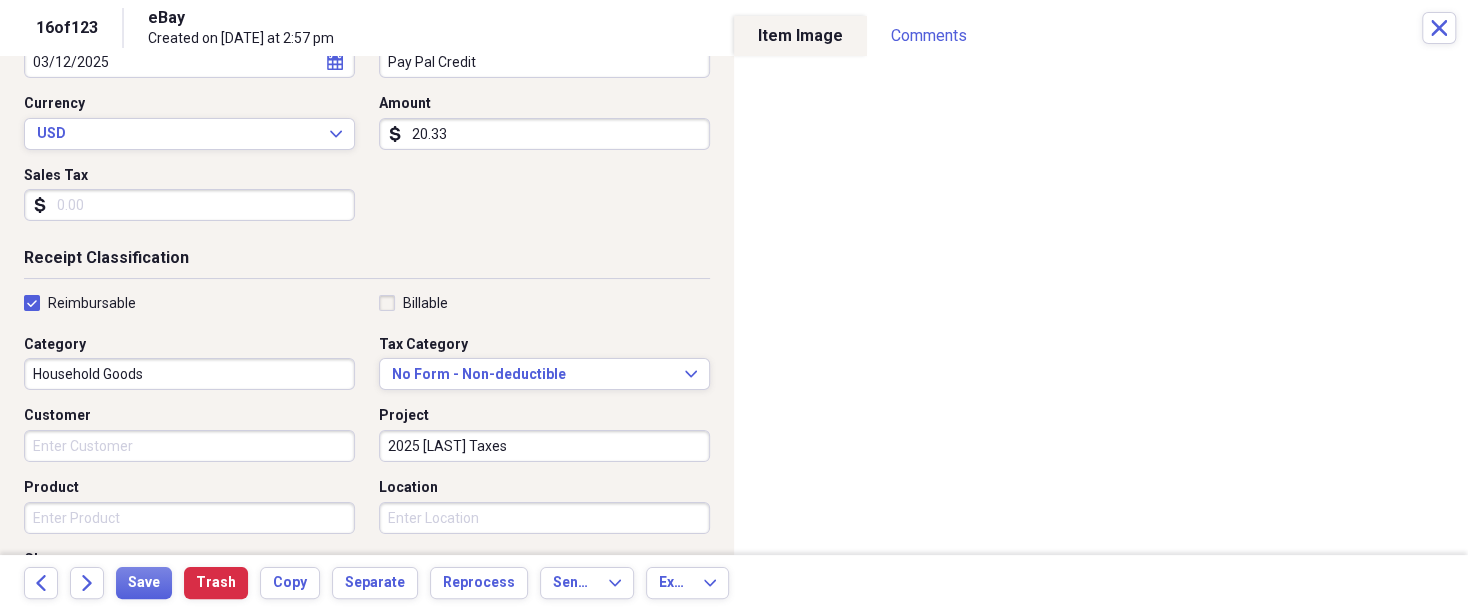 click on "Product" at bounding box center (189, 518) 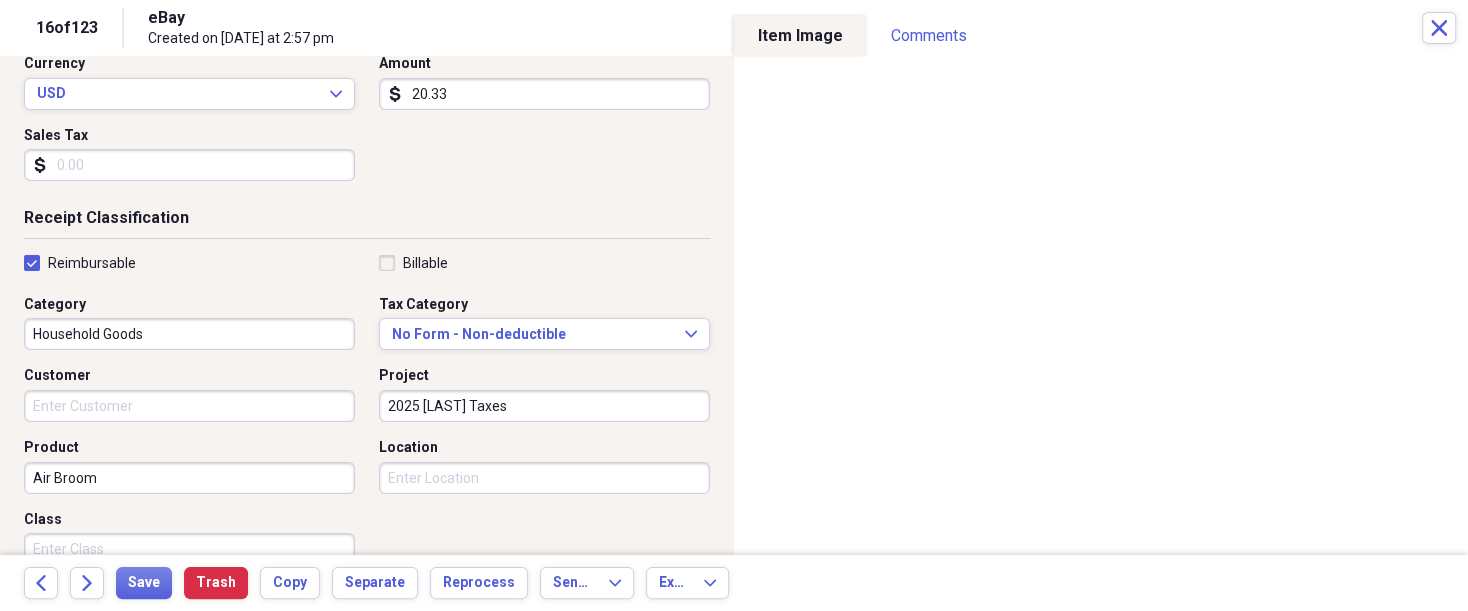 scroll, scrollTop: 400, scrollLeft: 0, axis: vertical 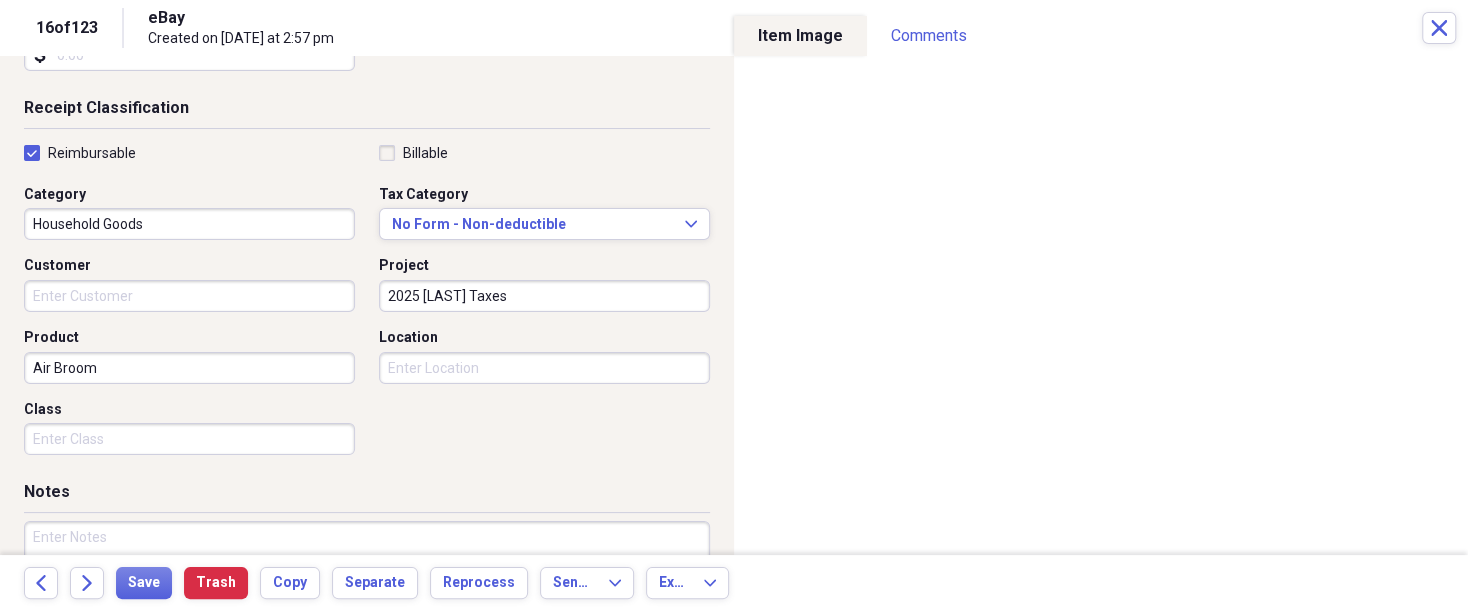 type on "Air Broom" 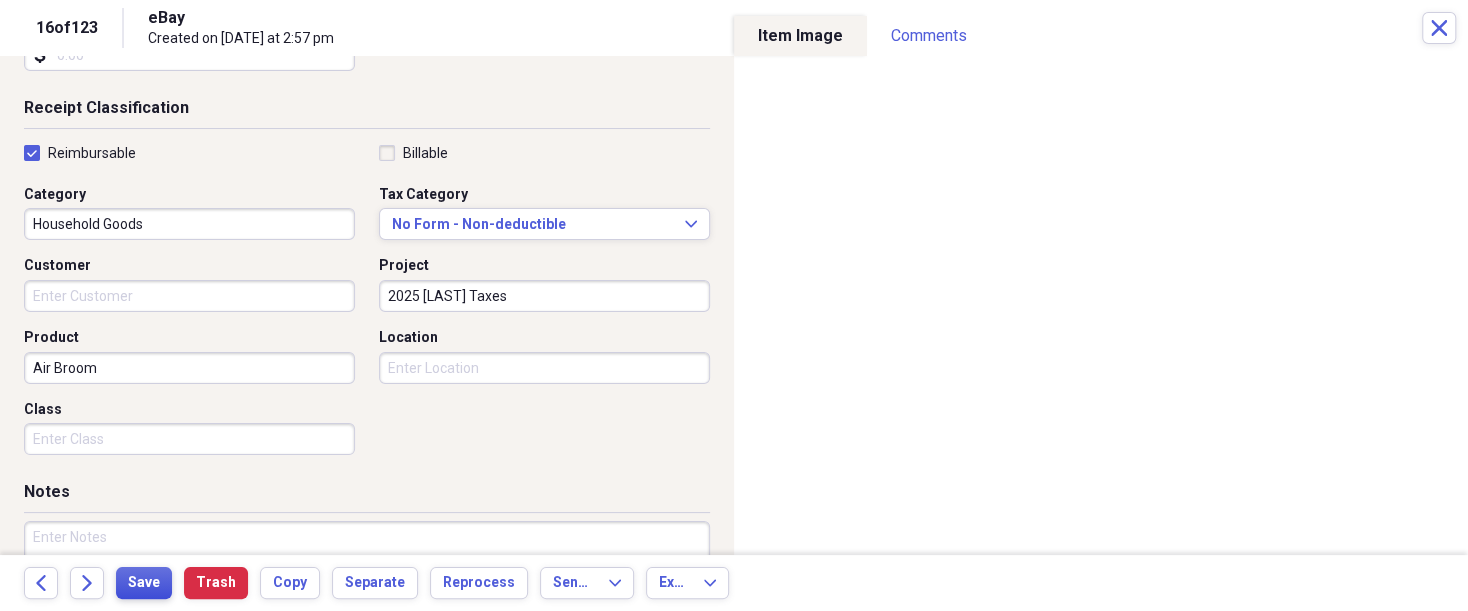 click on "Save" at bounding box center (144, 583) 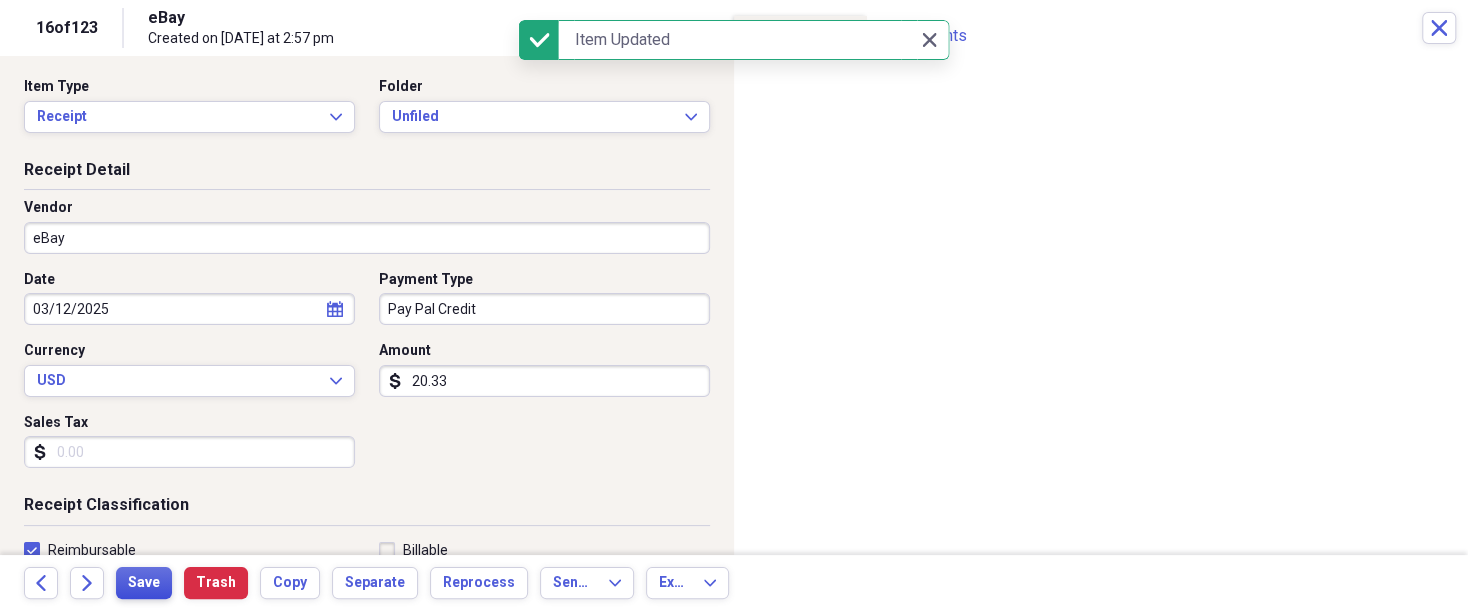 scroll, scrollTop: 0, scrollLeft: 0, axis: both 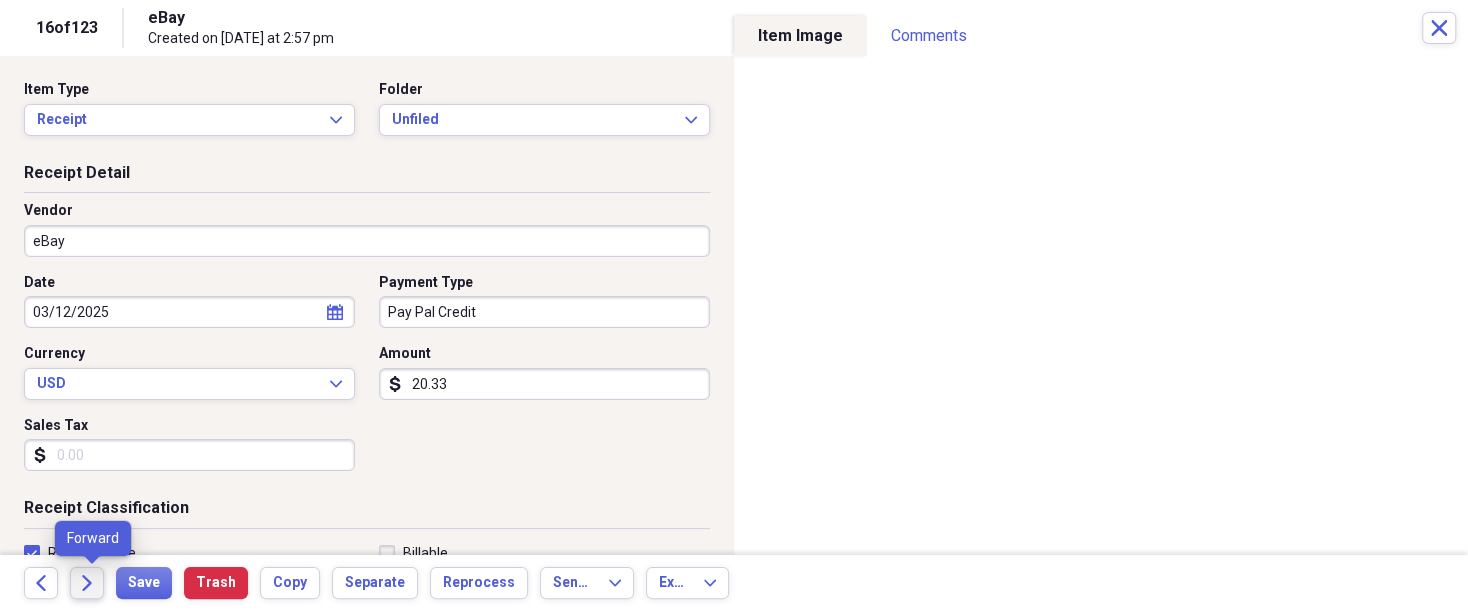 click on "Forward" 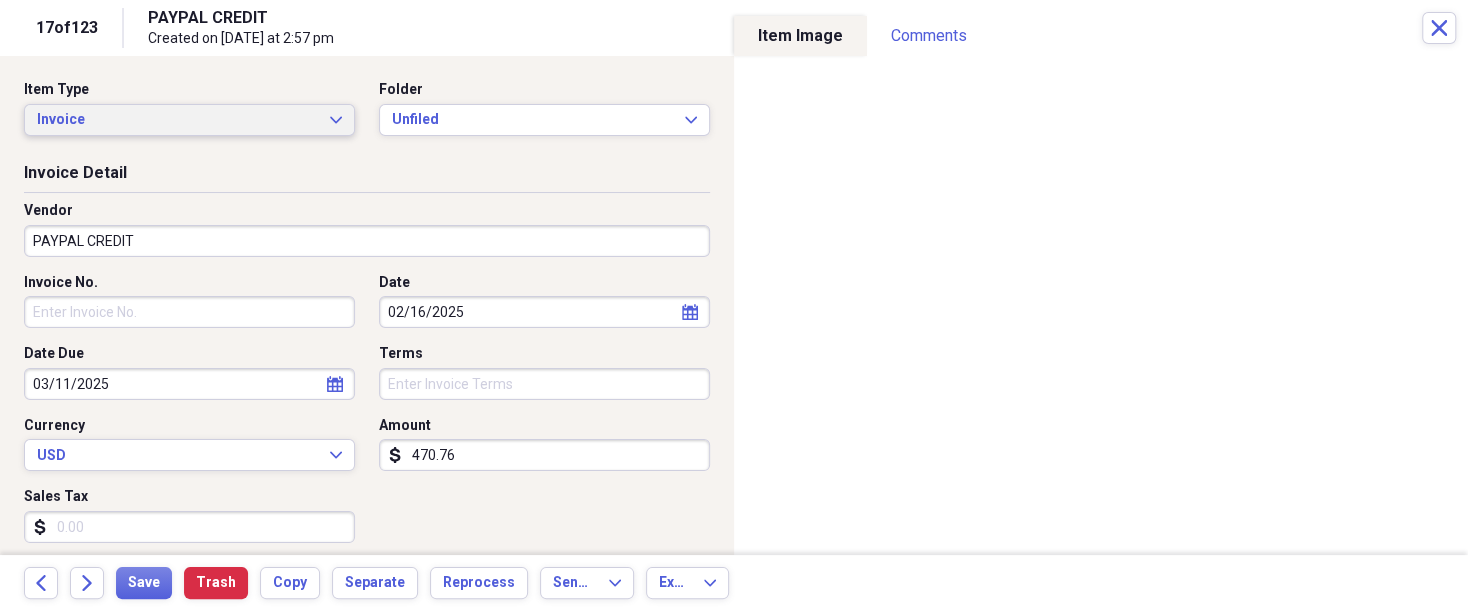 click on "Expand" 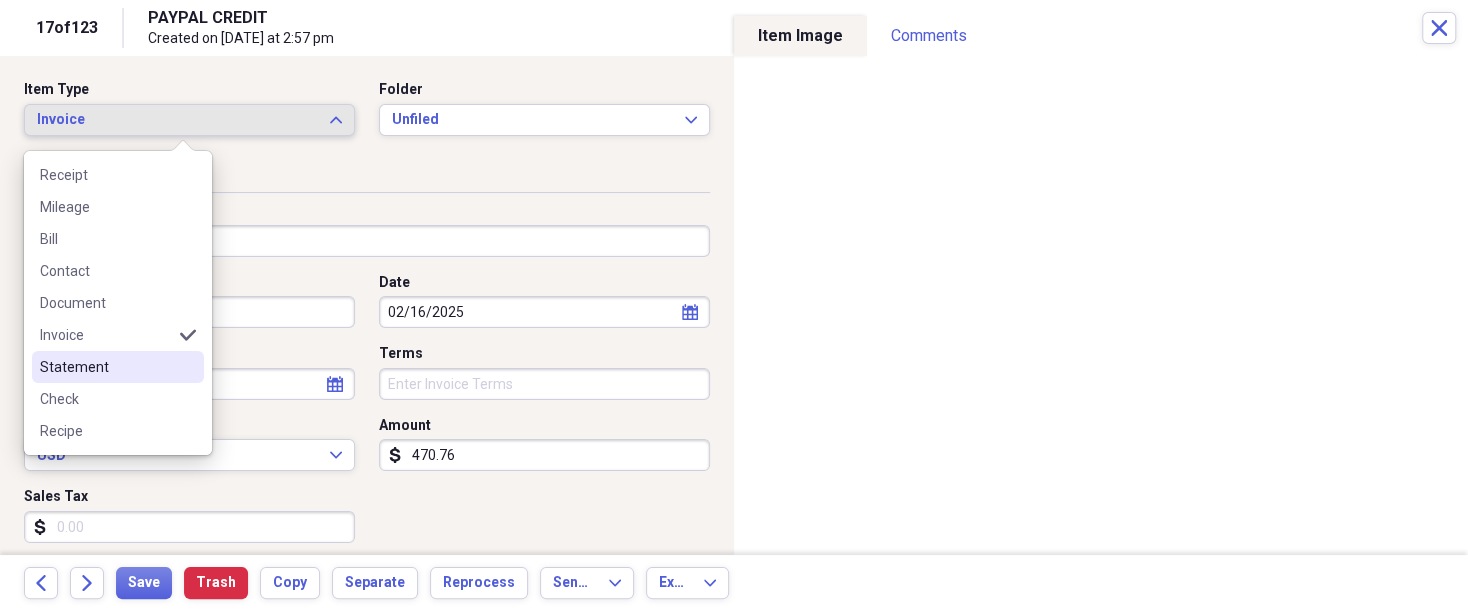 click on "Statement" at bounding box center (118, 367) 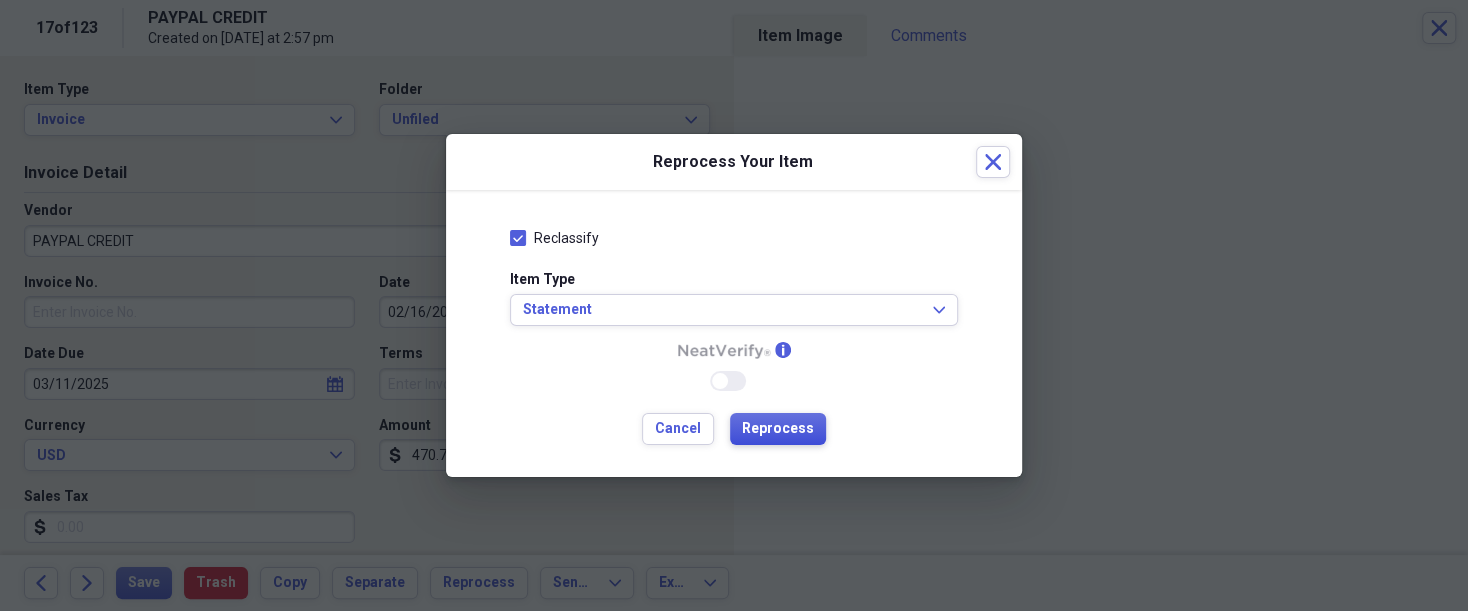 click on "Reprocess" at bounding box center (778, 429) 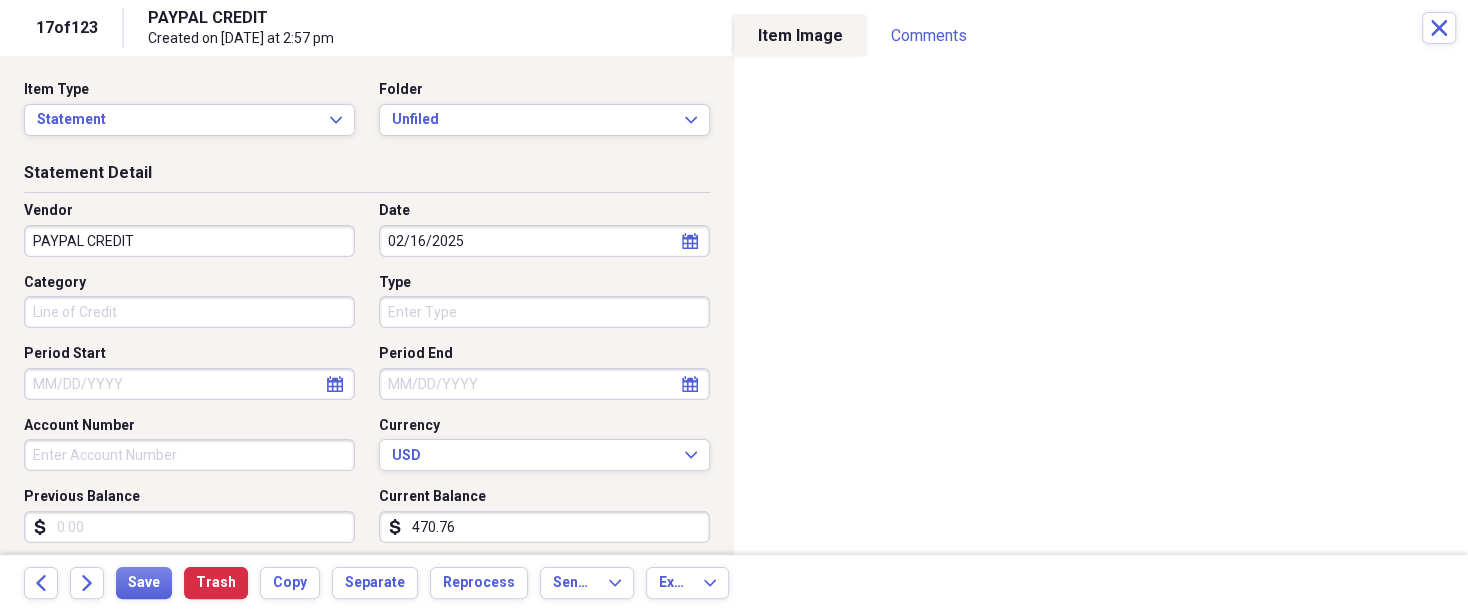 type on "Line of Credit" 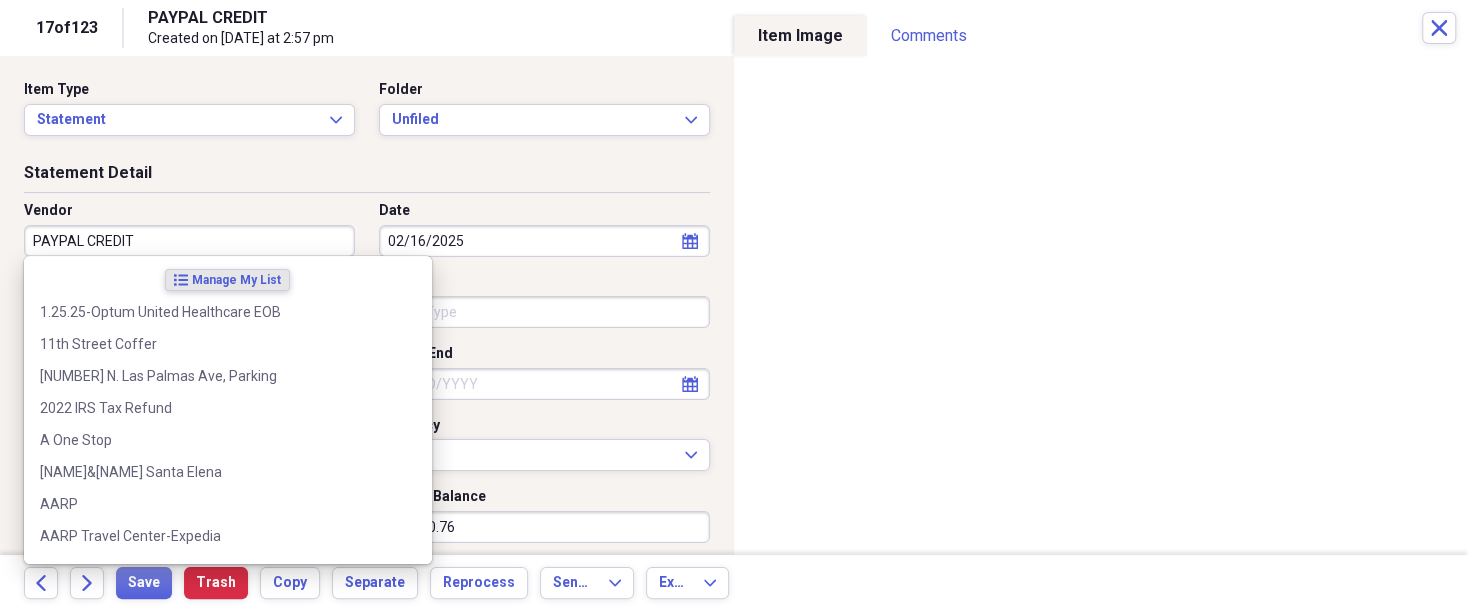 click on "PAYPAL CREDIT" at bounding box center [189, 241] 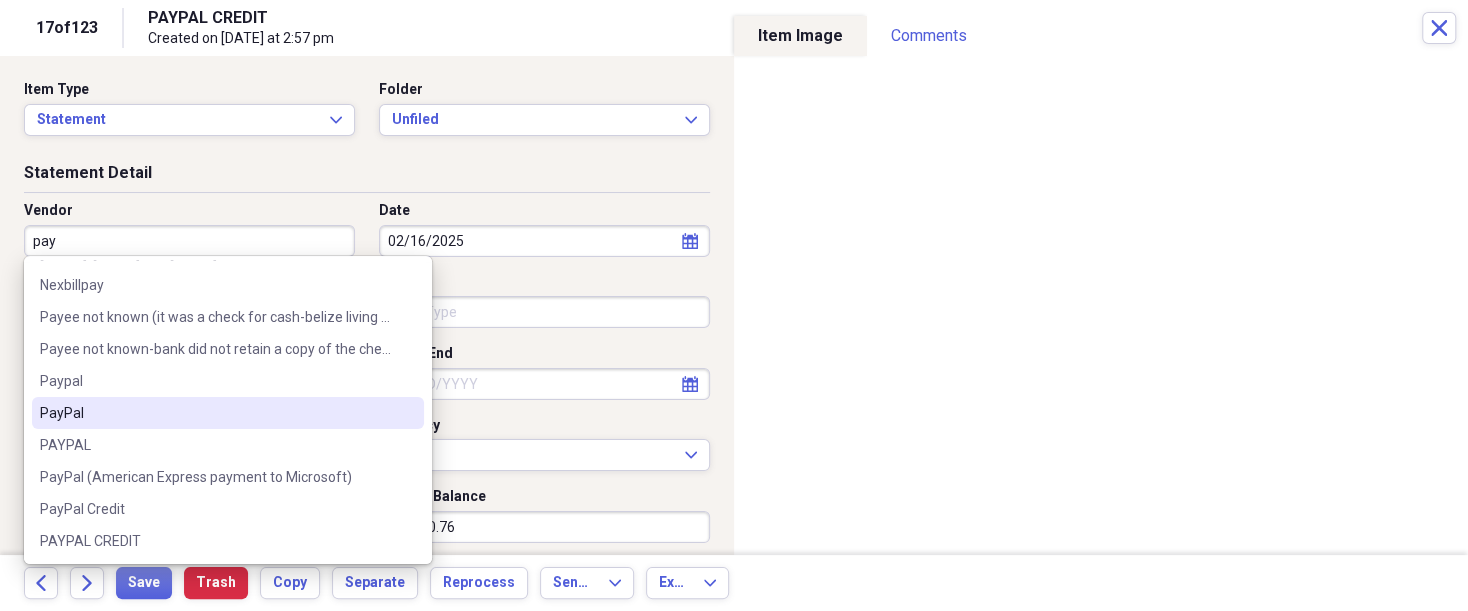 scroll, scrollTop: 60, scrollLeft: 0, axis: vertical 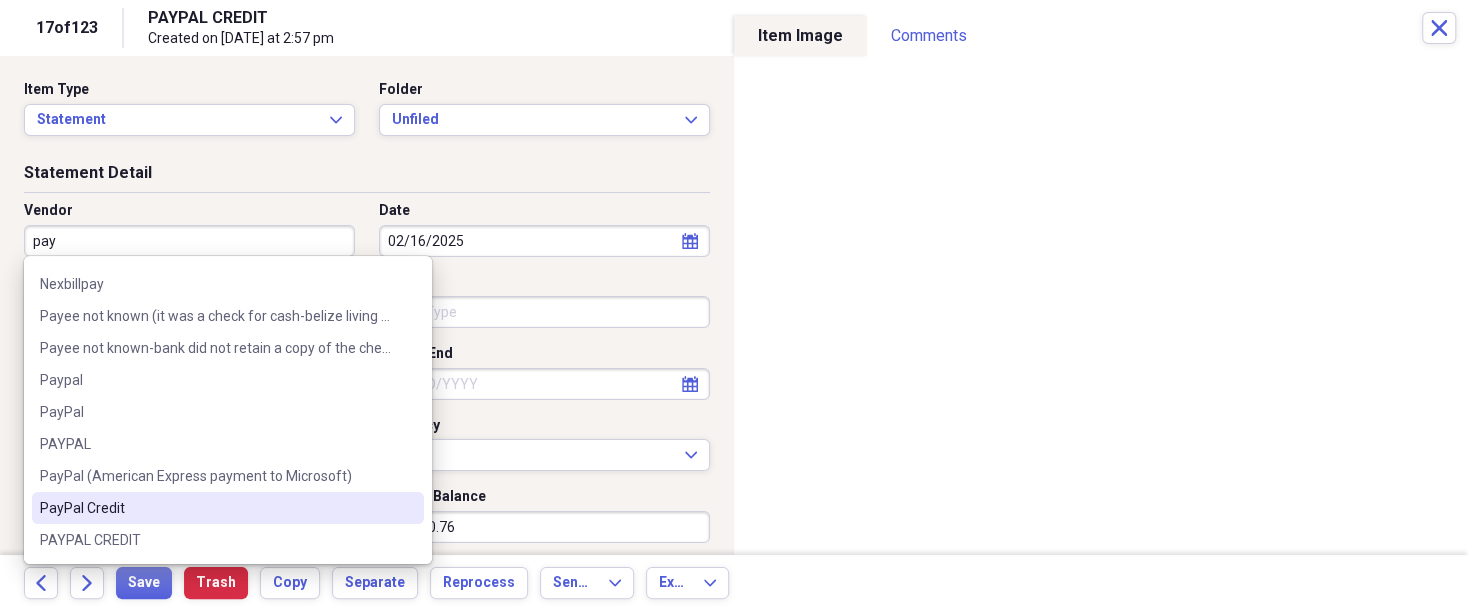 click on "PayPal Credit" at bounding box center (216, 508) 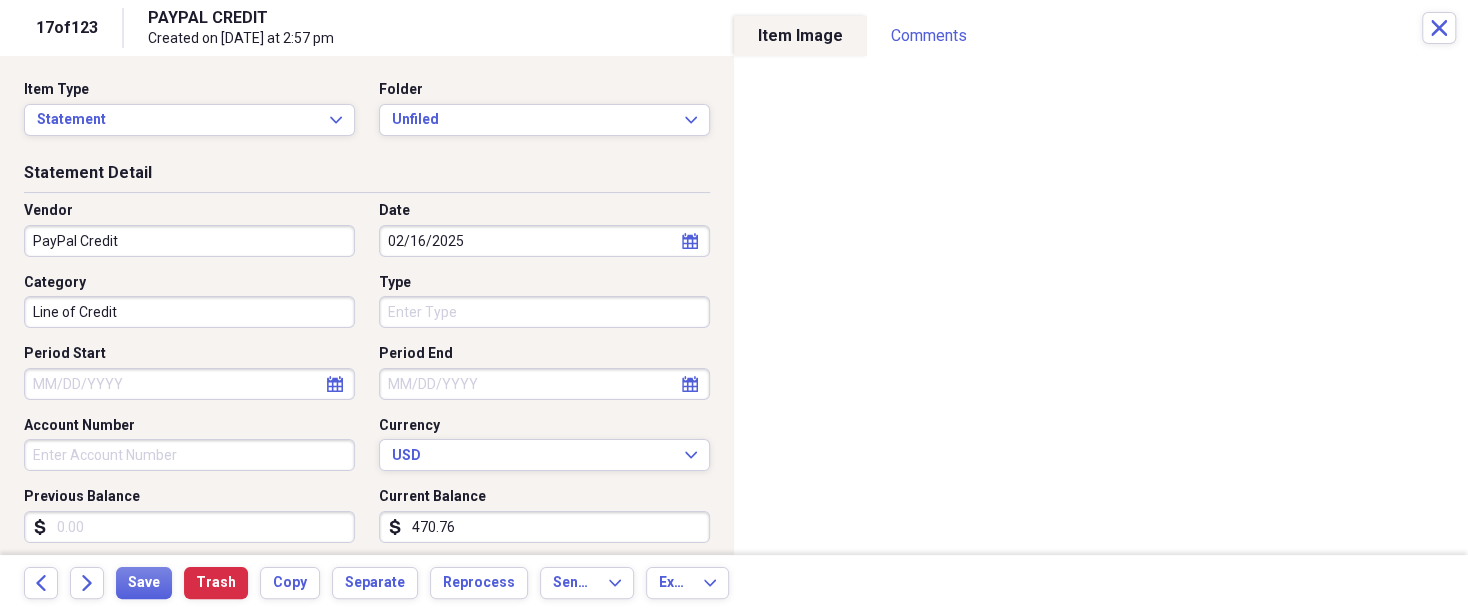 click on "02/16/2025" at bounding box center [544, 241] 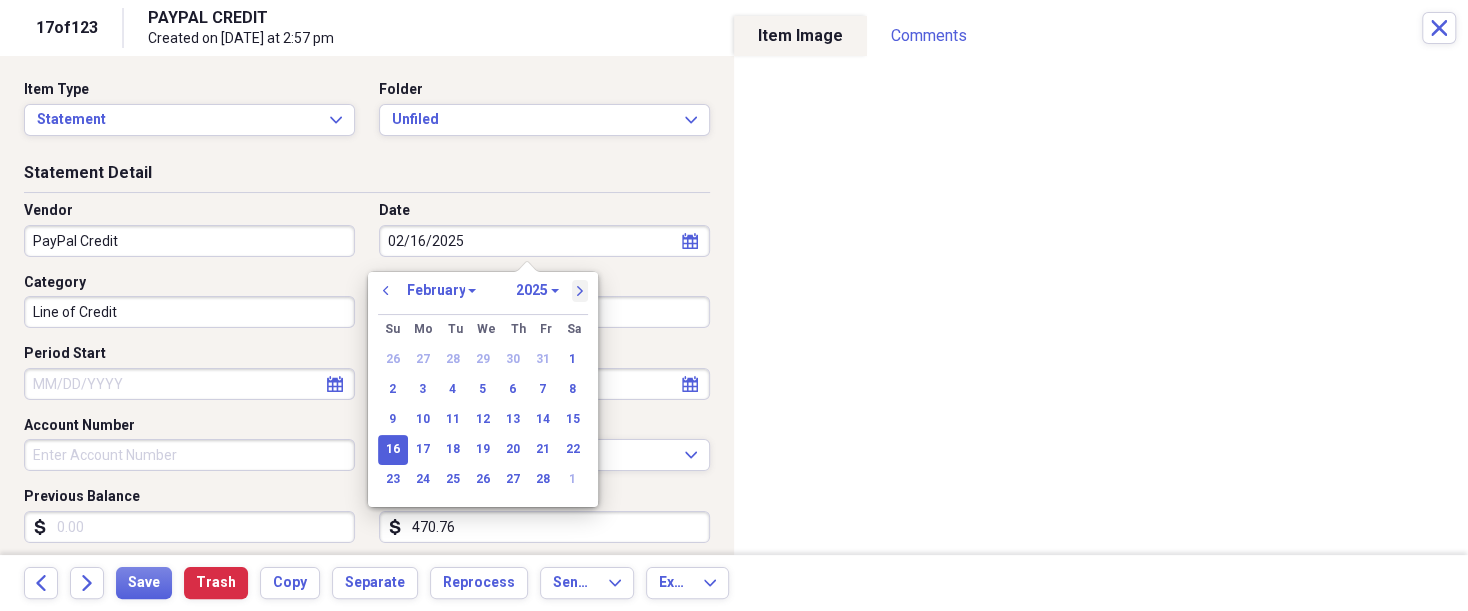 click on "next" at bounding box center [580, 291] 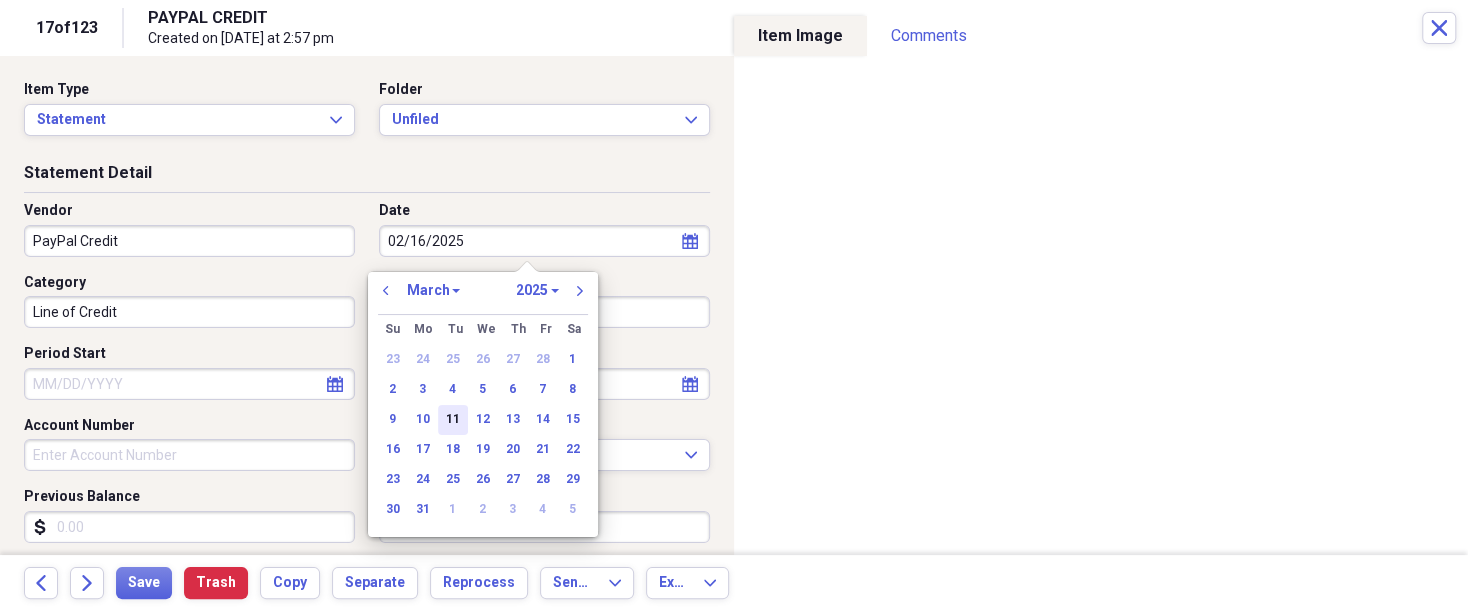 click on "11" at bounding box center (453, 420) 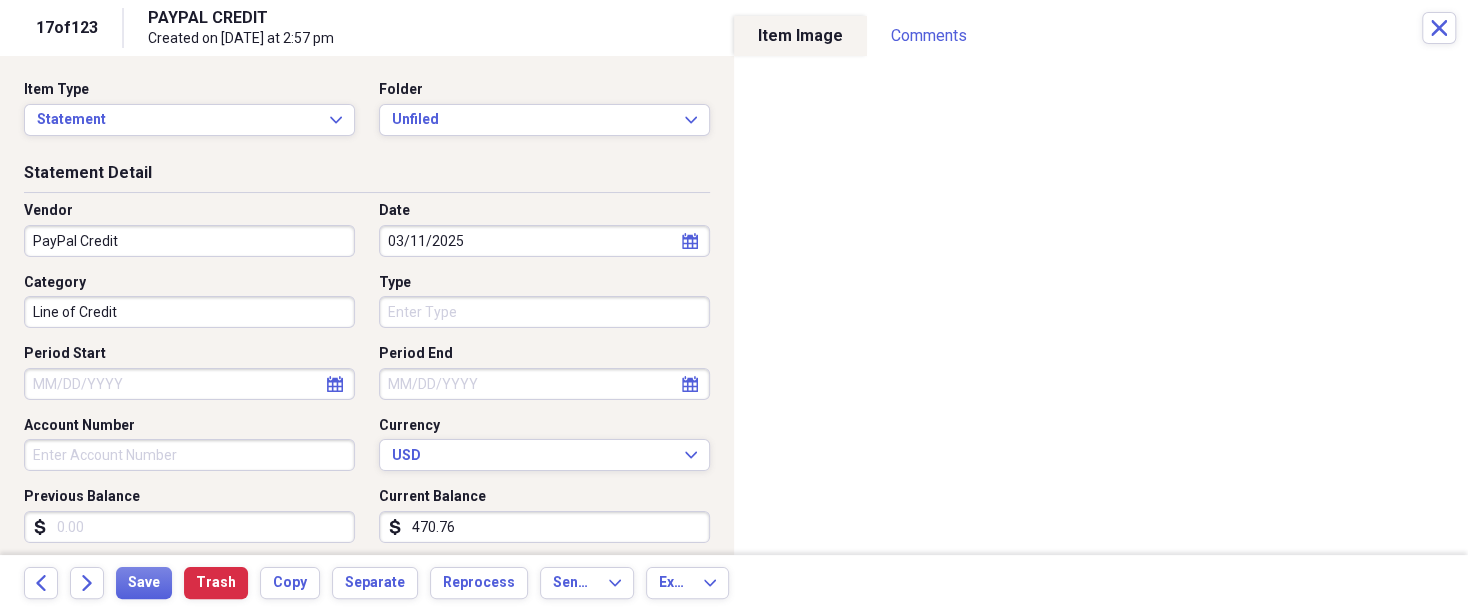 click on "Organize My Files 99+ Collapse Unfiled Needs Review 99+ Unfiled All Files Unfiled Unfiled Unfiled Saved Reports Collapse My Cabinet [FIRST]'s Cabinet Add Folder Expand Folder 2018 Taxes Add Folder Expand Folder 2019 Taxes Add Folder Expand Folder 2020 Taxes Add Folder Expand Folder 2021 Taxes Add Folder Expand Folder 2022 Taxes Add Folder Expand Folder 2023 Taxes Add Folder Expand Folder 2024 Taxes Add Folder Expand Folder 2025 Taxes Add Folder Expand Folder Attorney Case Expenses Add Folder Folder Belize Add Folder Expand Folder Documents Add Folder Expand Folder Files from Cloud Add Folder Folder Insurance Policies Add Folder Folder Sale of LaPlace Property Add Folder Folder [FIRST]'s Social Security Information Add Folder Folder [FIRST]'s Social Security Information Add Folder Folder unviewed receipts Add Folder Folder Wellcare Prescription Drug Application Add Folder Collapse Trash Trash Folder 11/25/19-12/24/20 Statement Folder 12/17/19-1/16/20 Statement Folder 12/25/19-1/24/20 Statement Folder Folder Add" at bounding box center [734, 305] 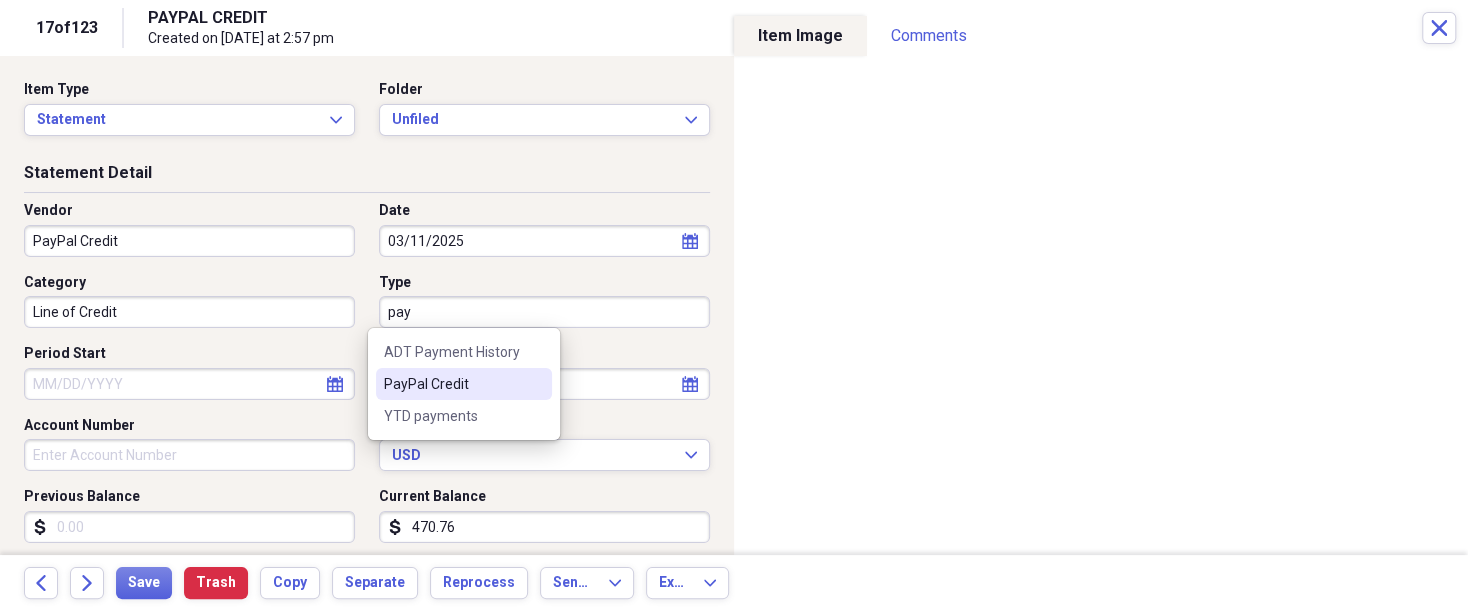 click on "PayPal Credit" at bounding box center [452, 384] 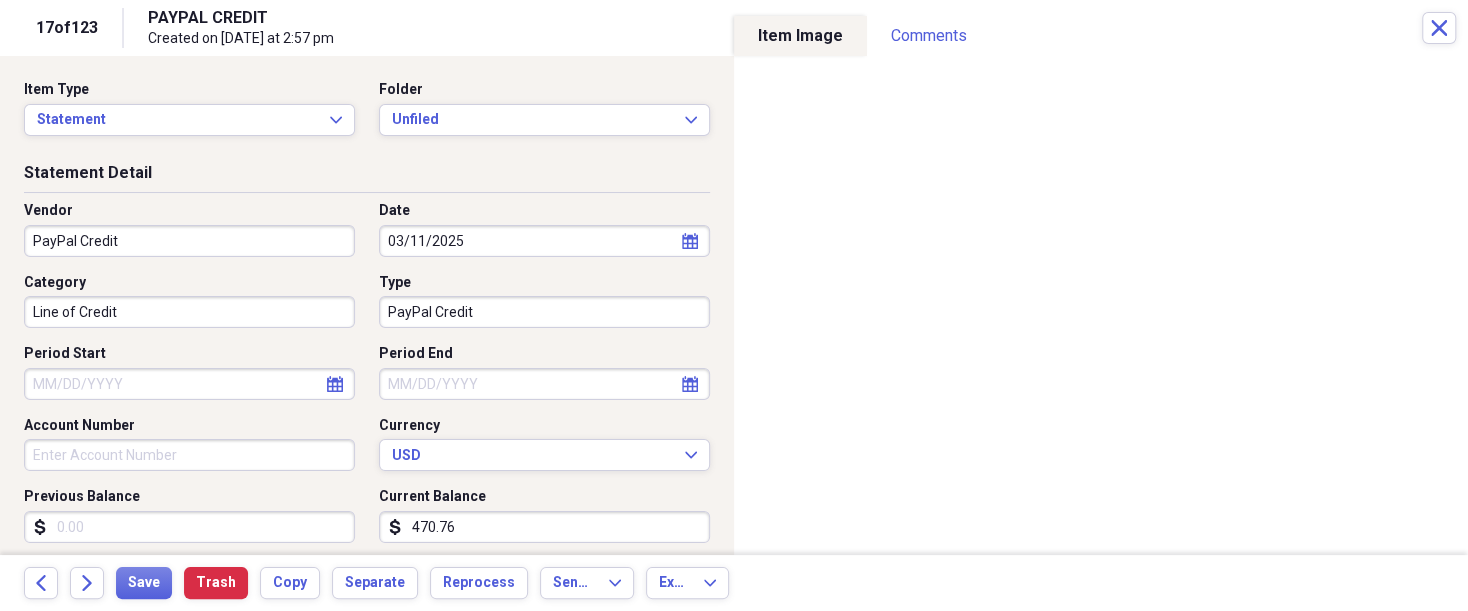 select on "7" 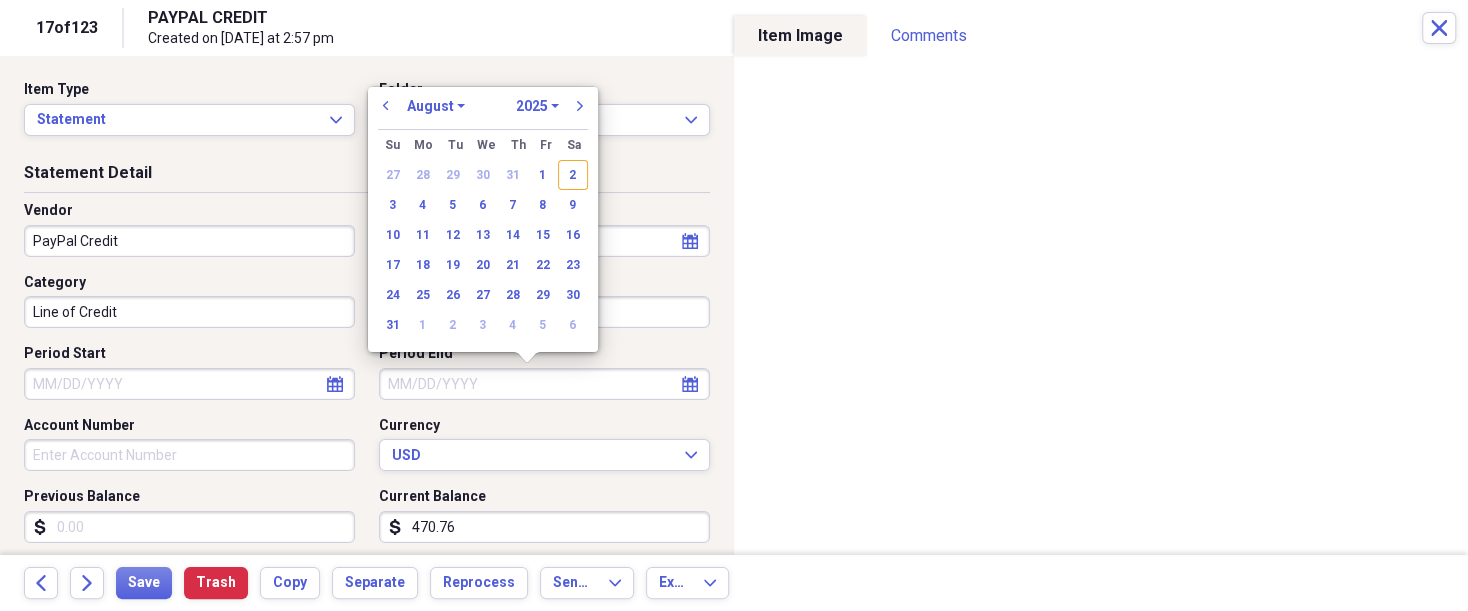click on "Period End" at bounding box center [544, 384] 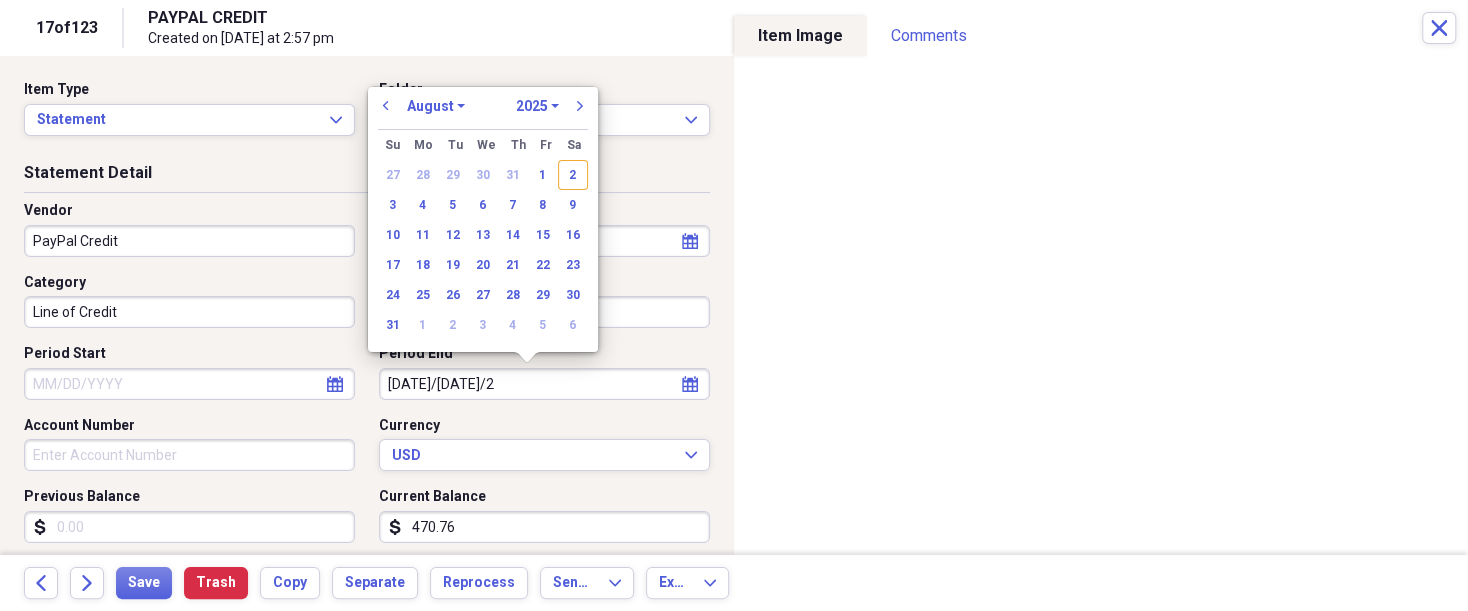 type on "2/16/25" 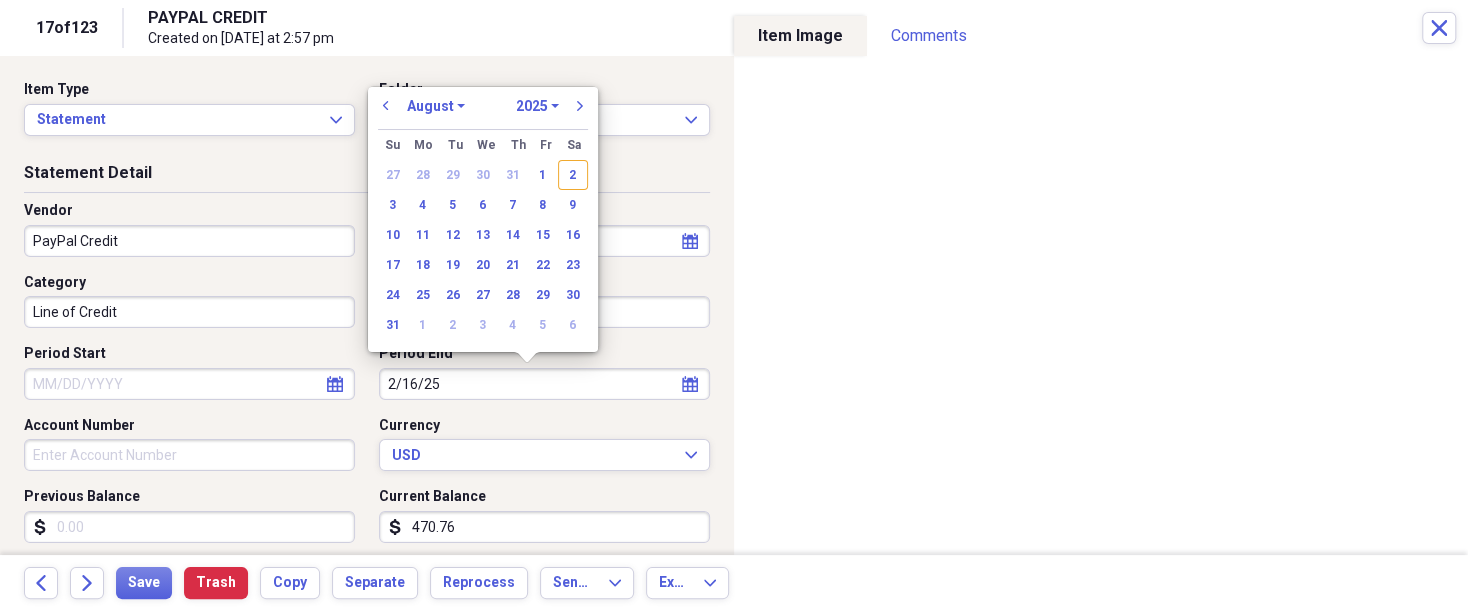 select on "1" 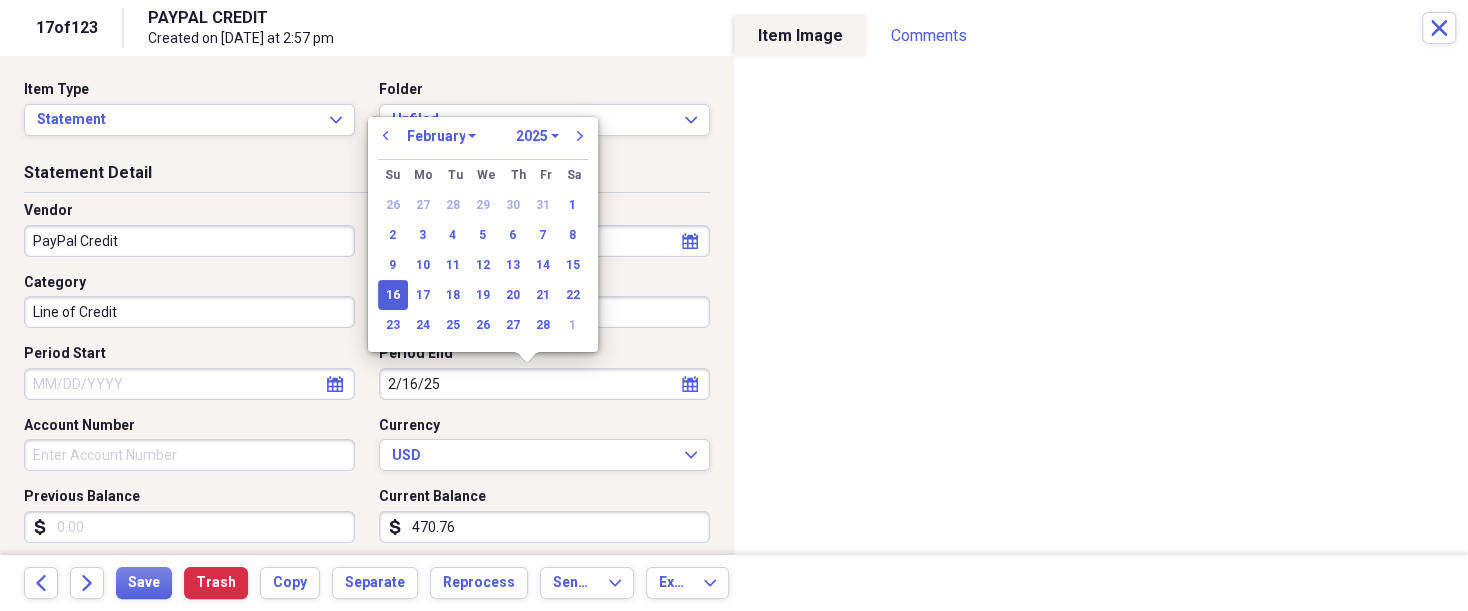 type on "02/16/2025" 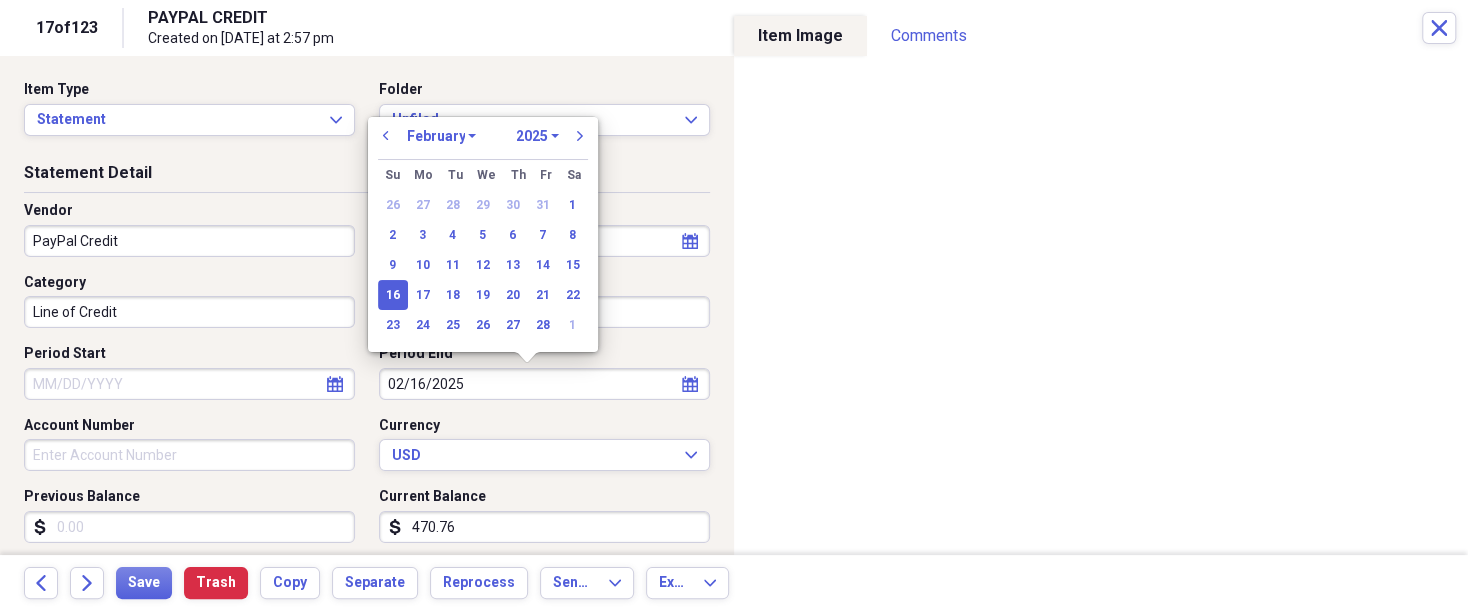 click on "16" at bounding box center [393, 295] 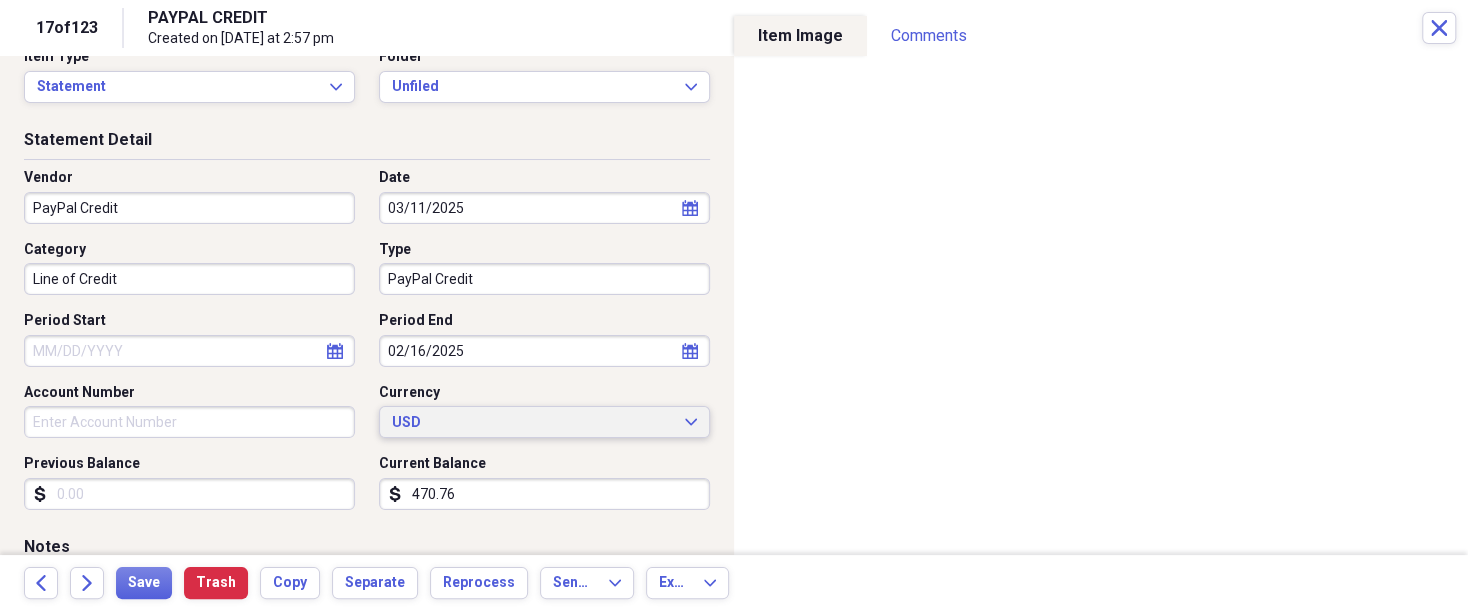 scroll, scrollTop: 50, scrollLeft: 0, axis: vertical 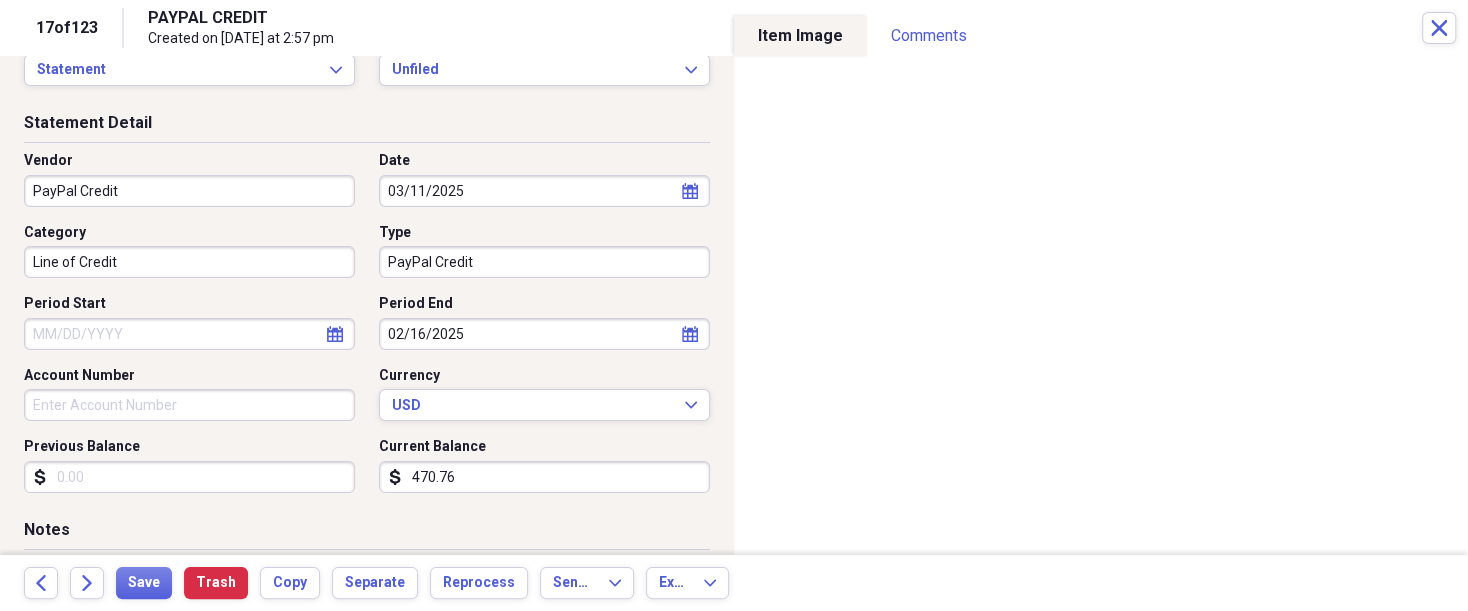 click on "Previous Balance" at bounding box center [189, 477] 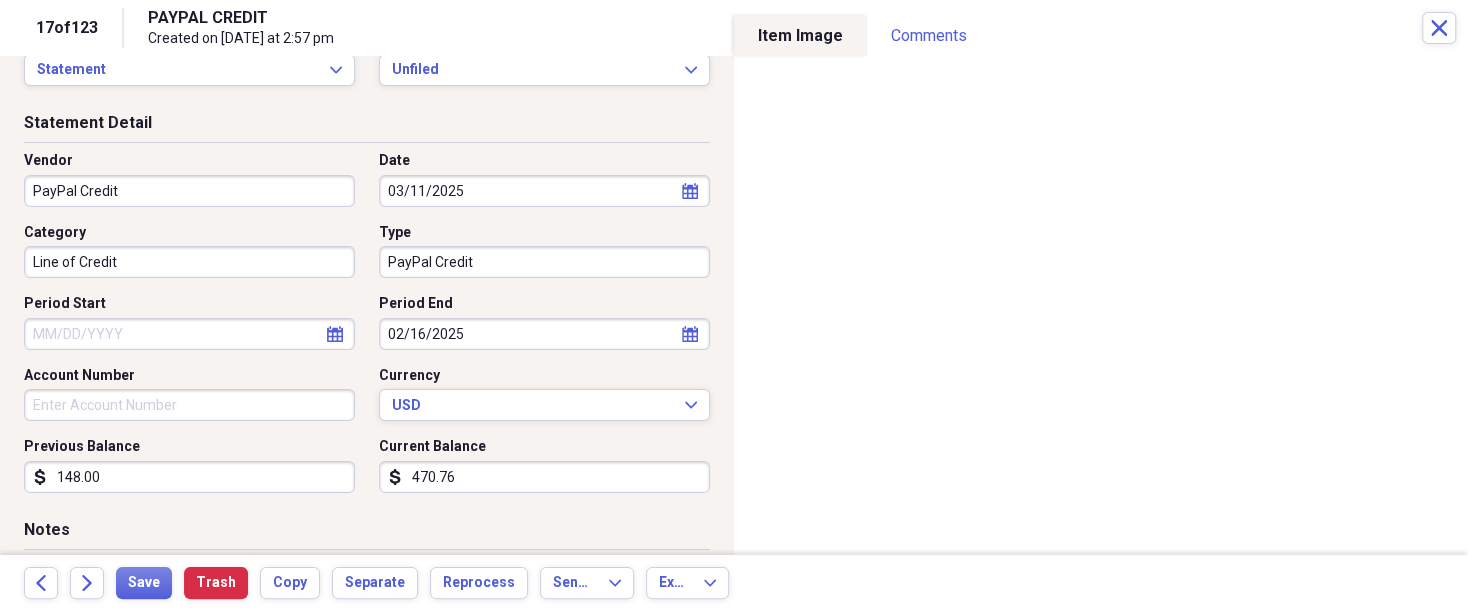 type on "148.00" 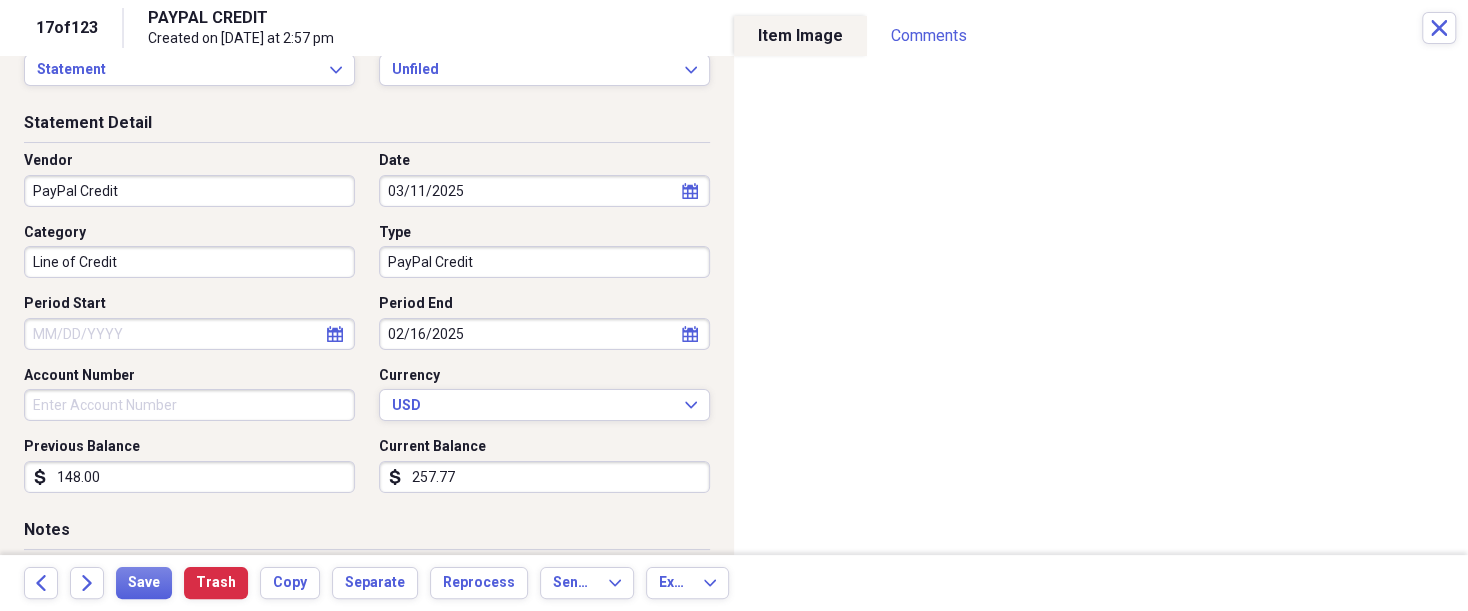 click on "257.77" at bounding box center (544, 477) 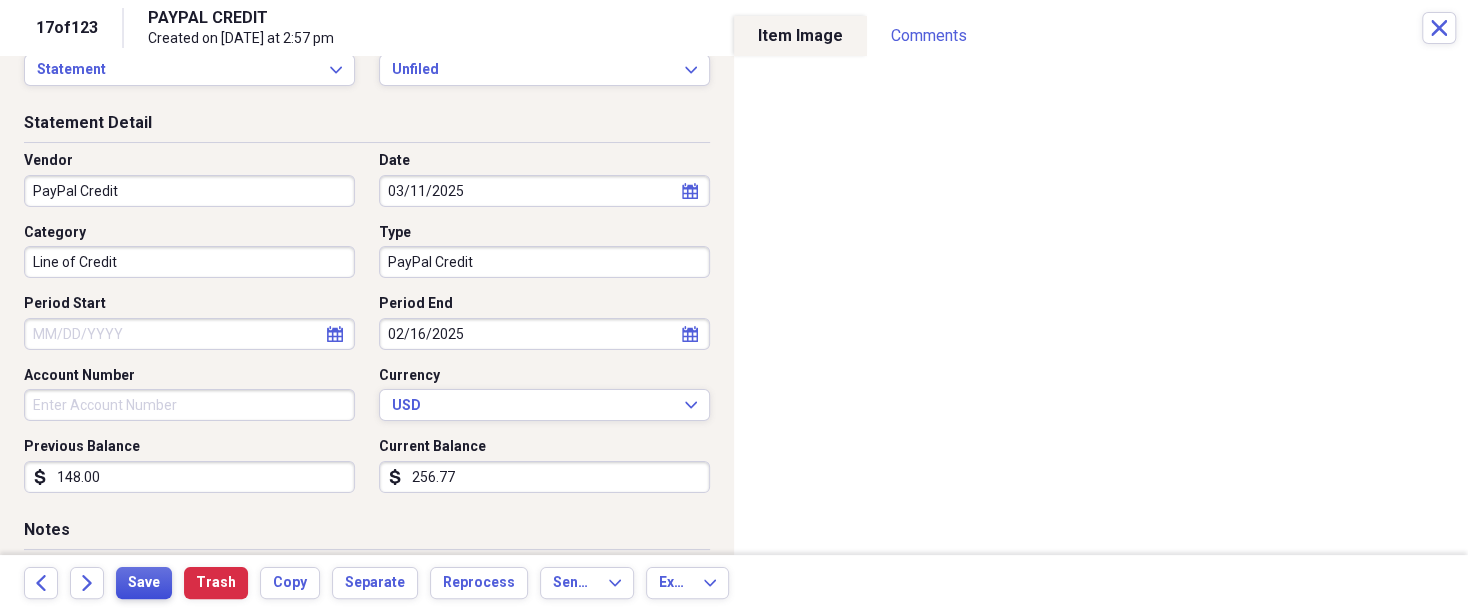type on "256.77" 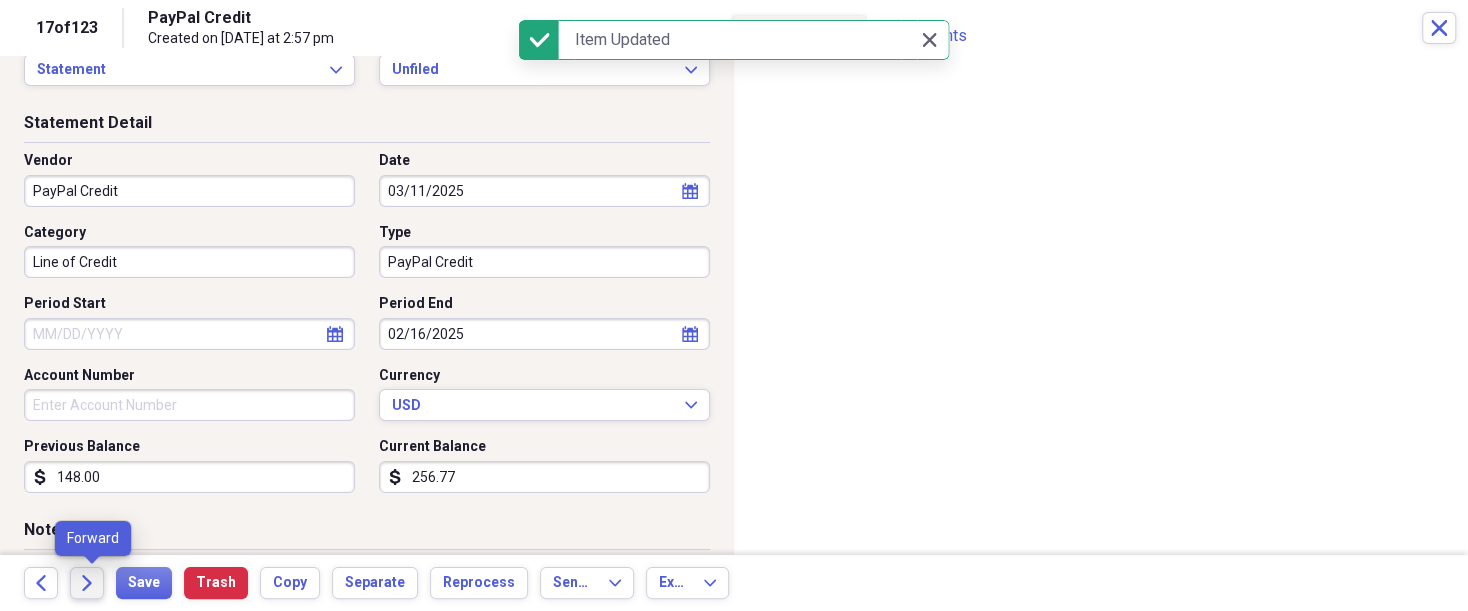 click on "Forward" at bounding box center (87, 583) 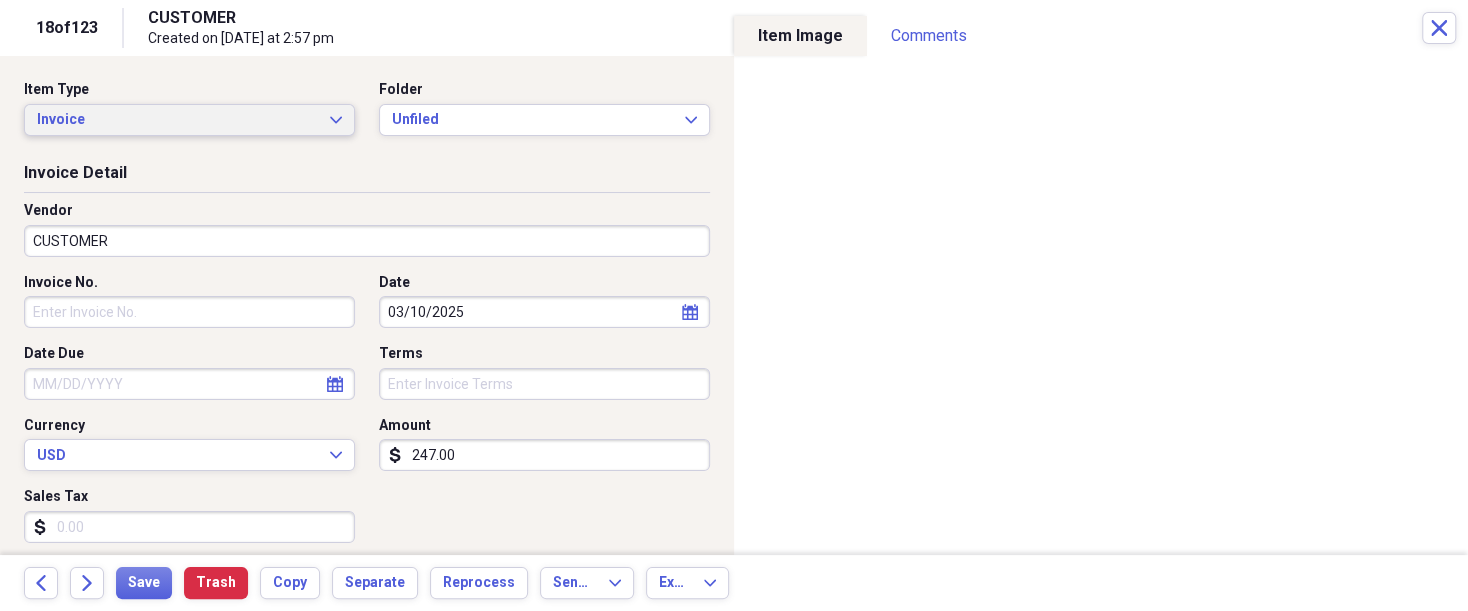 click on "Invoice Expand" at bounding box center [189, 120] 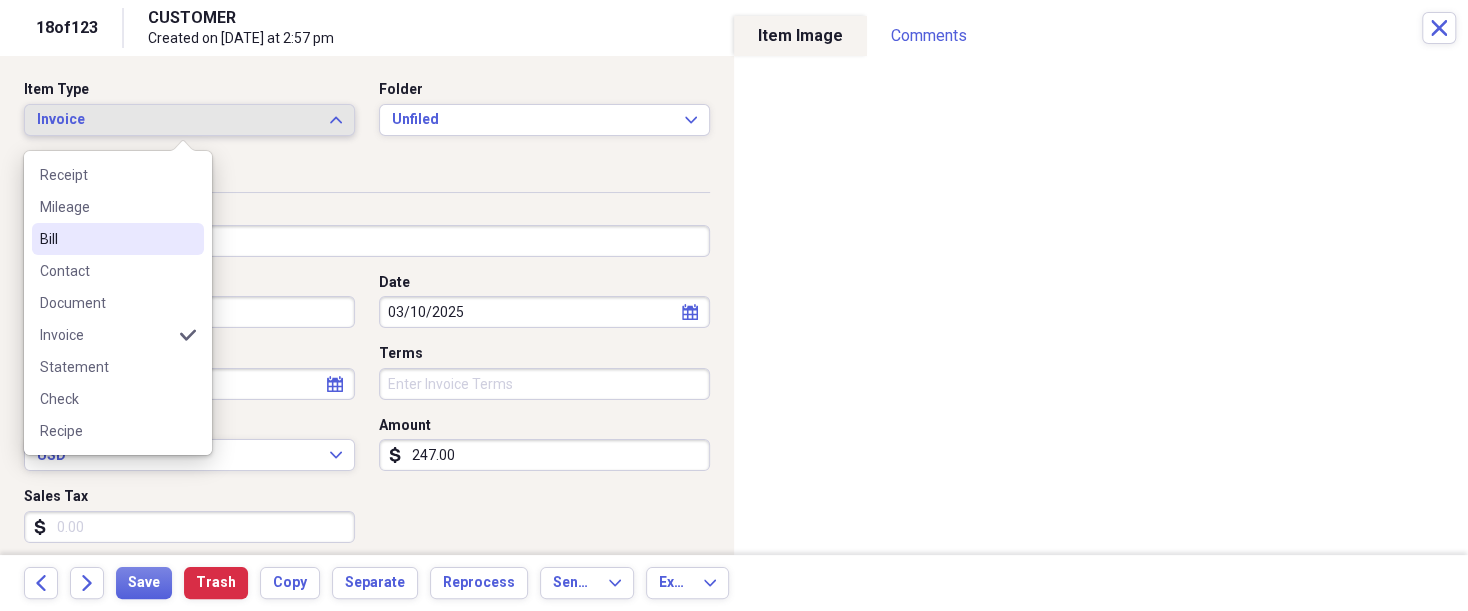 click on "Invoice Detail" at bounding box center (367, 177) 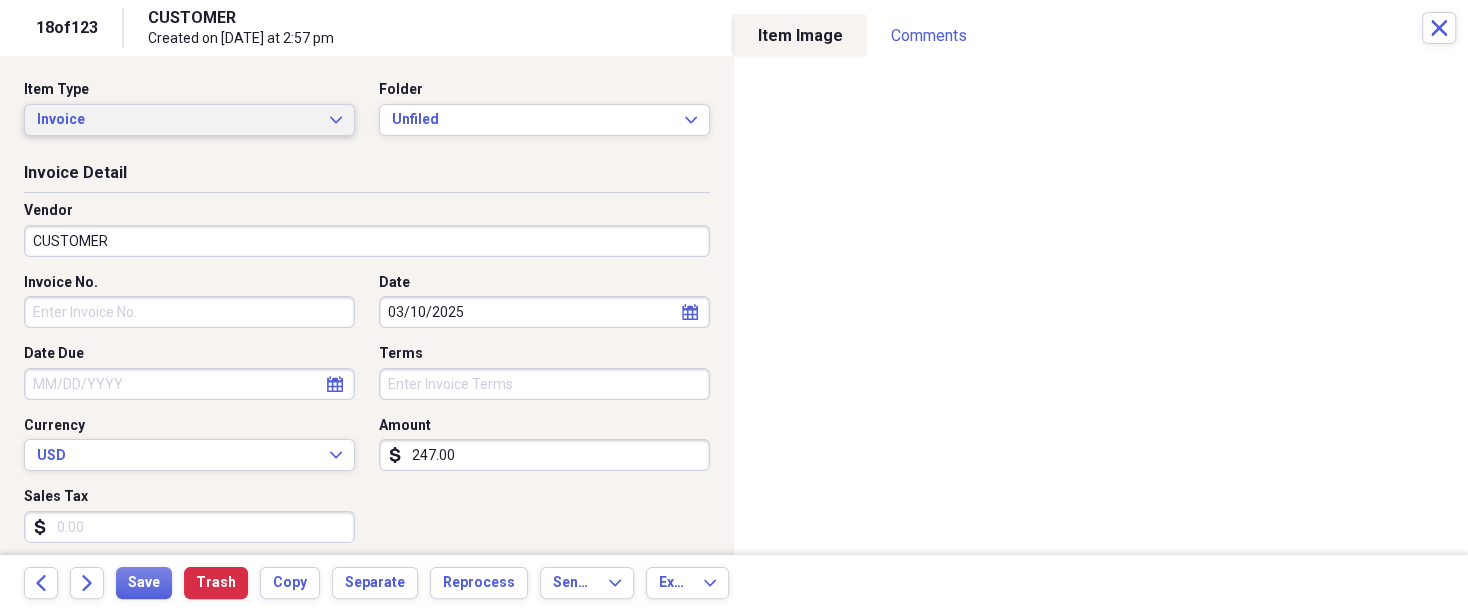 click on "Invoice" at bounding box center [177, 120] 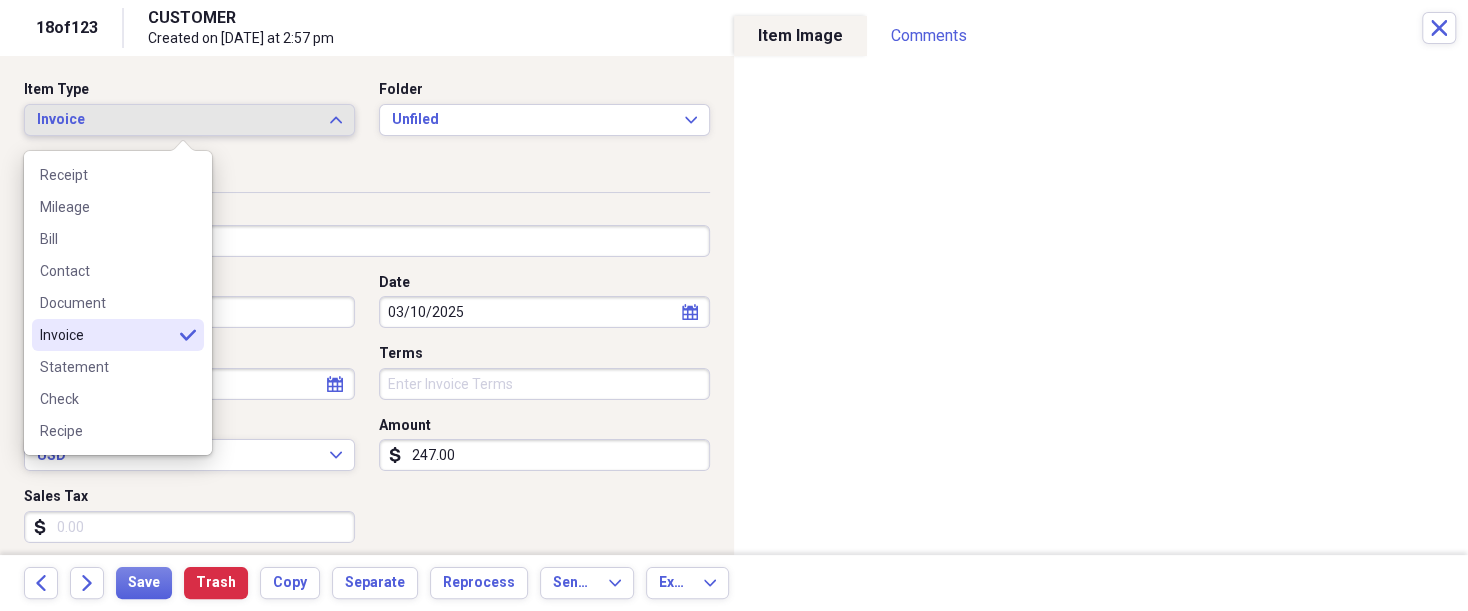 type 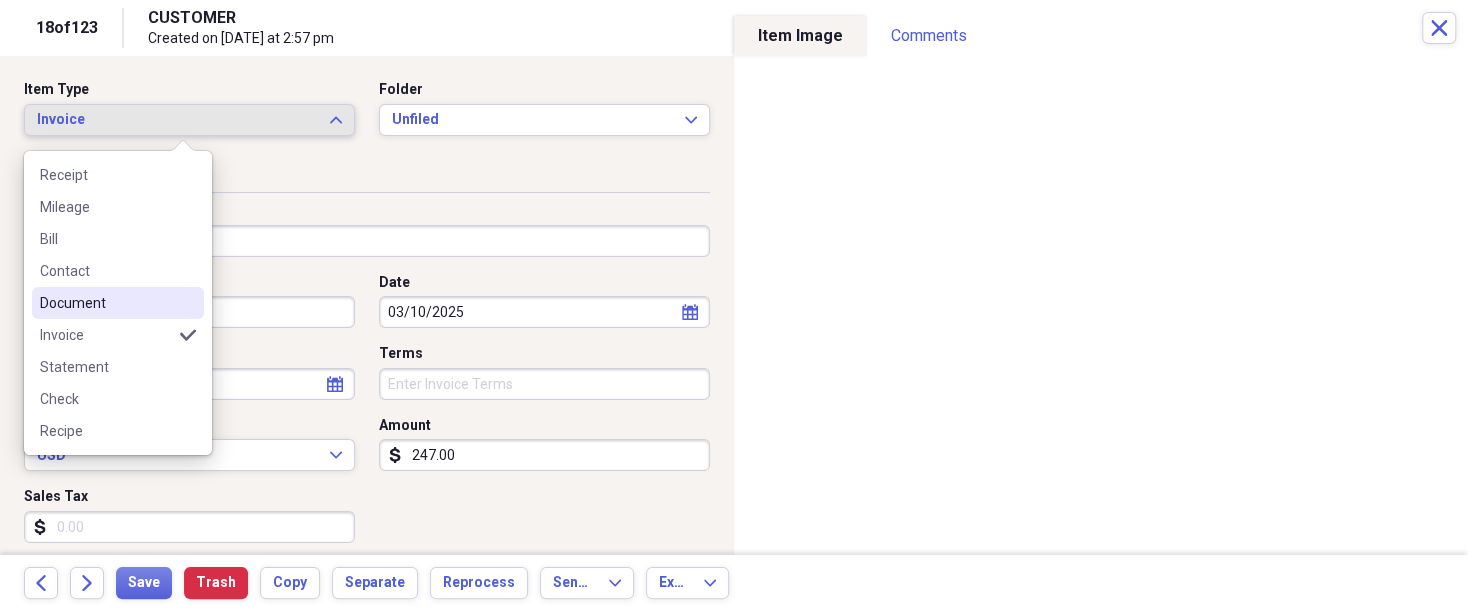 click on "Document" at bounding box center (106, 303) 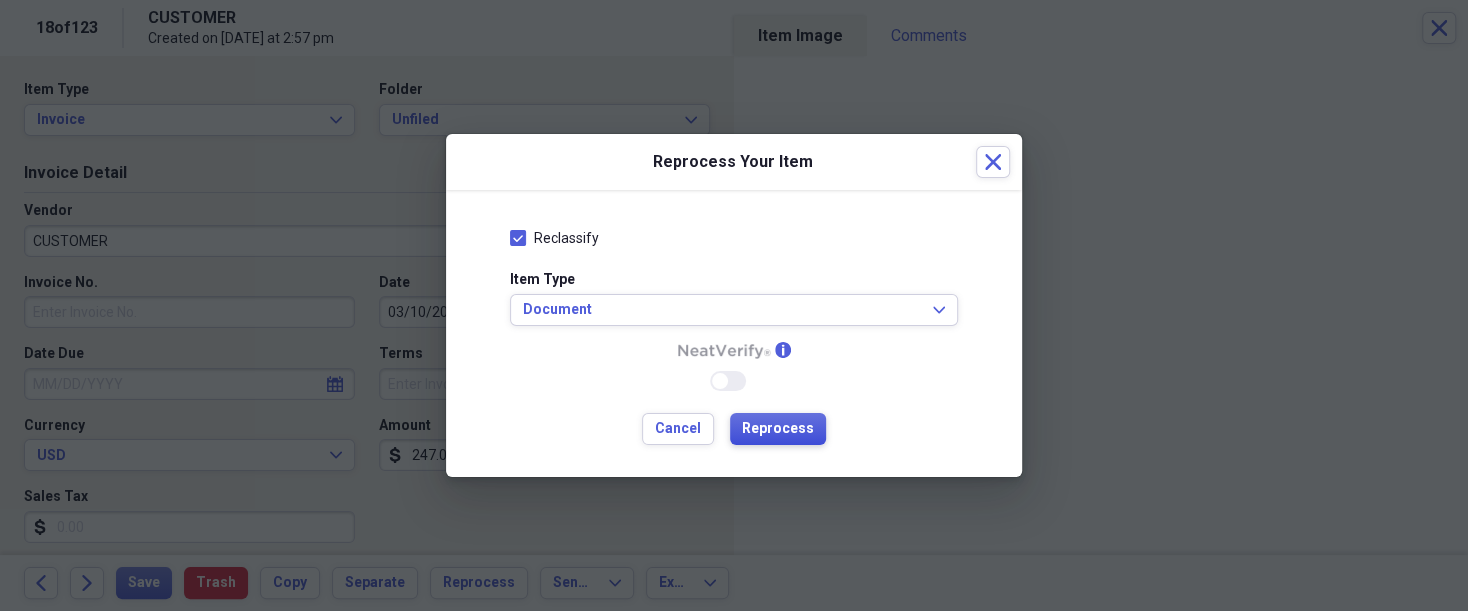 click on "Reprocess" at bounding box center (778, 429) 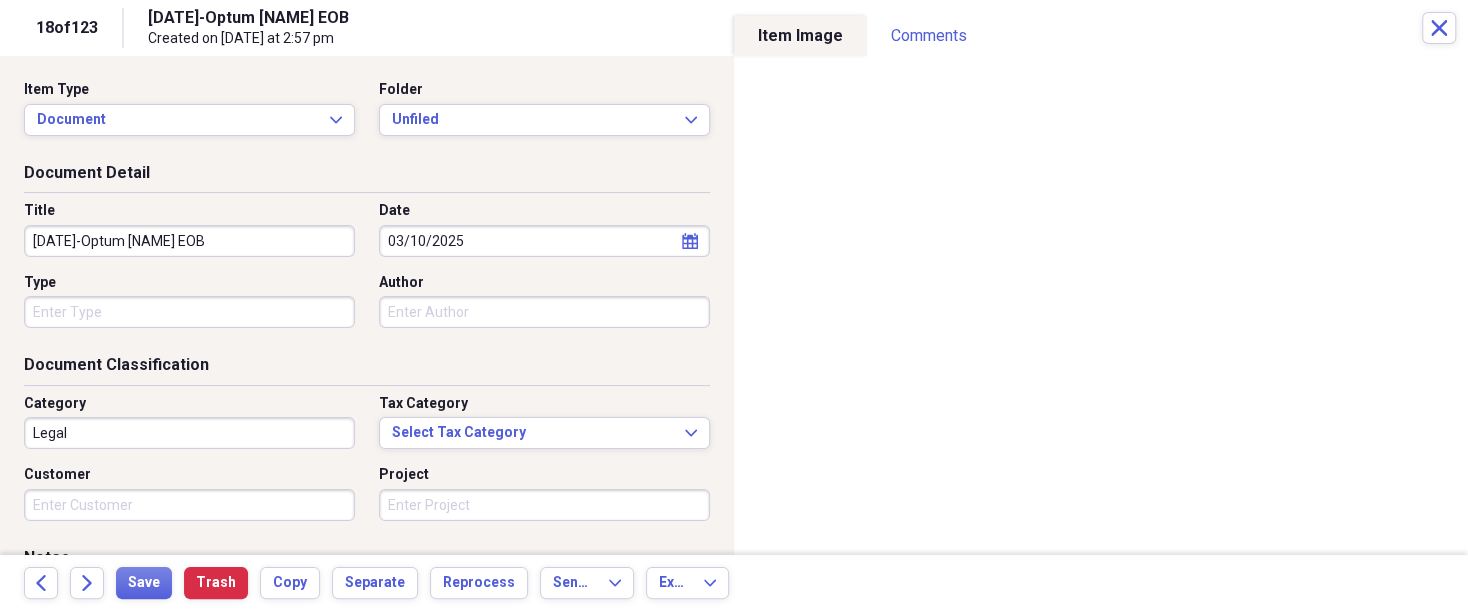 type on "Legal" 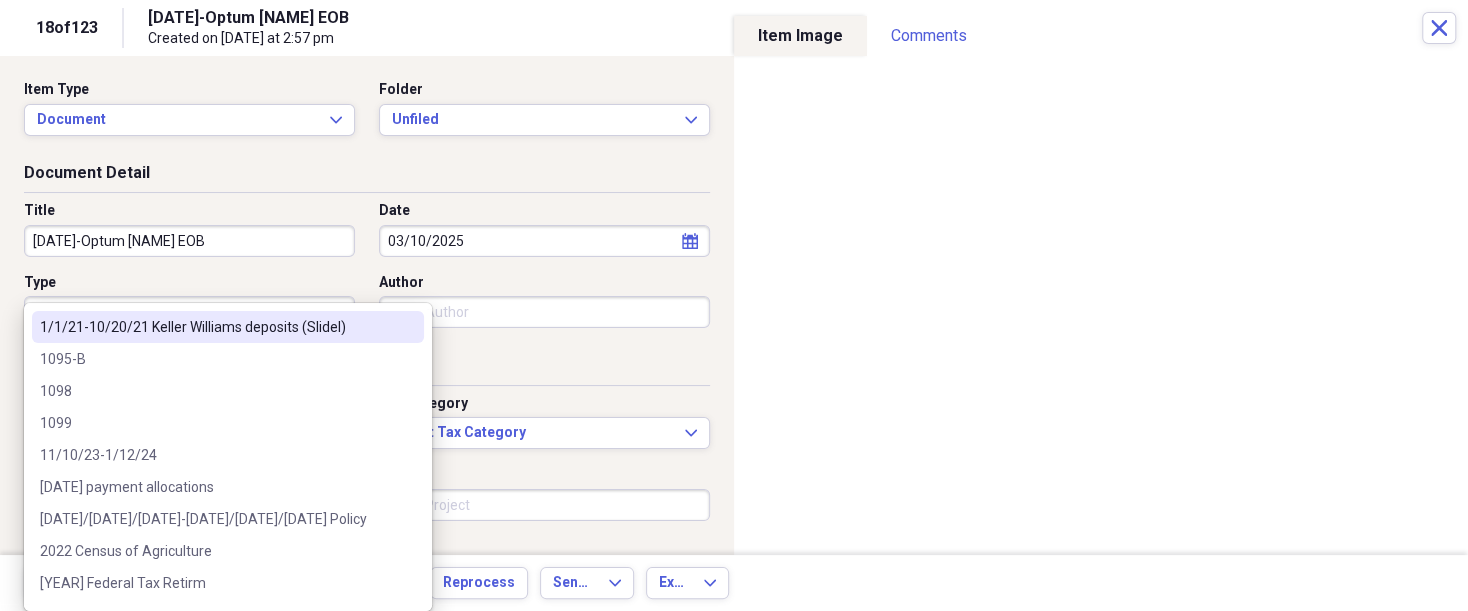 click on "Organize My Files 99+ Collapse Unfiled Needs Review 99+ Unfiled All Files Unfiled Unfiled Unfiled Saved Reports Collapse My Cabinet [FIRST]'s Cabinet Add Folder Expand Folder 2018 Taxes Add Folder Expand Folder 2019 Taxes Add Folder Expand Folder 2020 Taxes Add Folder Expand Folder 2021 Taxes Add Folder Expand Folder 2022 Taxes Add Folder Expand Folder 2023 Taxes Add Folder Expand Folder 2024 Taxes Add Folder Expand Folder 2025 Taxes Add Folder Expand Folder Attorney Case Expenses Add Folder Folder Belize Add Folder Expand Folder Documents Add Folder Expand Folder Files from Cloud Add Folder Folder Insurance Policies Add Folder Folder Sale of LaPlace Property Add Folder Folder [FIRST]'s Social Security Information Add Folder Folder [FIRST]'s Social Security Information Add Folder Folder unviewed receipts Add Folder Folder Wellcare Prescription Drug Application Add Folder Collapse Trash Trash Folder 11/25/19-12/24/20 Statement Folder 12/17/19-1/16/20 Statement Folder 12/25/19-1/24/20 Statement Folder Folder Add" at bounding box center (734, 305) 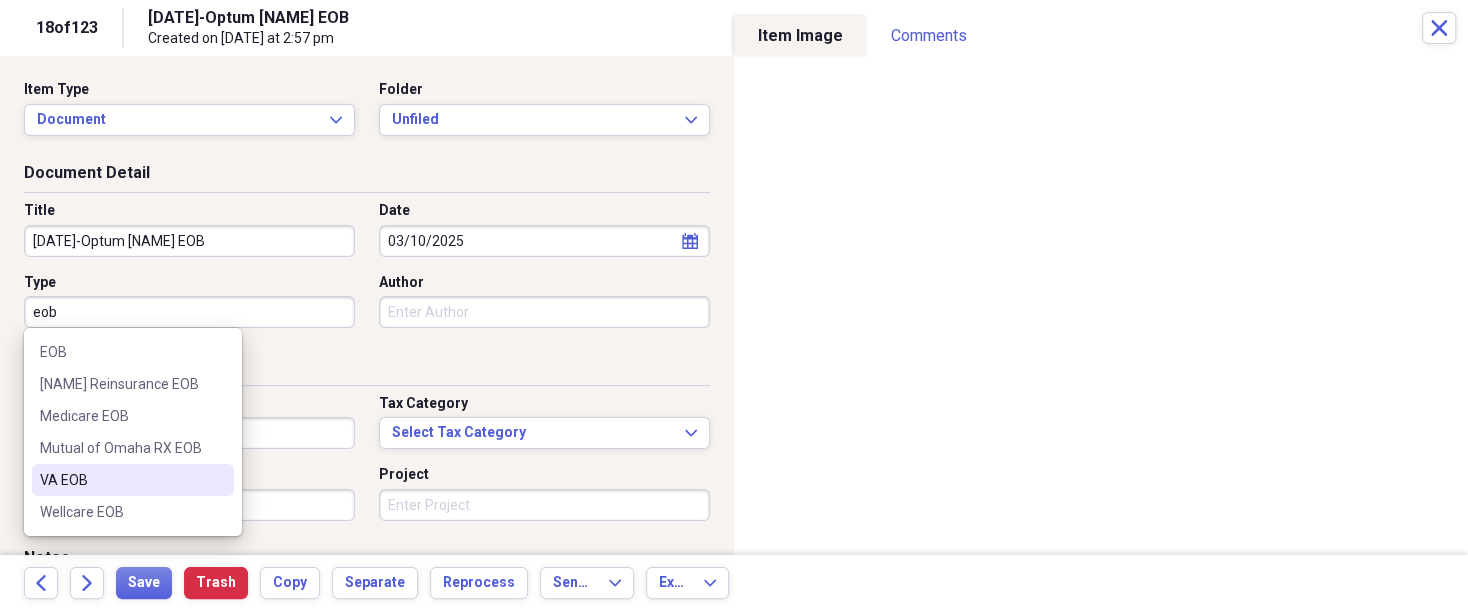 click on "VA EOB" at bounding box center [121, 480] 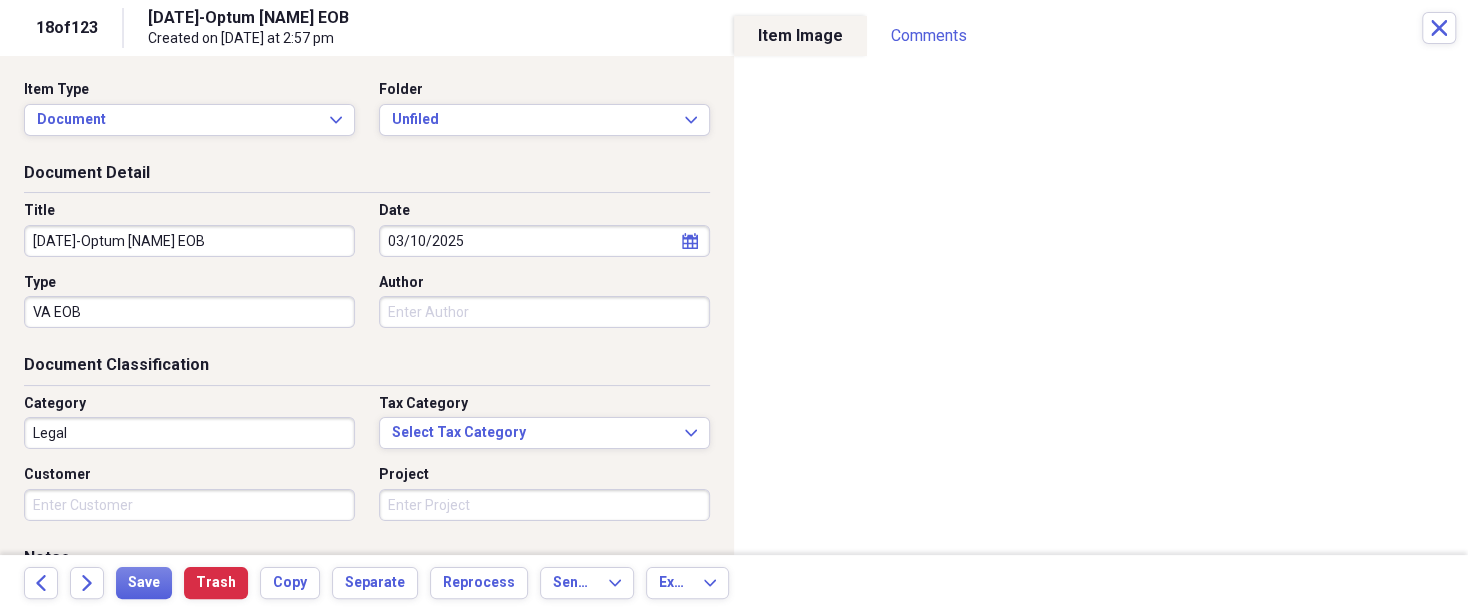 click on "Author" at bounding box center [544, 312] 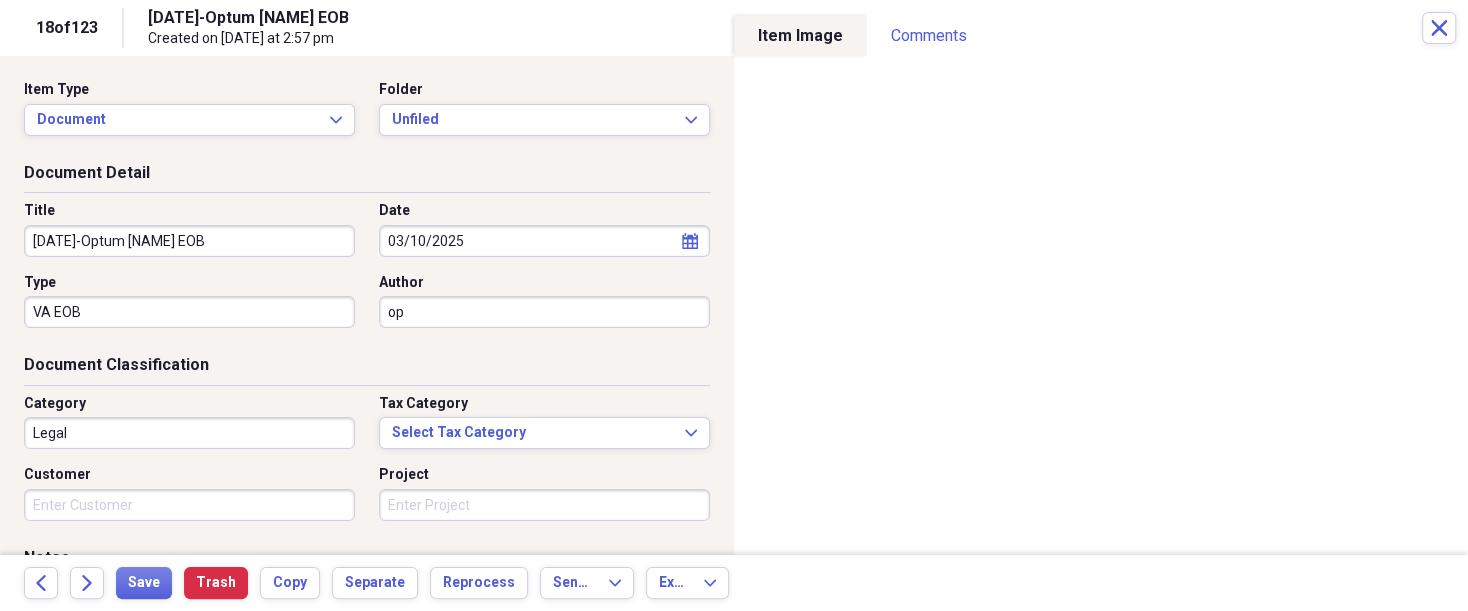 type on "o" 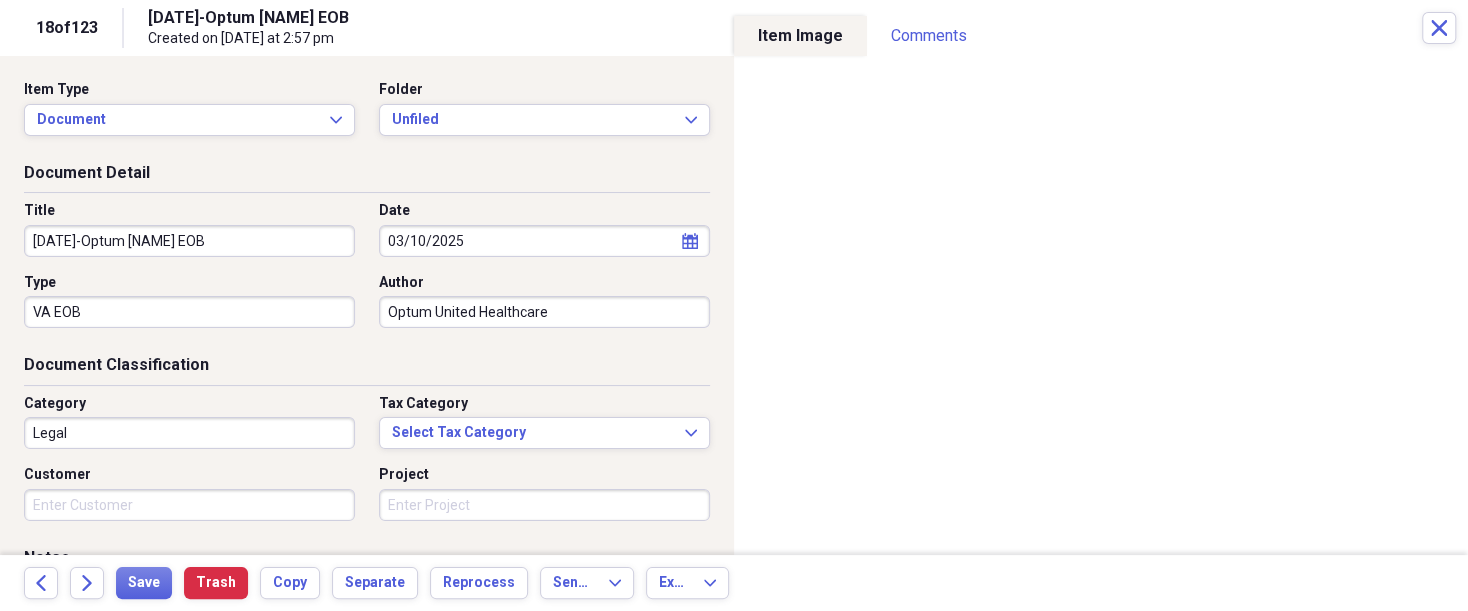 type on "Optum United Healthcare" 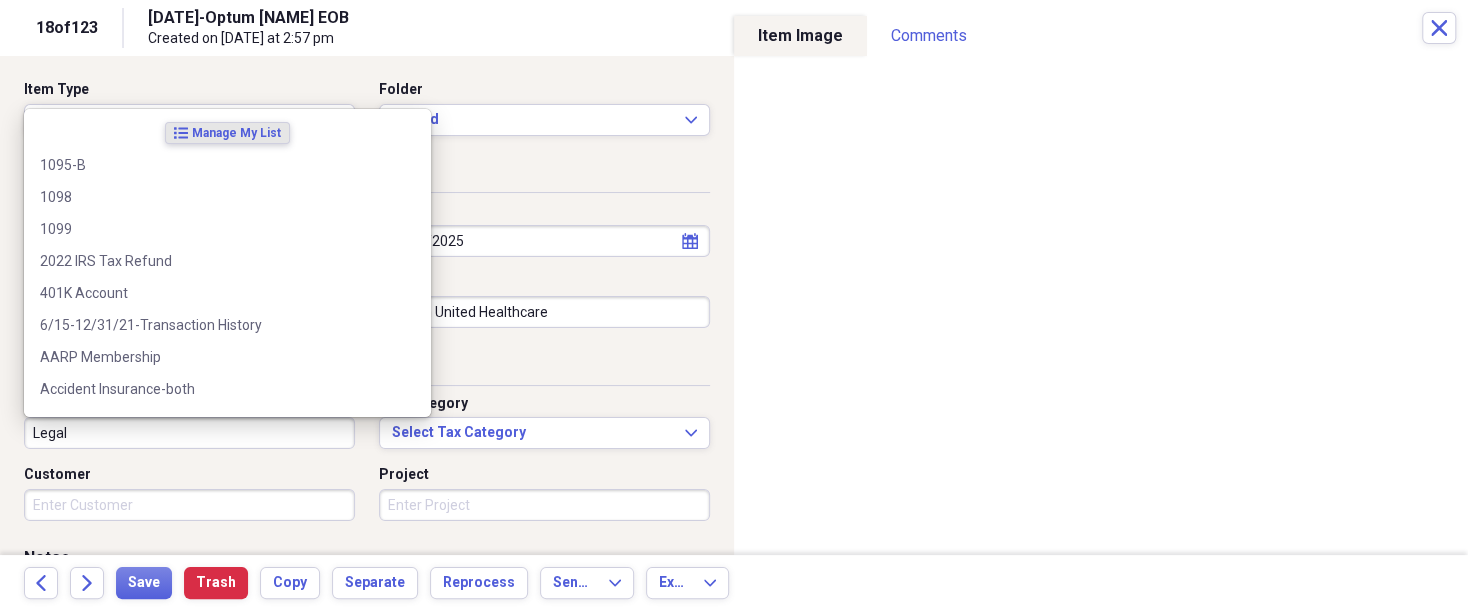 click on "Legal" at bounding box center [189, 433] 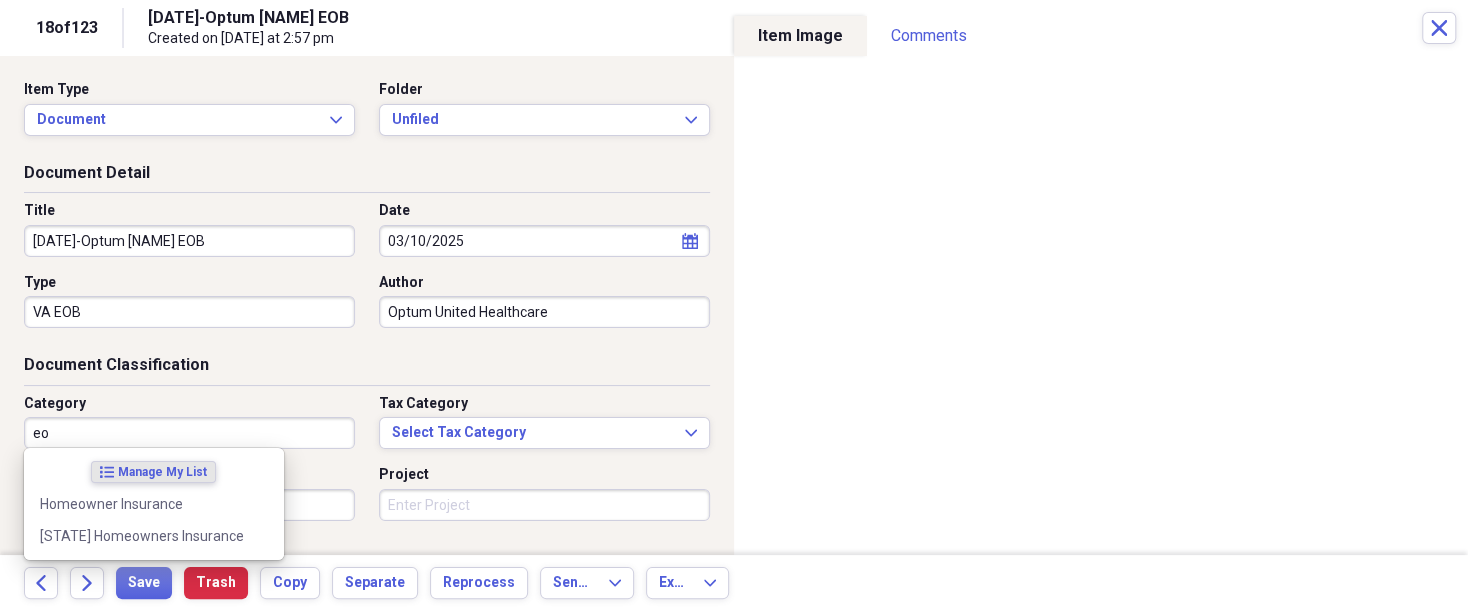 type on "e" 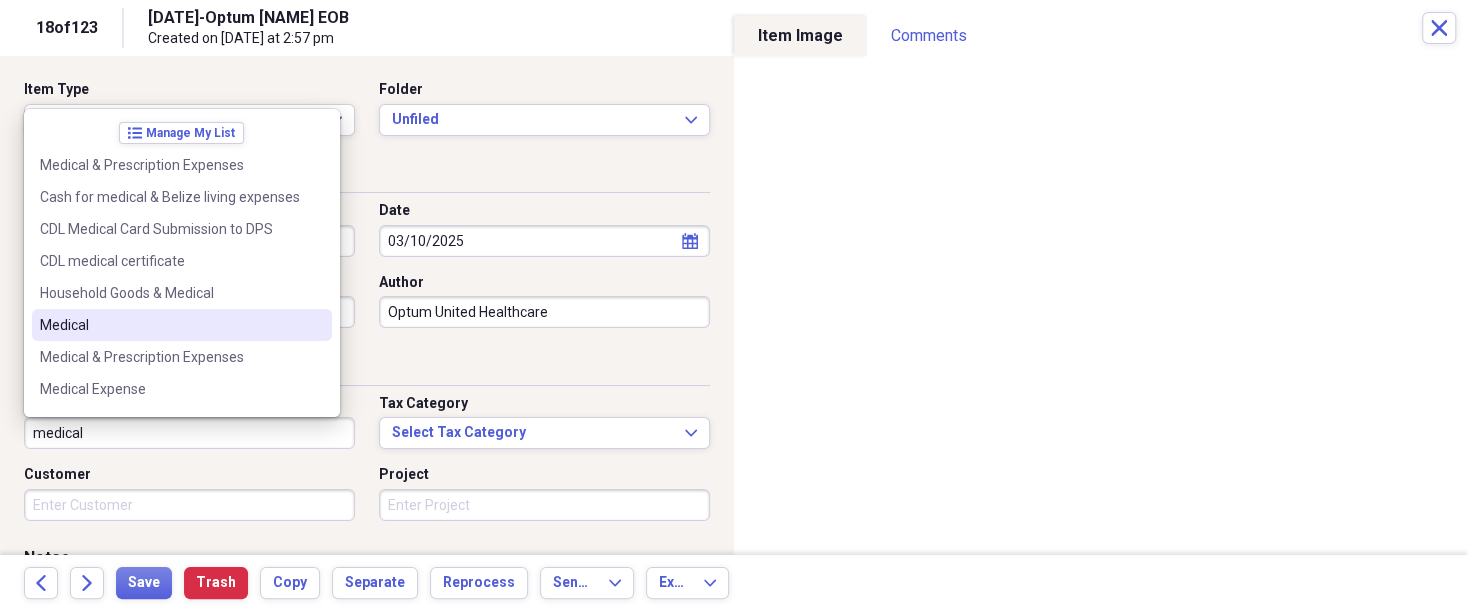 click on "Medical" at bounding box center [170, 325] 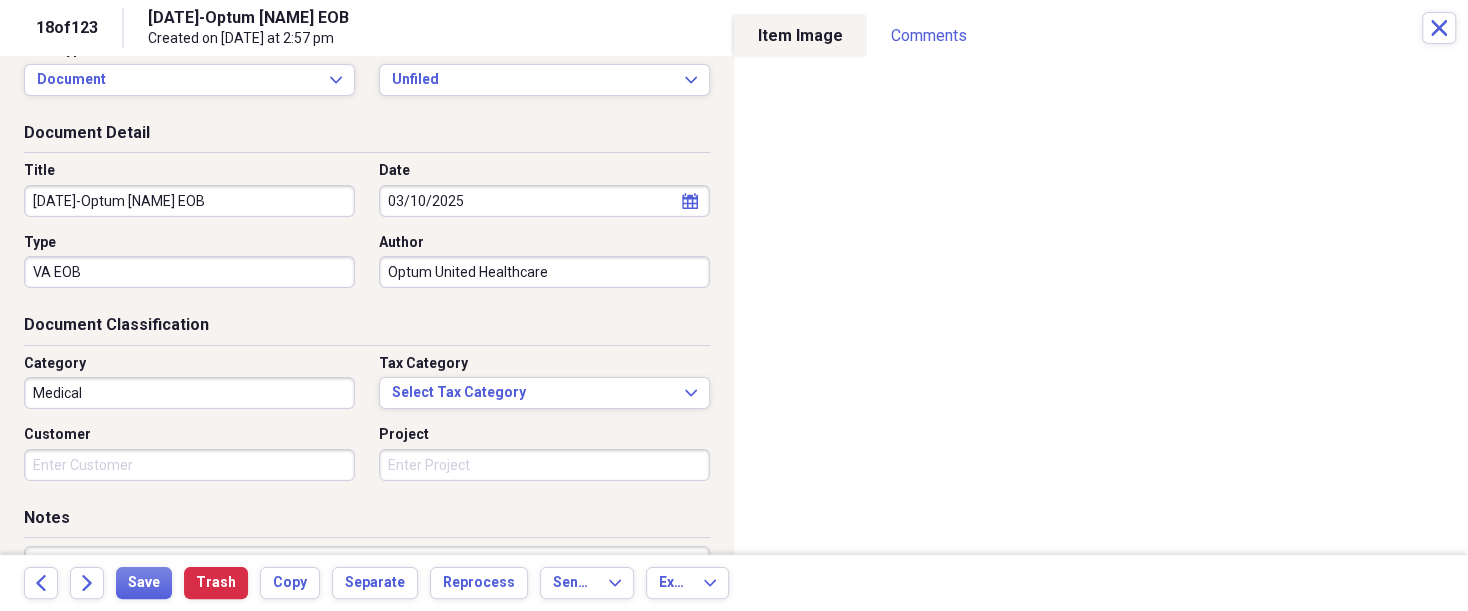 scroll, scrollTop: 100, scrollLeft: 0, axis: vertical 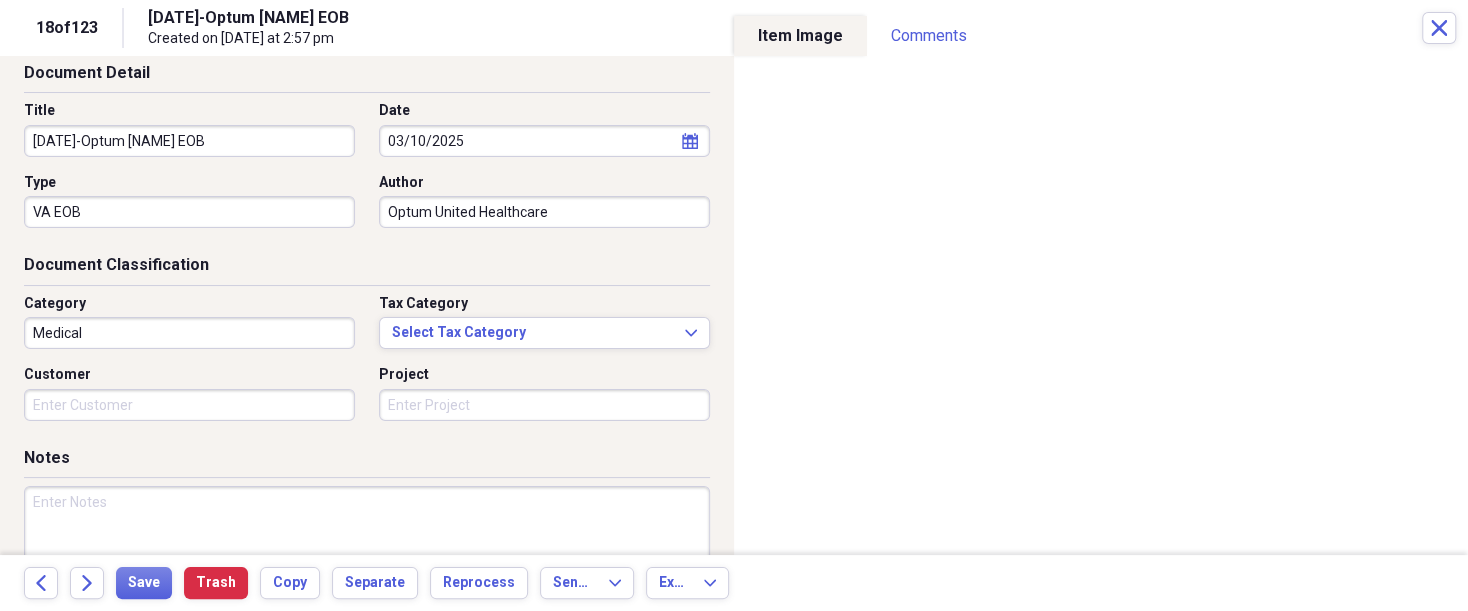 drag, startPoint x: 251, startPoint y: 421, endPoint x: 493, endPoint y: 452, distance: 243.97746 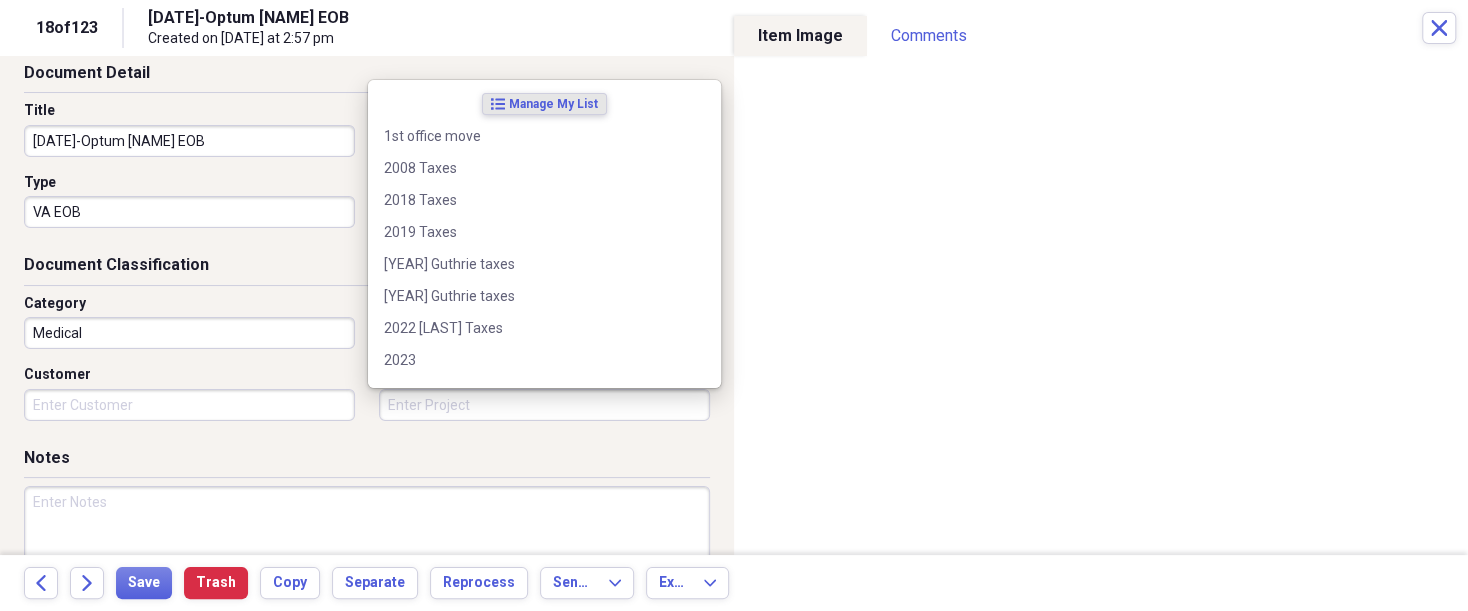 click on "Project" at bounding box center [544, 405] 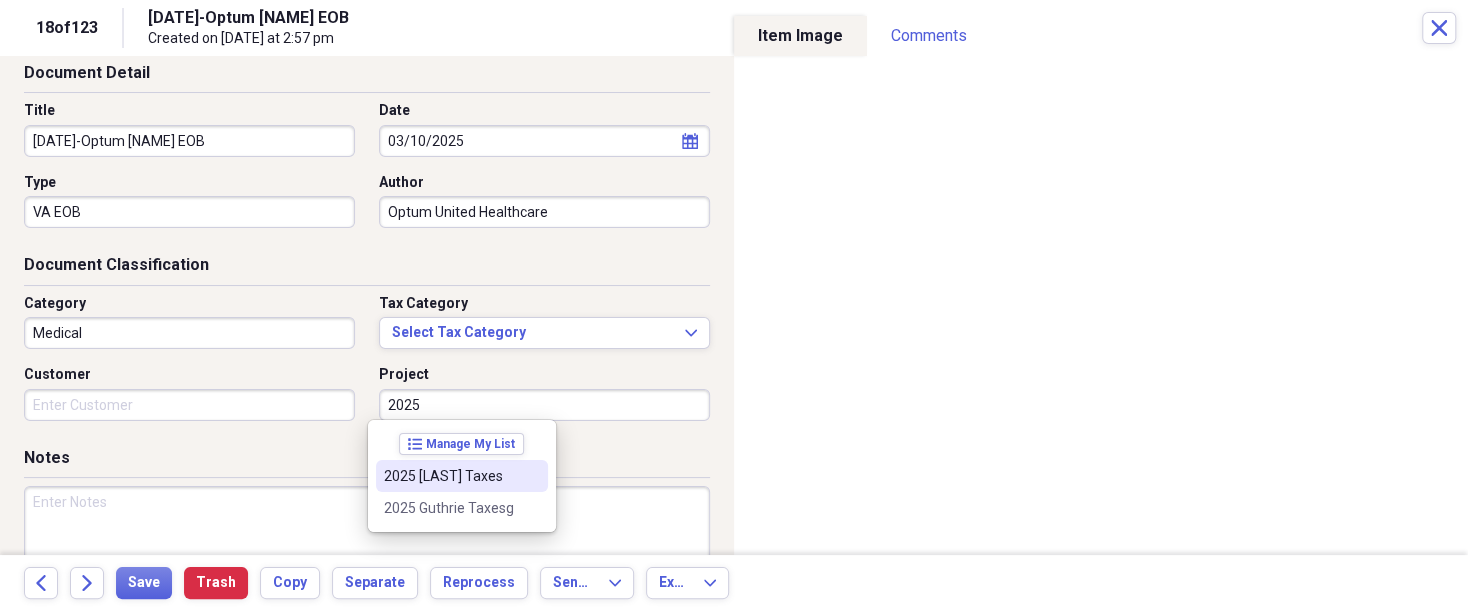 click on "2025 [LAST] Taxes" at bounding box center (450, 476) 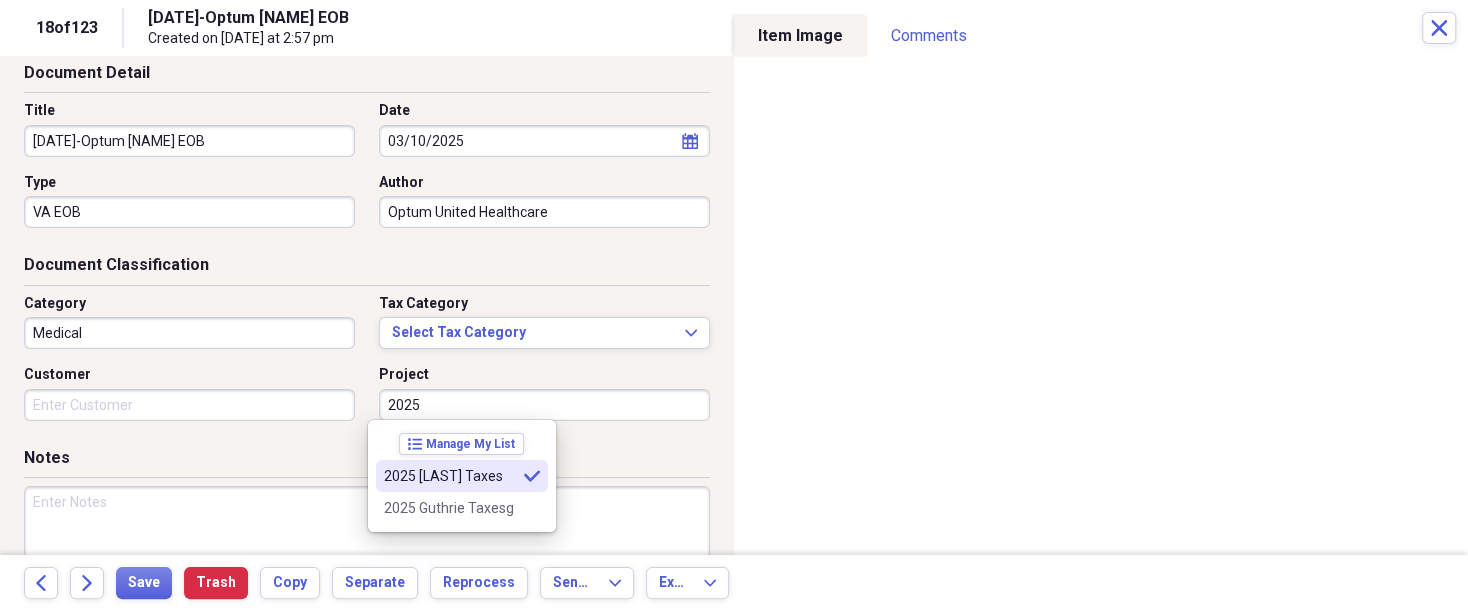 type on "2025 [LAST] Taxes" 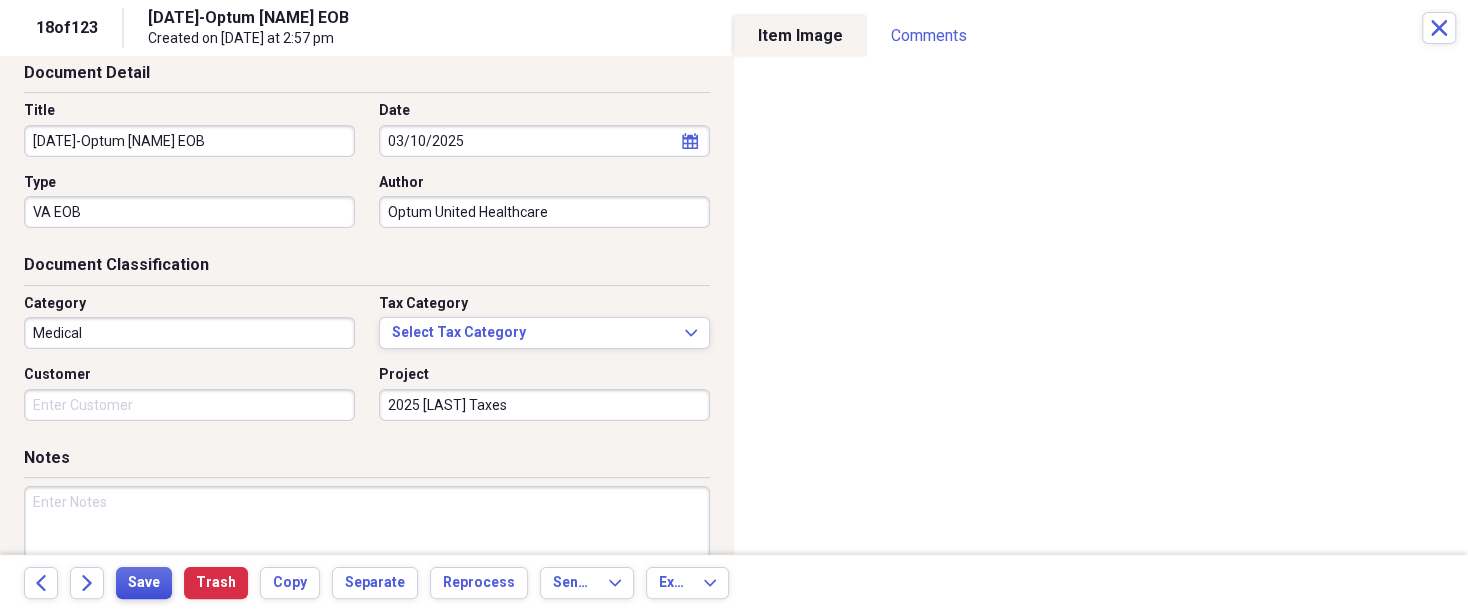 click on "Save" at bounding box center (144, 583) 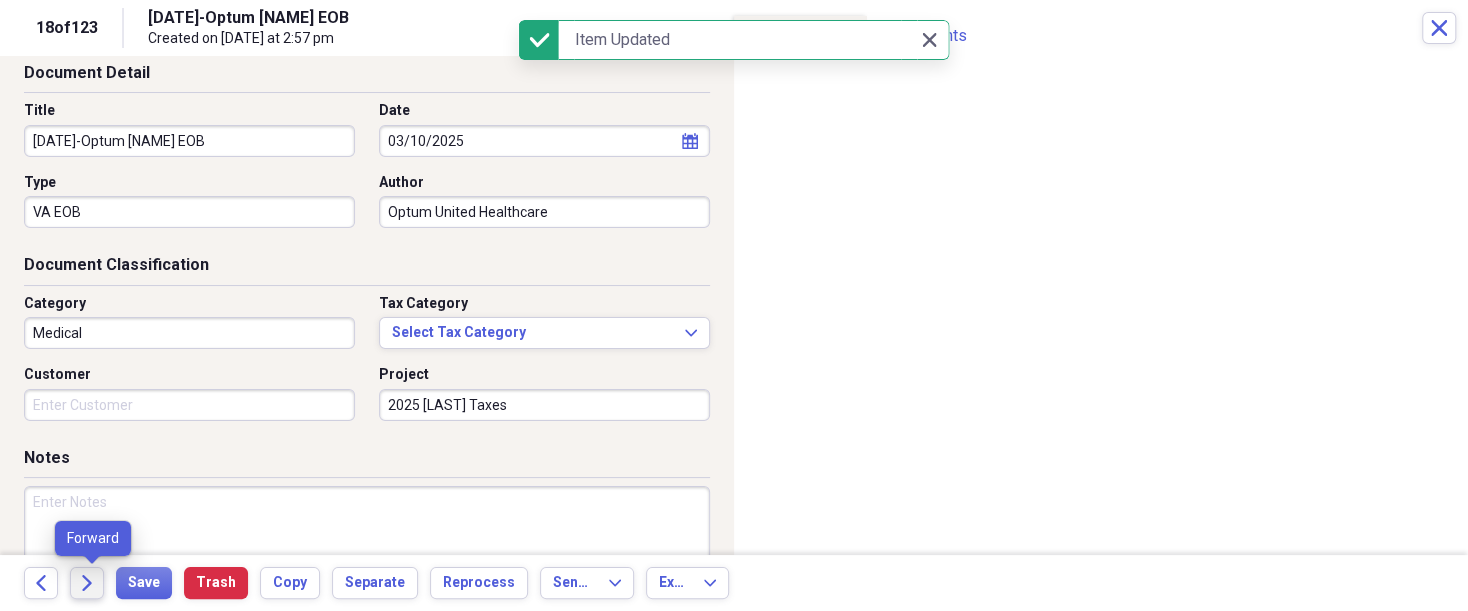 click on "Forward" at bounding box center (87, 583) 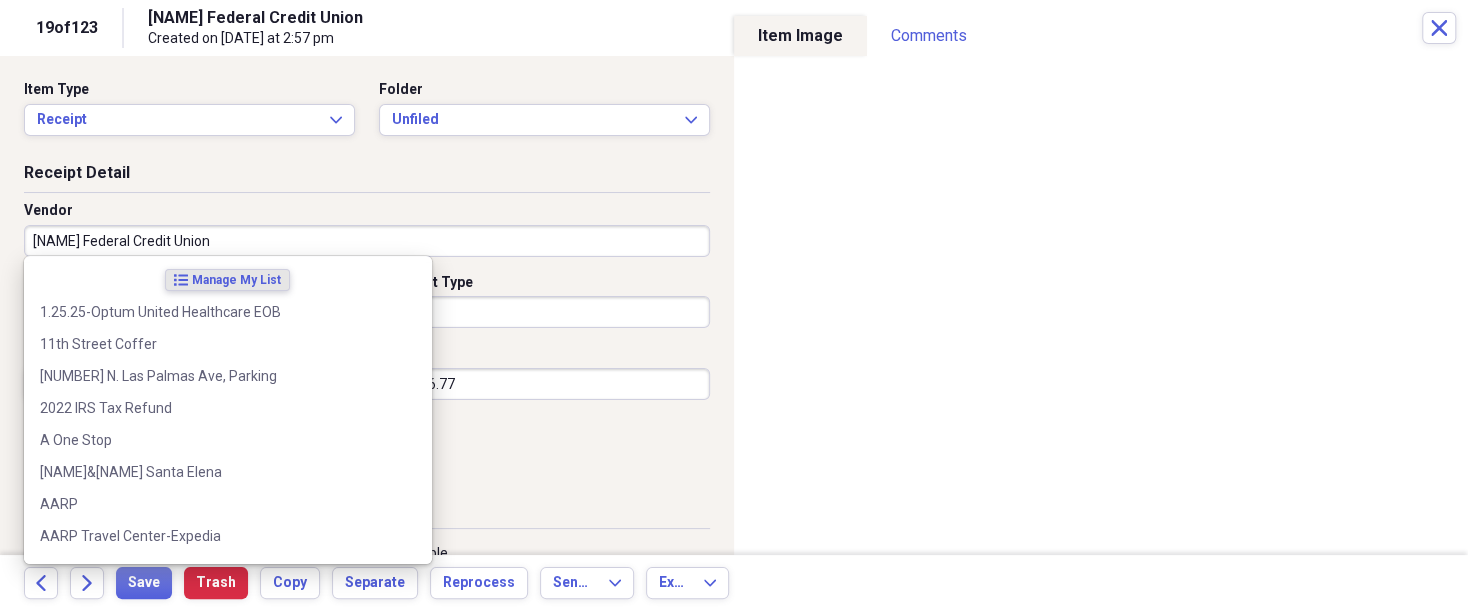 click on "[NAME] Federal Credit Union" at bounding box center [367, 241] 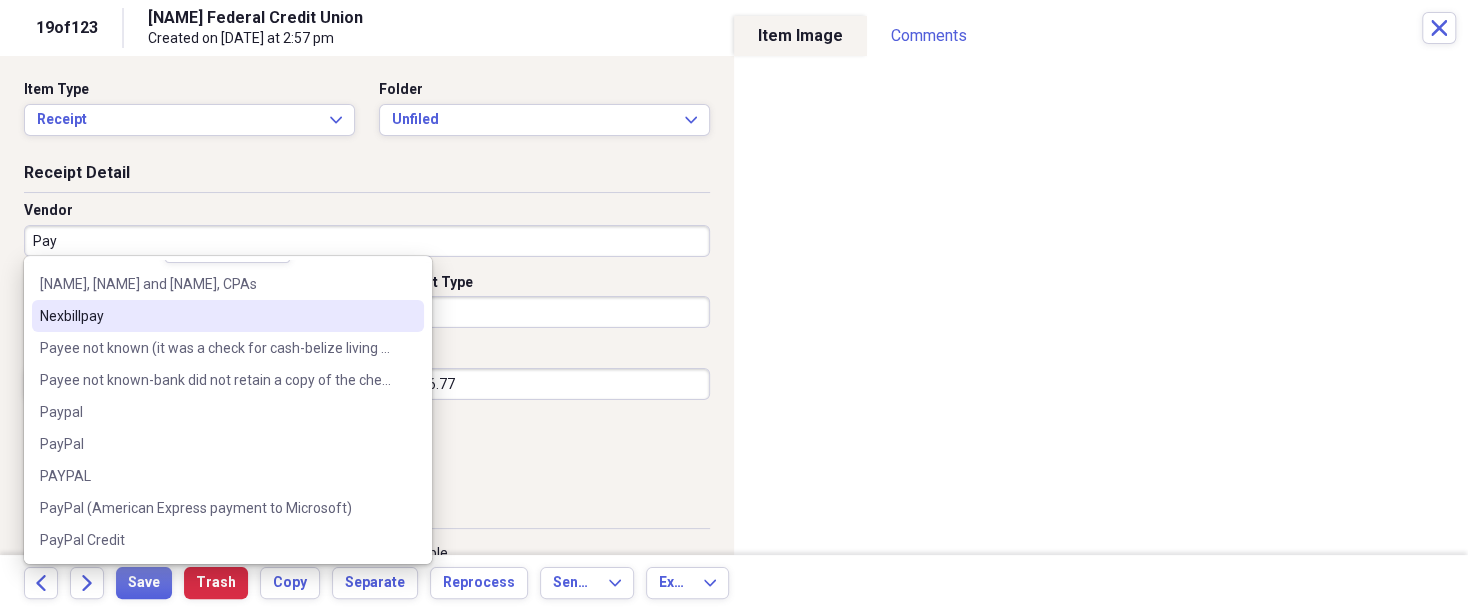 scroll, scrollTop: 32, scrollLeft: 0, axis: vertical 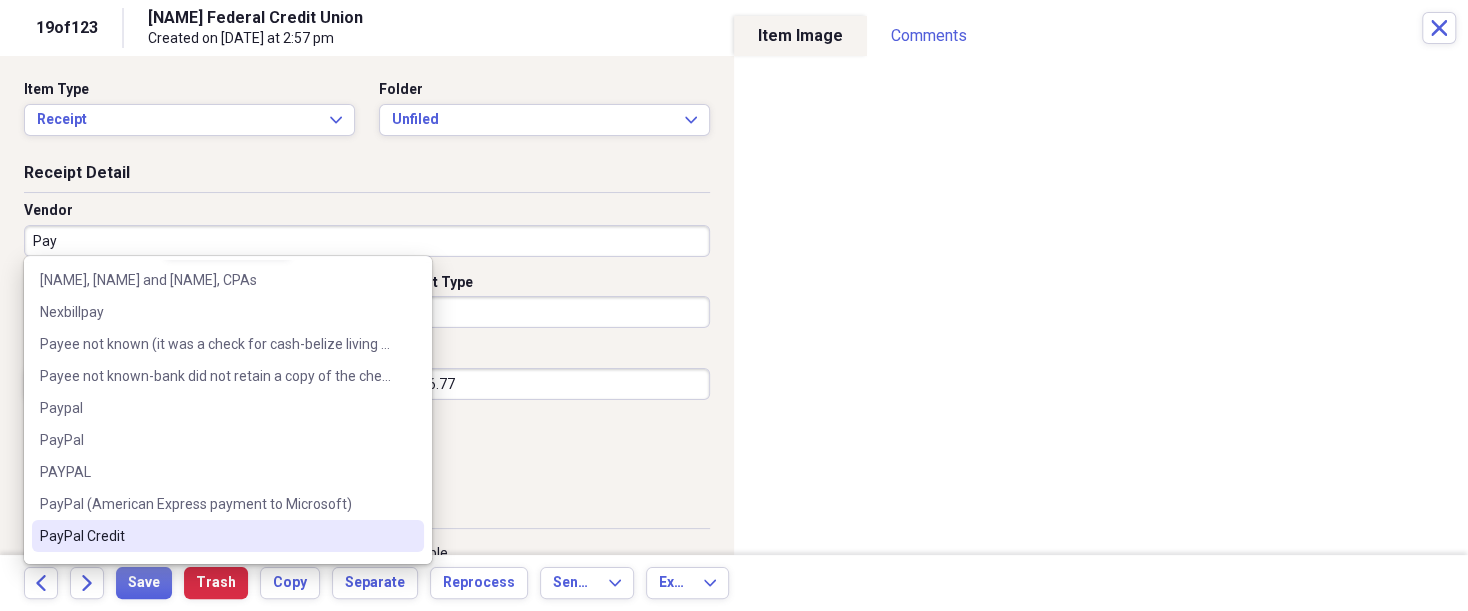 click on "PayPal Credit" at bounding box center (216, 536) 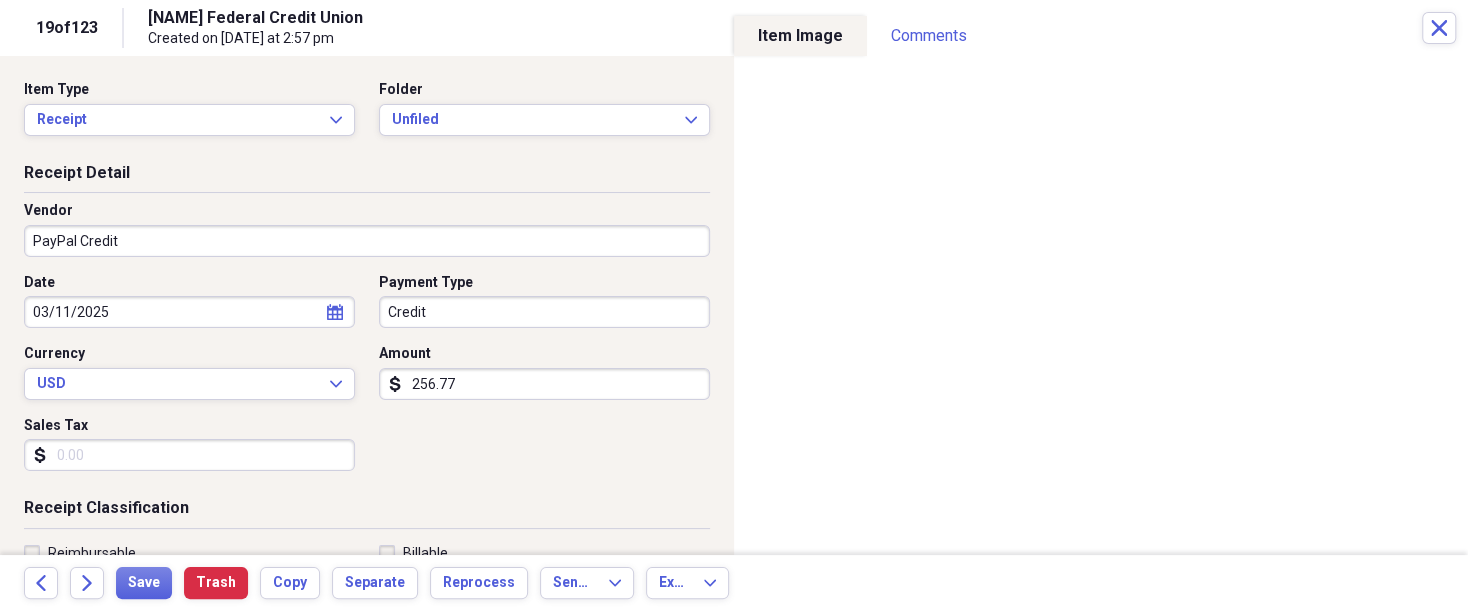 type on "Line of Credit" 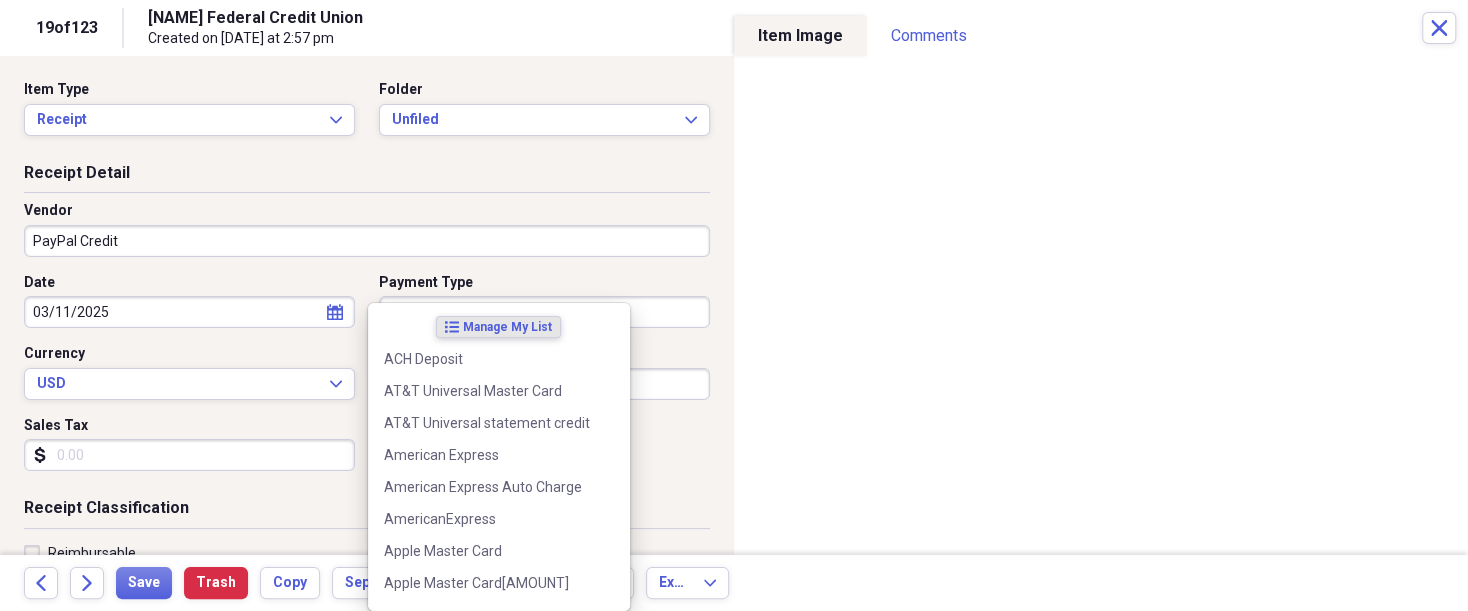 click on "Organize My Files 99+ Collapse Unfiled Needs Review 99+ Unfiled All Files Unfiled Unfiled Unfiled Saved Reports Collapse My Cabinet [FIRST]'s Cabinet Add Folder Expand Folder 2018 Taxes Add Folder Expand Folder 2019 Taxes Add Folder Expand Folder 2020 Taxes Add Folder Expand Folder 2021 Taxes Add Folder Expand Folder 2022 Taxes Add Folder Expand Folder 2023 Taxes Add Folder Expand Folder 2024 Taxes Add Folder Expand Folder 2025 Taxes Add Folder Expand Folder Attorney Case Expenses Add Folder Folder Belize Add Folder Expand Folder Documents Add Folder Expand Folder Files from Cloud Add Folder Folder Insurance Policies Add Folder Folder Sale of LaPlace Property Add Folder Folder [FIRST]'s Social Security Information Add Folder Folder [FIRST]'s Social Security Information Add Folder Folder unviewed receipts Add Folder Folder Wellcare Prescription Drug Application Add Folder Collapse Trash Trash Folder 11/25/19-12/24/20 Statement Folder 12/17/19-1/16/20 Statement Folder 12/25/19-1/24/20 Statement Folder Folder Add" at bounding box center (734, 305) 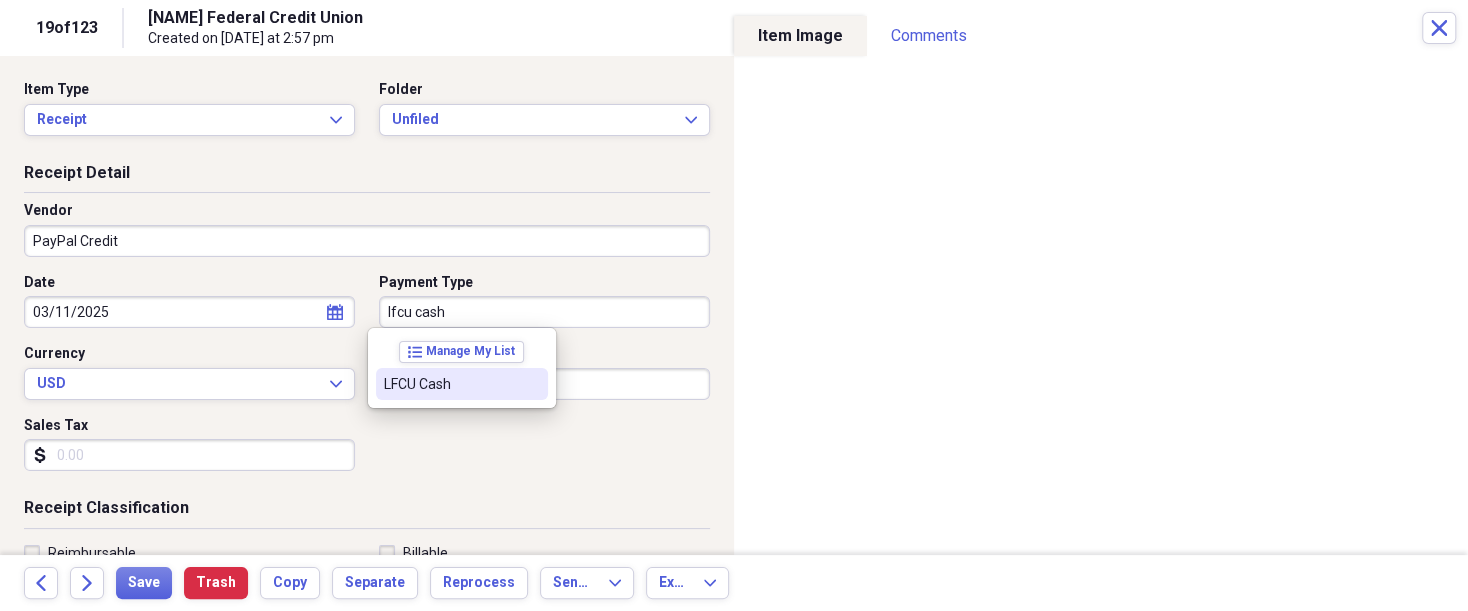 click on "LFCU Cash" at bounding box center [450, 384] 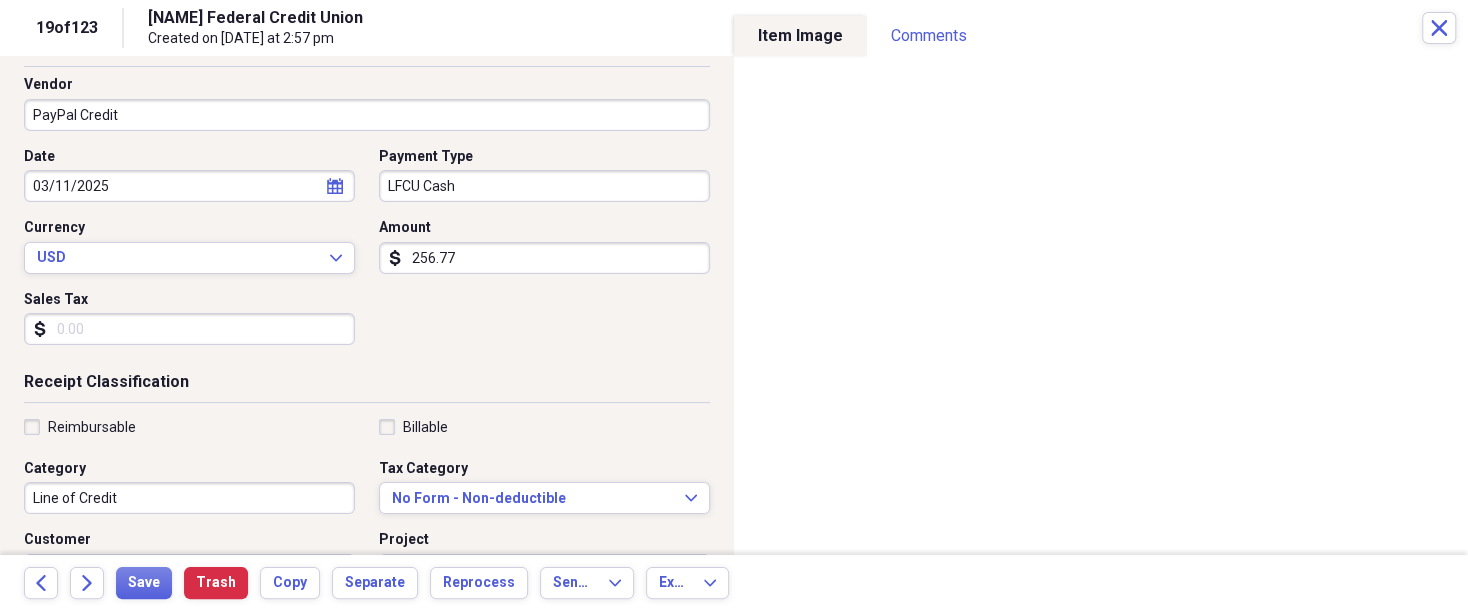 scroll, scrollTop: 150, scrollLeft: 0, axis: vertical 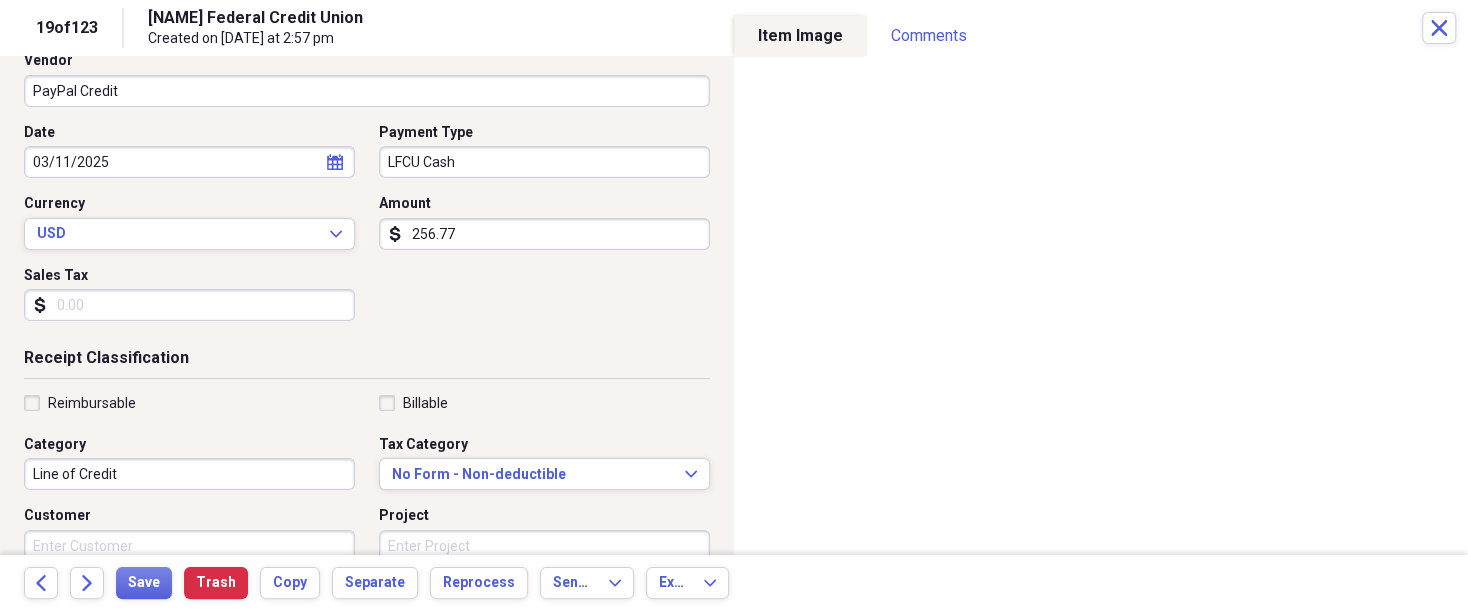 click on "Reimbursable" at bounding box center [92, 403] 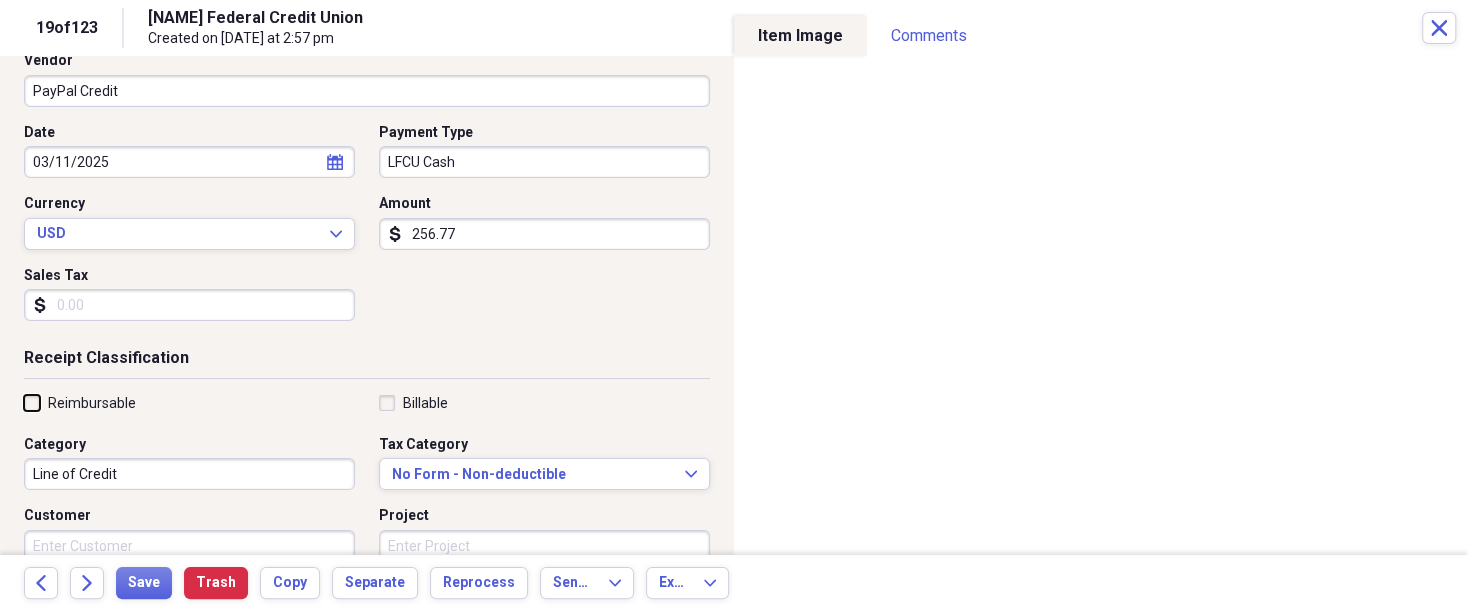 click on "Reimbursable" at bounding box center [24, 402] 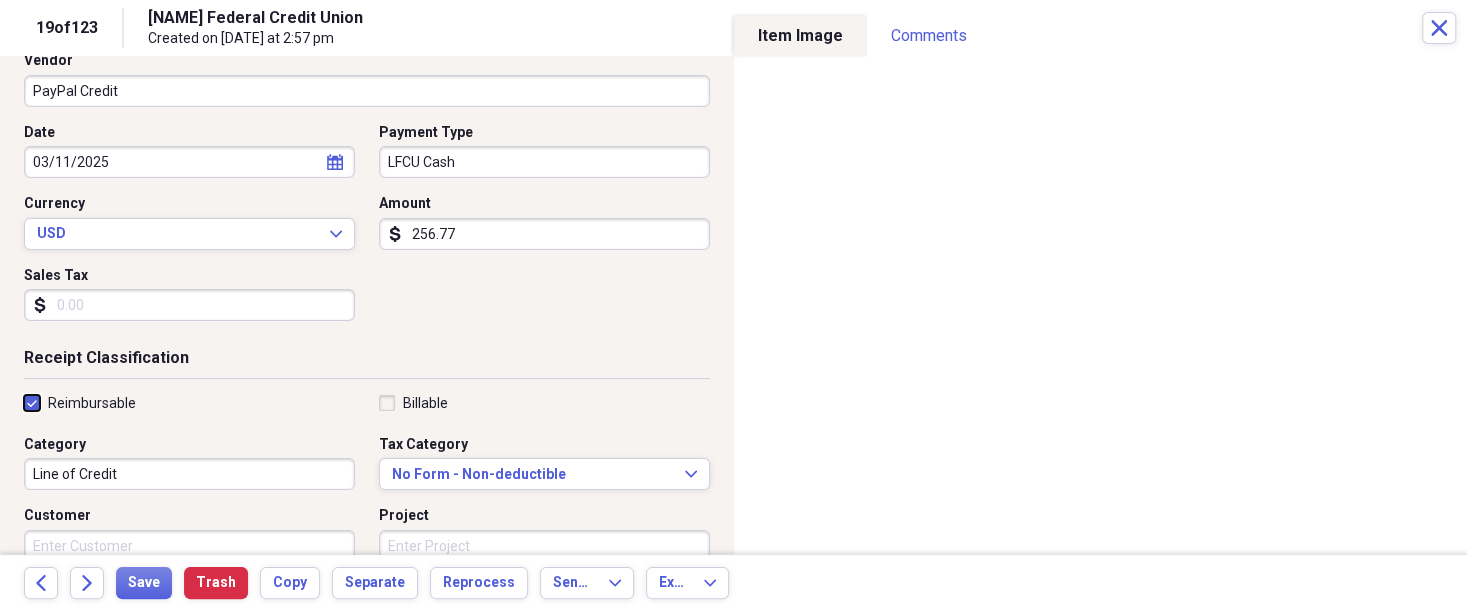 checkbox on "true" 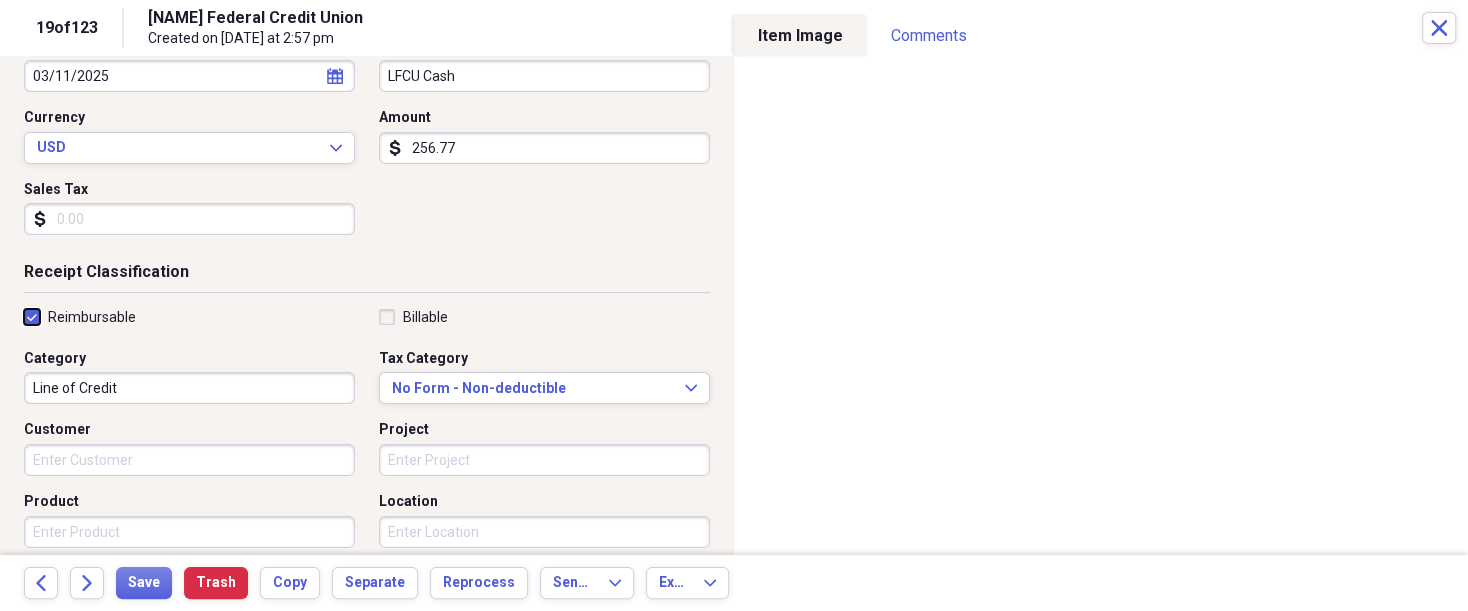 scroll, scrollTop: 250, scrollLeft: 0, axis: vertical 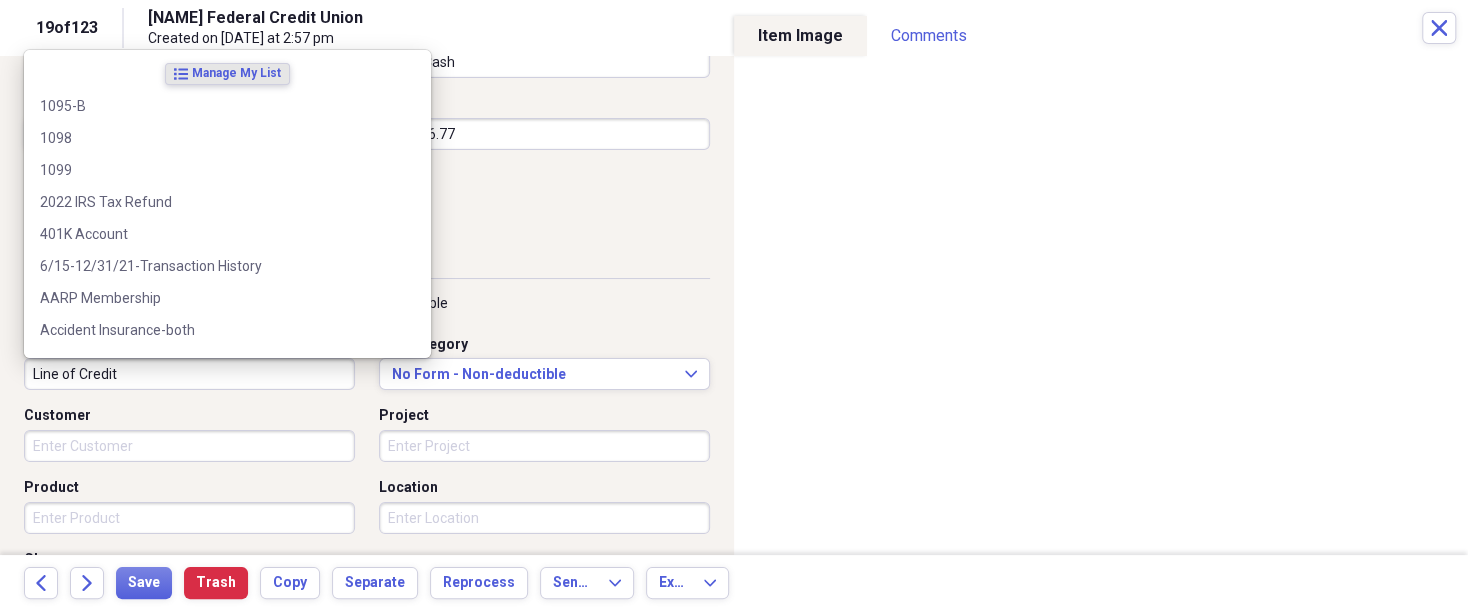 click on "Line of Credit" at bounding box center [189, 374] 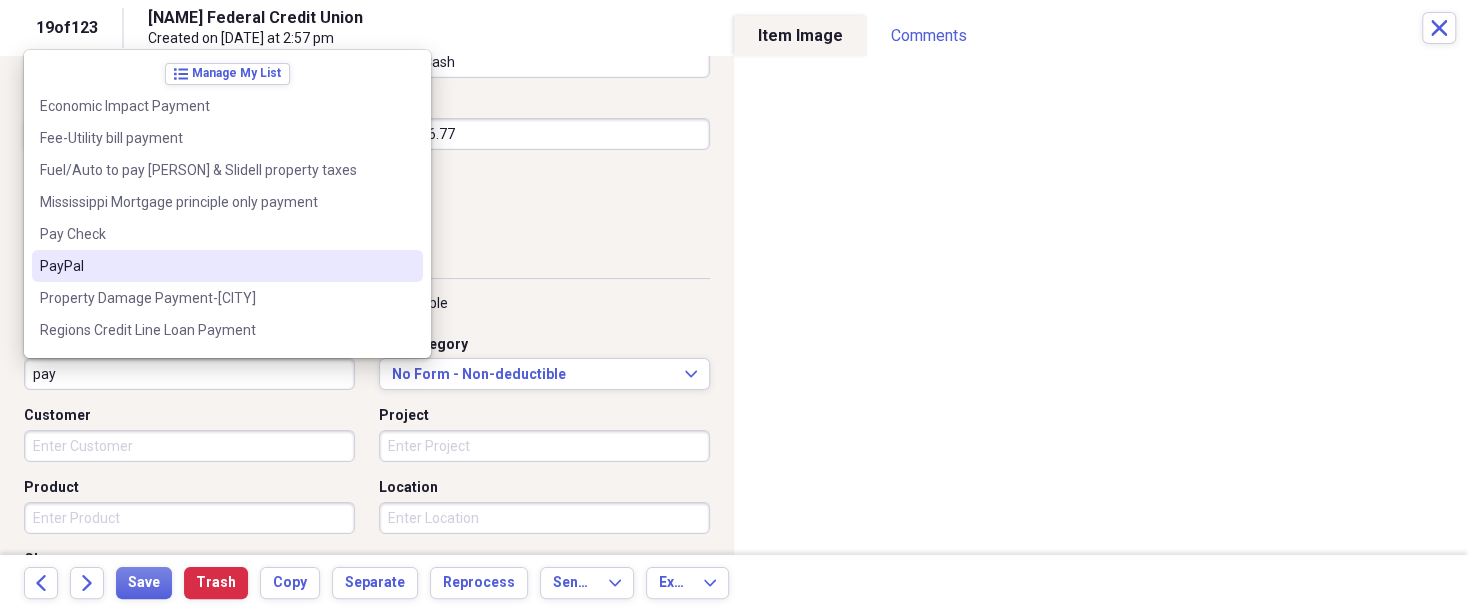 click on "PayPal" at bounding box center (215, 266) 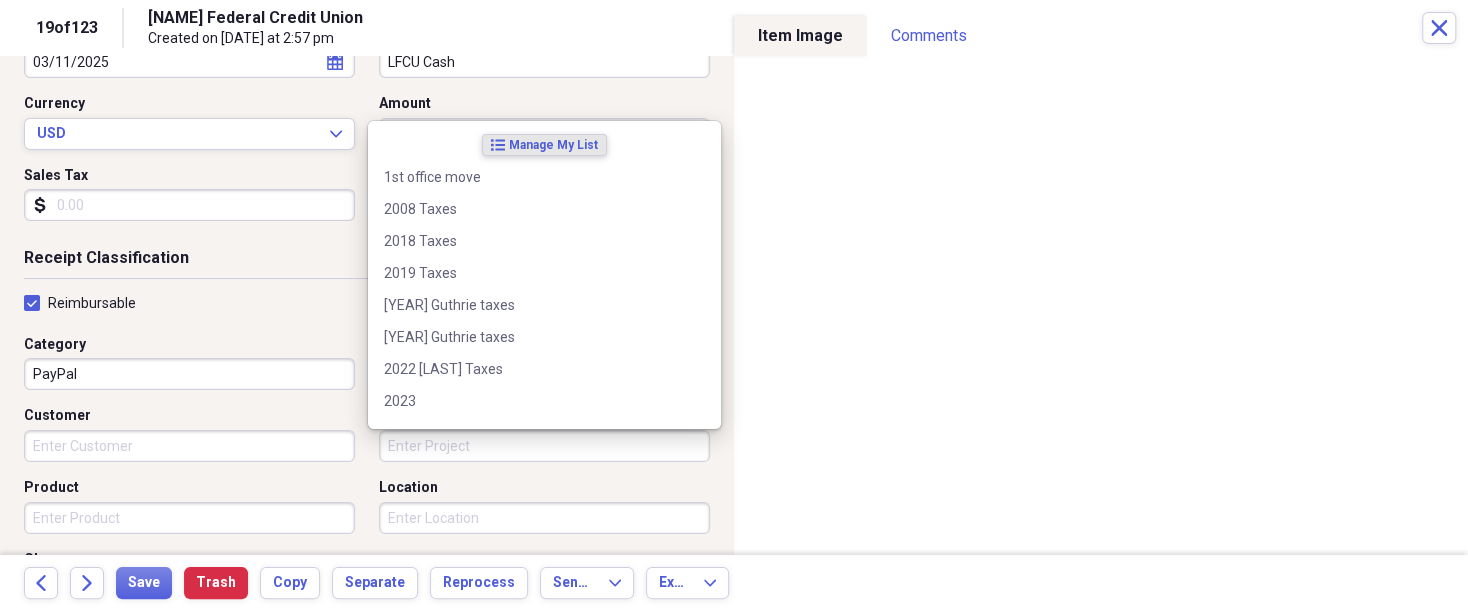 click on "Project" at bounding box center [544, 446] 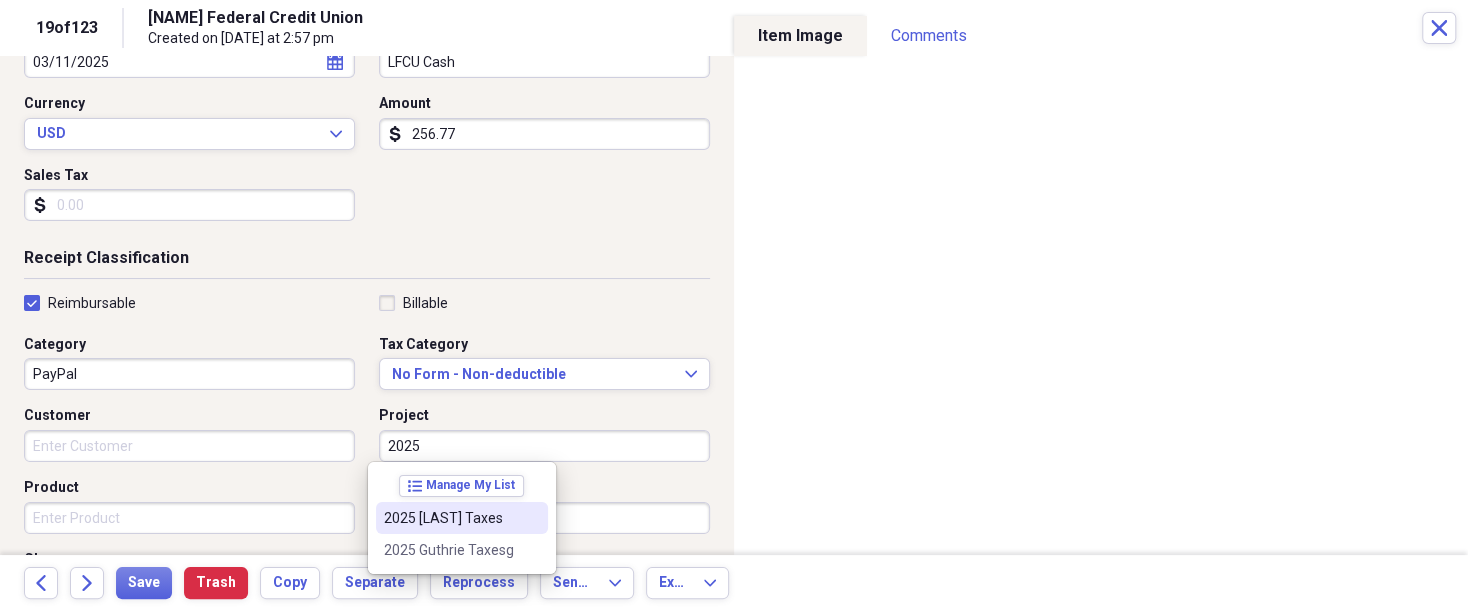 click on "2025 [LAST] Taxes" at bounding box center [450, 518] 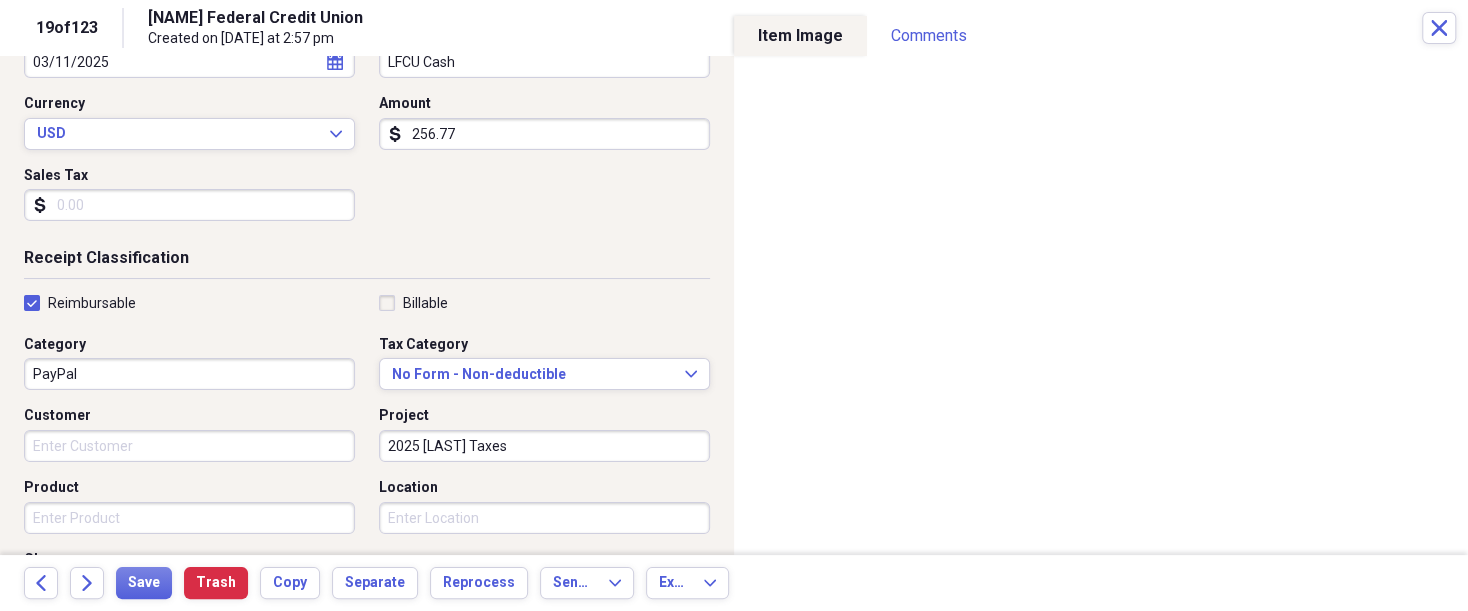 scroll, scrollTop: 300, scrollLeft: 0, axis: vertical 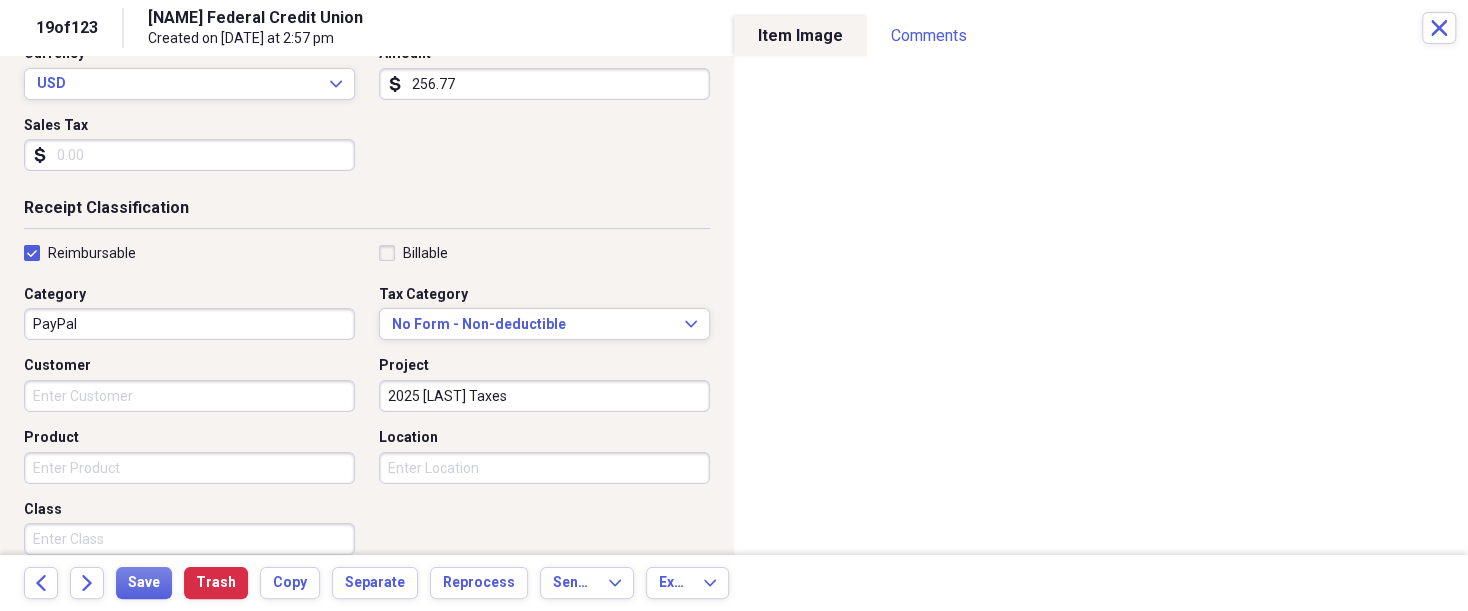 click on "Product" at bounding box center [189, 468] 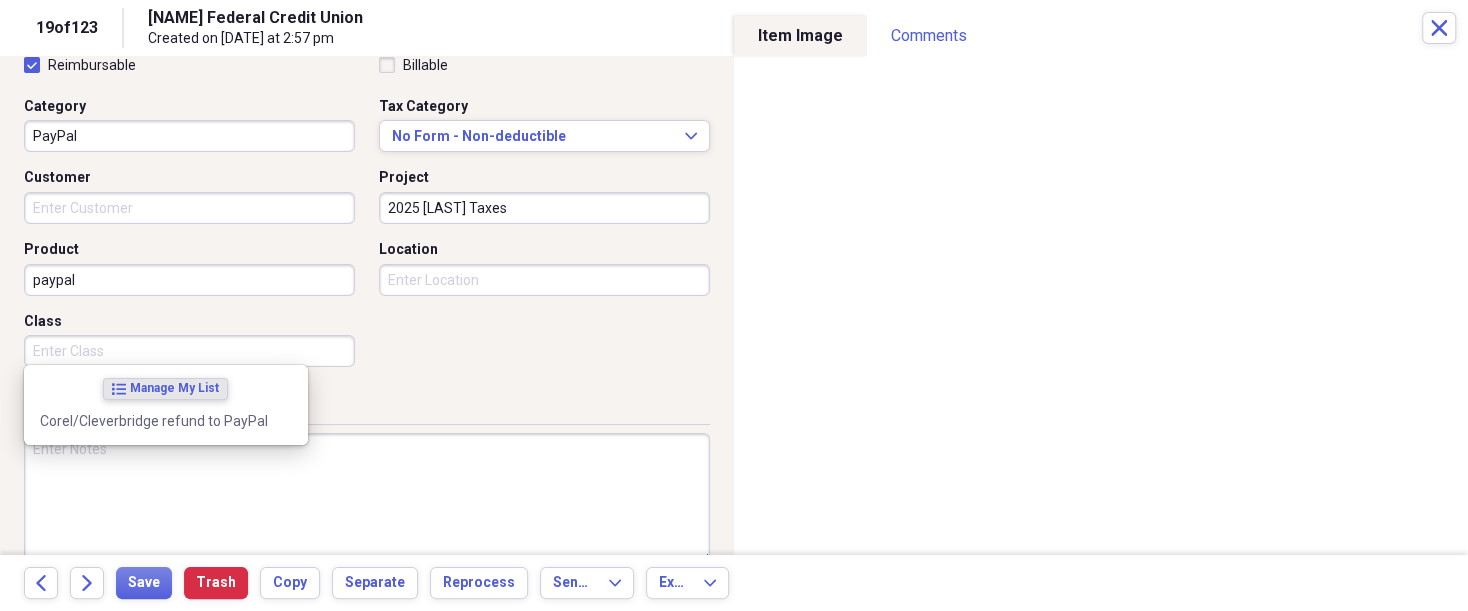 scroll, scrollTop: 500, scrollLeft: 0, axis: vertical 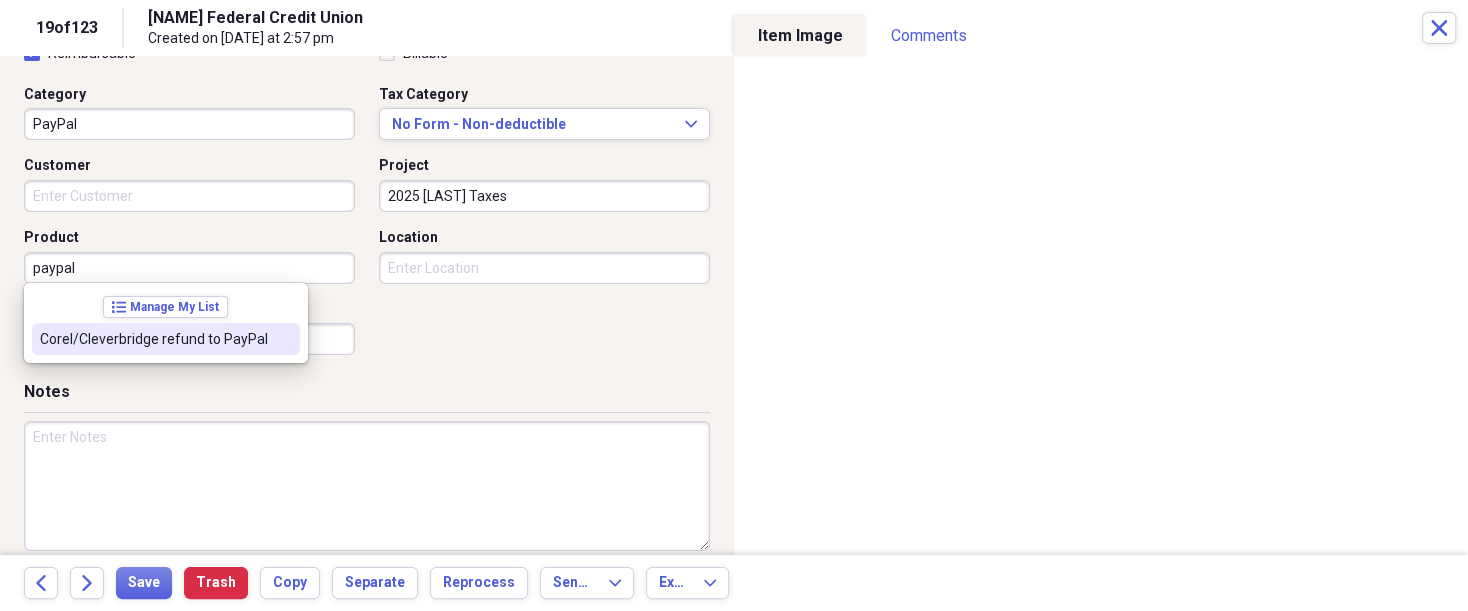 click on "PayPal" at bounding box center [189, 124] 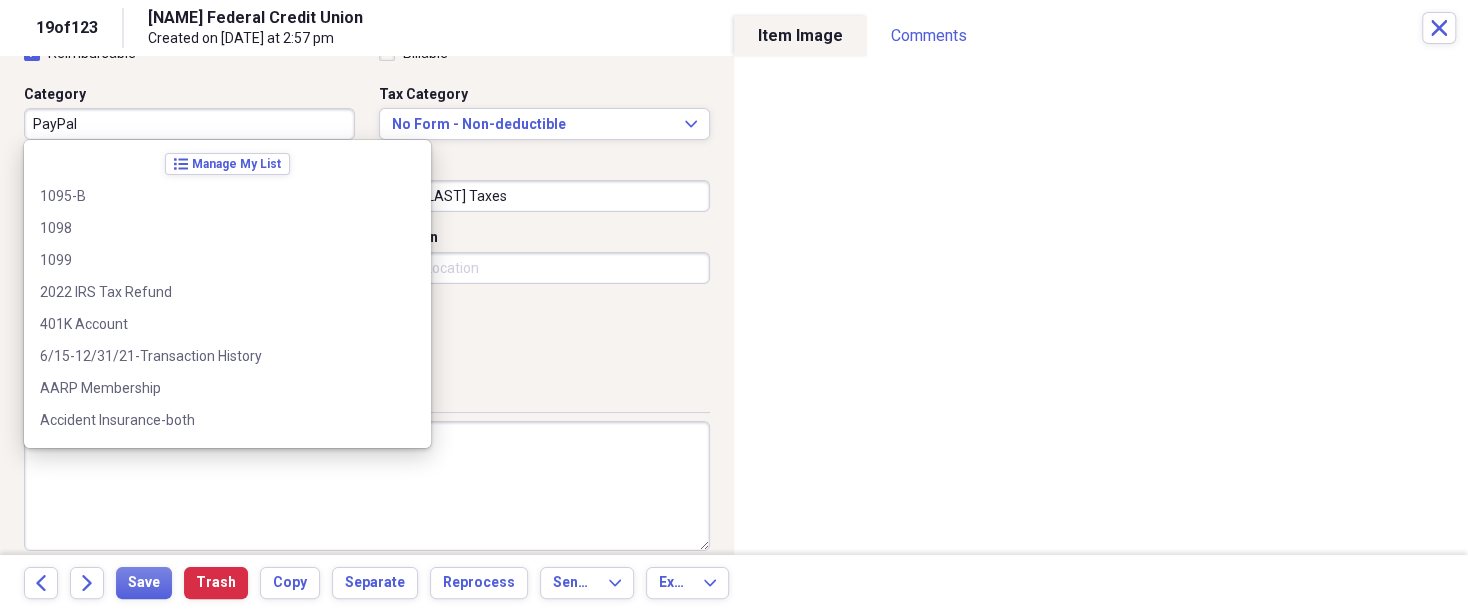scroll, scrollTop: 7896, scrollLeft: 0, axis: vertical 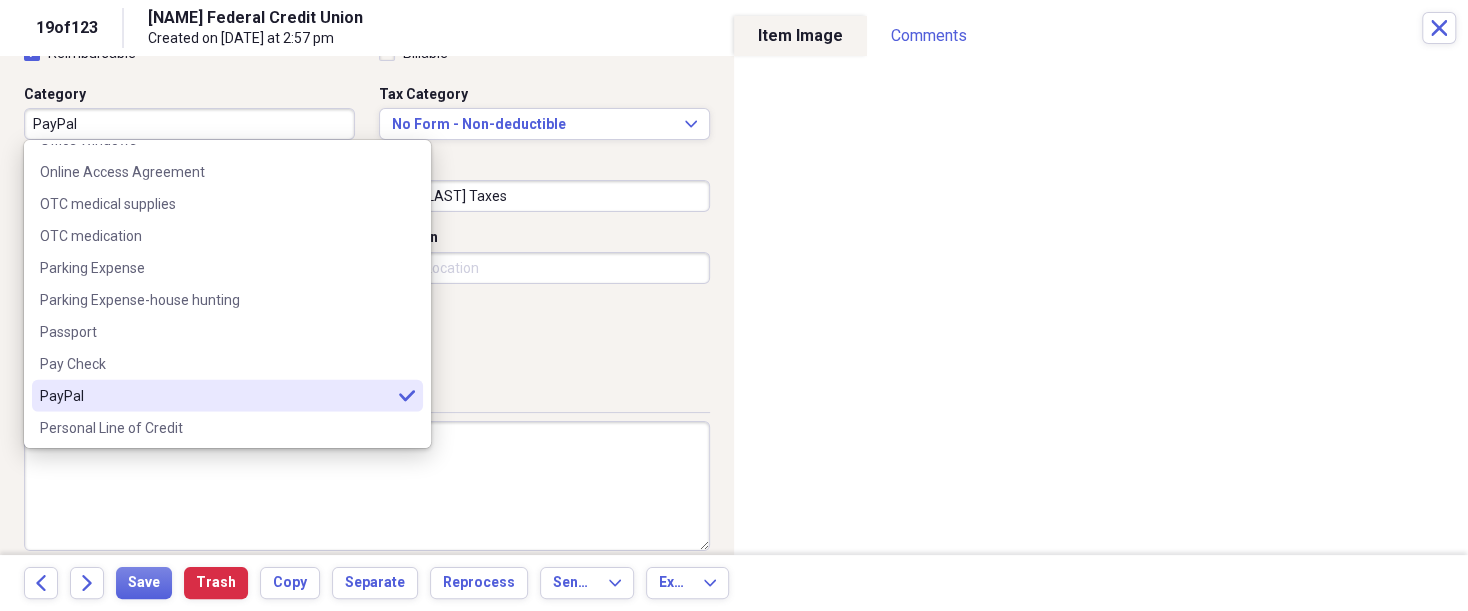 click on "PayPal" at bounding box center (189, 124) 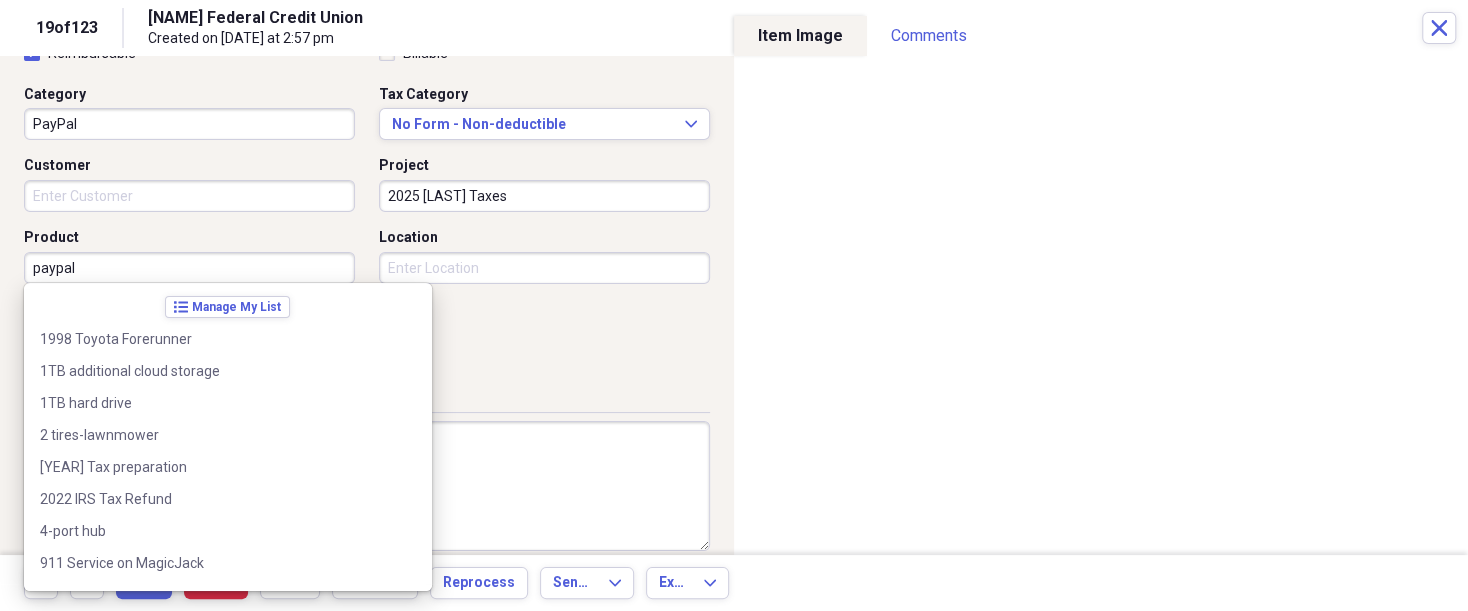 click on "paypal" at bounding box center [189, 268] 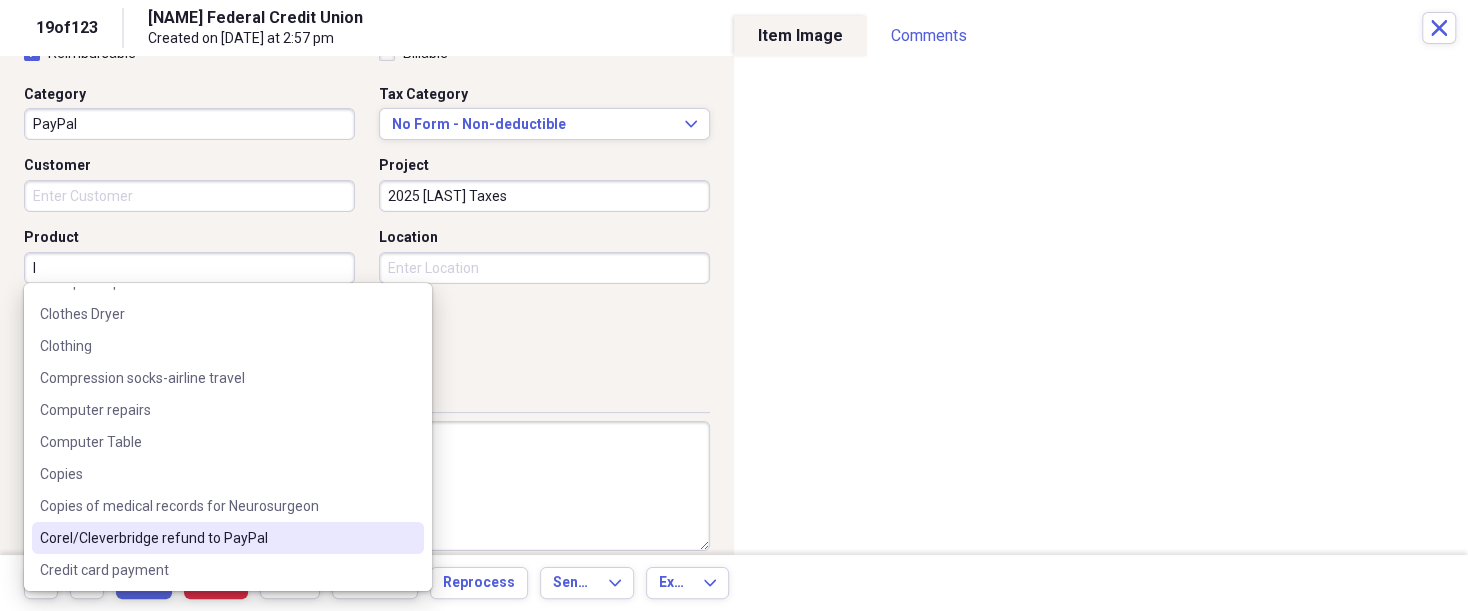 scroll, scrollTop: 0, scrollLeft: 0, axis: both 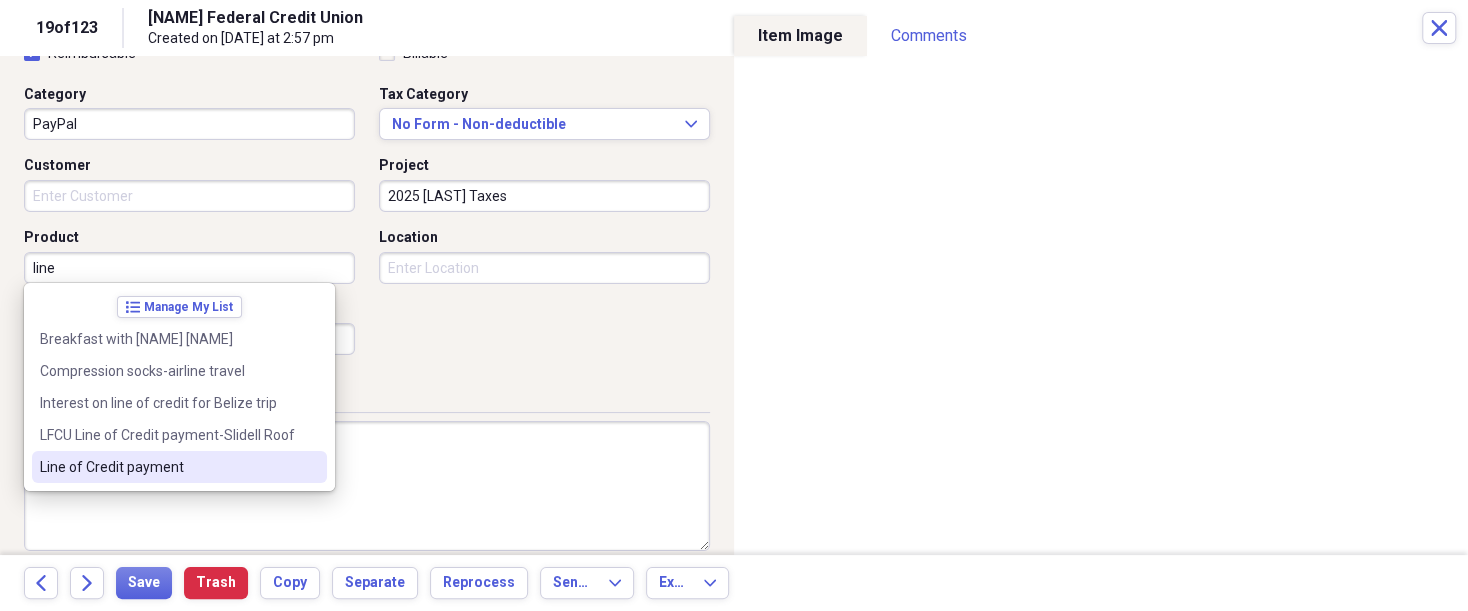 click on "Line of Credit payment" at bounding box center (167, 467) 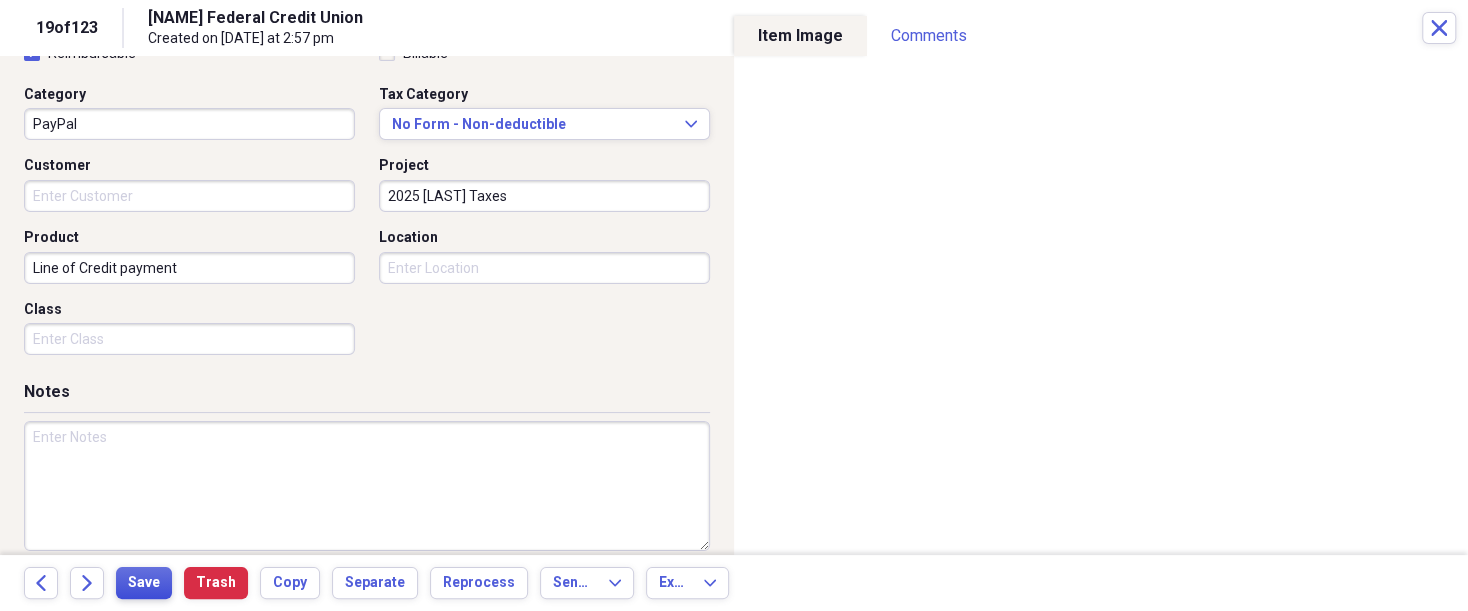 click on "Save" at bounding box center [144, 583] 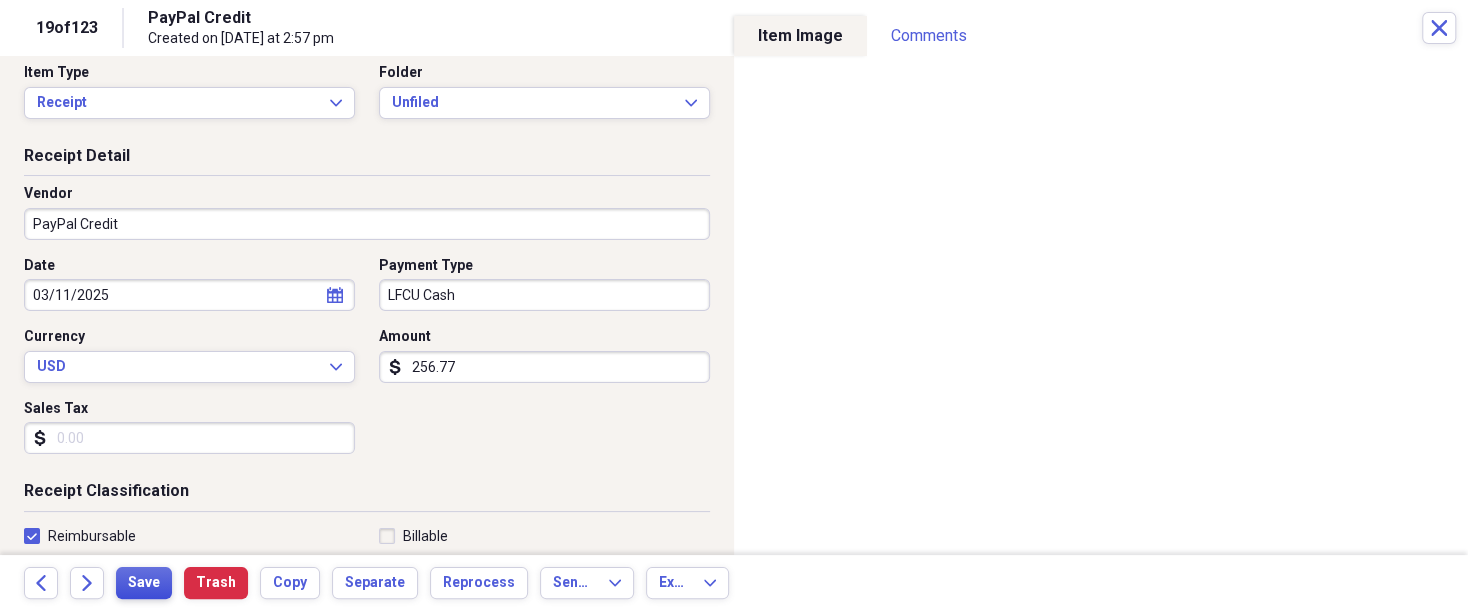 scroll, scrollTop: 0, scrollLeft: 0, axis: both 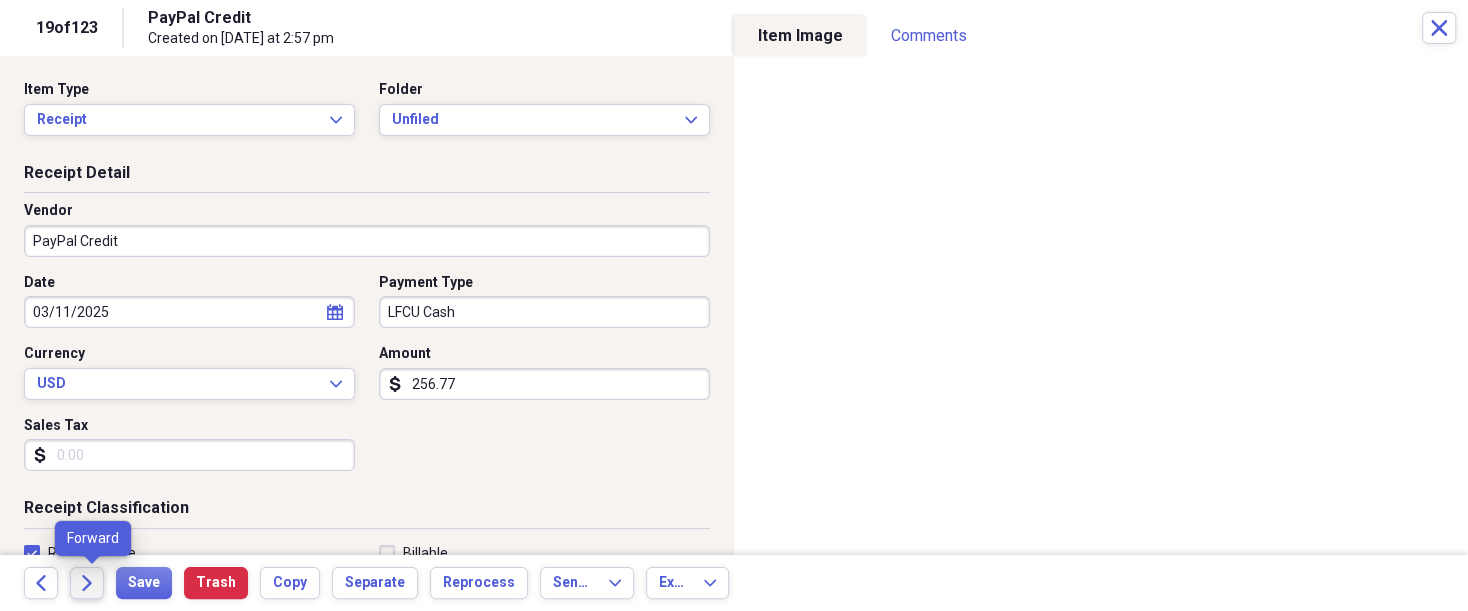 click on "Forward" 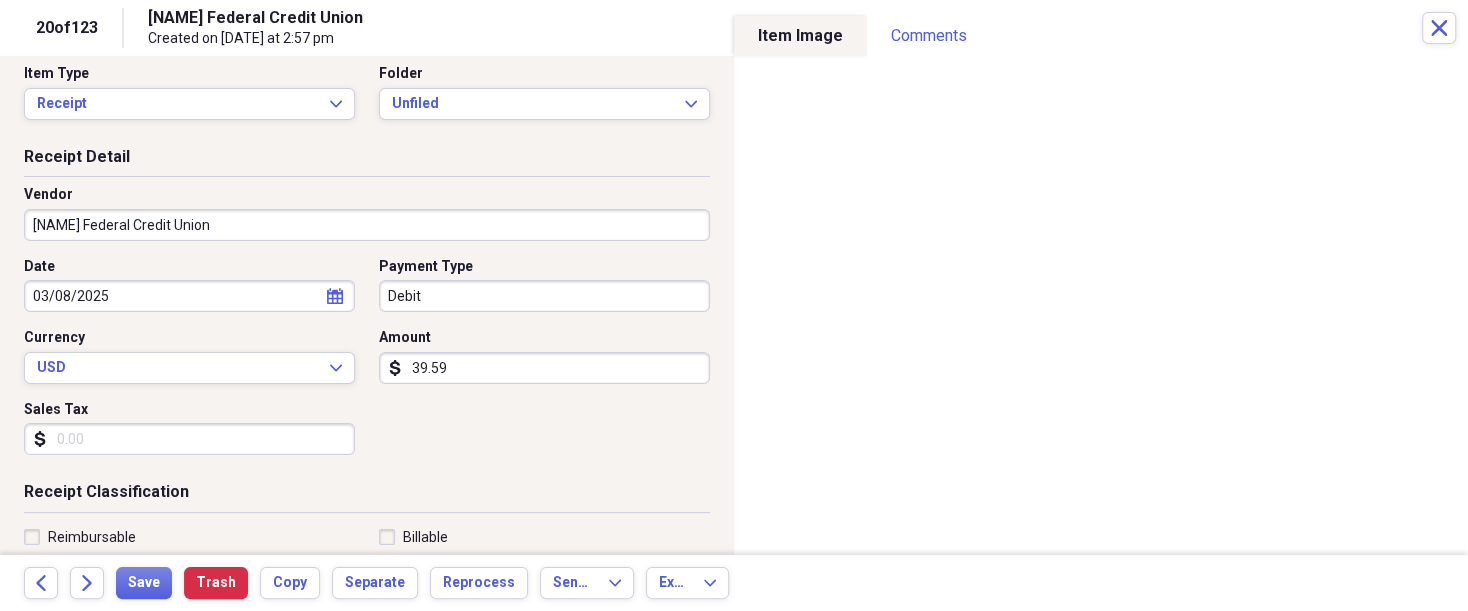 scroll, scrollTop: 0, scrollLeft: 0, axis: both 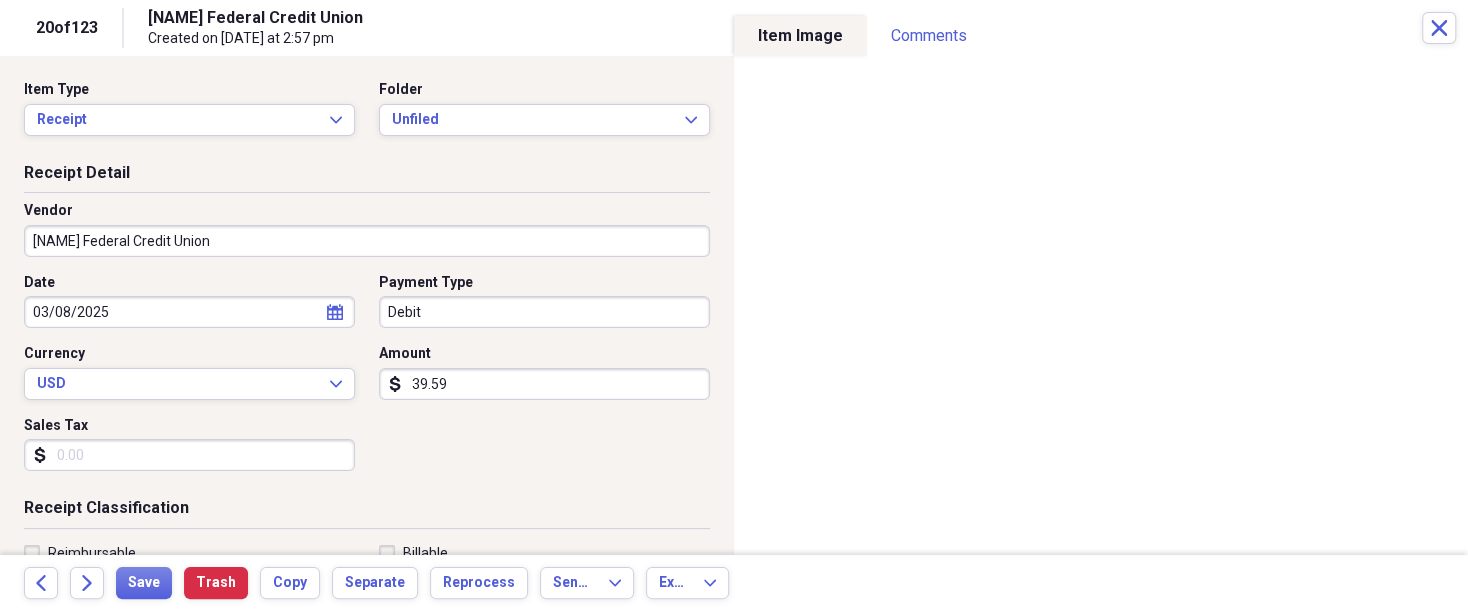 click on "[NAME] Federal Credit Union" at bounding box center [367, 241] 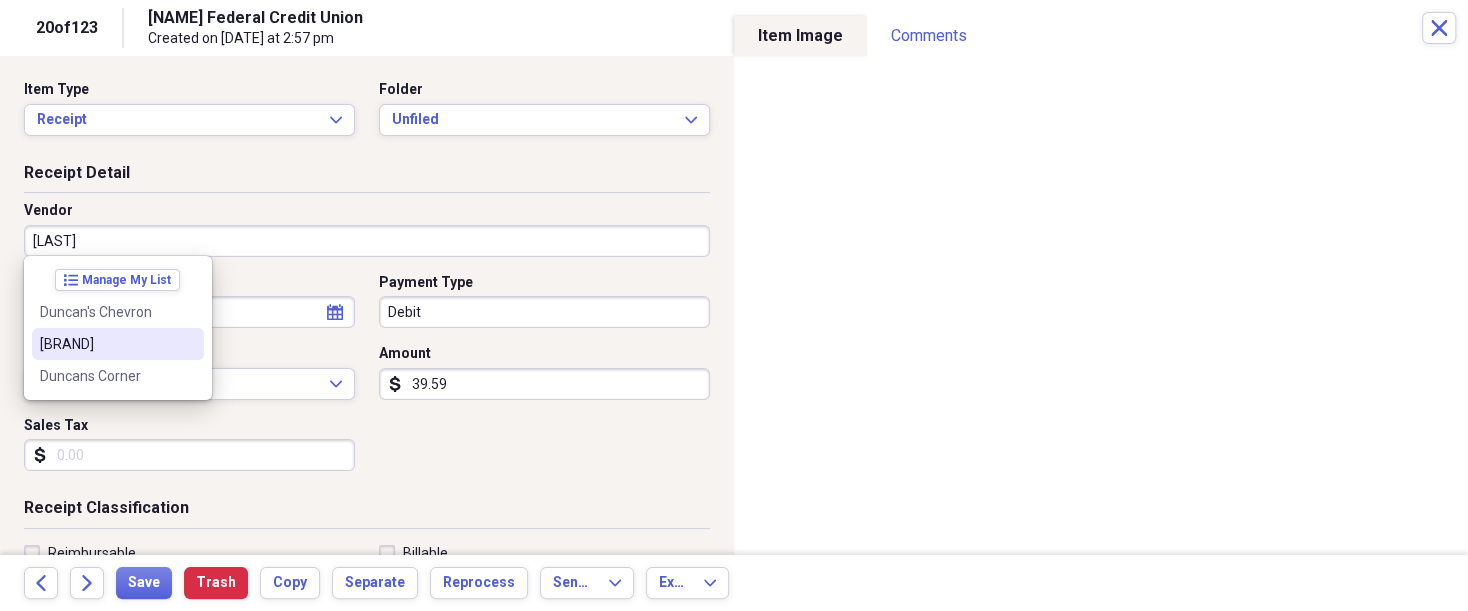 click on "[BRAND]" at bounding box center [106, 344] 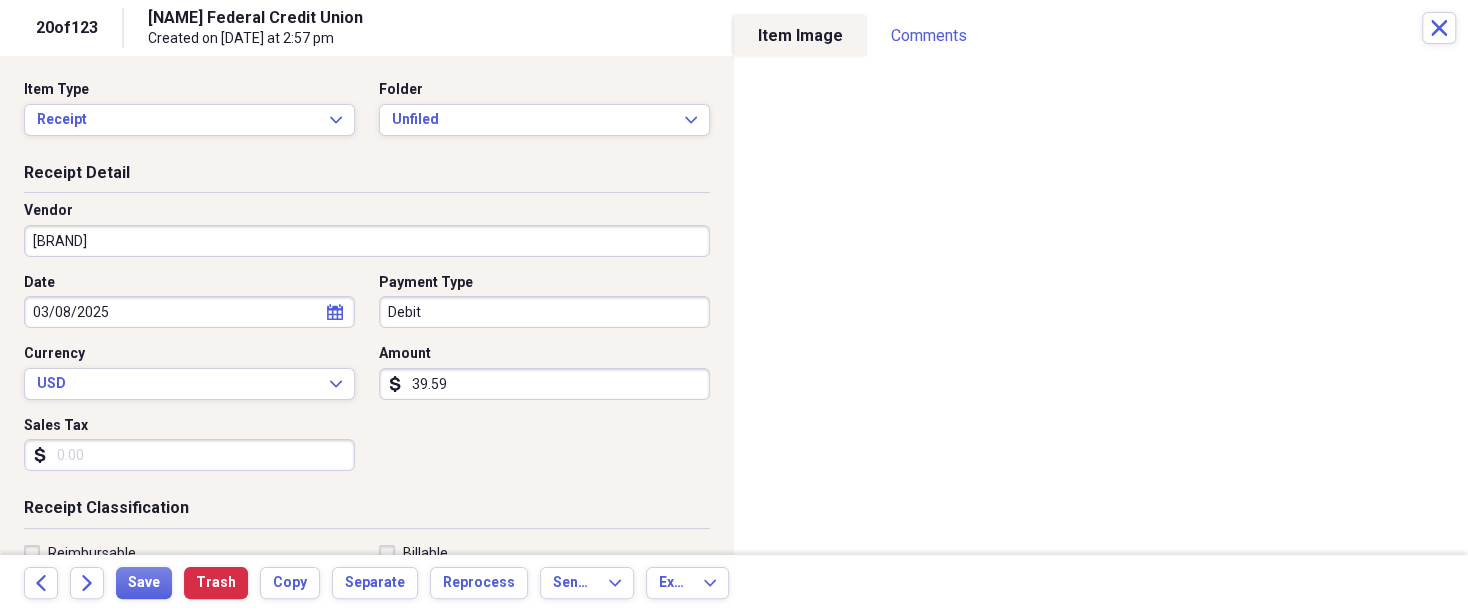 type on "Grocery Store" 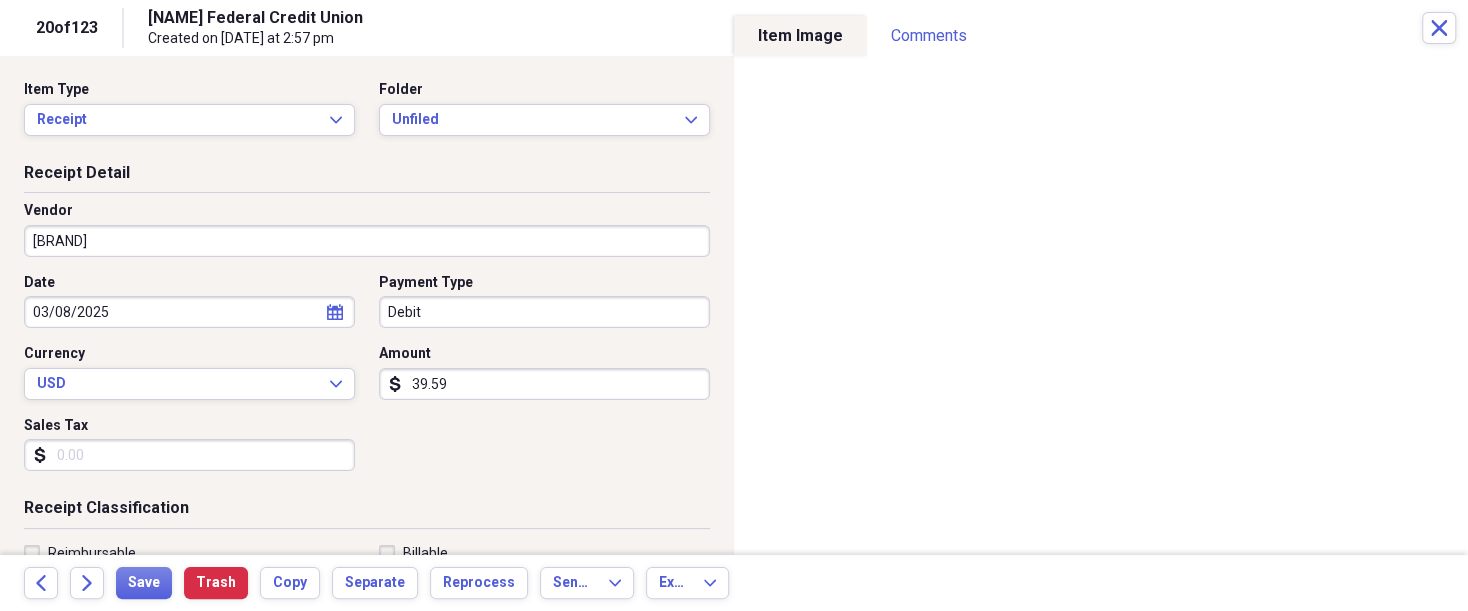 click on "calendar" 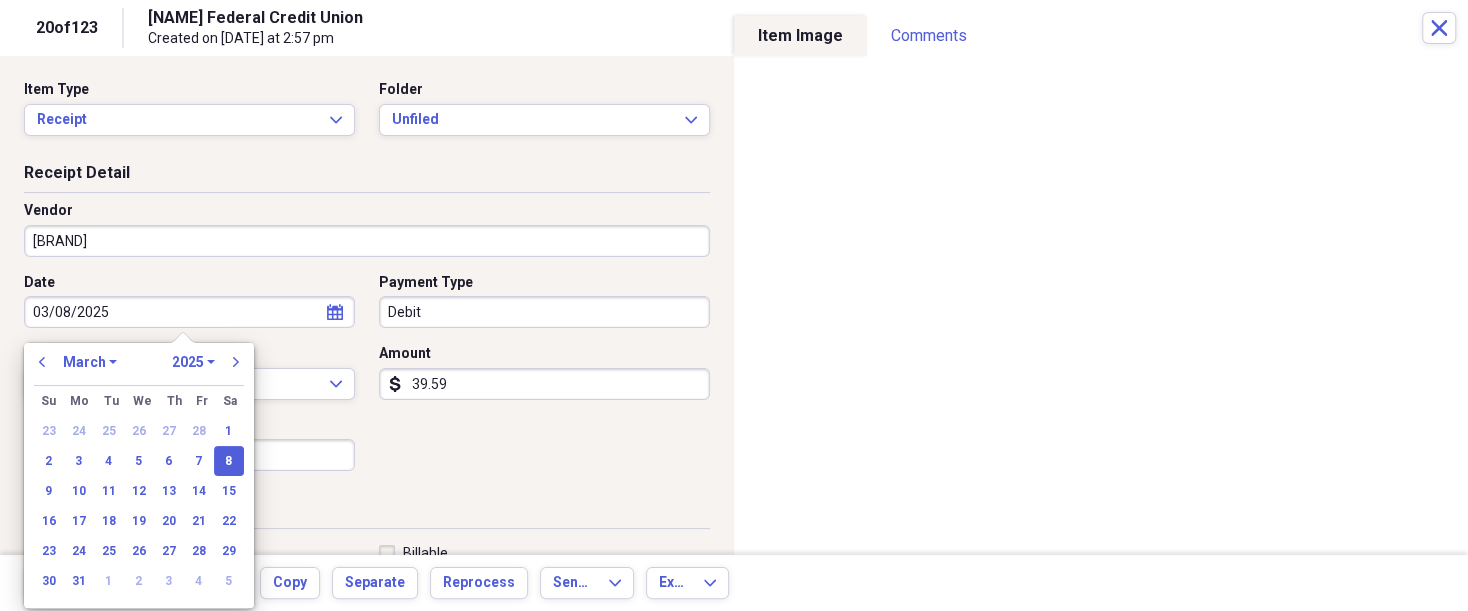 click on "Organize My Files 99+ Collapse Unfiled Needs Review 99+ Unfiled All Files Unfiled Unfiled Unfiled Saved Reports Collapse My Cabinet [FIRST]'s Cabinet Add Folder Expand Folder 2018 Taxes Add Folder Expand Folder 2019 Taxes Add Folder Expand Folder 2020 Taxes Add Folder Expand Folder 2021 Taxes Add Folder Expand Folder 2022 Taxes Add Folder Expand Folder 2023 Taxes Add Folder Expand Folder 2024 Taxes Add Folder Expand Folder 2025 Taxes Add Folder Expand Folder Attorney Case Expenses Add Folder Folder Belize Add Folder Expand Folder Documents Add Folder Expand Folder Files from Cloud Add Folder Folder Insurance Policies Add Folder Folder Sale of LaPlace Property Add Folder Folder [FIRST]'s Social Security Information Add Folder Folder [FIRST]'s Social Security Information Add Folder Folder unviewed receipts Add Folder Folder Wellcare Prescription Drug Application Add Folder Collapse Trash Trash Folder 11/25/19-12/24/20 Statement Folder 12/17/19-1/16/20 Statement Folder 12/25/19-1/24/20 Statement Folder Folder Add" at bounding box center (734, 305) 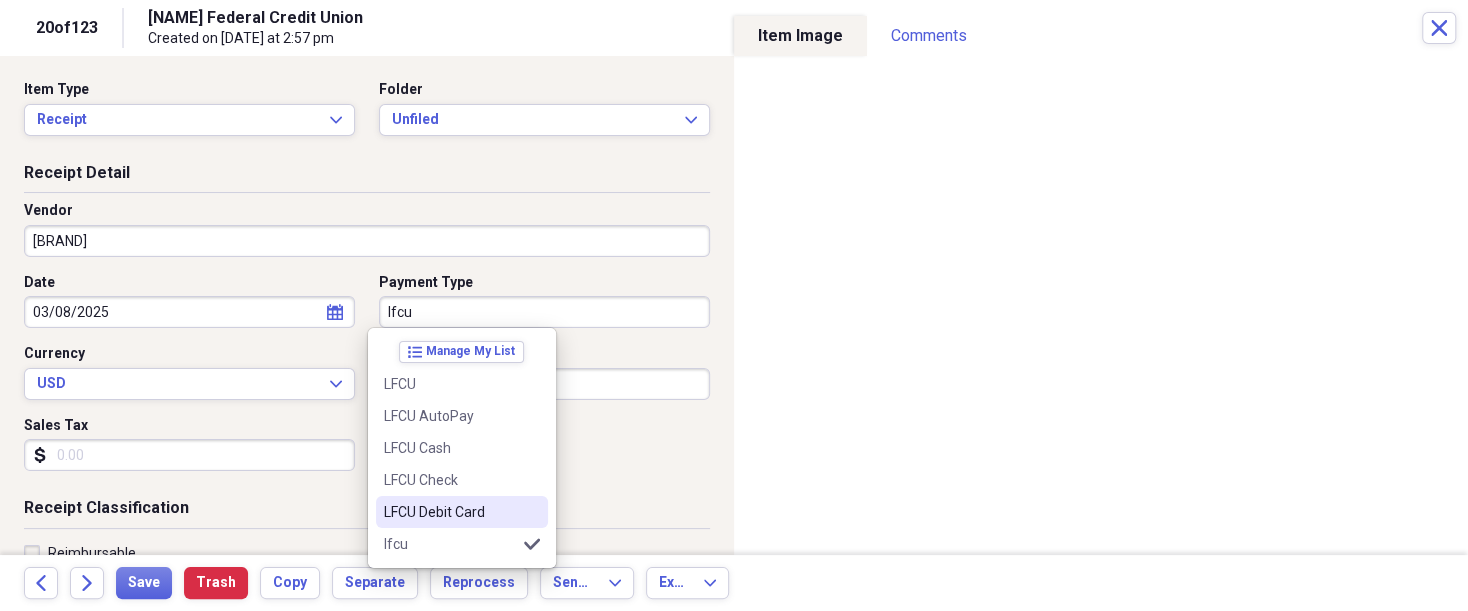 click on "LFCU Debit Card" at bounding box center [450, 512] 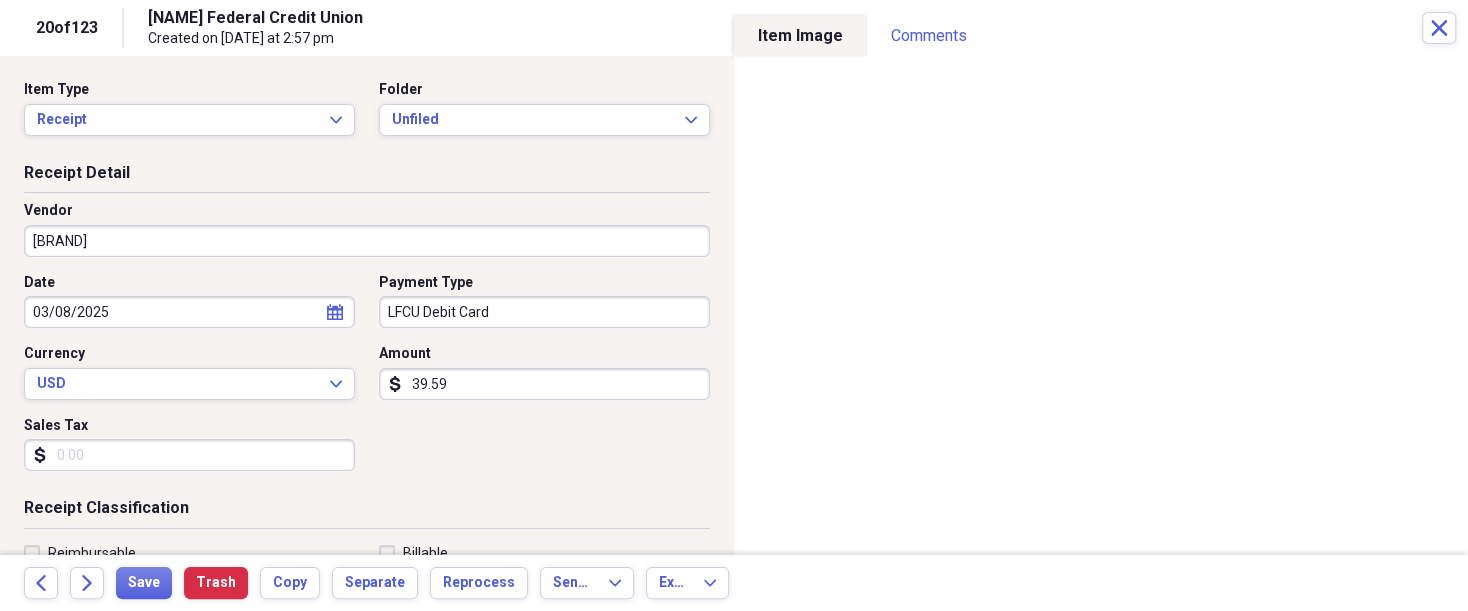 click on "Sales Tax" at bounding box center (189, 455) 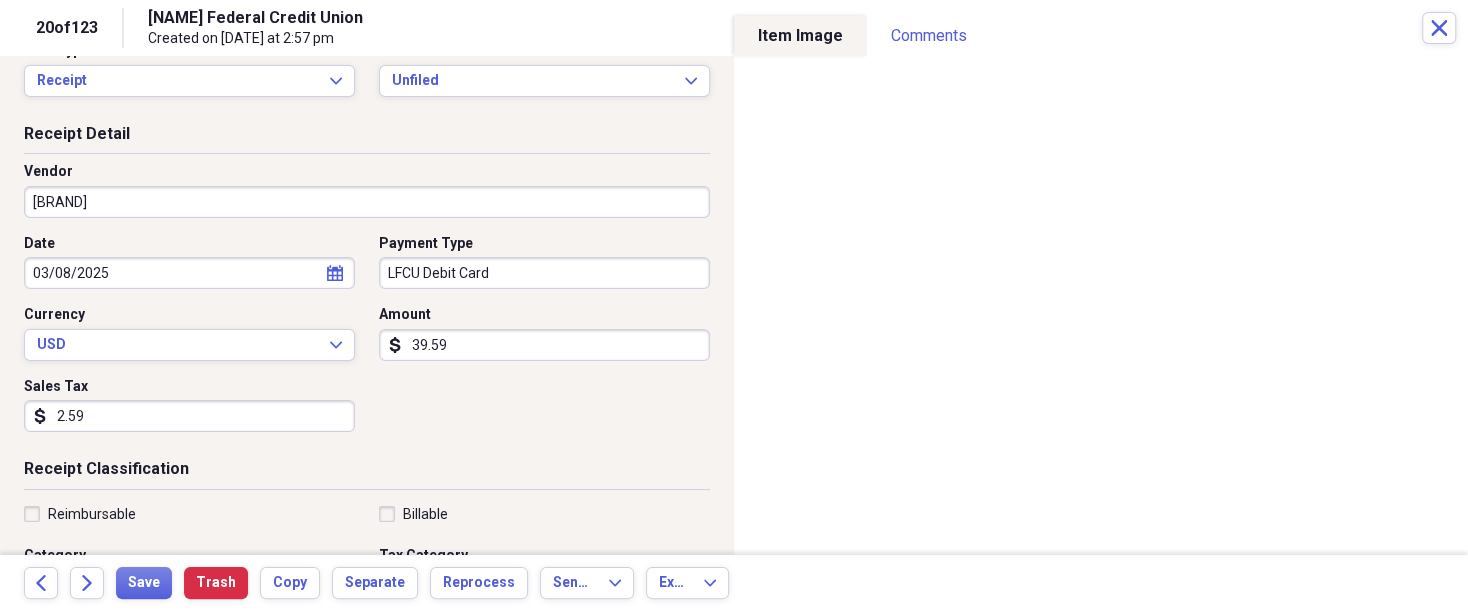 scroll, scrollTop: 100, scrollLeft: 0, axis: vertical 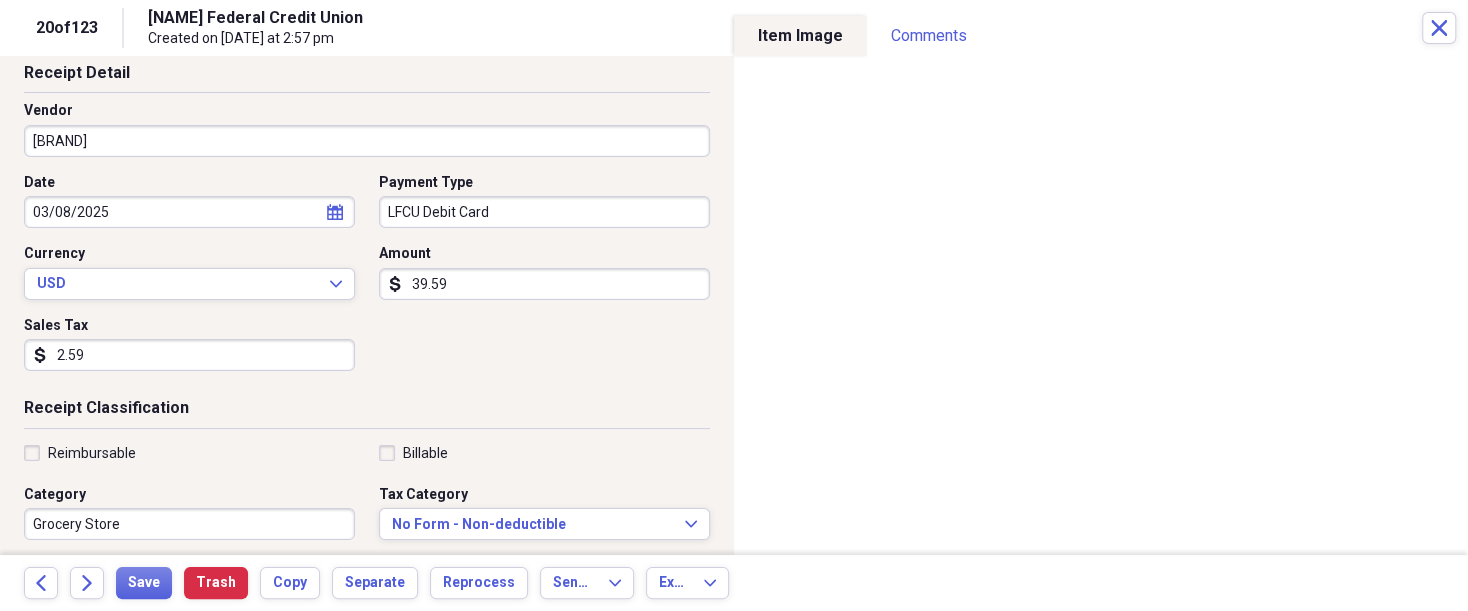 type on "2.59" 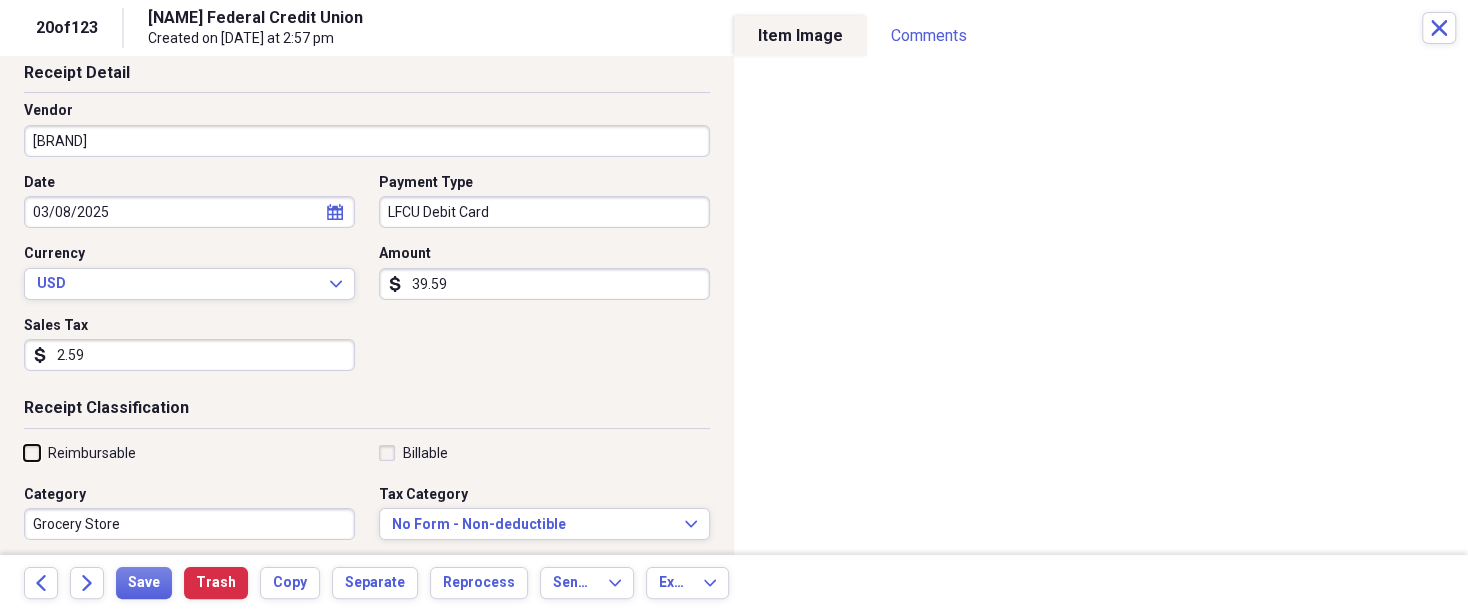 click on "Reimbursable" at bounding box center (24, 452) 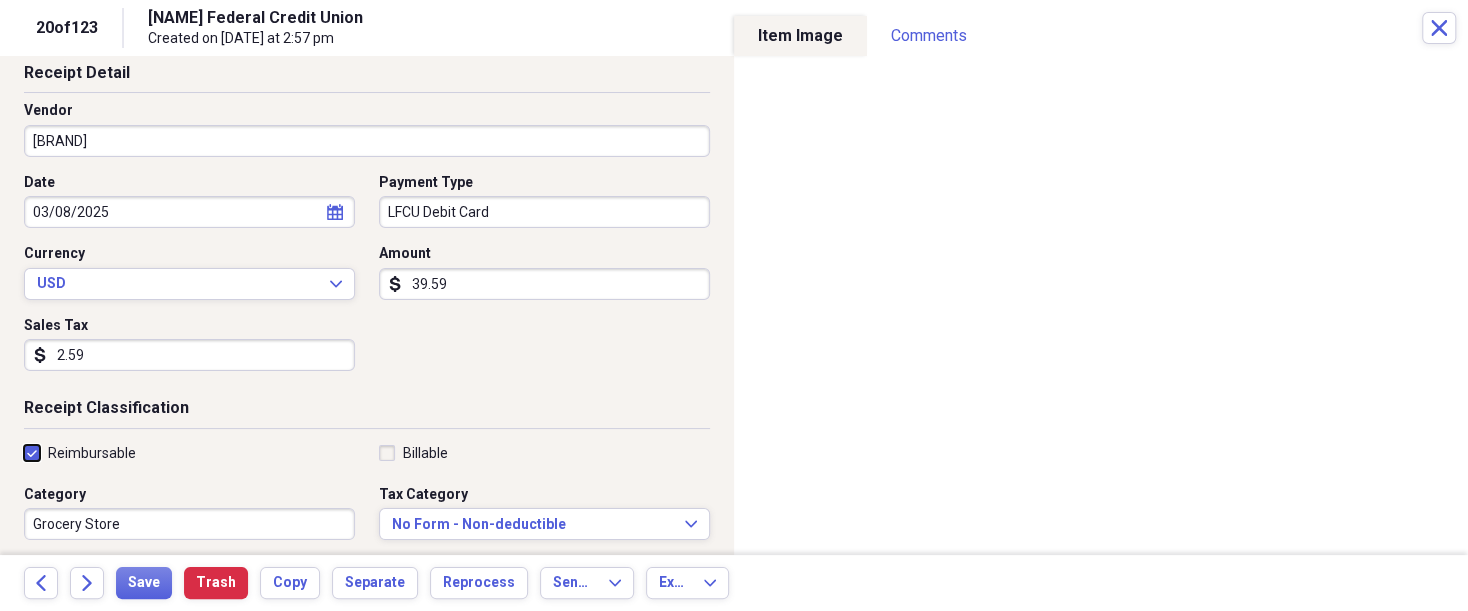checkbox on "true" 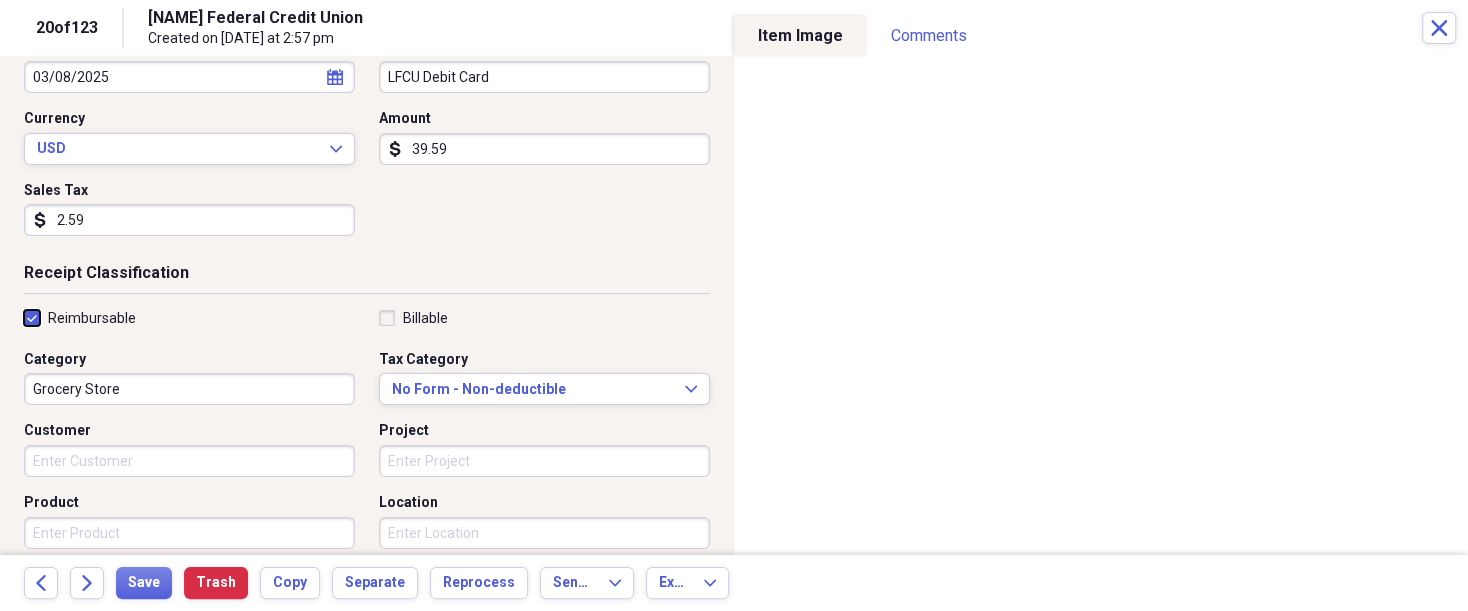 scroll, scrollTop: 250, scrollLeft: 0, axis: vertical 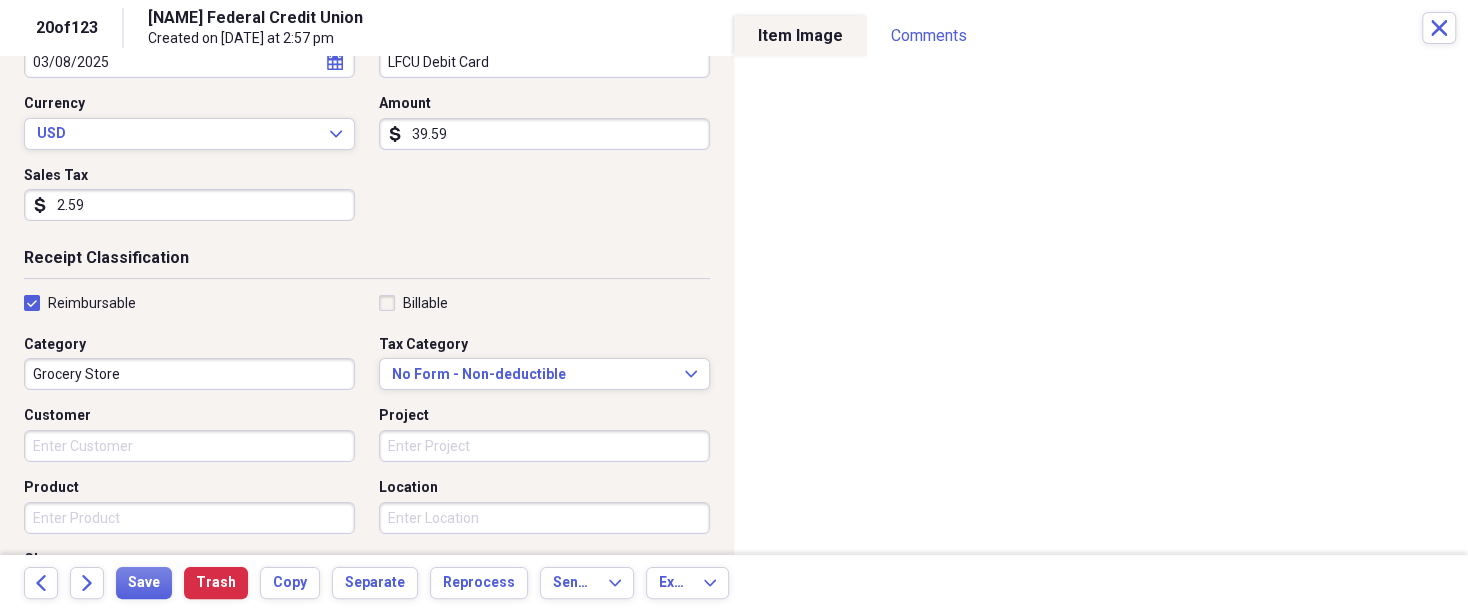 click on "Project" at bounding box center [544, 446] 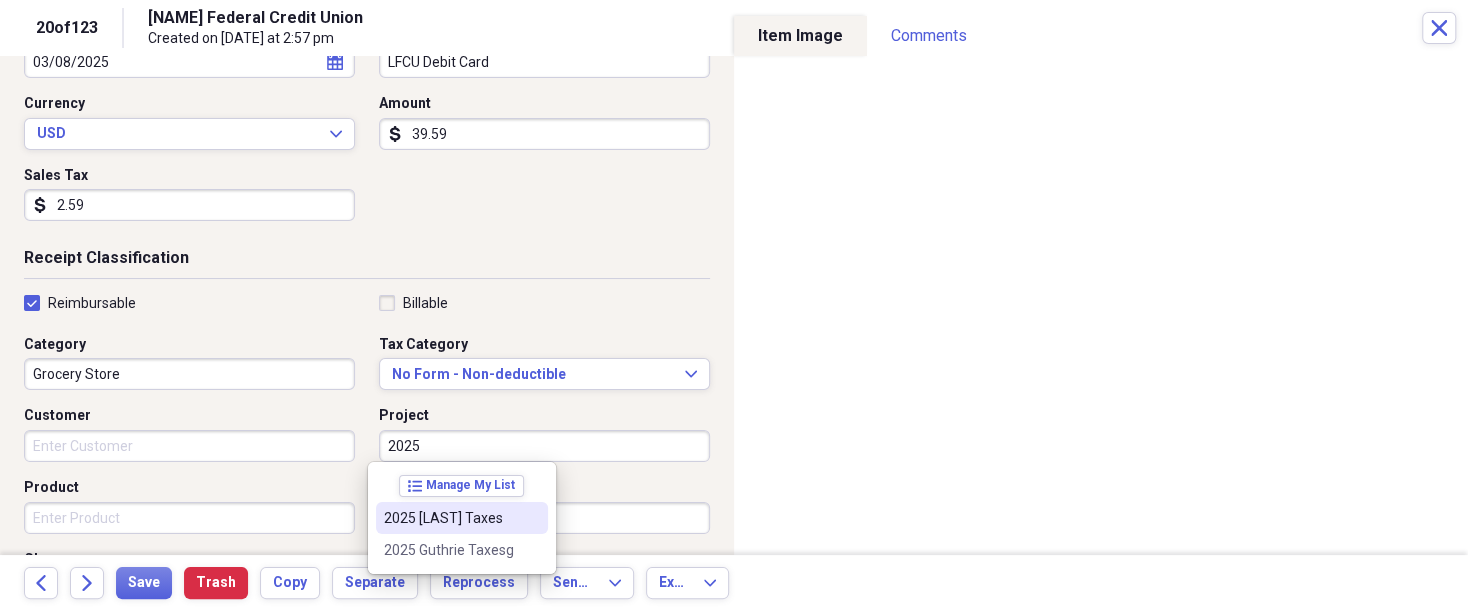click on "2025 [LAST] Taxes" at bounding box center [450, 518] 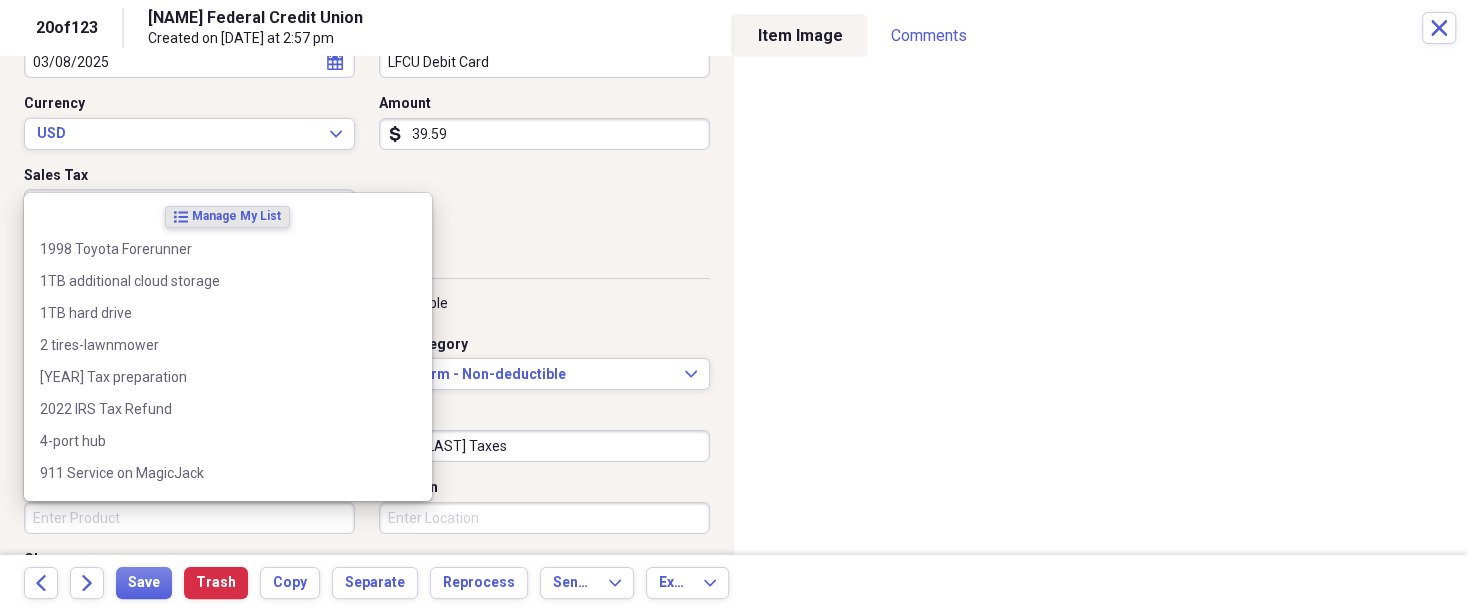 click on "Product" at bounding box center [189, 518] 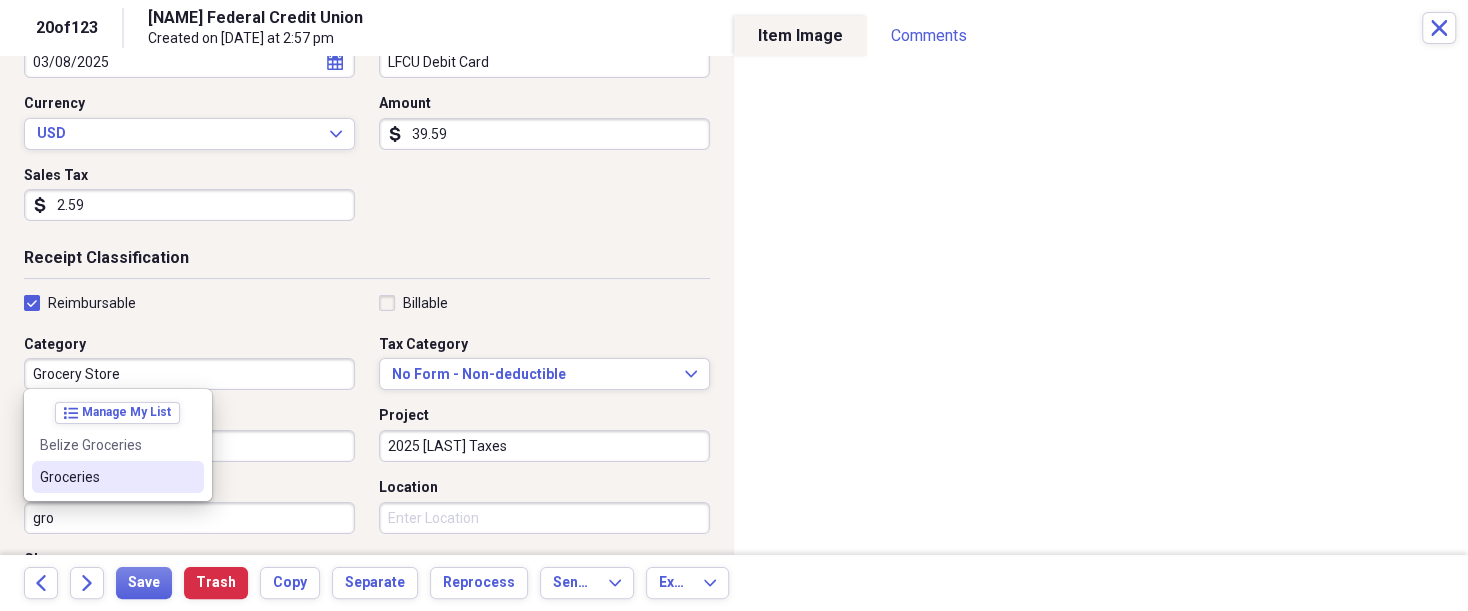 click on "Groceries" at bounding box center [106, 477] 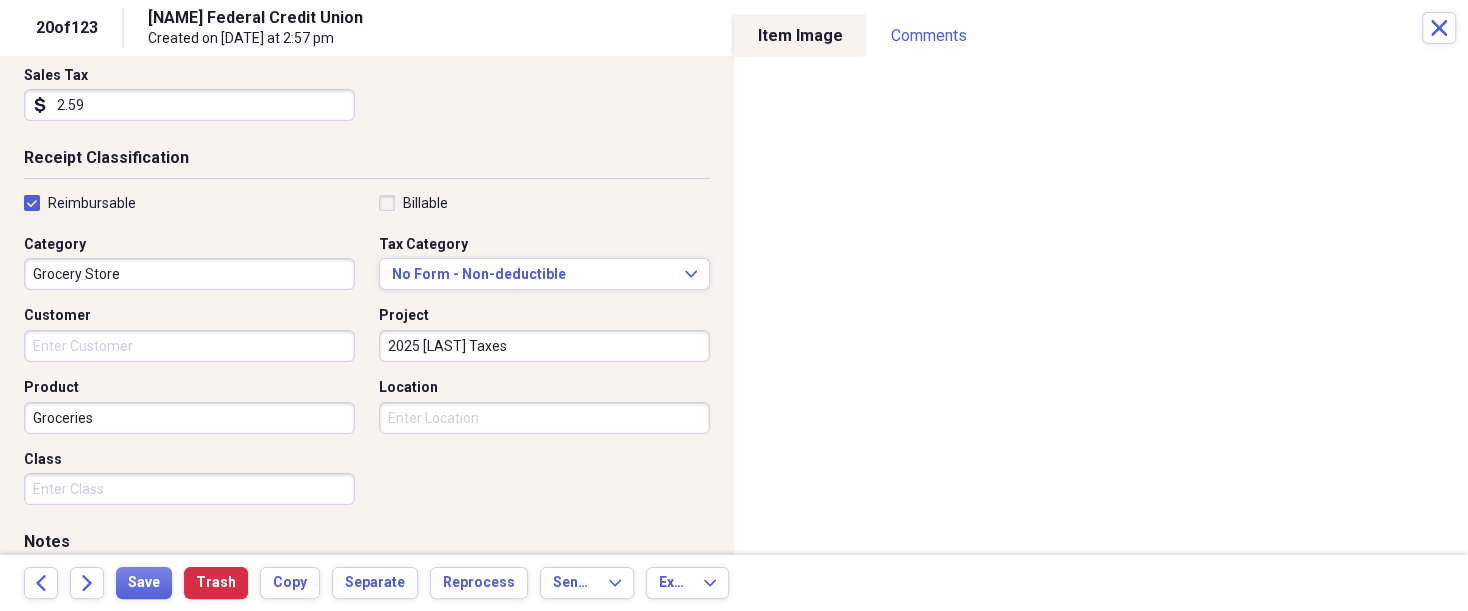 scroll, scrollTop: 400, scrollLeft: 0, axis: vertical 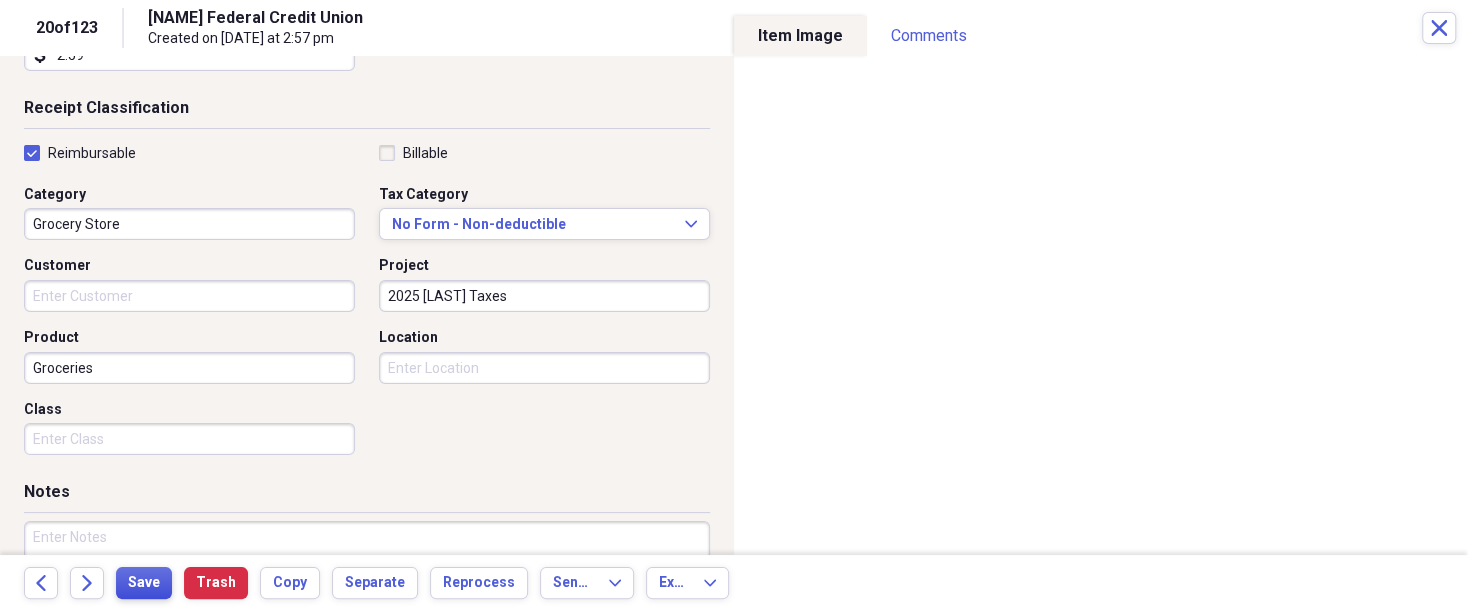 click on "Save" at bounding box center [144, 583] 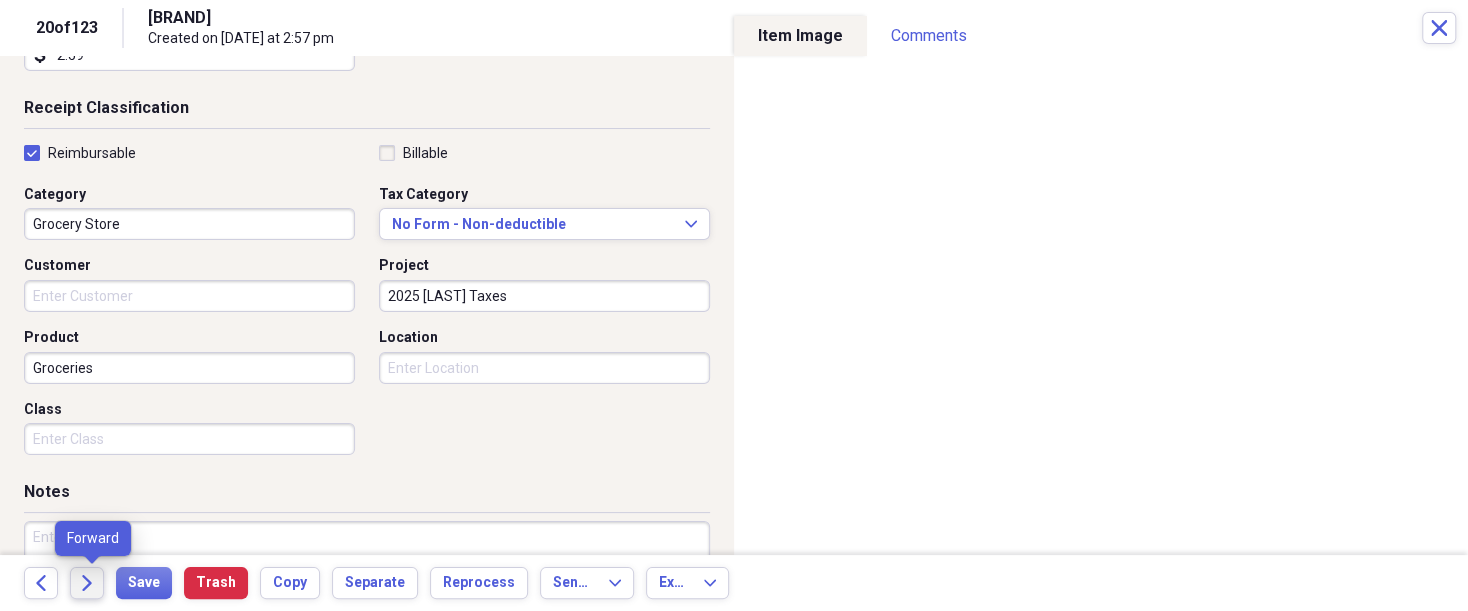 click on "Forward" 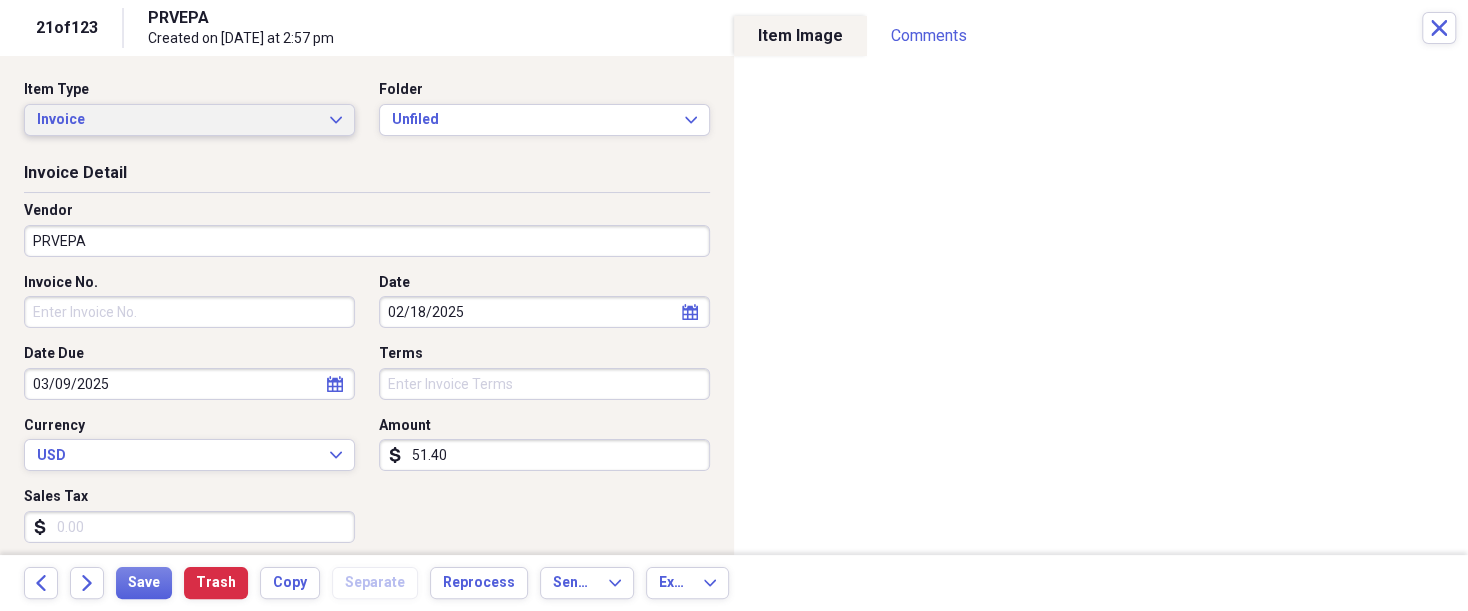 click on "Expand" 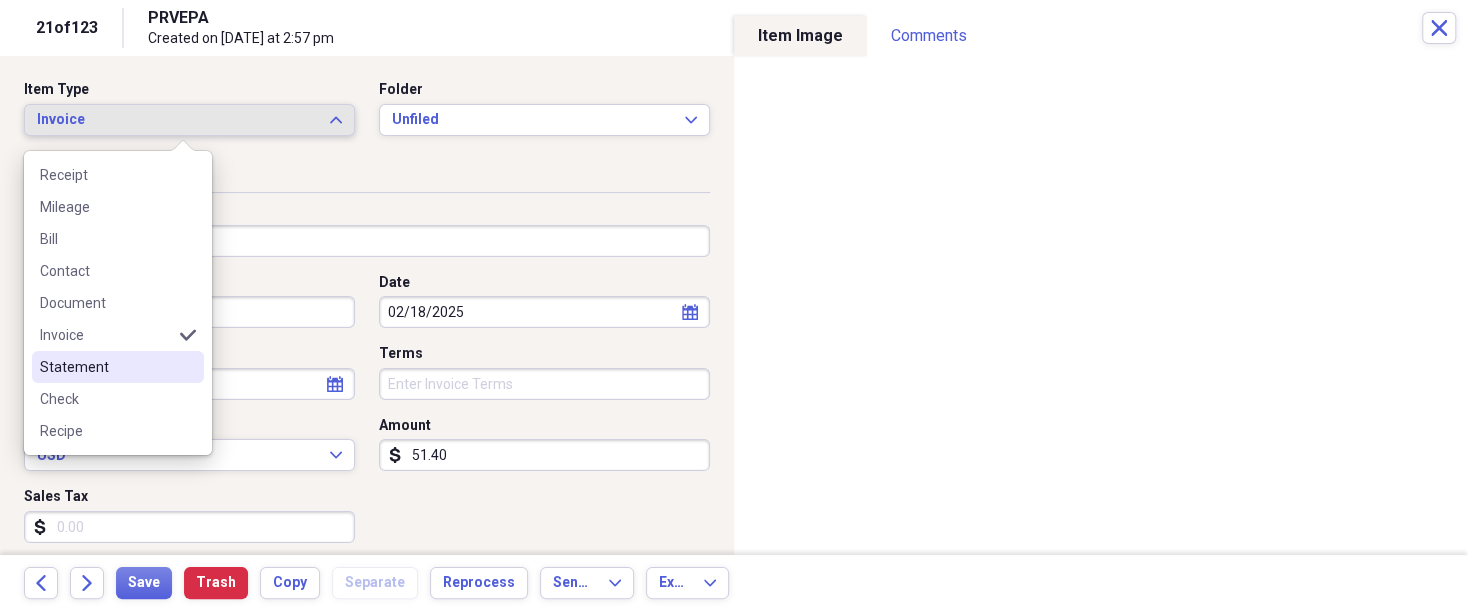 click on "Statement" at bounding box center [106, 367] 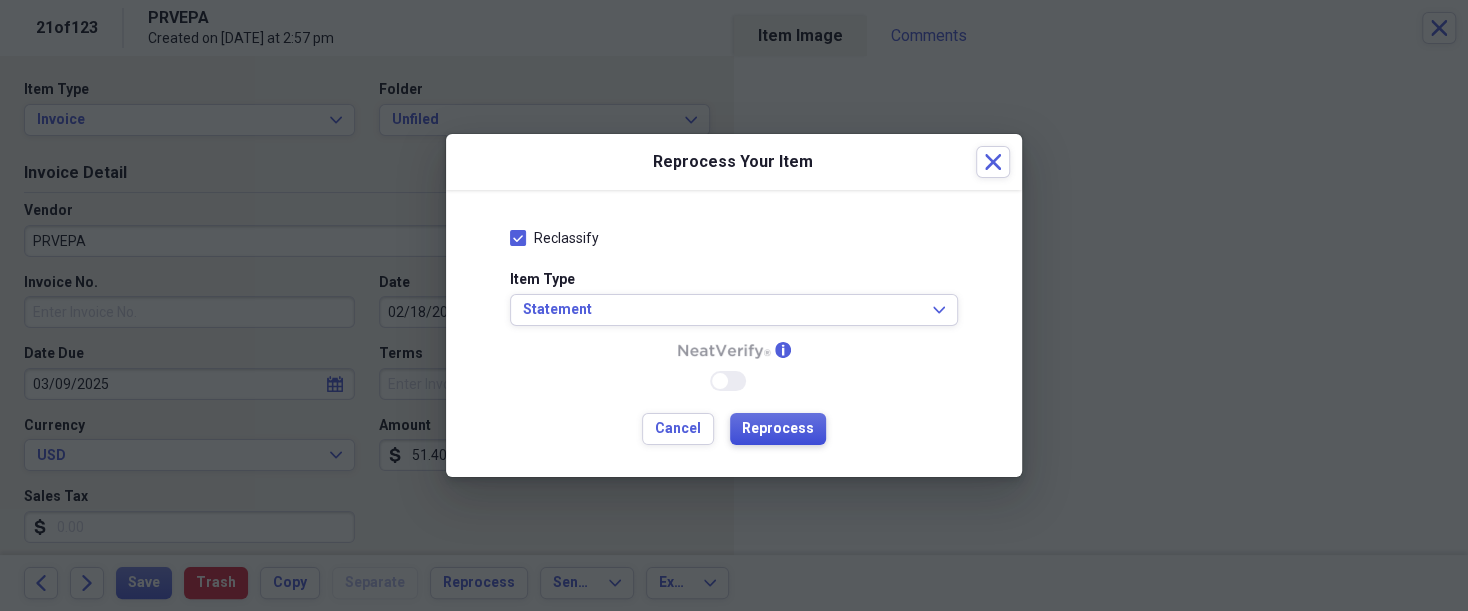click on "Reprocess" at bounding box center (778, 429) 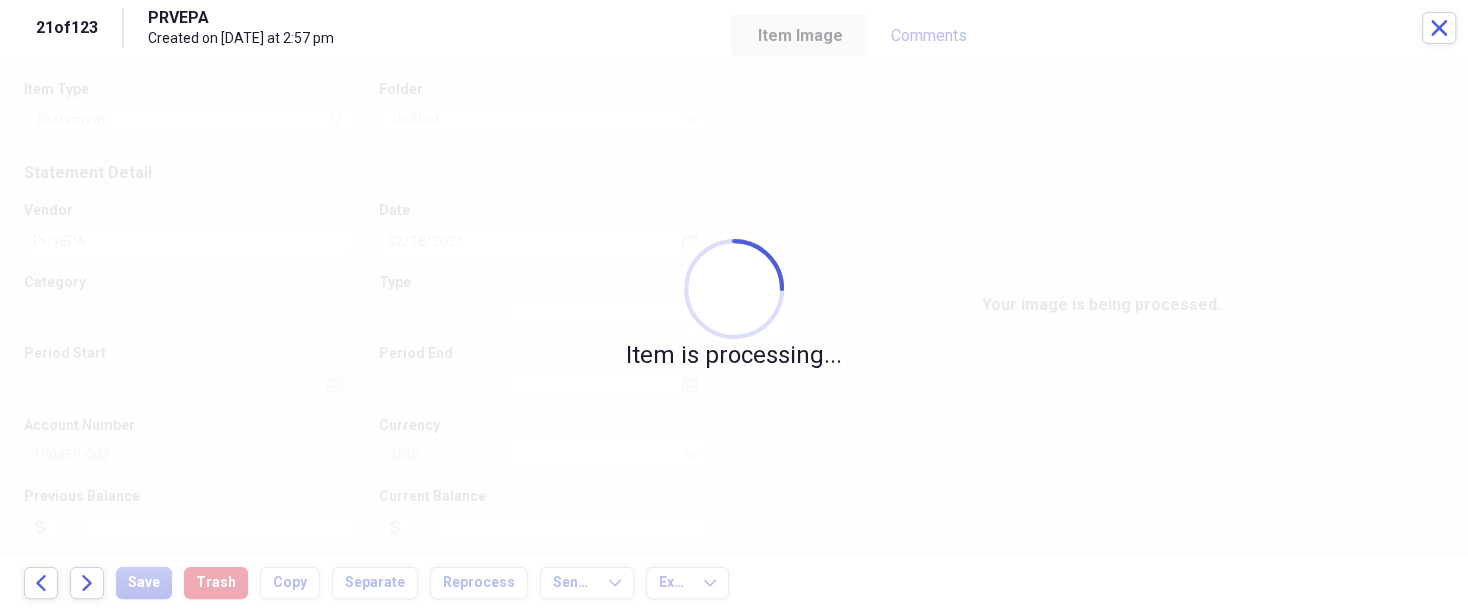 type on "51.40" 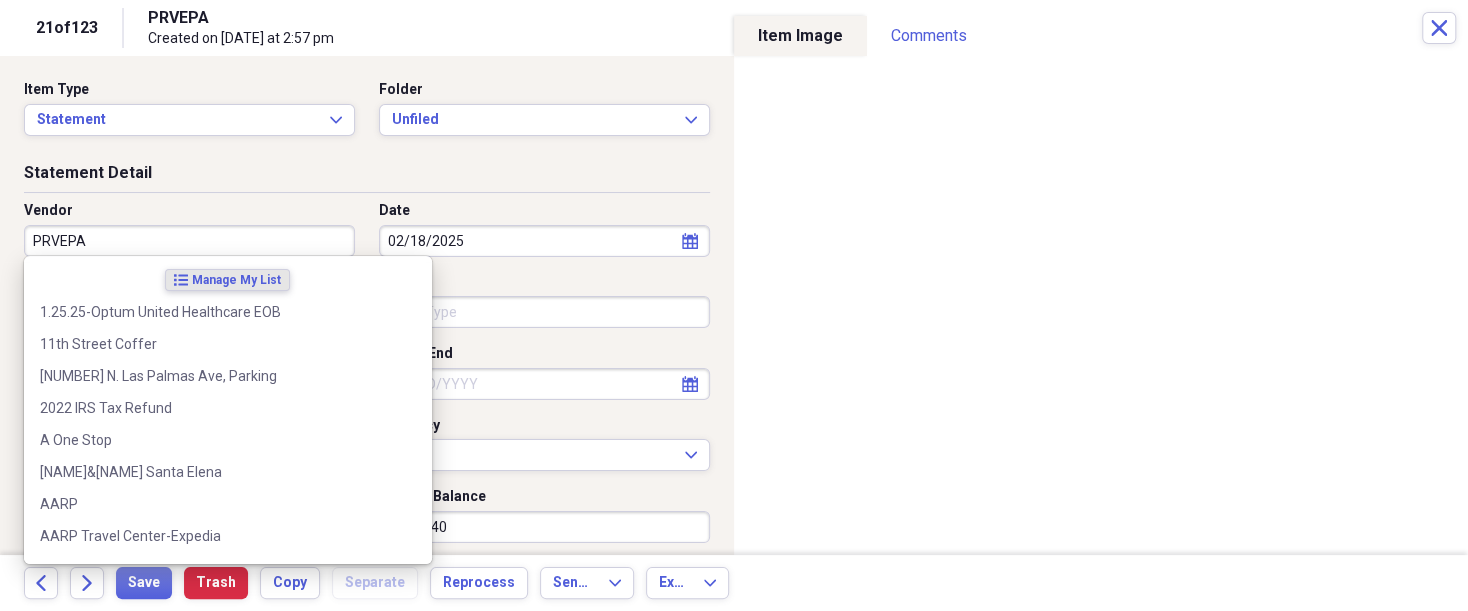 click on "PRVEPA" at bounding box center (189, 241) 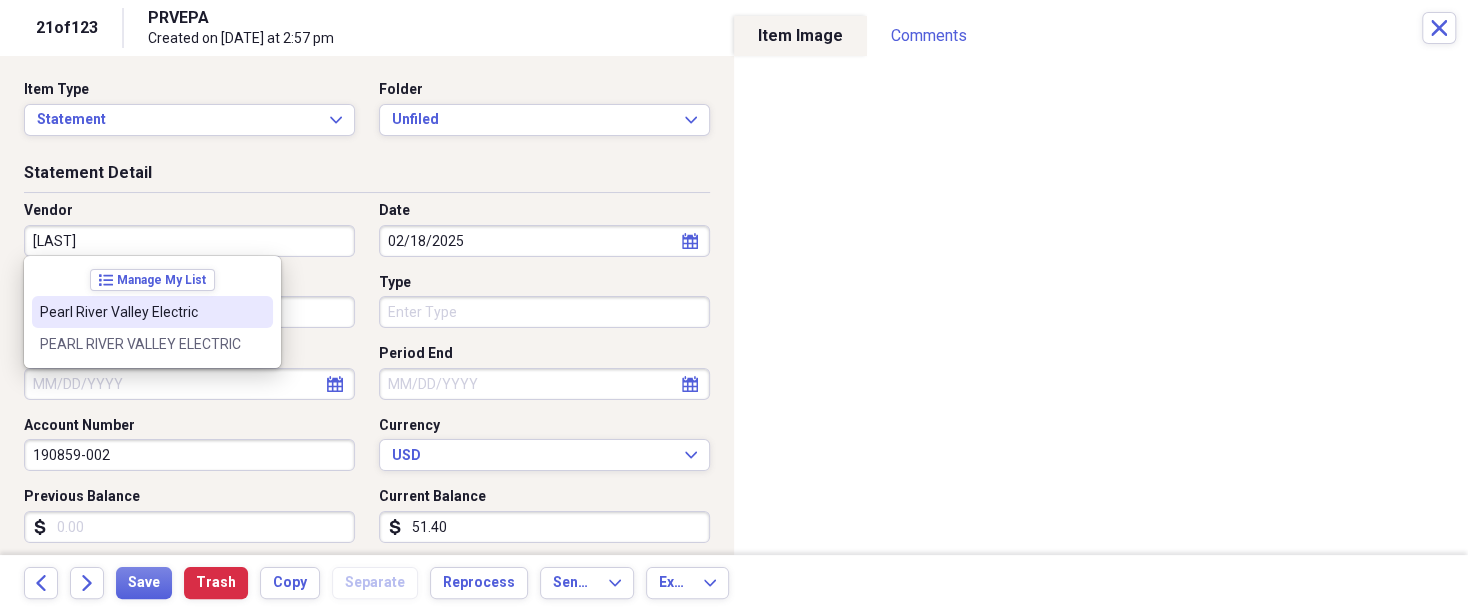 click on "Pearl River Valley Electric" at bounding box center (140, 312) 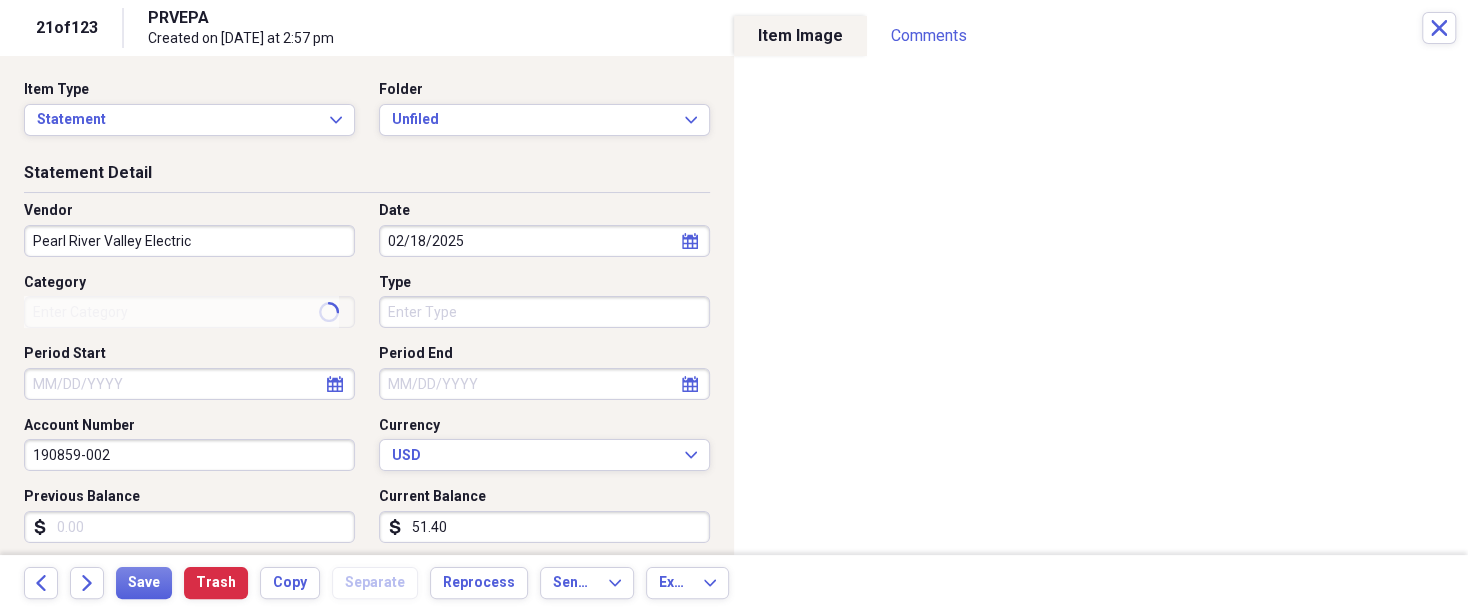 type on "Utilities-House" 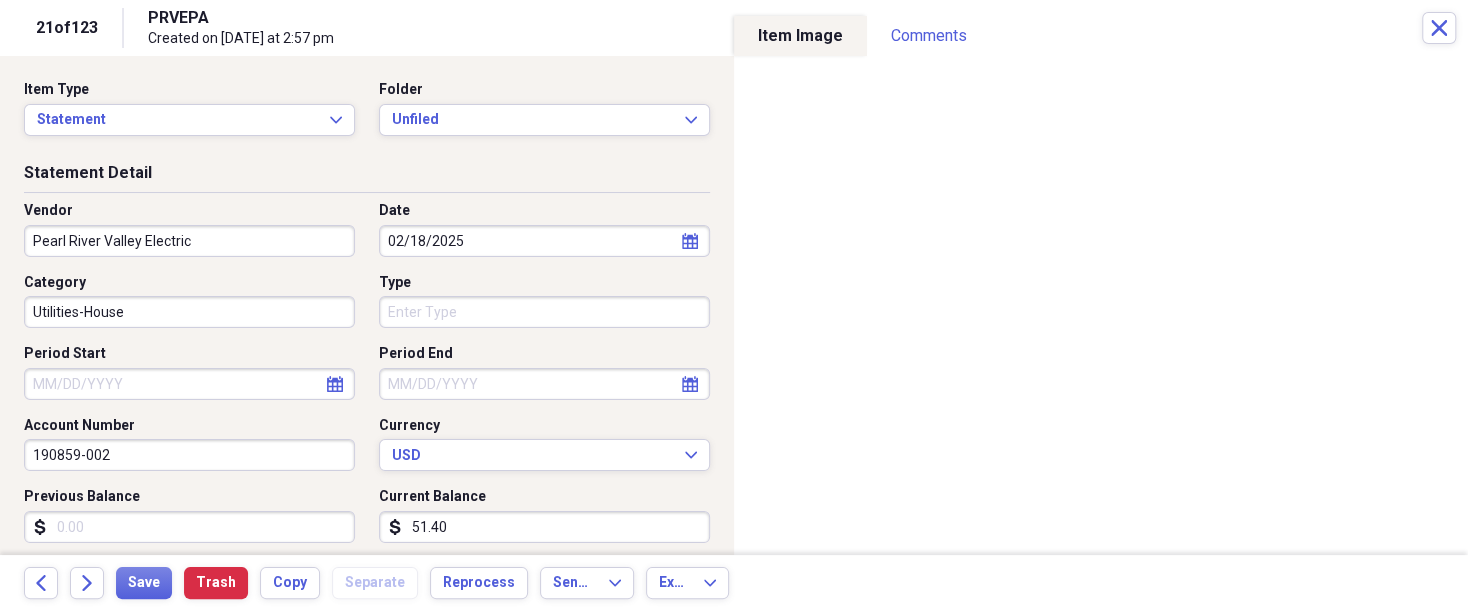 click 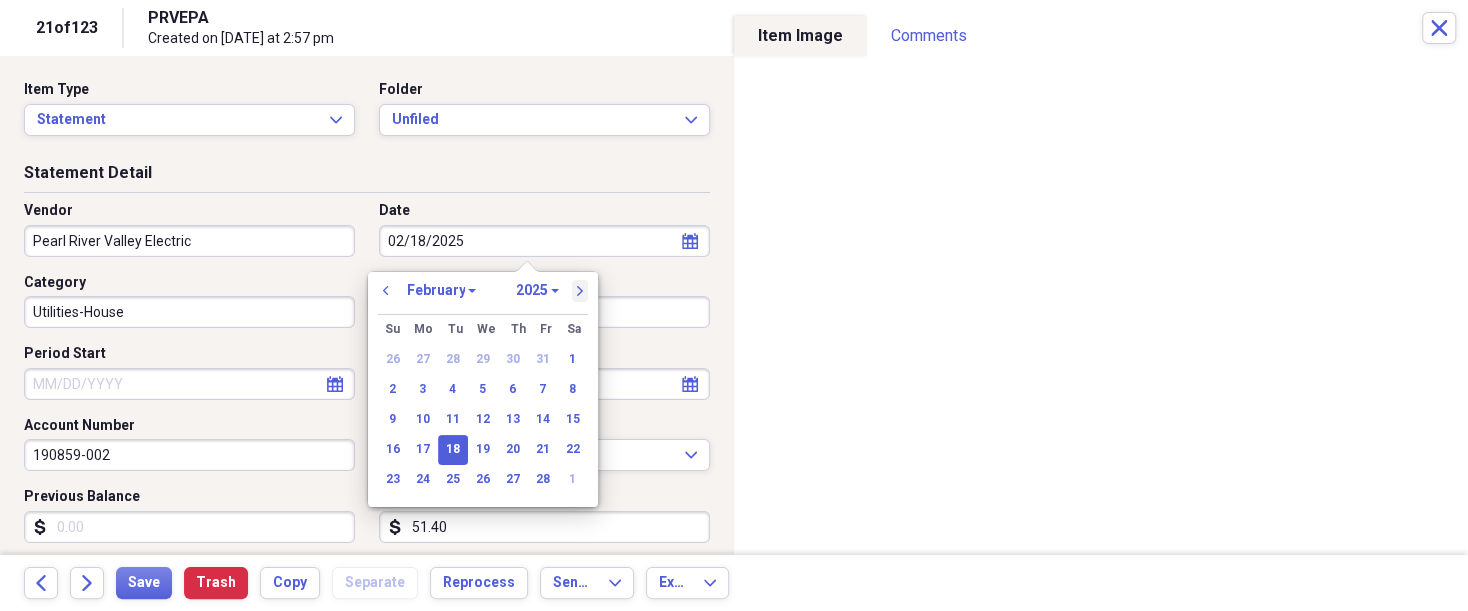 click on "next" at bounding box center (580, 291) 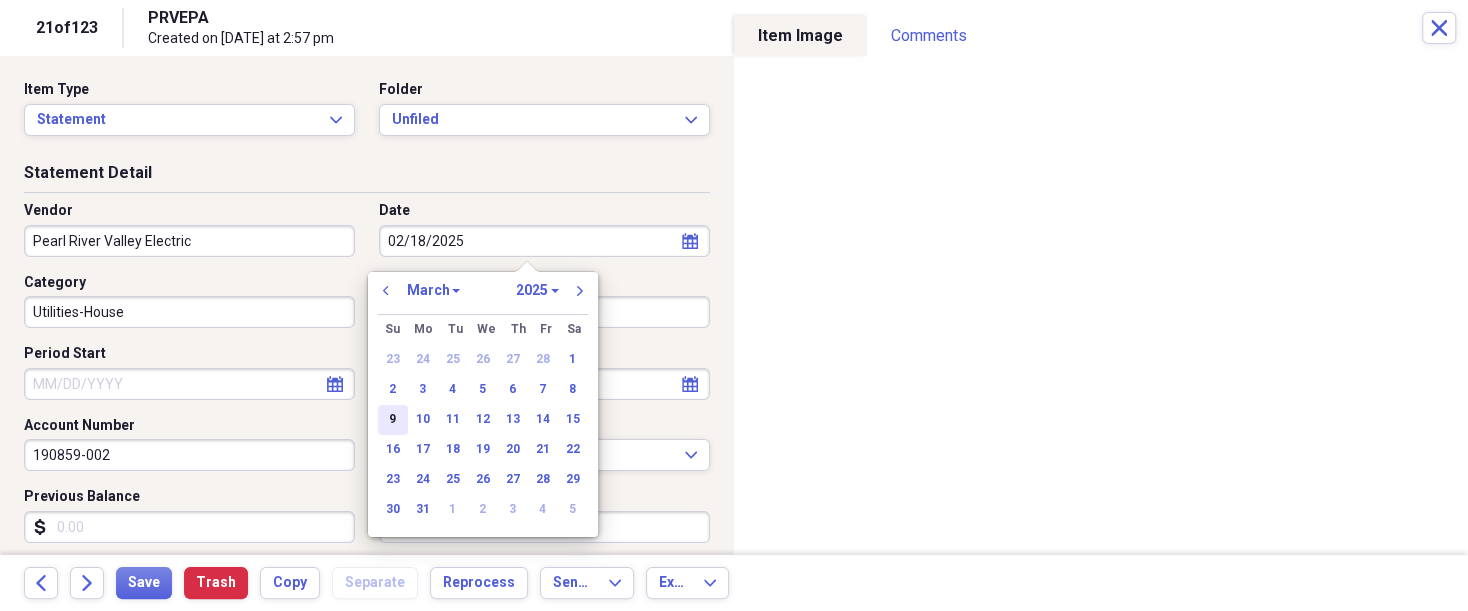 click on "9" at bounding box center (393, 420) 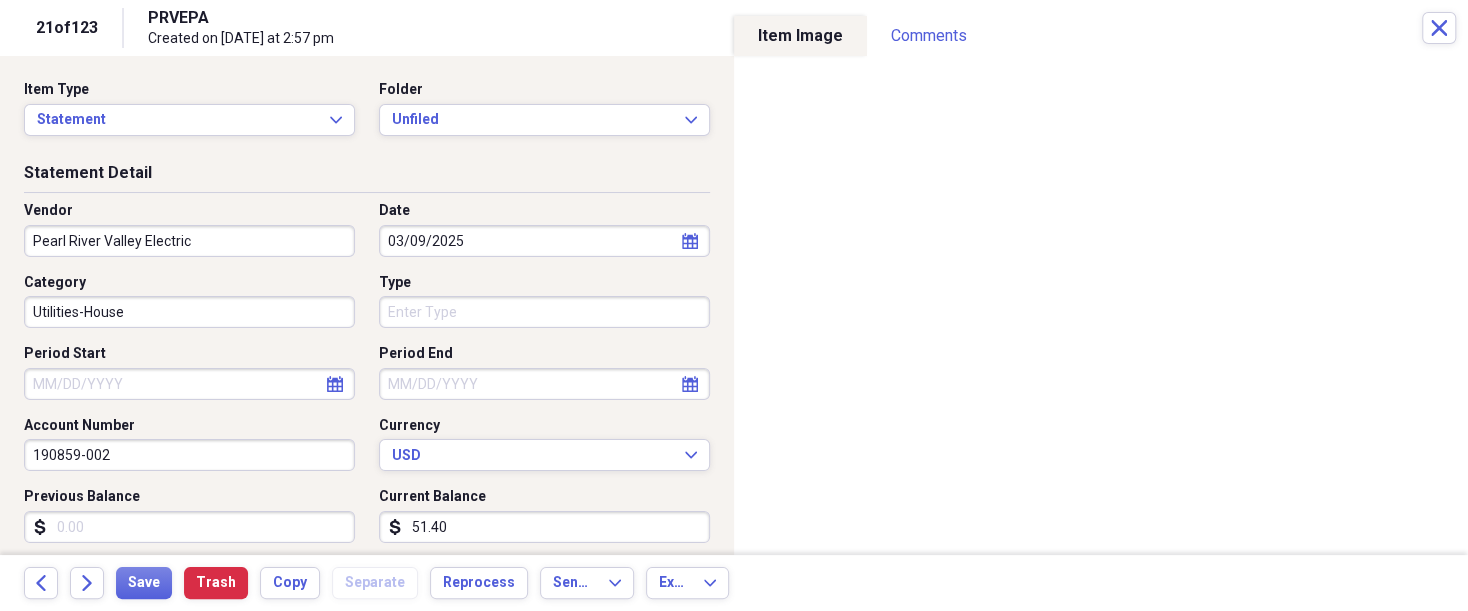 type on "03/09/2025" 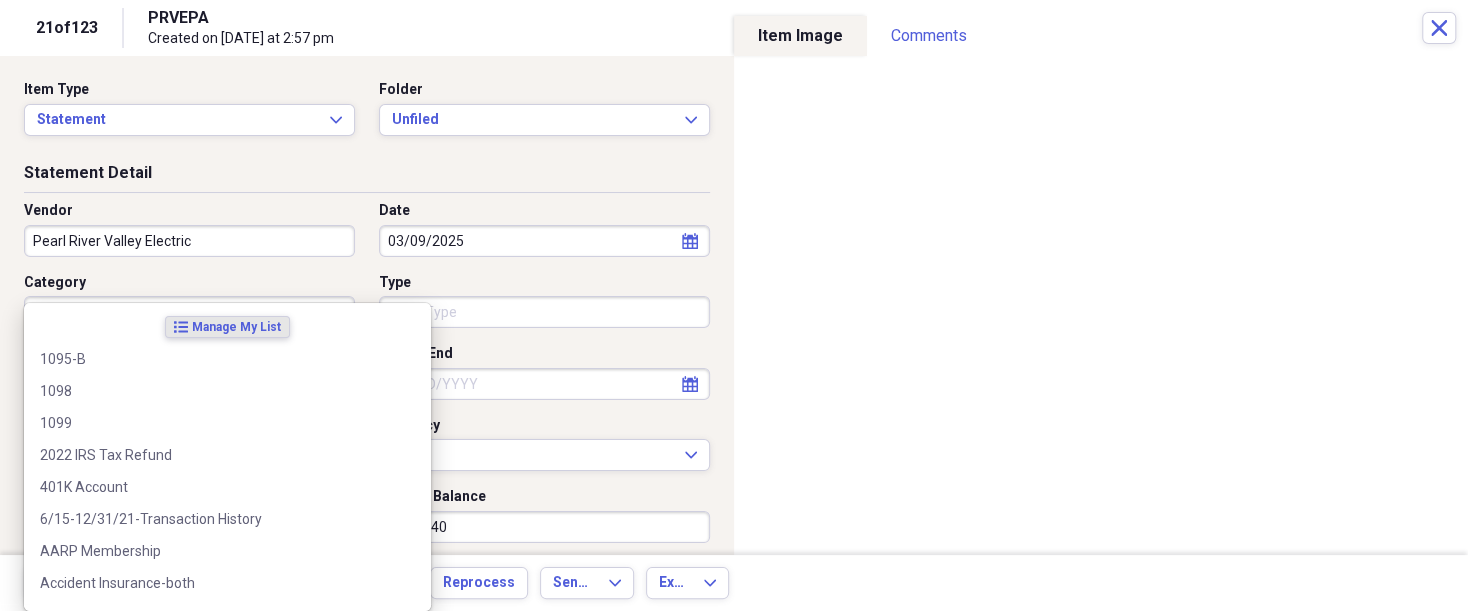 click on "Organize My Files 99+ Collapse Unfiled Needs Review 99+ Unfiled All Files Unfiled Unfiled Unfiled Saved Reports Collapse My Cabinet [FIRST]'s Cabinet Add Folder Expand Folder 2018 Taxes Add Folder Expand Folder 2019 Taxes Add Folder Expand Folder 2020 Taxes Add Folder Expand Folder 2021 Taxes Add Folder Expand Folder 2022 Taxes Add Folder Expand Folder 2023 Taxes Add Folder Expand Folder 2024 Taxes Add Folder Expand Folder 2025 Taxes Add Folder Expand Folder Attorney Case Expenses Add Folder Folder Belize Add Folder Expand Folder Documents Add Folder Expand Folder Files from Cloud Add Folder Folder Insurance Policies Add Folder Folder Sale of LaPlace Property Add Folder Folder [FIRST]'s Social Security Information Add Folder Folder [FIRST]'s Social Security Information Add Folder Folder unviewed receipts Add Folder Folder Wellcare Prescription Drug Application Add Folder Collapse Trash Trash Folder 11/25/19-12/24/20 Statement Folder 12/17/19-1/16/20 Statement Folder 12/25/19-1/24/20 Statement Folder Folder Add" at bounding box center (734, 305) 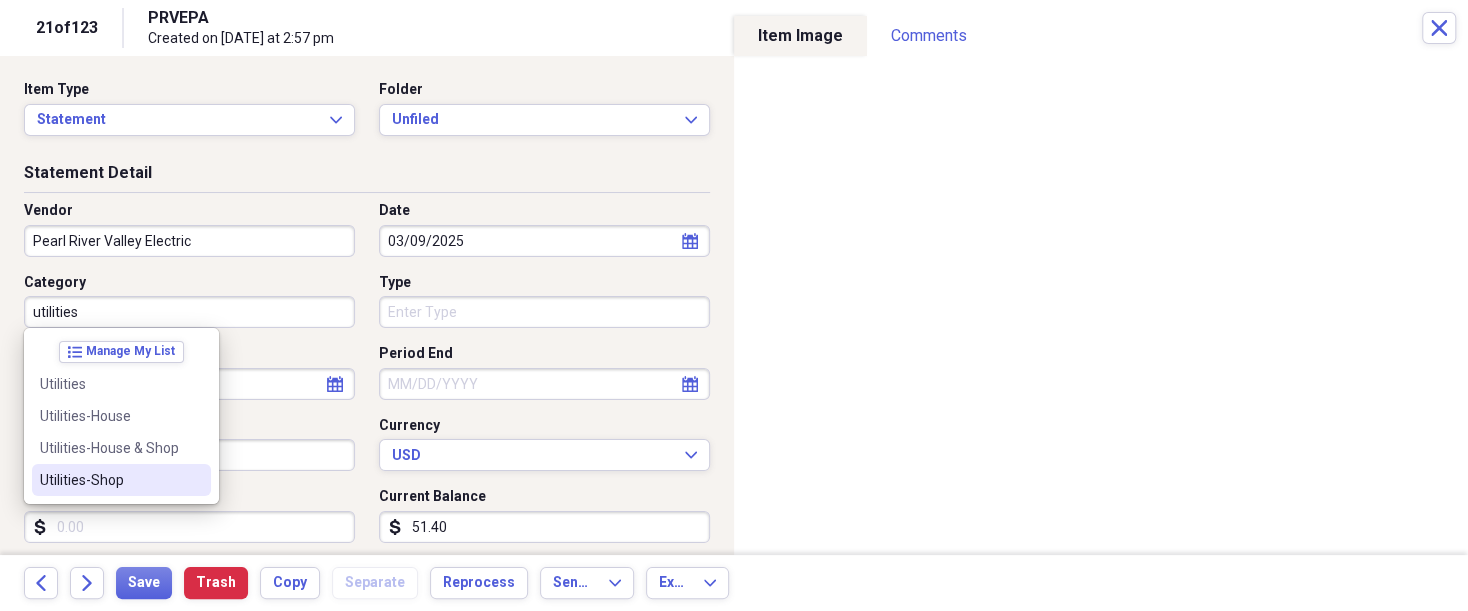 click on "Utilities-Shop" at bounding box center (109, 480) 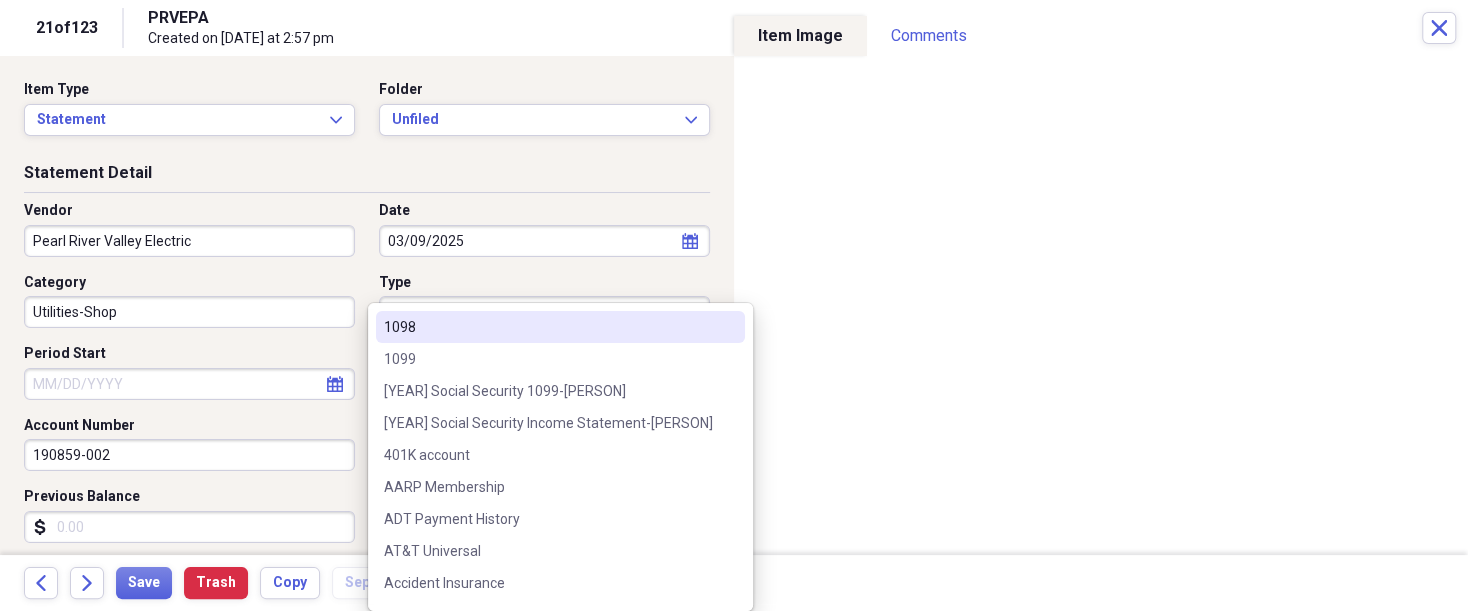 click on "Organize My Files 99+ Collapse Unfiled Needs Review 99+ Unfiled All Files Unfiled Unfiled Unfiled Saved Reports Collapse My Cabinet [FIRST]'s Cabinet Add Folder Expand Folder 2018 Taxes Add Folder Expand Folder 2019 Taxes Add Folder Expand Folder 2020 Taxes Add Folder Expand Folder 2021 Taxes Add Folder Expand Folder 2022 Taxes Add Folder Expand Folder 2023 Taxes Add Folder Expand Folder 2024 Taxes Add Folder Expand Folder 2025 Taxes Add Folder Expand Folder Attorney Case Expenses Add Folder Folder Belize Add Folder Expand Folder Documents Add Folder Expand Folder Files from Cloud Add Folder Folder Insurance Policies Add Folder Folder Sale of LaPlace Property Add Folder Folder [FIRST]'s Social Security Information Add Folder Folder [FIRST]'s Social Security Information Add Folder Folder unviewed receipts Add Folder Folder Wellcare Prescription Drug Application Add Folder Collapse Trash Trash Folder 11/25/19-12/24/20 Statement Folder 12/17/19-1/16/20 Statement Folder 12/25/19-1/24/20 Statement Folder Folder Add" at bounding box center (734, 305) 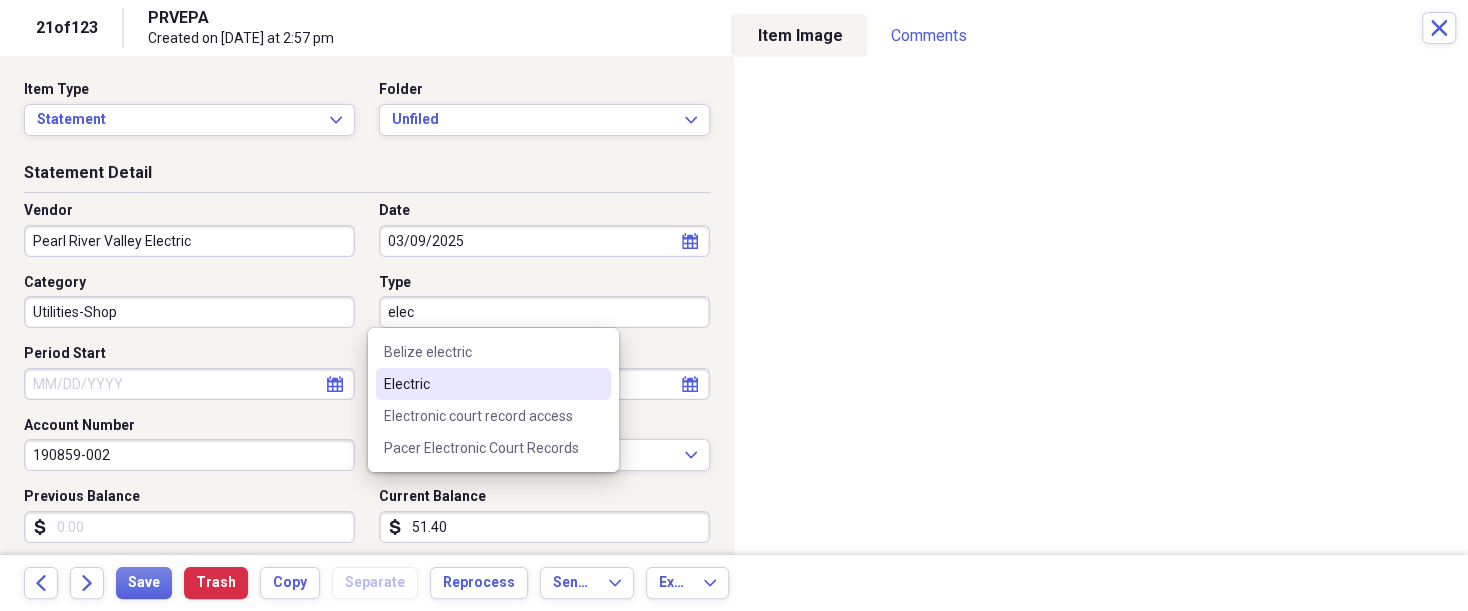 click on "Electric" at bounding box center (481, 384) 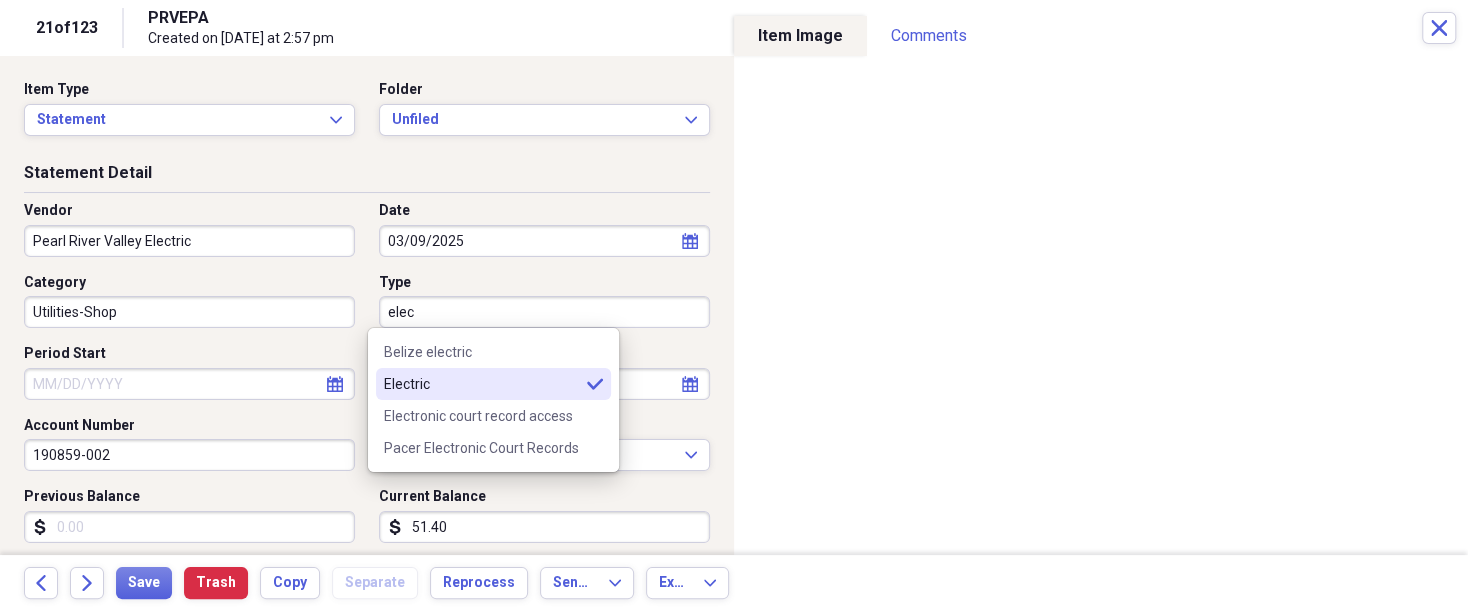 type on "Electric" 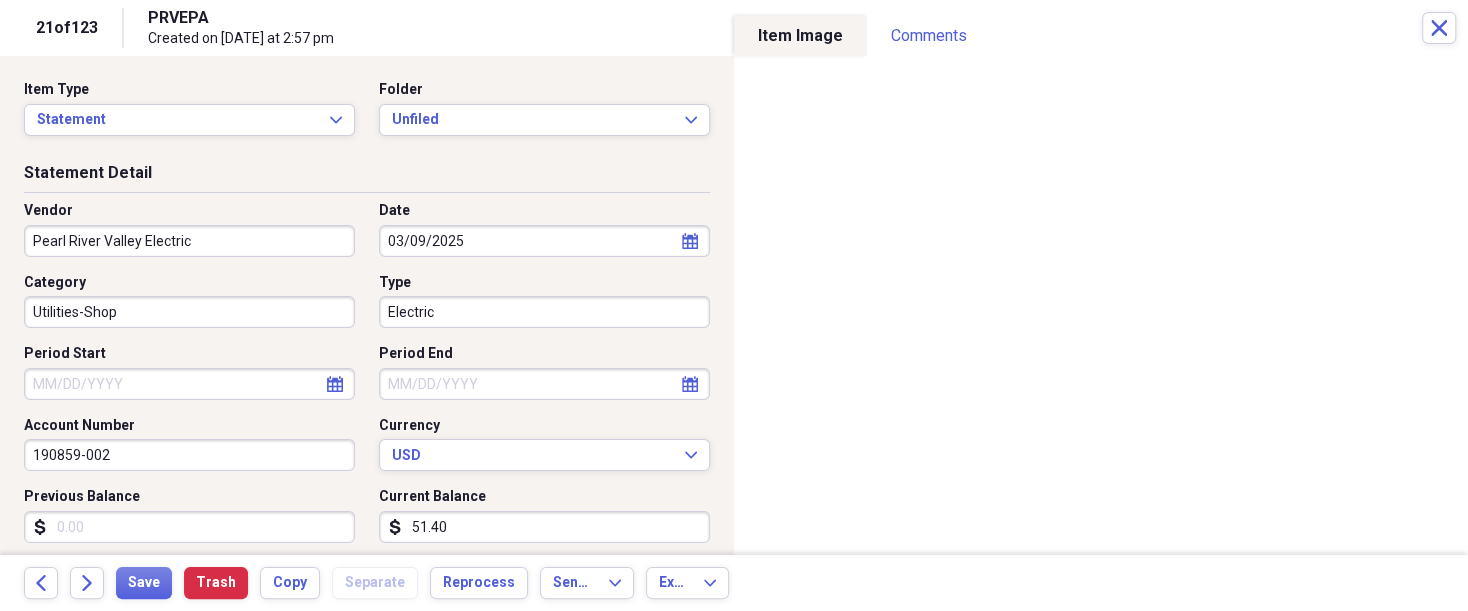 select on "7" 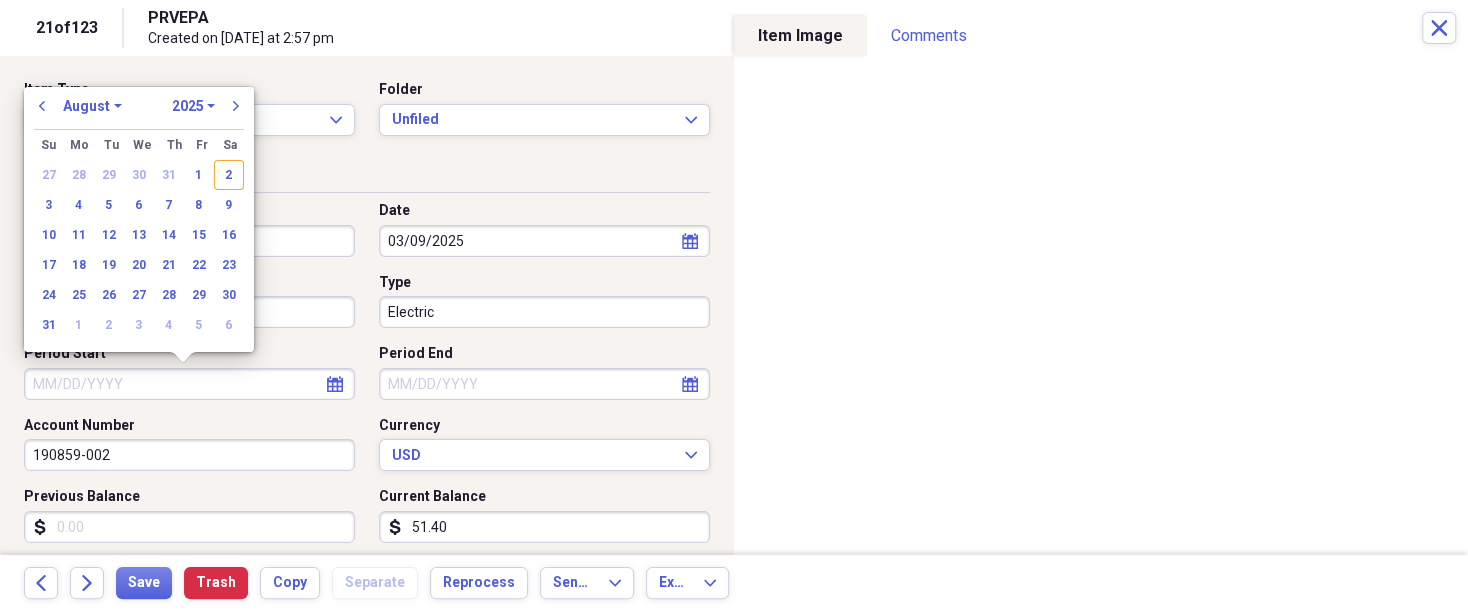 click on "Period Start" at bounding box center (189, 384) 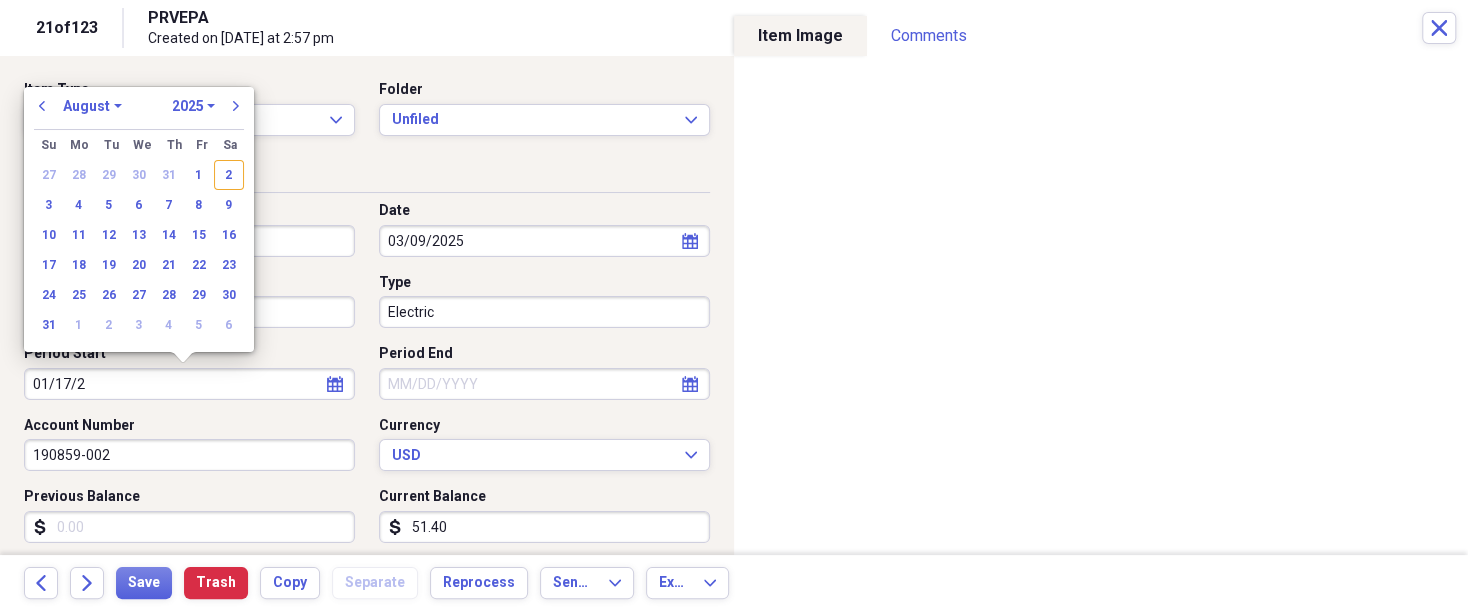 type on "[DATE]" 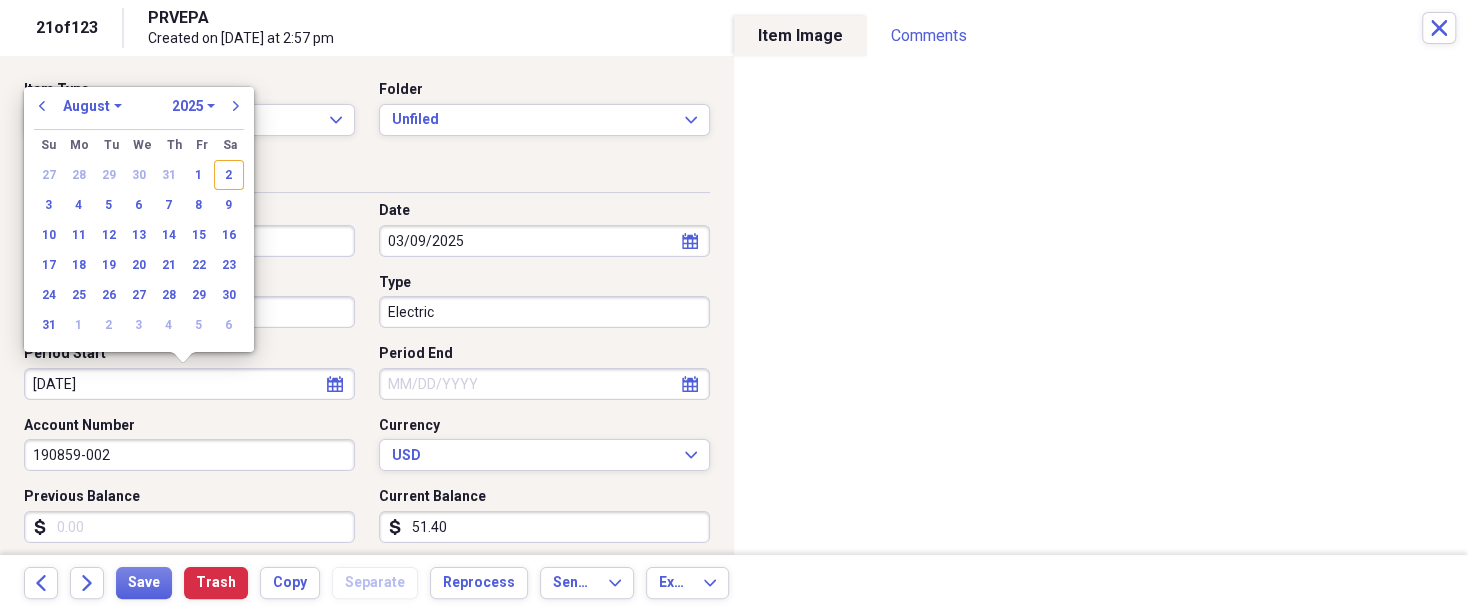 select on "0" 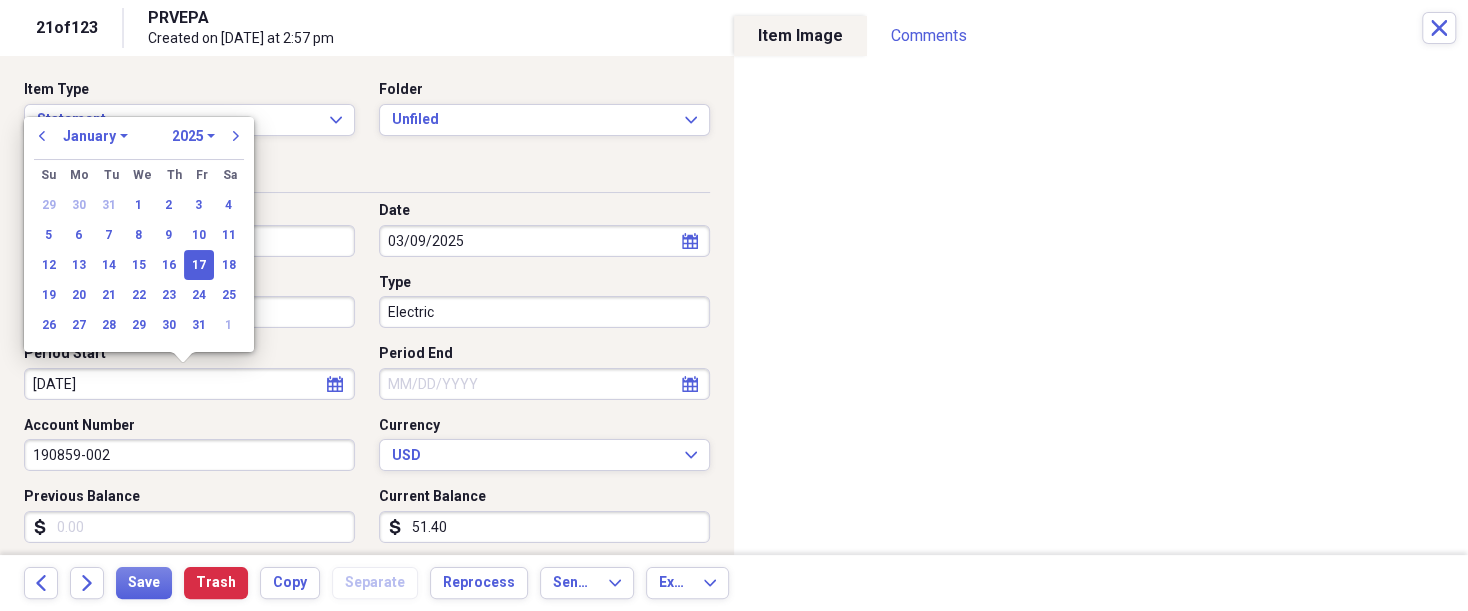 type on "01/17/2025" 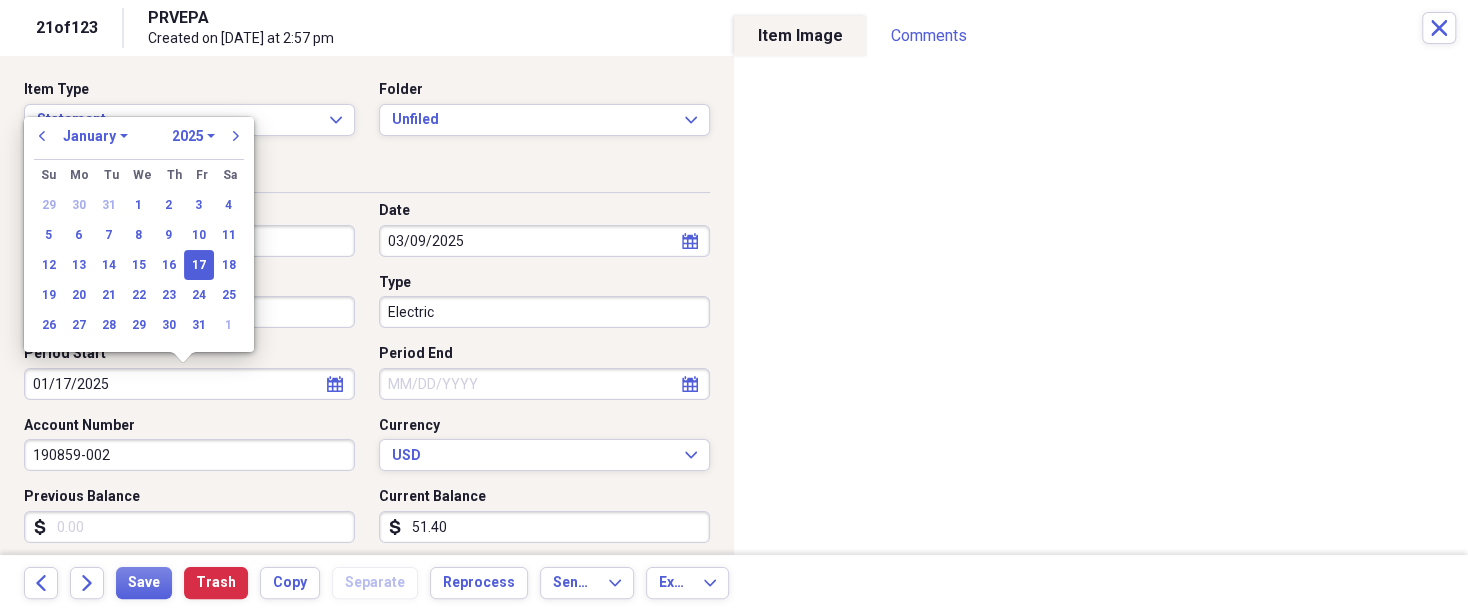 click on "17" at bounding box center [199, 265] 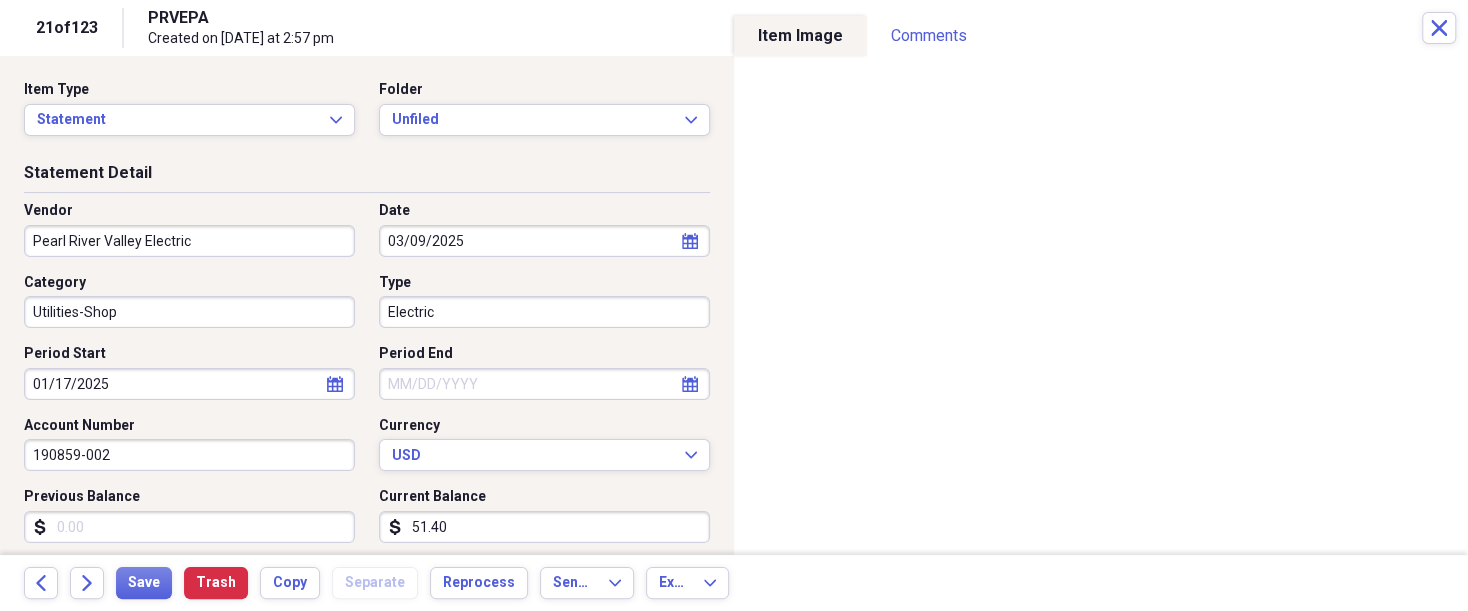 click on "Period End" at bounding box center (544, 384) 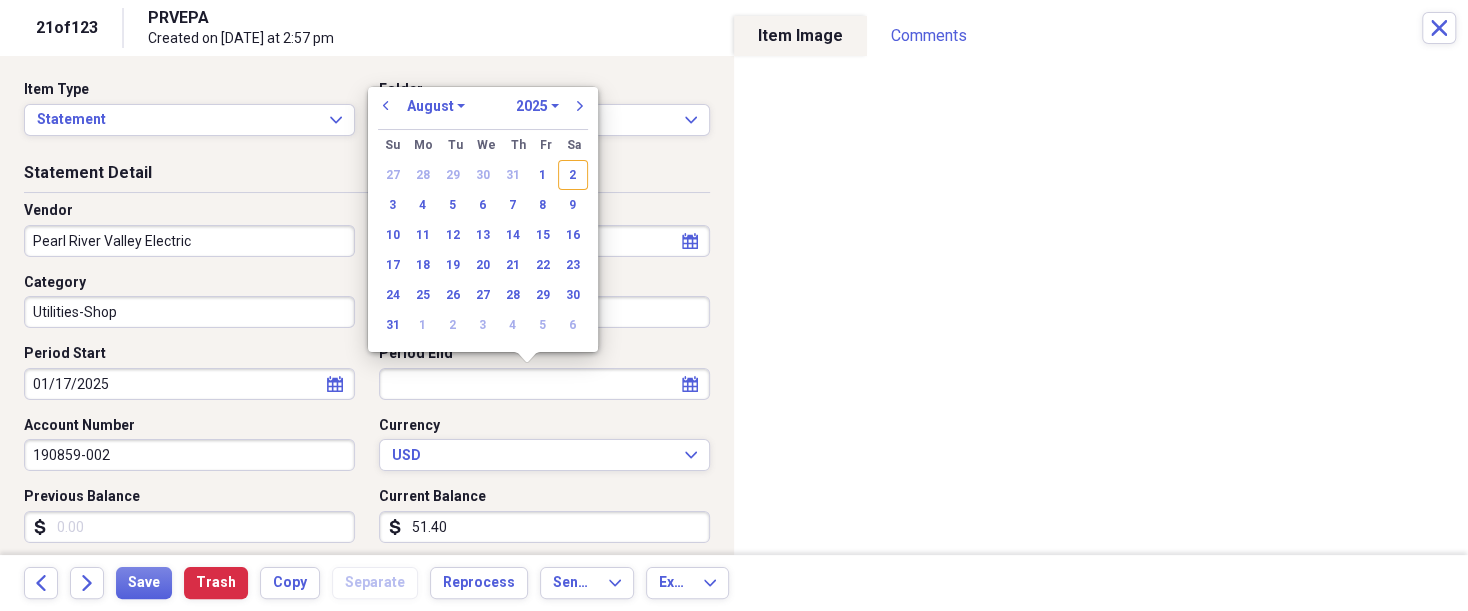 type 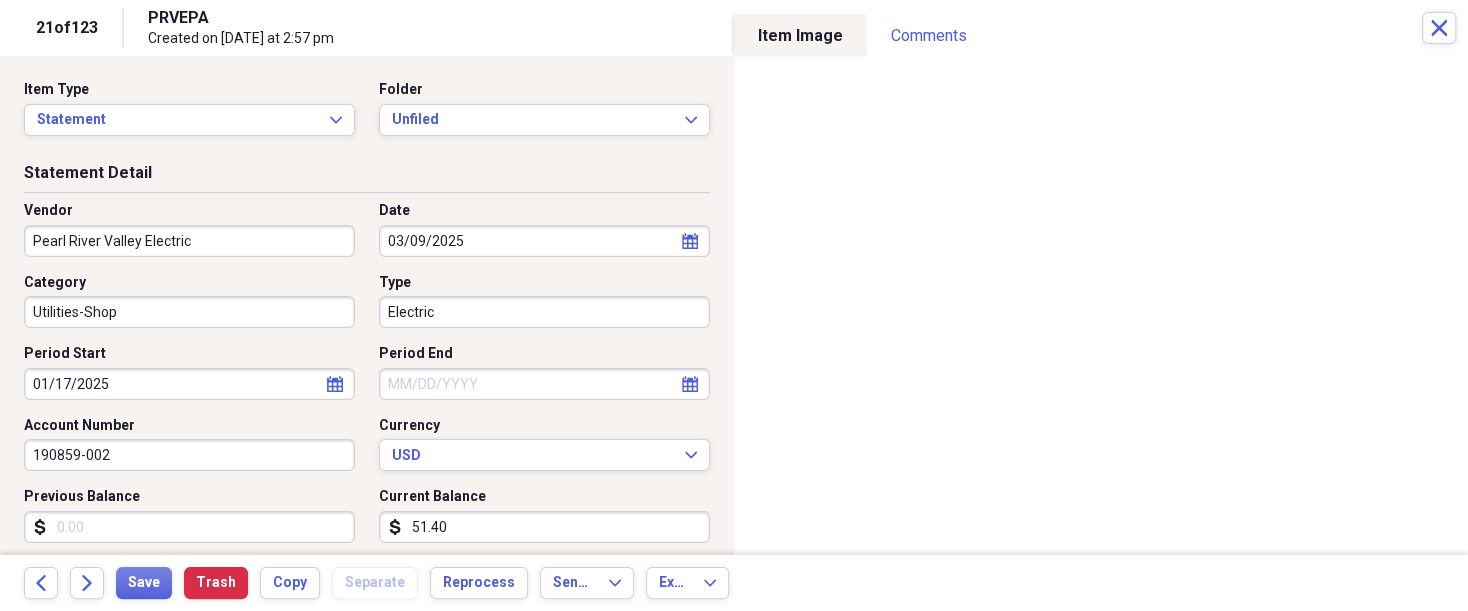 click on "Category" at bounding box center [189, 283] 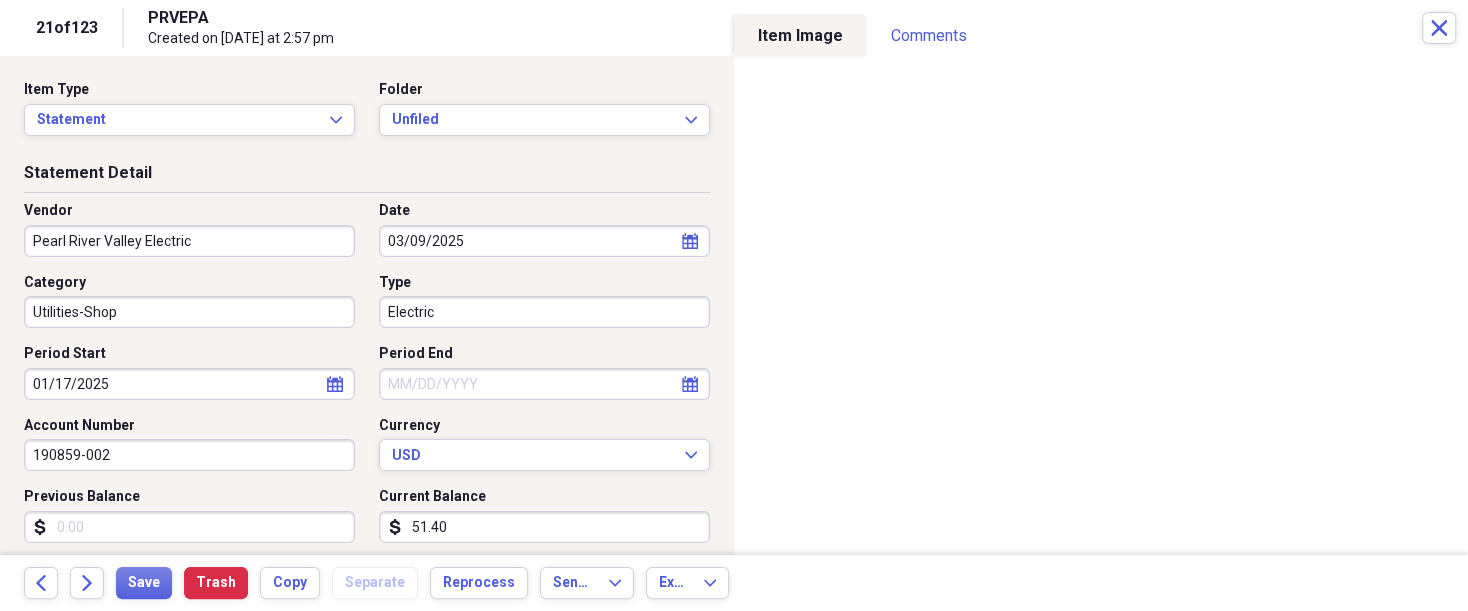 click on "Period End" at bounding box center [544, 384] 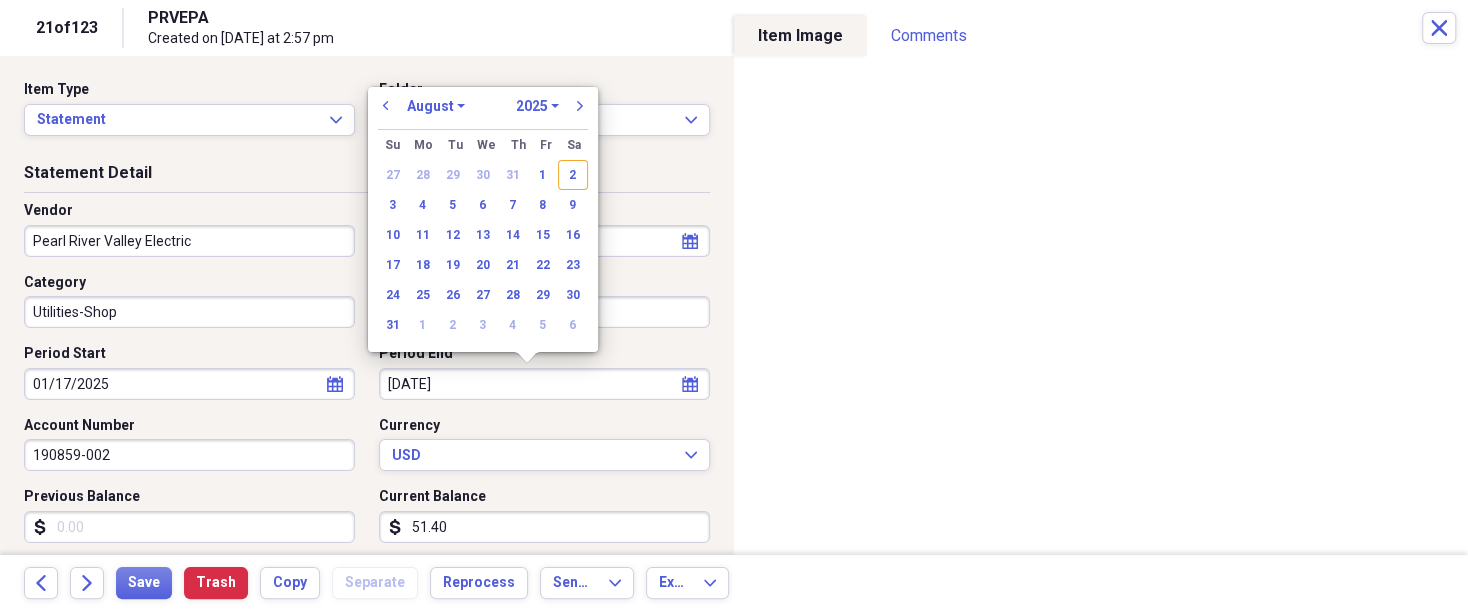 type on "2/18/25" 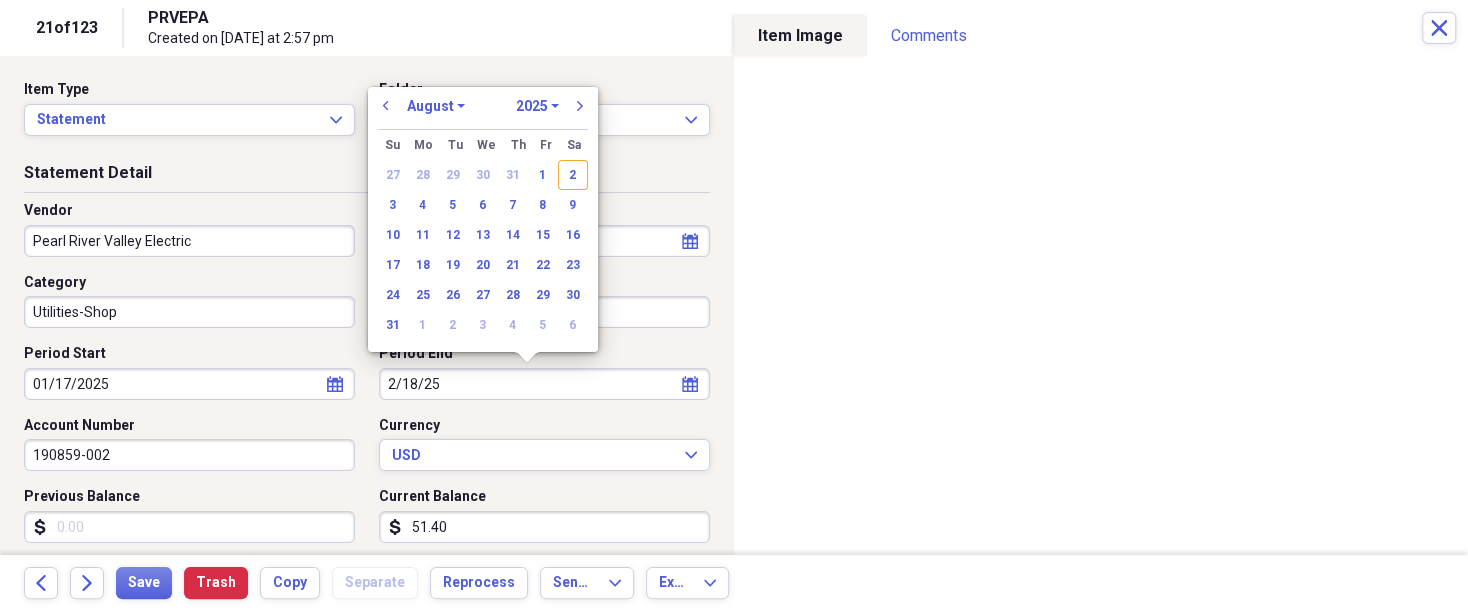 select on "1" 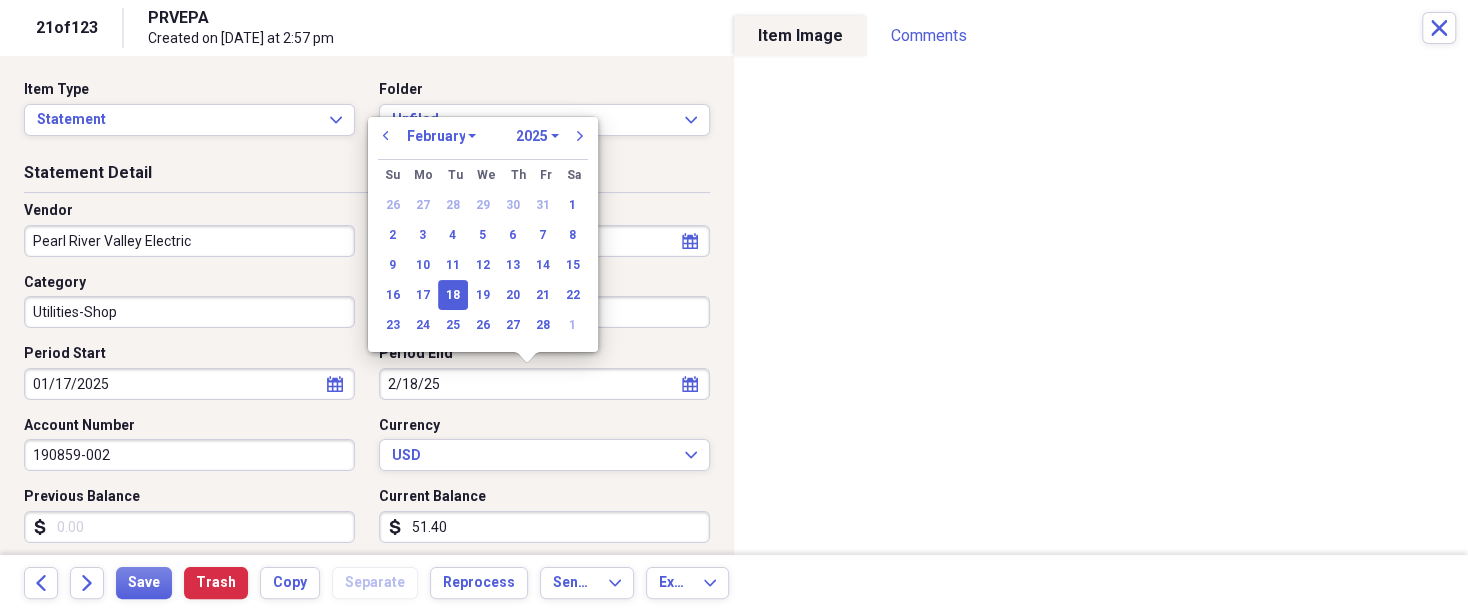 type on "02/18/2025" 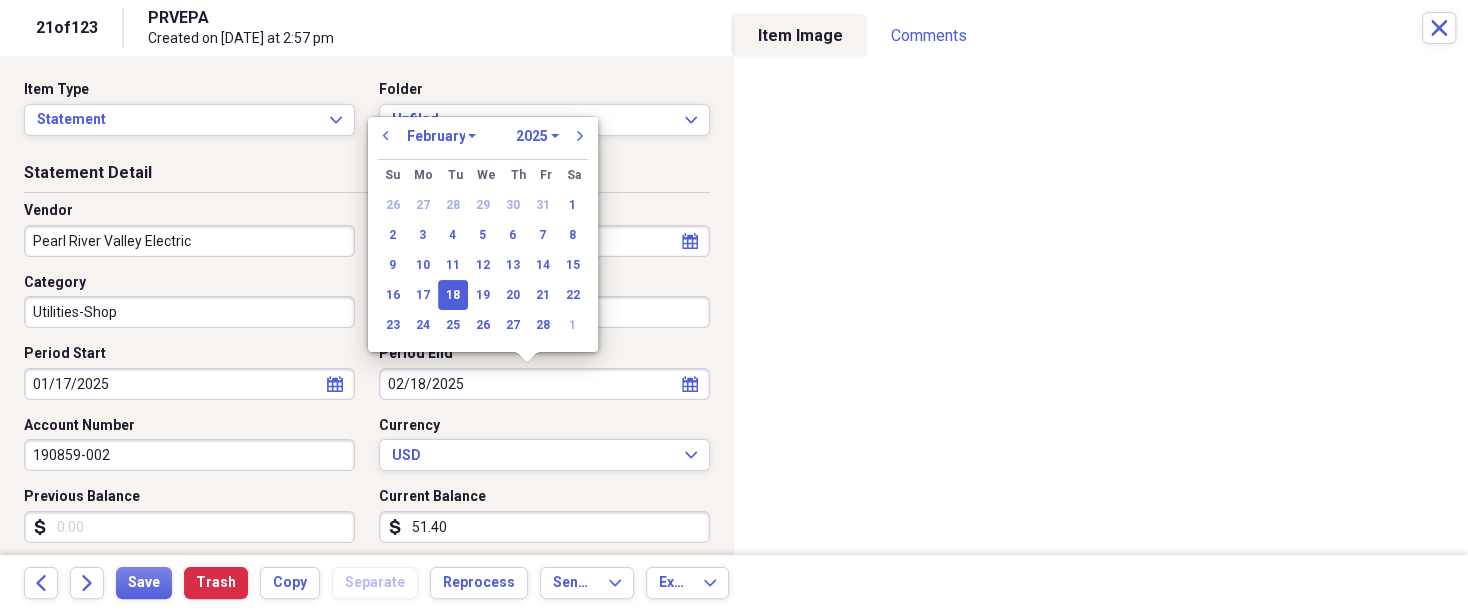 click on "18" at bounding box center [453, 295] 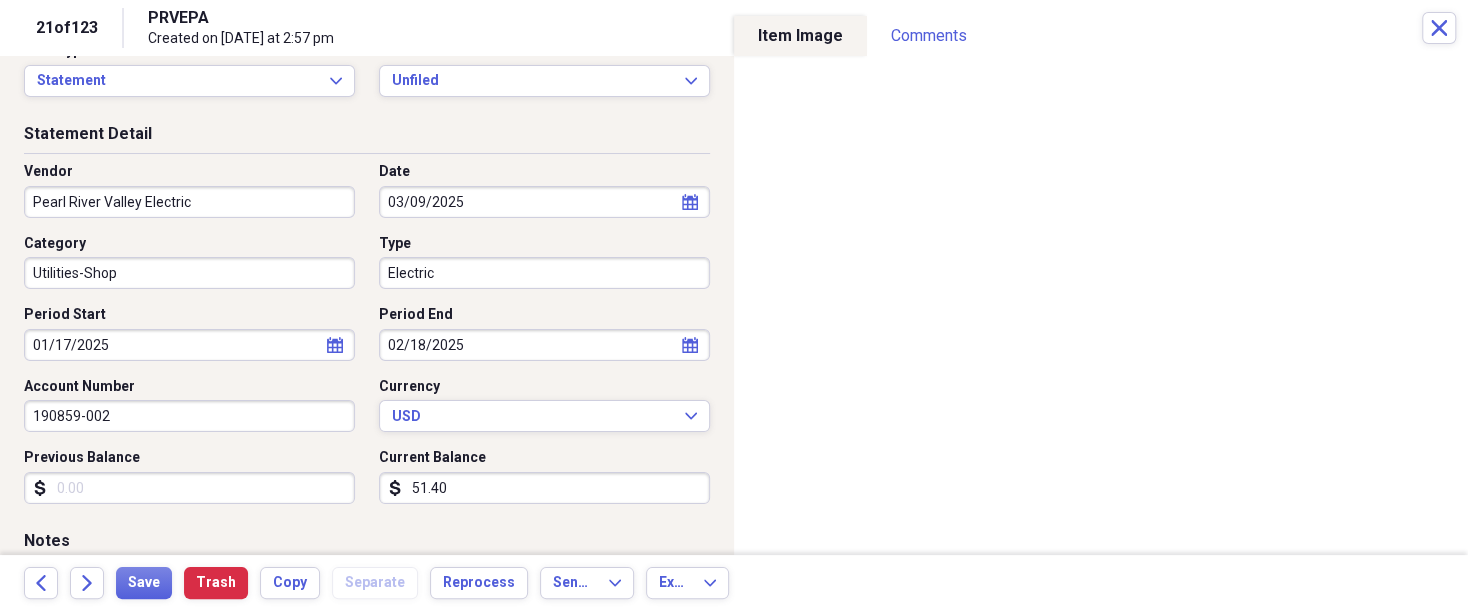 scroll, scrollTop: 100, scrollLeft: 0, axis: vertical 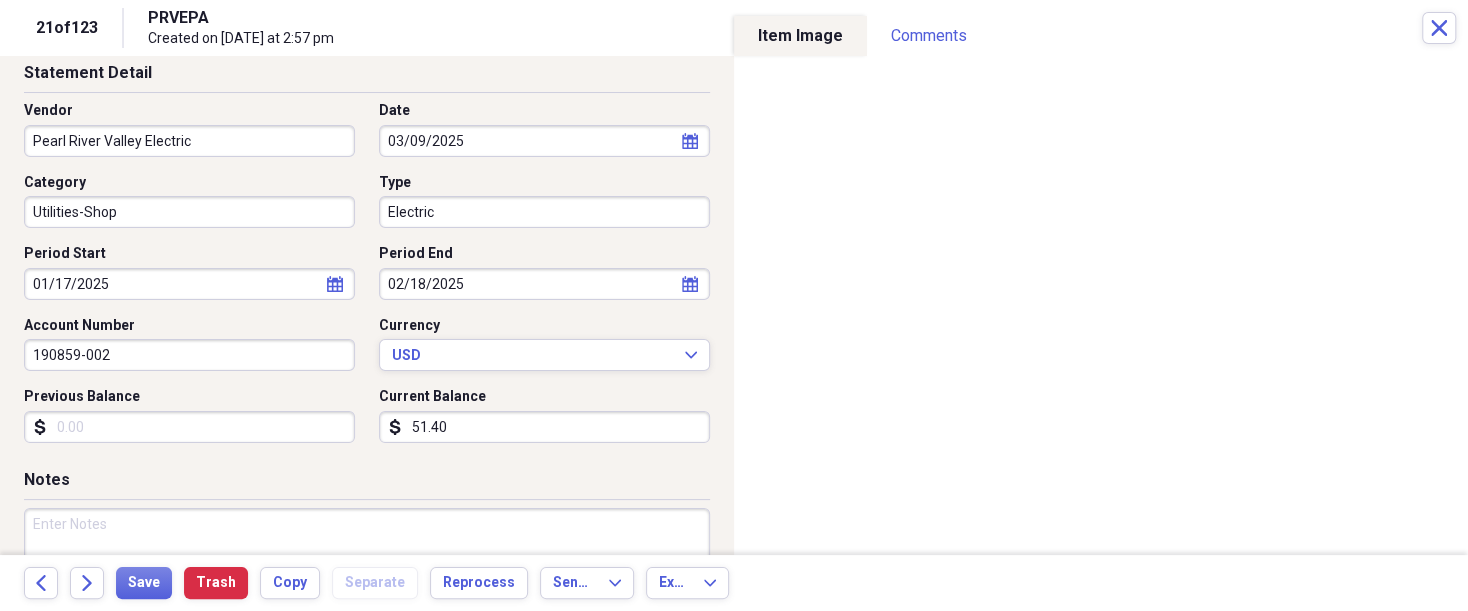 click on "Previous Balance" at bounding box center [189, 427] 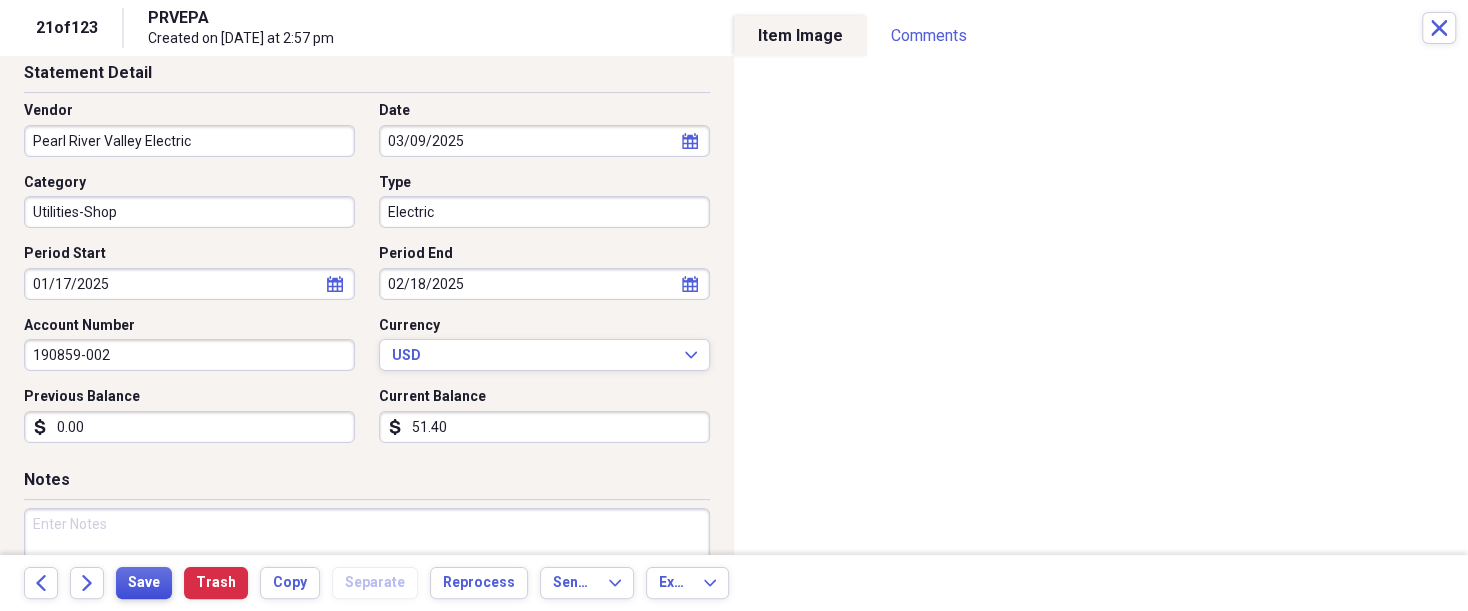 type on "0.00" 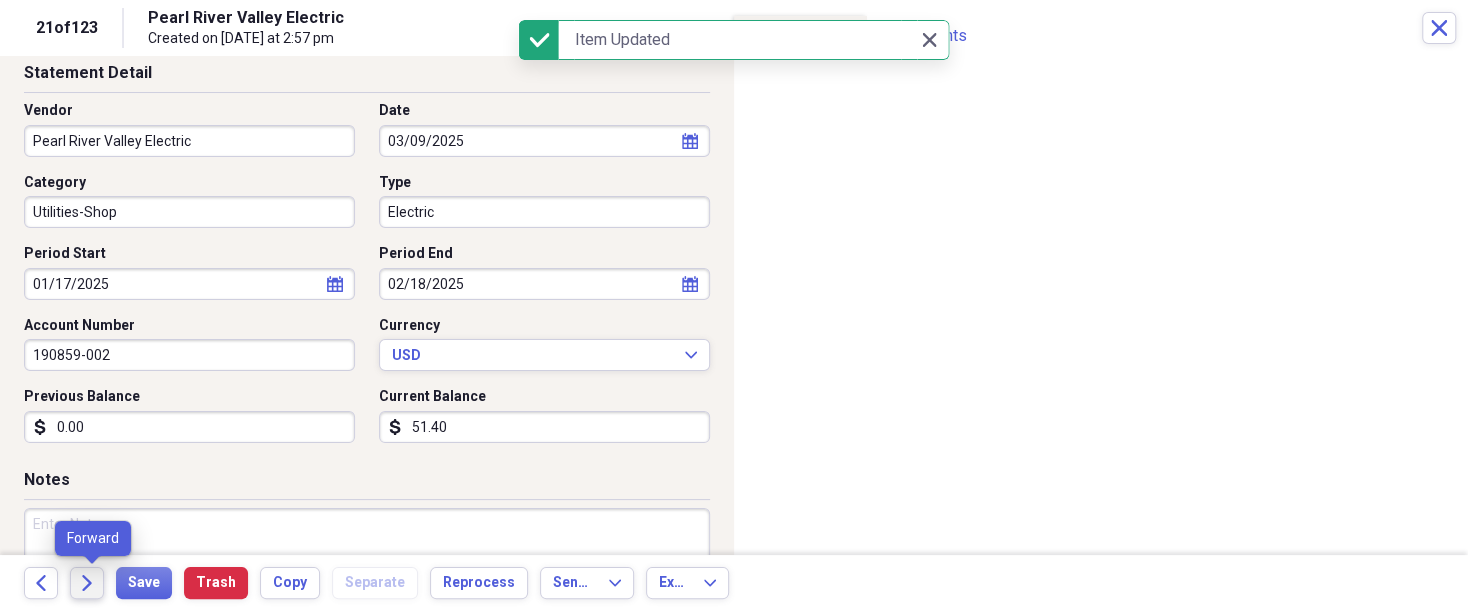 click on "Forward" 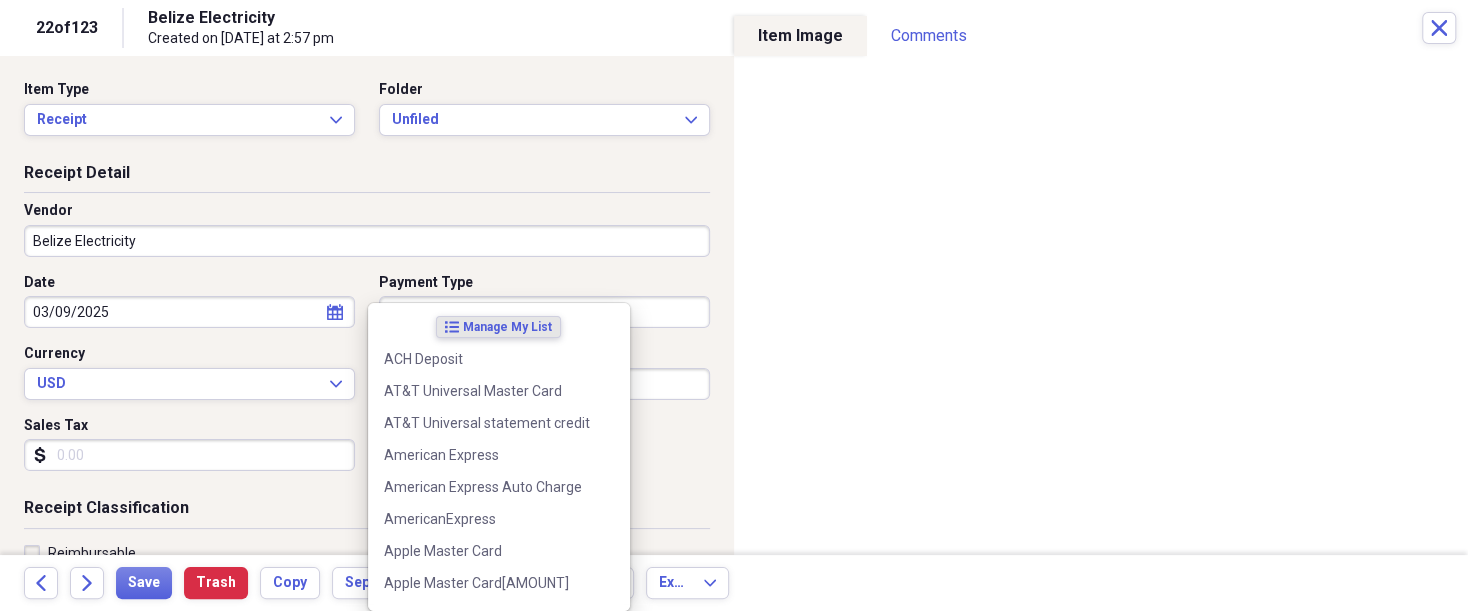 click on "Organize My Files 99+ Collapse Unfiled Needs Review 99+ Unfiled All Files Unfiled Unfiled Unfiled Saved Reports Collapse My Cabinet [FIRST]'s Cabinet Add Folder Expand Folder 2018 Taxes Add Folder Expand Folder 2019 Taxes Add Folder Expand Folder 2020 Taxes Add Folder Expand Folder 2021 Taxes Add Folder Expand Folder 2022 Taxes Add Folder Expand Folder 2023 Taxes Add Folder Expand Folder 2024 Taxes Add Folder Expand Folder 2025 Taxes Add Folder Expand Folder Attorney Case Expenses Add Folder Folder Belize Add Folder Expand Folder Documents Add Folder Expand Folder Files from Cloud Add Folder Folder Insurance Policies Add Folder Folder Sale of LaPlace Property Add Folder Folder [FIRST]'s Social Security Information Add Folder Folder [FIRST]'s Social Security Information Add Folder Folder unviewed receipts Add Folder Folder Wellcare Prescription Drug Application Add Folder Collapse Trash Trash Folder 11/25/19-12/24/20 Statement Folder 12/17/19-1/16/20 Statement Folder 12/25/19-1/24/20 Statement Folder Folder Add" at bounding box center (734, 305) 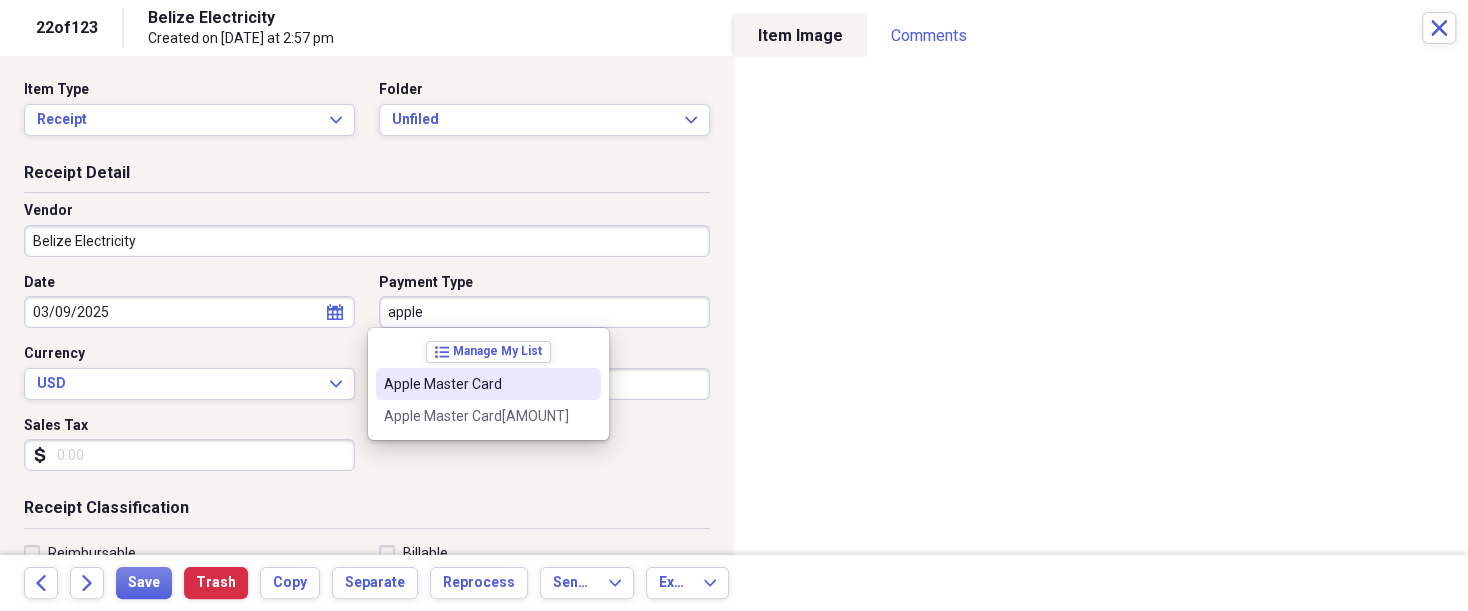 click on "Apple Master Card" at bounding box center [476, 384] 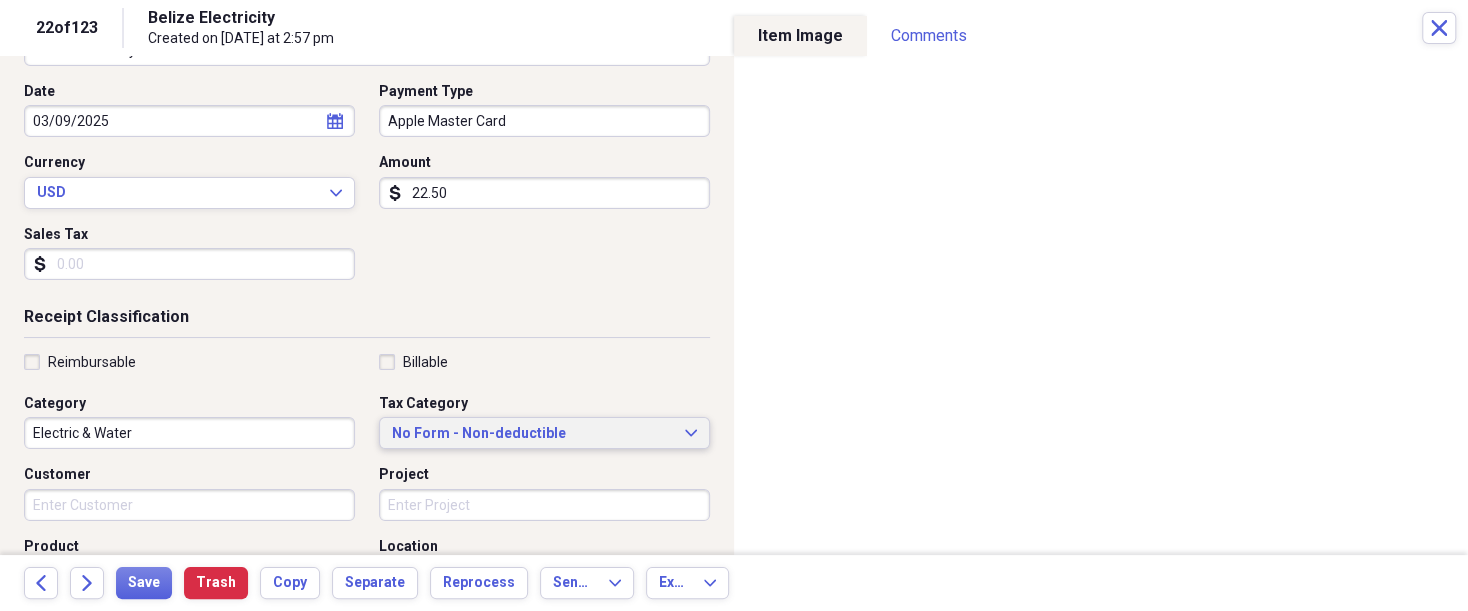 scroll, scrollTop: 200, scrollLeft: 0, axis: vertical 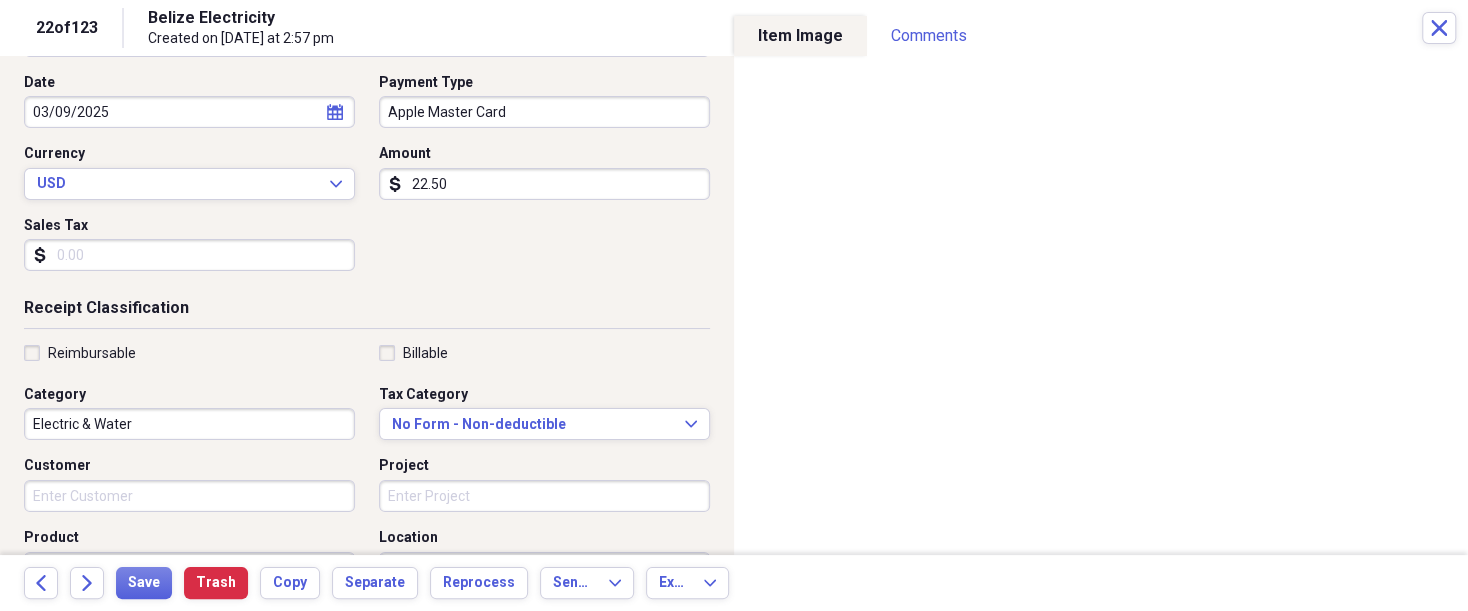 click on "Reimbursable" at bounding box center (92, 353) 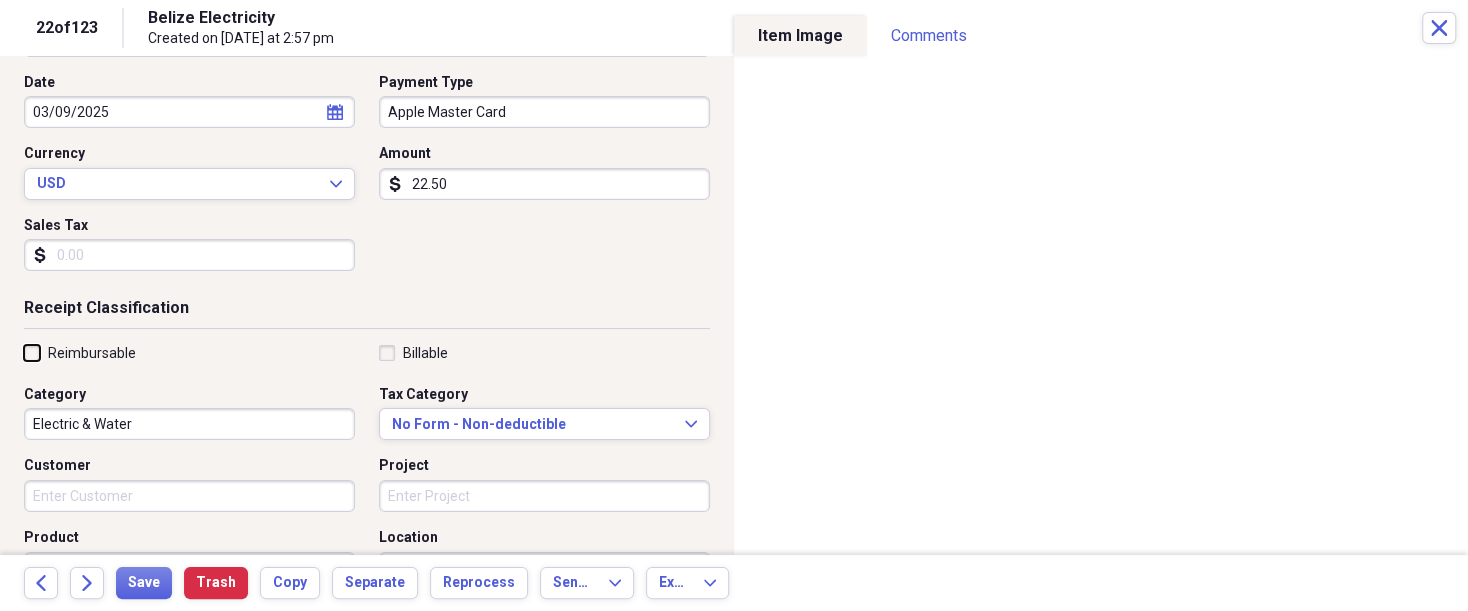 click on "Reimbursable" at bounding box center (24, 352) 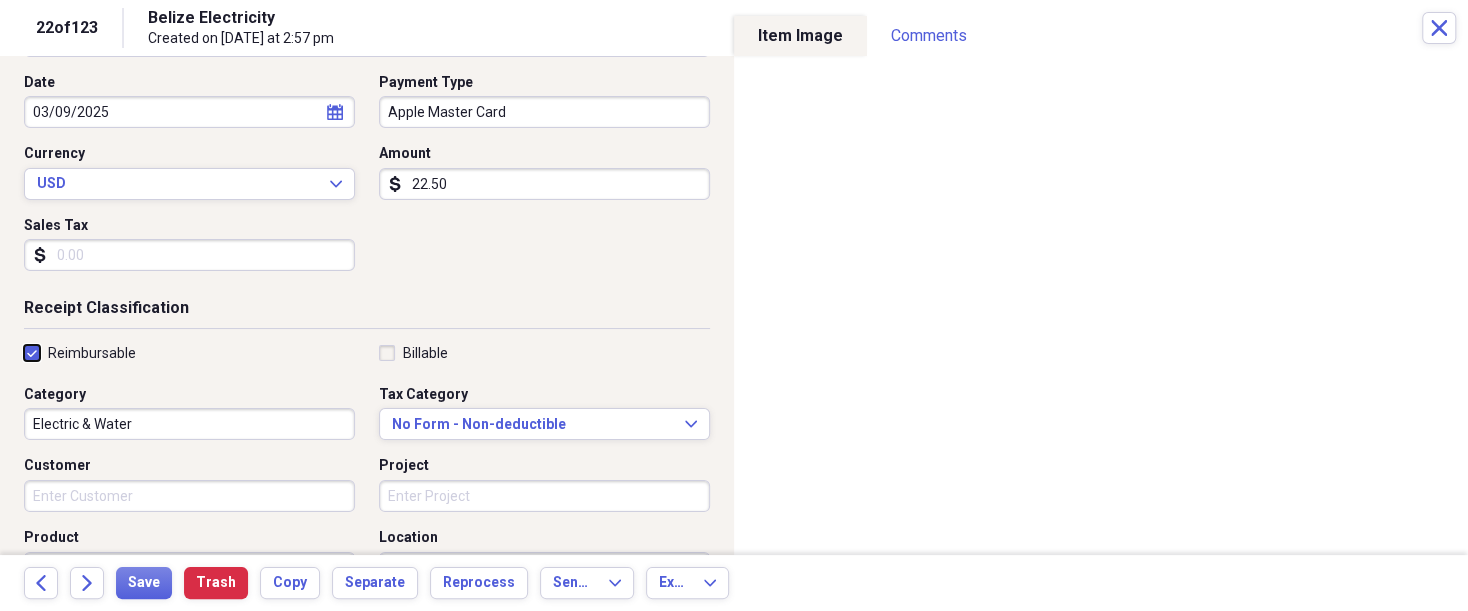 checkbox on "true" 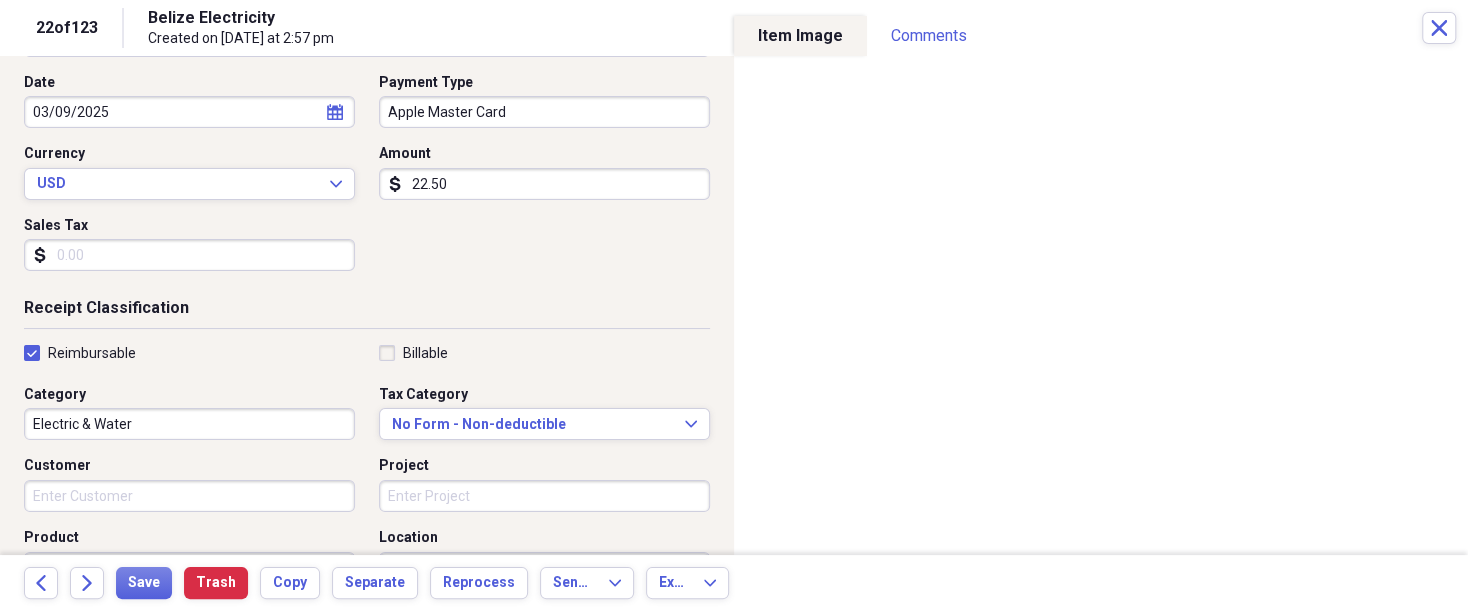 click on "Project" at bounding box center (544, 496) 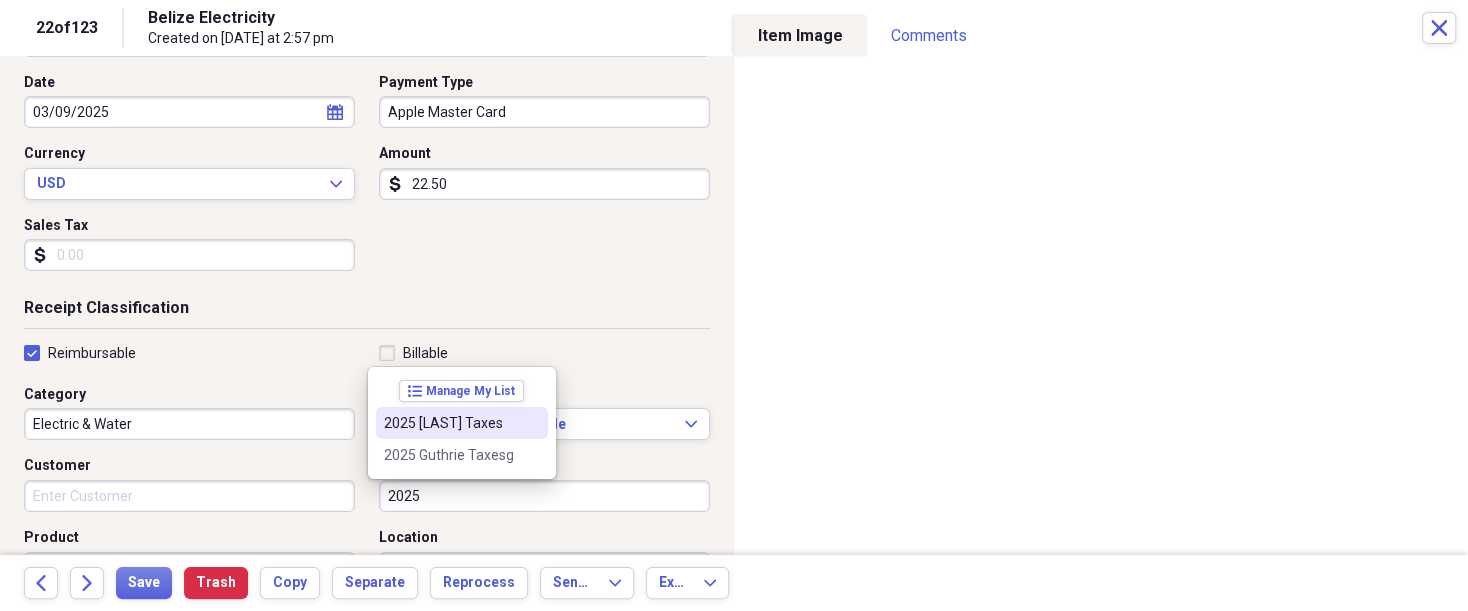 click on "2025 [LAST] Taxes" at bounding box center (450, 423) 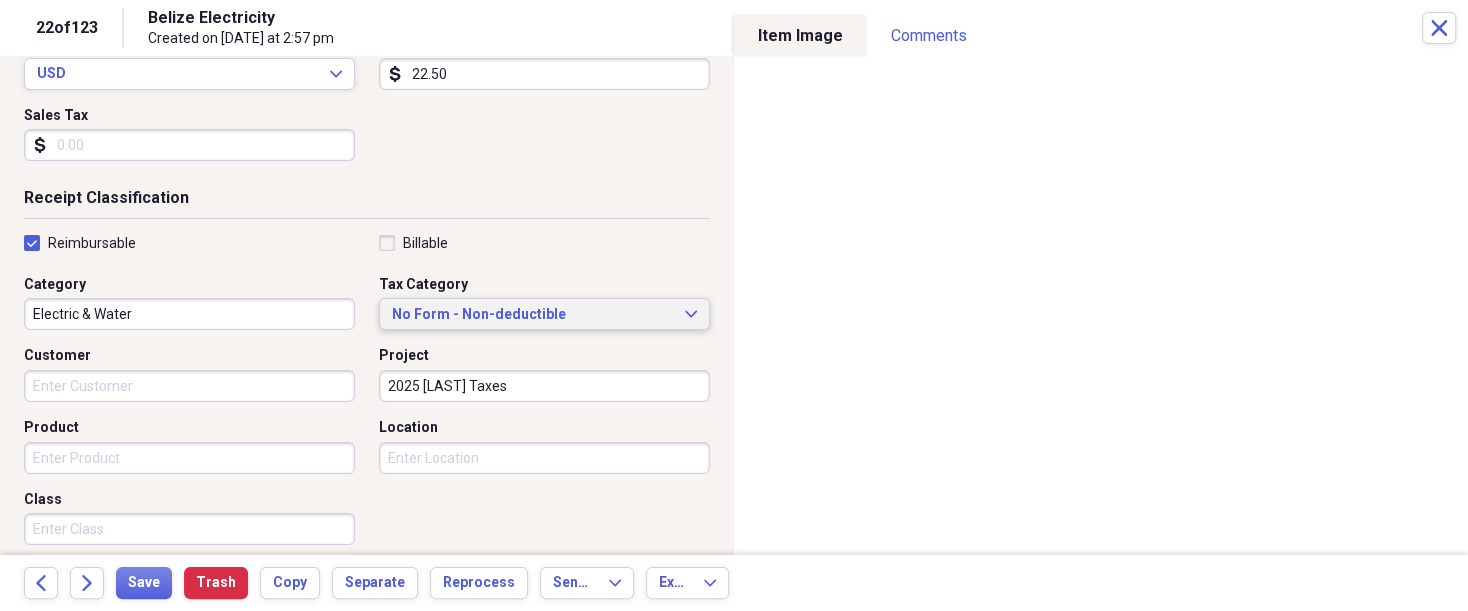 scroll, scrollTop: 350, scrollLeft: 0, axis: vertical 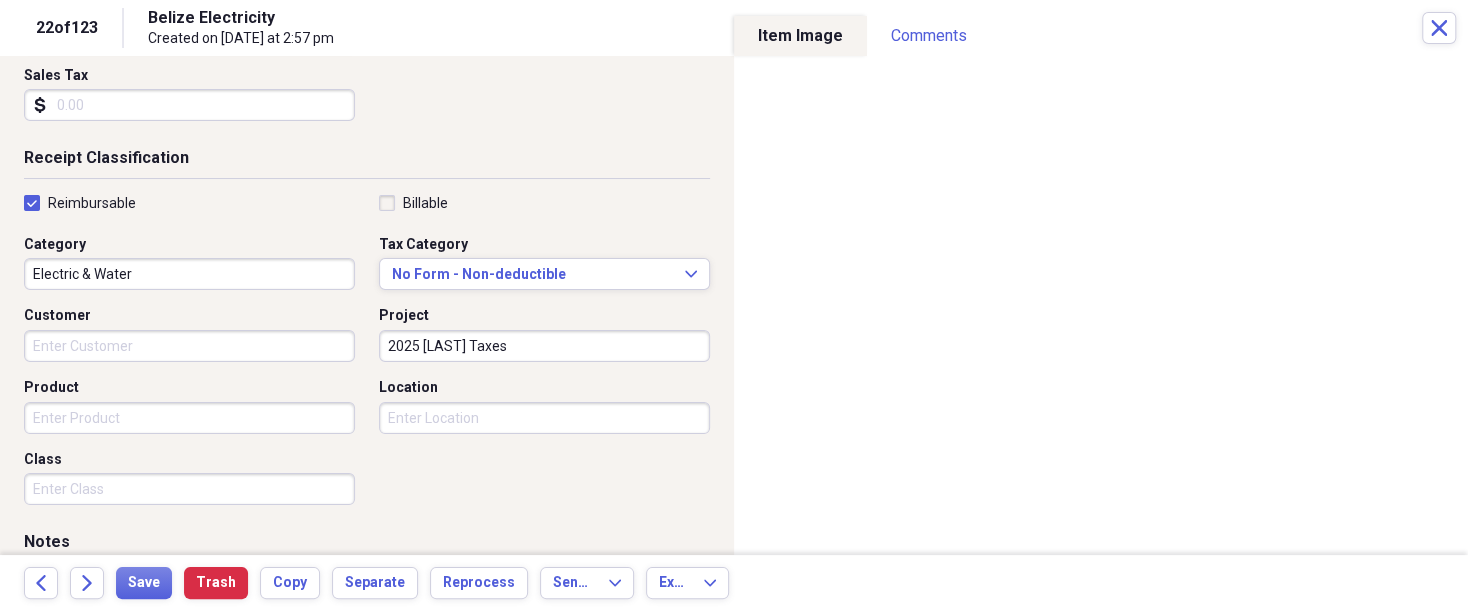 click on "Product" at bounding box center (189, 418) 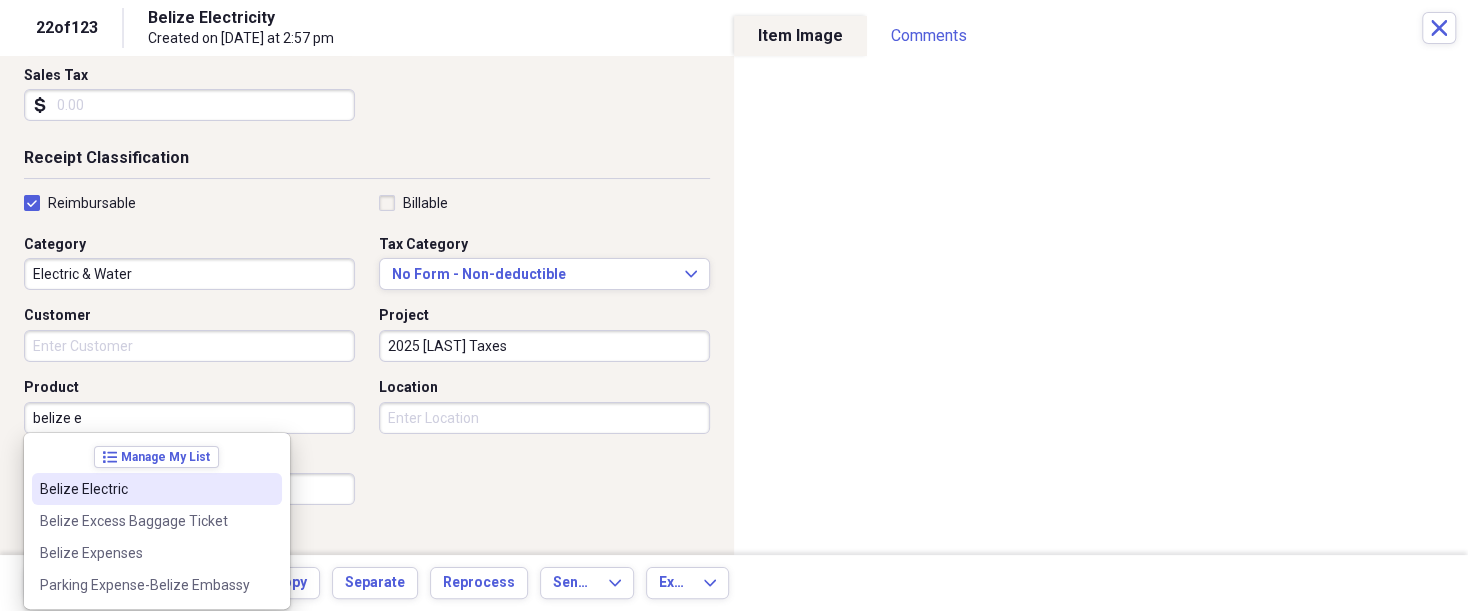 click on "Belize Electric" at bounding box center (157, 489) 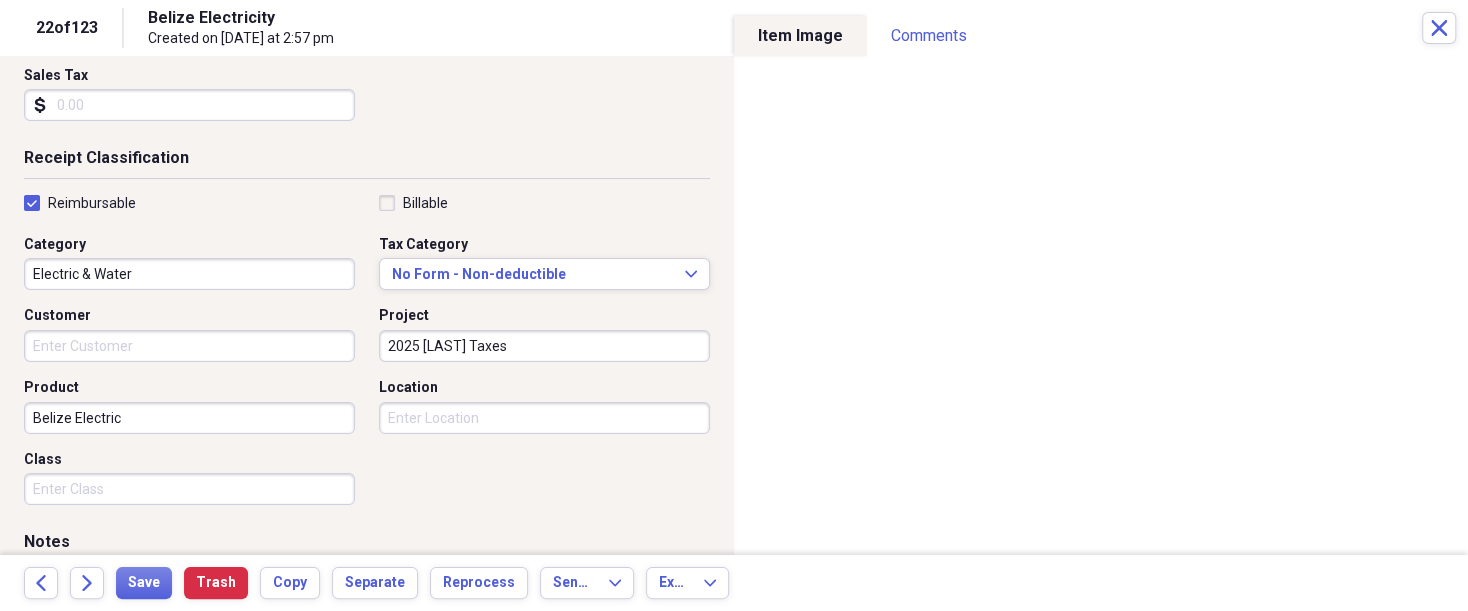 click on "Location" at bounding box center [544, 418] 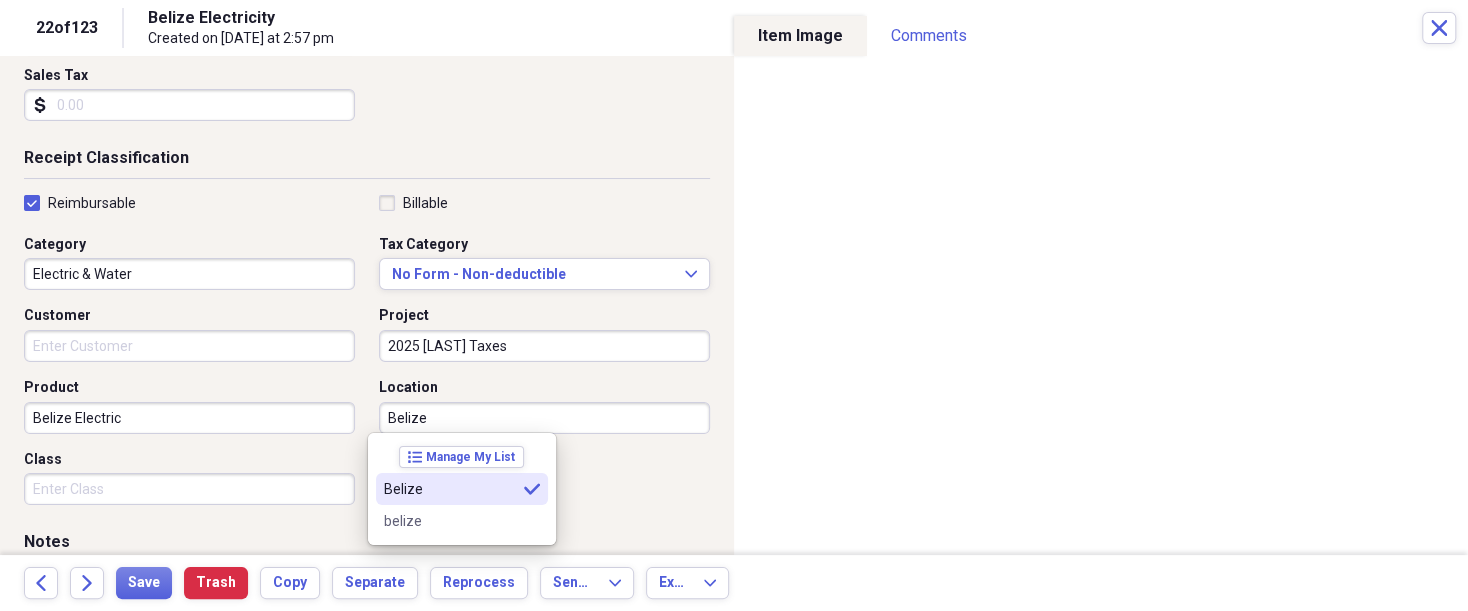 type on "Belize" 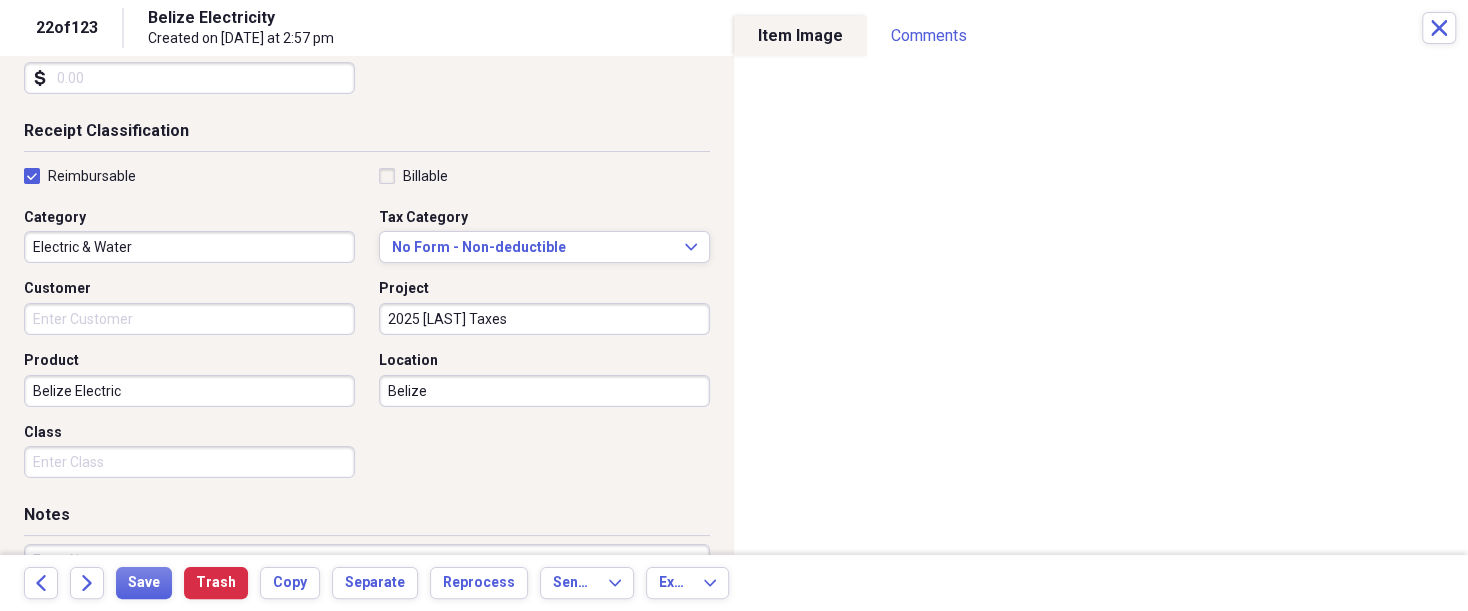 scroll, scrollTop: 400, scrollLeft: 0, axis: vertical 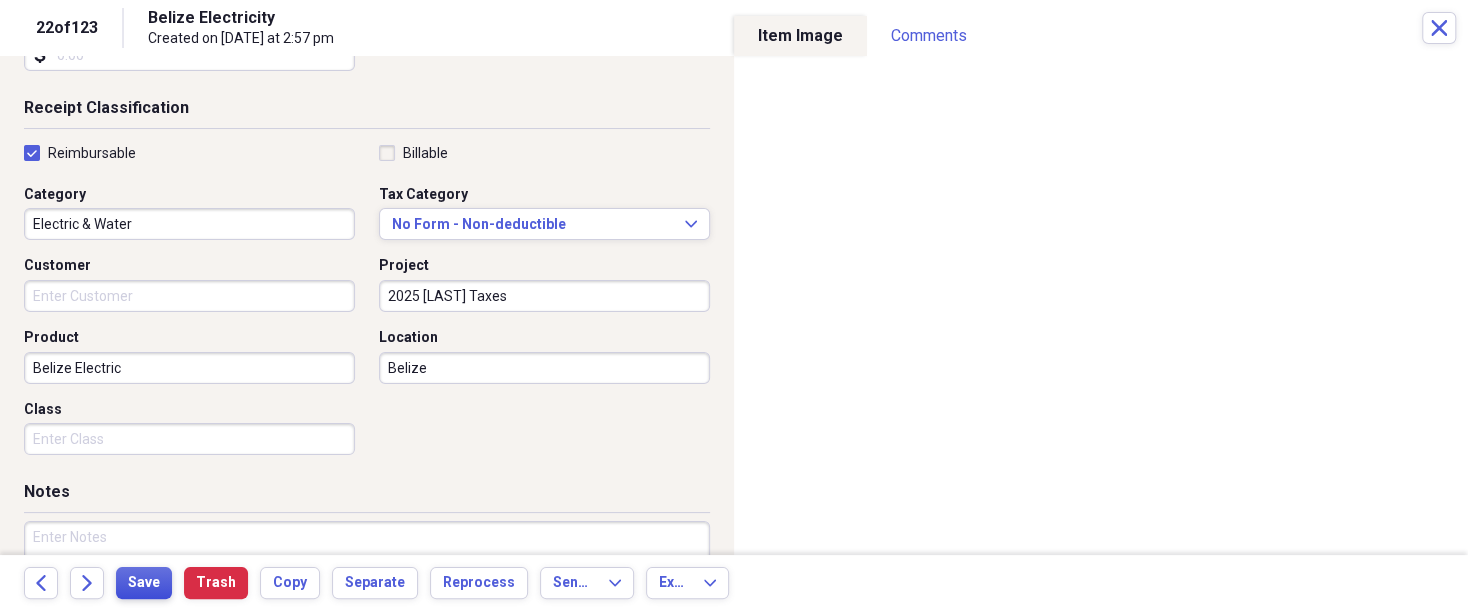 click on "Save" at bounding box center [144, 583] 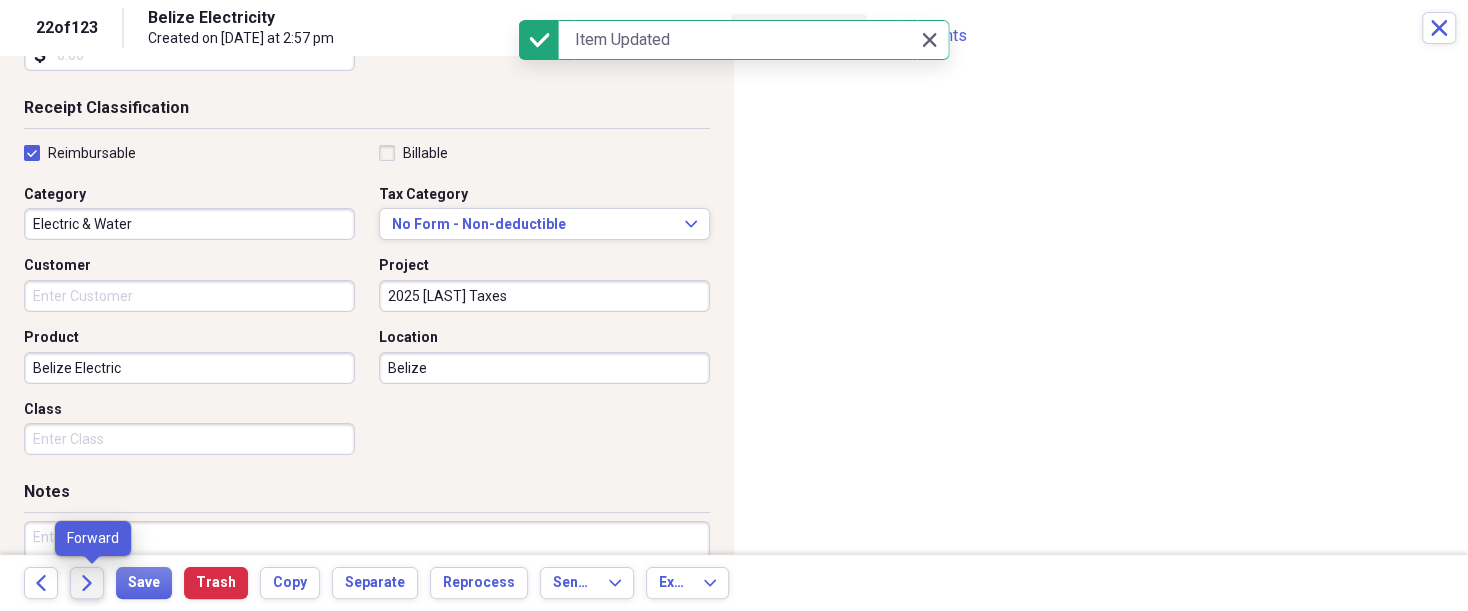 click on "Forward" 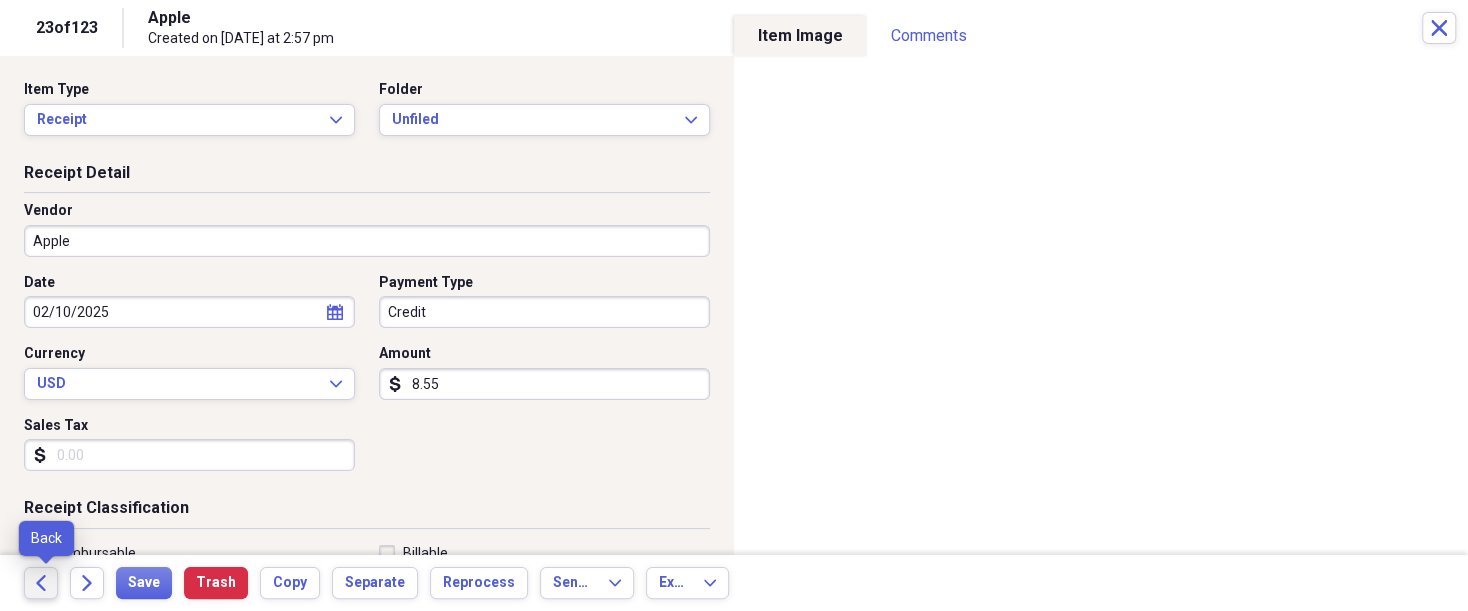 click on "Back" 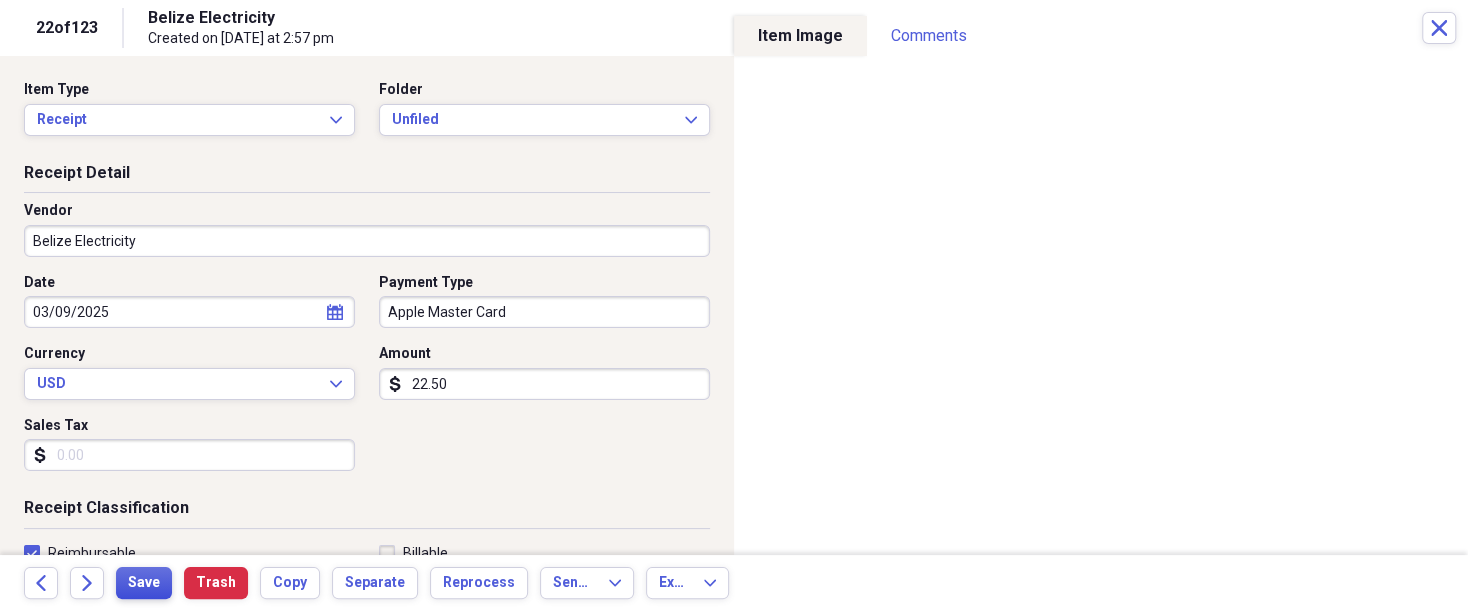 click on "Save" at bounding box center [144, 583] 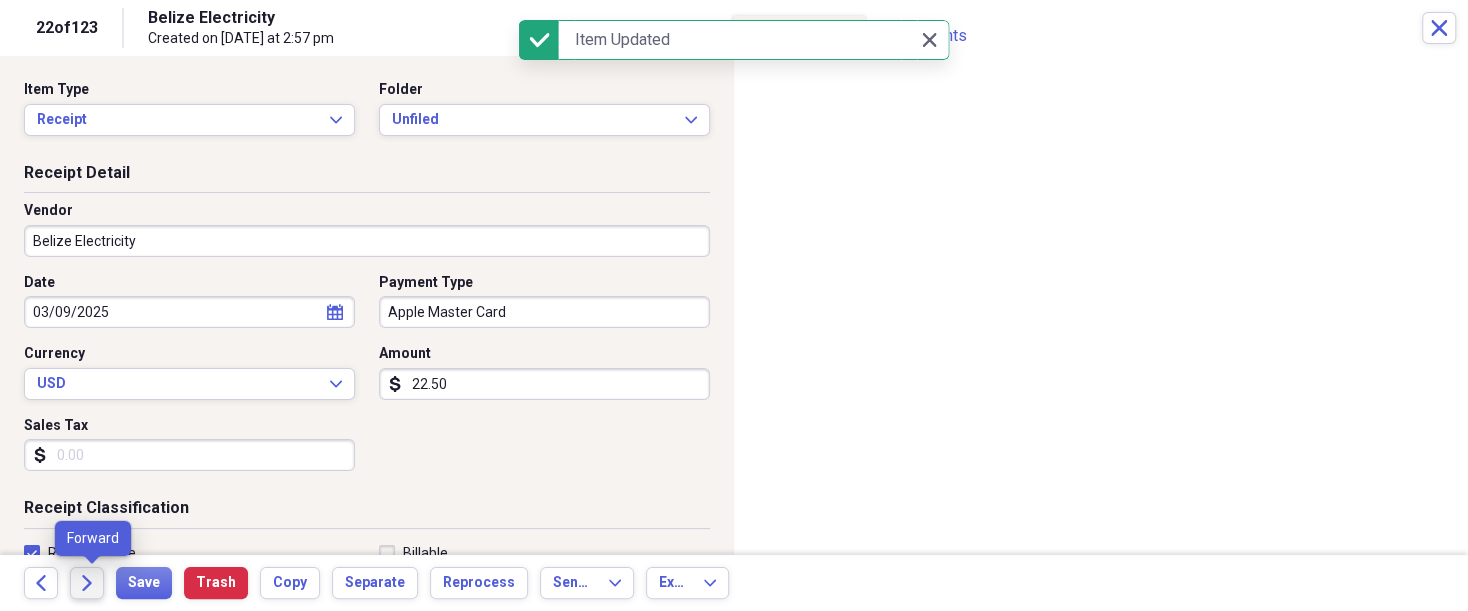click on "Forward" 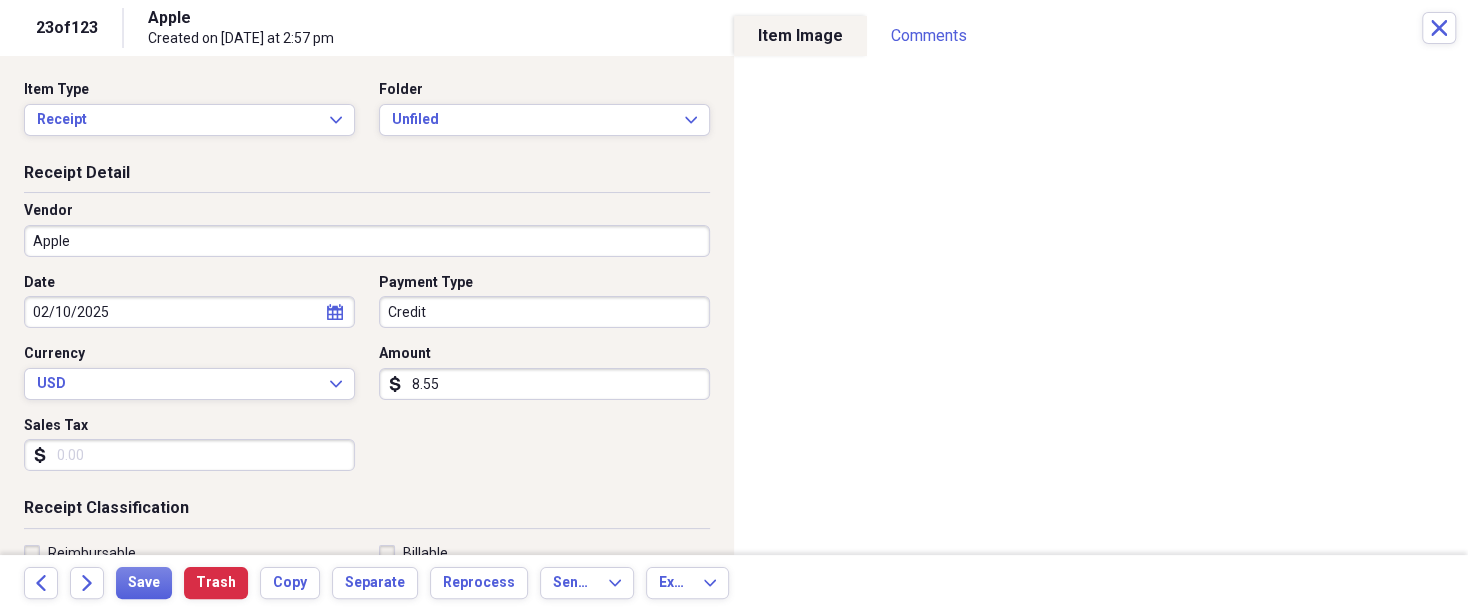 click on "Organize My Files 99+ Collapse Unfiled Needs Review 99+ Unfiled All Files Unfiled Unfiled Unfiled Saved Reports Collapse My Cabinet [FIRST]'s Cabinet Add Folder Expand Folder 2018 Taxes Add Folder Expand Folder 2019 Taxes Add Folder Expand Folder 2020 Taxes Add Folder Expand Folder 2021 Taxes Add Folder Expand Folder 2022 Taxes Add Folder Expand Folder 2023 Taxes Add Folder Expand Folder 2024 Taxes Add Folder Expand Folder 2025 Taxes Add Folder Expand Folder Attorney Case Expenses Add Folder Folder Belize Add Folder Expand Folder Documents Add Folder Expand Folder Files from Cloud Add Folder Folder Insurance Policies Add Folder Folder Sale of LaPlace Property Add Folder Folder [FIRST]'s Social Security Information Add Folder Folder [FIRST]'s Social Security Information Add Folder Folder unviewed receipts Add Folder Folder Wellcare Prescription Drug Application Add Folder Collapse Trash Trash Folder 11/25/19-12/24/20 Statement Folder 12/17/19-1/16/20 Statement Folder 12/25/19-1/24/20 Statement Folder Folder Add" at bounding box center (734, 305) 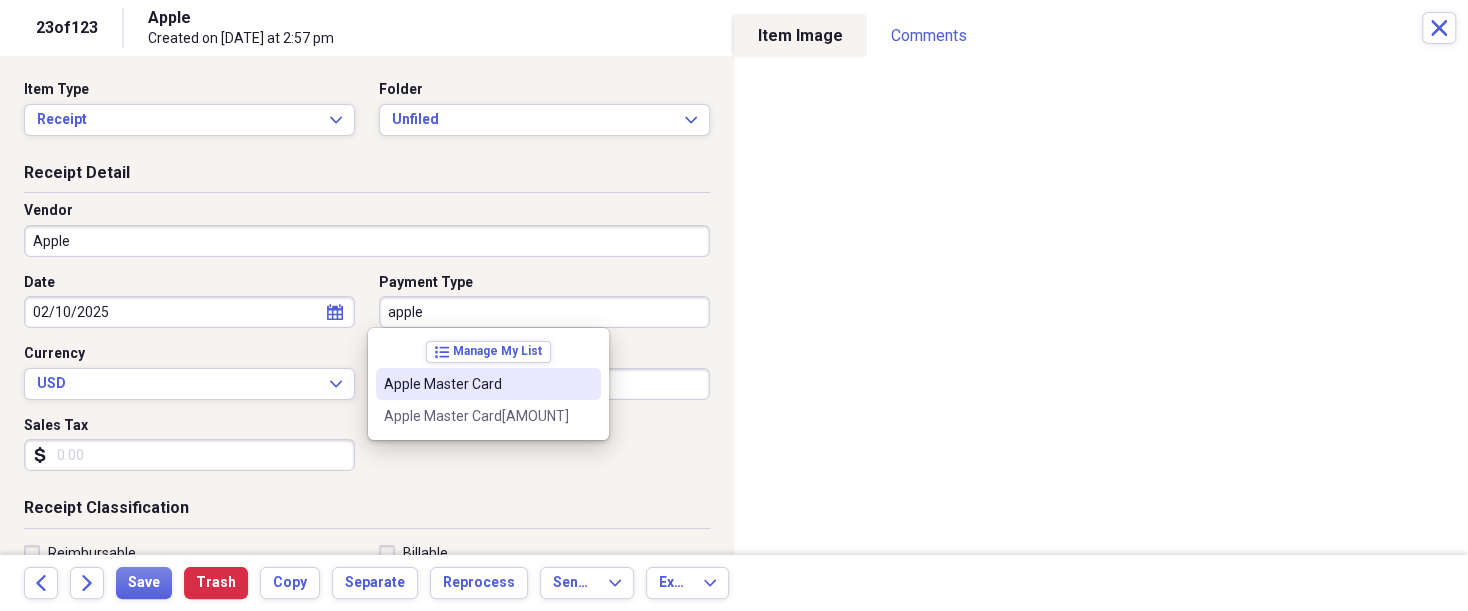 click on "Apple Master Card" at bounding box center [476, 384] 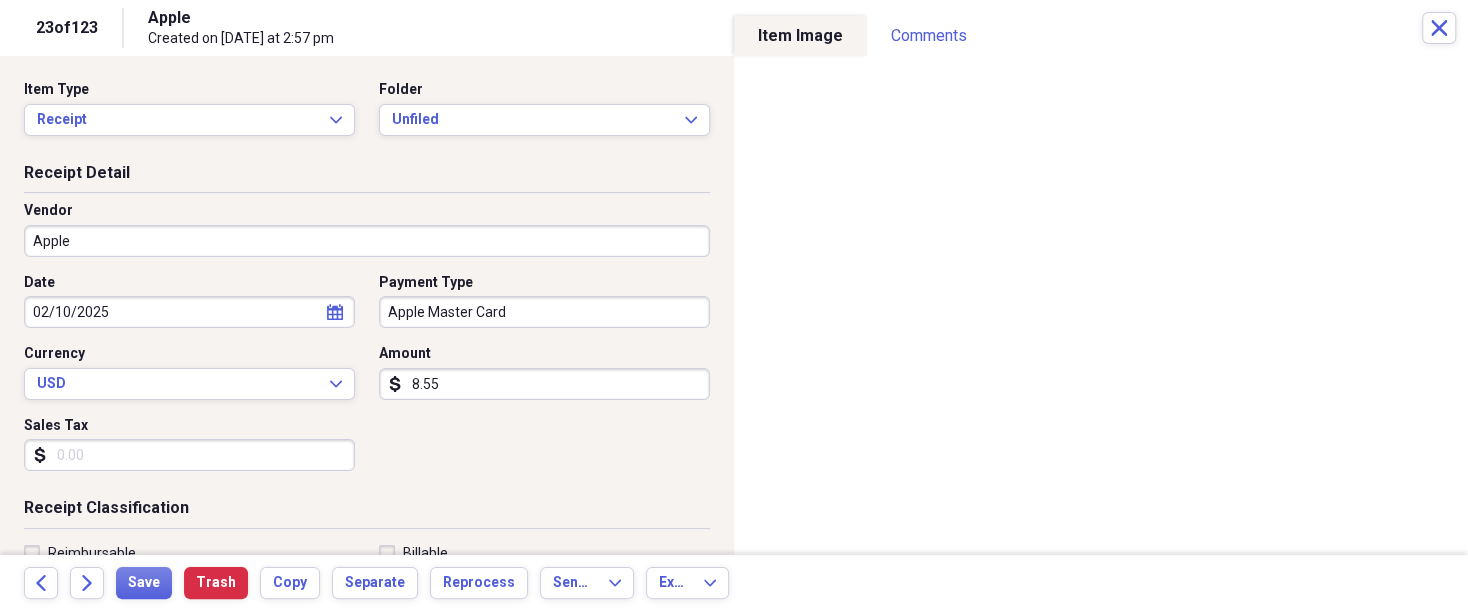 click on "Sales Tax" at bounding box center [189, 455] 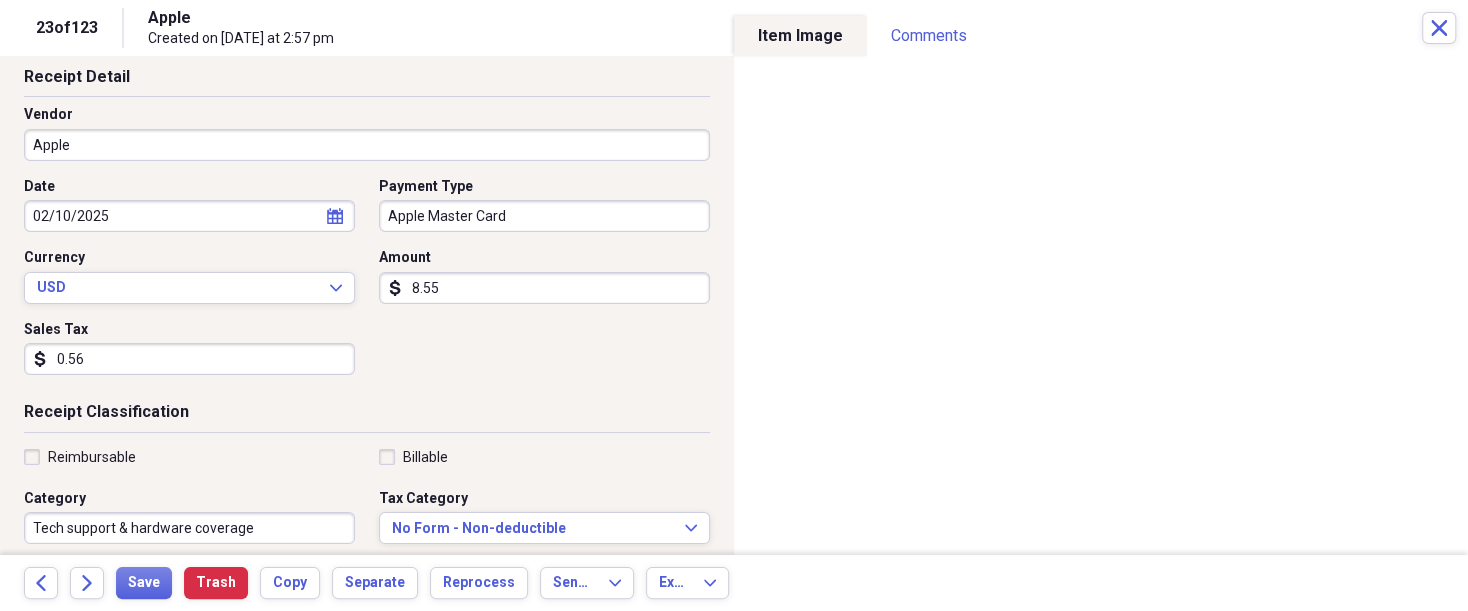 scroll, scrollTop: 100, scrollLeft: 0, axis: vertical 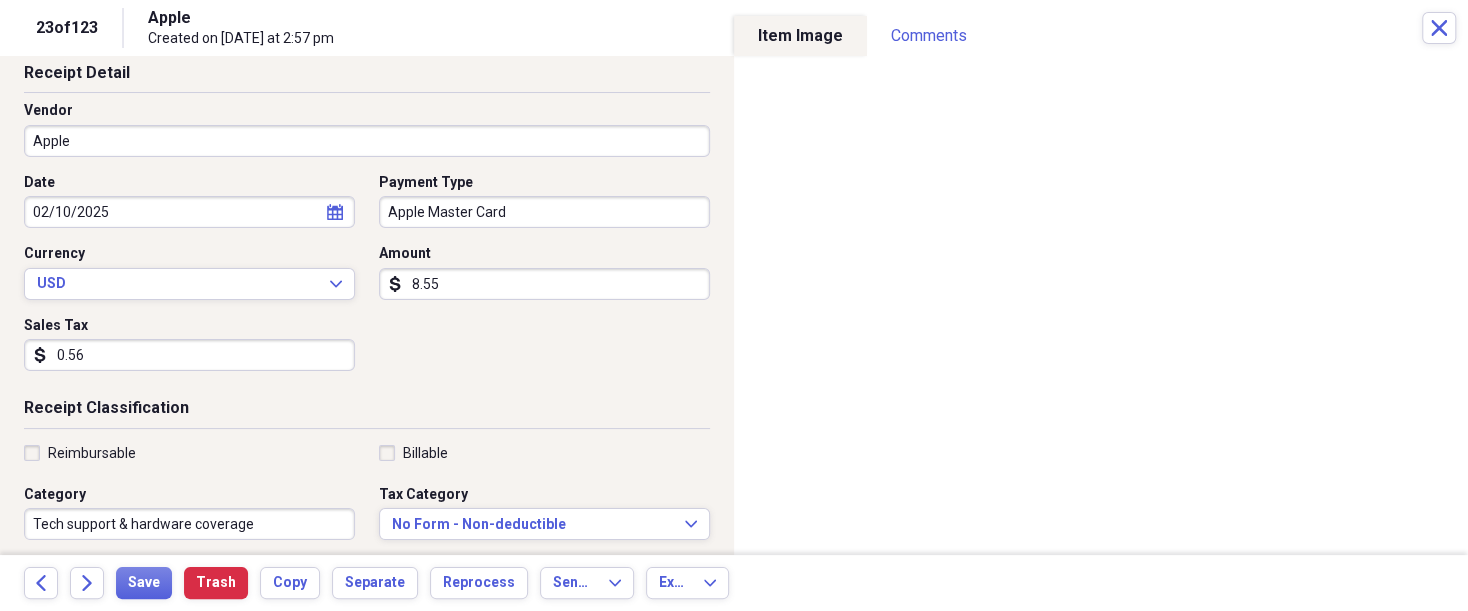 type on "0.56" 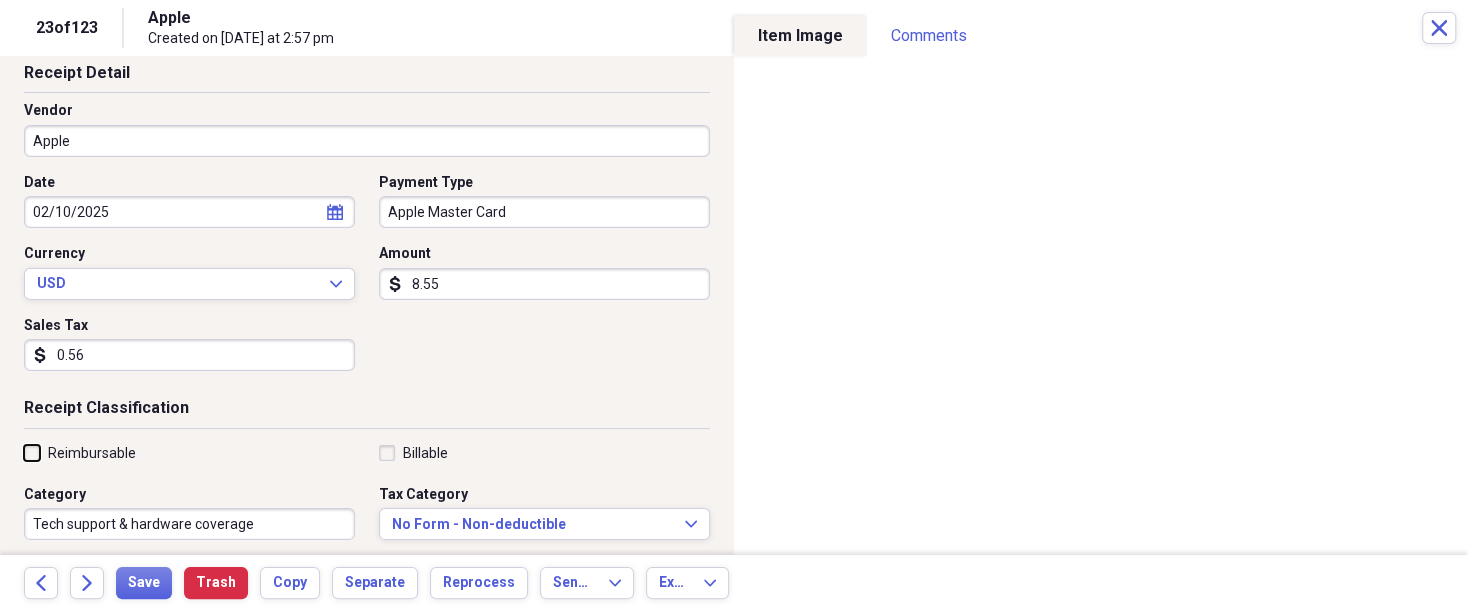 click on "Reimbursable" at bounding box center [24, 452] 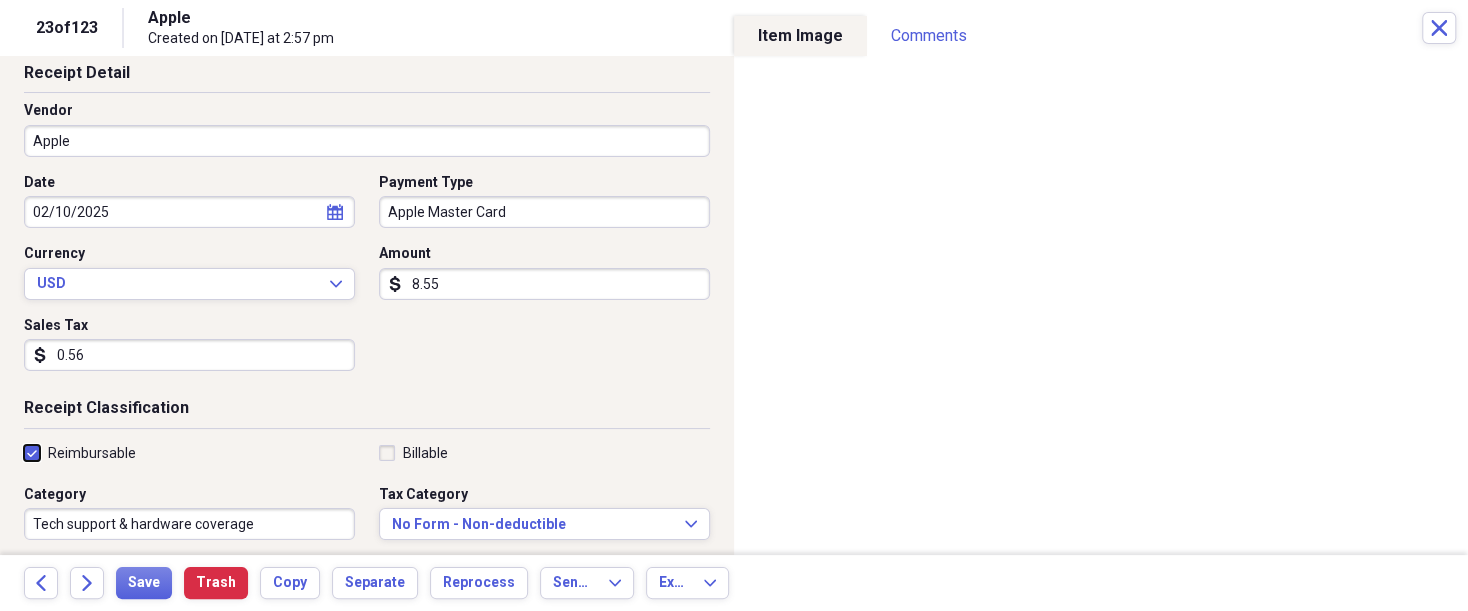 checkbox on "true" 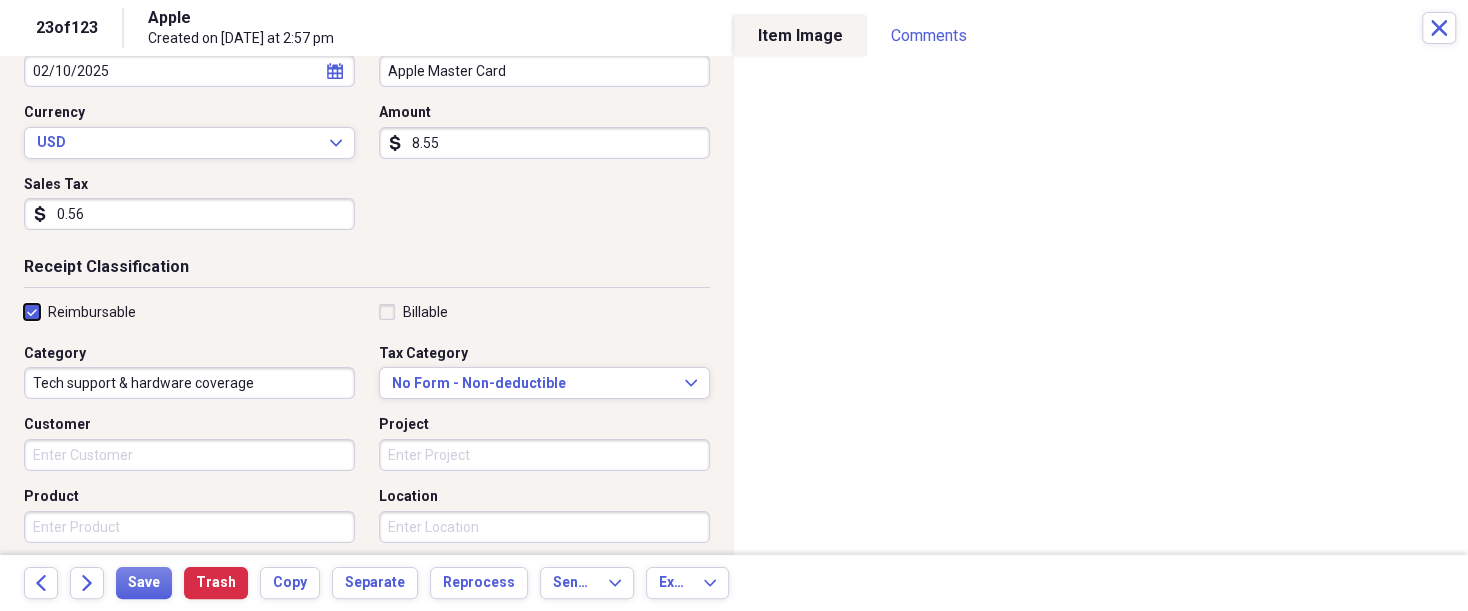 scroll, scrollTop: 250, scrollLeft: 0, axis: vertical 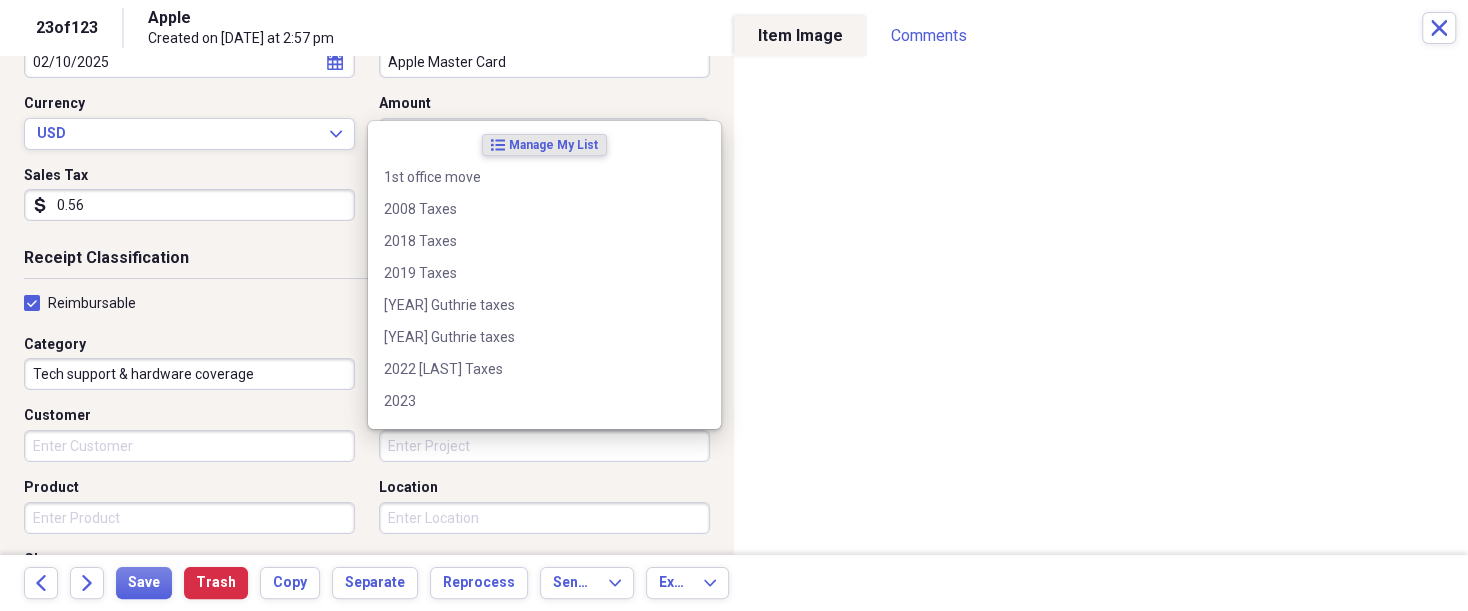 click on "Project" at bounding box center [544, 446] 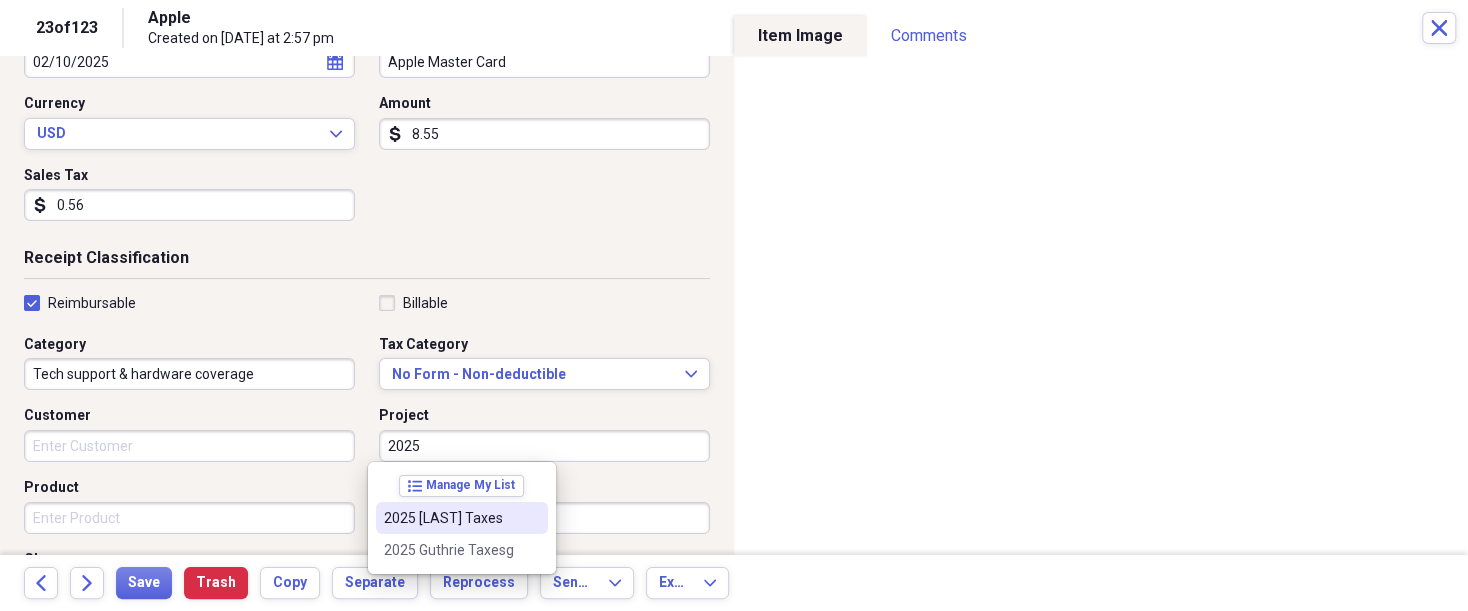 click on "2025 [LAST] Taxes" at bounding box center (450, 518) 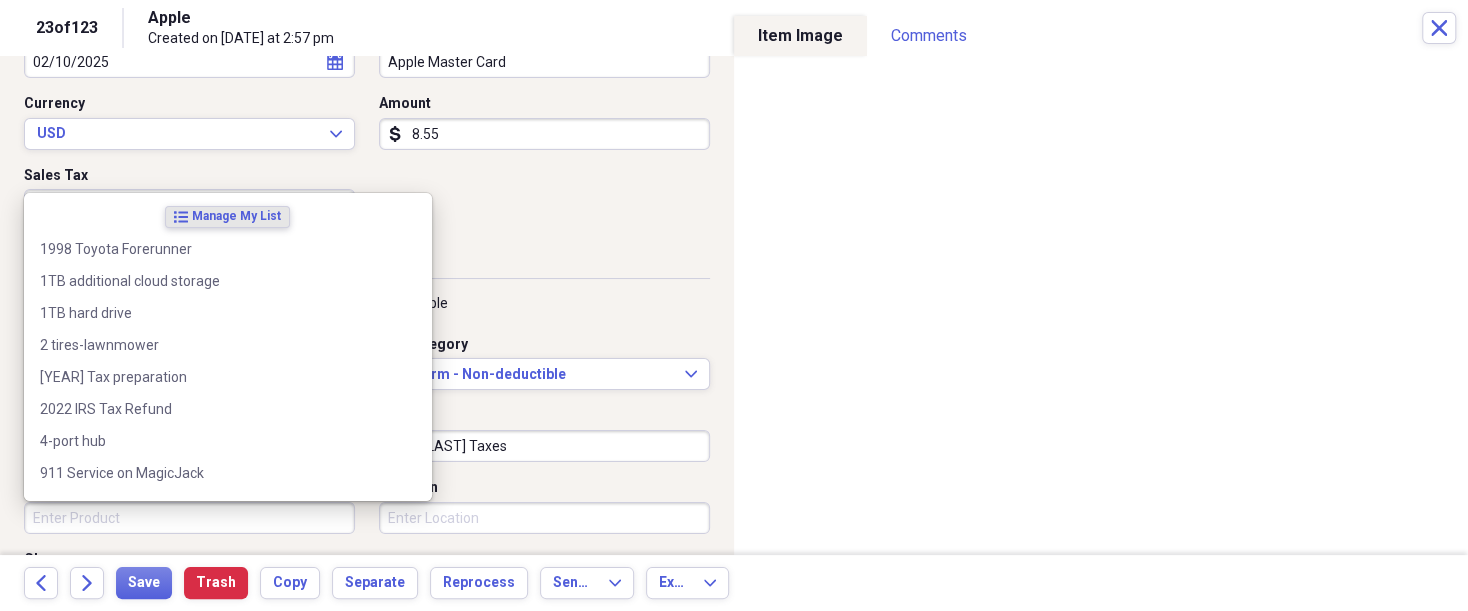 click on "Product" at bounding box center [189, 518] 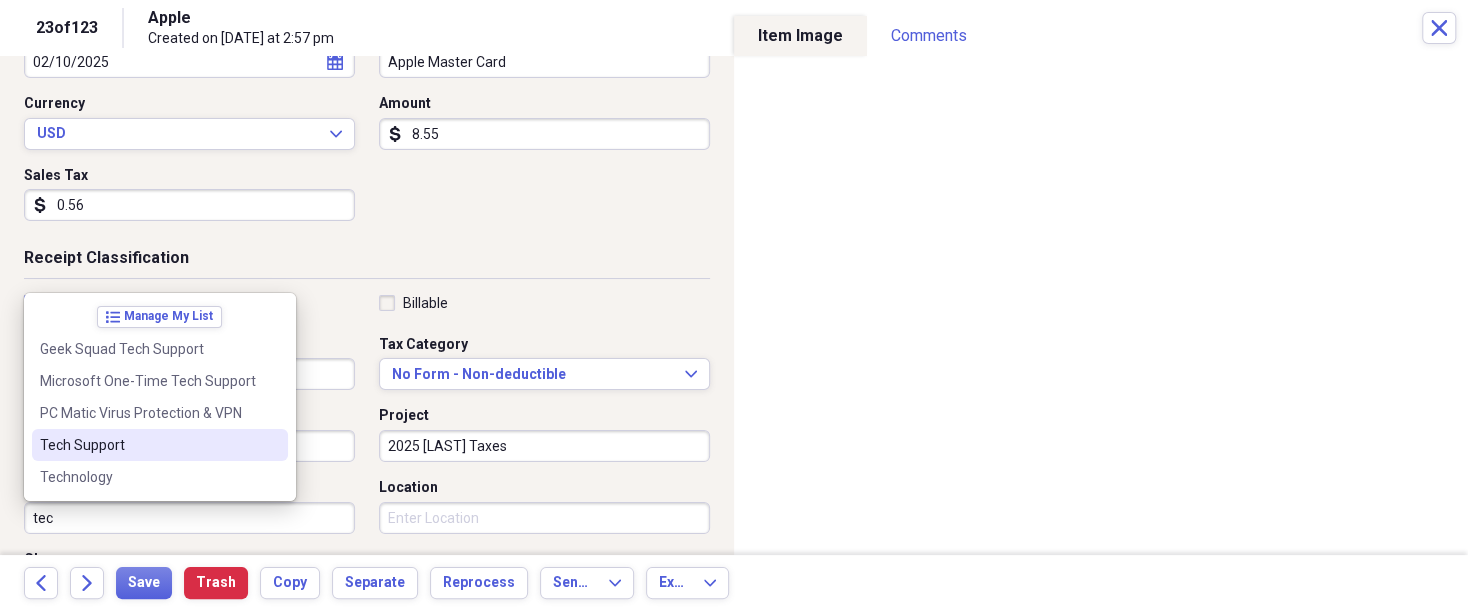 click on "Tech Support" at bounding box center (148, 445) 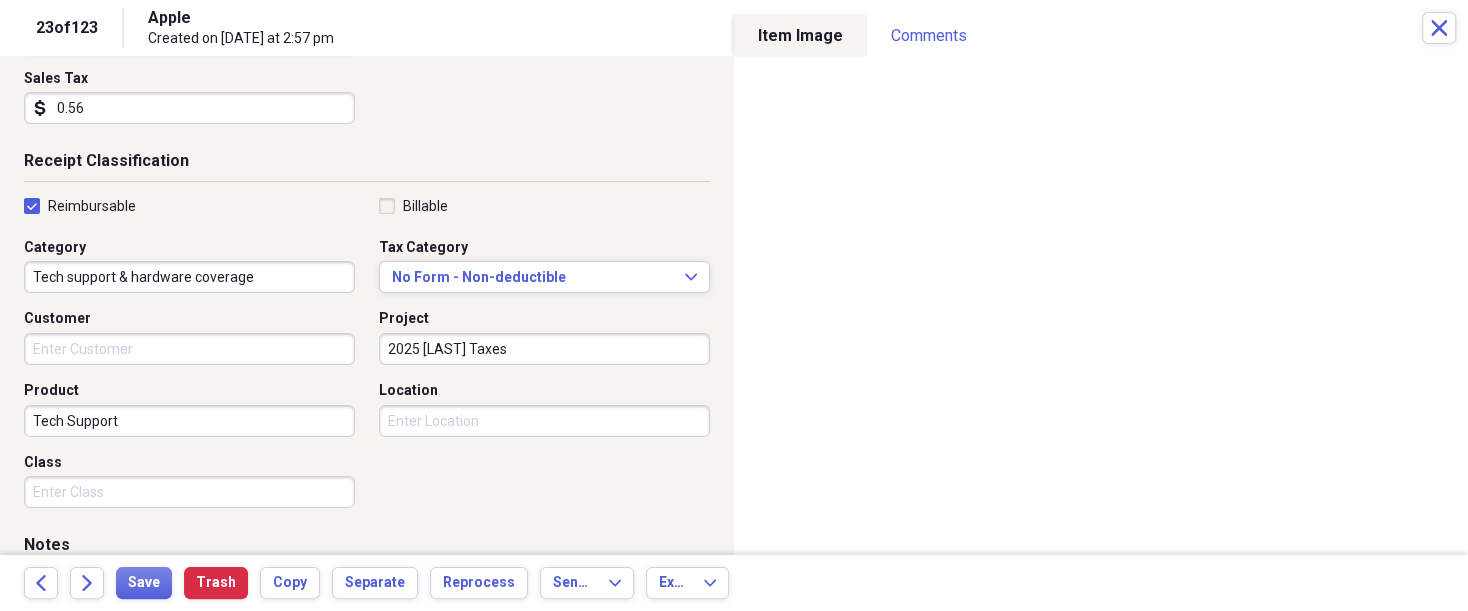 scroll, scrollTop: 350, scrollLeft: 0, axis: vertical 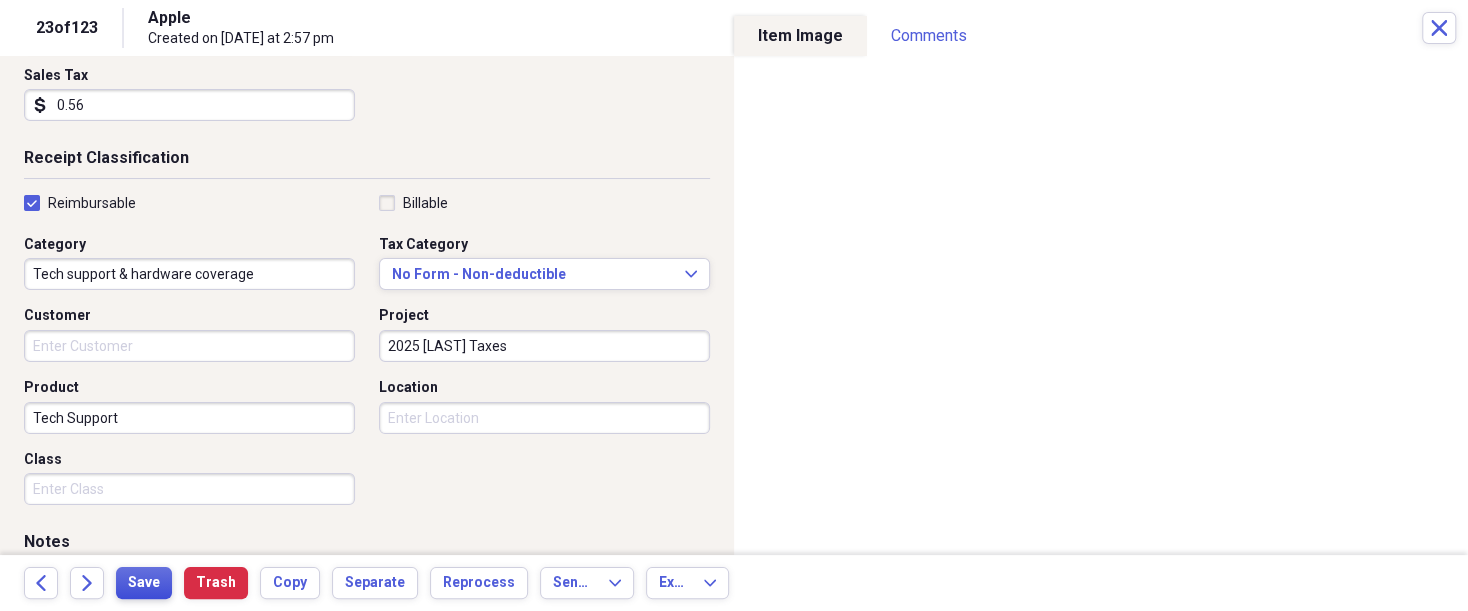 click on "Save" at bounding box center [144, 583] 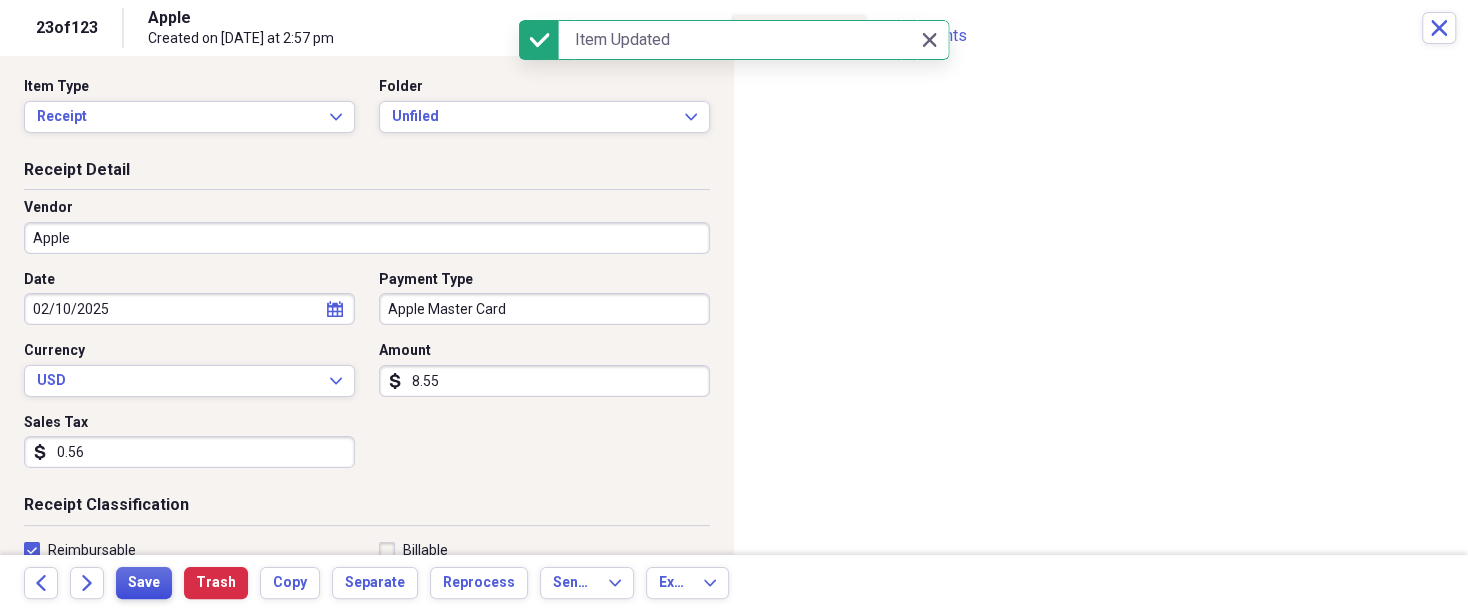 scroll, scrollTop: 0, scrollLeft: 0, axis: both 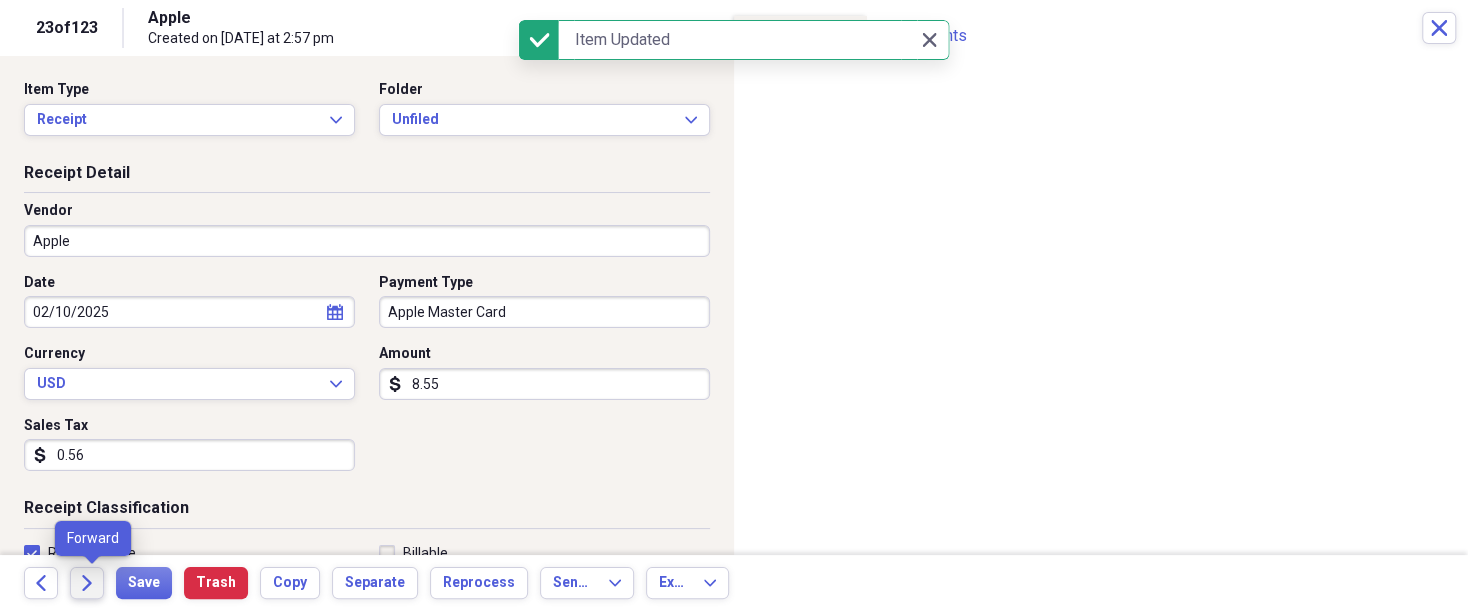click on "Forward" 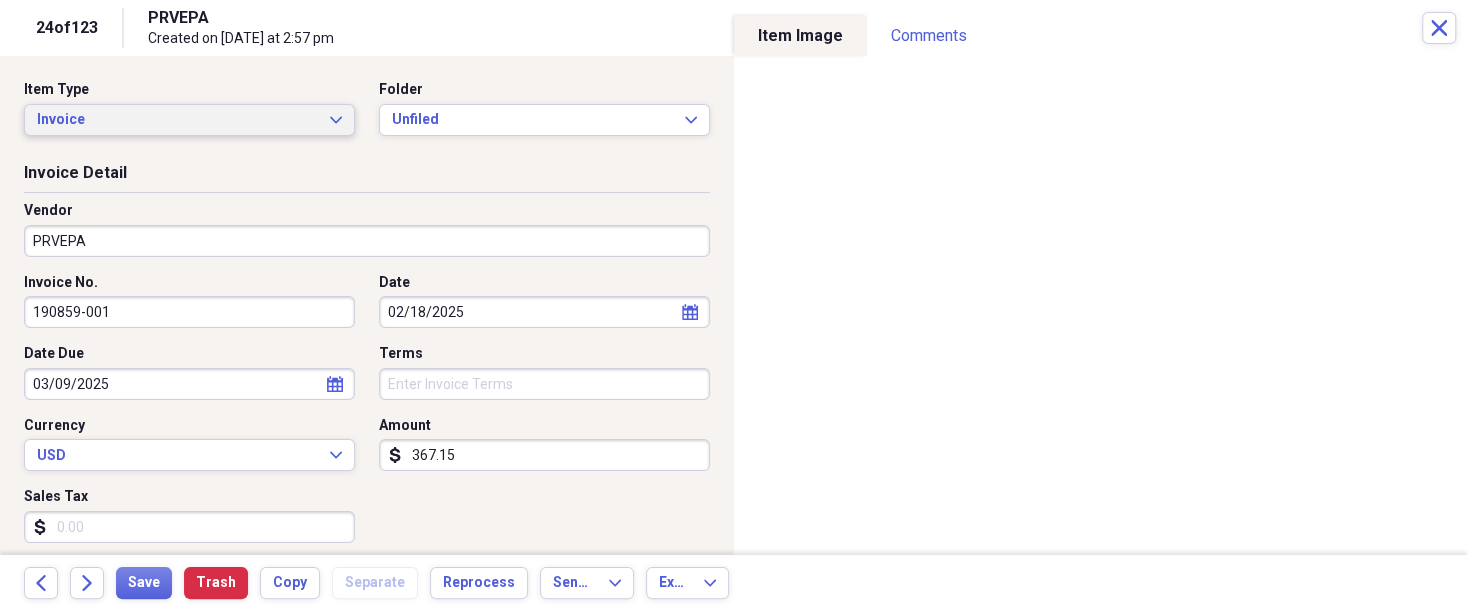 click on "Invoice Expand" at bounding box center (189, 120) 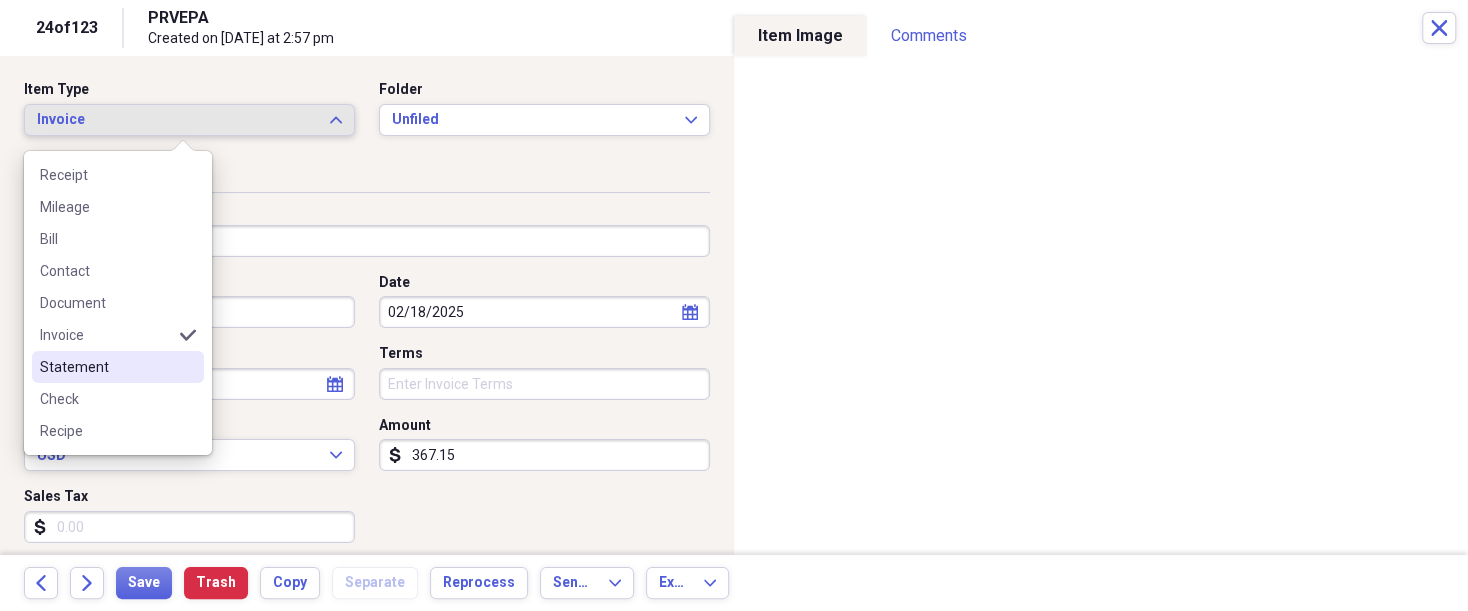 click on "Statement" at bounding box center [118, 367] 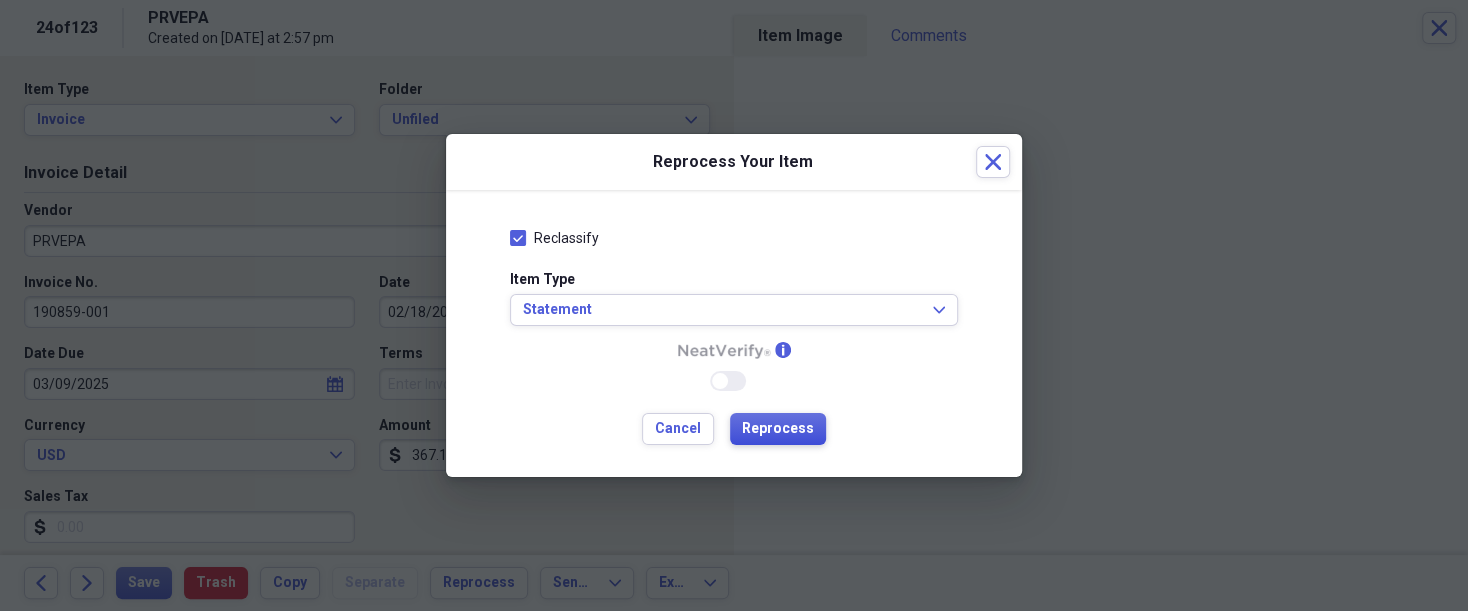 click on "Reprocess" at bounding box center [778, 429] 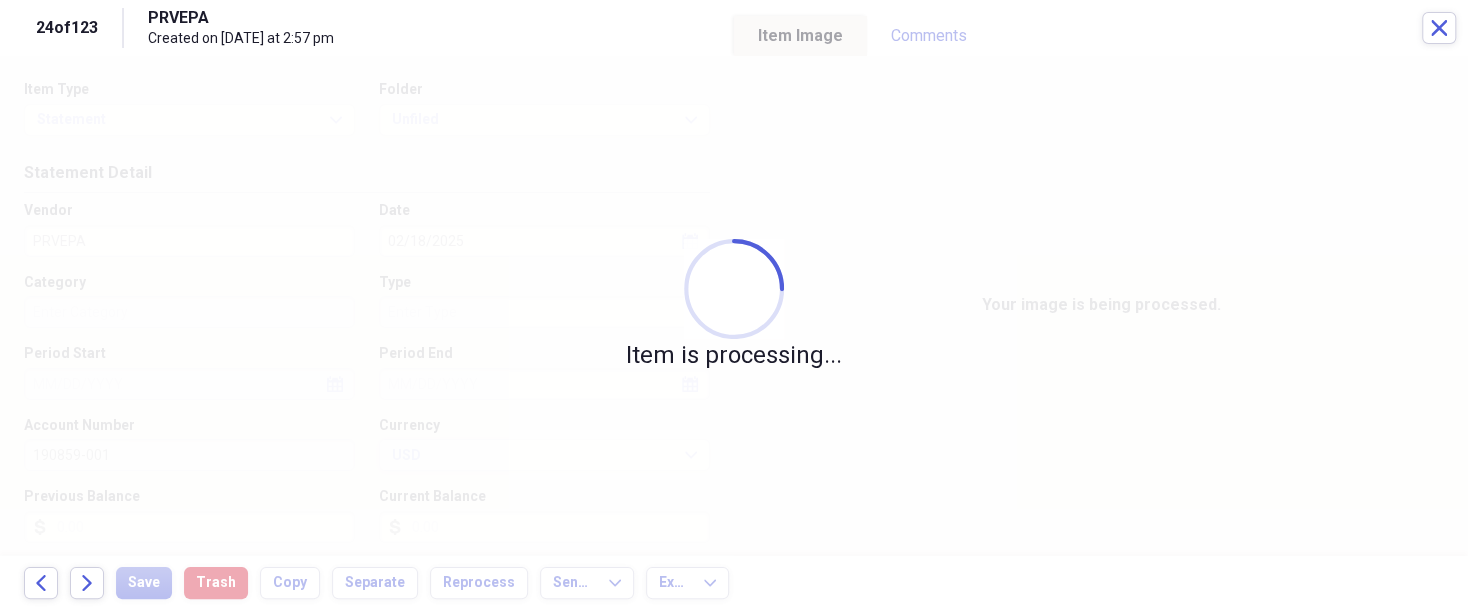 type on "367.15" 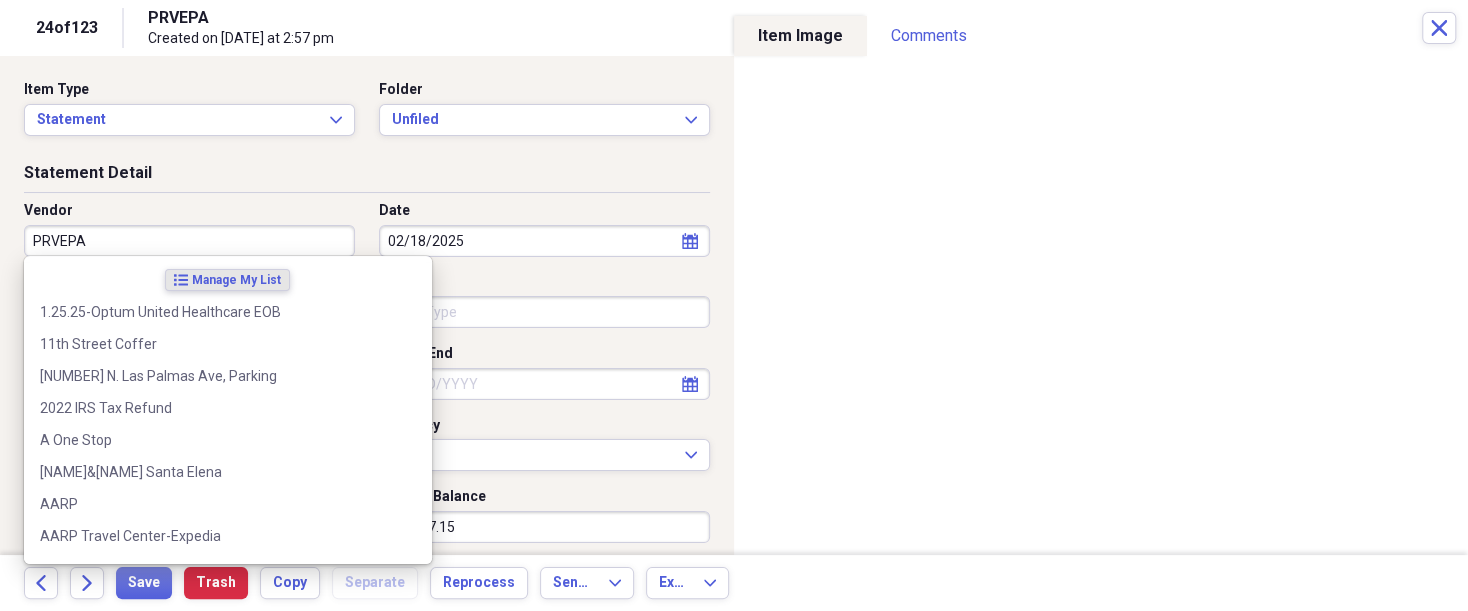 click on "PRVEPA" at bounding box center [189, 241] 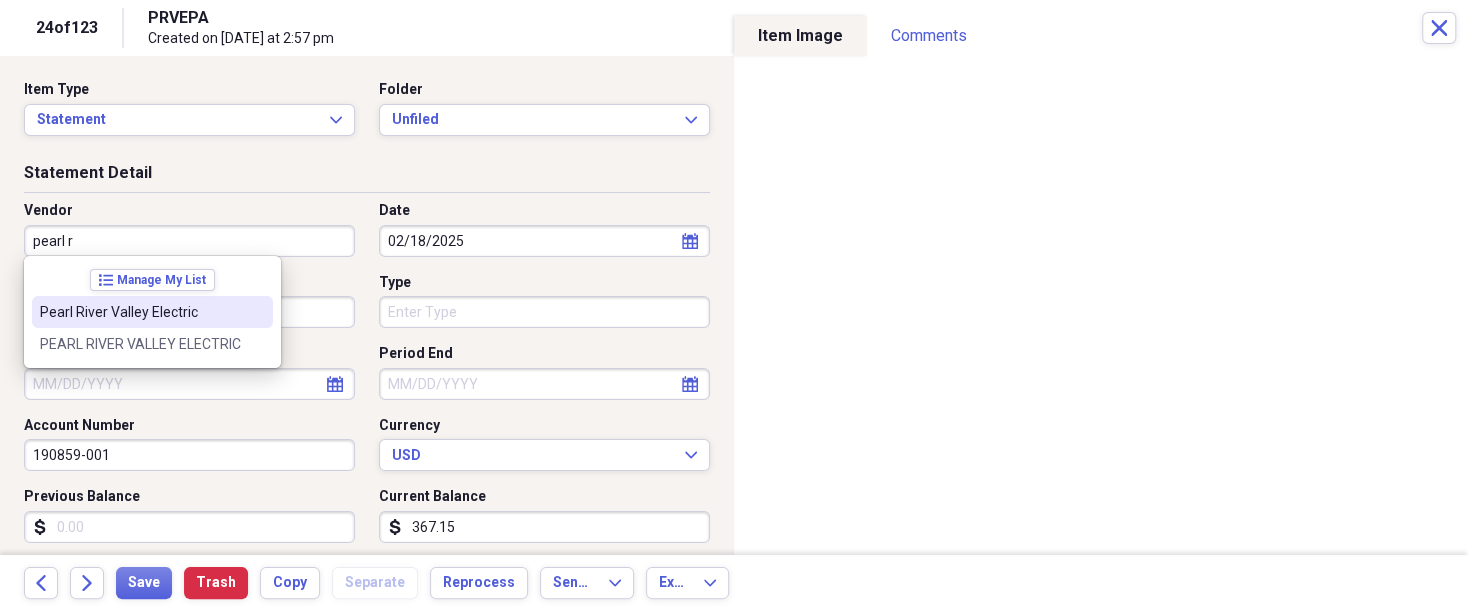 click on "Pearl River Valley Electric" at bounding box center (140, 312) 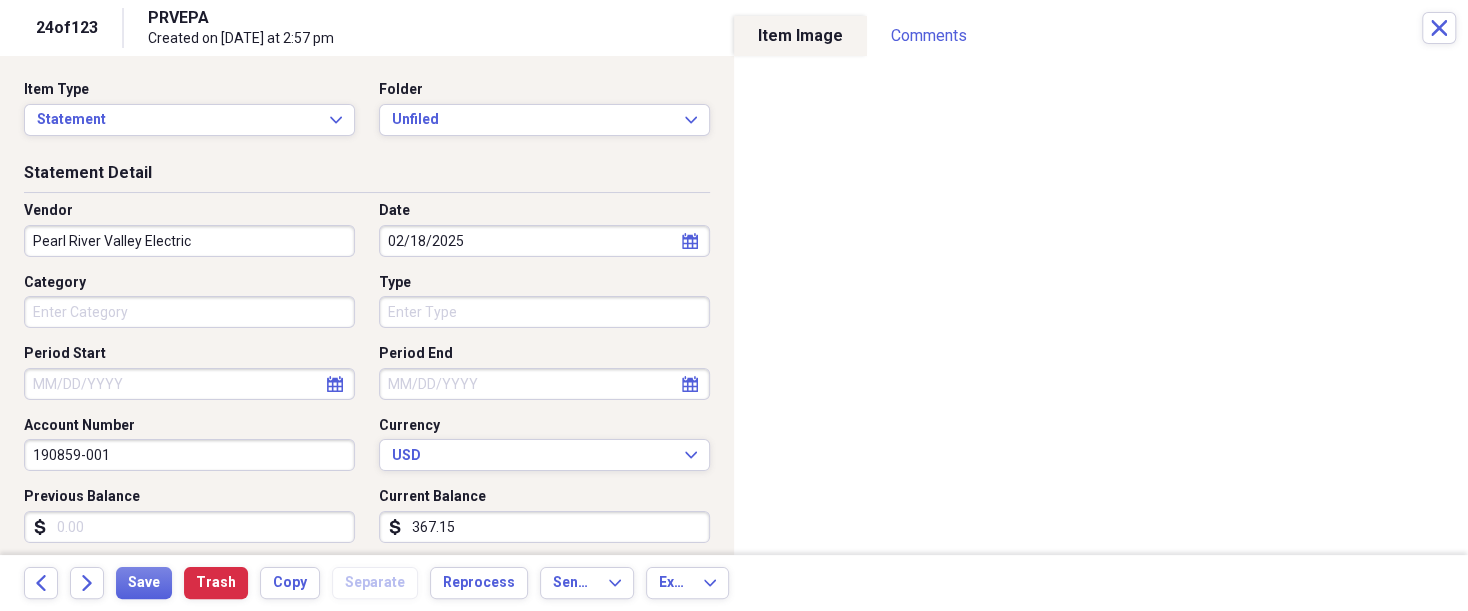 type on "Utilities-House" 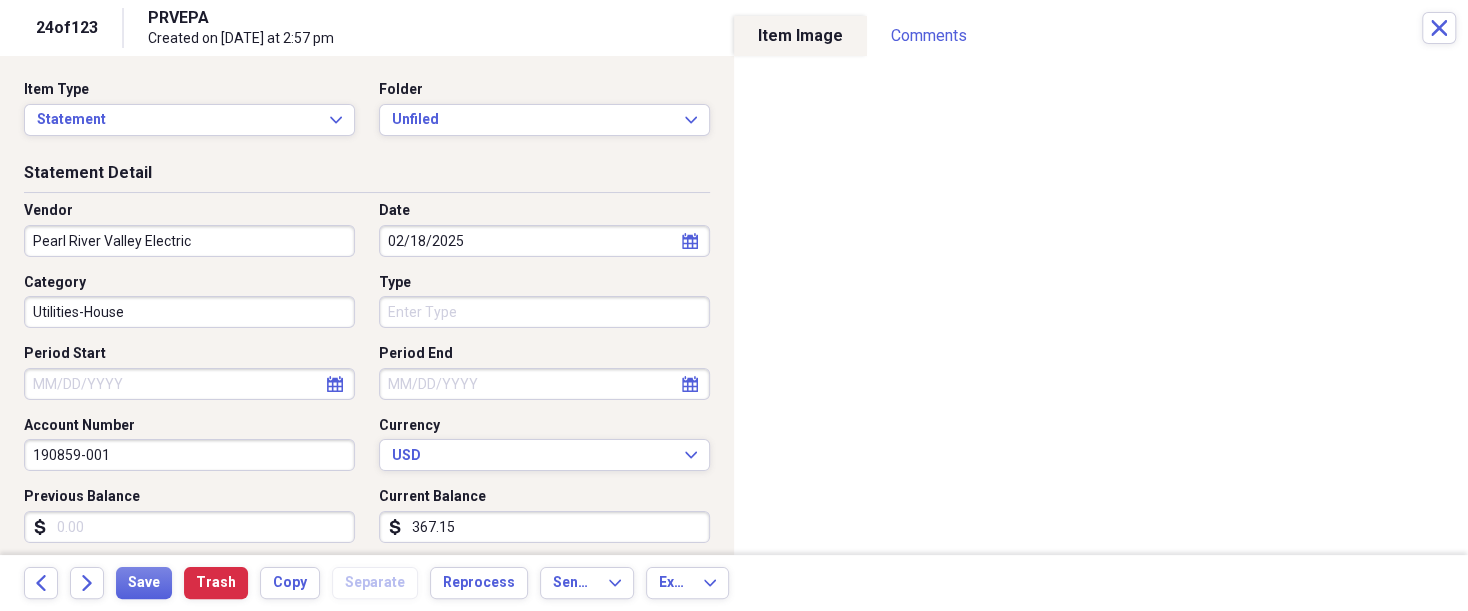 click on "calendar" 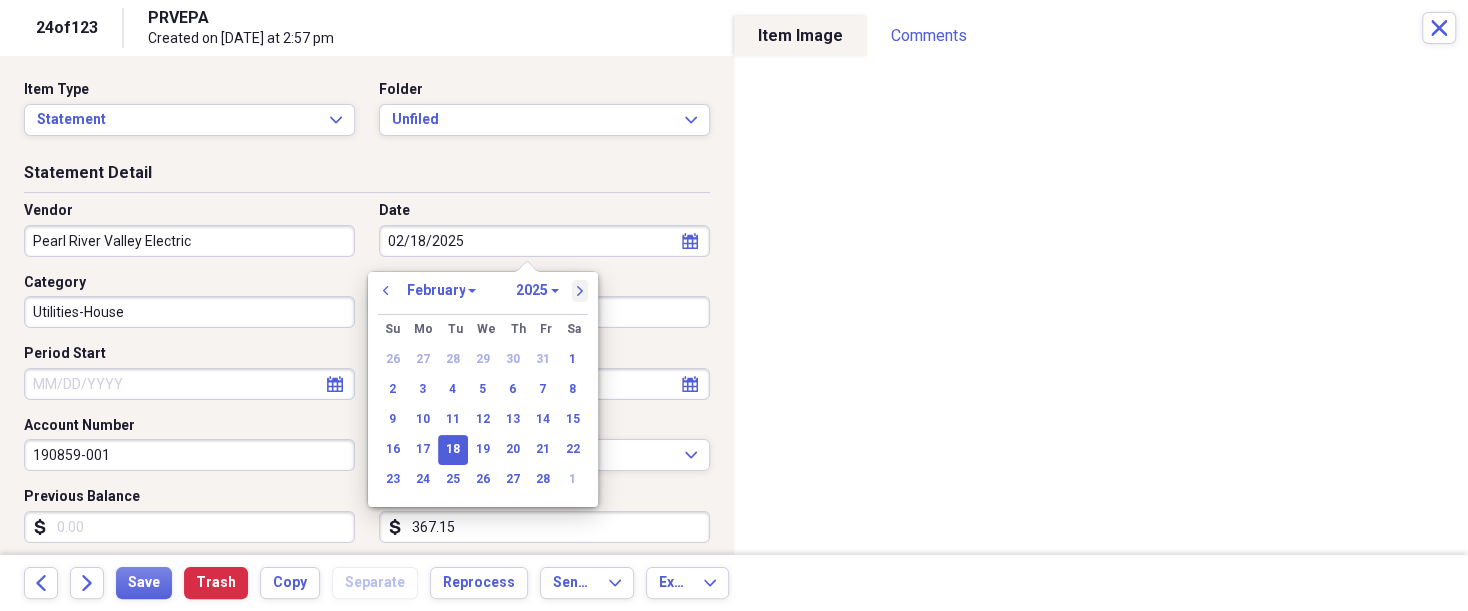 click on "next" at bounding box center [580, 291] 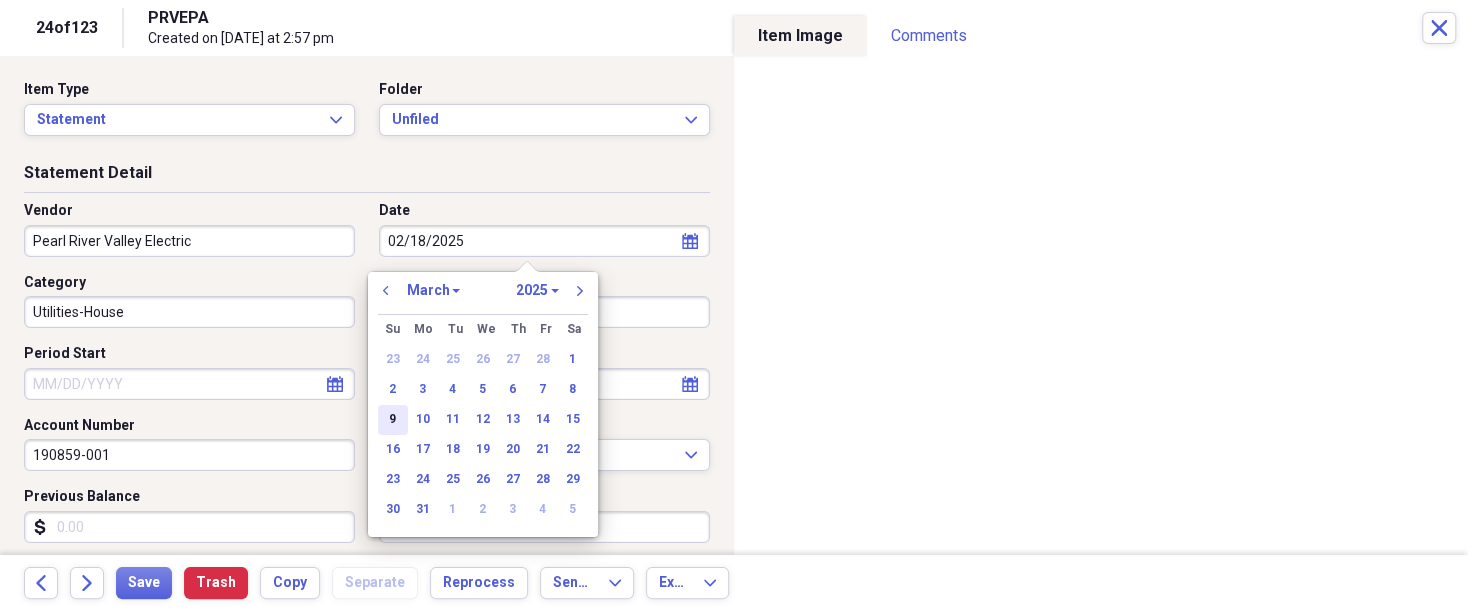 click on "9" at bounding box center [393, 420] 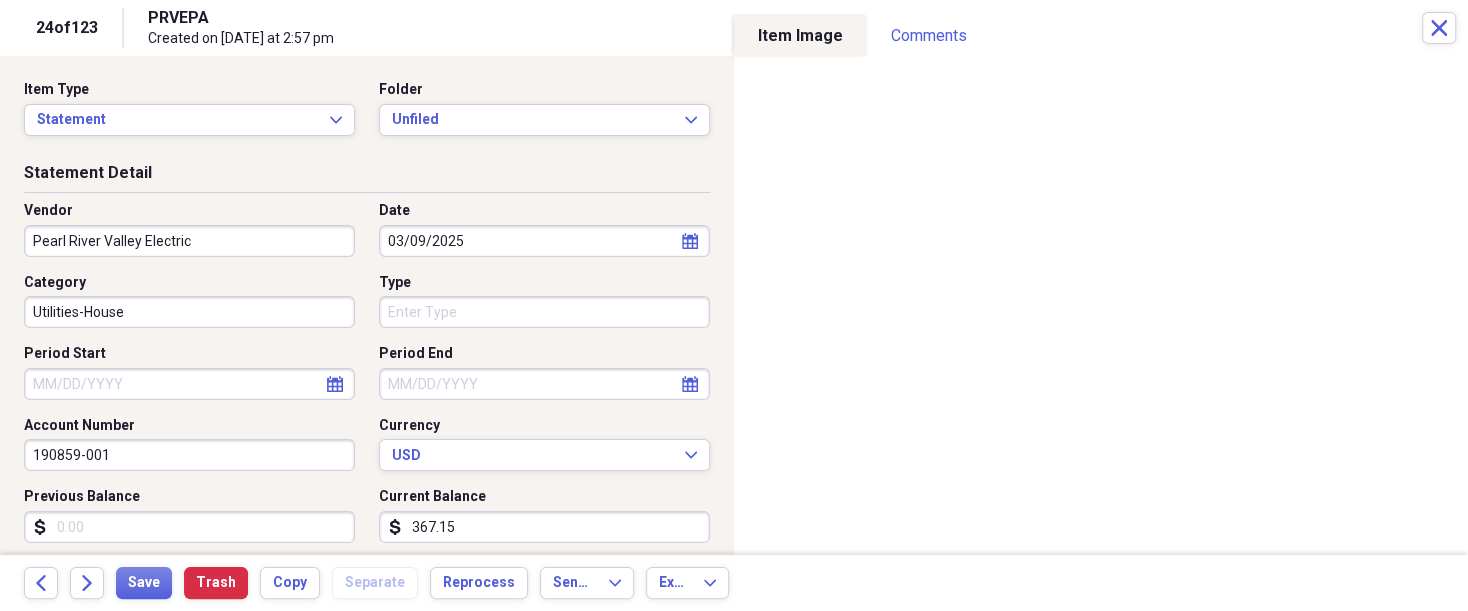 click on "Organize My Files 99+ Collapse Unfiled Needs Review 99+ Unfiled All Files Unfiled Unfiled Unfiled Saved Reports Collapse My Cabinet [FIRST]'s Cabinet Add Folder Expand Folder 2018 Taxes Add Folder Expand Folder 2019 Taxes Add Folder Expand Folder 2020 Taxes Add Folder Expand Folder 2021 Taxes Add Folder Expand Folder 2022 Taxes Add Folder Expand Folder 2023 Taxes Add Folder Expand Folder 2024 Taxes Add Folder Expand Folder 2025 Taxes Add Folder Expand Folder Attorney Case Expenses Add Folder Folder Belize Add Folder Expand Folder Documents Add Folder Expand Folder Files from Cloud Add Folder Folder Insurance Policies Add Folder Folder Sale of LaPlace Property Add Folder Folder [FIRST]'s Social Security Information Add Folder Folder [FIRST]'s Social Security Information Add Folder Folder unviewed receipts Add Folder Folder Wellcare Prescription Drug Application Add Folder Collapse Trash Trash Folder 11/25/19-12/24/20 Statement Folder 12/17/19-1/16/20 Statement Folder 12/25/19-1/24/20 Statement Folder Folder Add" at bounding box center [734, 305] 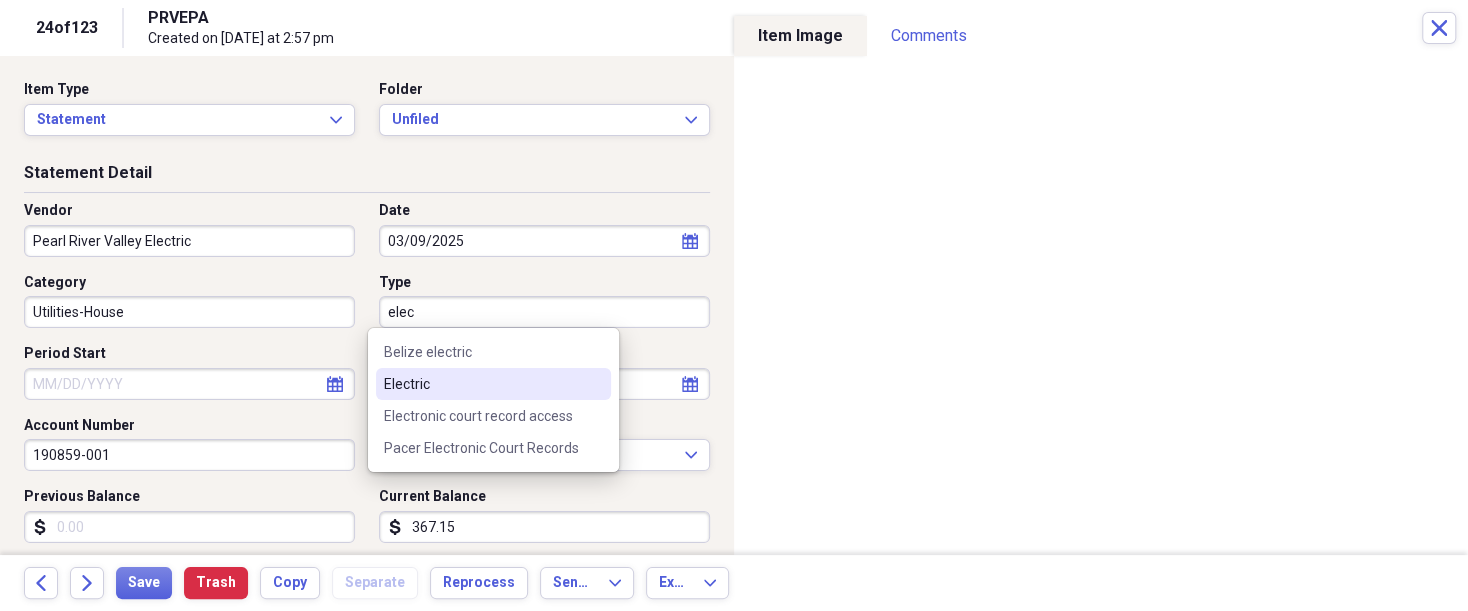 click on "Electric" at bounding box center (493, 384) 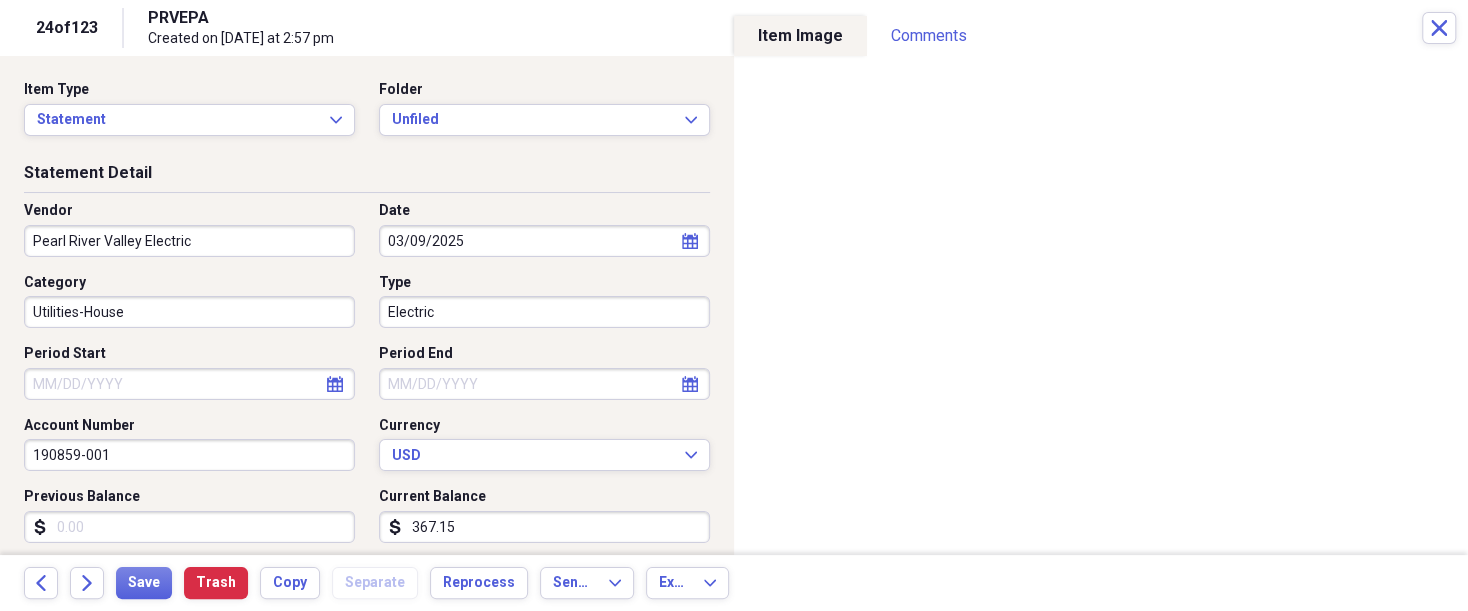 select on "7" 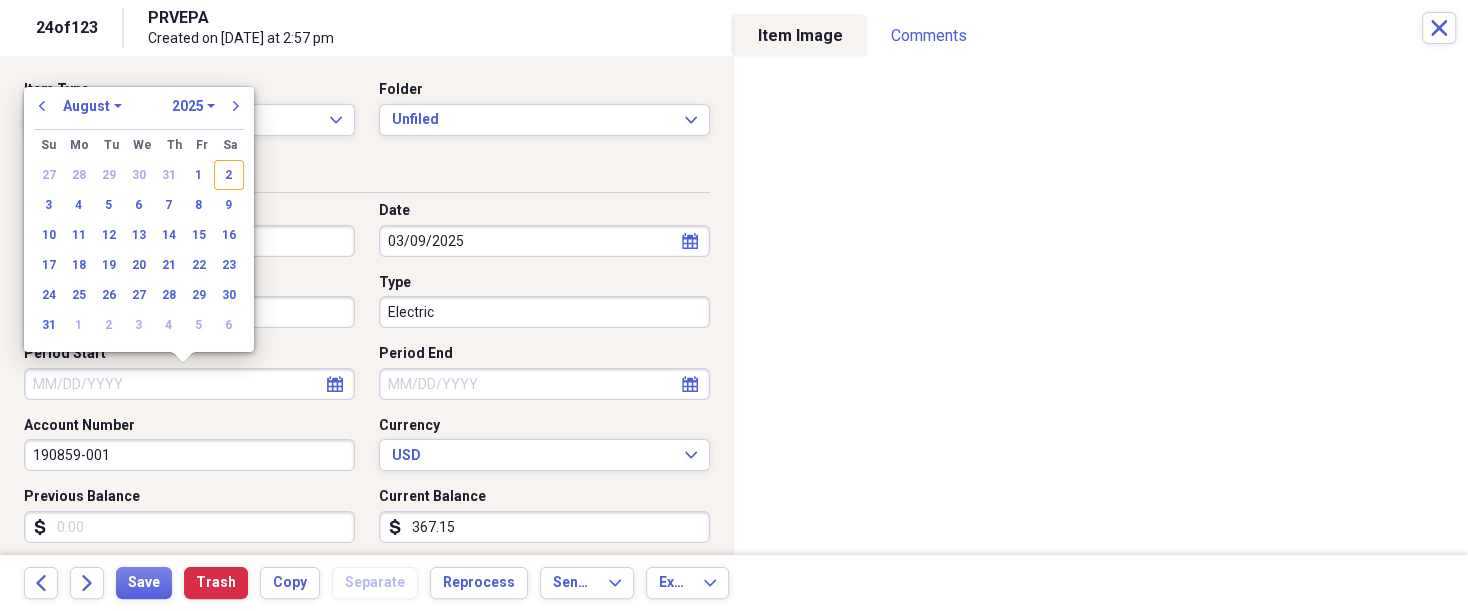 click on "Period Start" at bounding box center [189, 384] 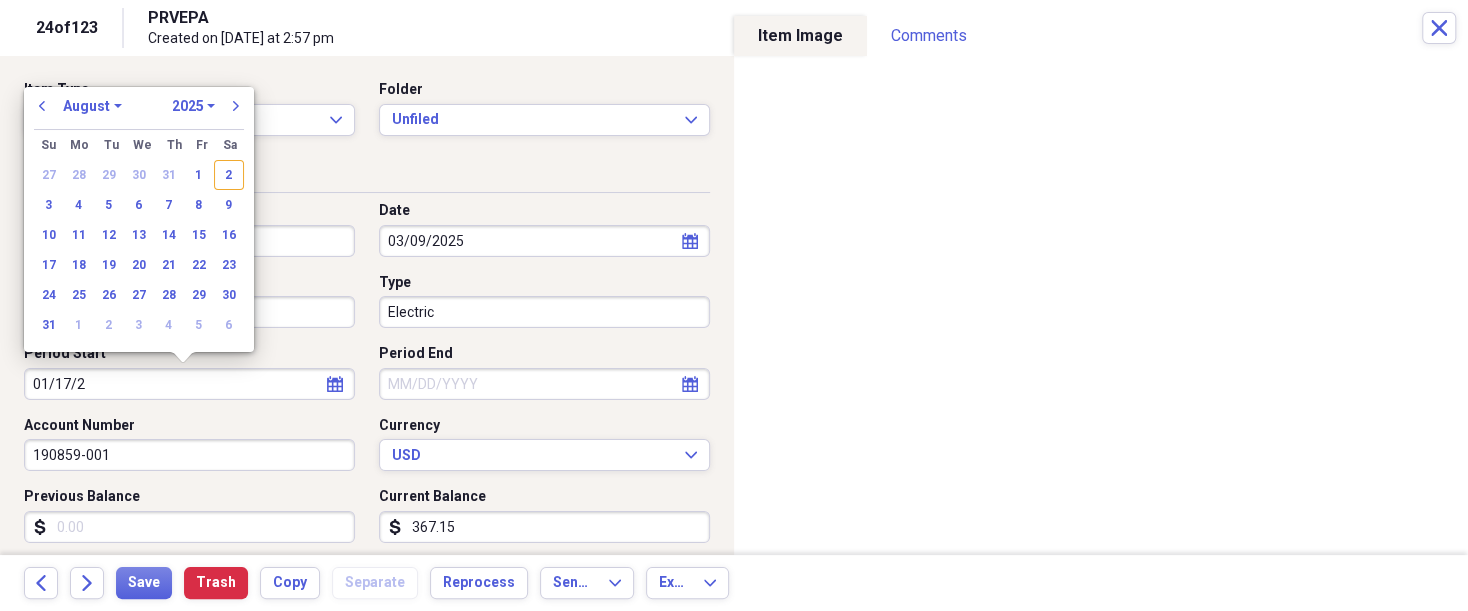 type on "[DATE]" 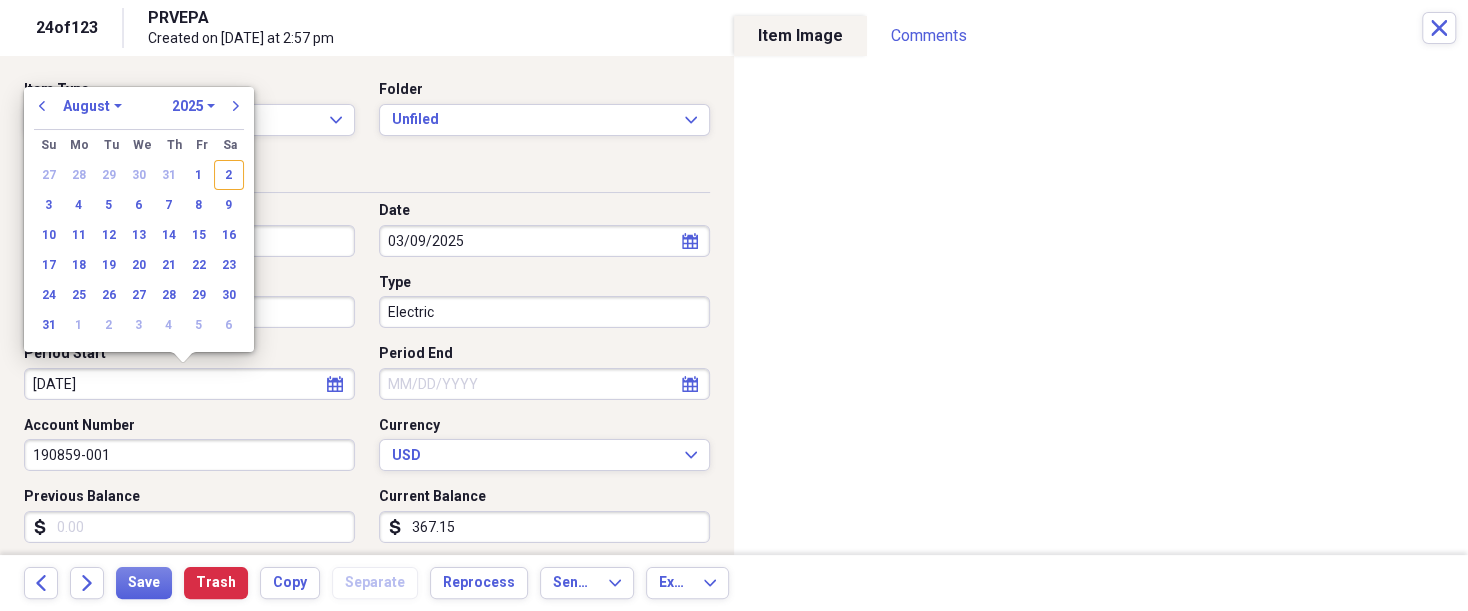 select on "0" 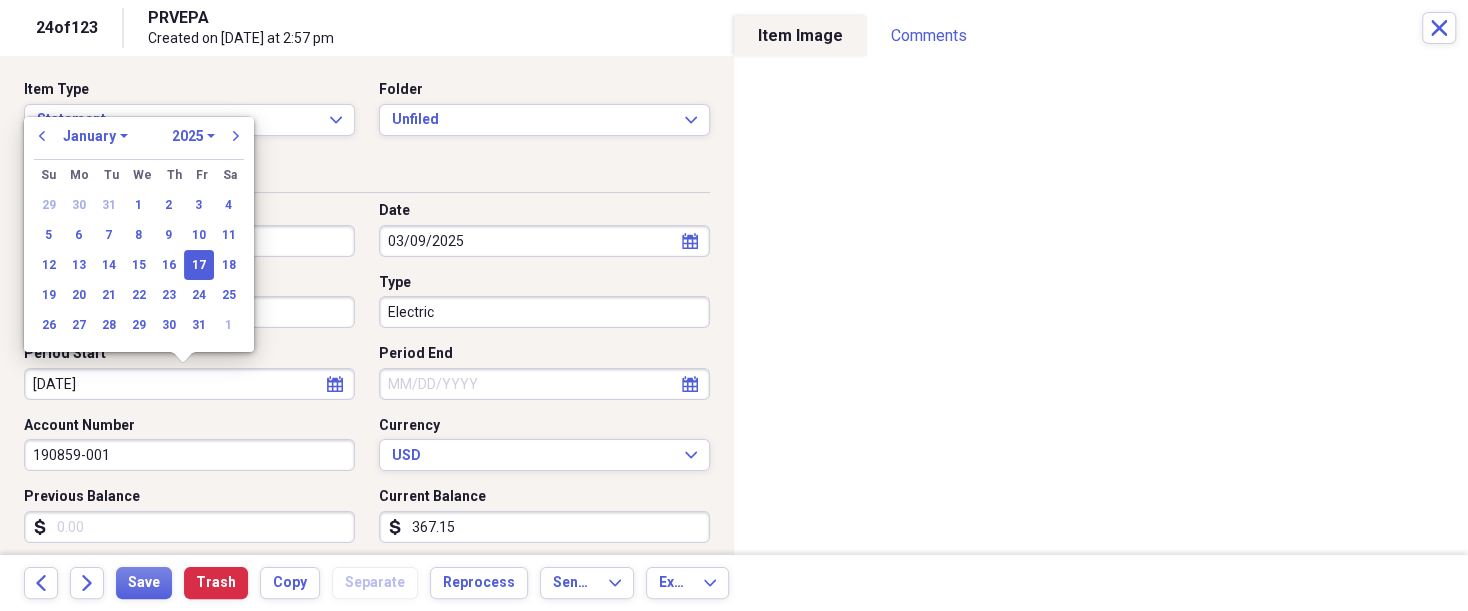 type on "01/17/2025" 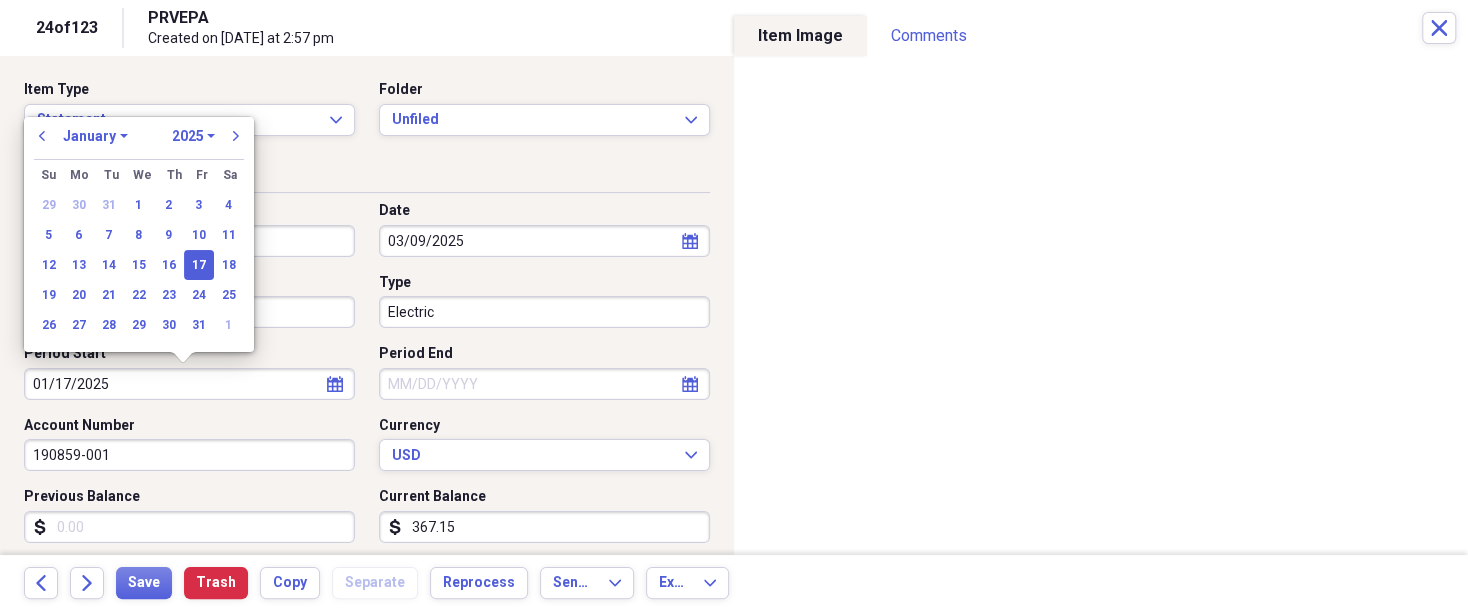 click on "17" at bounding box center (199, 265) 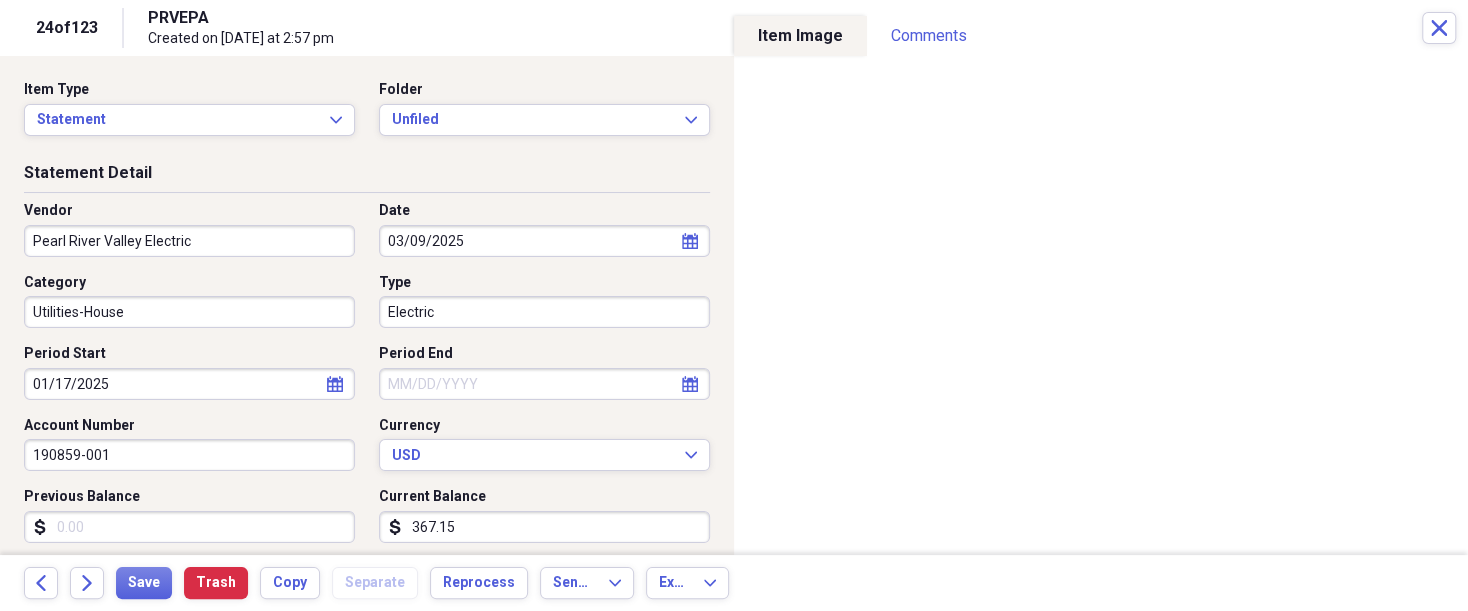 click on "Period End" at bounding box center (544, 384) 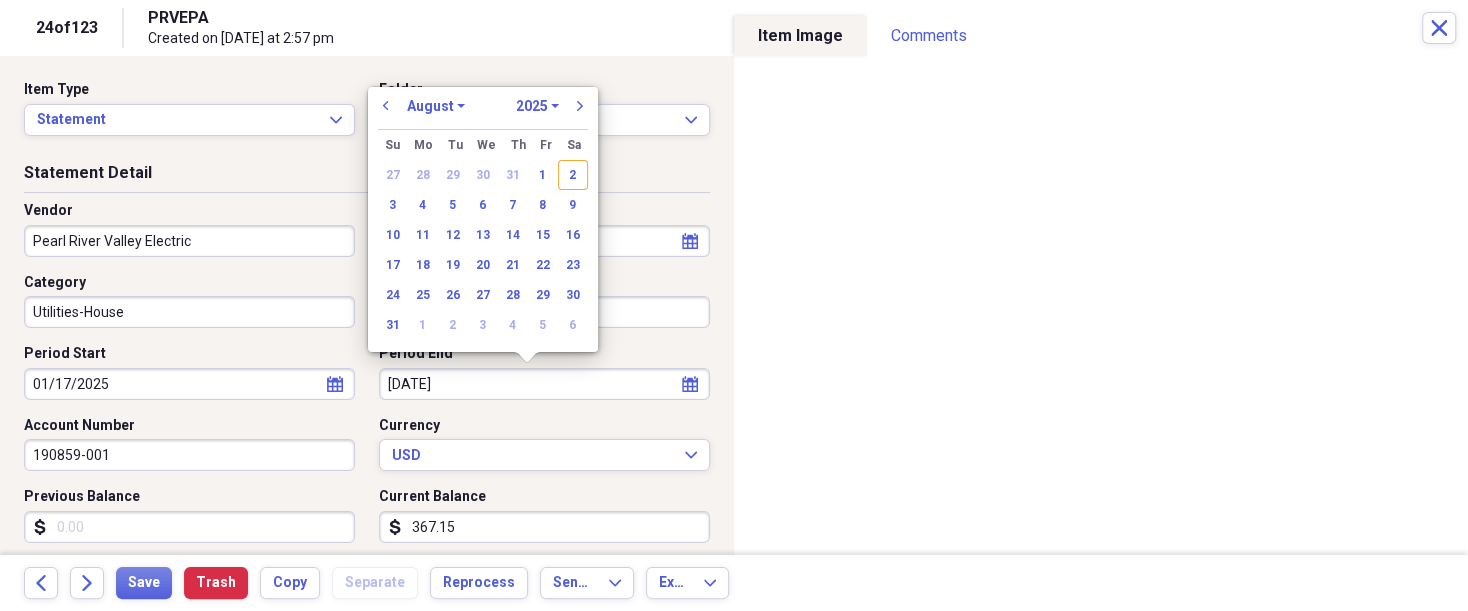 type on "2/18/25" 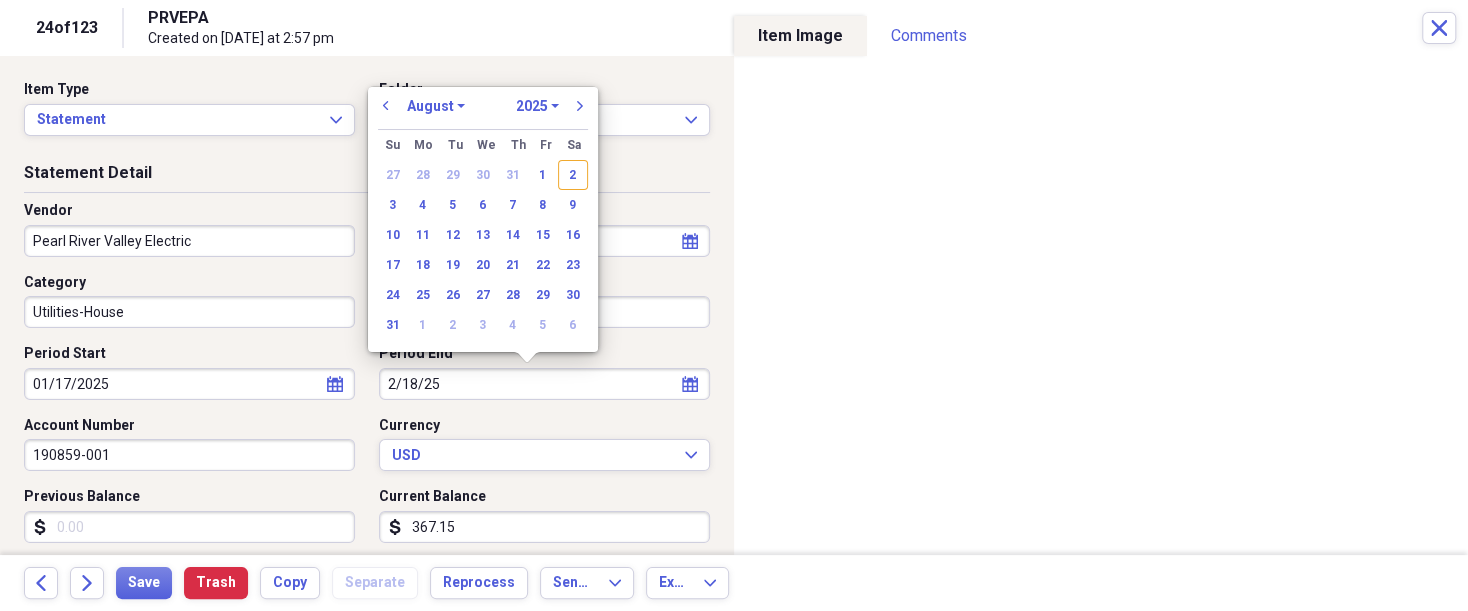 select on "1" 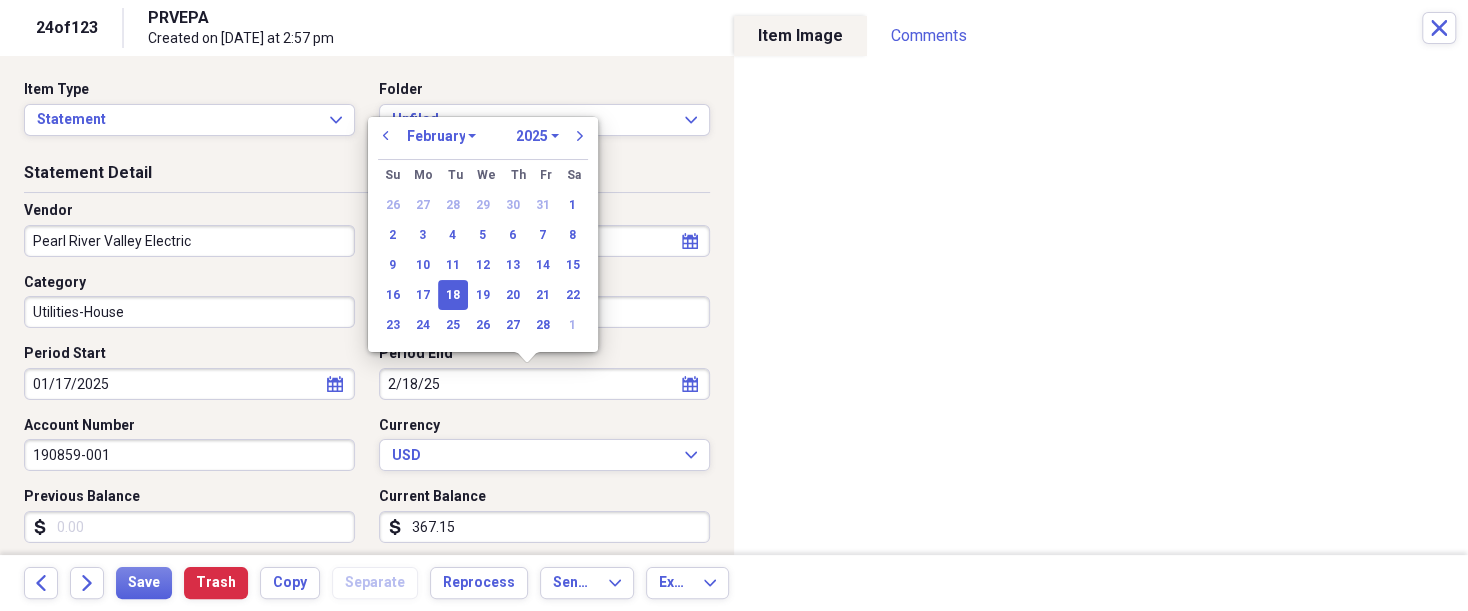 type on "02/18/2025" 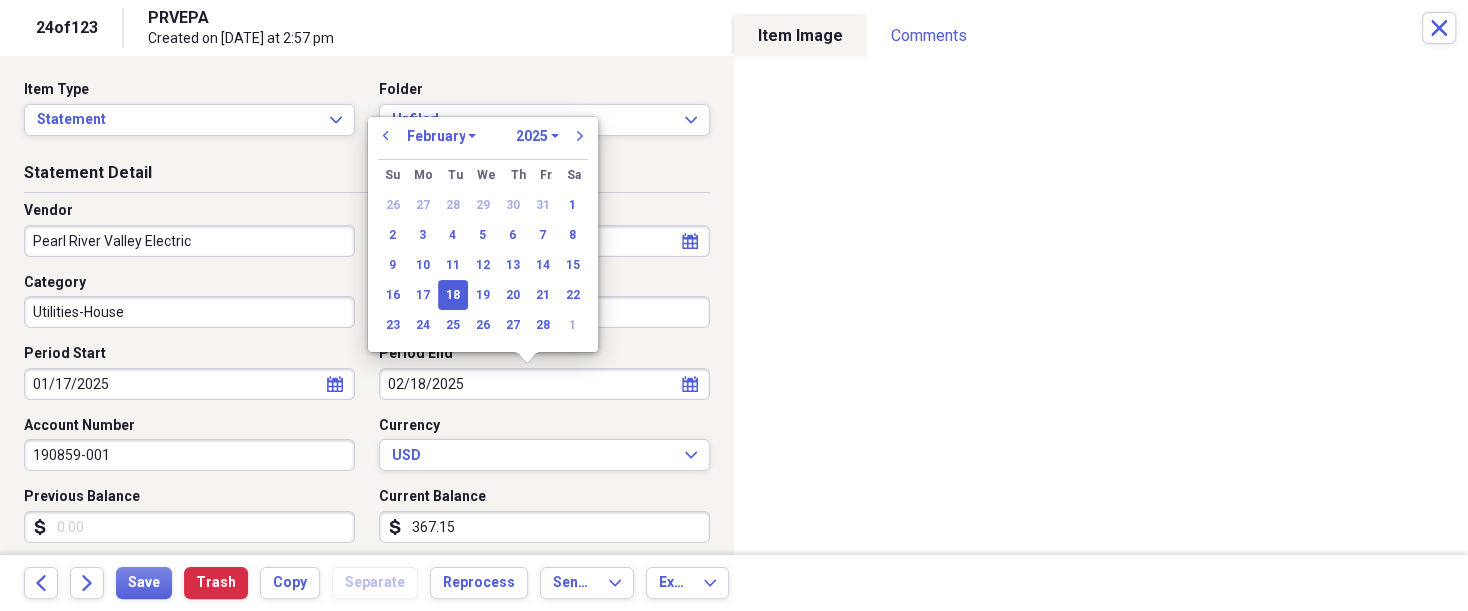 click on "18" at bounding box center [453, 295] 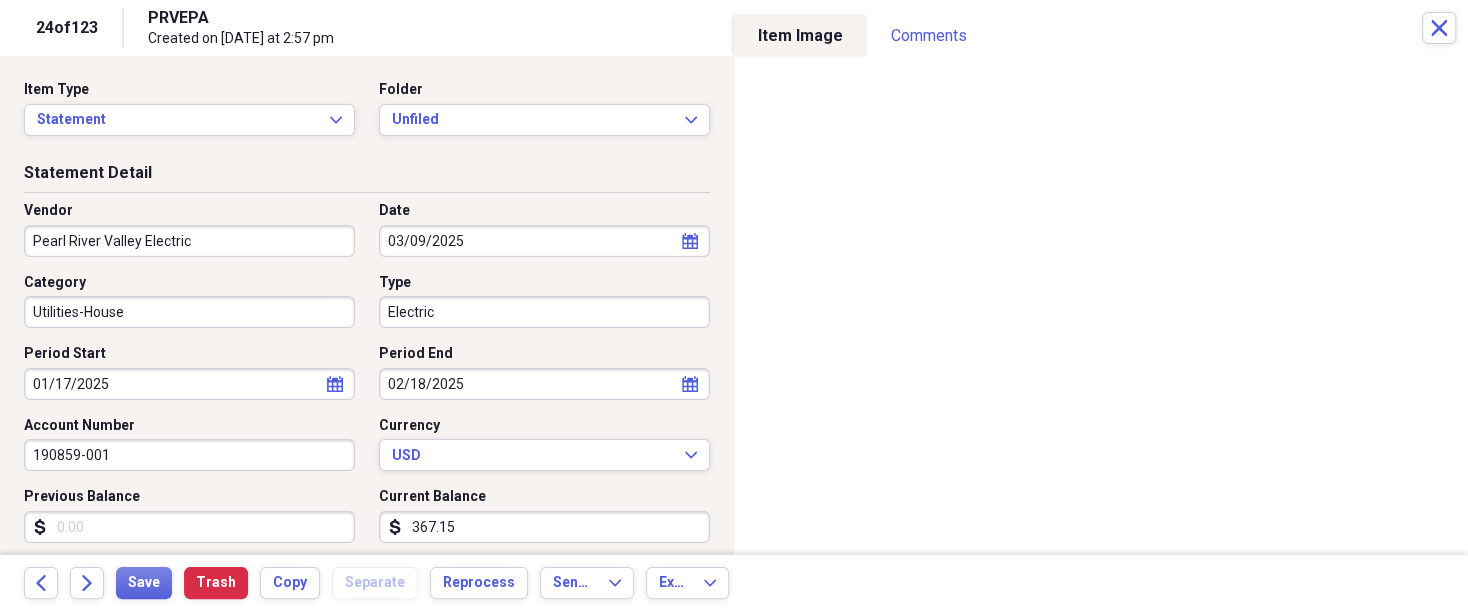 click on "Previous Balance" at bounding box center [189, 527] 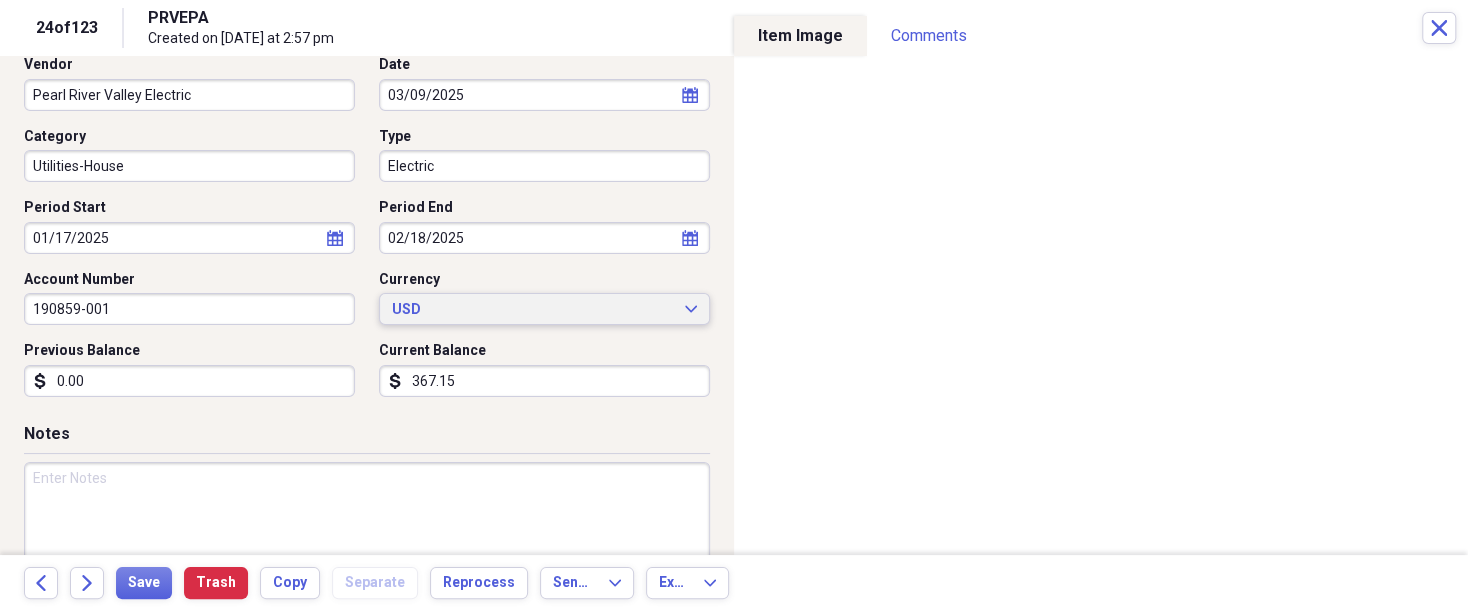 scroll, scrollTop: 150, scrollLeft: 0, axis: vertical 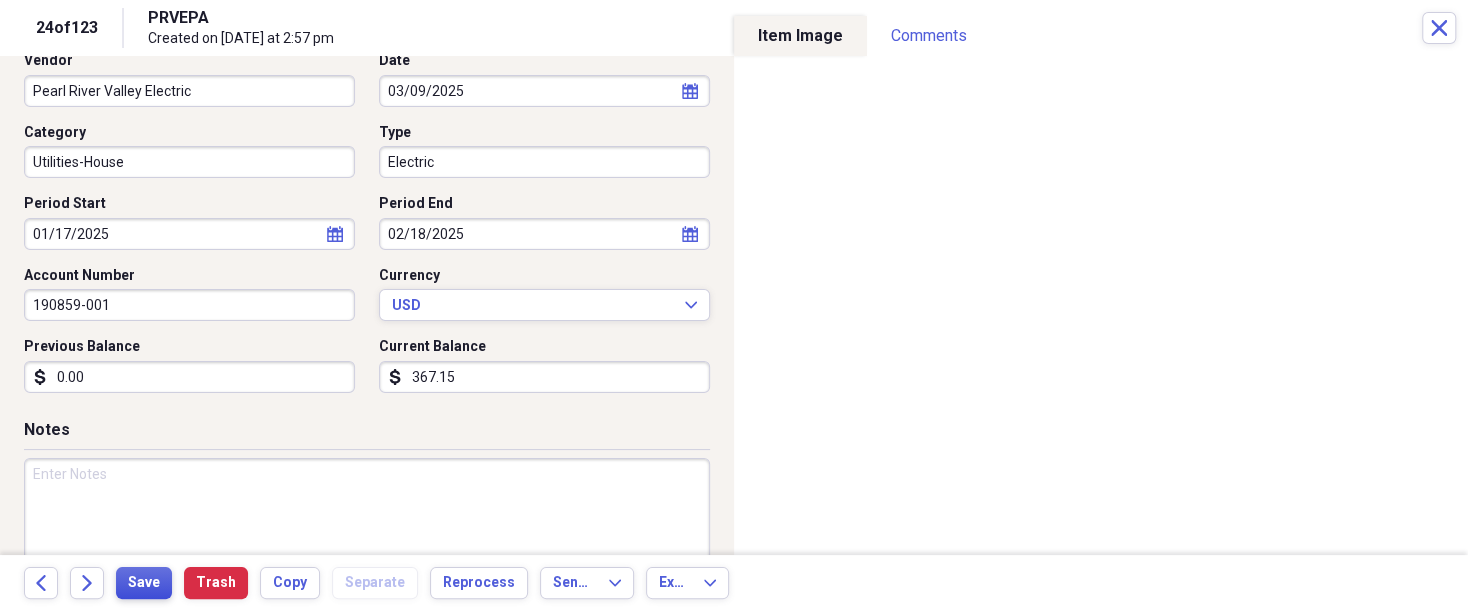 type on "0.00" 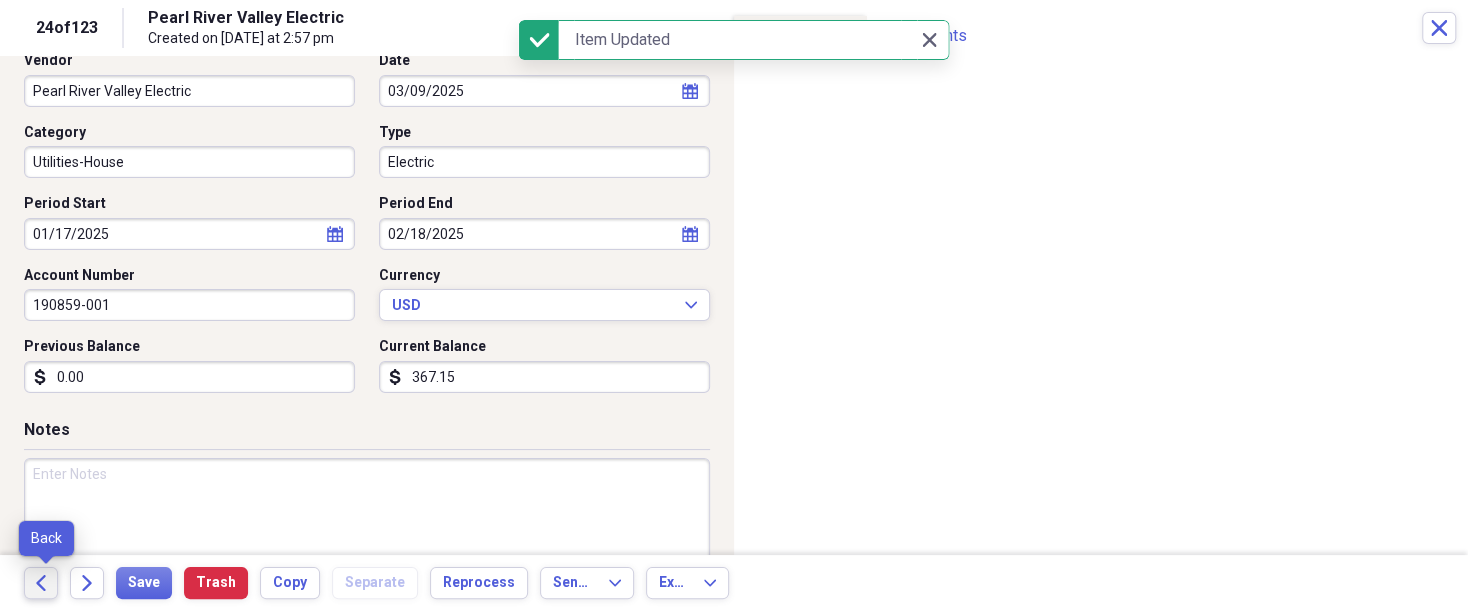 click 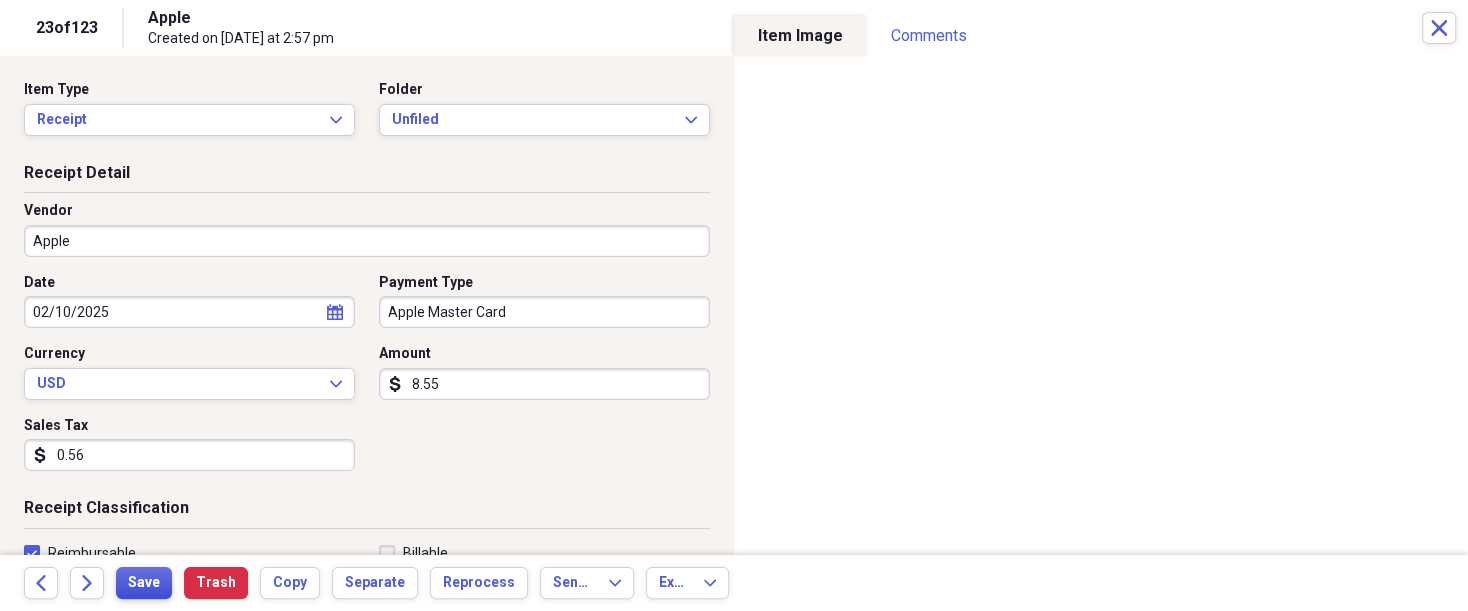 click on "Save" at bounding box center [144, 583] 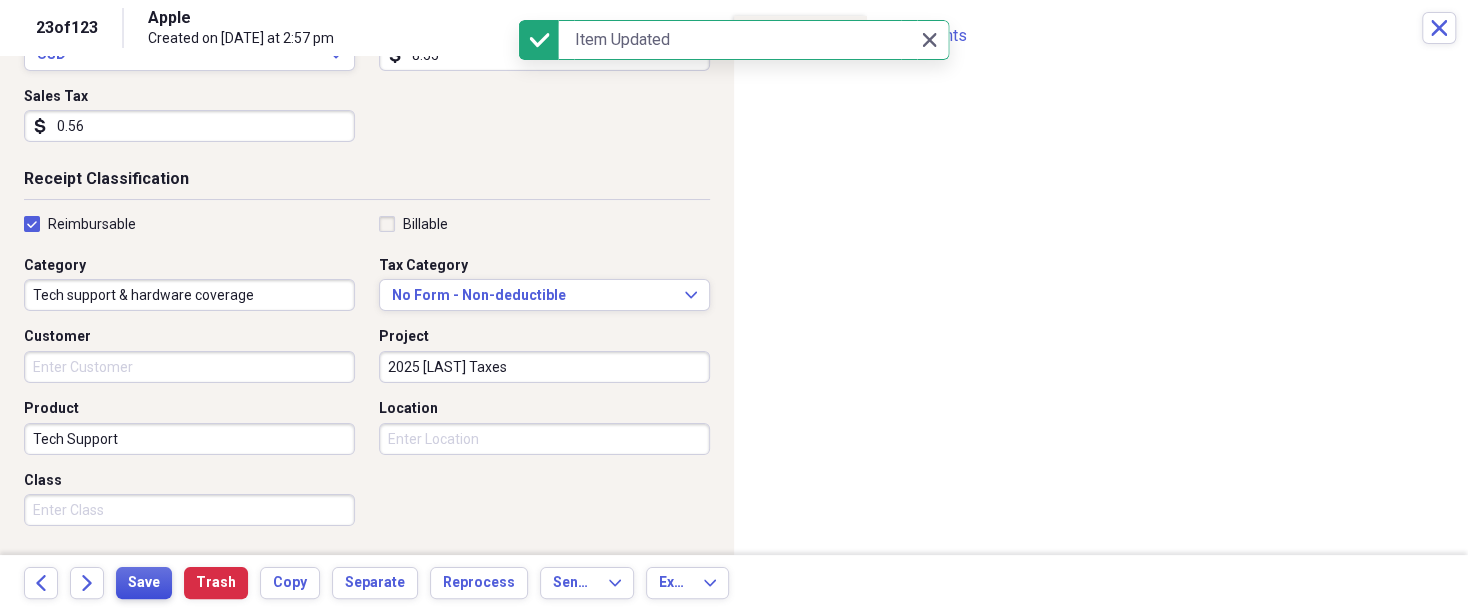 scroll, scrollTop: 350, scrollLeft: 0, axis: vertical 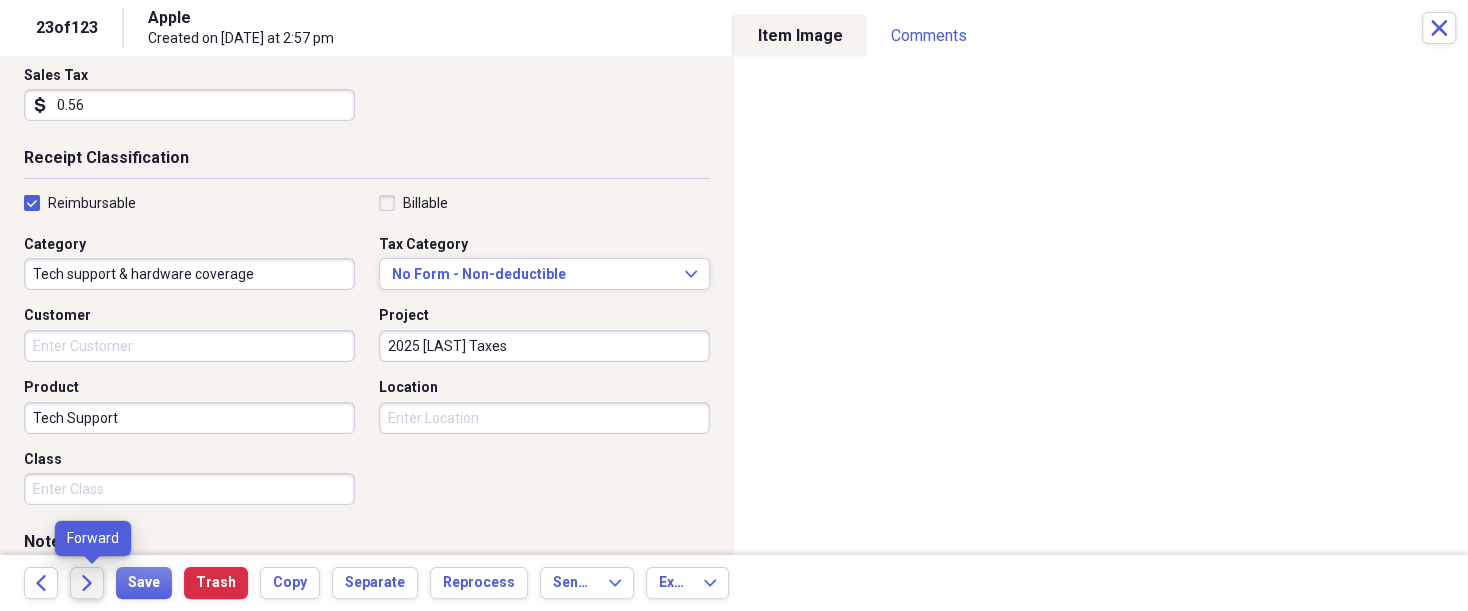 click on "Forward" 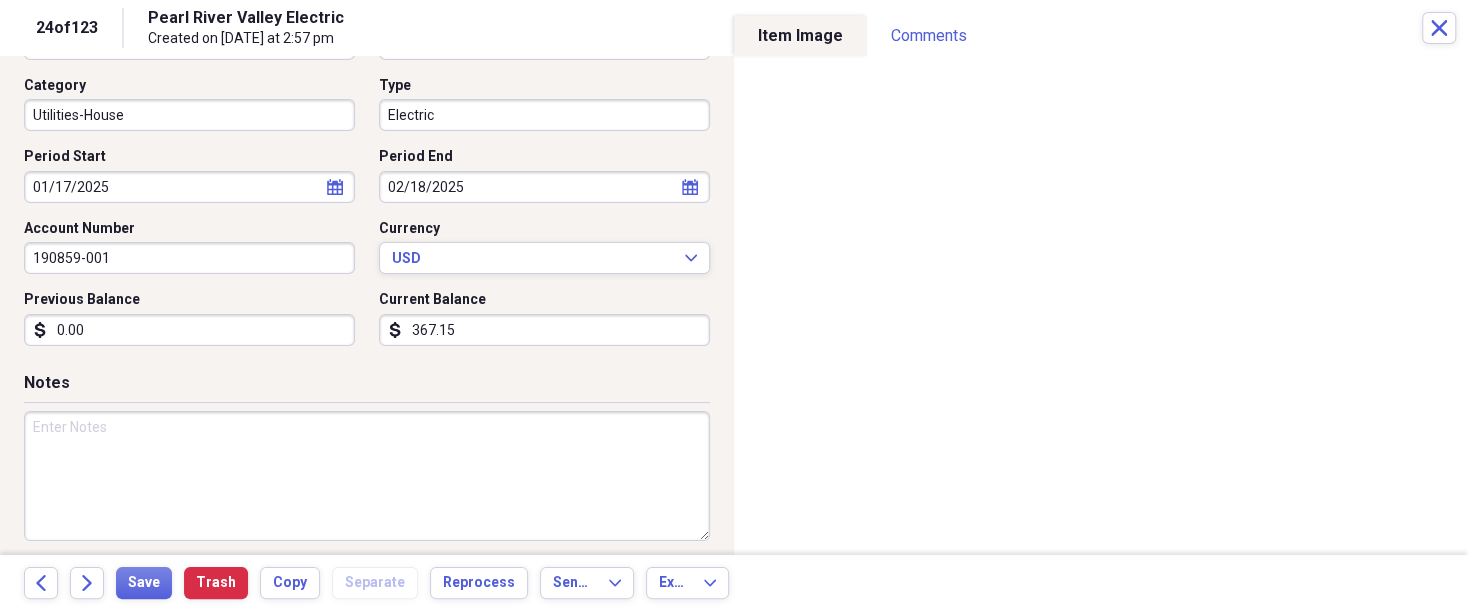 scroll, scrollTop: 208, scrollLeft: 0, axis: vertical 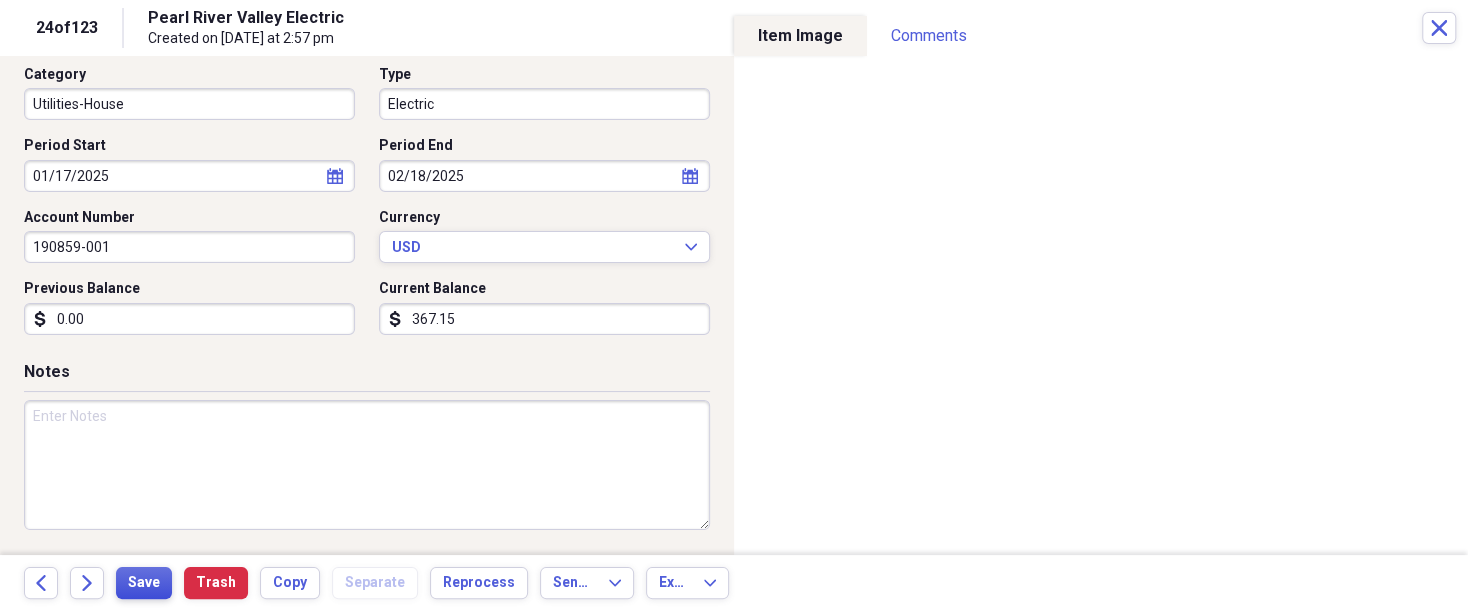 click on "Save" at bounding box center [144, 583] 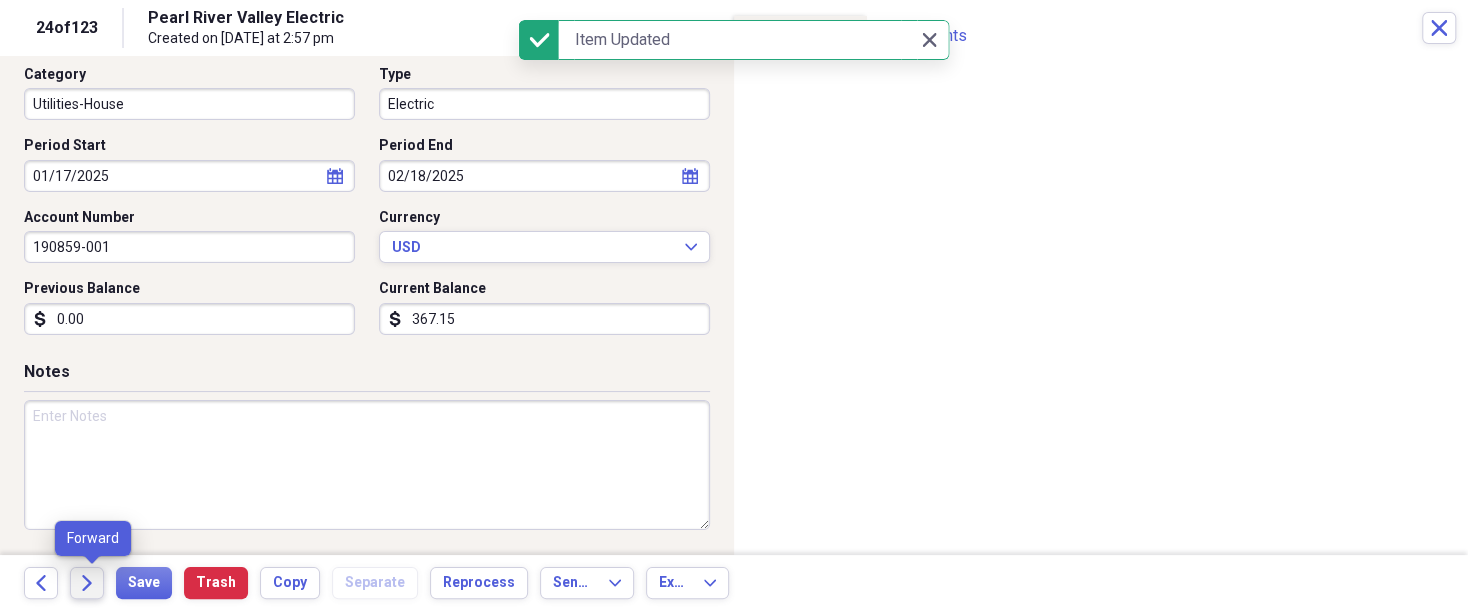 click on "Forward" 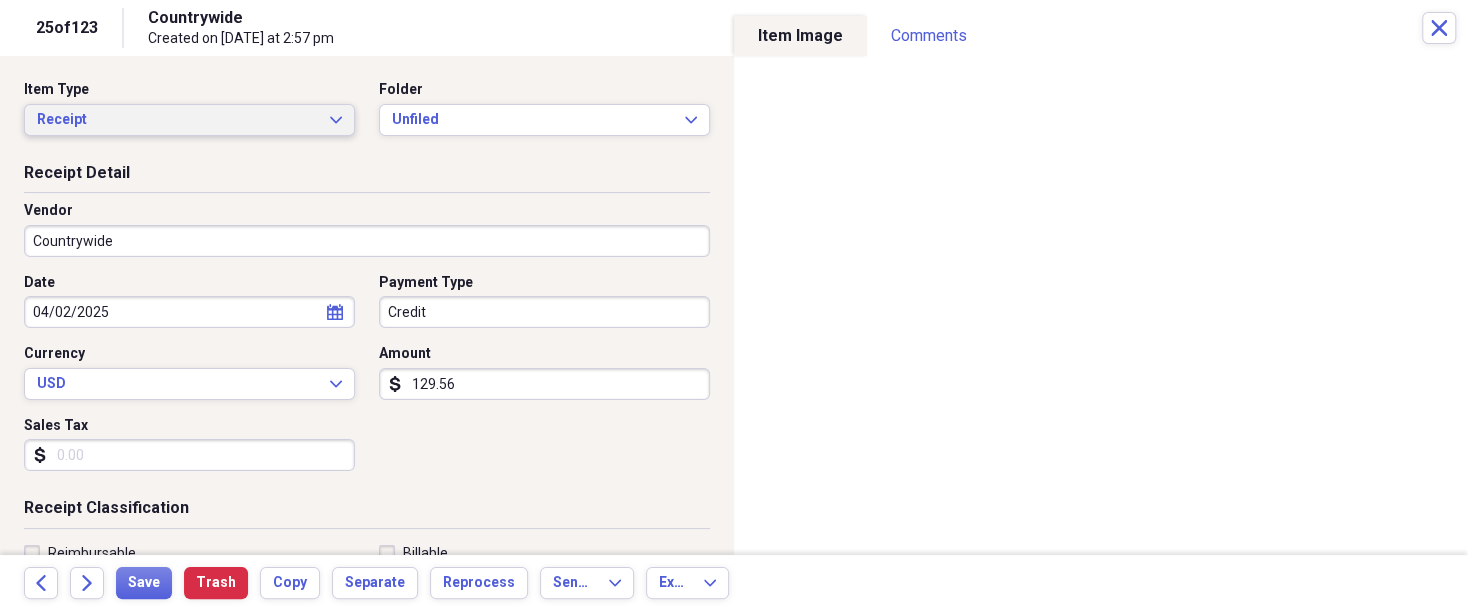 click on "Expand" 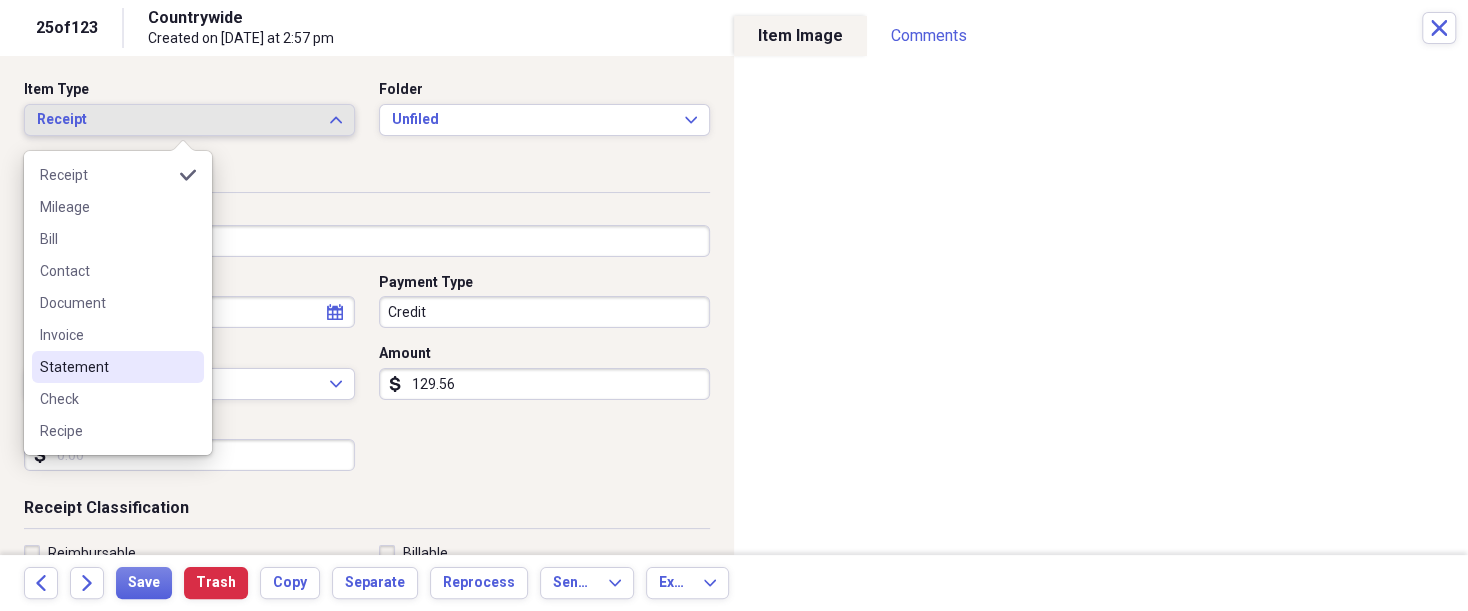 click on "Statement" at bounding box center (106, 367) 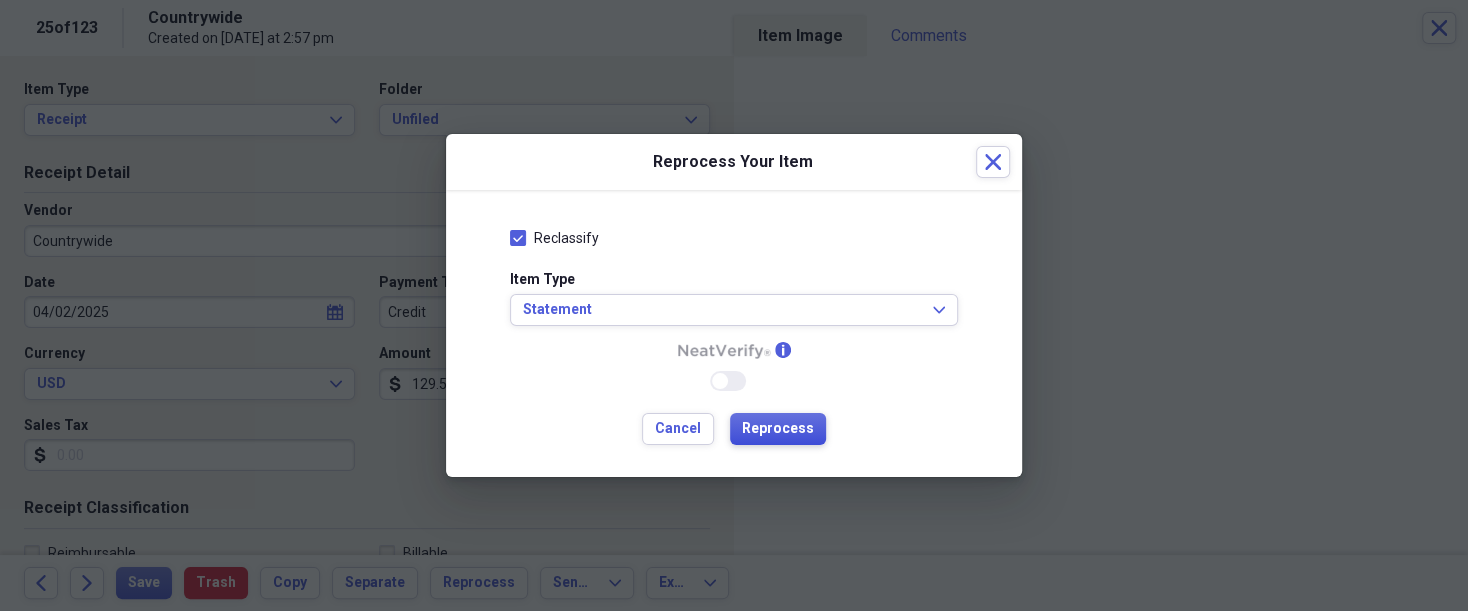 click on "Reprocess" at bounding box center [778, 429] 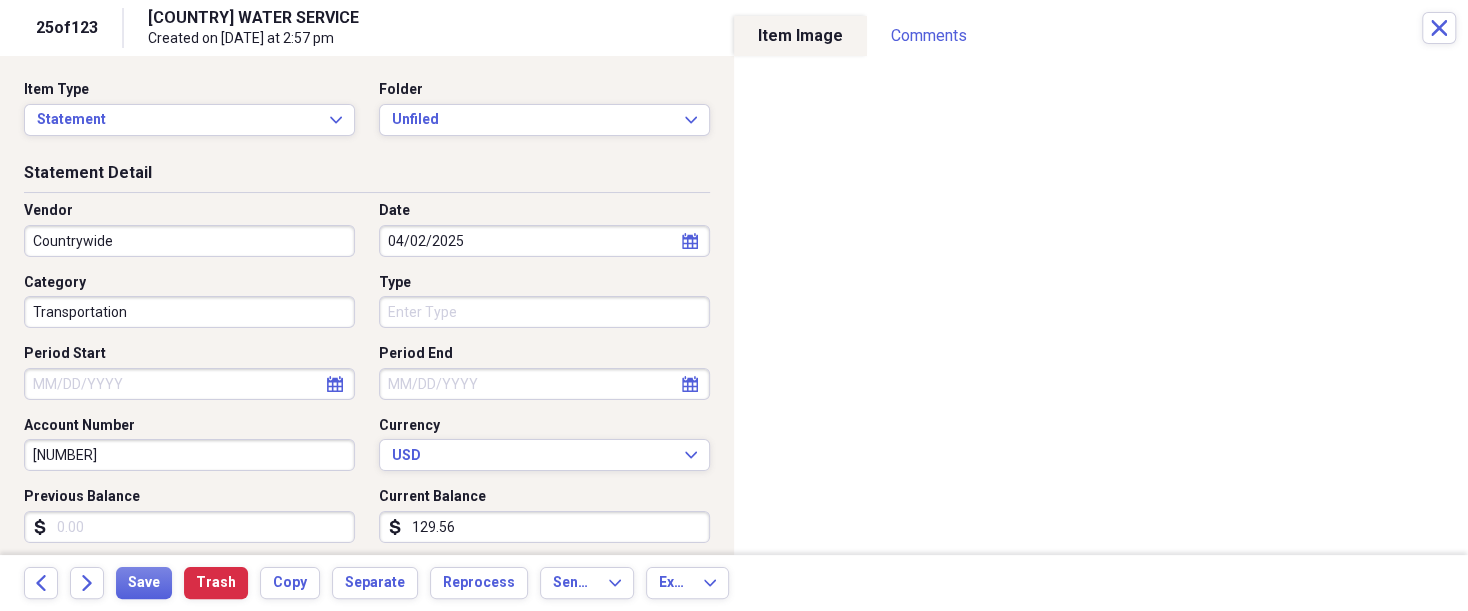 type on "[NUMBER]" 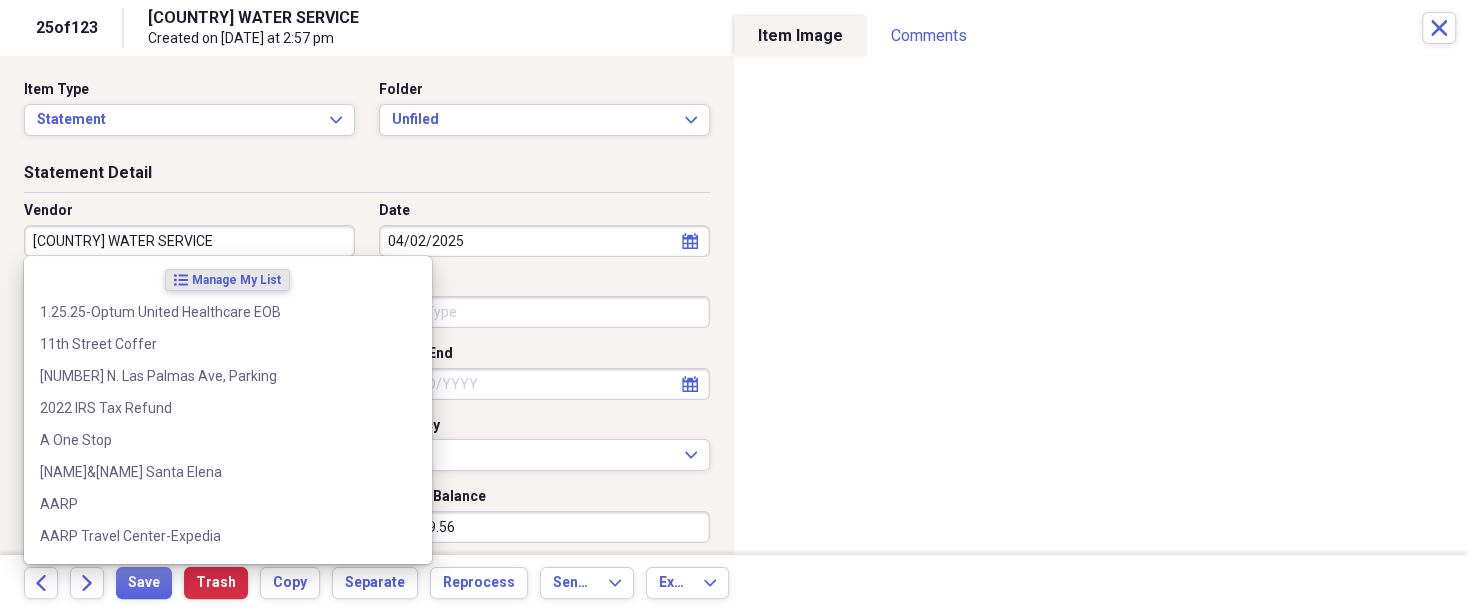 click on "[COUNTRY] WATER SERVICE" at bounding box center (189, 241) 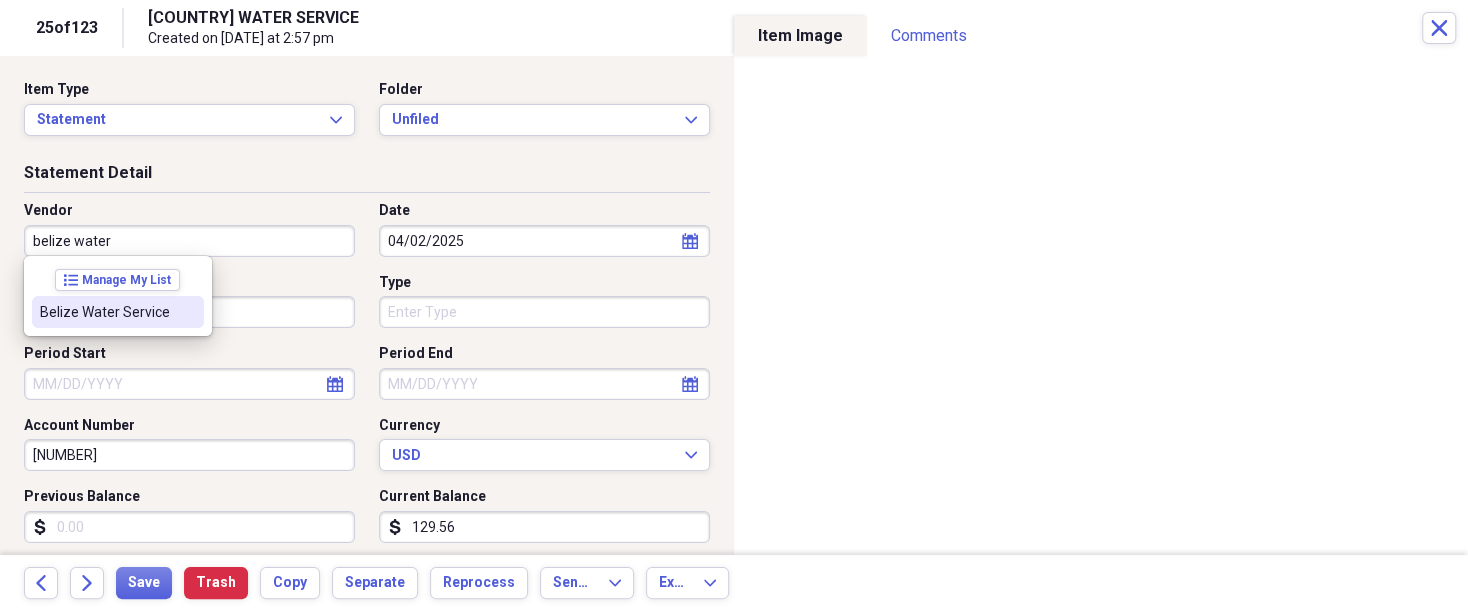 click on "Belize Water Service" at bounding box center (106, 312) 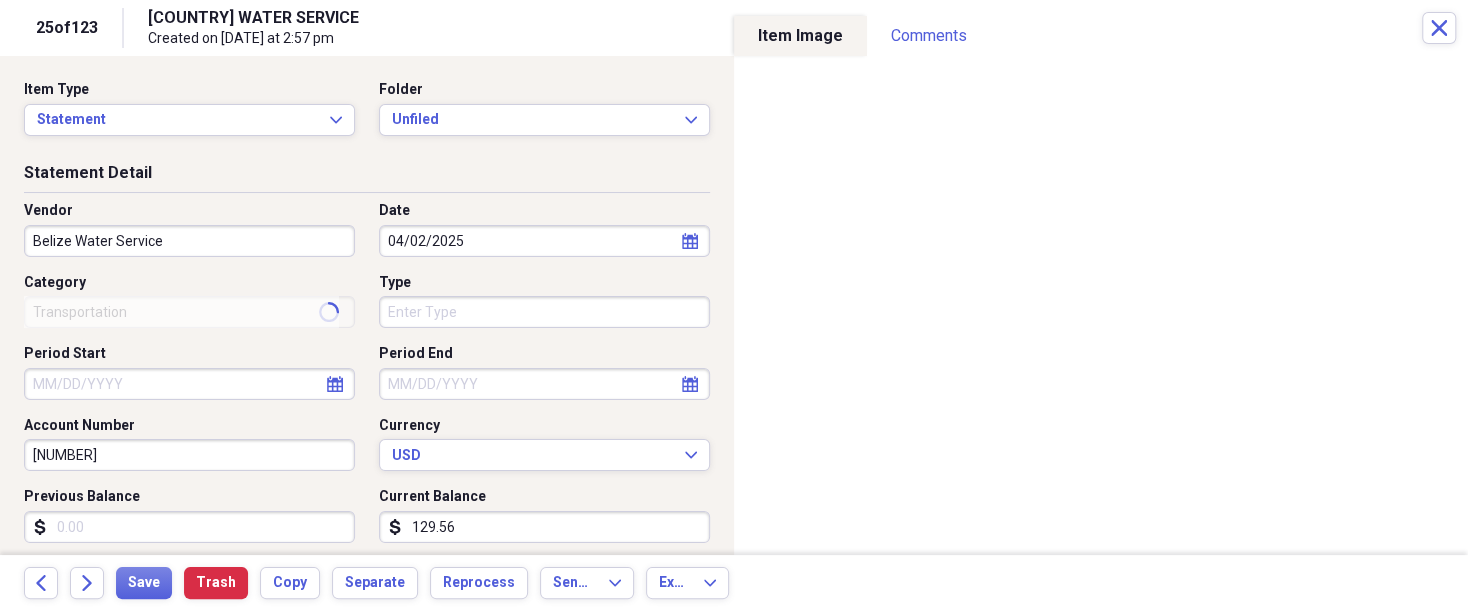 type on "Electric & Water" 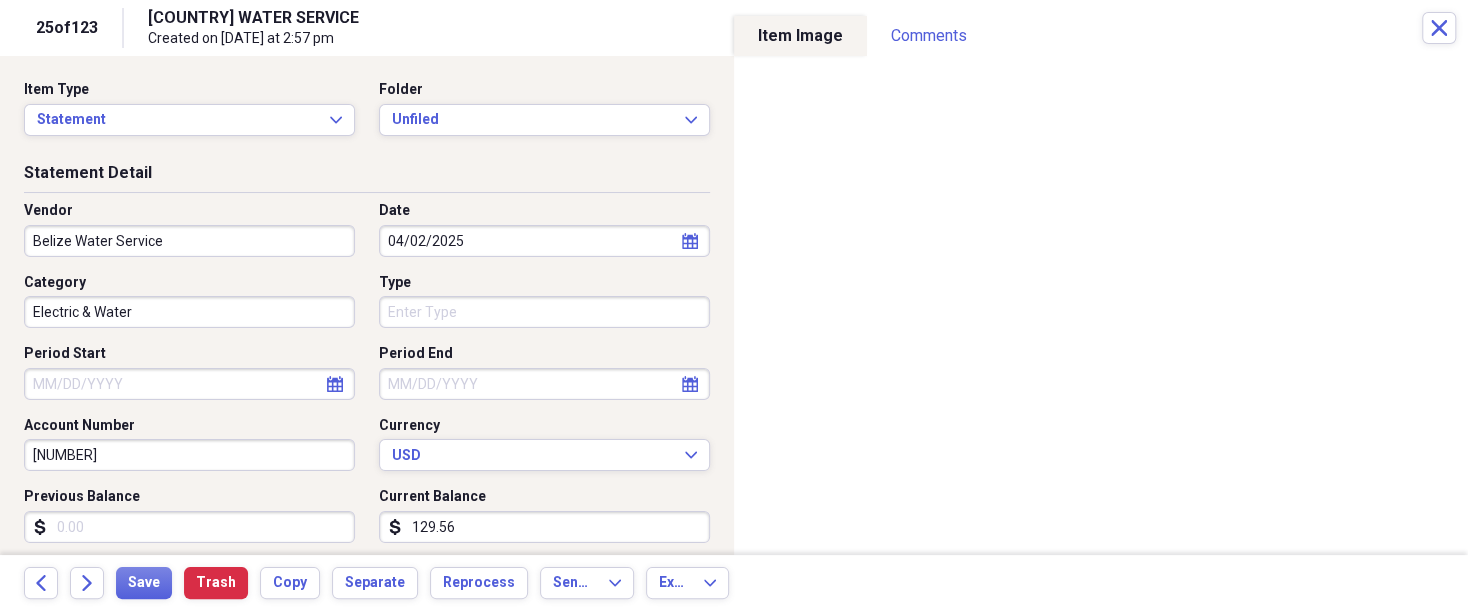click on "Organize My Files 99 Collapse Unfiled Needs Review 99 Unfiled All Files Unfiled Unfiled Unfiled Saved Reports Collapse My Cabinet THERESA's Cabinet Add Folder Expand Folder 2018 Taxes Add Folder Expand Folder 2019 Taxes Add Folder Expand Folder 2020 Taxes Add Folder Expand Folder 2021 Taxes Add Folder Expand Folder 2022 Taxes Add Folder Expand Folder 2023 Taxes Add Folder Expand Folder 2024 Taxes Add Folder Expand Folder 2025 Taxes Add Folder Expand Folder Attorney Case Expenses Add Folder Folder Belize Add Folder Expand Folder Documents Add Folder Expand Folder Files from Cloud Add Folder Folder Insurance Policies Add Folder Folder Sale of LaPlace Property Add Folder Folder Terry's Social Security Information Add Folder Folder Theresa's Social Security Information Add Folder Folder unviewed receipts Add Folder Folder Wellcare Prescription Drug Application Add Folder Collapse Trash Trash Folder 11/25/19-12/24/20 Statement Folder 12/17/19-1/16/20 Statement Folder 12/25/19-1/24/20 Statement Folder Folder Folder" at bounding box center [734, 305] 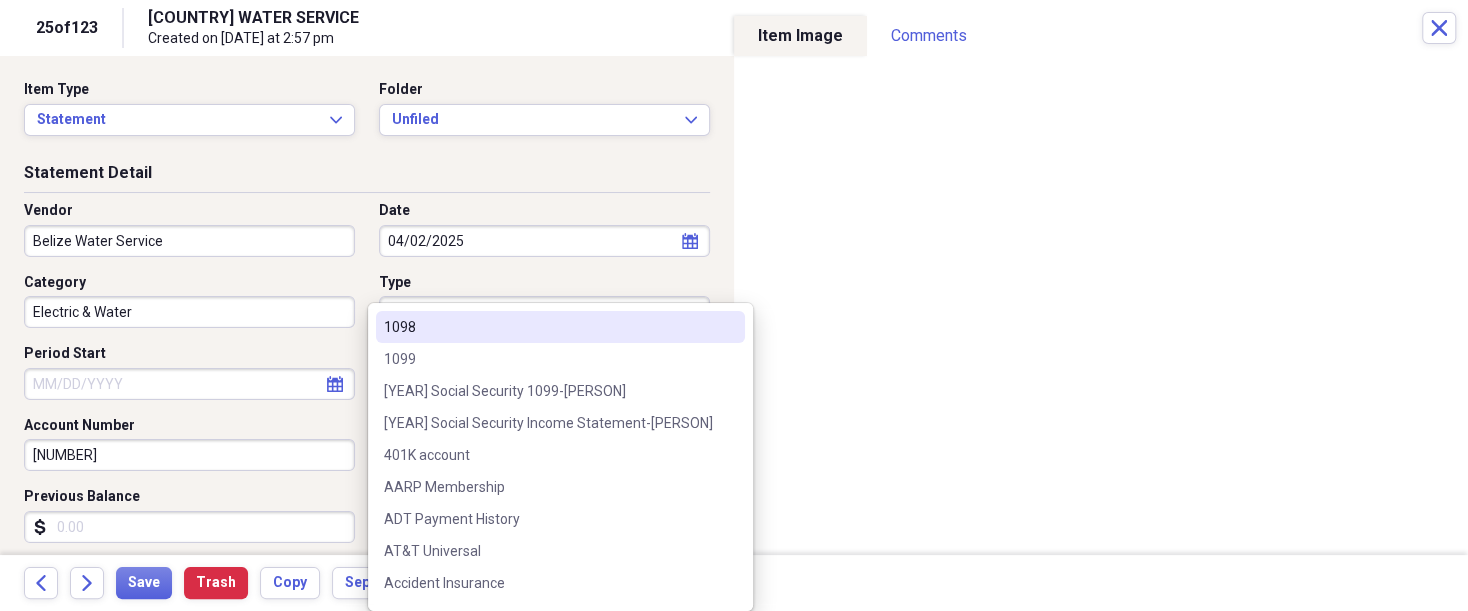 type on "e" 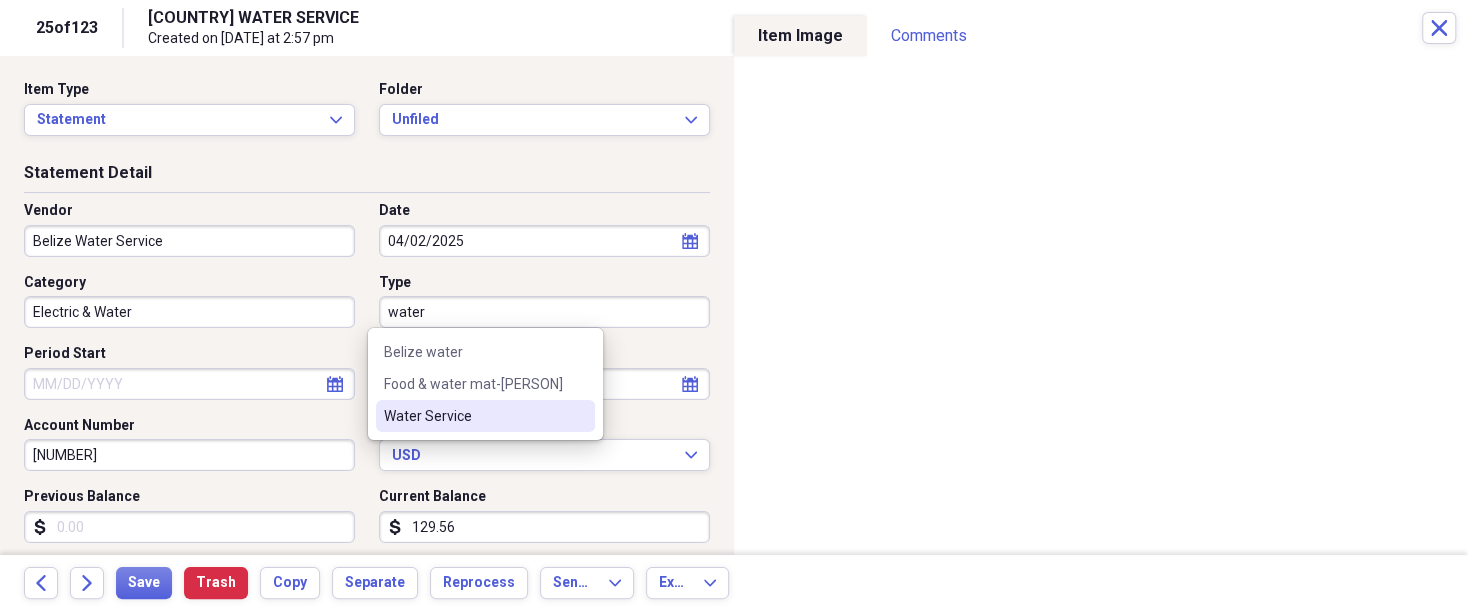 click on "Water Service" at bounding box center [473, 416] 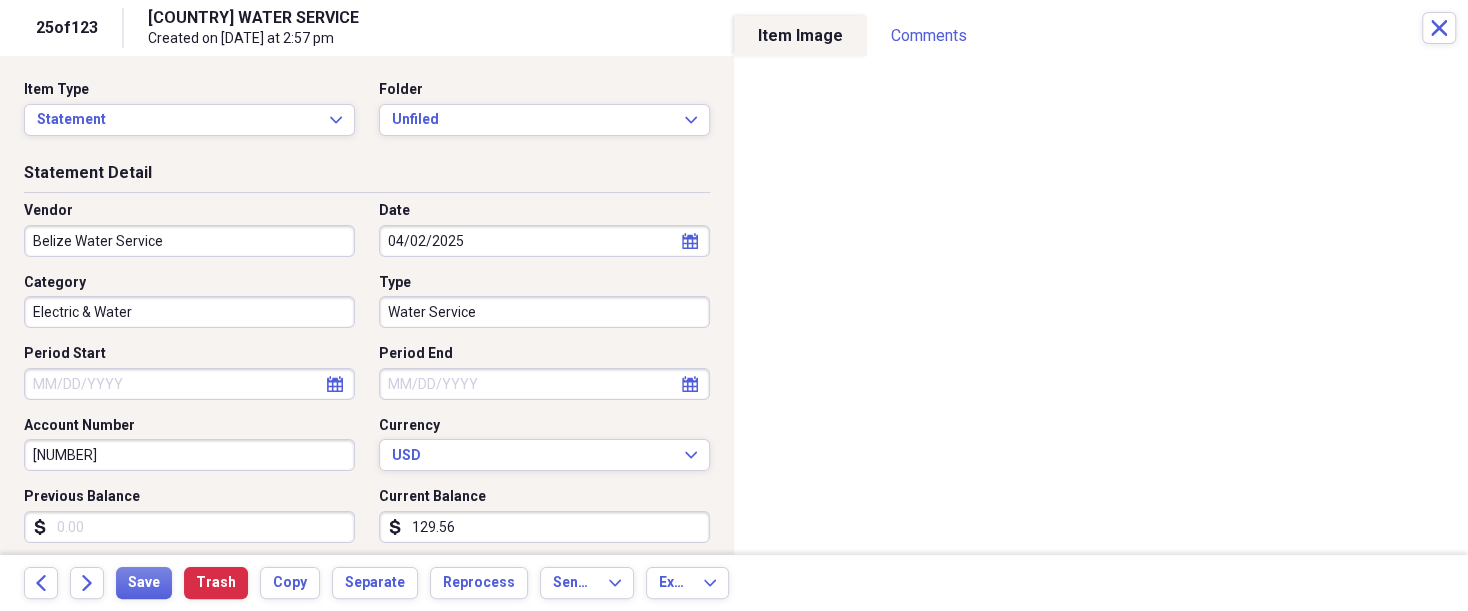 select on "7" 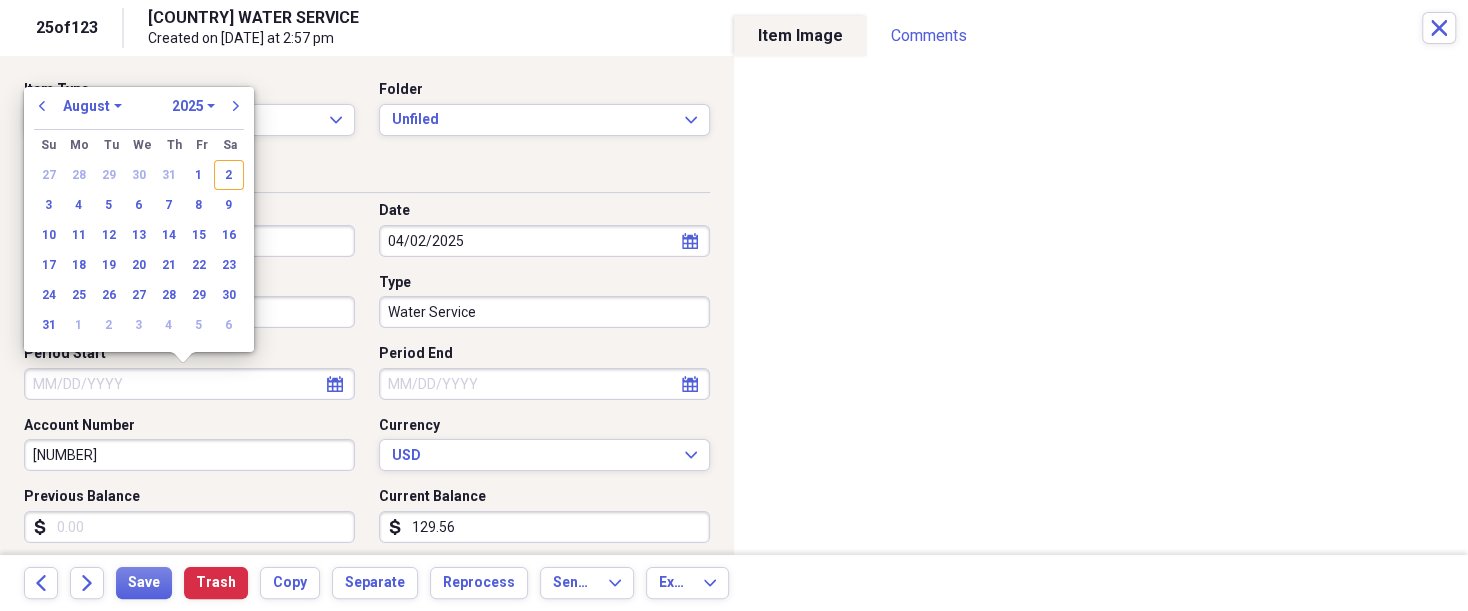 click on "Period Start" at bounding box center (189, 384) 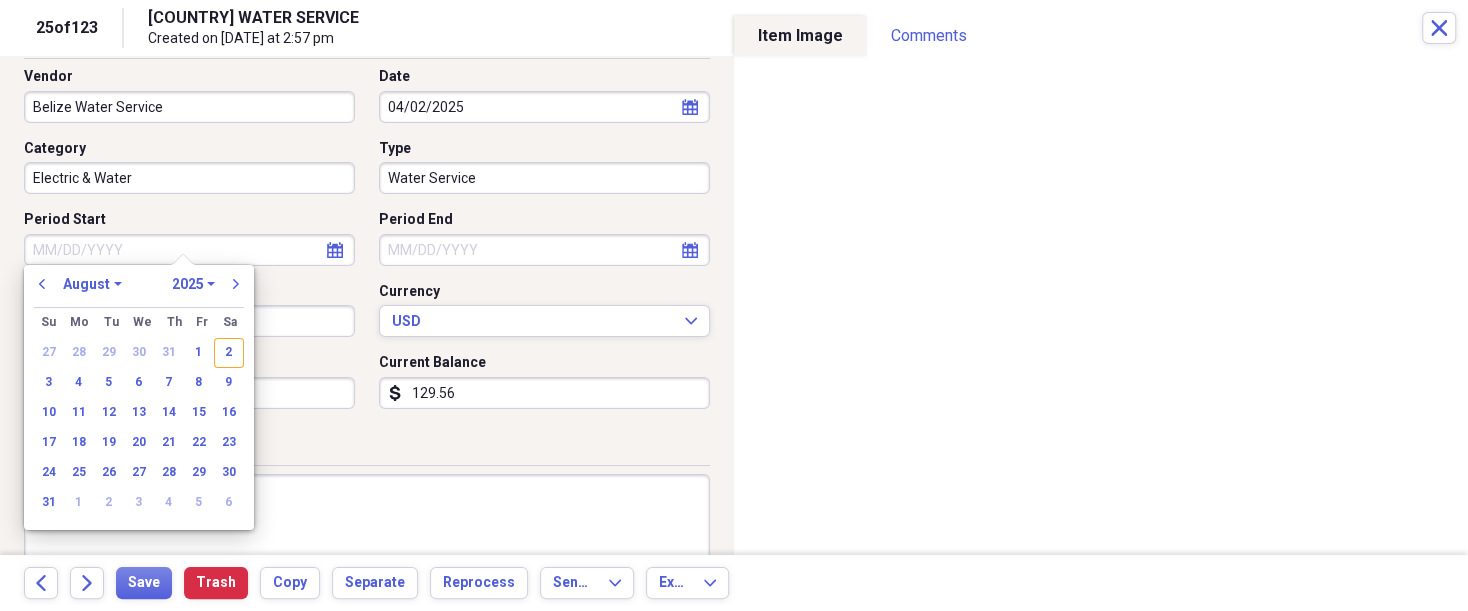 scroll, scrollTop: 150, scrollLeft: 0, axis: vertical 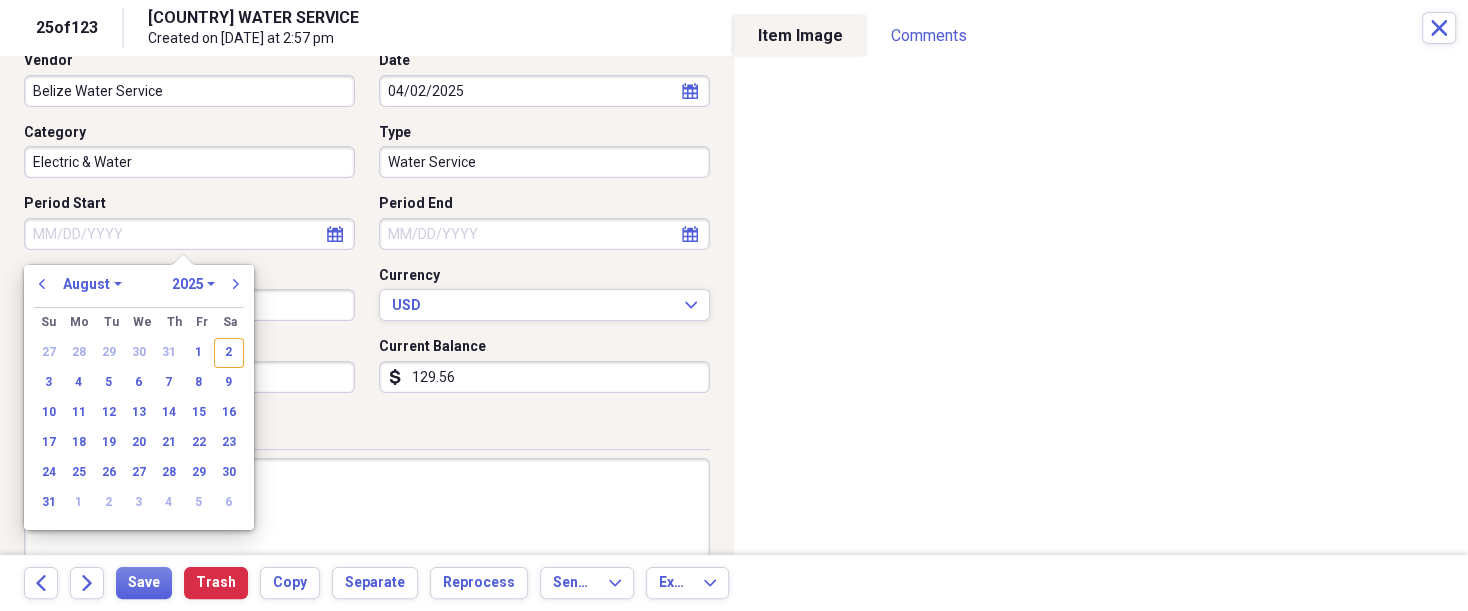 click on "Previous Balance" at bounding box center (189, 377) 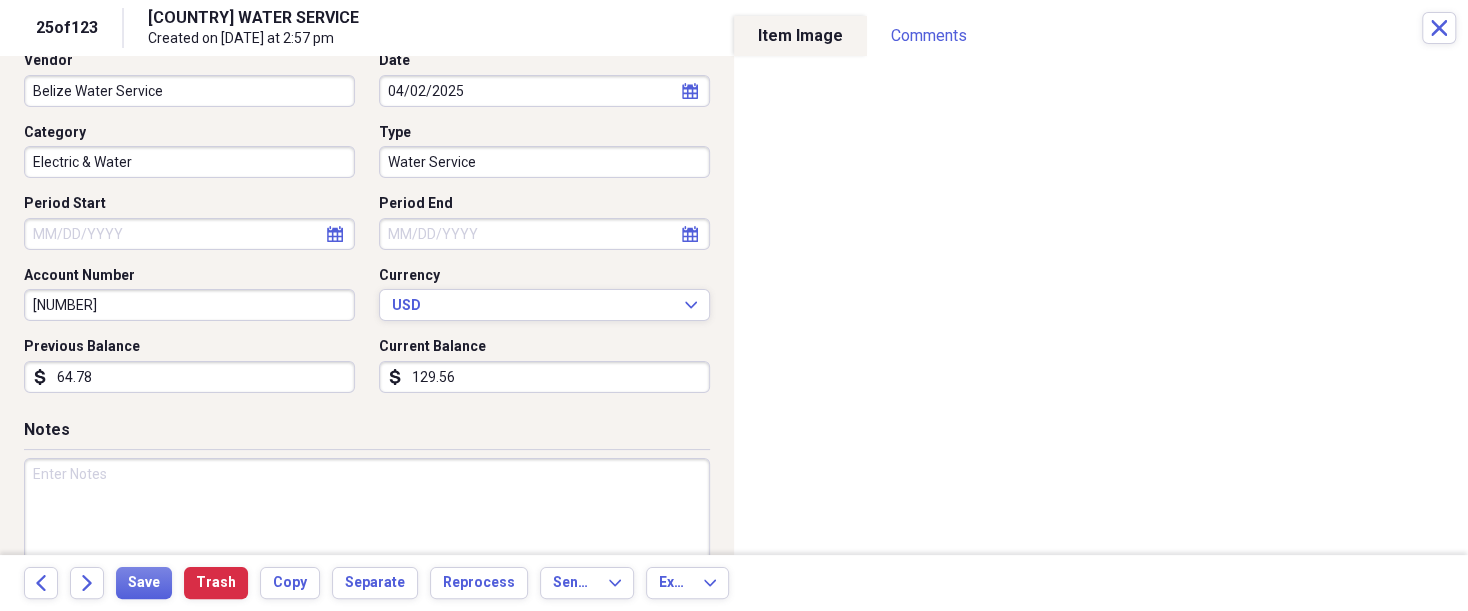 type on "64.78" 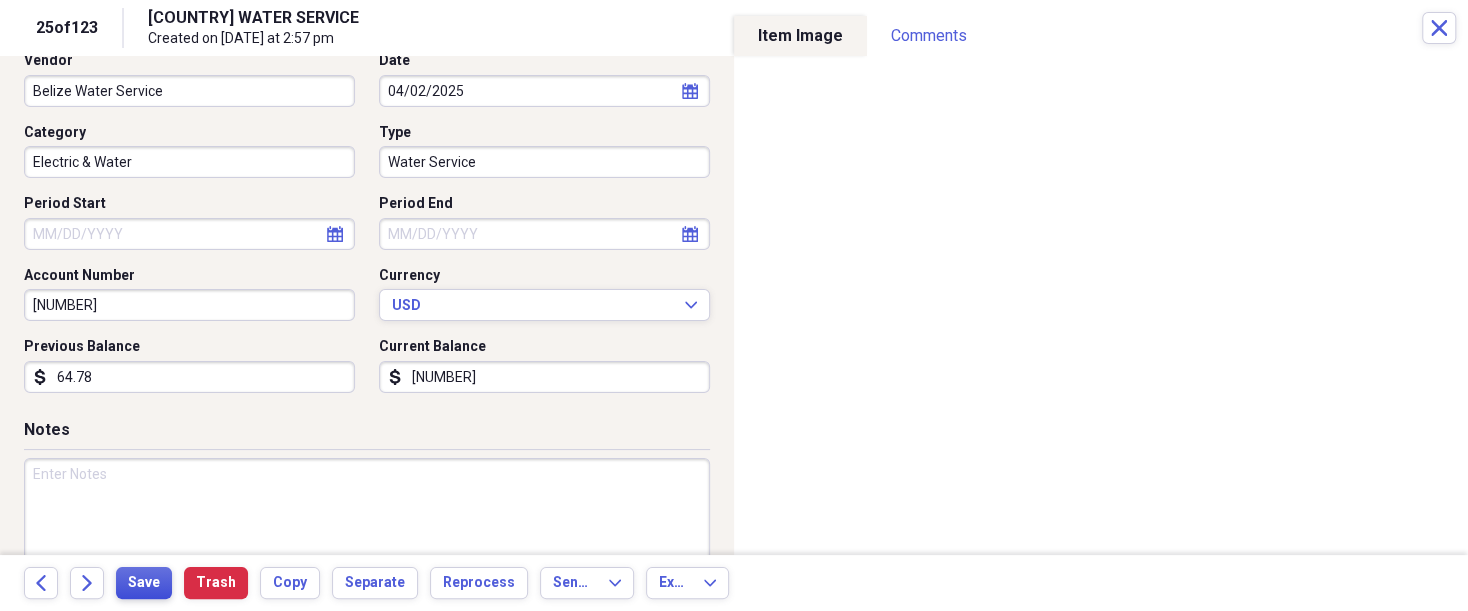 type on "[NUMBER]" 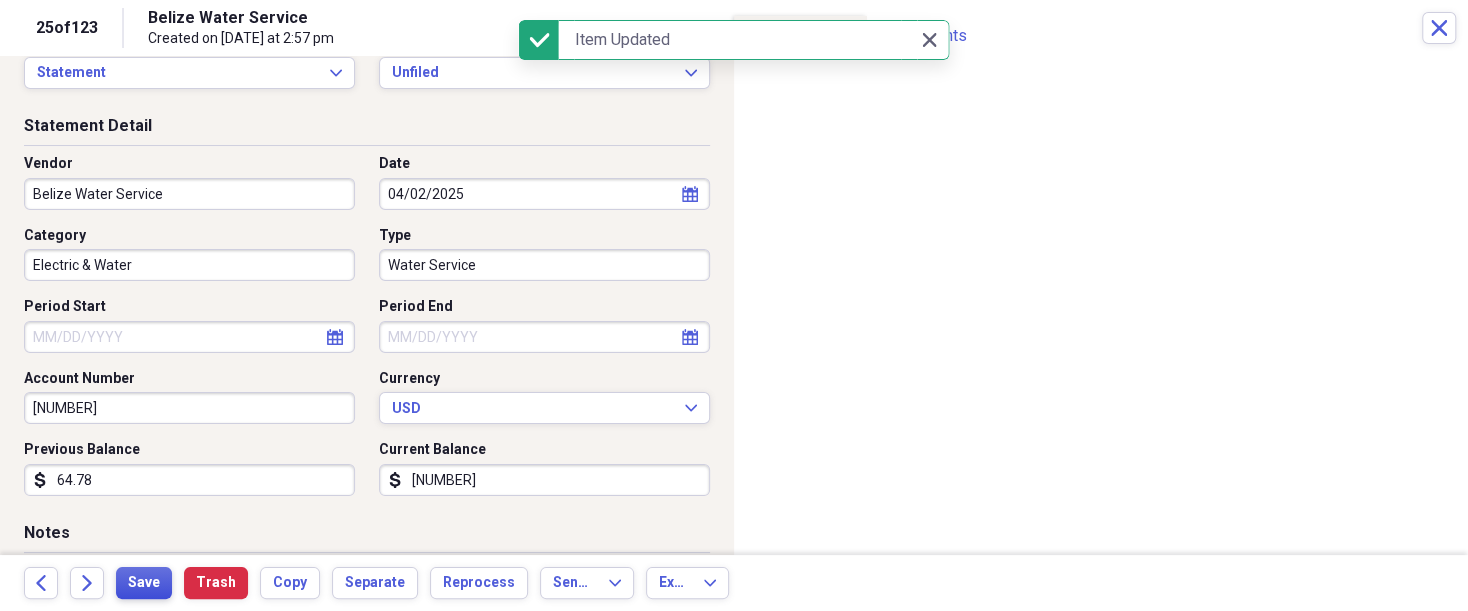 scroll, scrollTop: 0, scrollLeft: 0, axis: both 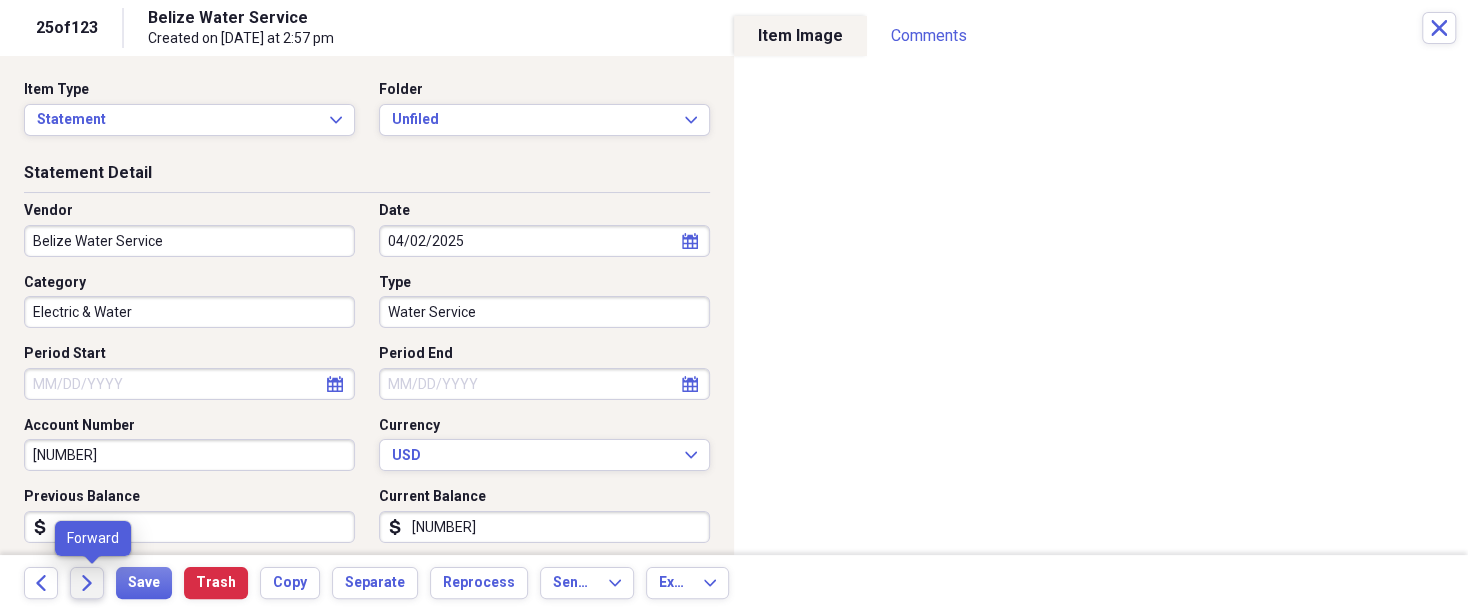 click on "Forward" at bounding box center [87, 583] 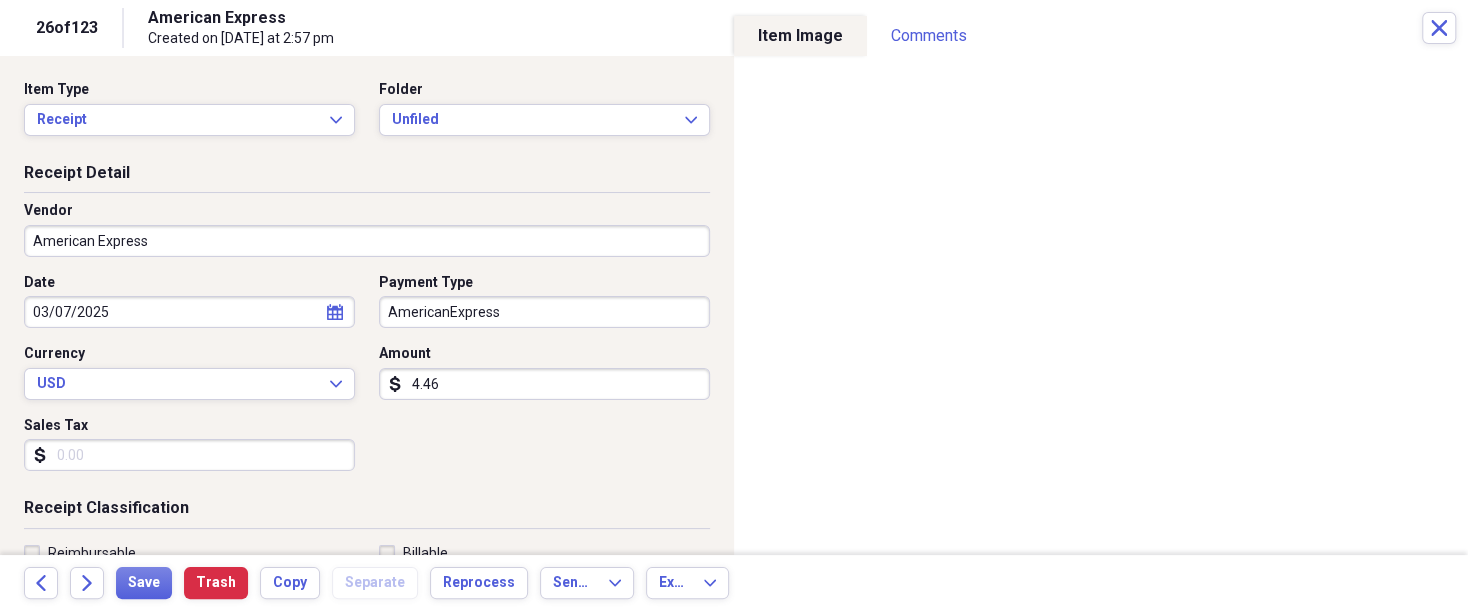 click on "American Express" at bounding box center [367, 241] 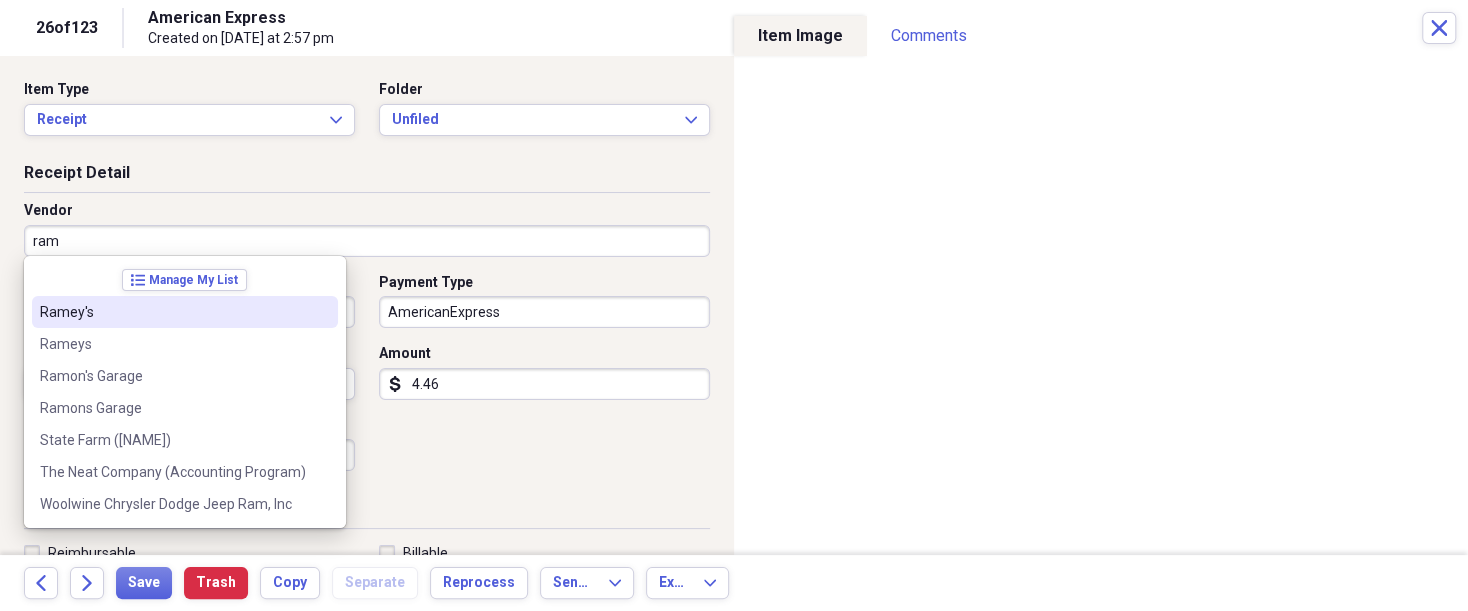 click on "Ramey's" at bounding box center [173, 312] 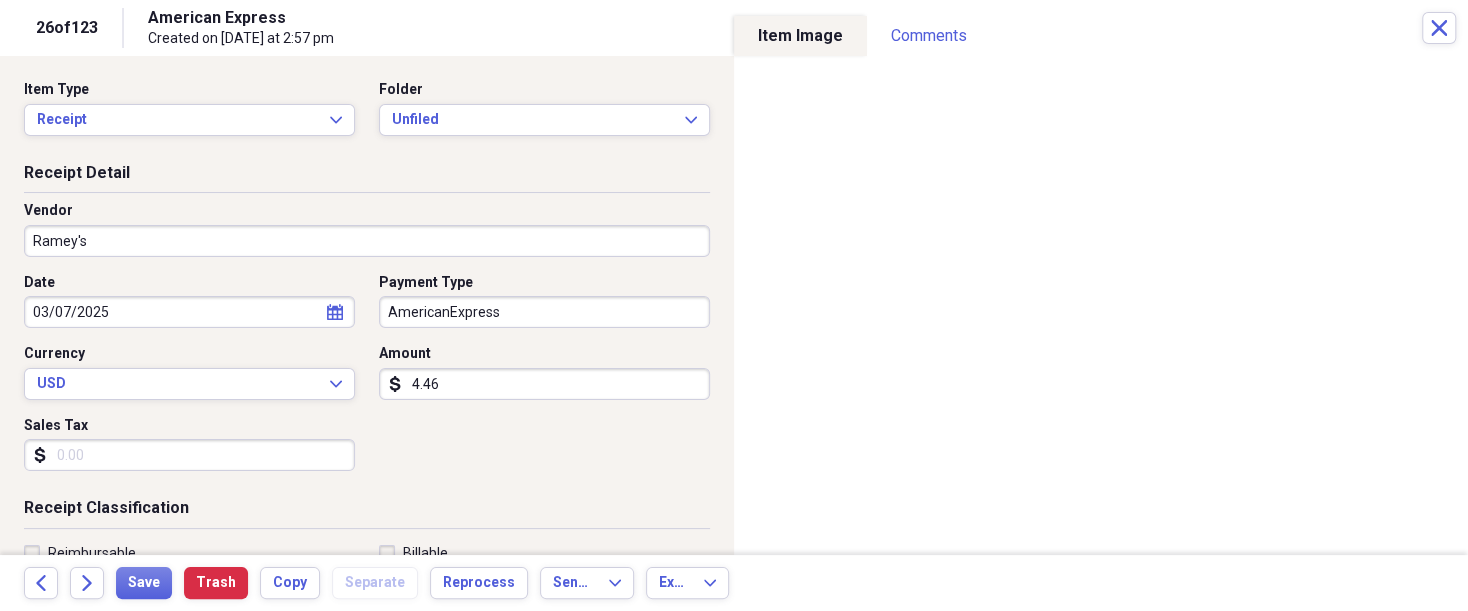 type on "Grocery Store" 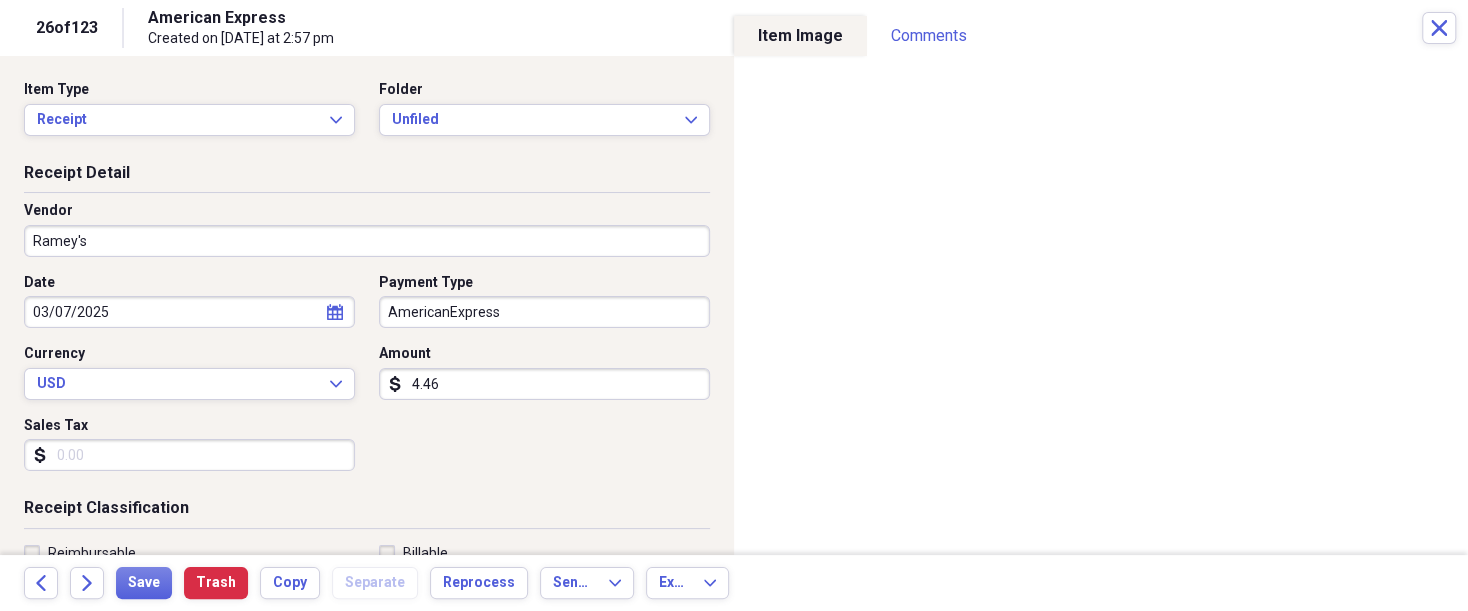 click on "Organize My Files 97 Collapse Unfiled Needs Review 97 Unfiled All Files Unfiled Unfiled Unfiled Saved Reports Collapse My Cabinet [NAME]'s Cabinet Add Folder Expand Folder 2018 Taxes Add Folder Expand Folder 2019 Taxes Add Folder Expand Folder 2020 Taxes Add Folder Expand Folder 2021 Taxes Add Folder Expand Folder 2022 Taxes Add Folder Expand Folder 2023 Taxes Add Folder Expand Folder 2024 Taxes Add Folder Expand Folder 2025 Taxes Add Folder Expand Folder Attorney Case Expenses Add Folder Folder Belize Add Folder Expand Folder Documents Add Folder Expand Folder Files from Cloud Add Folder Folder Insurance Policies Add Folder Folder Sale of LaPlace Property Add Folder Folder [NAME]'s Social Security Information Add Folder Folder [NAME]'s Social Security Information Add Folder Folder unviewed receipts Add Folder Folder Wellcare Prescription Drug Application Add Folder Collapse Trash Trash Folder 11/25/19-12/24/20 Statement Folder 12/17/19-1/16/20 Statement Folder 12/25/19-1/24/20 Statement Folder Folder Folder" at bounding box center (734, 305) 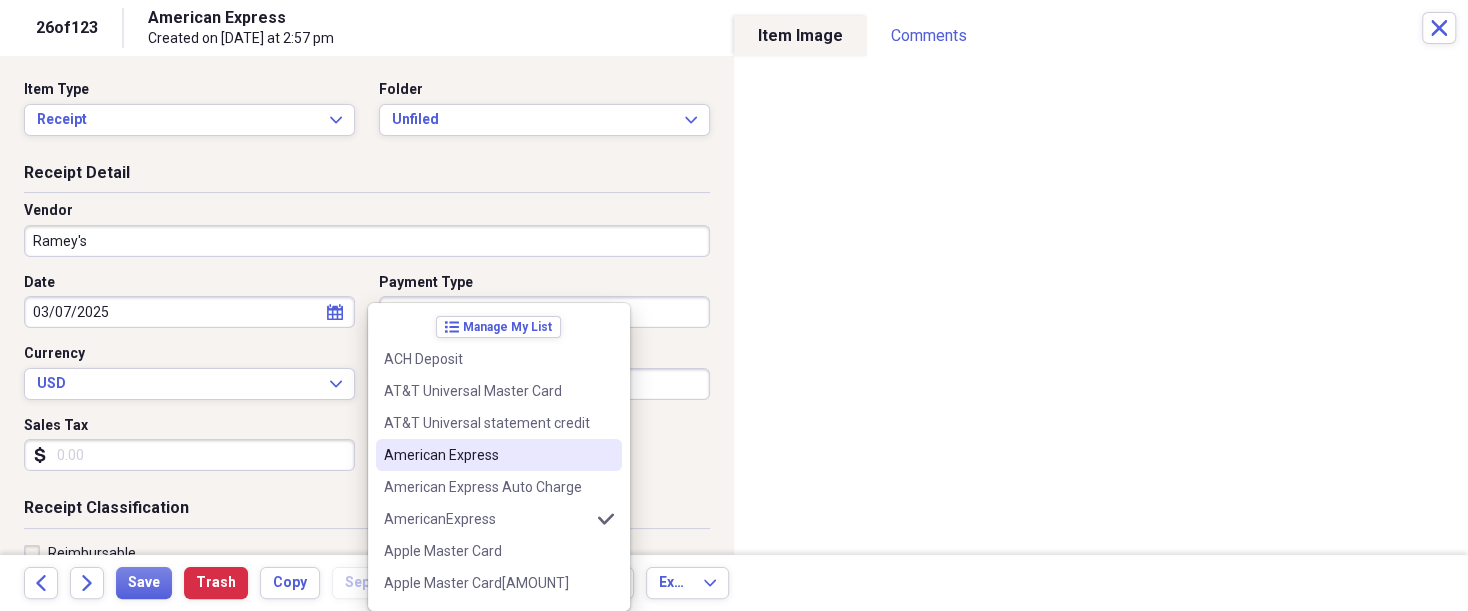 click on "American Express" at bounding box center [487, 455] 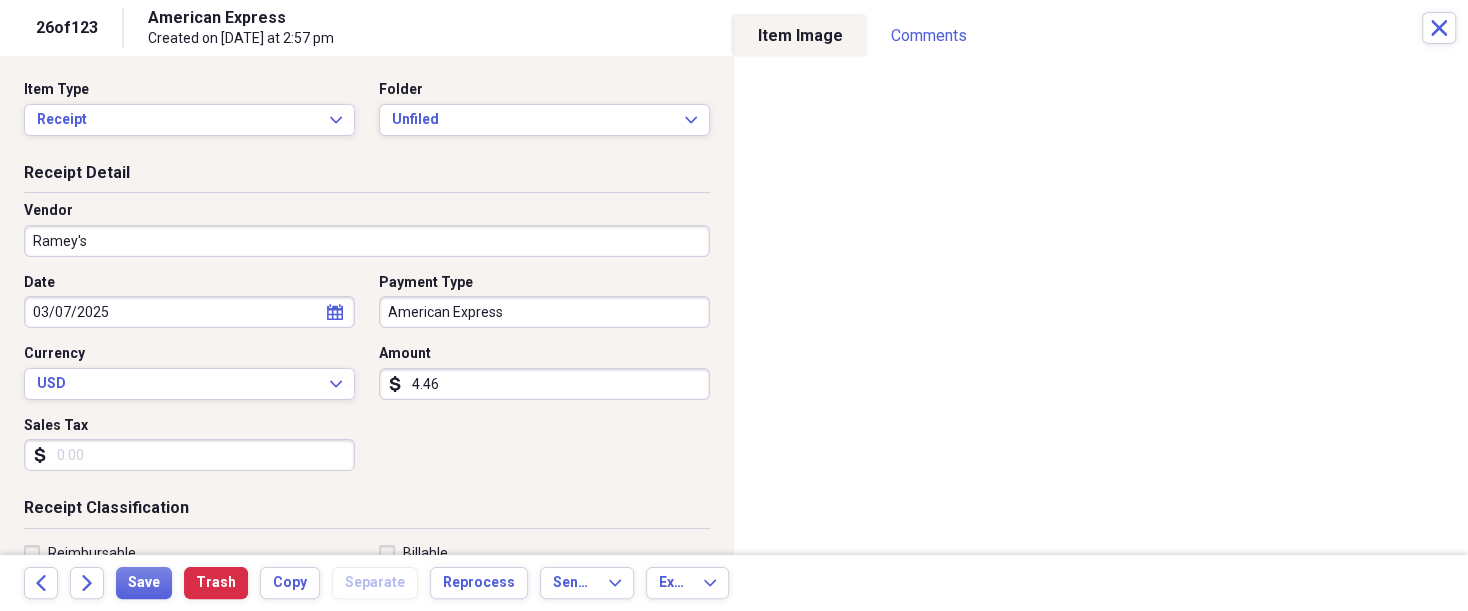 click on "4.46" at bounding box center (544, 384) 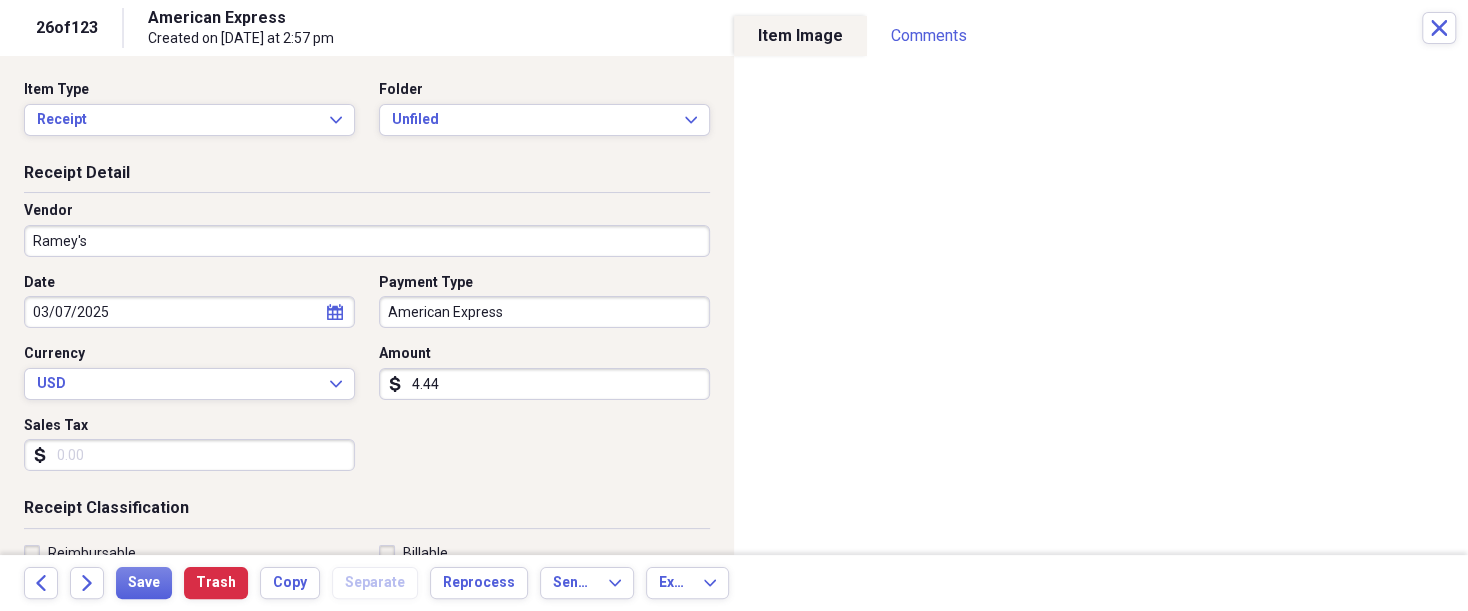 type on "4.44" 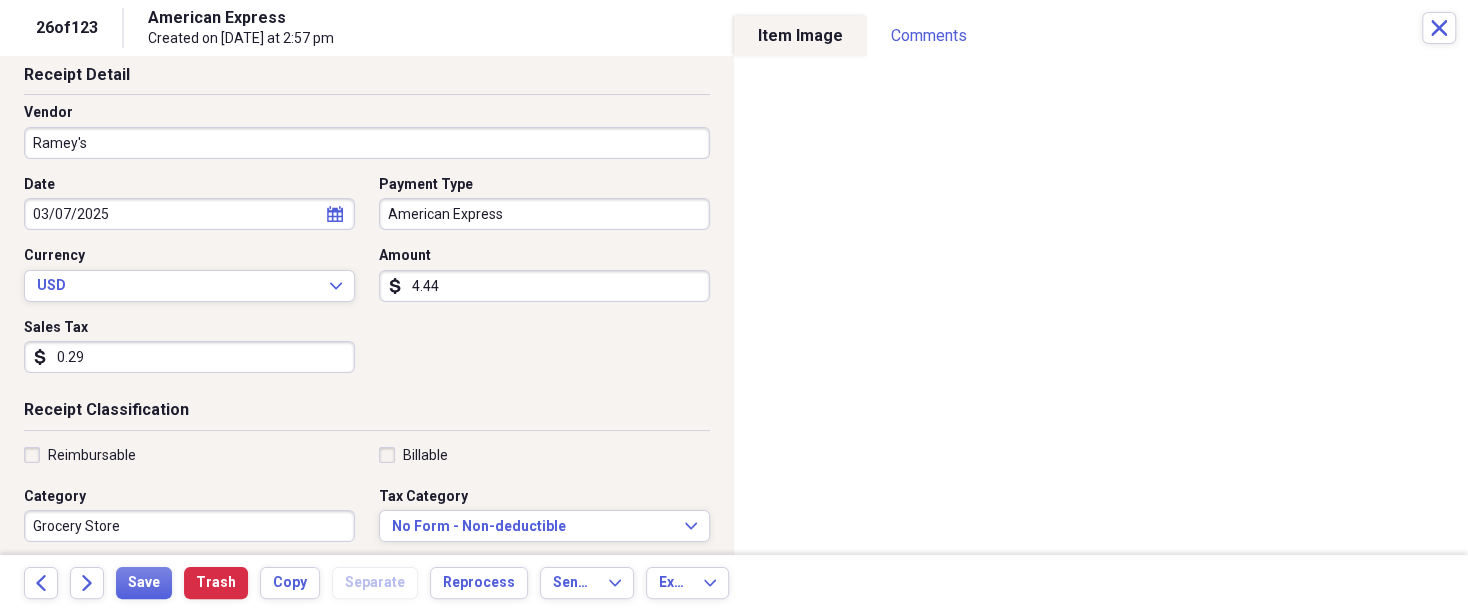 scroll, scrollTop: 100, scrollLeft: 0, axis: vertical 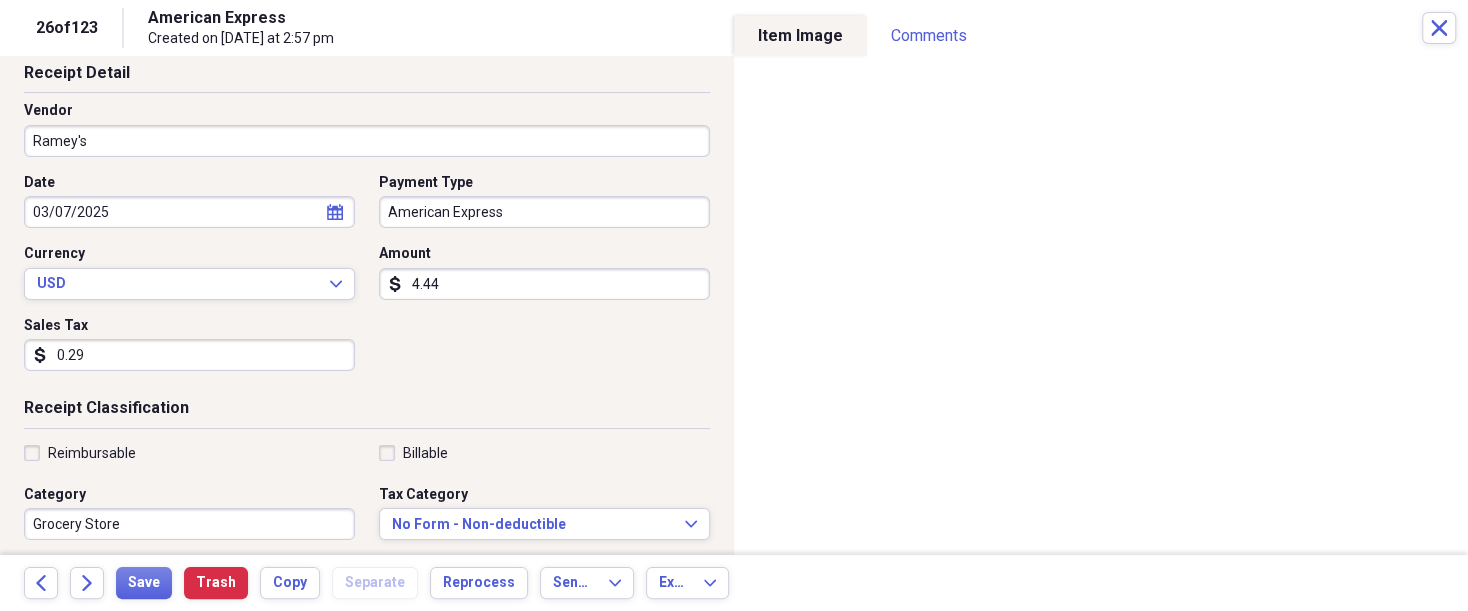 type on "0.29" 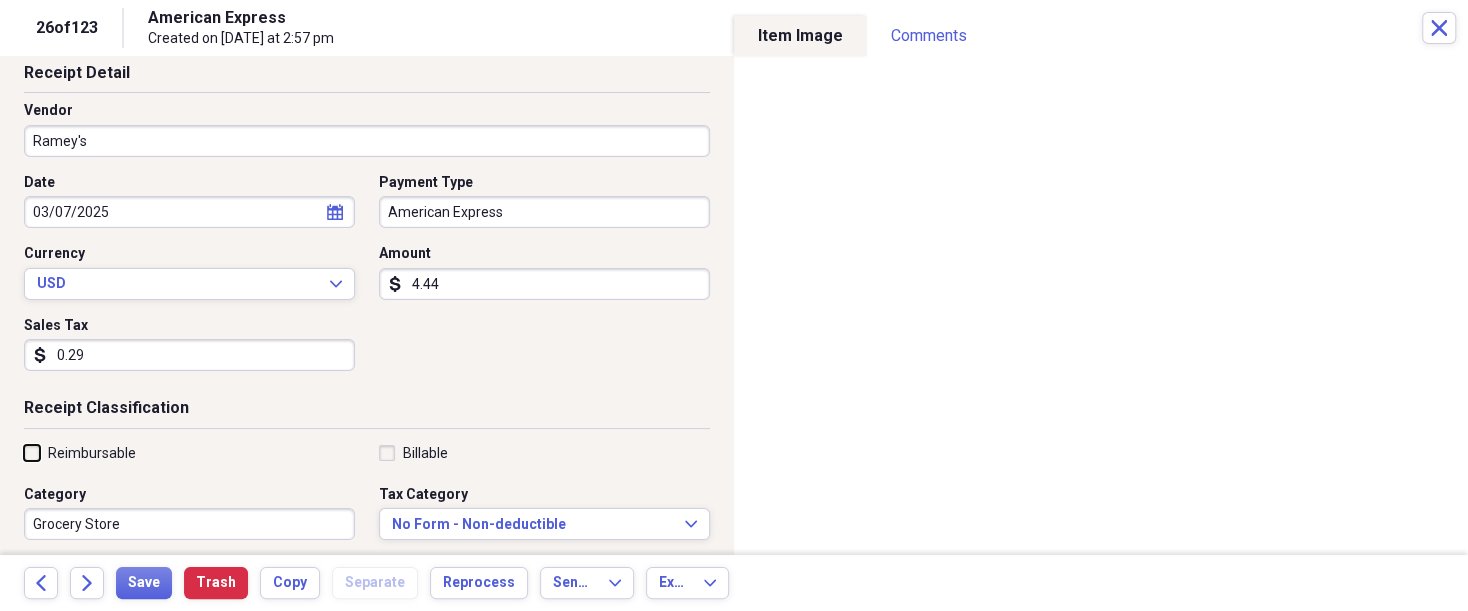 click on "Reimbursable" at bounding box center (24, 452) 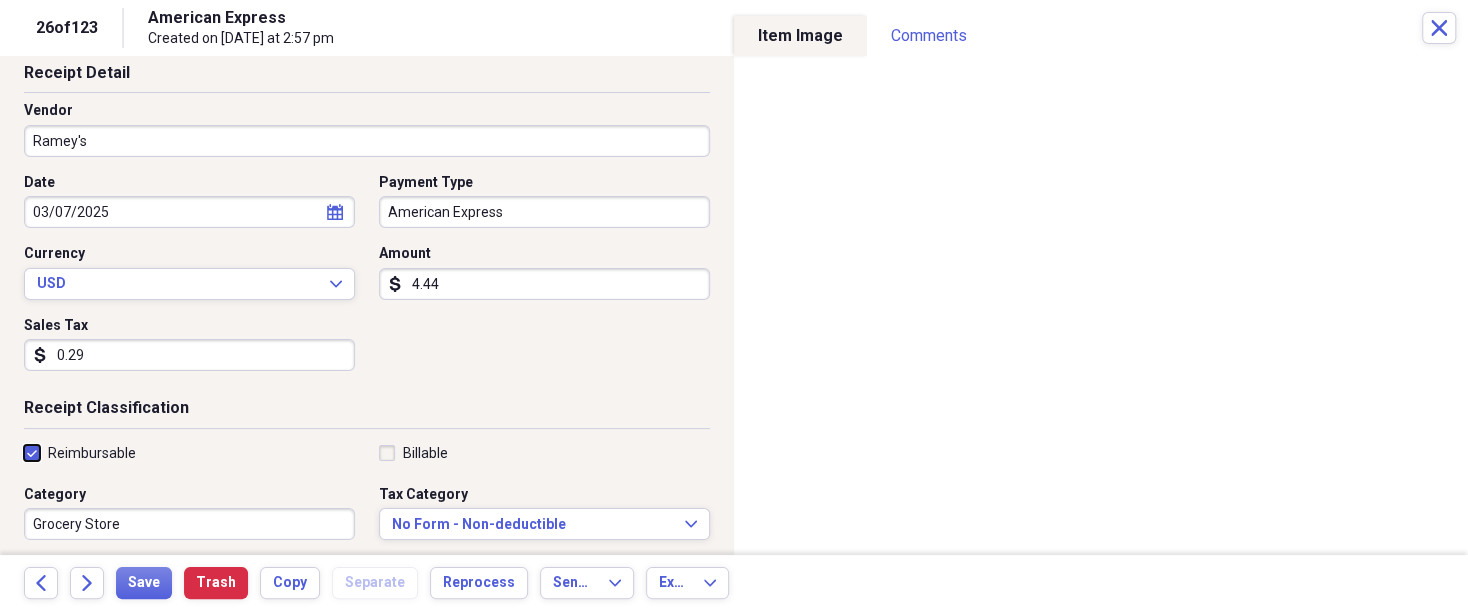 checkbox on "true" 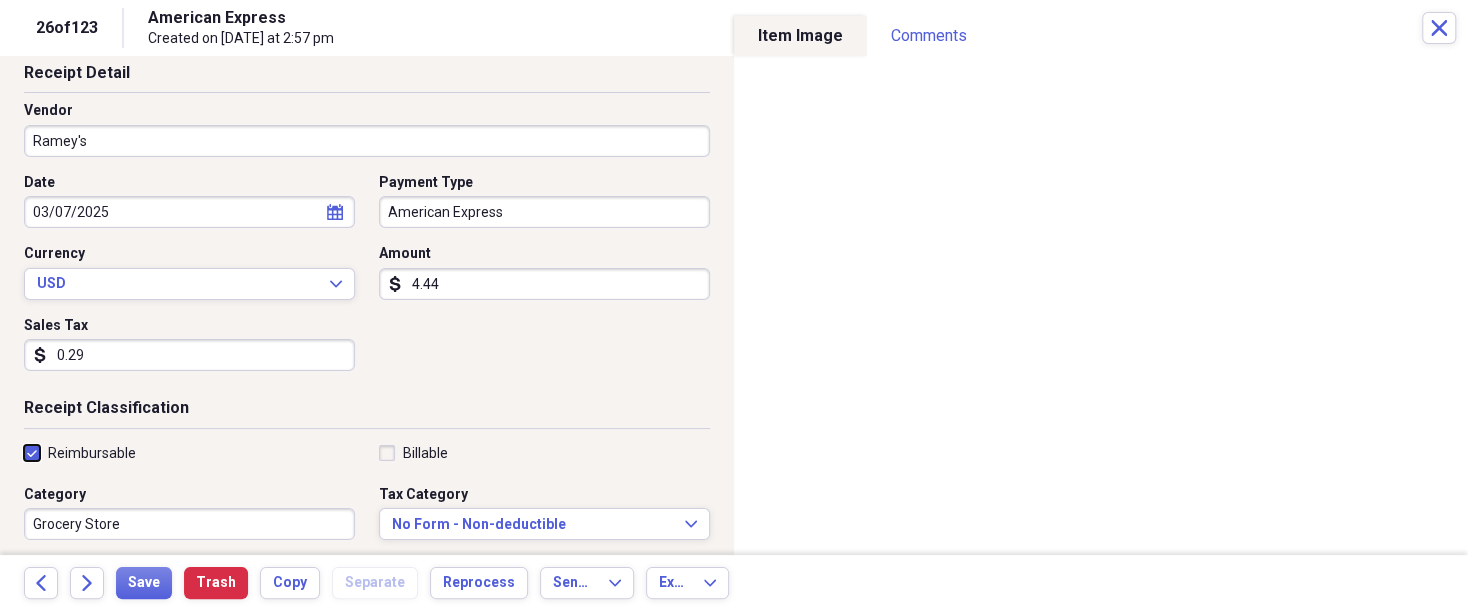 scroll, scrollTop: 200, scrollLeft: 0, axis: vertical 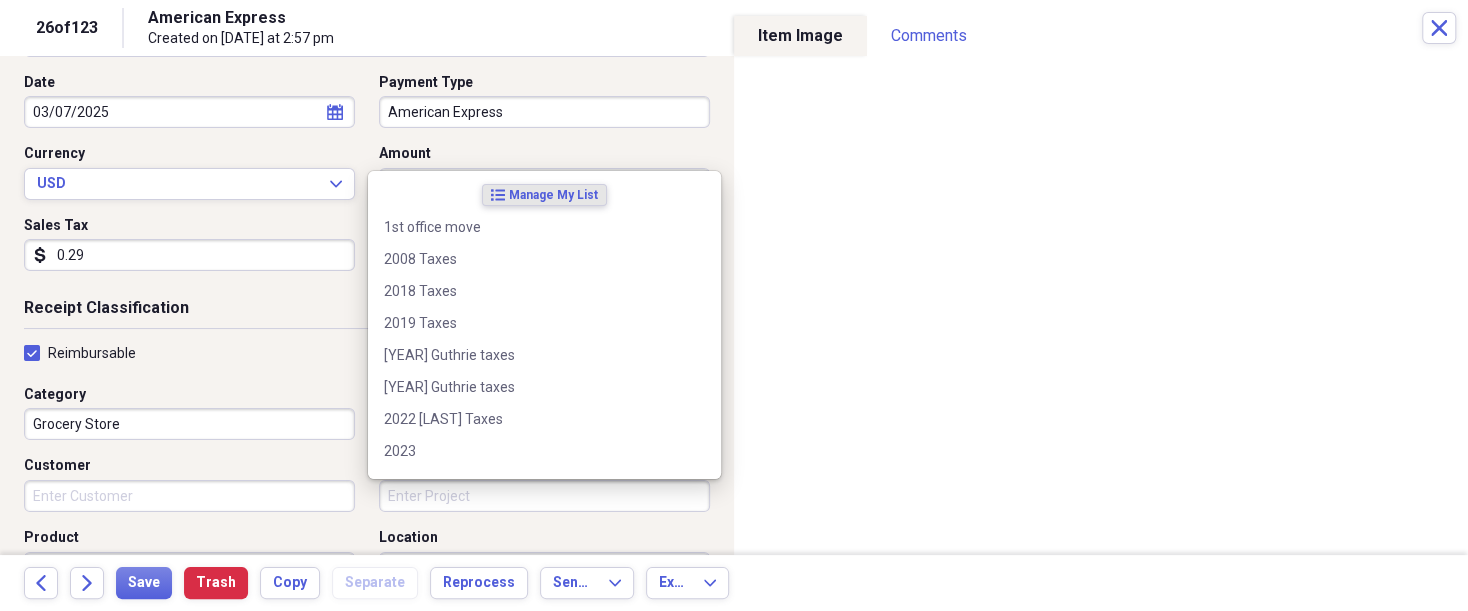 click on "Project" at bounding box center (544, 496) 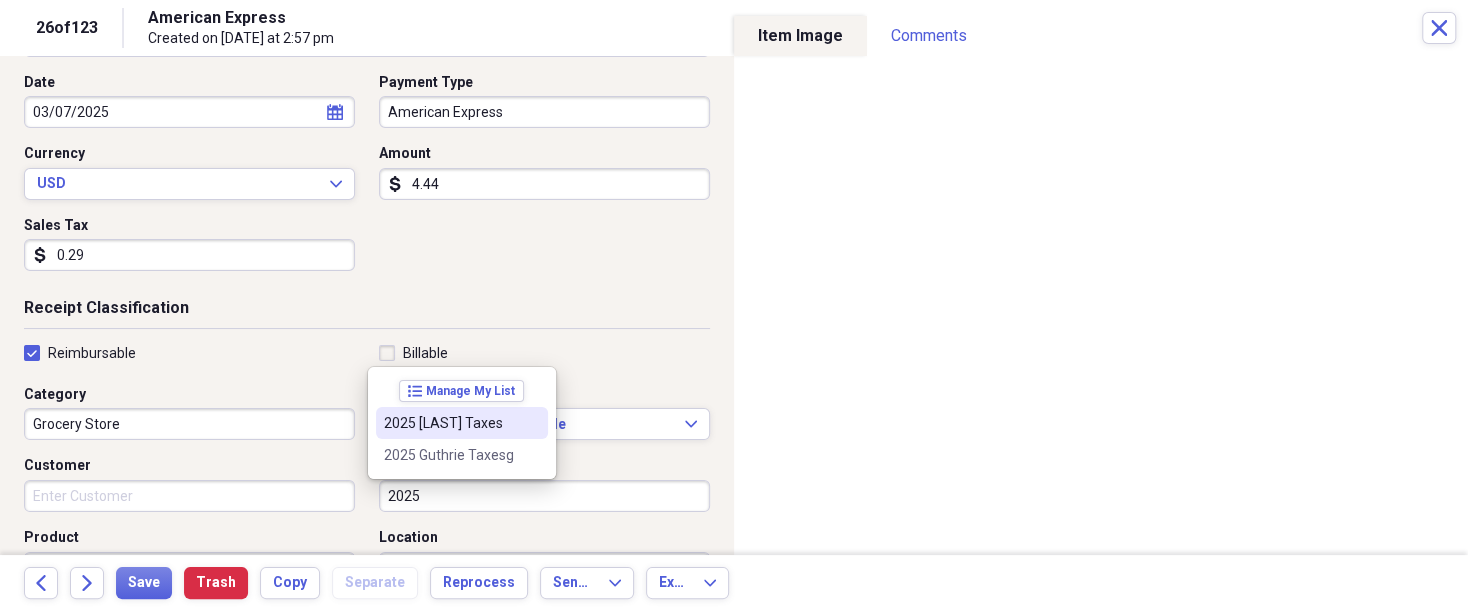 click on "2025 [LAST] Taxes" at bounding box center (450, 423) 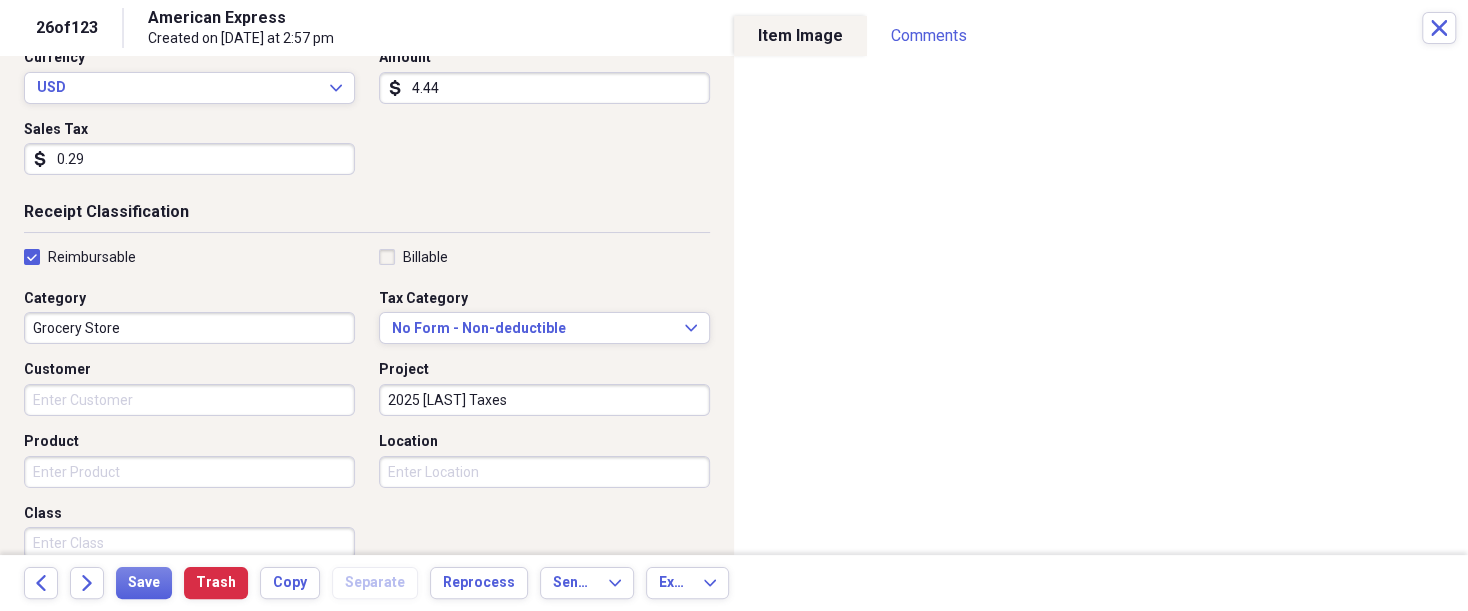 scroll, scrollTop: 300, scrollLeft: 0, axis: vertical 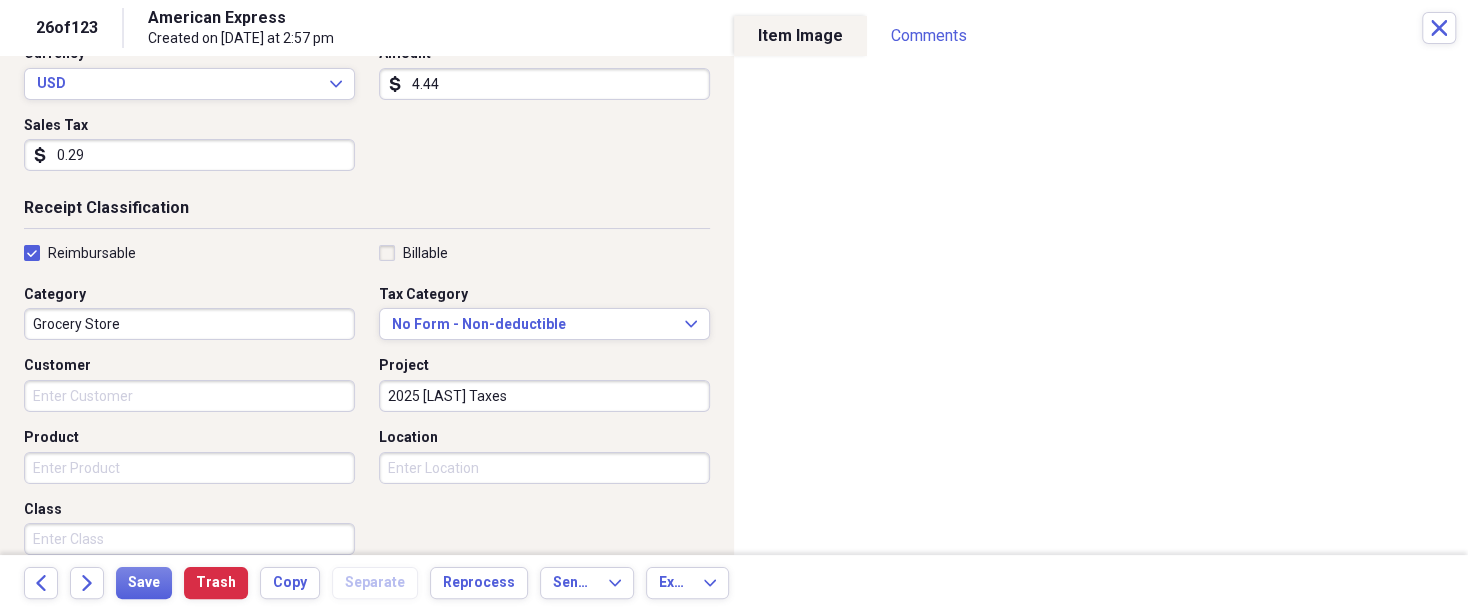 click on "Product" at bounding box center (189, 468) 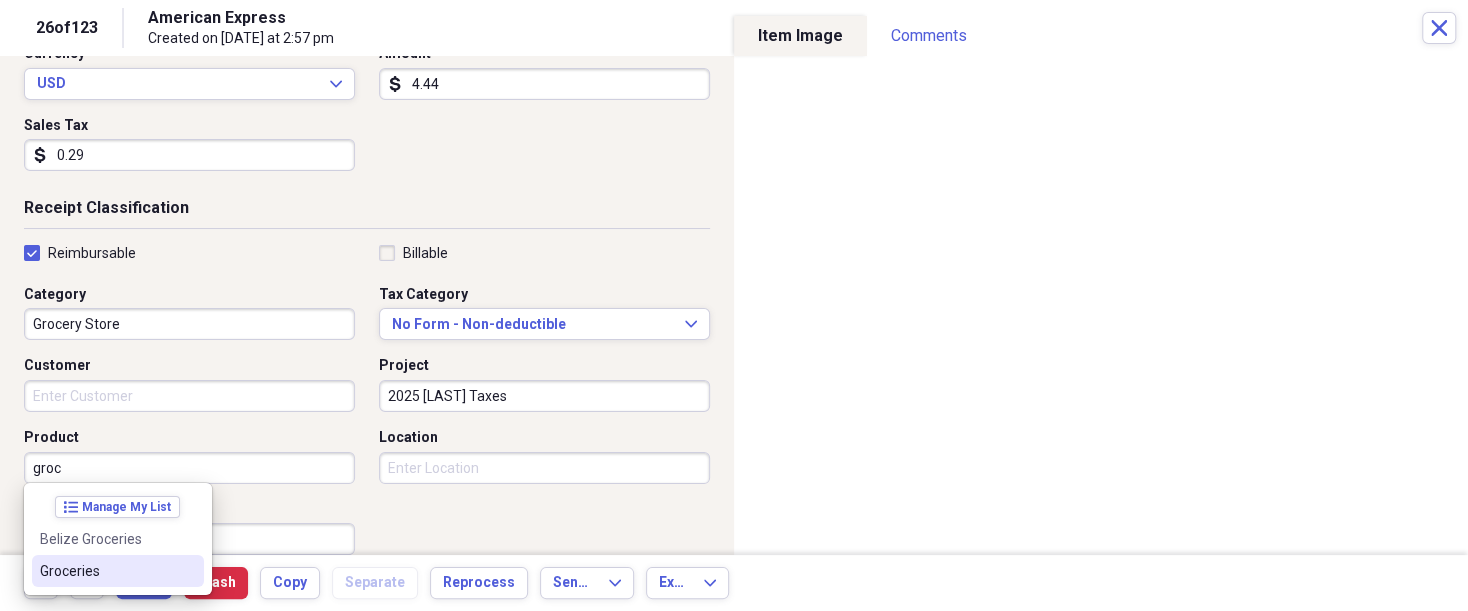 click on "Groceries" at bounding box center (118, 571) 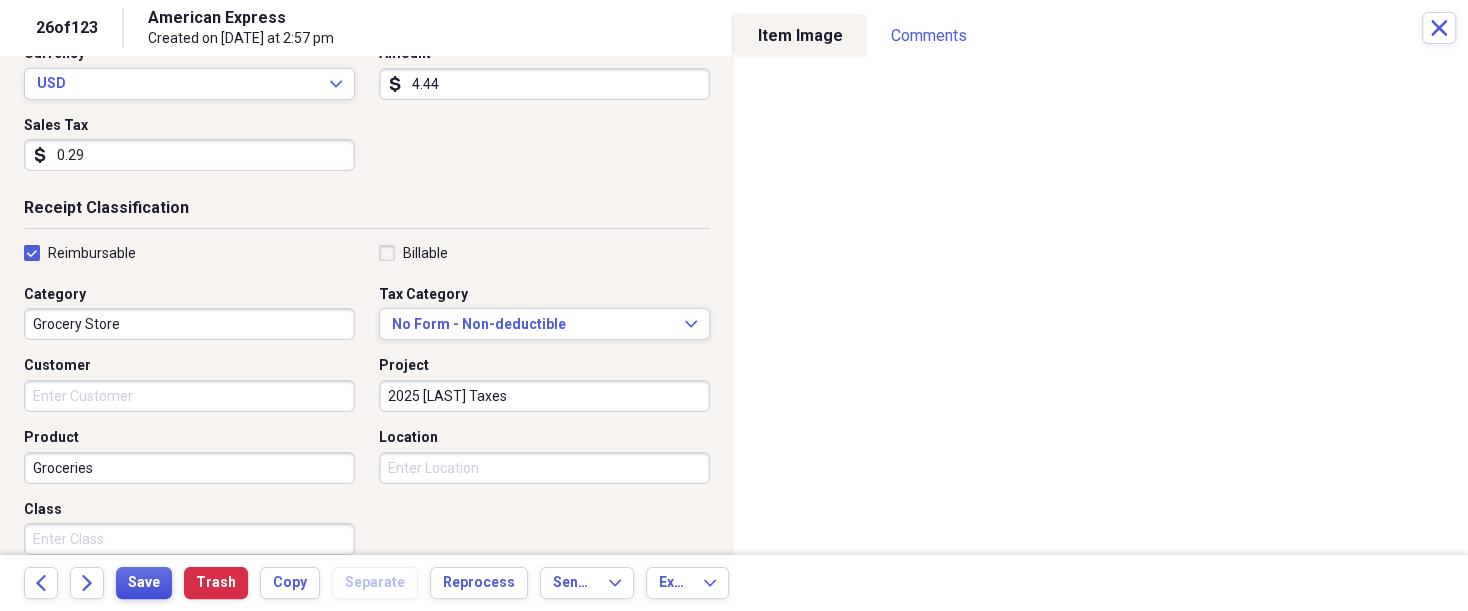 click on "Save" at bounding box center (144, 583) 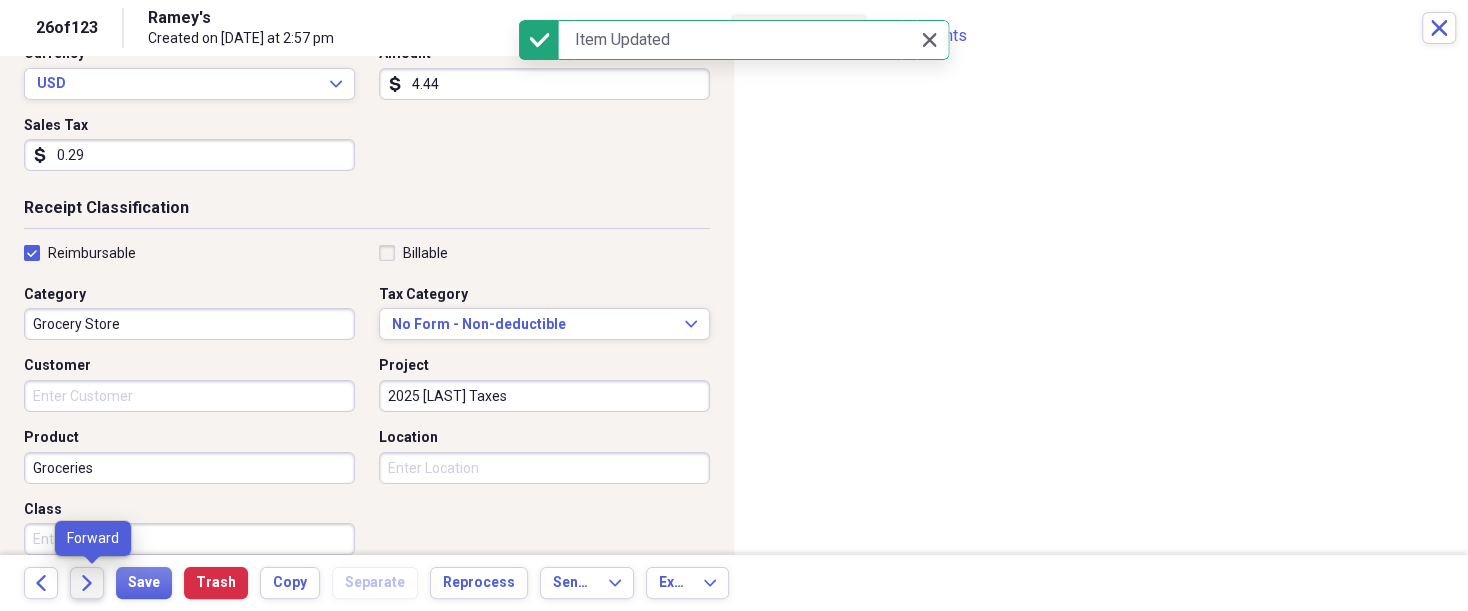 click on "Forward" at bounding box center (87, 583) 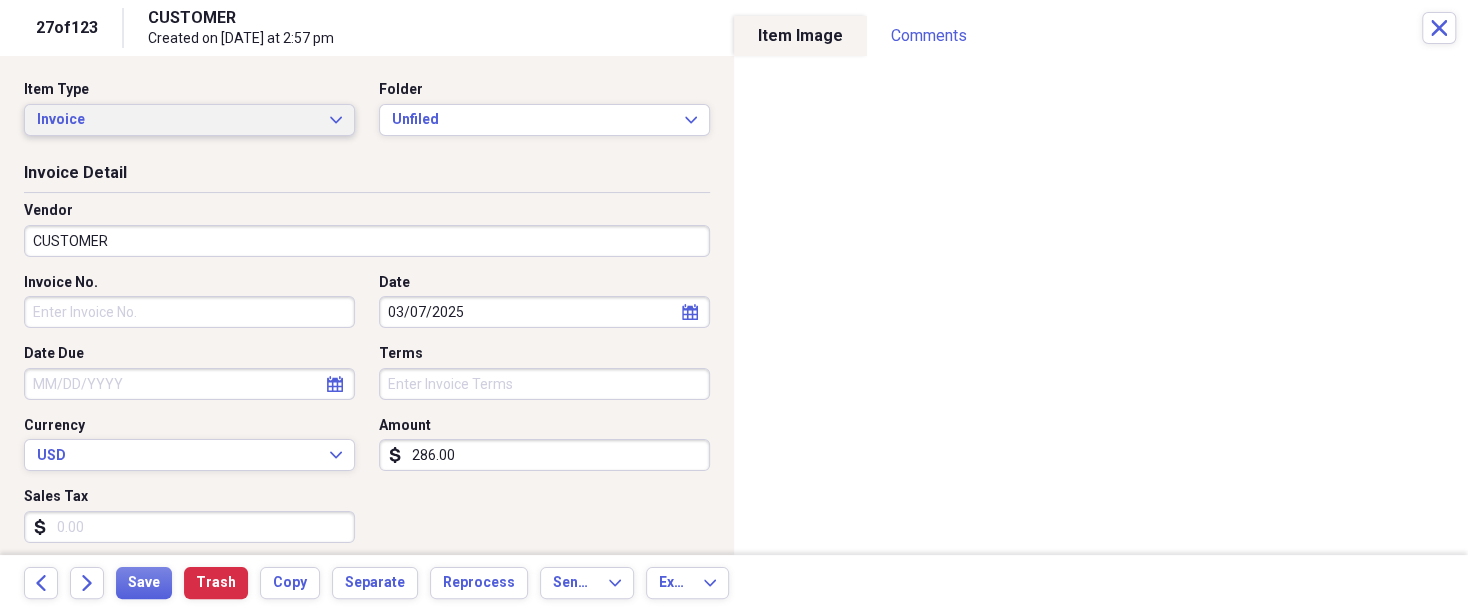 click on "Expand" 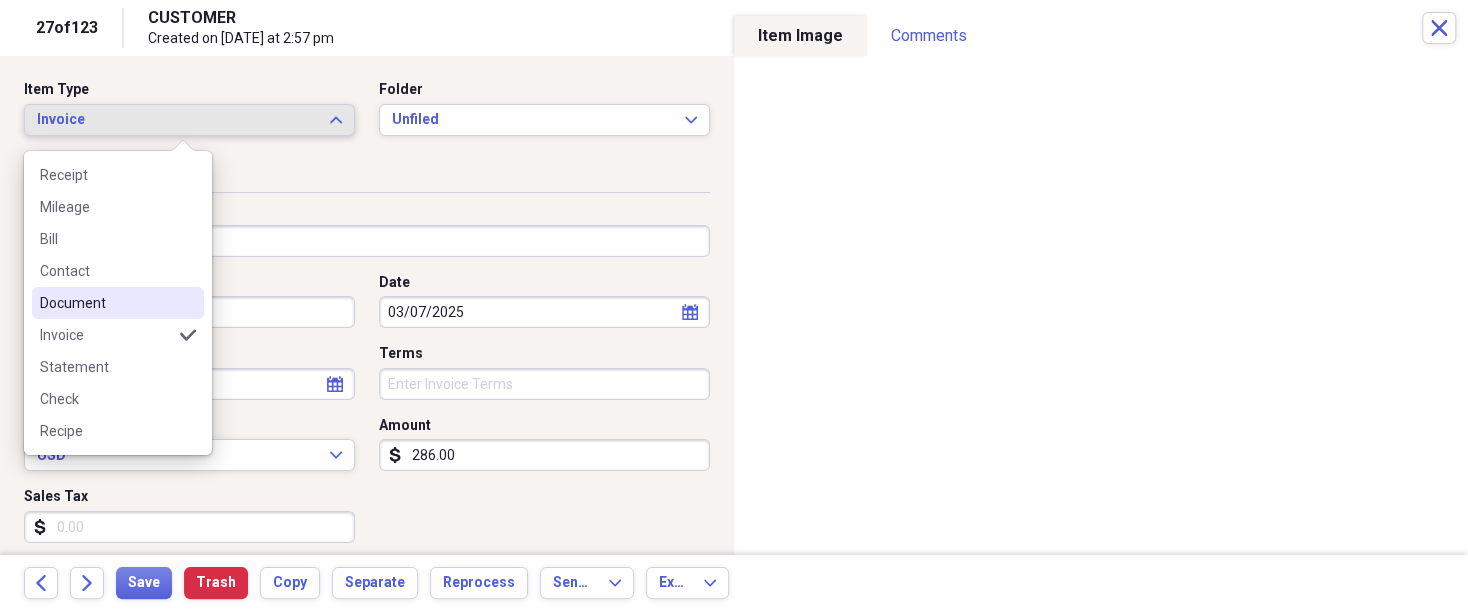 click on "Document" at bounding box center (106, 303) 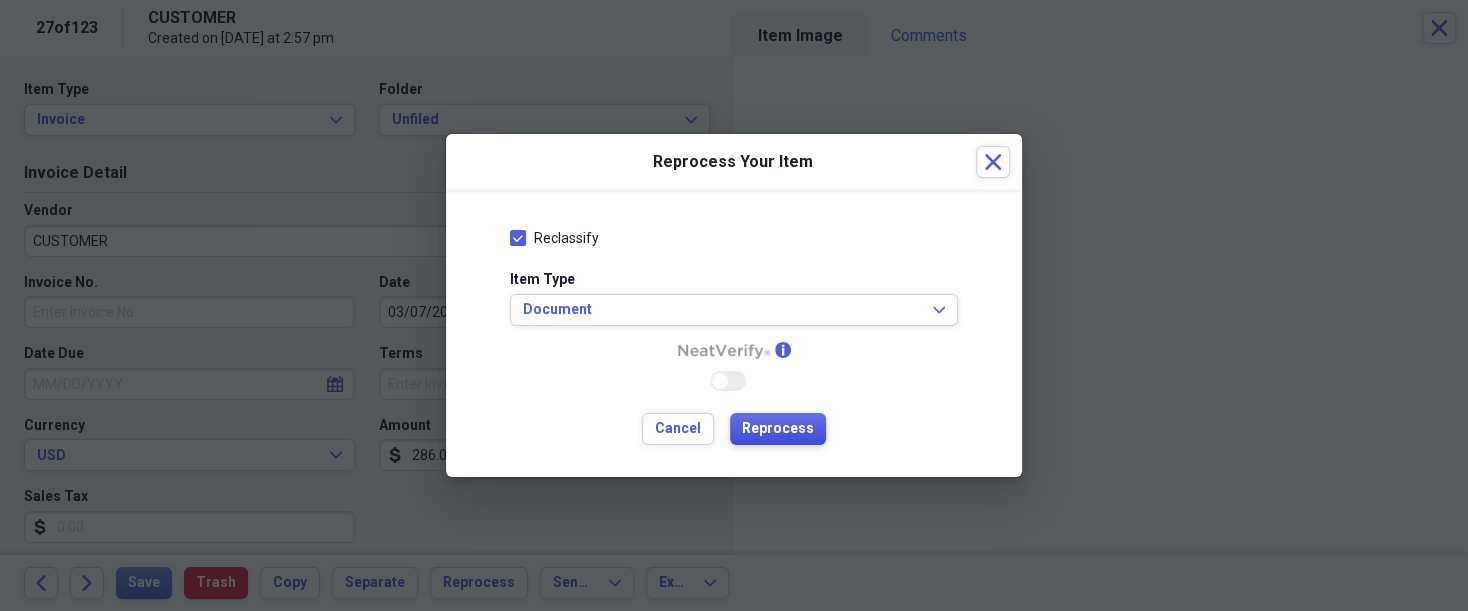 click on "Reprocess" at bounding box center (778, 429) 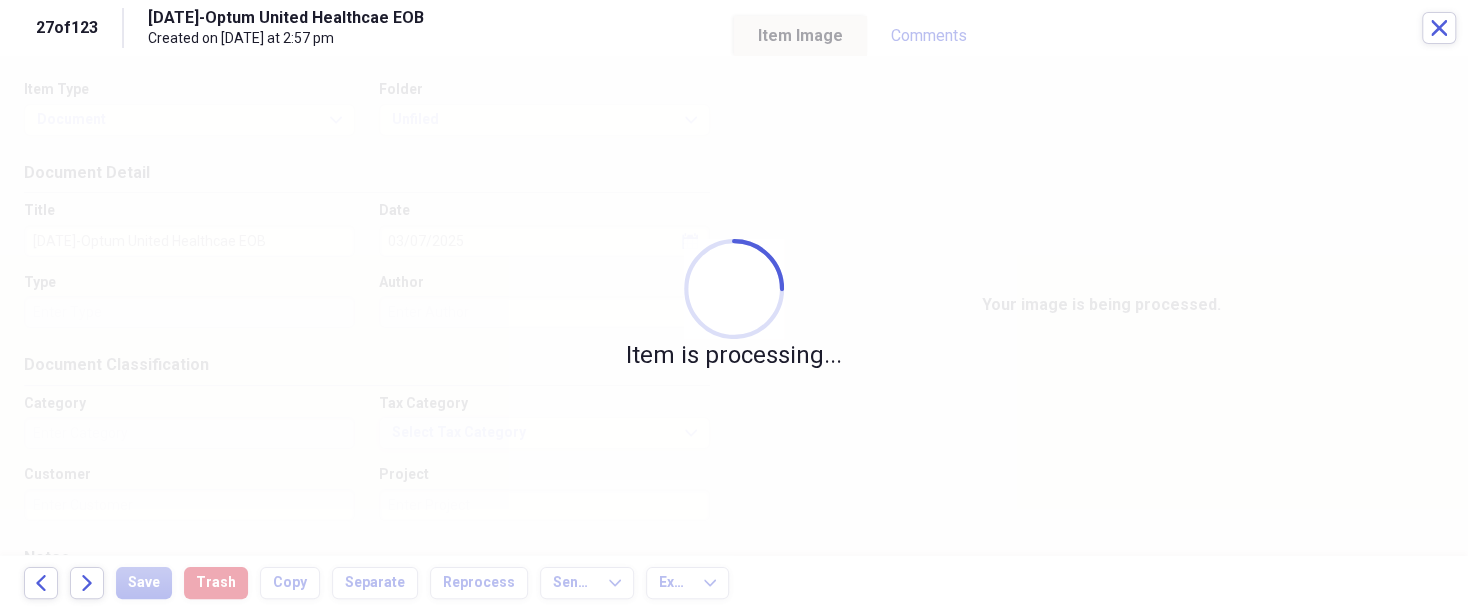 type on "Legal" 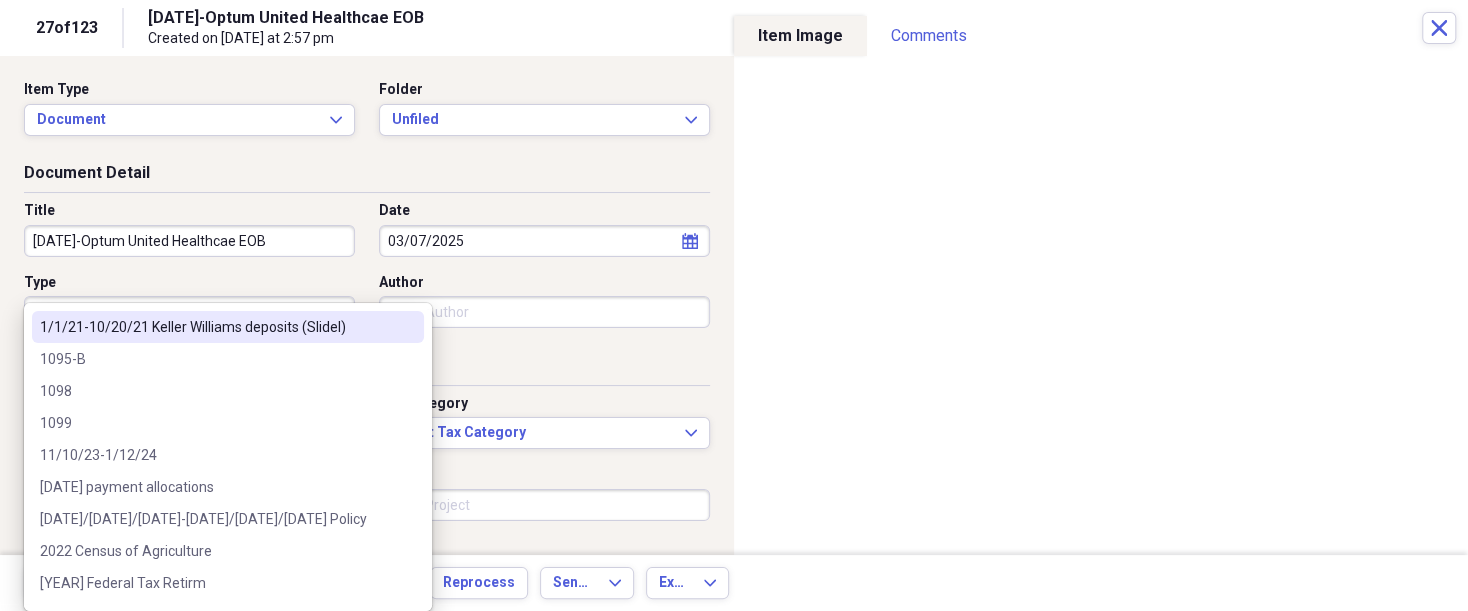 click on "Organize My Files 97 Collapse Unfiled Needs Review 97 Unfiled All Files Unfiled Unfiled Unfiled Saved Reports Collapse My Cabinet [NAME]'s Cabinet Add Folder Expand Folder 2018 Taxes Add Folder Expand Folder 2019 Taxes Add Folder Expand Folder 2020 Taxes Add Folder Expand Folder 2021 Taxes Add Folder Expand Folder 2022 Taxes Add Folder Expand Folder 2023 Taxes Add Folder Expand Folder 2024 Taxes Add Folder Expand Folder 2025 Taxes Add Folder Expand Folder Attorney Case Expenses Add Folder Folder Belize Add Folder Expand Folder Documents Add Folder Expand Folder Files from Cloud Add Folder Folder Insurance Policies Add Folder Folder Sale of LaPlace Property Add Folder Folder [NAME]'s Social Security Information Add Folder Folder [NAME]'s Social Security Information Add Folder Folder unviewed receipts Add Folder Folder Wellcare Prescription Drug Application Add Folder Collapse Trash Trash Folder 11/25/19-12/24/20 Statement Folder 12/17/19-1/16/20 Statement Folder 12/25/19-1/24/20 Statement Folder Folder Folder" at bounding box center [734, 305] 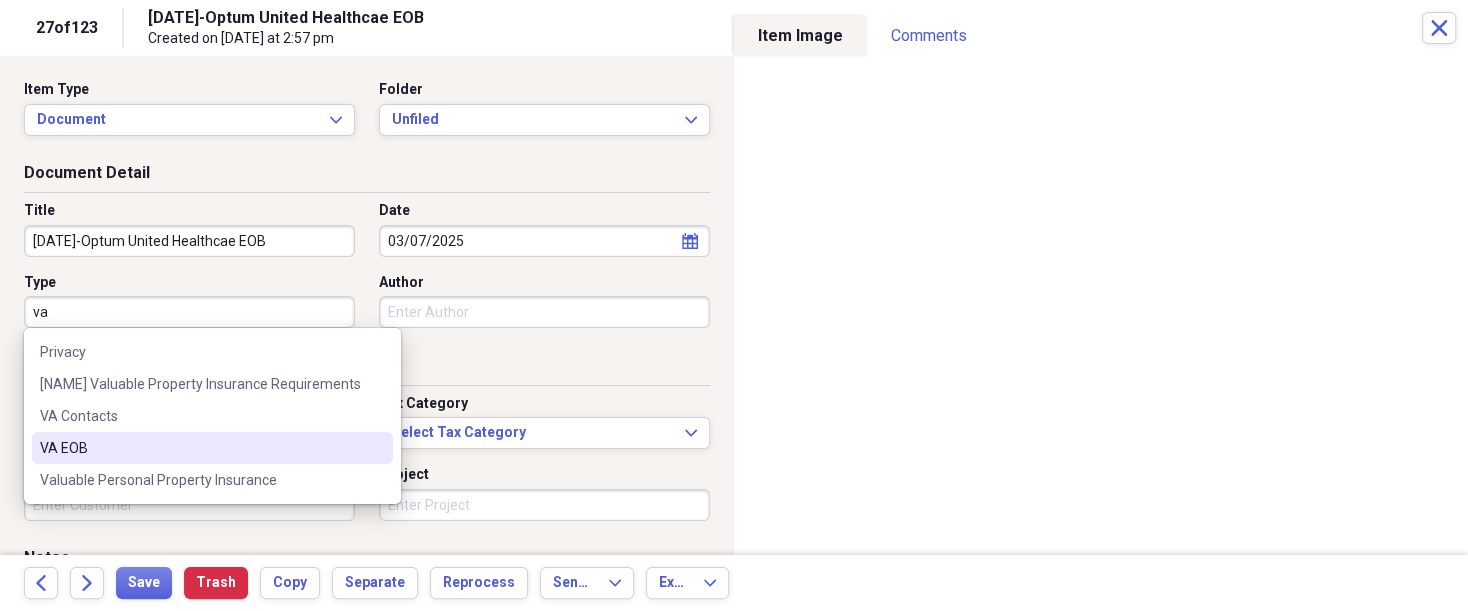 click on "VA EOB" at bounding box center [200, 448] 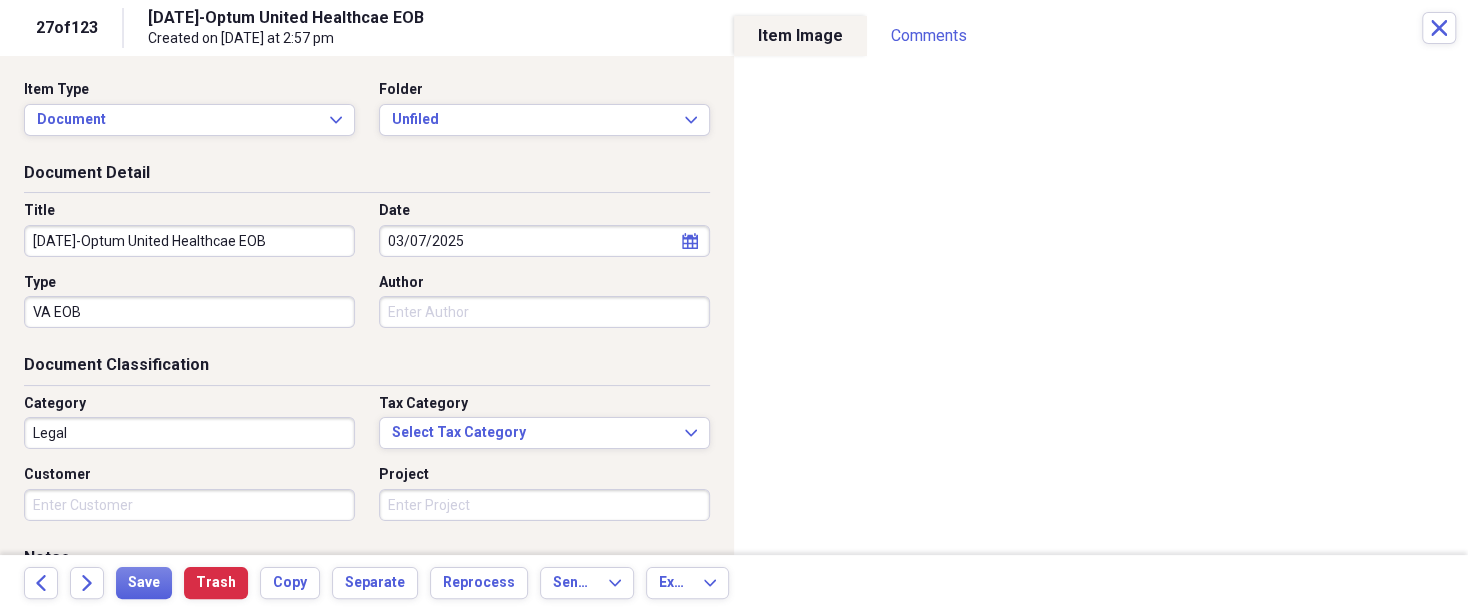 click on "Author" at bounding box center (544, 312) 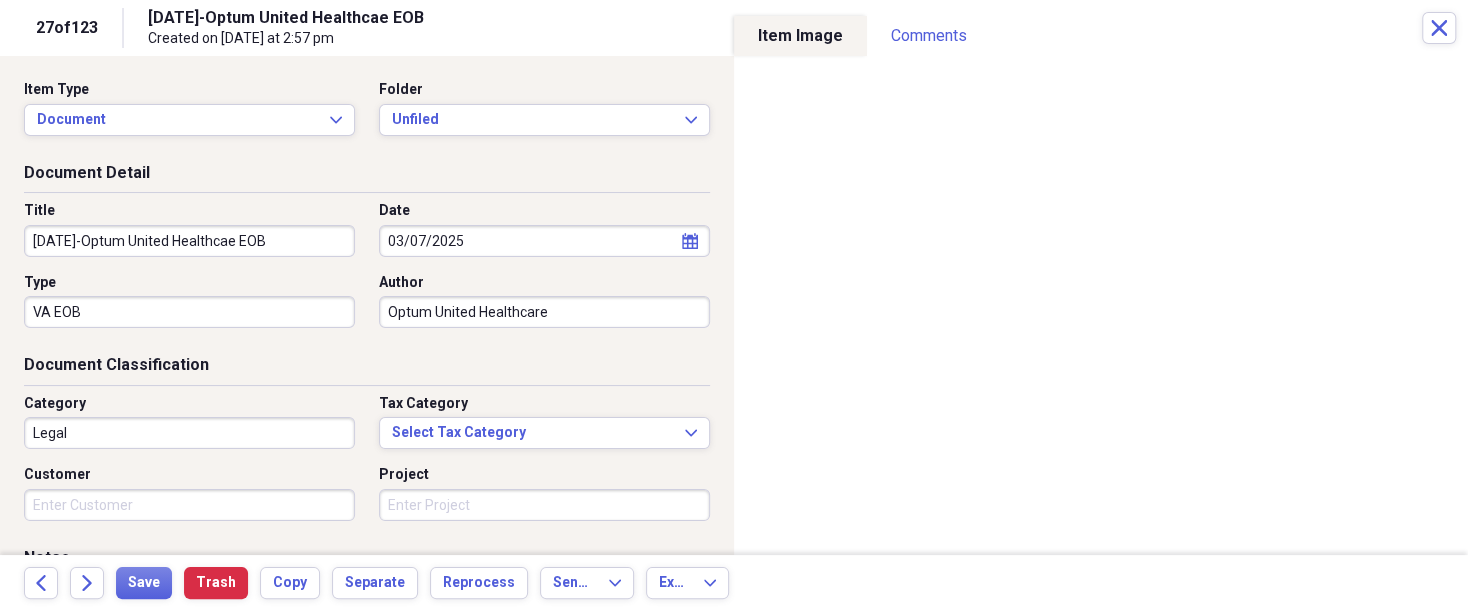 type on "Optum United Healthcare" 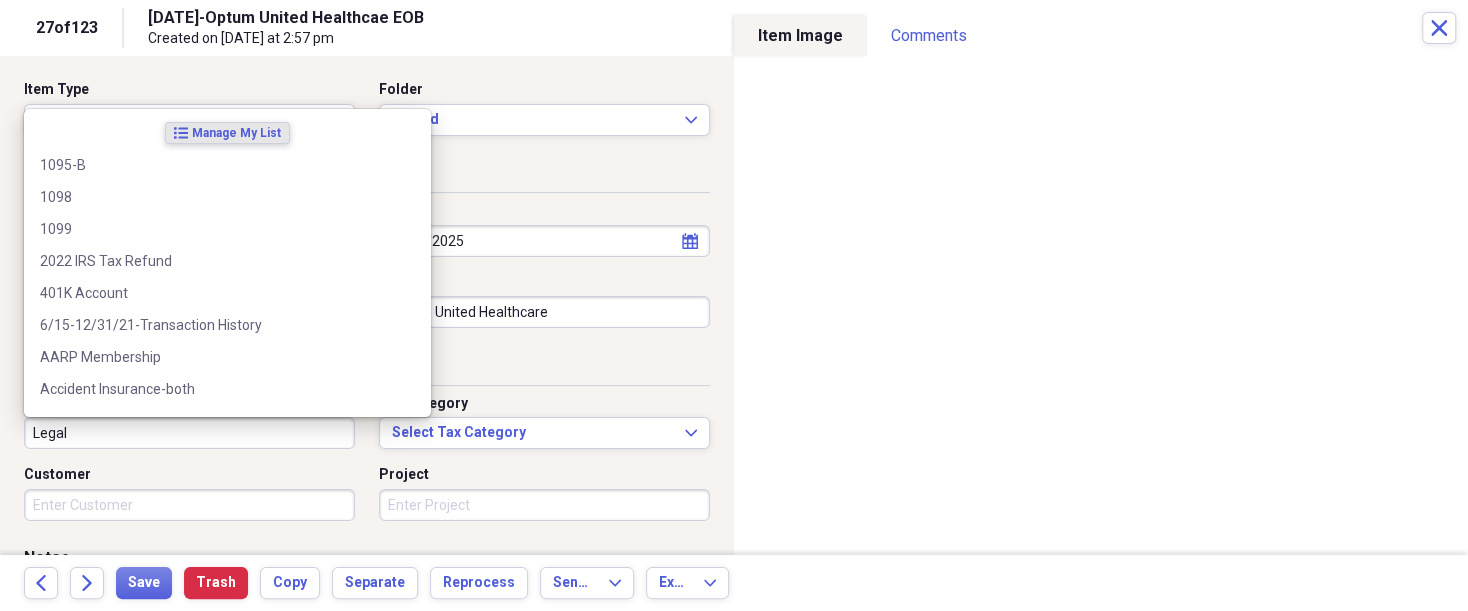 click on "Legal" at bounding box center (189, 433) 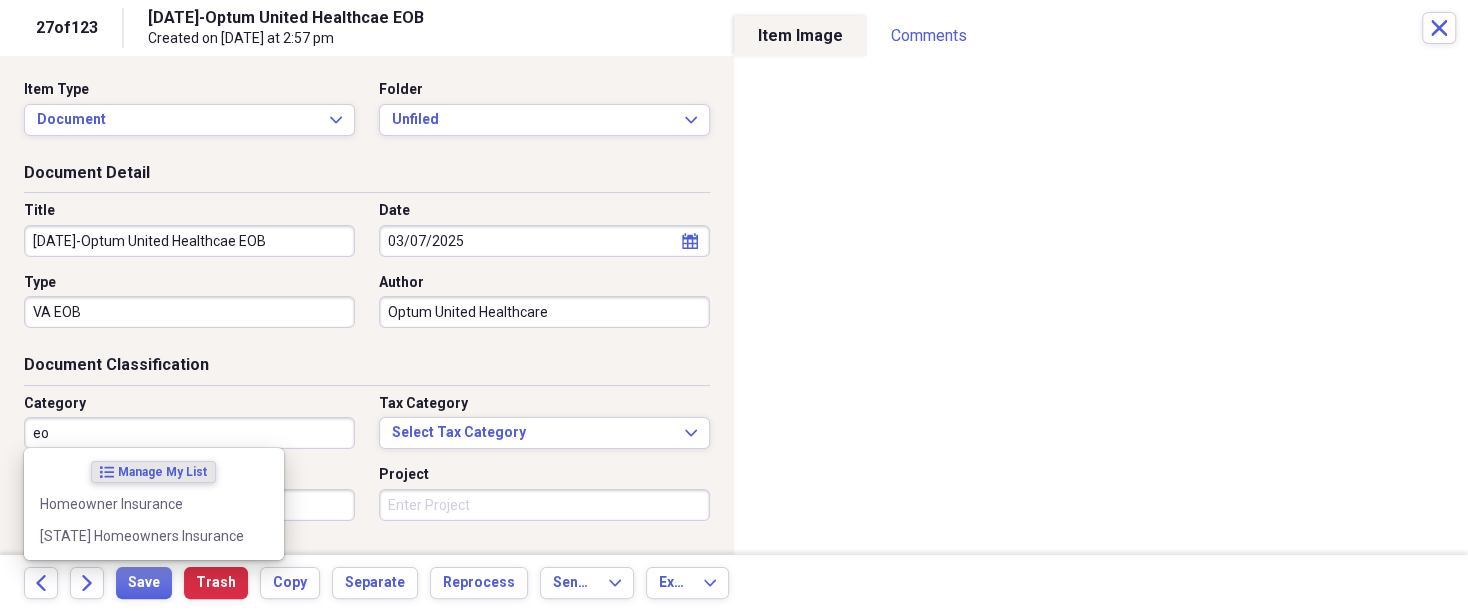 type on "e" 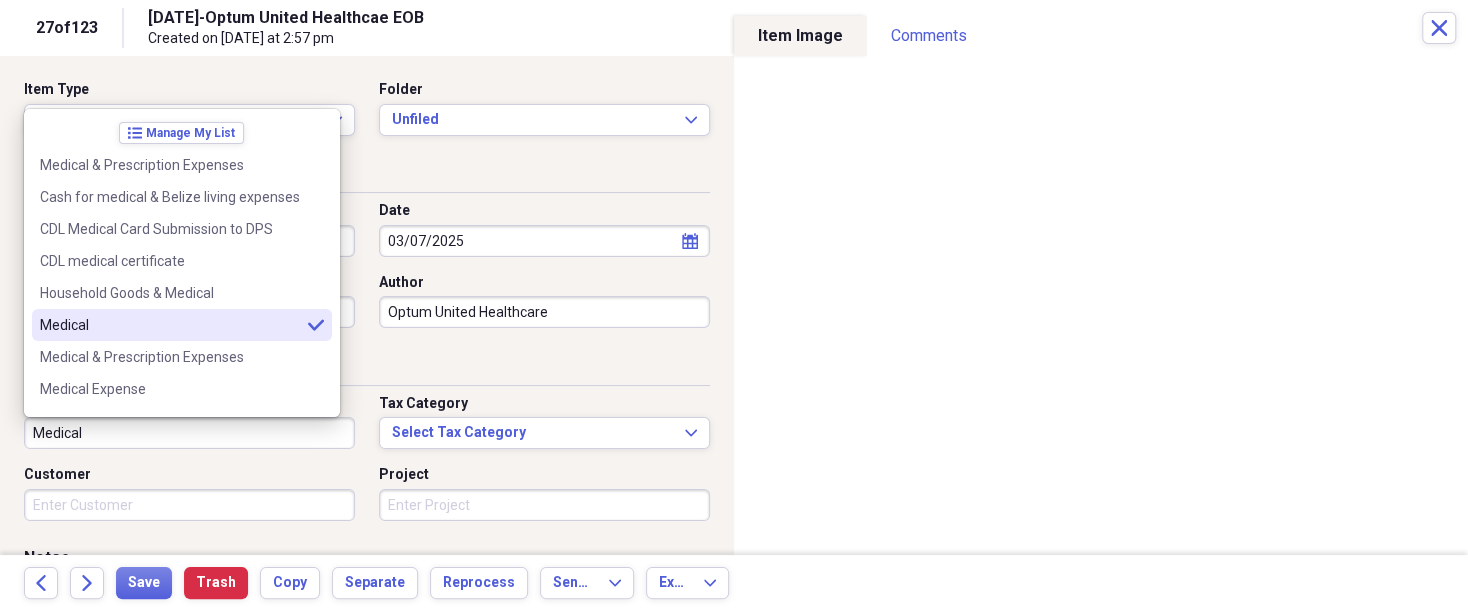 type on "Medical" 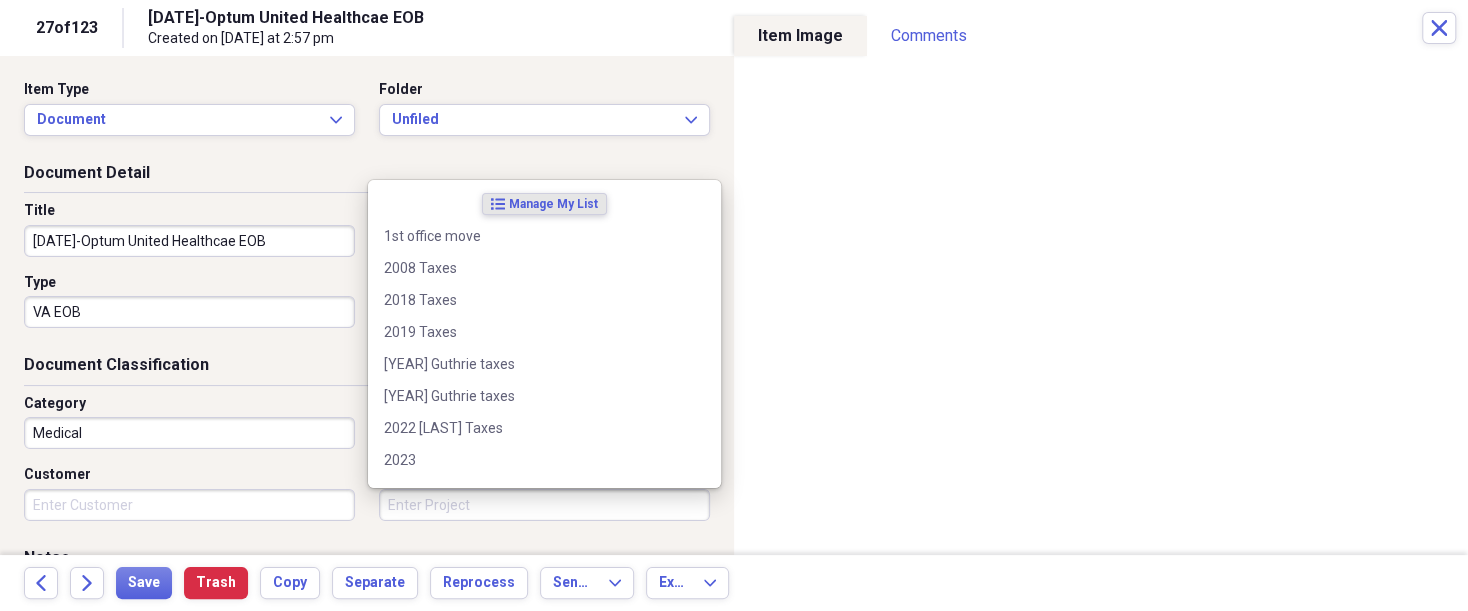 click on "Project" at bounding box center (544, 505) 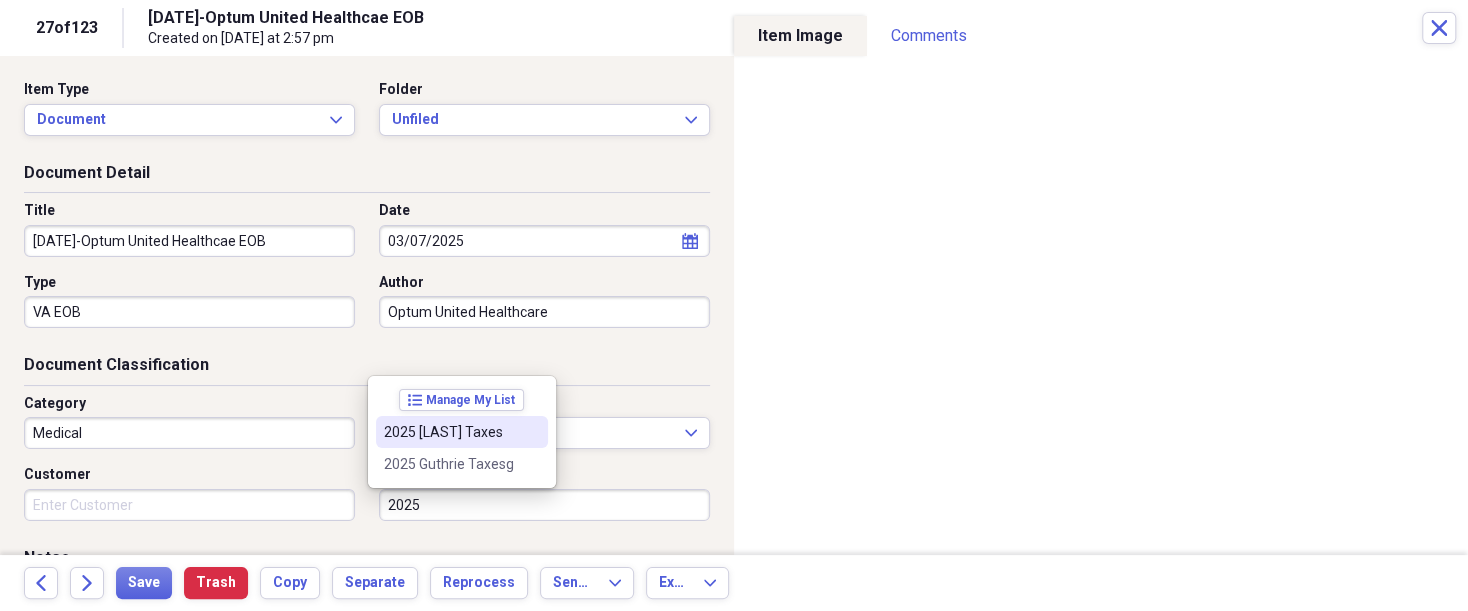 click on "2025 [LAST] Taxes" at bounding box center (450, 432) 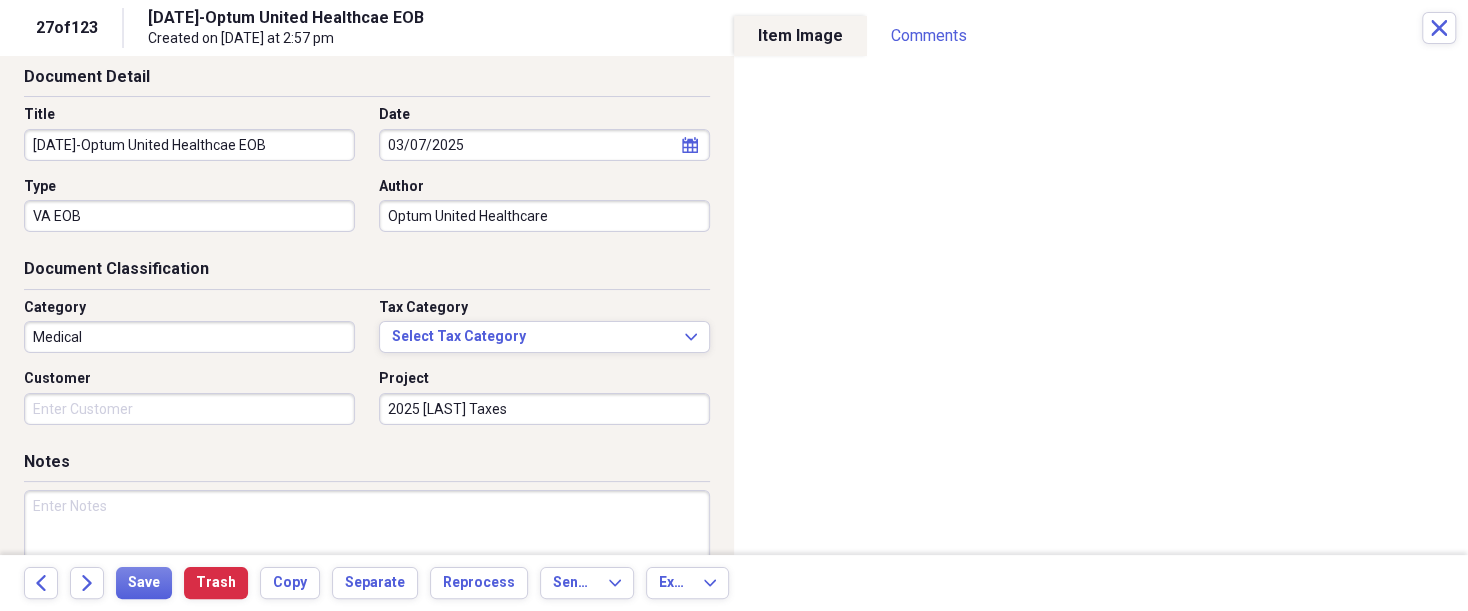 scroll, scrollTop: 100, scrollLeft: 0, axis: vertical 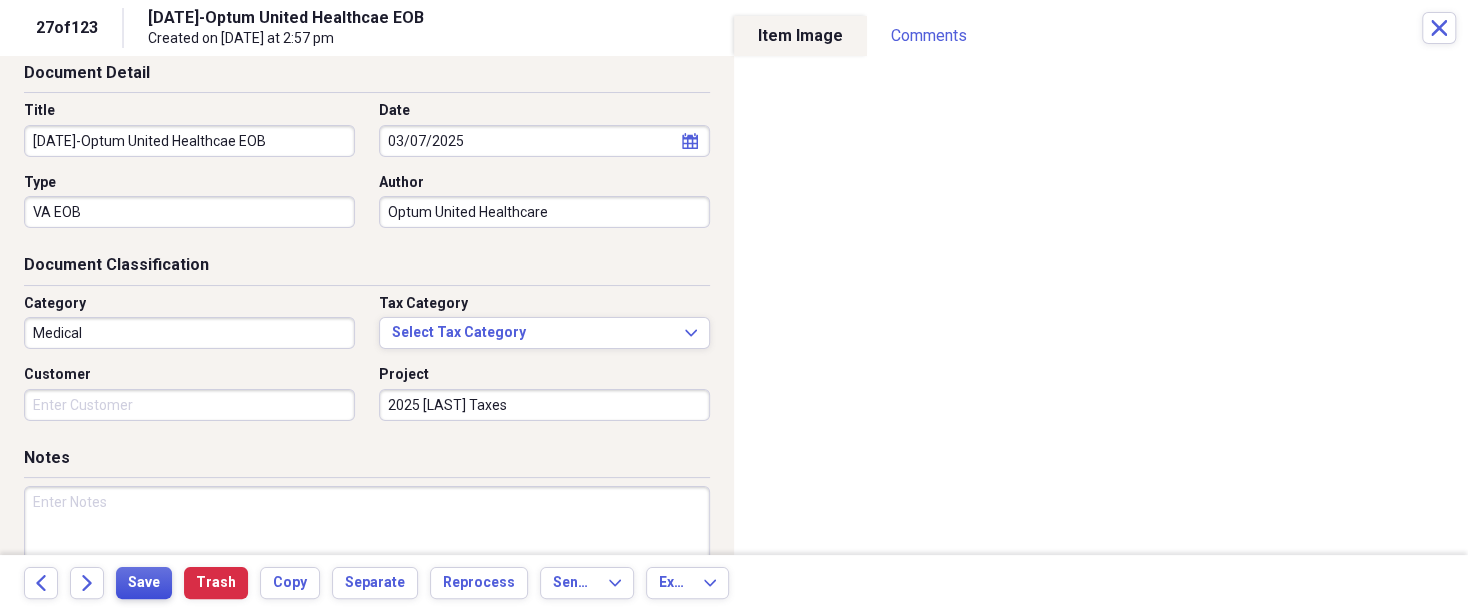 click on "Save" at bounding box center (144, 583) 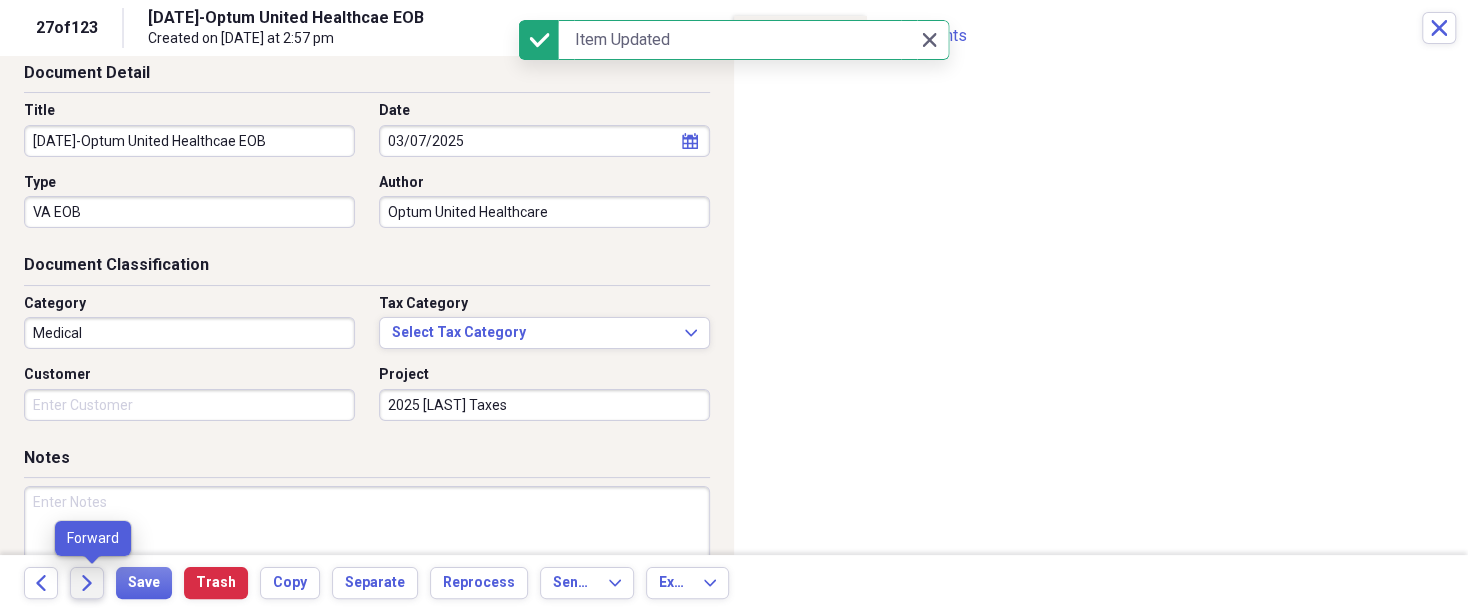 click on "Forward" 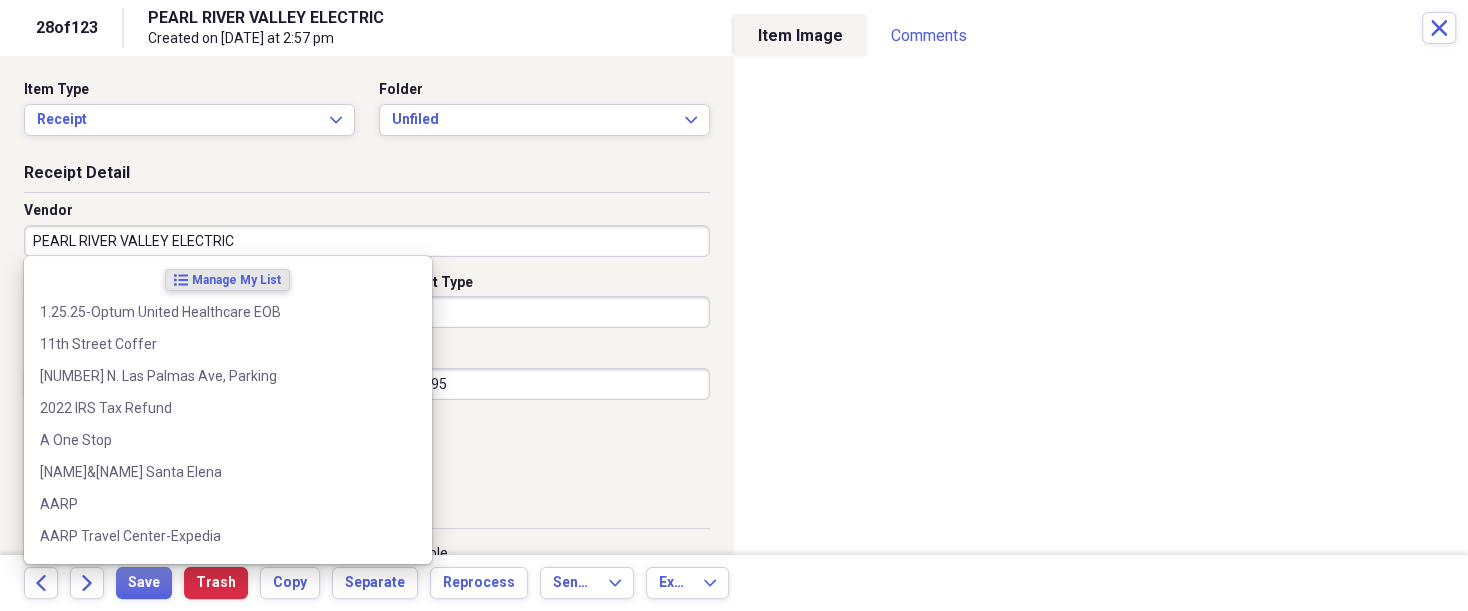click on "PEARL RIVER VALLEY ELECTRIC" at bounding box center [367, 241] 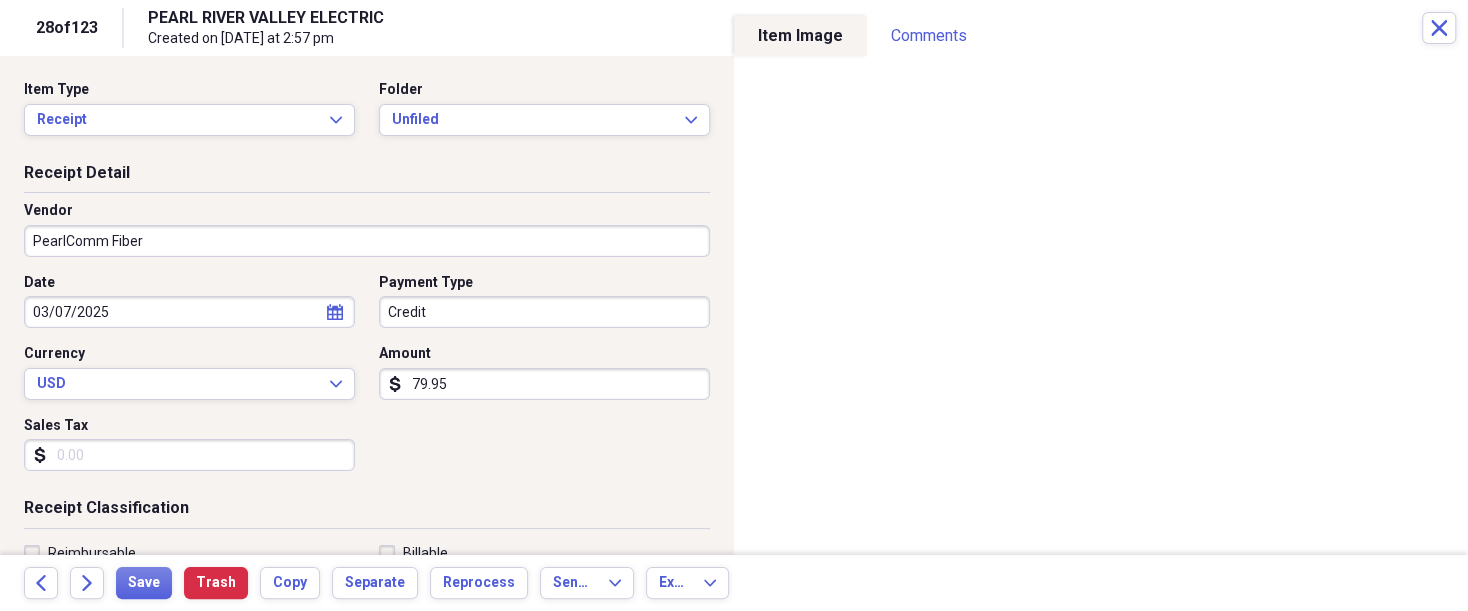 type on "PearlComm Fiber" 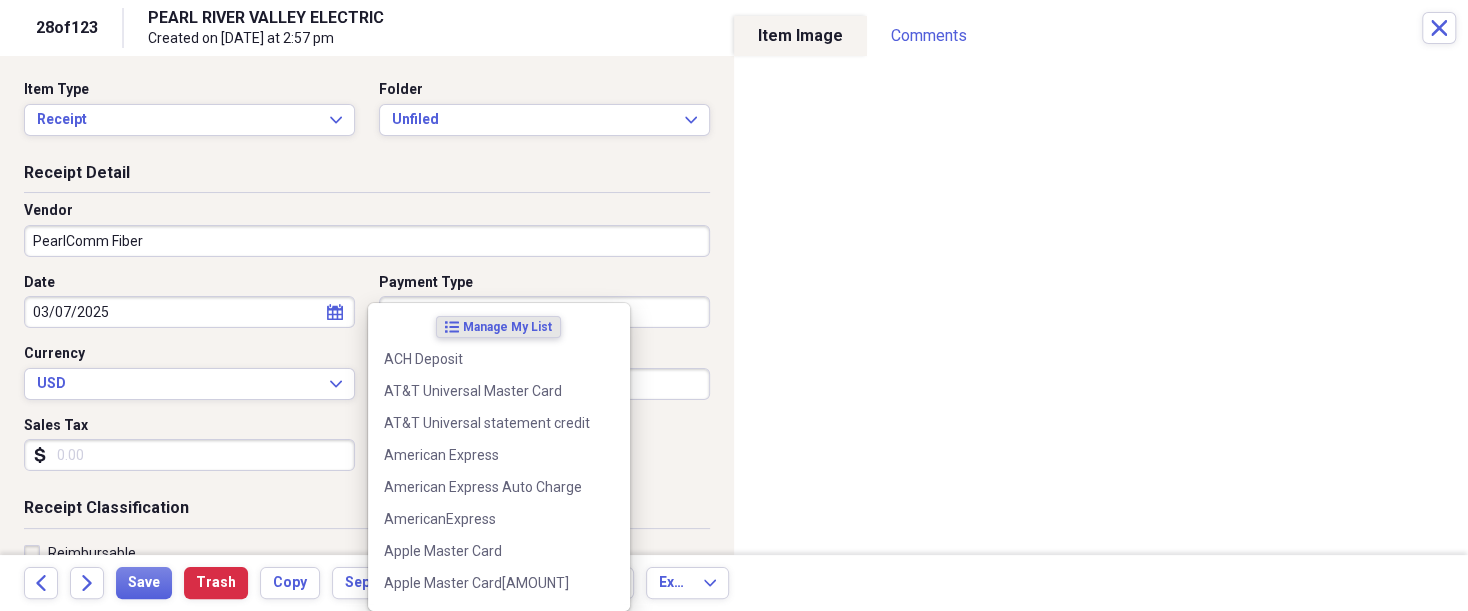 click on "Organize My Files 95 Collapse Unfiled Needs Review 95 Unfiled All Files Unfiled Unfiled Unfiled Saved Reports Collapse My Cabinet [PERSON]'s Cabinet Add Folder Expand Folder [YEAR] Taxes Add Folder Expand Folder [YEAR] Taxes Add Folder Expand Folder [YEAR] Taxes Add Folder Expand Folder [YEAR] Taxes Add Folder Expand Folder [YEAR] Taxes Add Folder Expand Folder [YEAR] Taxes Add Folder Expand Folder [YEAR] Taxes Add Folder Expand Folder Attorney Case Expenses Add Folder Folder Belize Add Folder Expand Folder Documents Add Folder Expand Folder Files from Cloud Add Folder Folder Insurance Policies Add Folder Folder Sale of LaPlace Property Add Folder Folder [PERSON]'s Social Security Information Add Folder Folder [PERSON]'s Social Security Information Add Folder Folder unviewed receipts Add Folder Folder Wellcare Prescription Drug Application Add Folder Collapse Trash Trash Folder [DATE]-[DATE] Statement Folder [DATE]-[DATE] Statement Folder [DATE]-[DATE] Statement Folder Folder Folder" at bounding box center (734, 305) 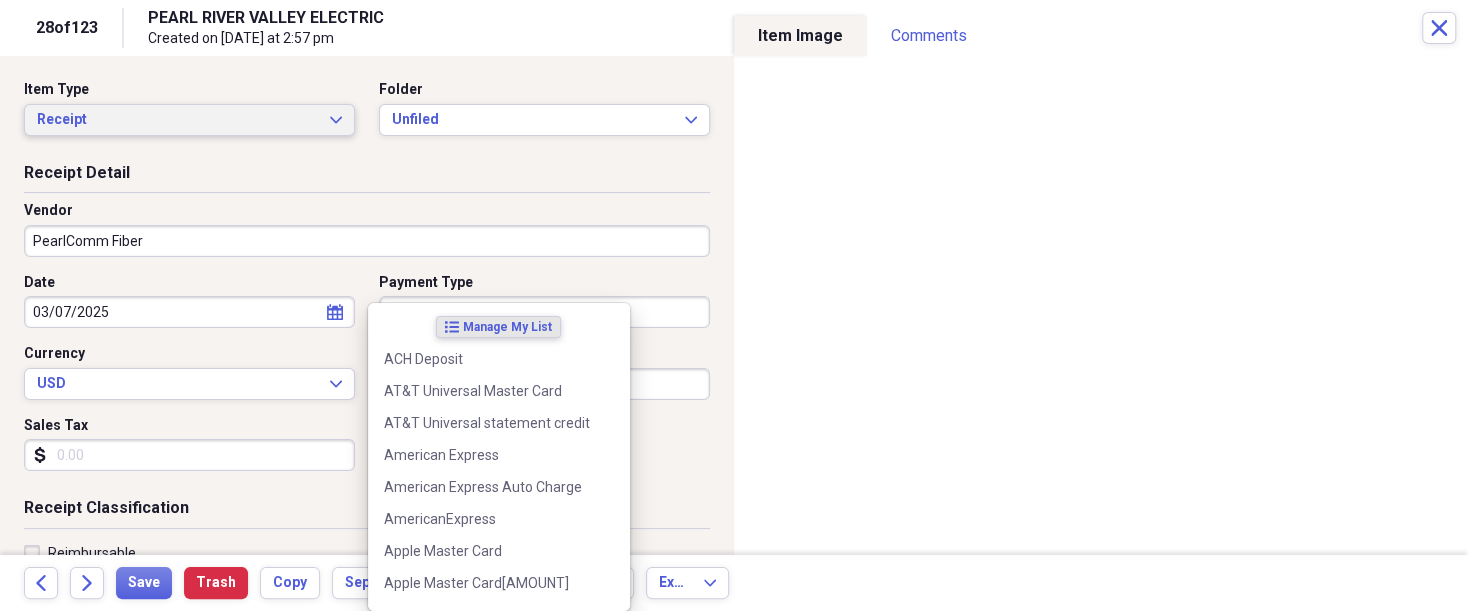 click 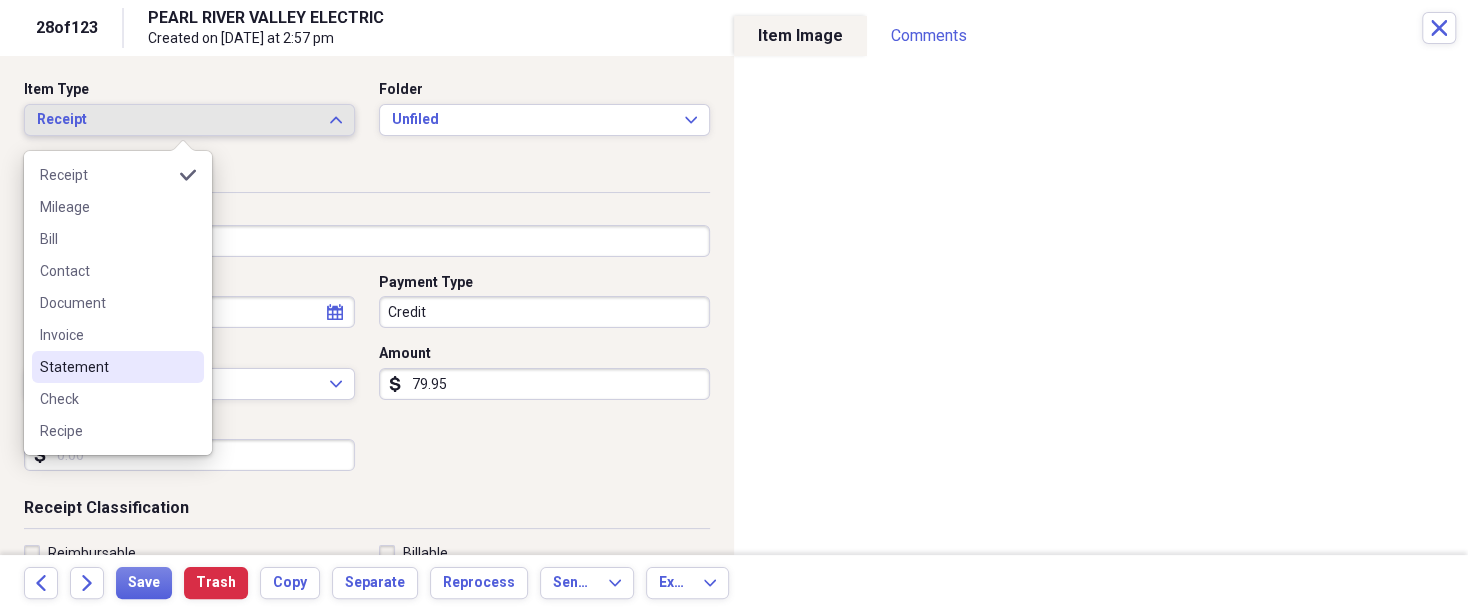 click on "Statement" at bounding box center (106, 367) 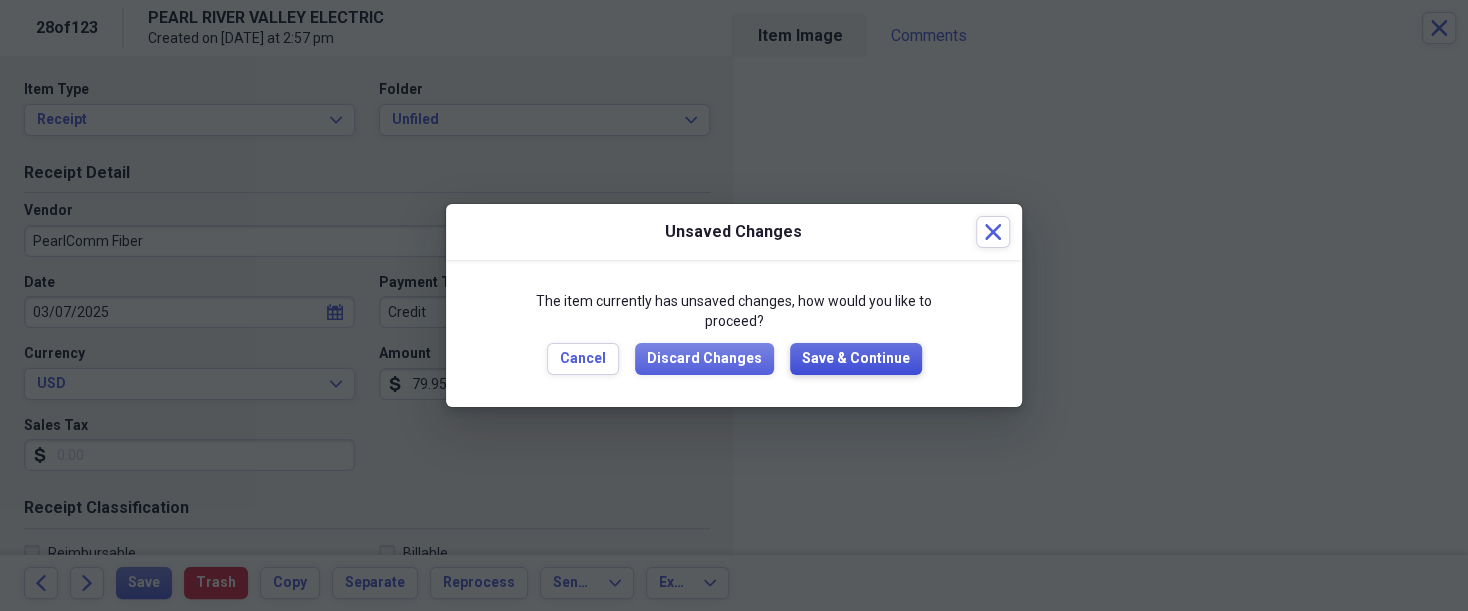 click on "Save & Continue" at bounding box center [856, 359] 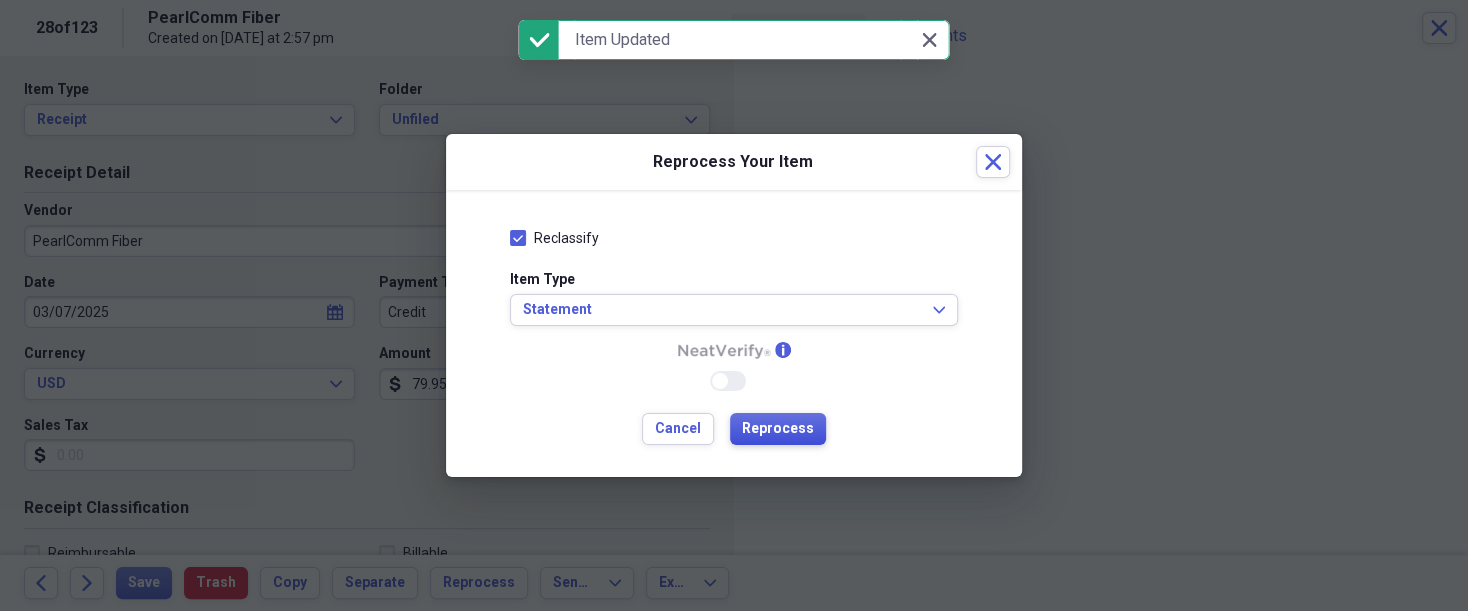 click on "Reprocess" at bounding box center (778, 429) 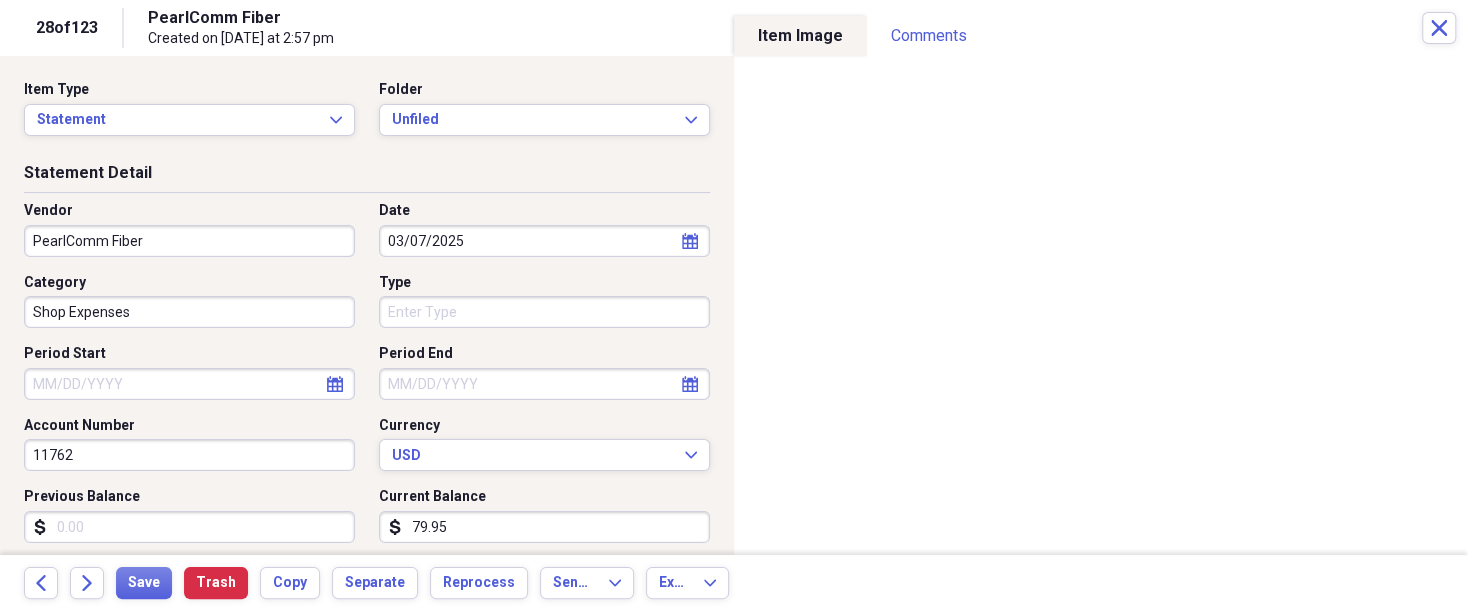 type on "11762" 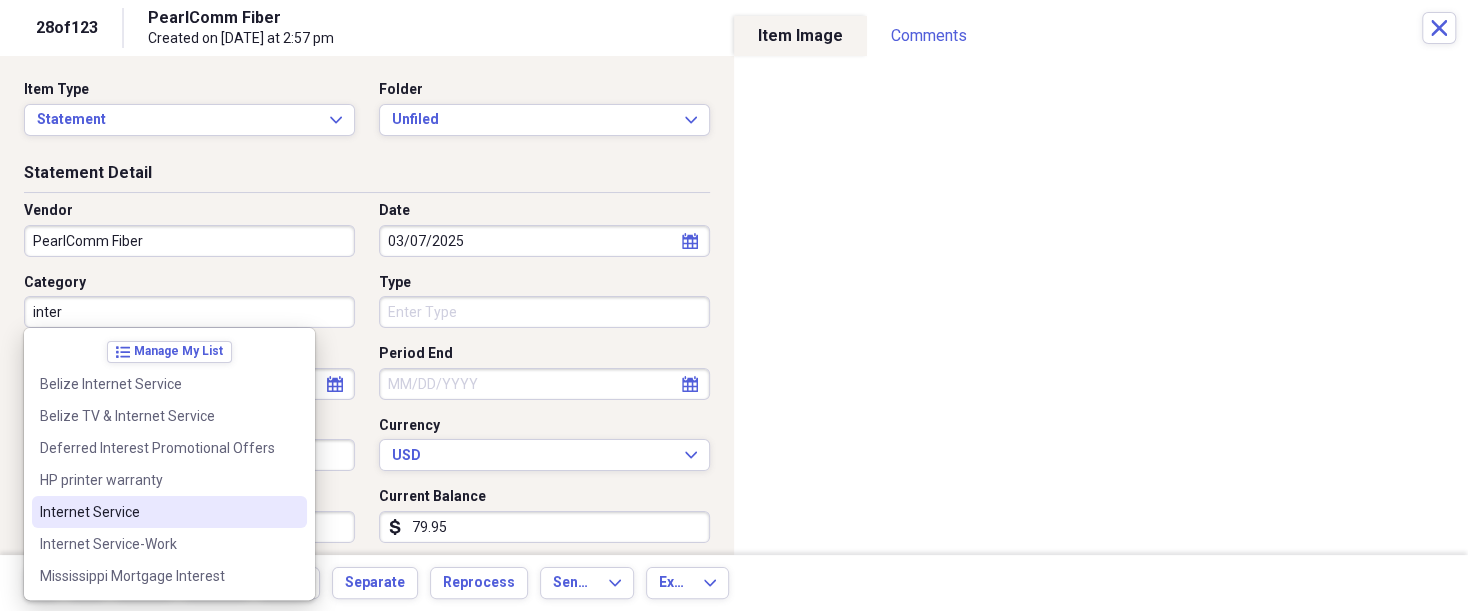 click on "Internet Service" at bounding box center [169, 512] 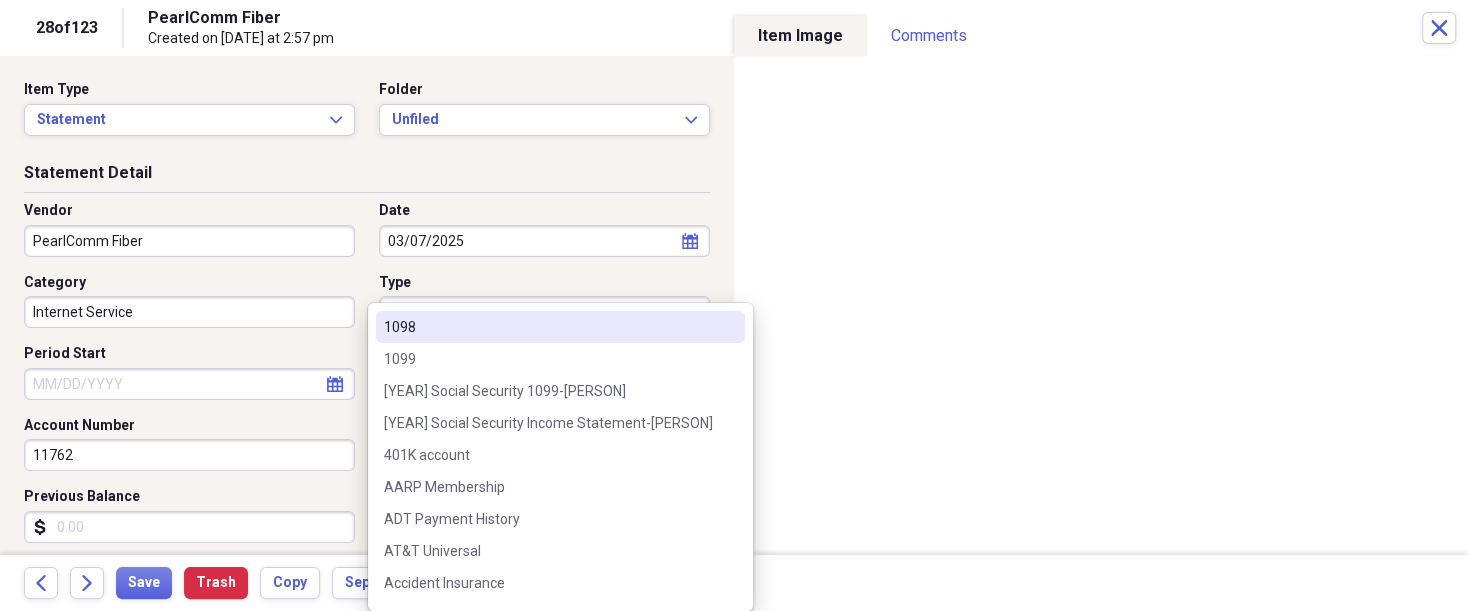 click on "Organize My Files 96 Collapse Unfiled Needs Review 96 Unfiled All Files Unfiled Unfiled Unfiled Saved Reports Collapse My Cabinet [PERSON]'s Cabinet Add Folder Expand Folder 2018 Taxes Add Folder Expand Folder 2019 Taxes Add Folder Expand Folder 2020 Taxes Add Folder Expand Folder 2021 Taxes Add Folder Expand Folder 2022 Taxes Add Folder Expand Folder 2023 Taxes Add Folder Expand Folder 2024 Taxes Add Folder Expand Folder 2025 Taxes Add Folder Expand Folder Attorney Case Expenses Add Folder Folder [COUNTRY] Add Folder Expand Folder Documents Add Folder Expand Folder Files from Cloud Add Folder Folder Insurance Policies Add Folder Folder Sale of LaPlace Property Add Folder Folder [PERSON]'s Social Security Information Add Folder Folder Theresa's Social Security Information Add Folder Folder unviewed receipts Add Folder Folder Wellcare Prescription Drug Application Add Folder Collapse Trash Trash Folder 11/25/19-12/24/20 Statement Folder 12/17/19-1/16/20 Statement Folder 12/25/19-1/24/20 Statement Folder Folder Folder" at bounding box center [734, 305] 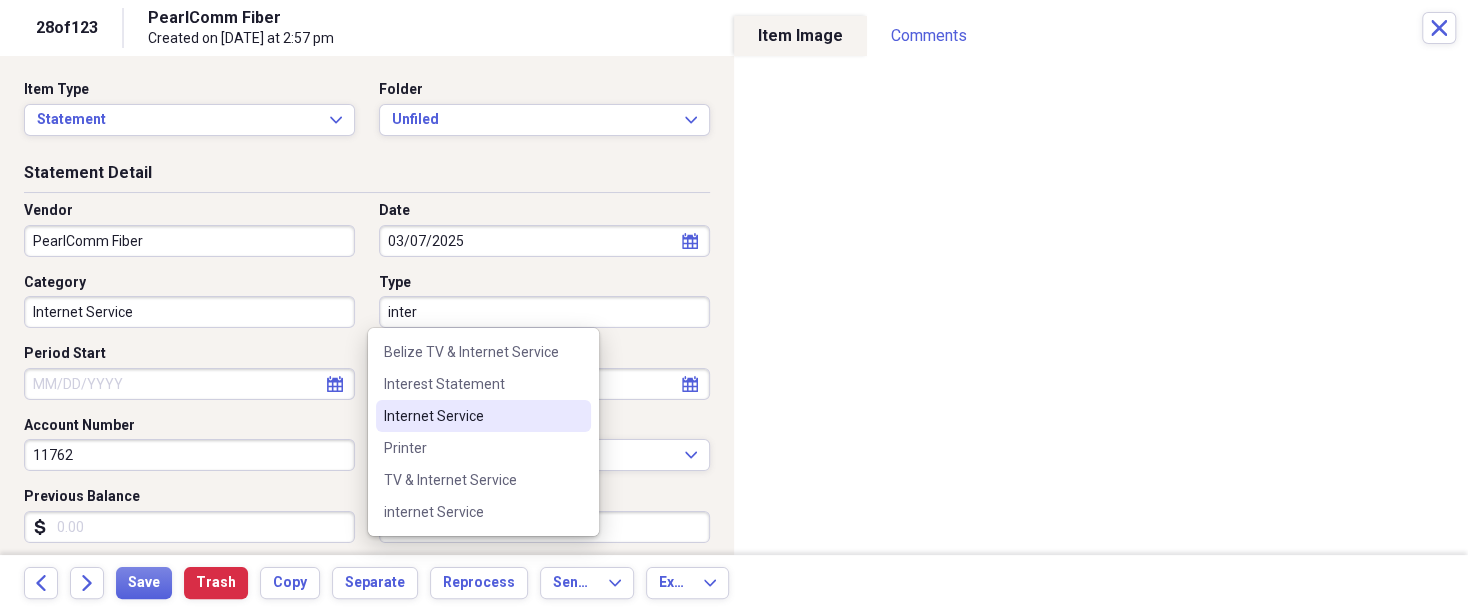 click on "Internet Service" at bounding box center [471, 416] 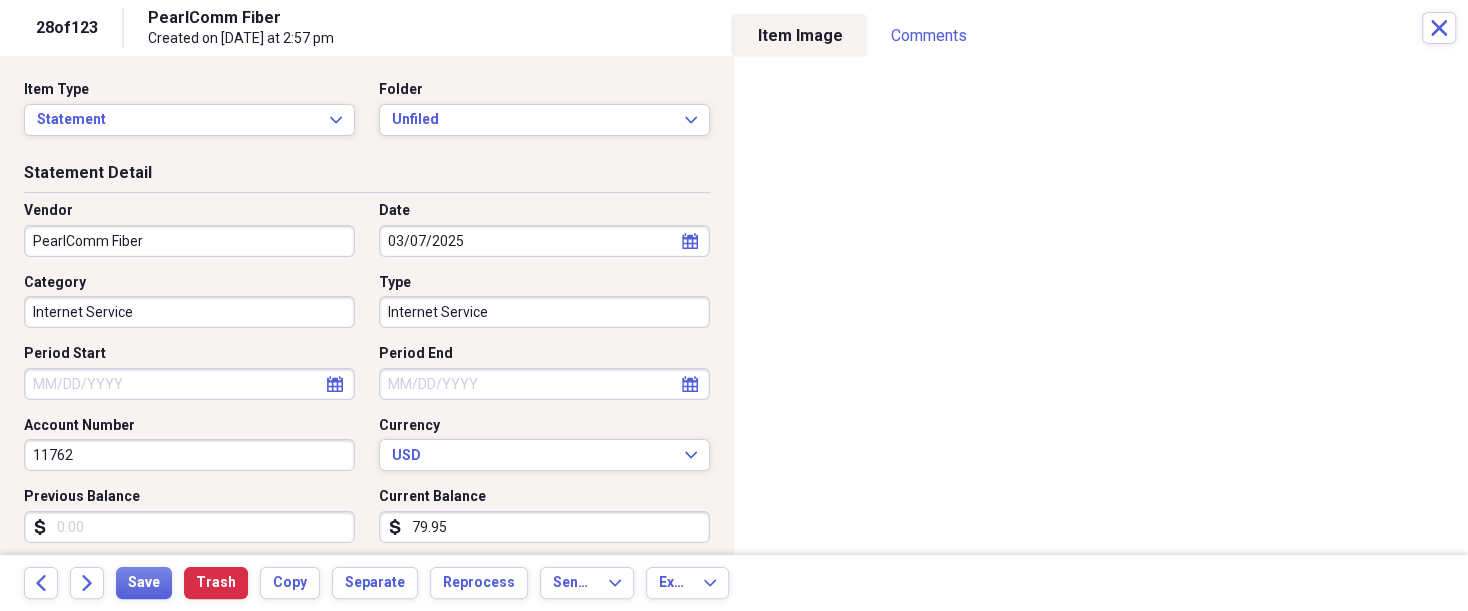 click on "Period End" at bounding box center (544, 384) 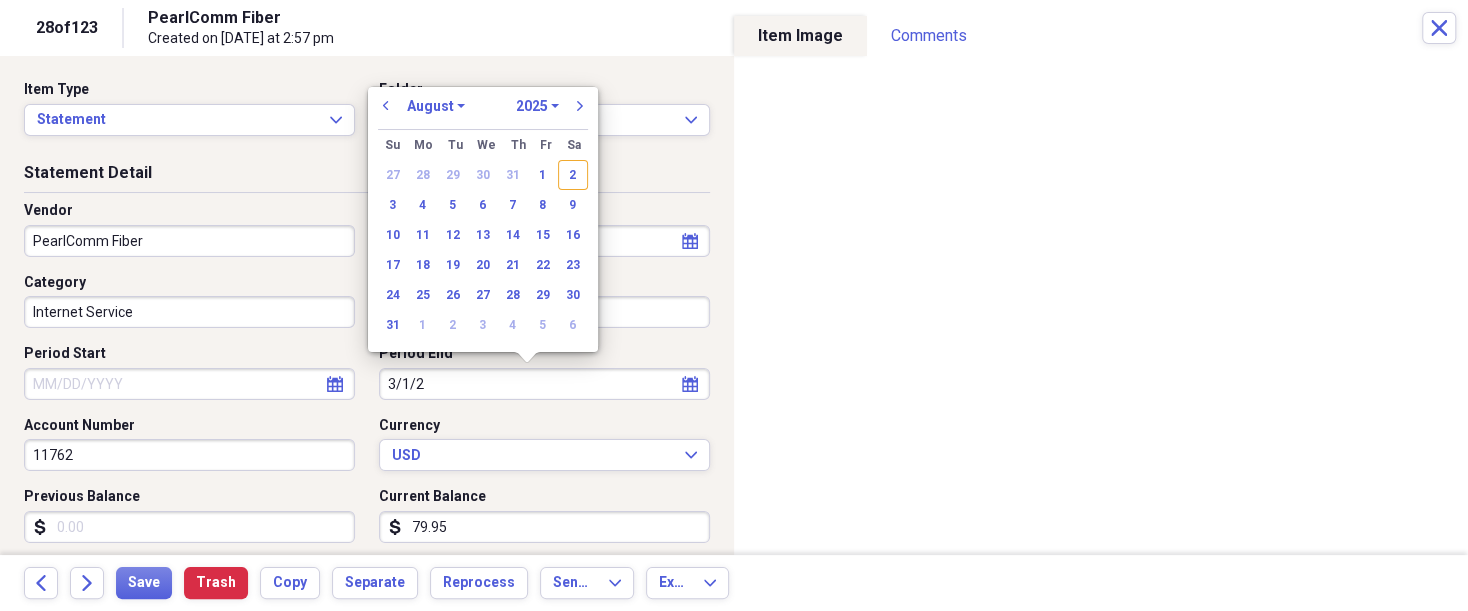 type on "[DATE]/[DATE]/[DATE]" 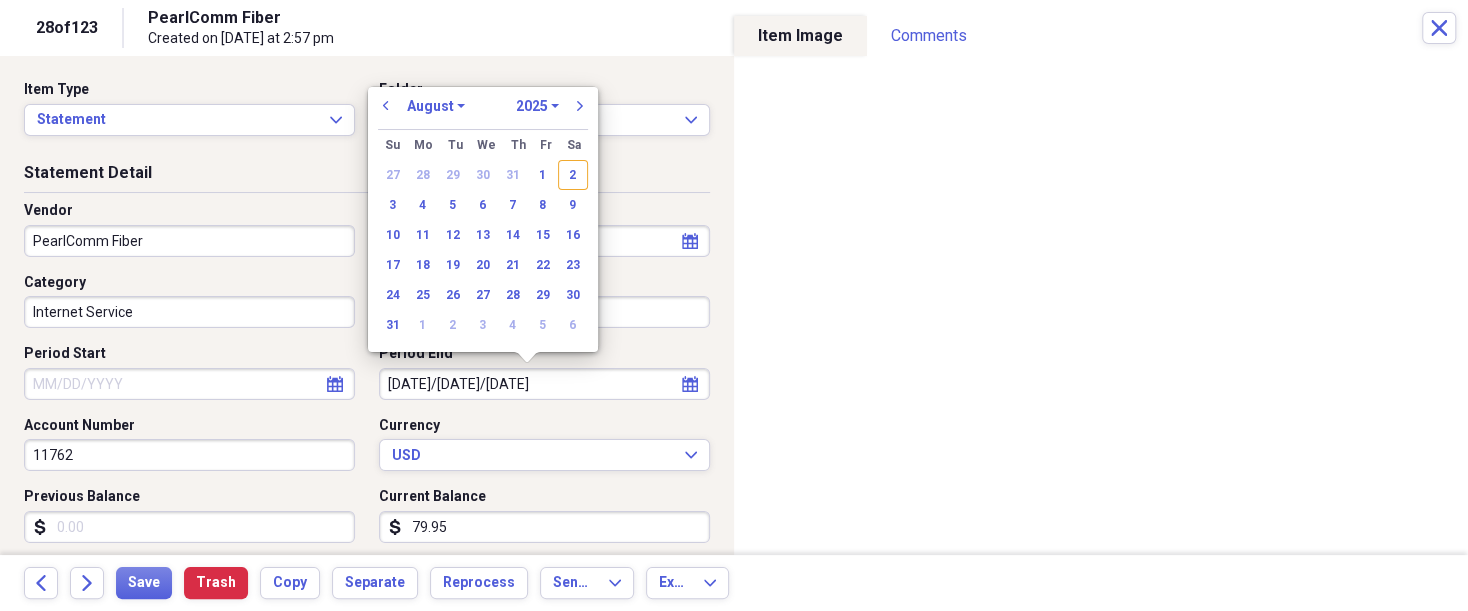 select on "2" 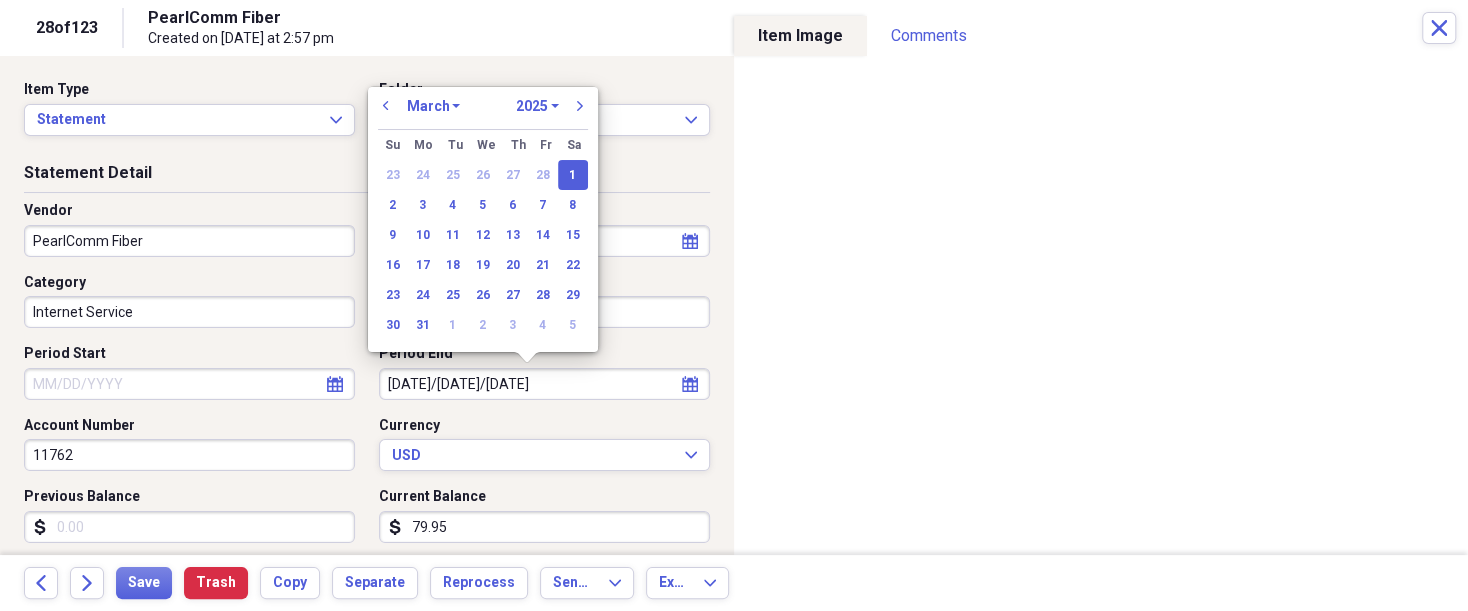 type on "03/01/2025" 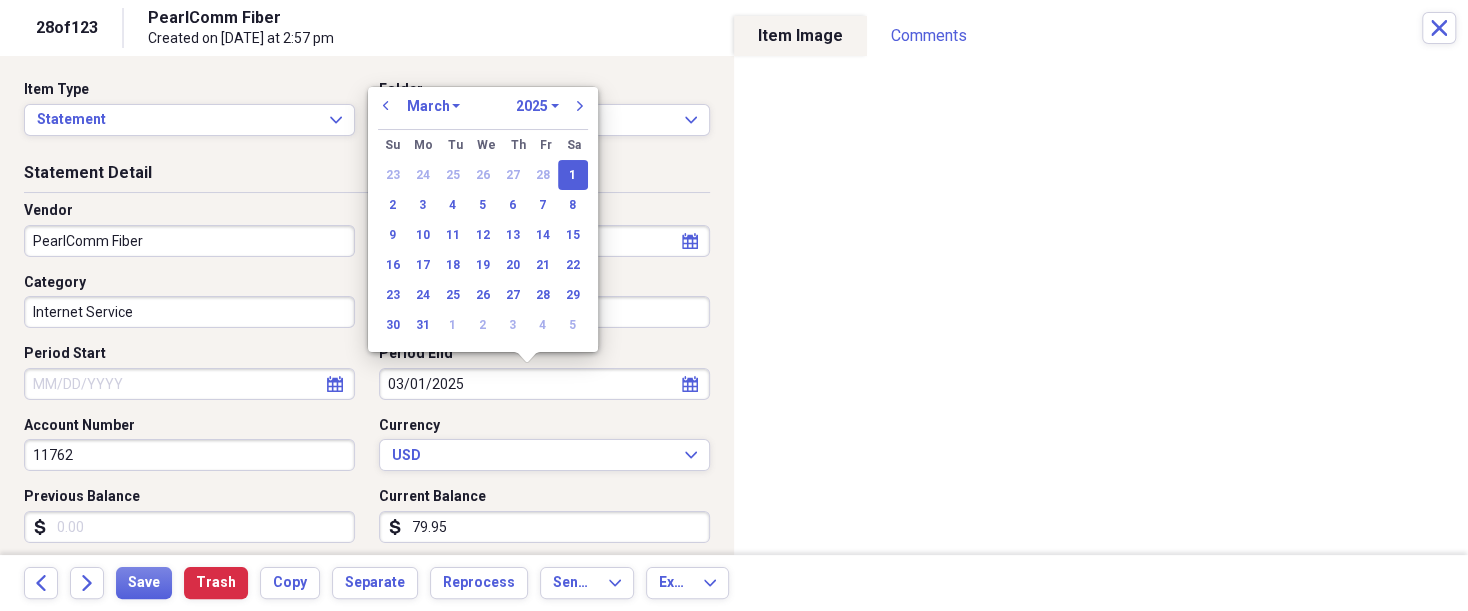 click on "1" at bounding box center (573, 175) 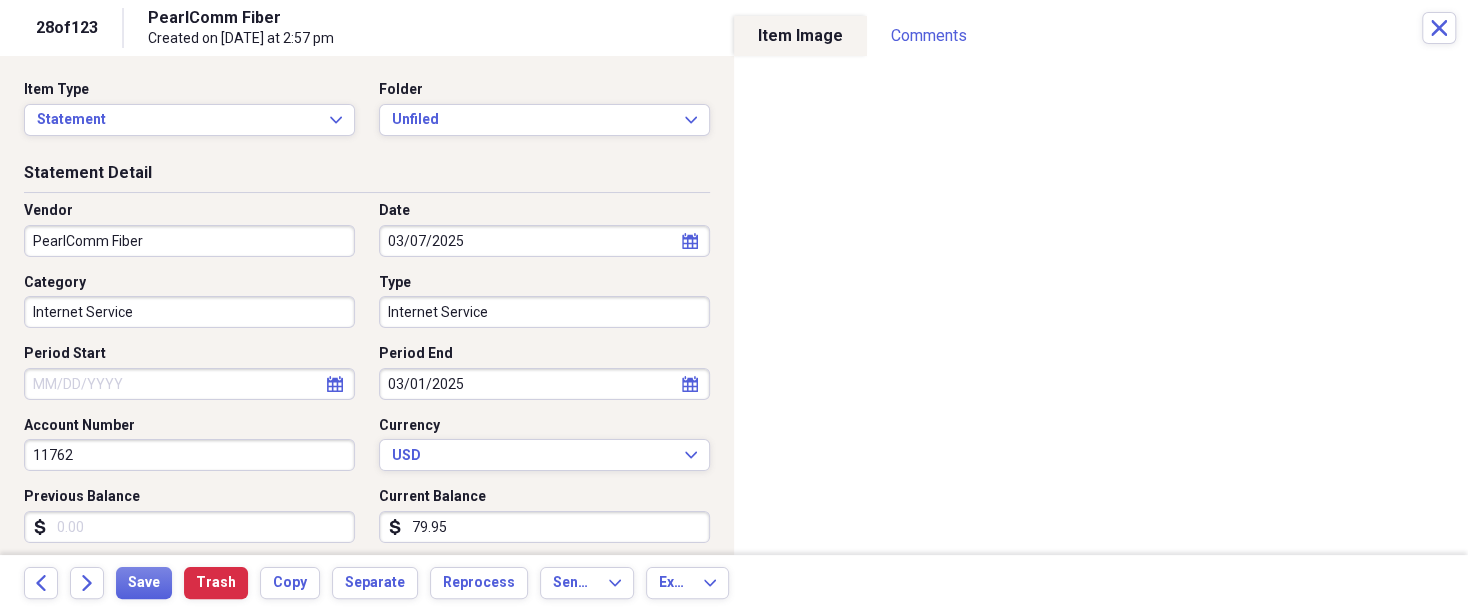 click on "Previous Balance" at bounding box center (189, 497) 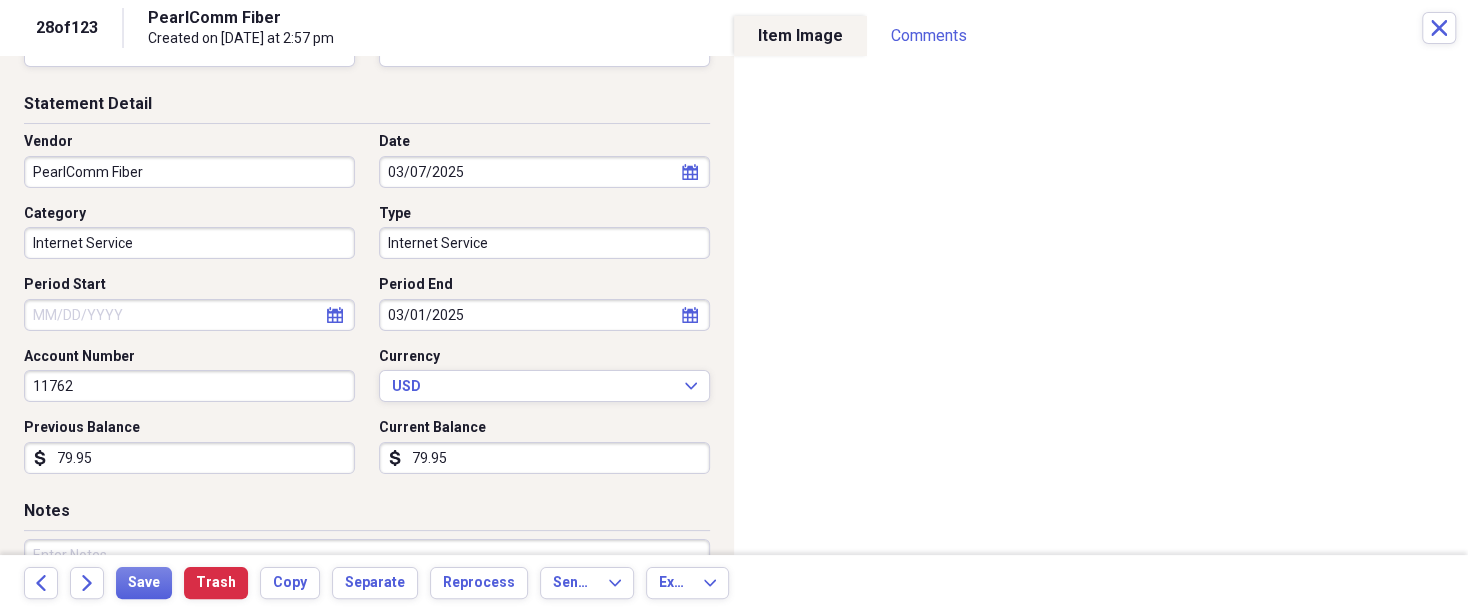 scroll, scrollTop: 100, scrollLeft: 0, axis: vertical 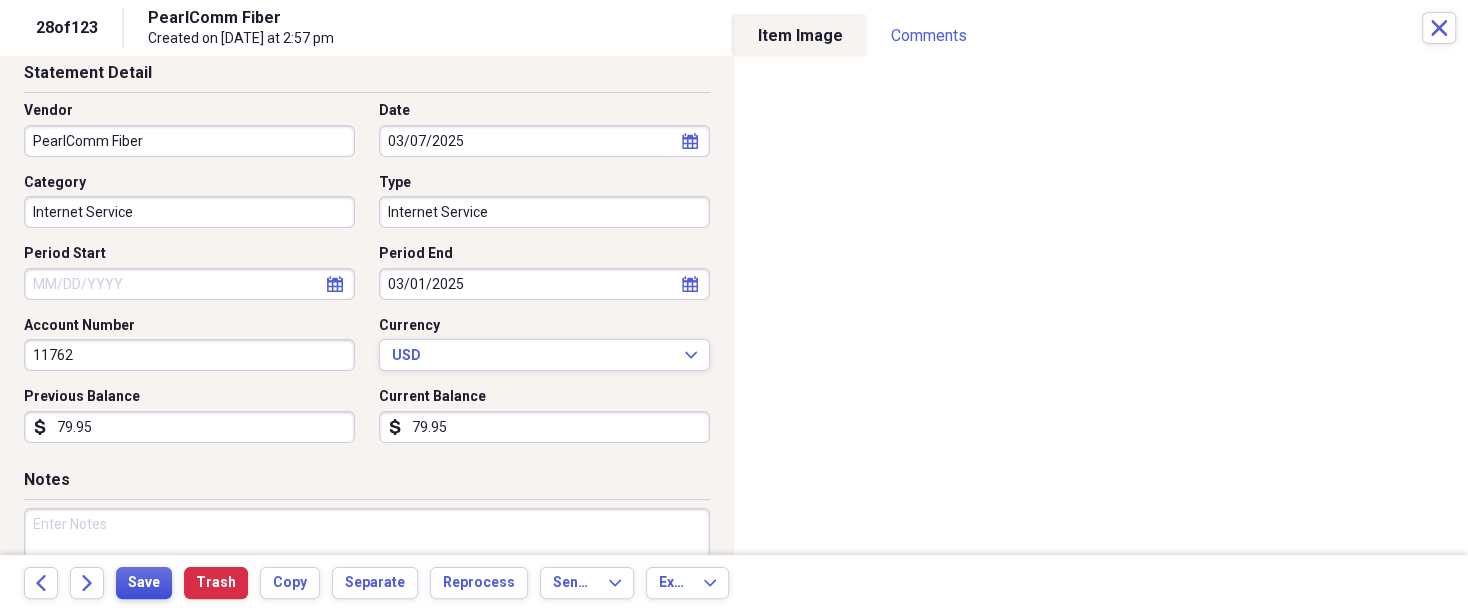 type on "79.95" 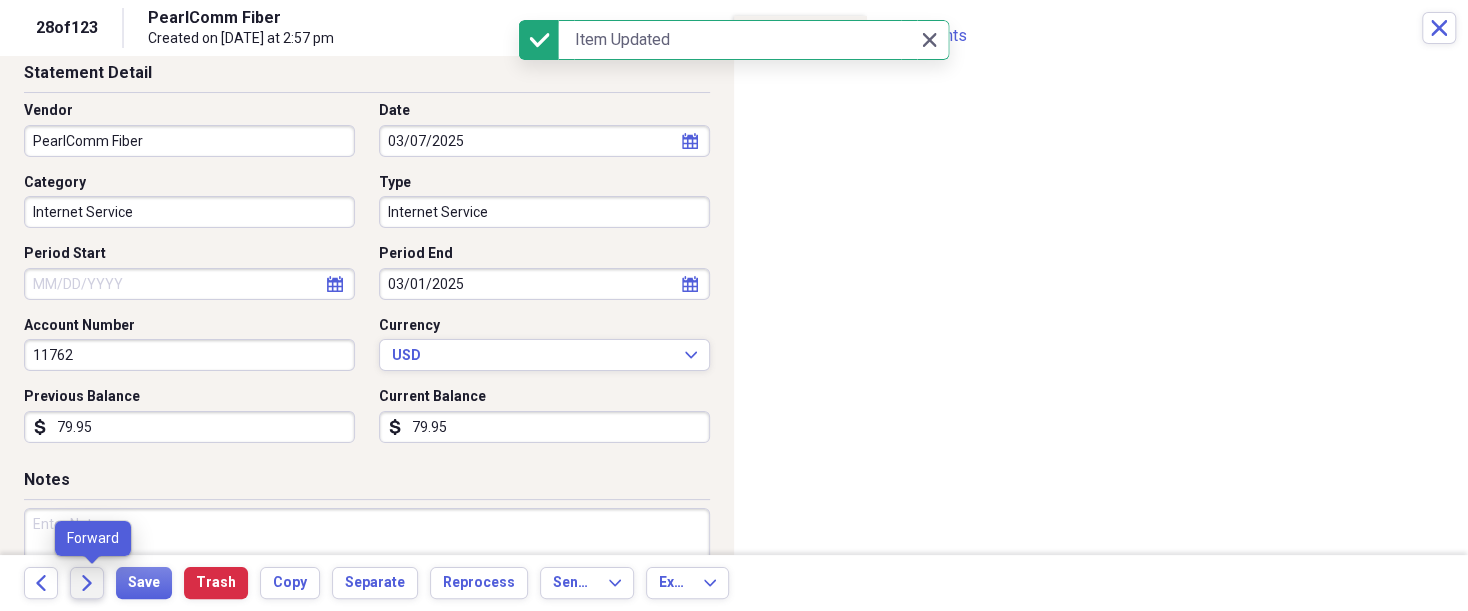 click on "Forward" 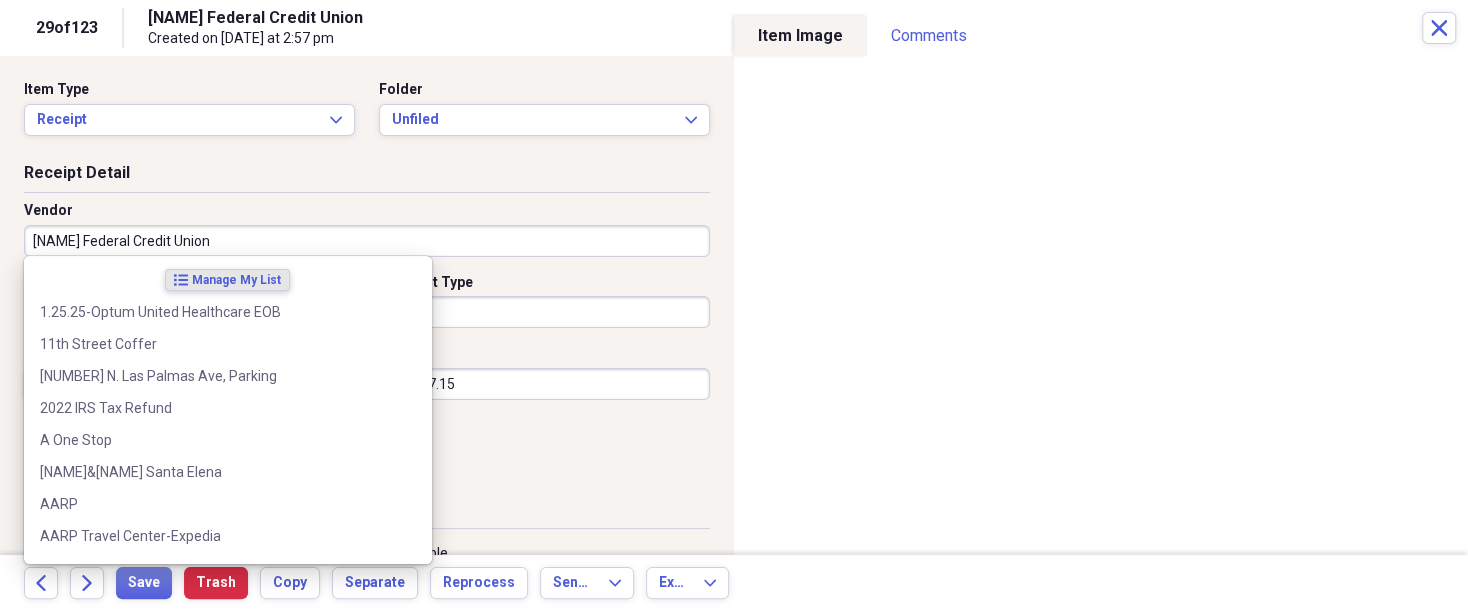 click on "[NAME] Federal Credit Union" at bounding box center [367, 241] 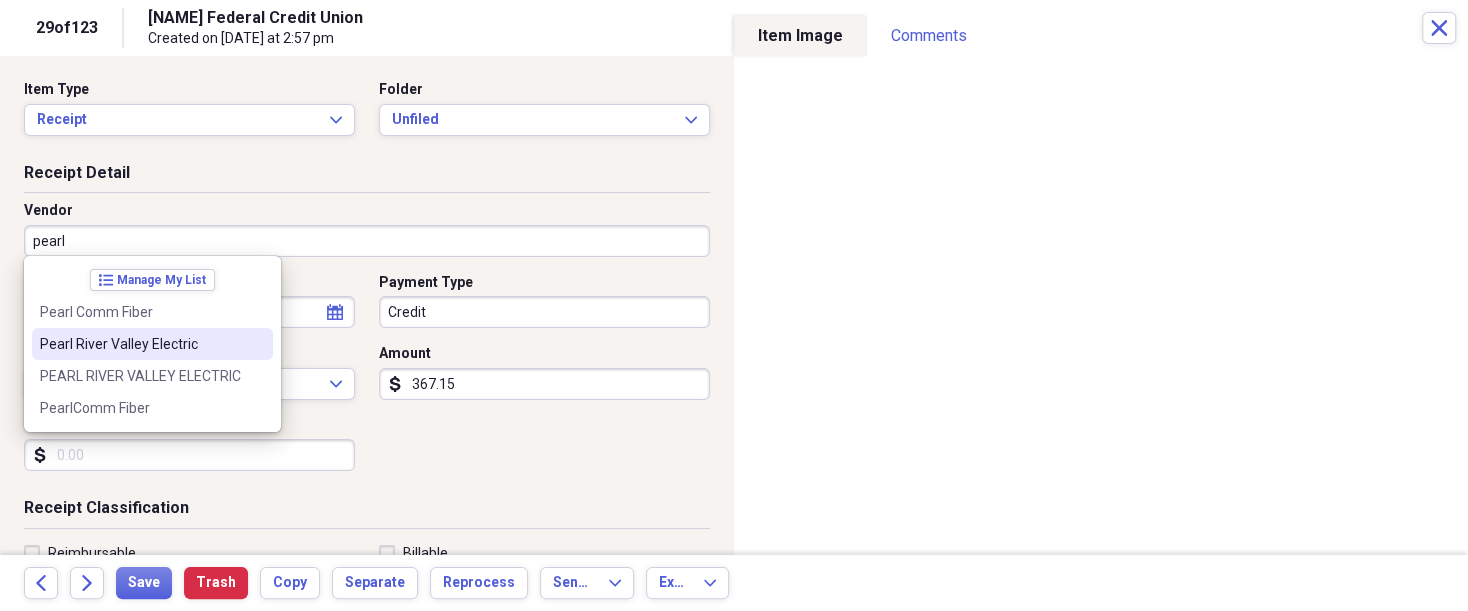 click on "Pearl River Valley Electric" at bounding box center (140, 344) 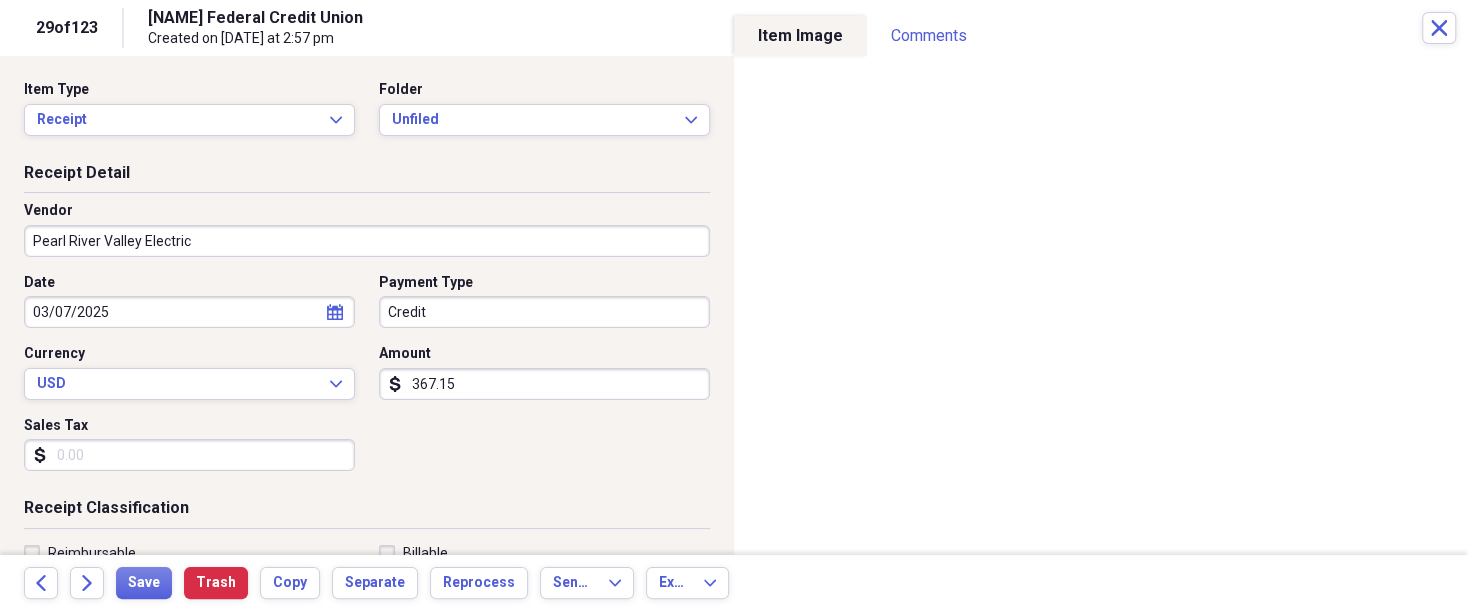 type on "Utilities-House" 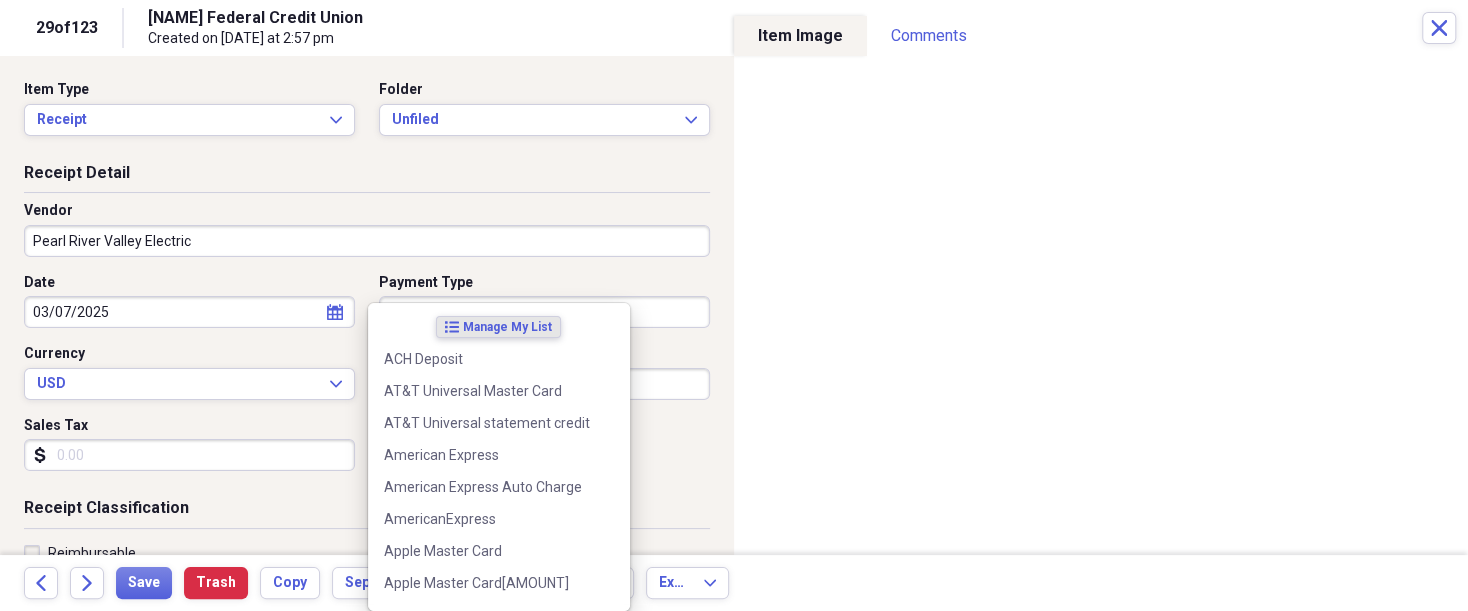 click on "Organize My Files 94 Collapse Unfiled Needs Review 94 Unfiled All Files Unfiled Unfiled Unfiled Saved Reports Collapse My Cabinet THERESA's Cabinet Add Folder Expand Folder 2018 Taxes Add Folder Expand Folder 2019 Taxes Add Folder Expand Folder 2020 Taxes Add Folder Expand Folder 2021 Taxes Add Folder Expand Folder 2022 Taxes Add Folder Expand Folder 2023 Taxes Add Folder Expand Folder 2024 Taxes Add Folder Expand Folder 2025 Taxes Add Folder Expand Folder Attorney Case Expenses Add Folder Folder Belize Add Folder Expand Folder Documents Add Folder Expand Folder Files from Cloud Add Folder Folder Insurance Policies Add Folder Folder Sale of LaPlace Property Add Folder Folder Terry's Social Security Information Add Folder Folder Theresa's Social Security Information Add Folder Folder unviewed receipts Add Folder Folder Wellcare Prescription Drug Application Add Folder Collapse Trash Trash Folder 11/25/19-12/24/20 Statement Folder 12/17/19-1/16/20 Statement Folder 12/25/19-1/24/20 Statement Folder Folder Folder" at bounding box center [734, 305] 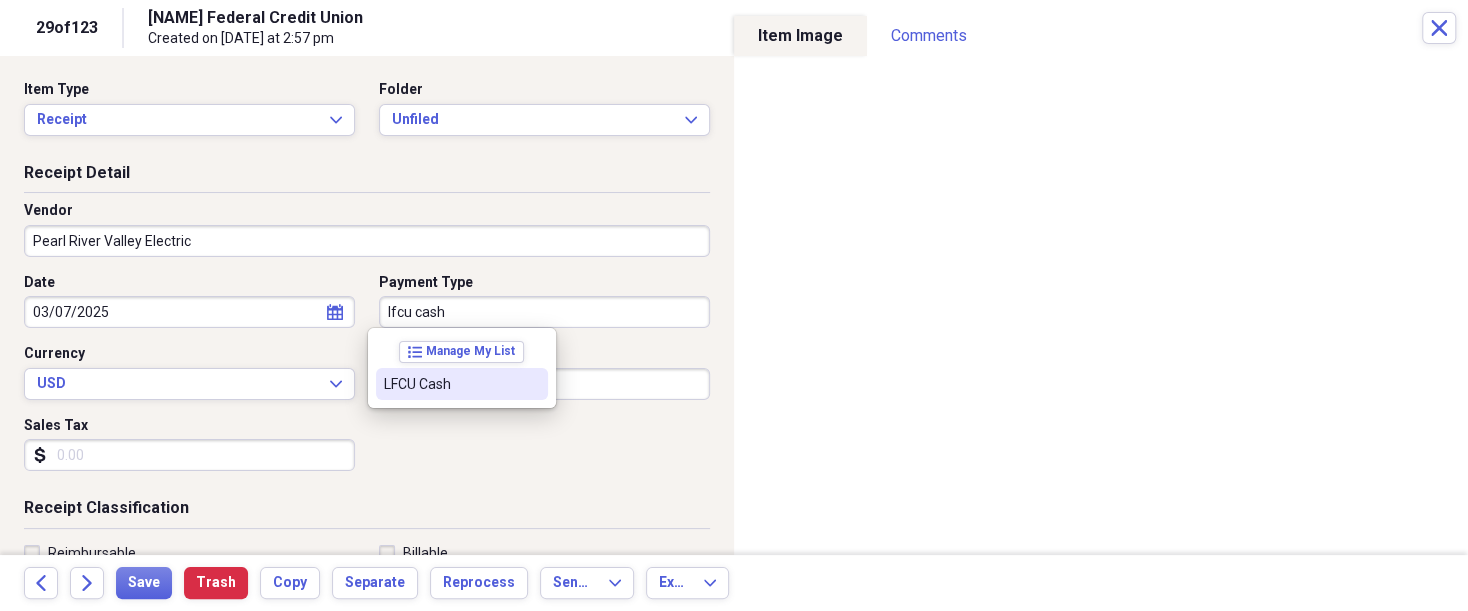 click on "LFCU Cash" at bounding box center [450, 384] 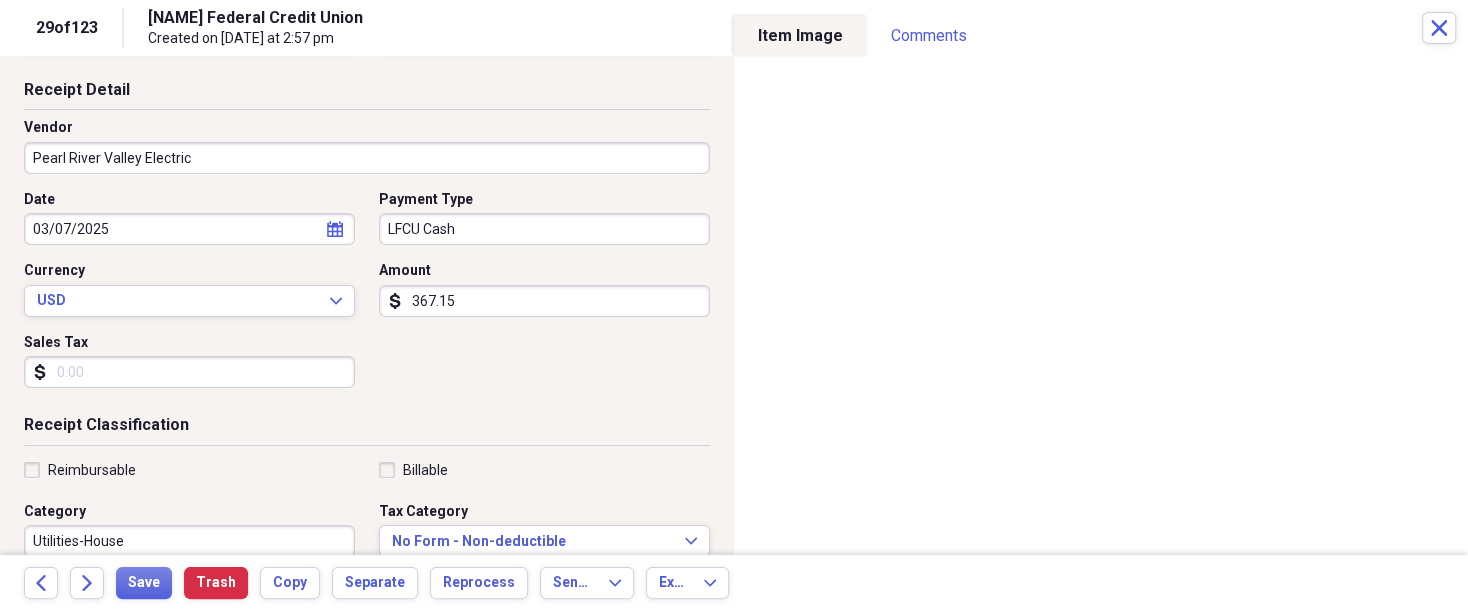 scroll, scrollTop: 200, scrollLeft: 0, axis: vertical 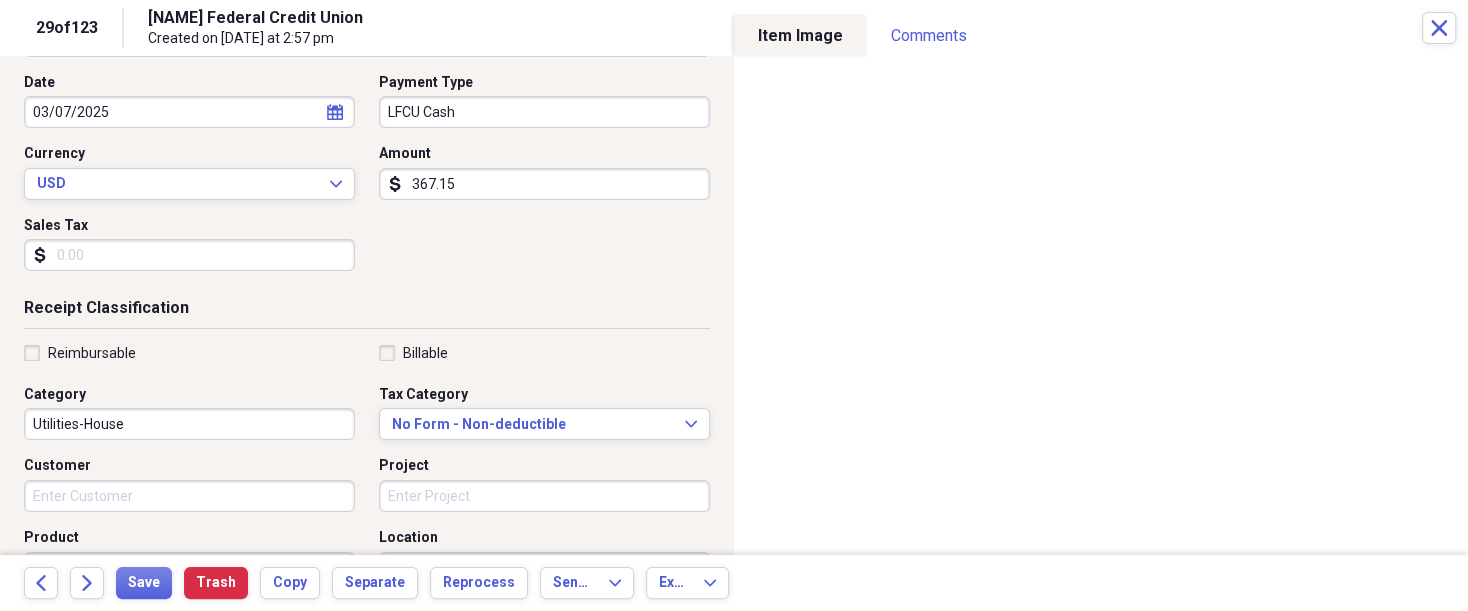 click on "Reimbursable" at bounding box center [189, 353] 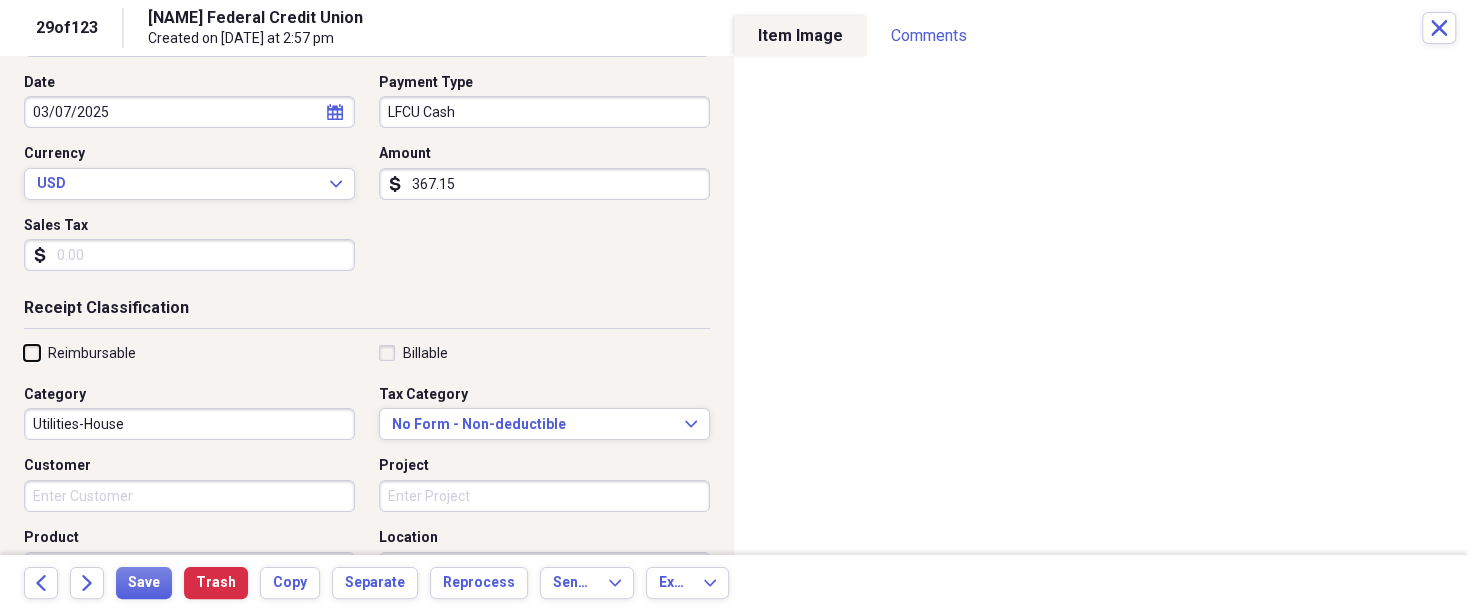 click on "Reimbursable" at bounding box center (24, 352) 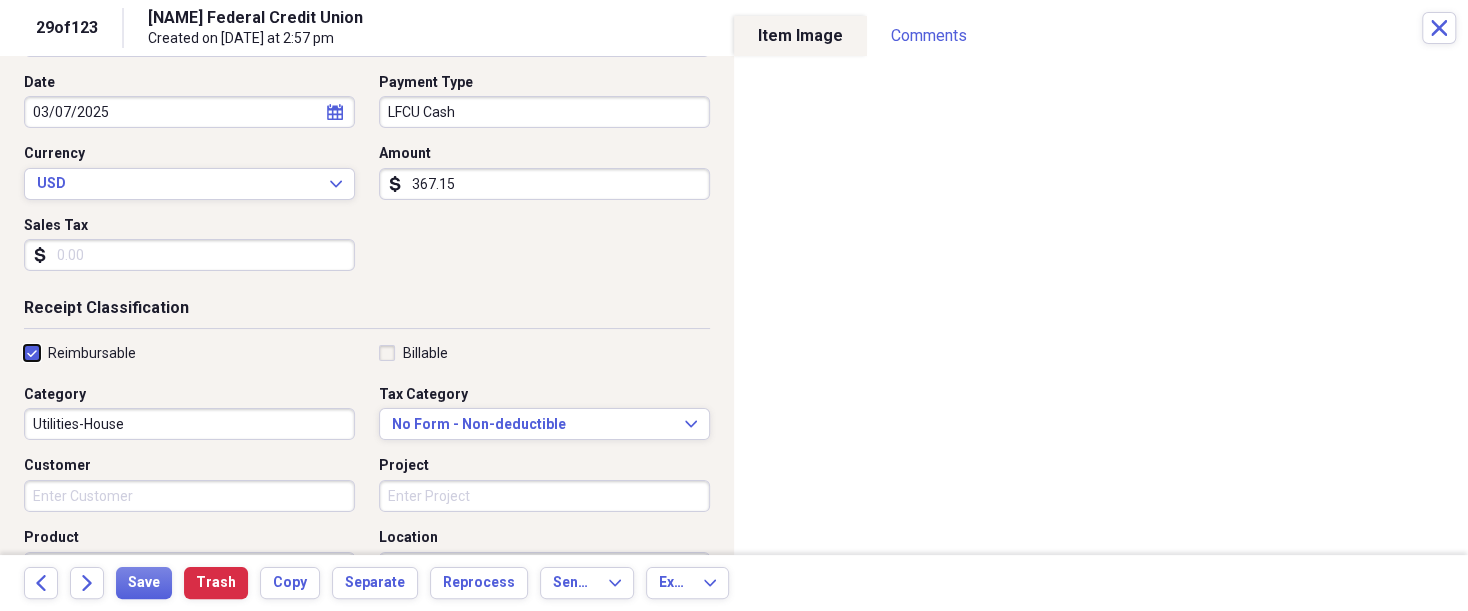 checkbox on "true" 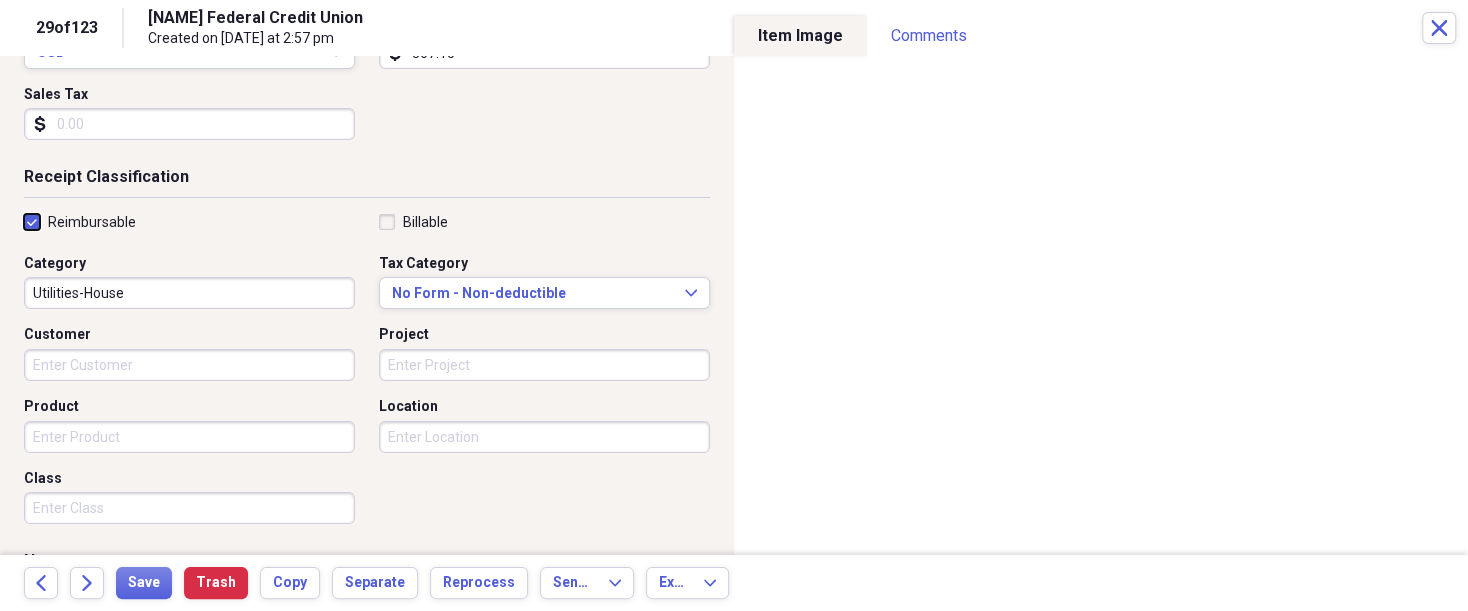 scroll, scrollTop: 350, scrollLeft: 0, axis: vertical 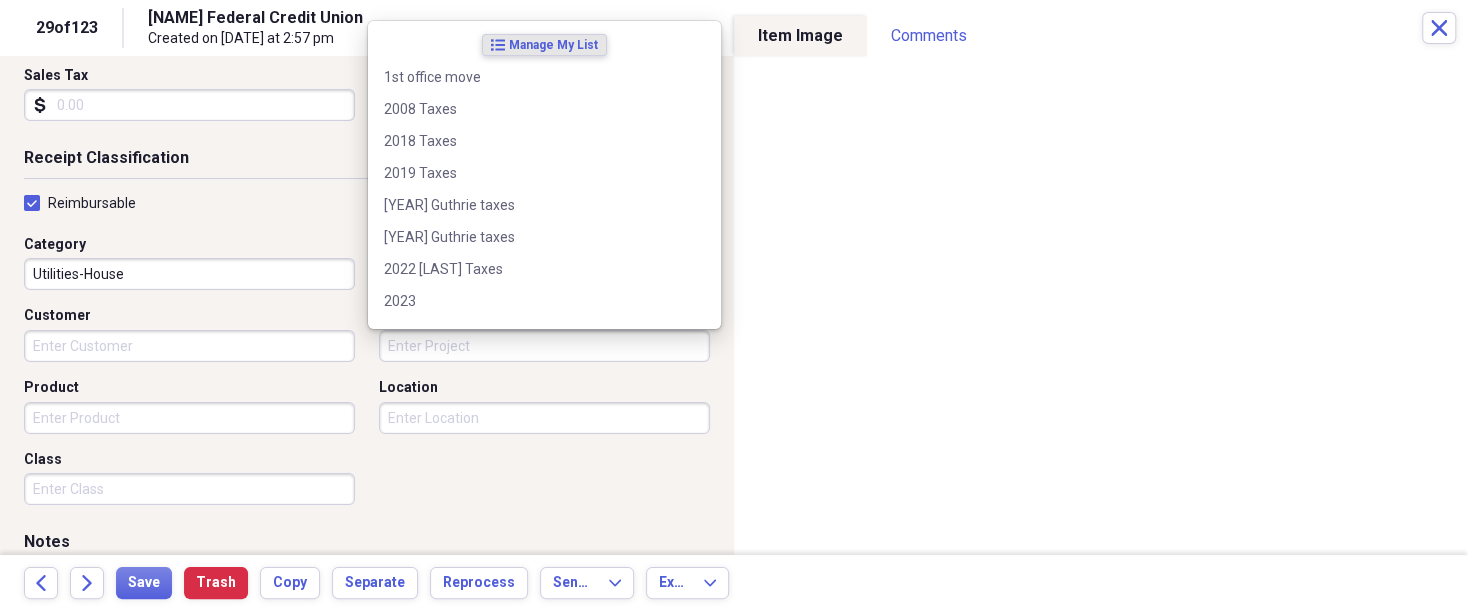click on "Project" at bounding box center [544, 346] 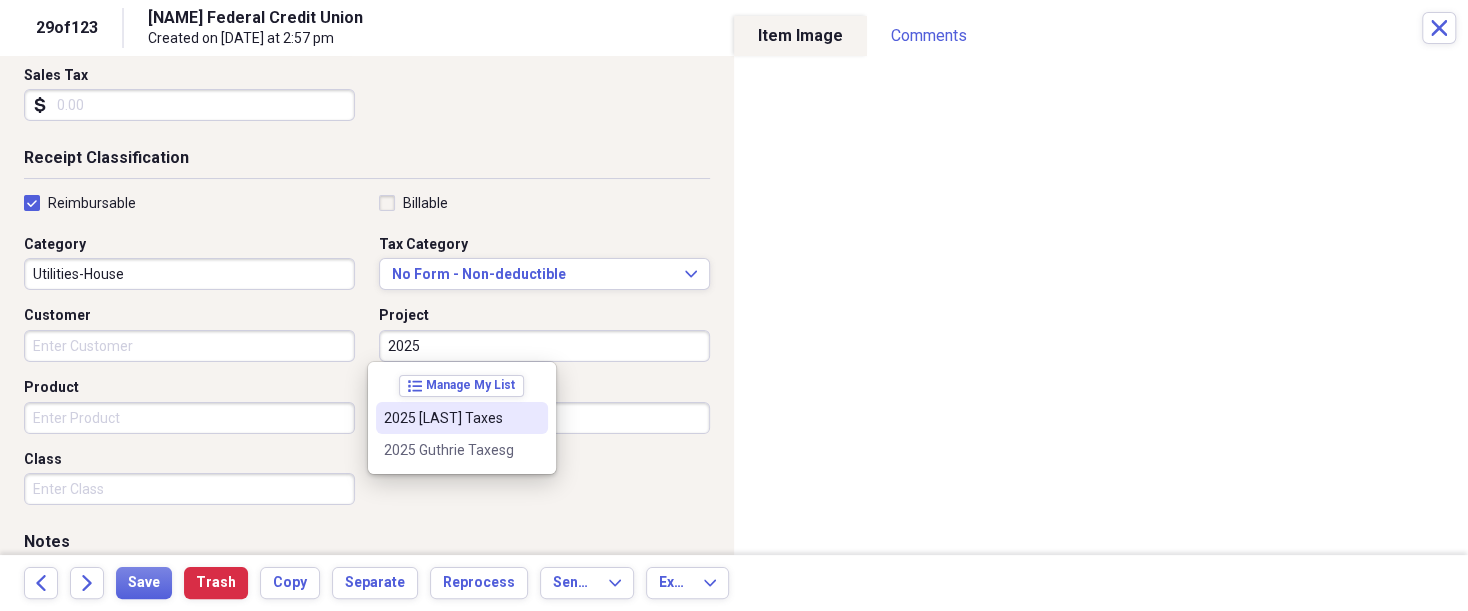 click on "2025 [LAST] Taxes" at bounding box center [462, 418] 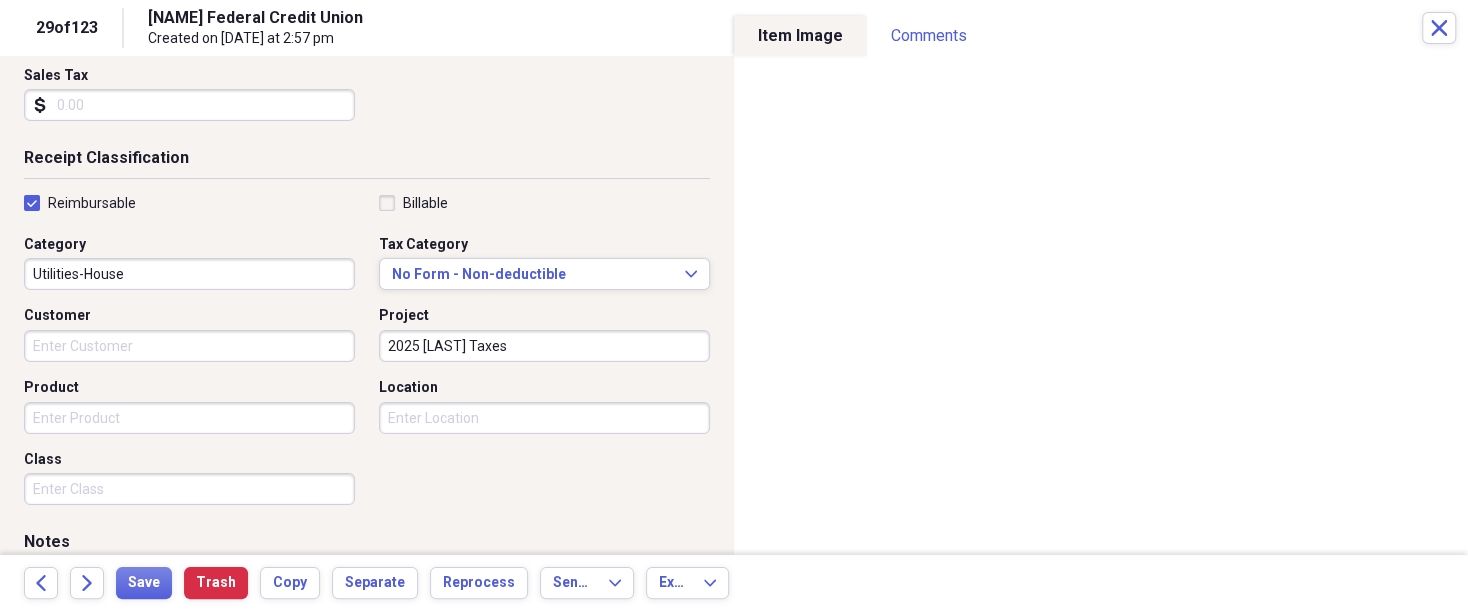 click on "Product" at bounding box center [189, 418] 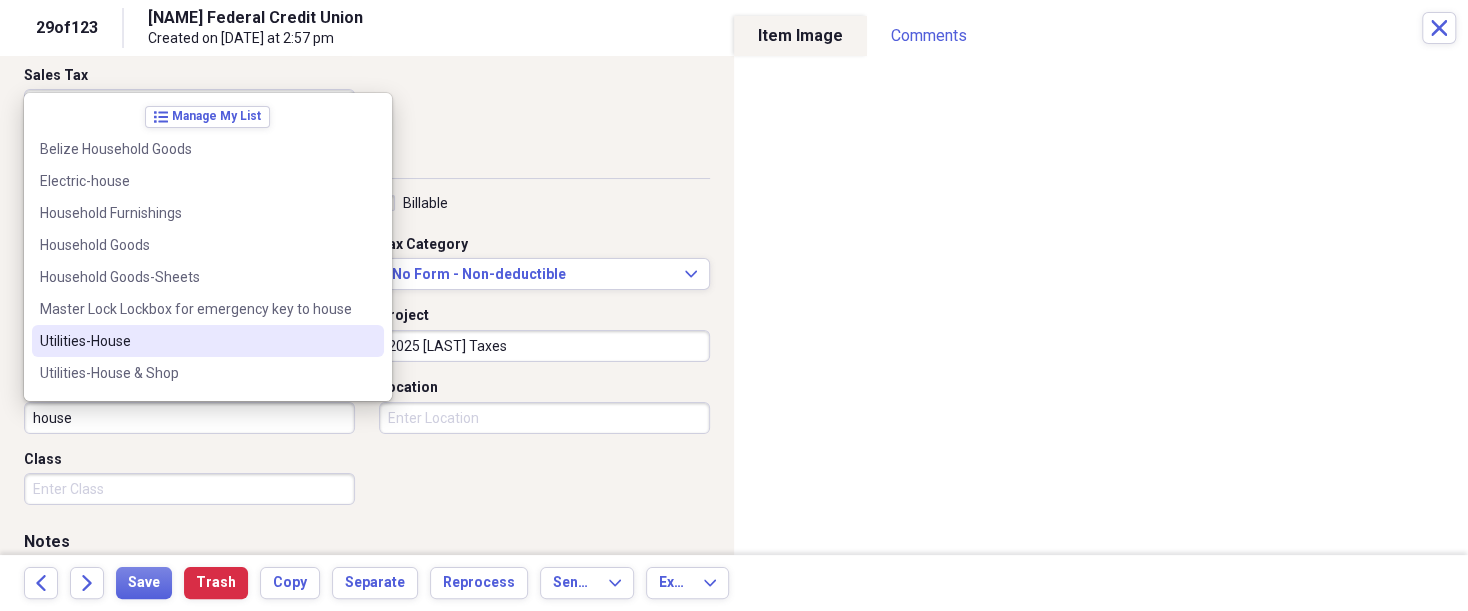 click on "Utilities-House" at bounding box center [196, 341] 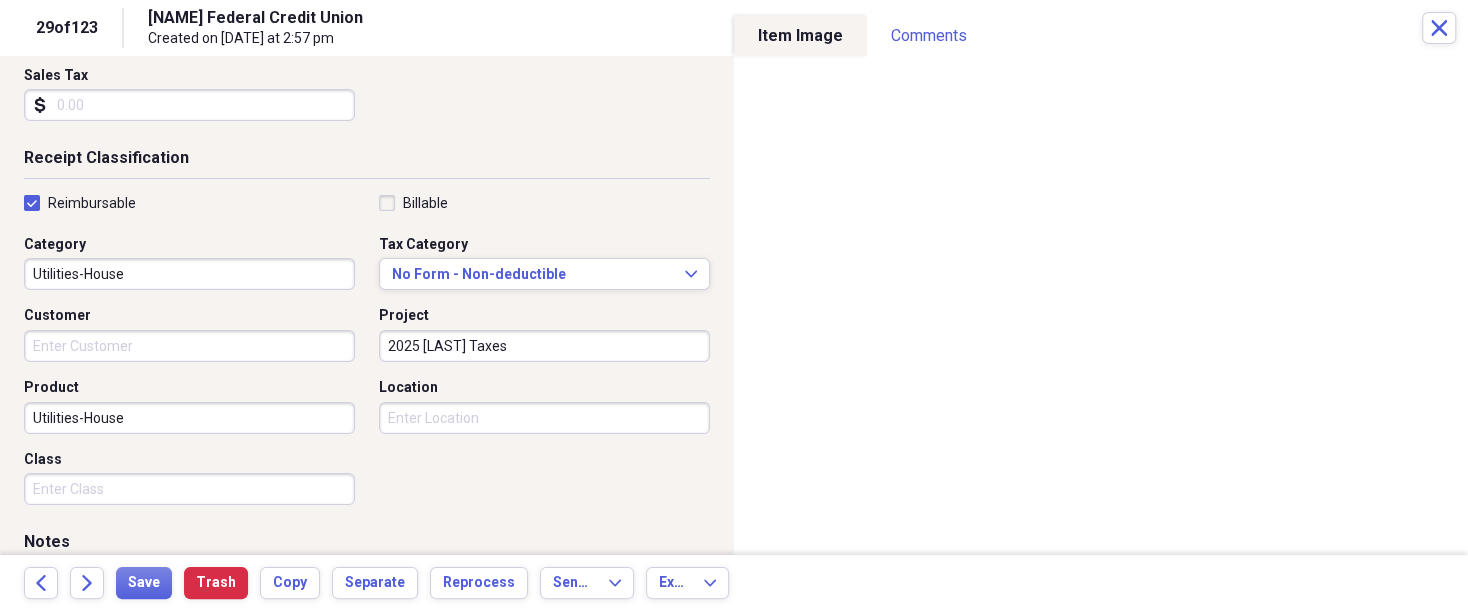 scroll, scrollTop: 400, scrollLeft: 0, axis: vertical 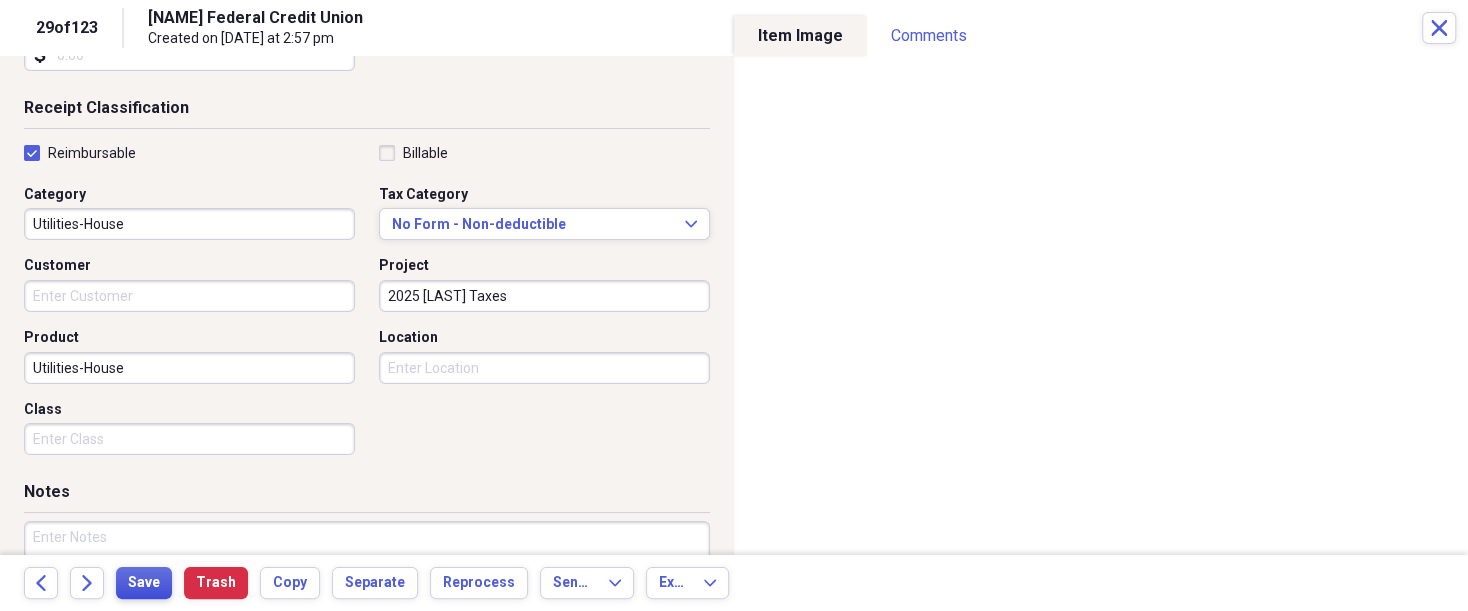 click on "Save" at bounding box center [144, 583] 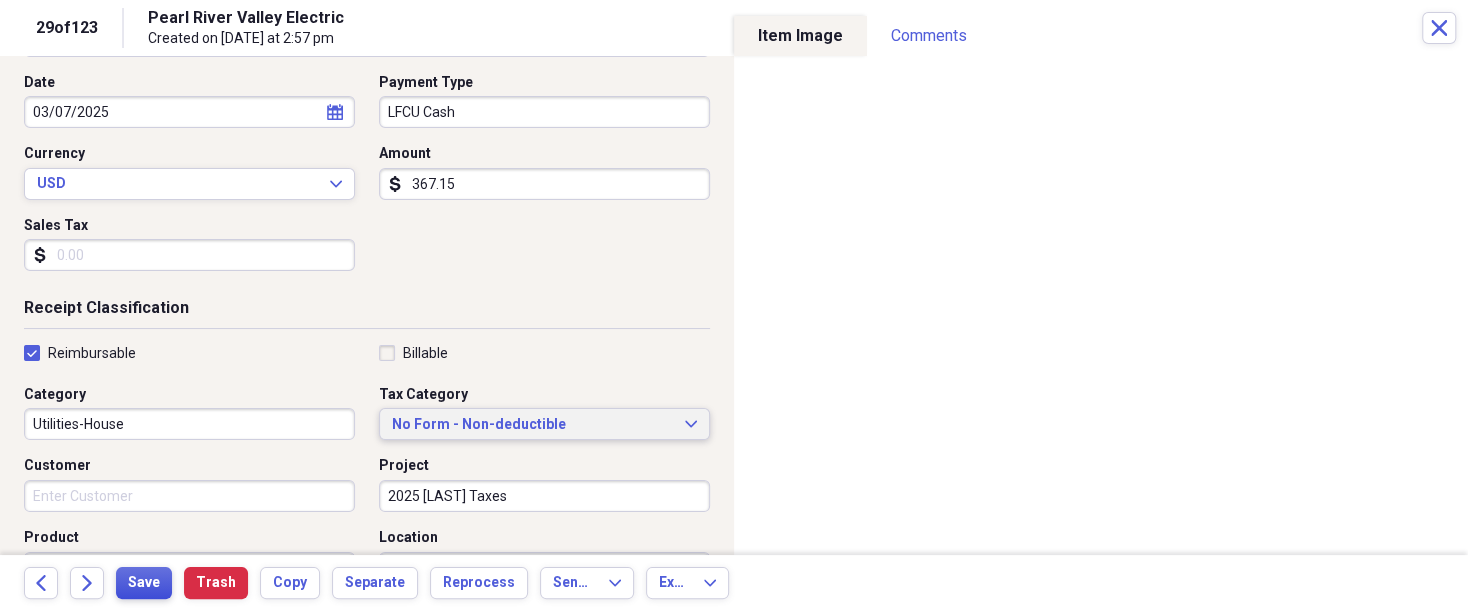 scroll, scrollTop: 250, scrollLeft: 0, axis: vertical 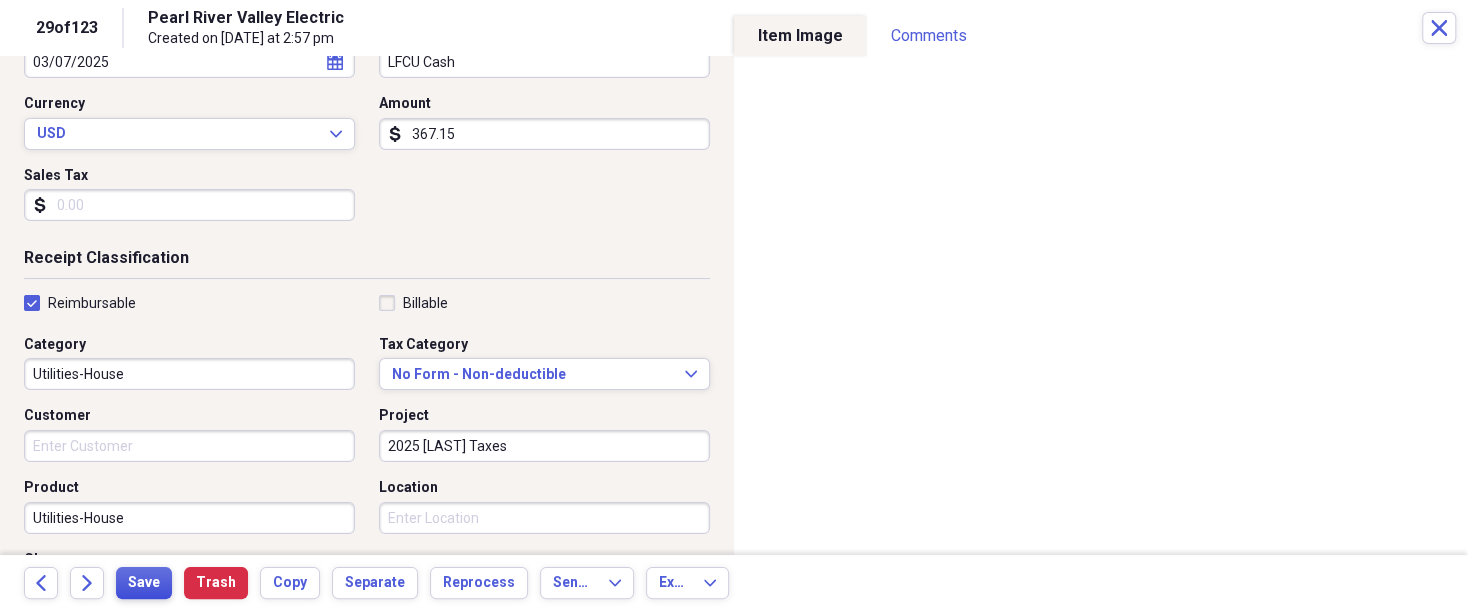 click on "Save" at bounding box center [144, 583] 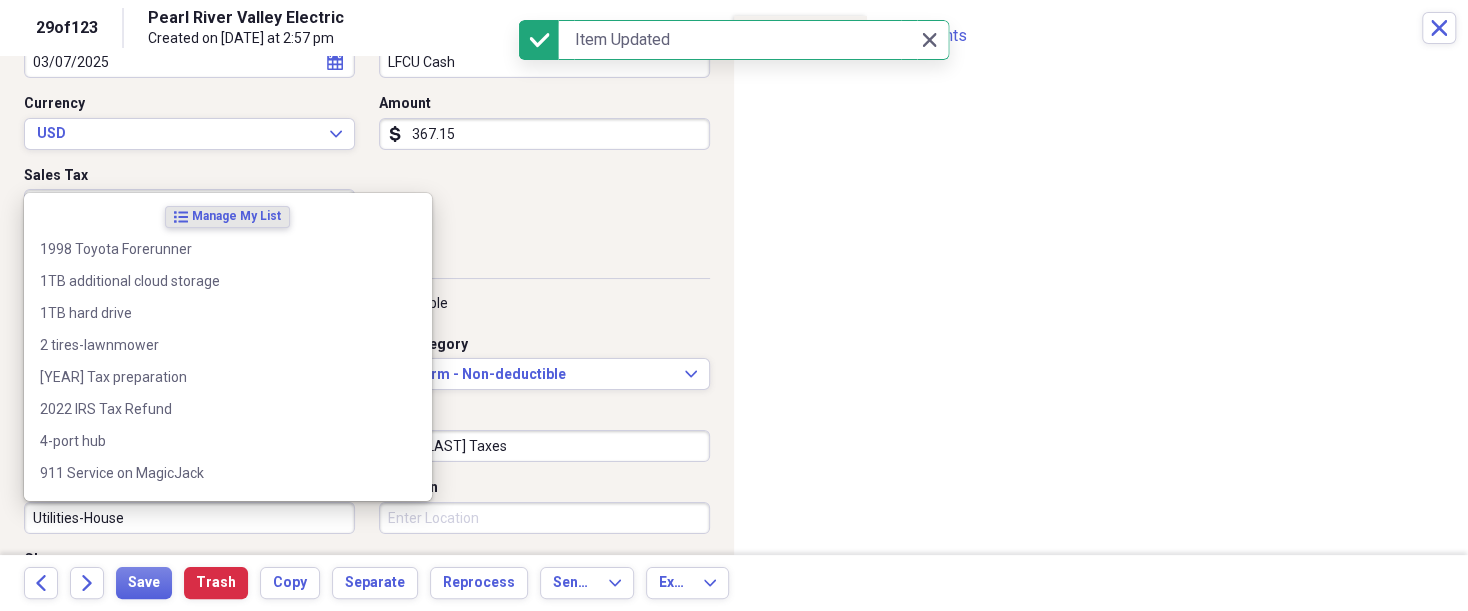click on "Utilities-House" at bounding box center (189, 518) 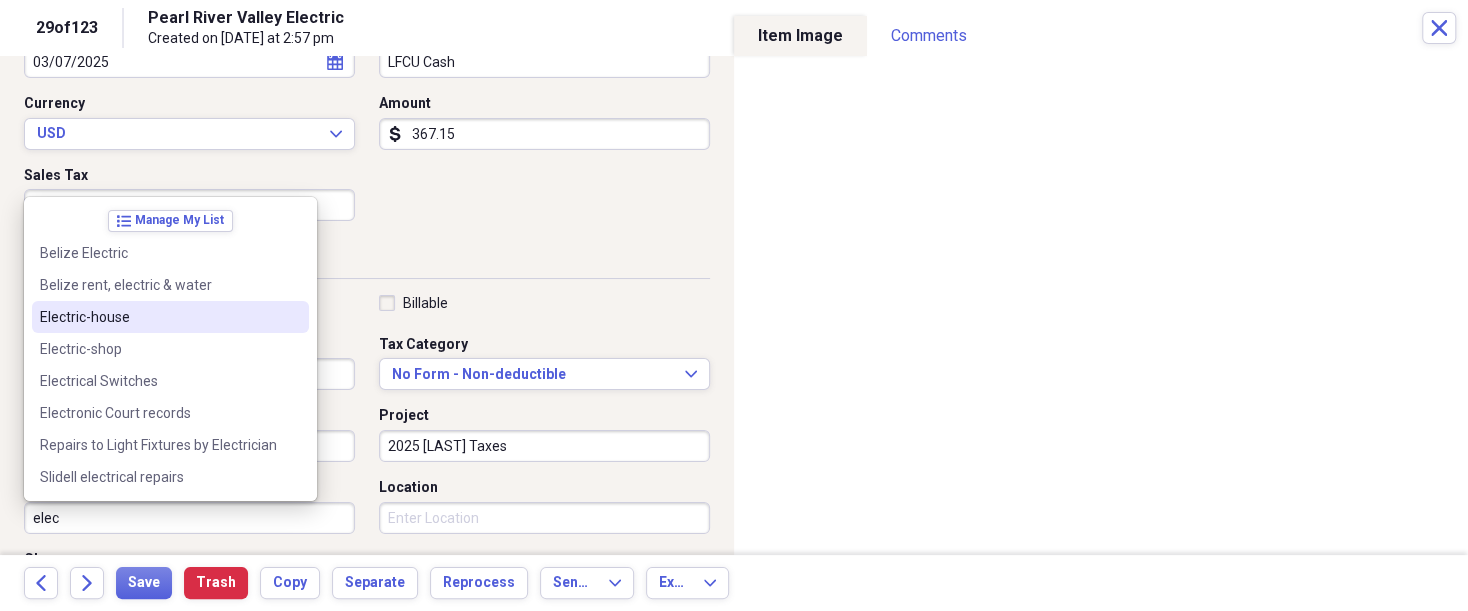click on "Electric-house" at bounding box center [158, 317] 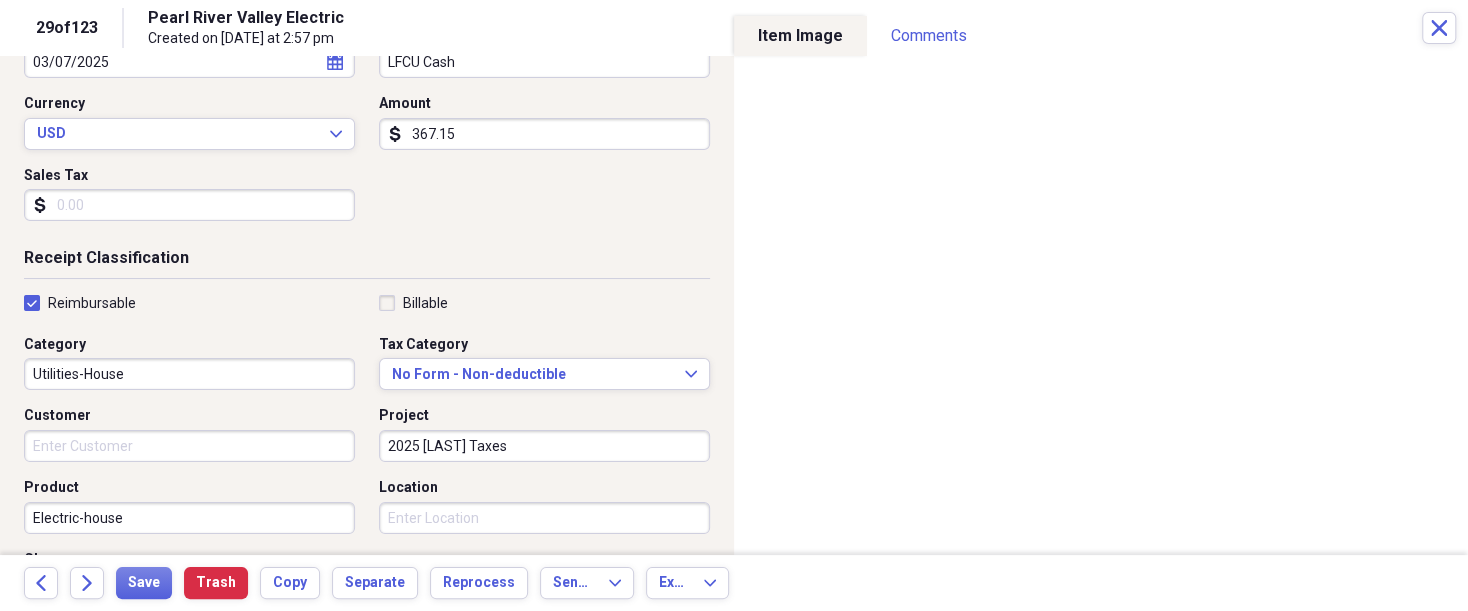 click on "Back Forward Save Trash Copy Separate Reprocess Send To Expand Export Expand" at bounding box center [734, 583] 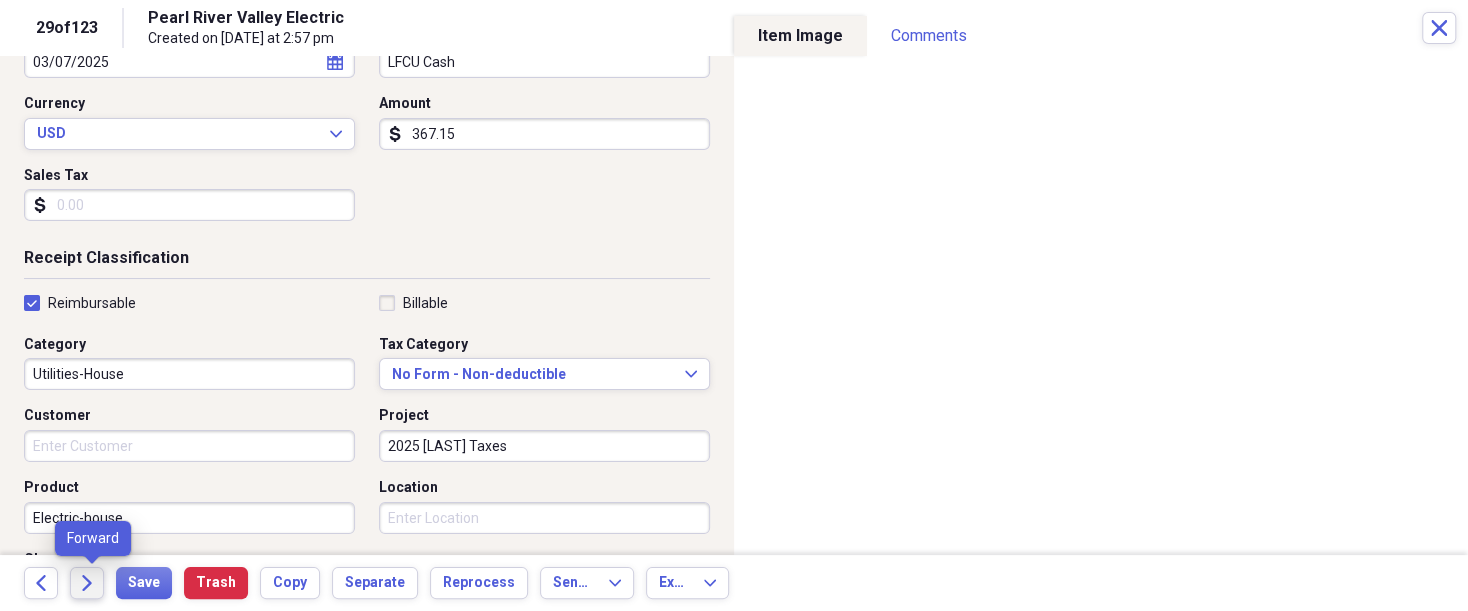 click on "Forward" at bounding box center [87, 583] 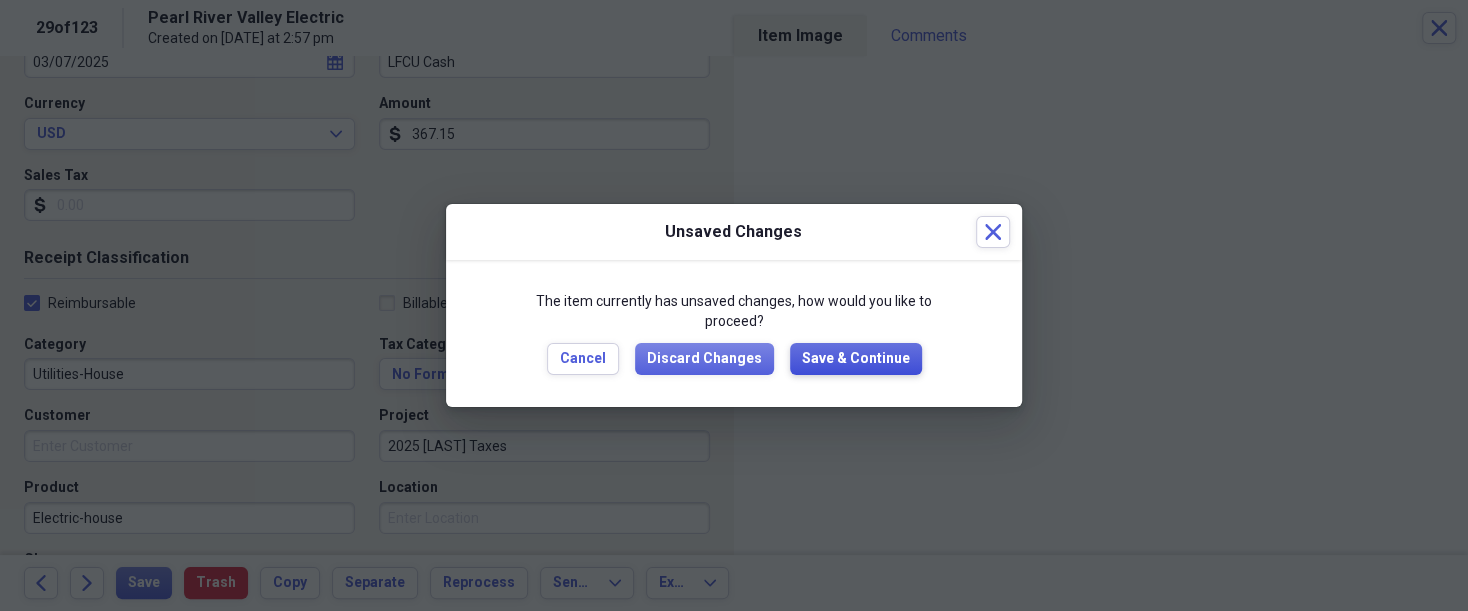 click on "Save & Continue" at bounding box center [856, 359] 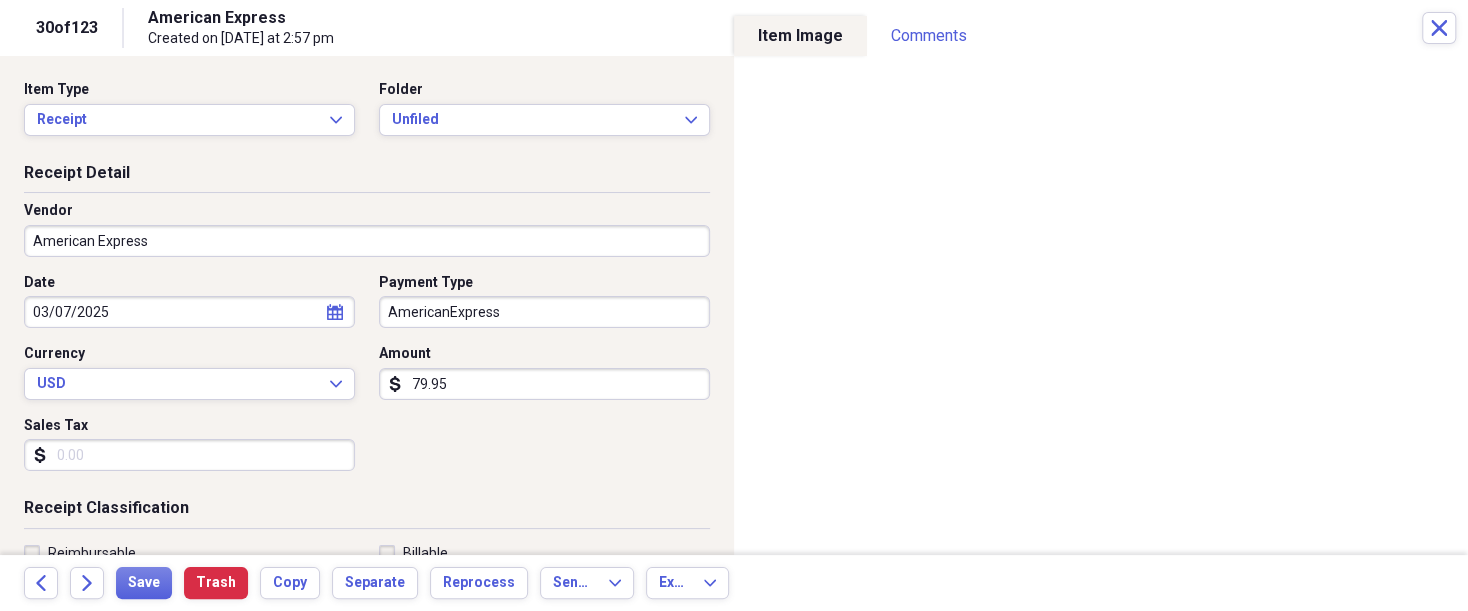 click on "American Express" at bounding box center [367, 241] 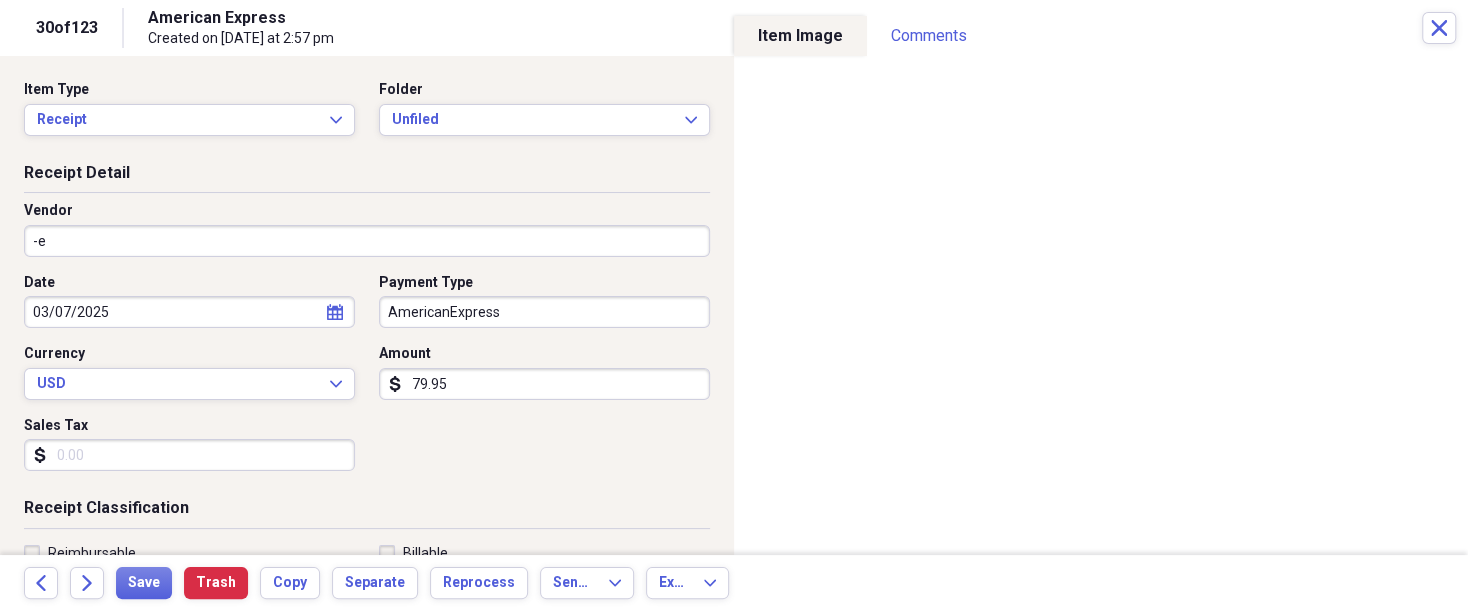 type on "-" 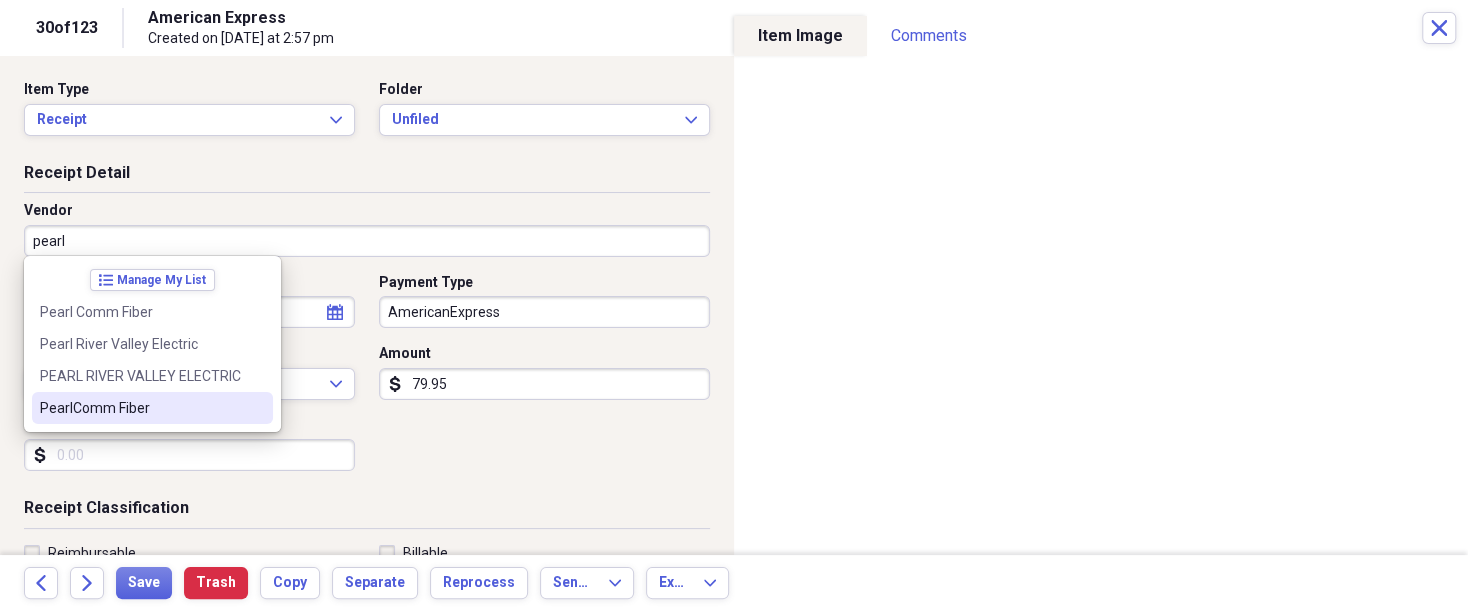 click on "PearlComm Fiber" at bounding box center (140, 408) 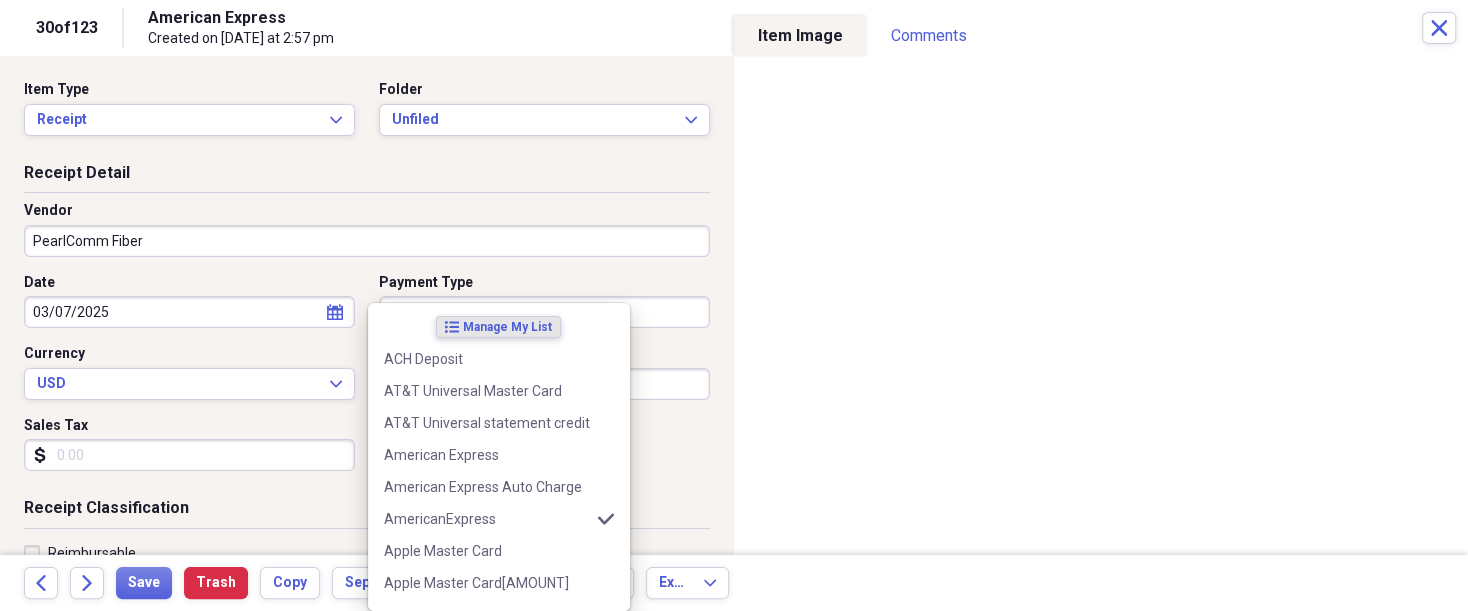 click on "Organize My Files 93 Collapse Unfiled Needs Review 93 Unfiled All Files Unfiled Unfiled Unfiled Saved Reports Collapse My Cabinet [FIRST]'s Cabinet Add Folder Expand Folder 2018 Taxes Add Folder Expand Folder 2019 Taxes Add Folder Expand Folder 2020 Taxes Add Folder Expand Folder 2021 Taxes Add Folder Expand Folder 2022 Taxes Add Folder Expand Folder 2023 Taxes Add Folder Expand Folder 2024 Taxes Add Folder Expand Folder 2025 Taxes Add Folder Expand Folder Attorney Case Expenses Add Folder Folder Belize Add Folder Expand Folder Documents Add Folder Expand Folder Files from Cloud Add Folder Folder Insurance Policies Add Folder Folder Sale of LaPlace Property Add Folder Folder [FIRST]'s Social Security Information Add Folder Folder [FIRST]'s Social Security Information Add Folder Folder unviewed receipts Add Folder Folder Wellcare Prescription Drug Application Add Folder Collapse Trash Trash Folder 11/25/19-12/24/20 Statement Folder 12/17/19-1/16/20 Statement Folder 12/25/19-1/24/20 Statement Folder Folder Folder" at bounding box center [734, 305] 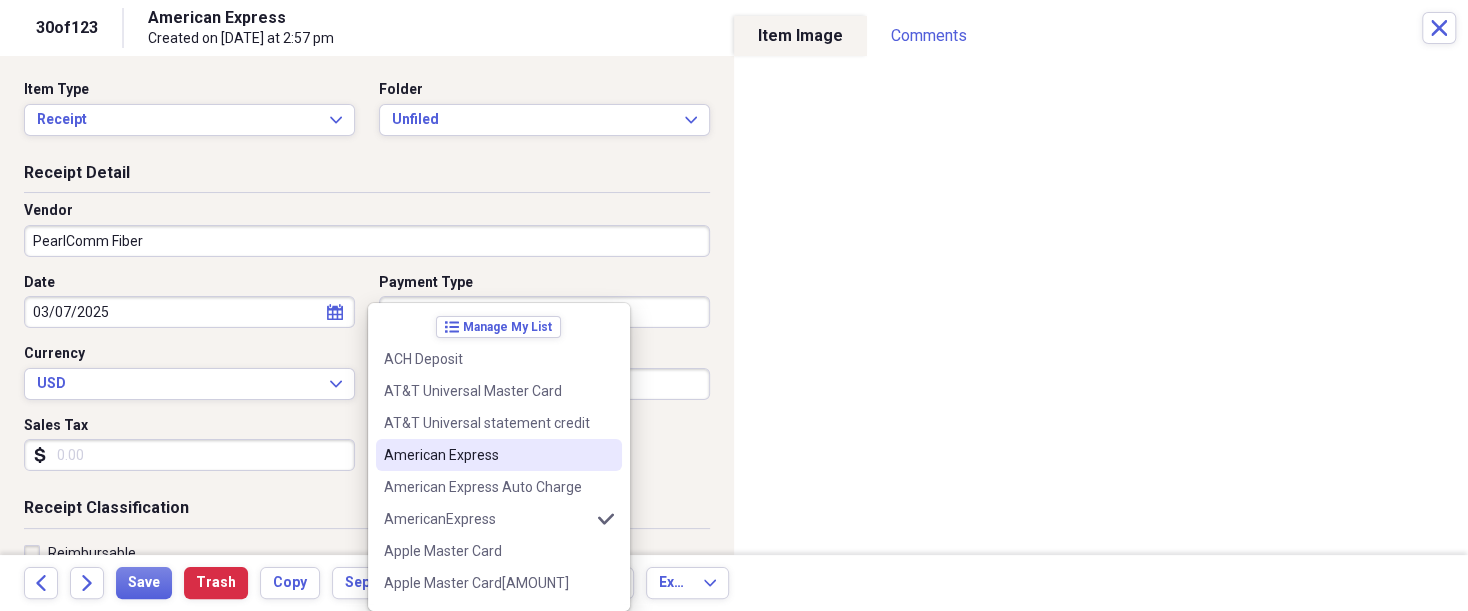 click on "American Express" at bounding box center (487, 455) 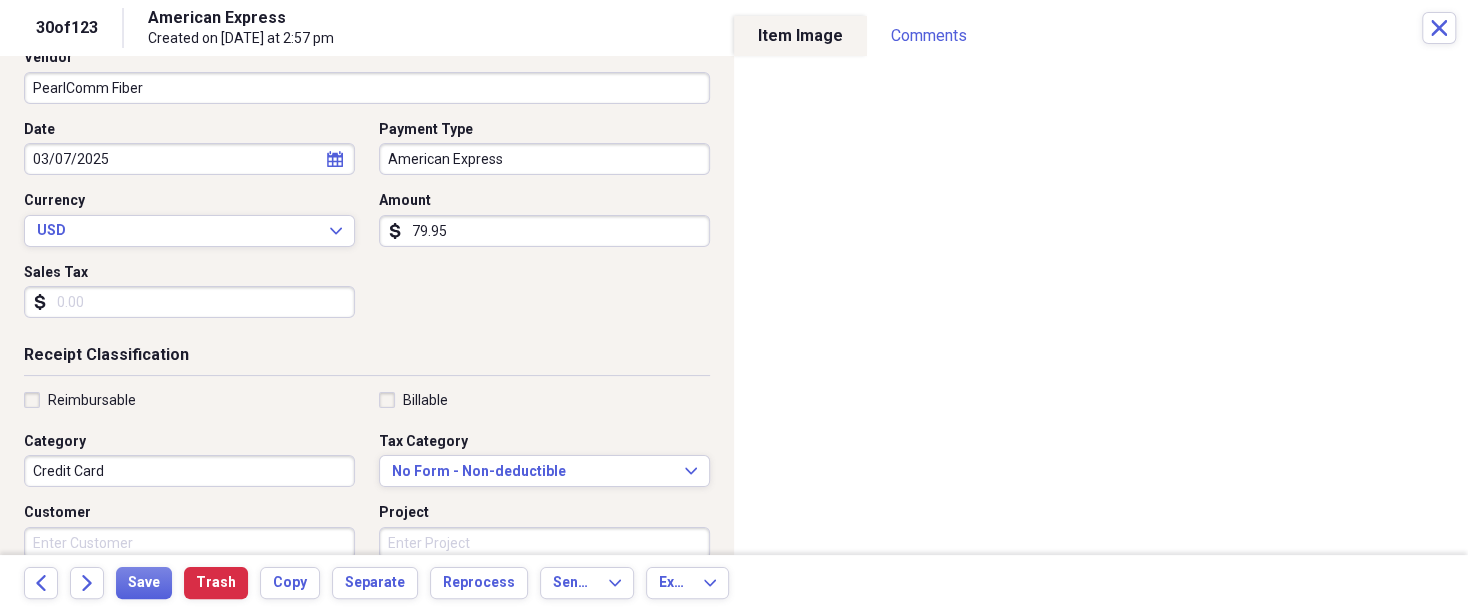 scroll, scrollTop: 159, scrollLeft: 0, axis: vertical 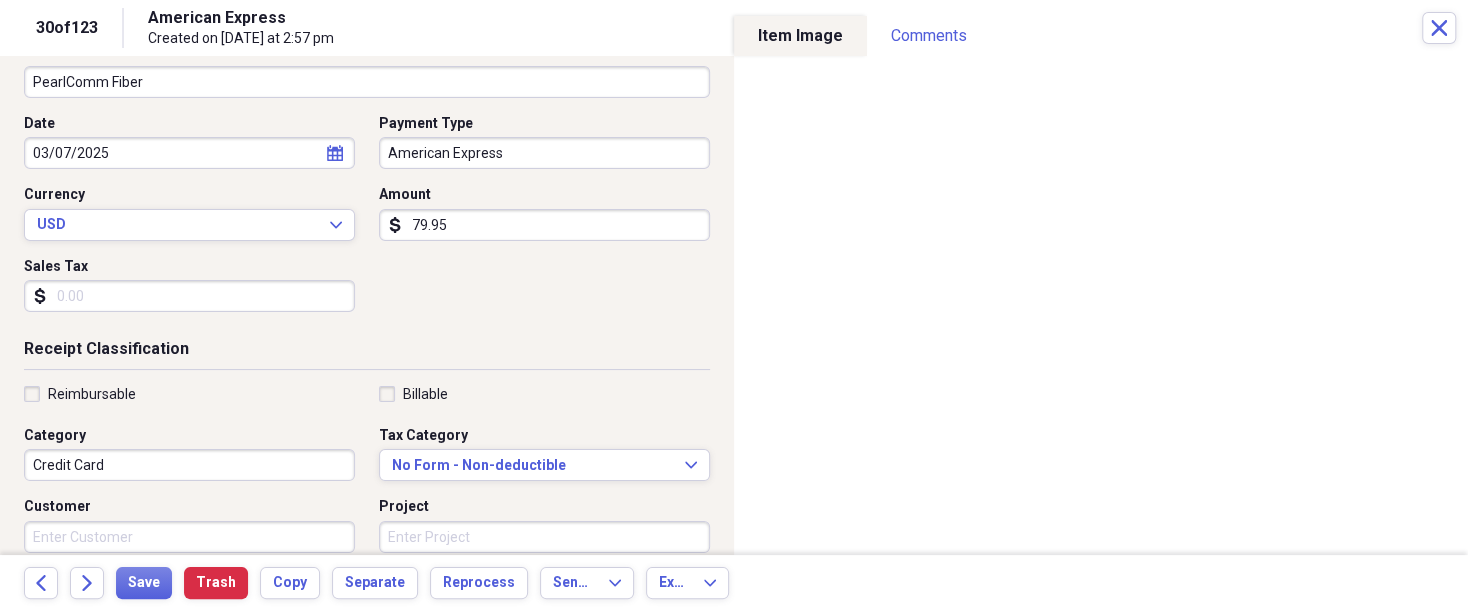 click on "Reimbursable" at bounding box center (92, 394) 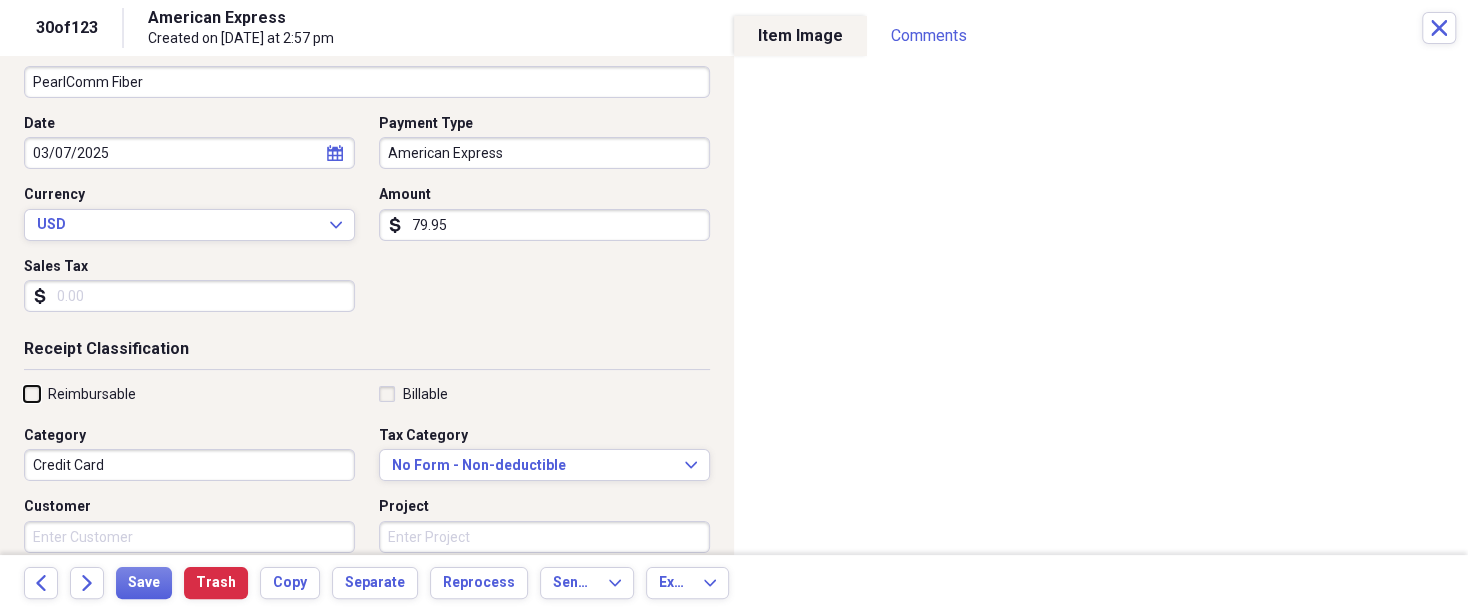 click on "Reimbursable" at bounding box center (24, 393) 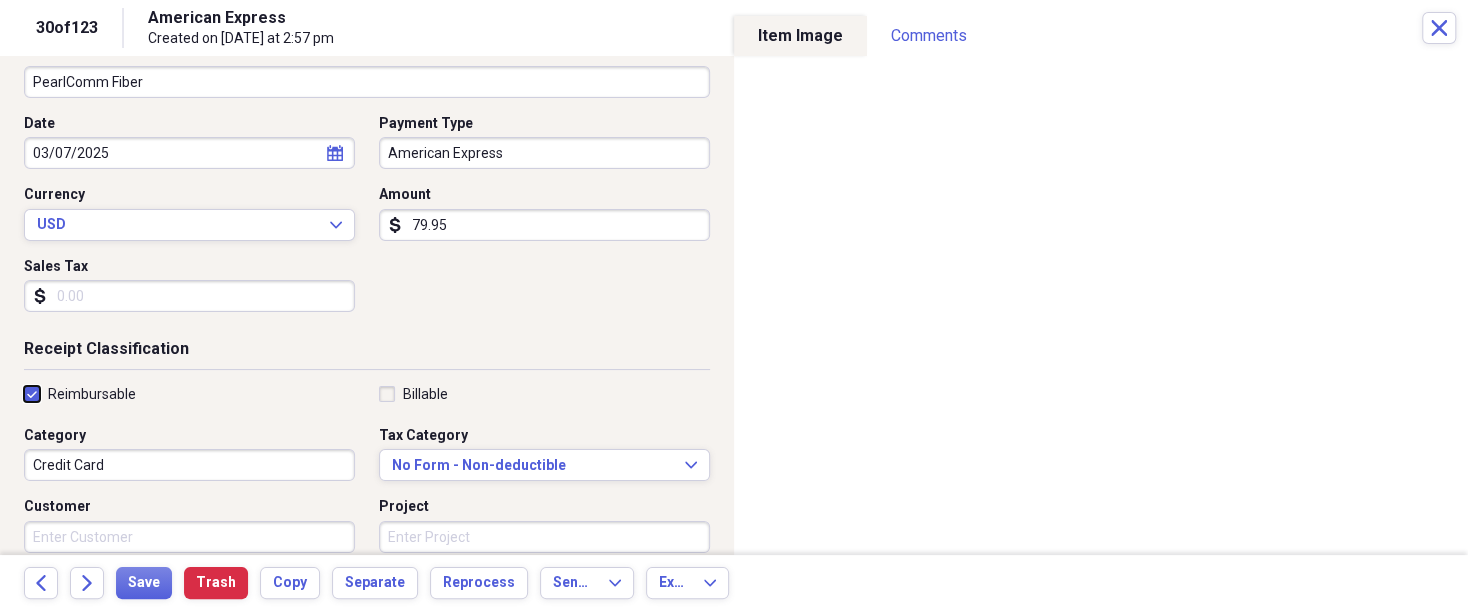 checkbox on "true" 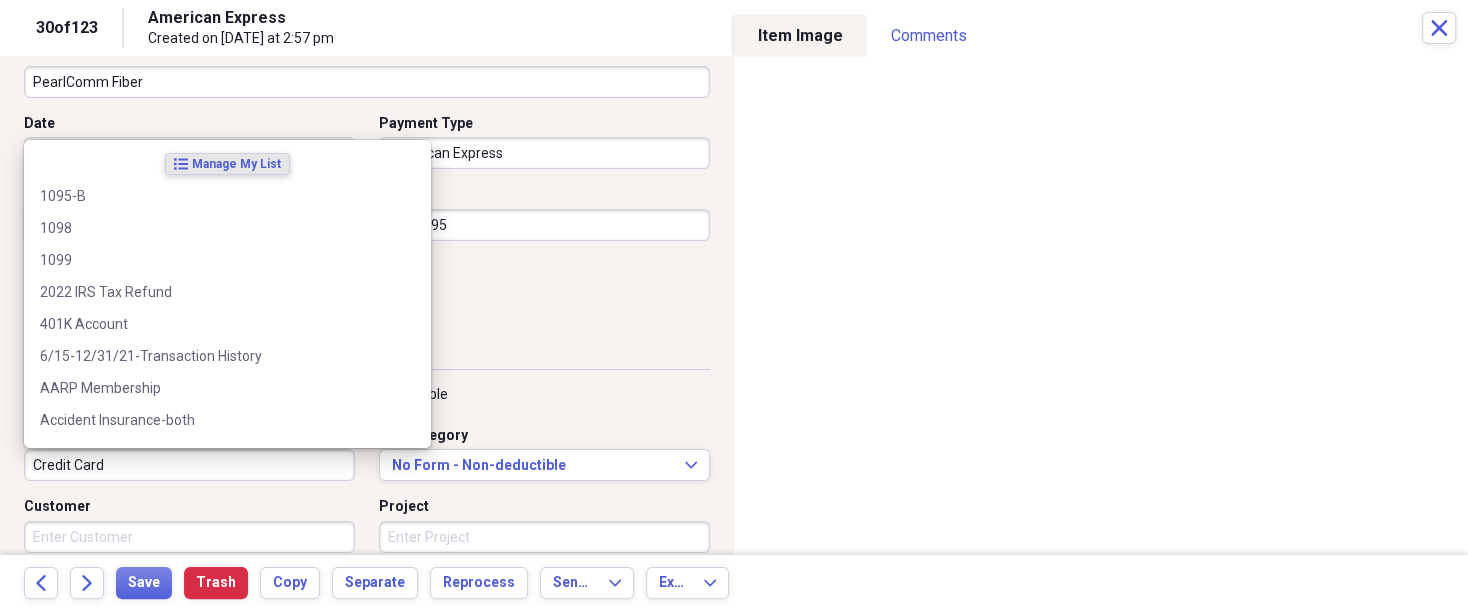 click on "Credit Card" at bounding box center [189, 465] 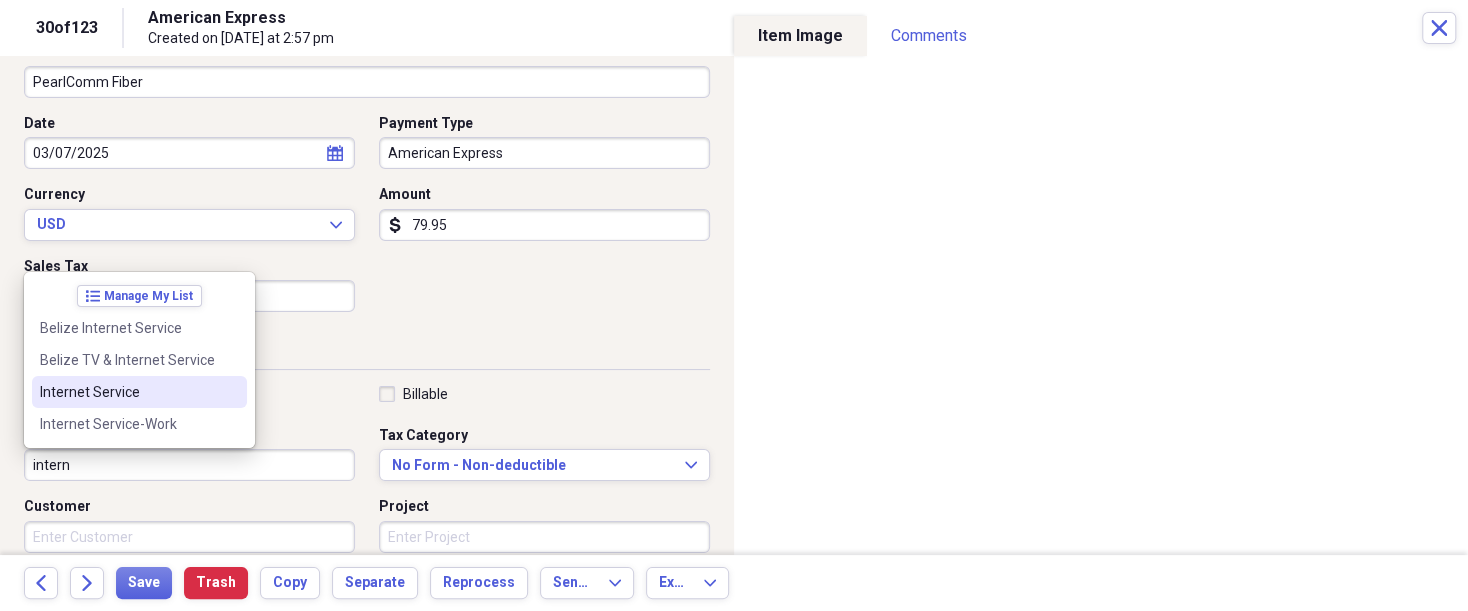 click on "Internet Service" at bounding box center [127, 392] 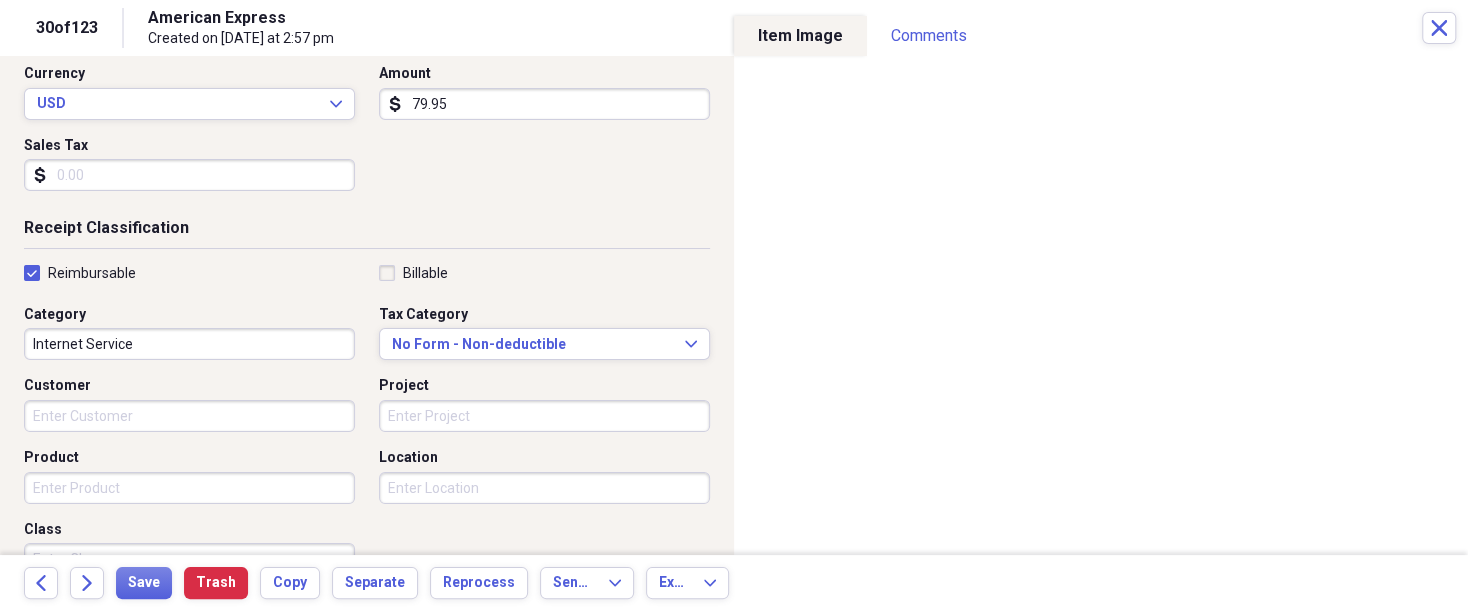scroll, scrollTop: 309, scrollLeft: 0, axis: vertical 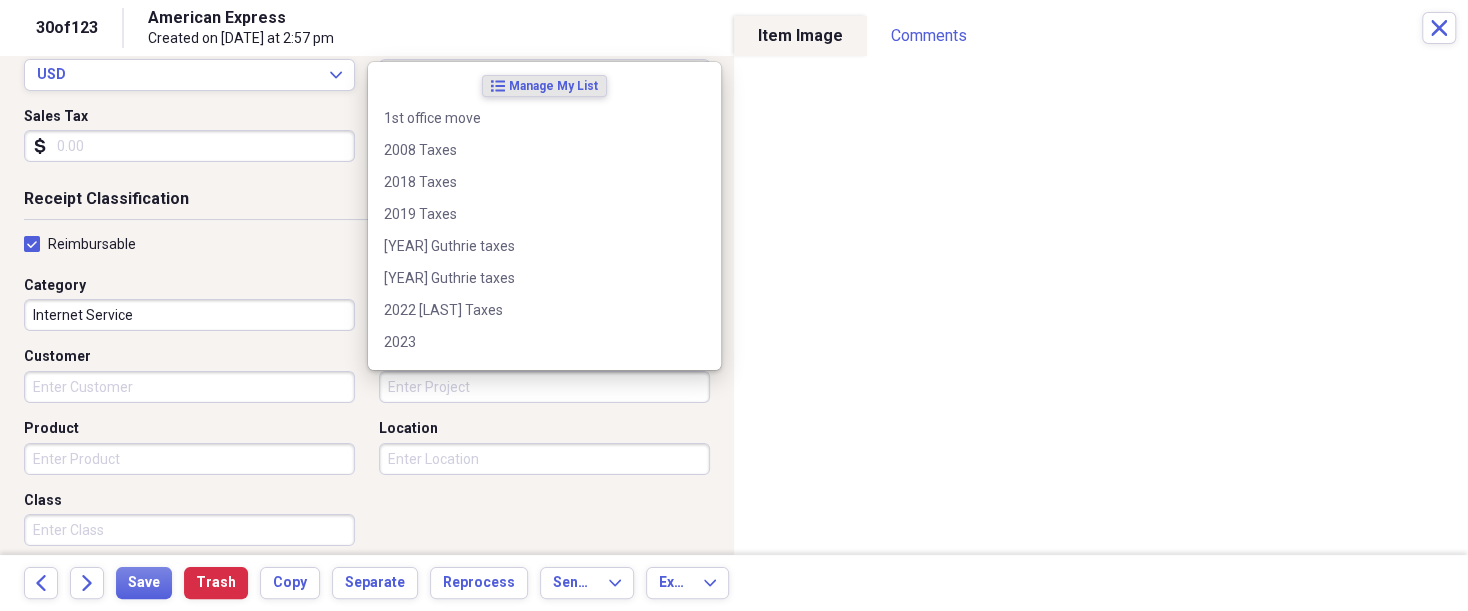 click on "Project" at bounding box center [544, 387] 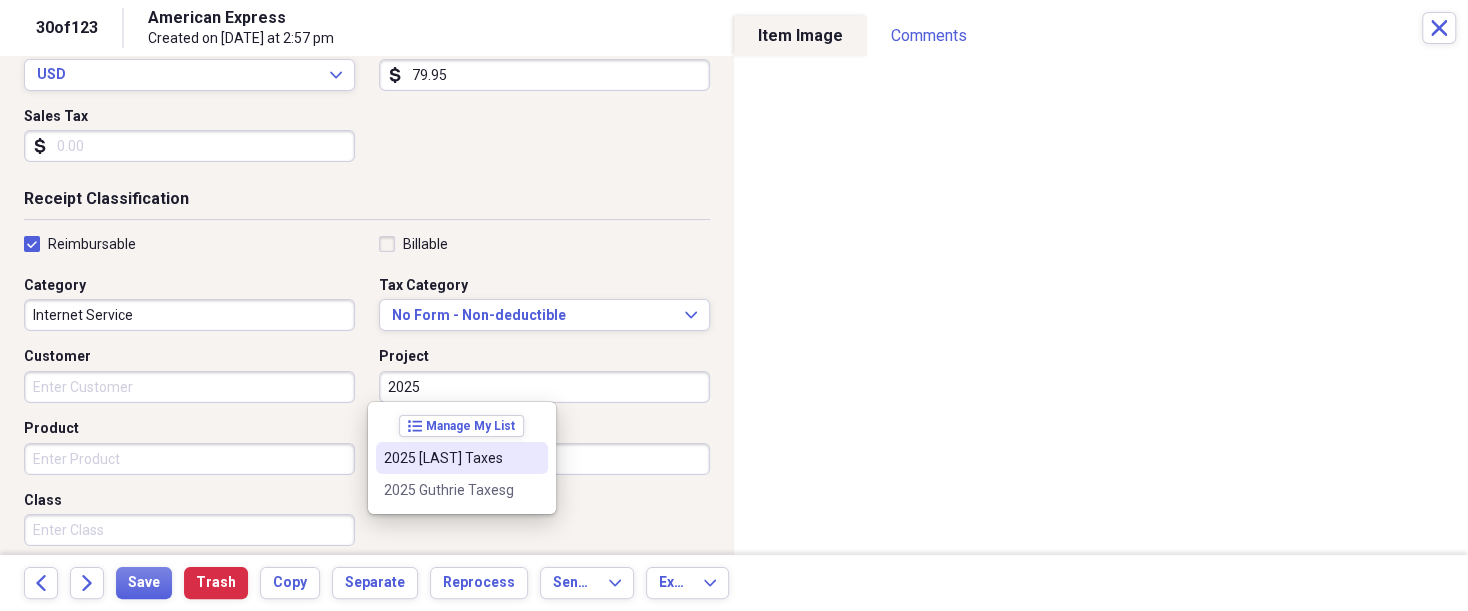 click on "2025 [LAST] Taxes" at bounding box center [450, 458] 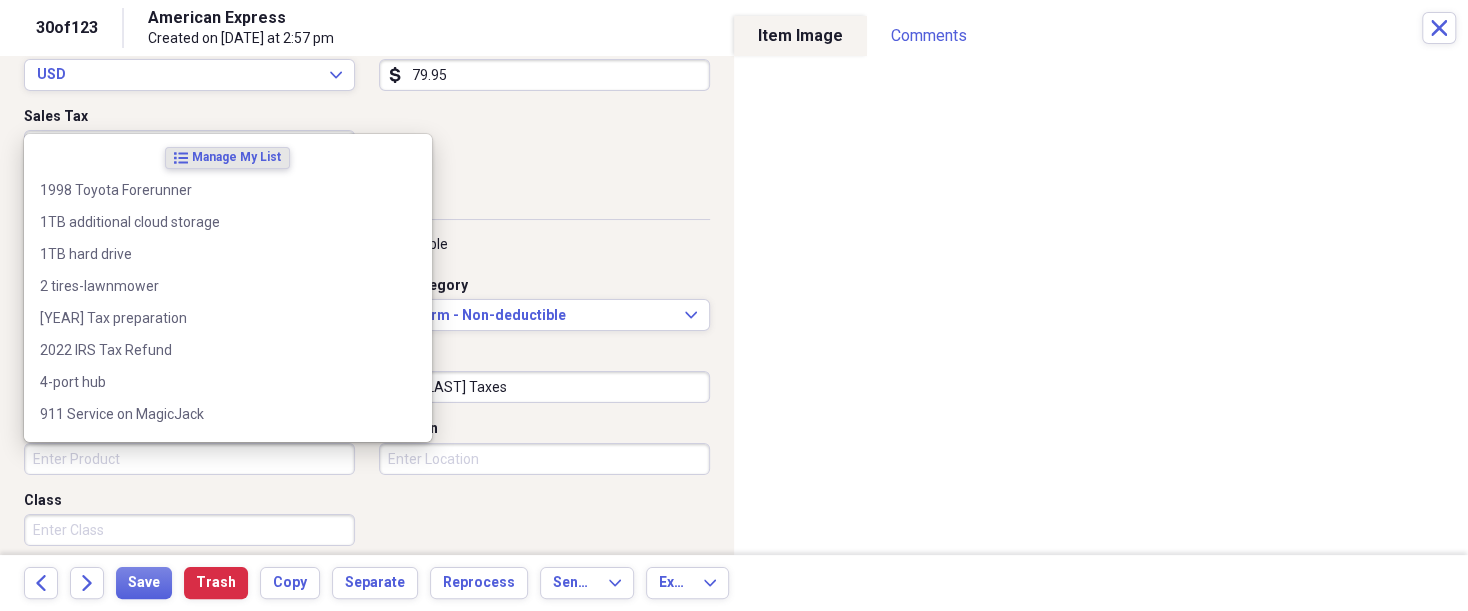 click on "Product" at bounding box center (189, 459) 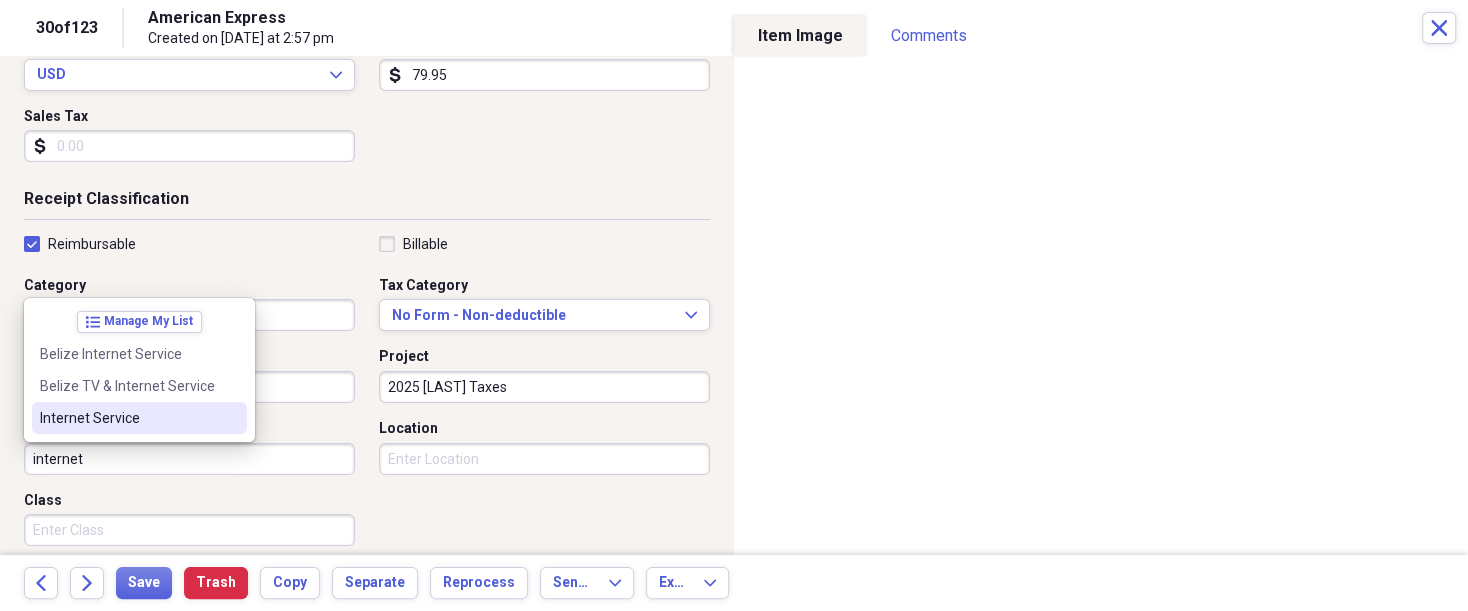 click on "Internet Service" at bounding box center [139, 418] 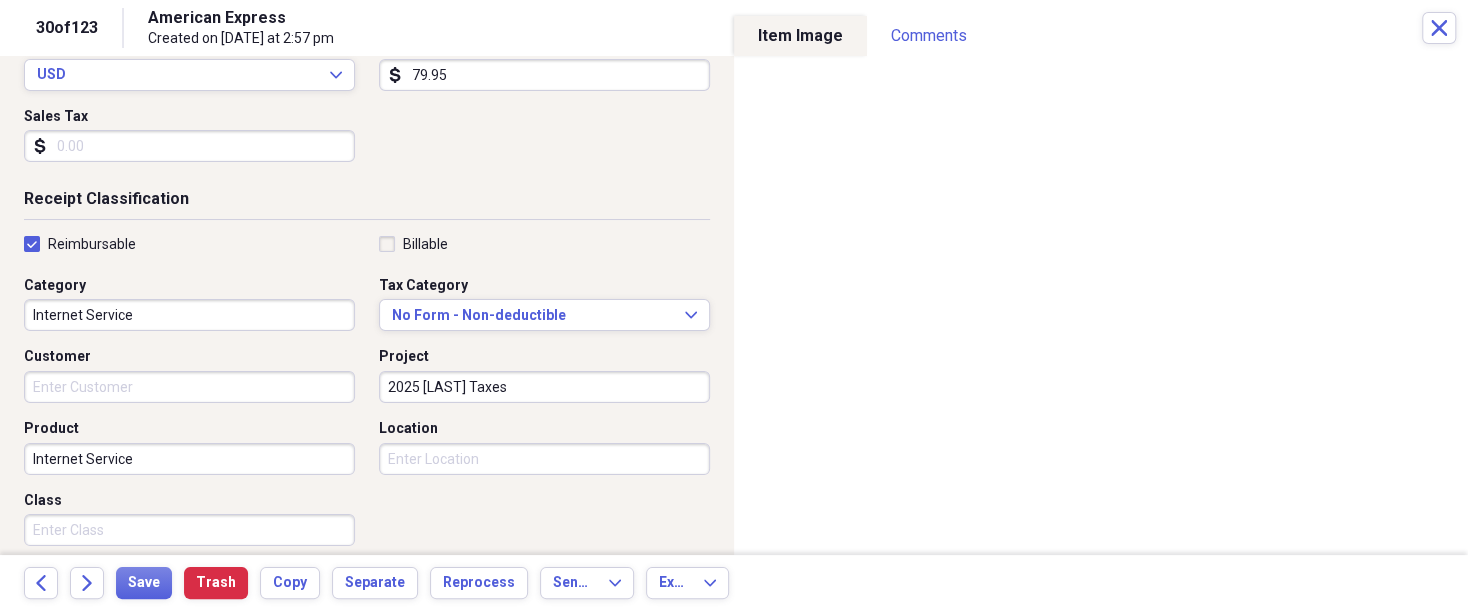 click on "Back Forward Save Trash Copy Separate Reprocess Send To Expand Export Expand" at bounding box center (734, 583) 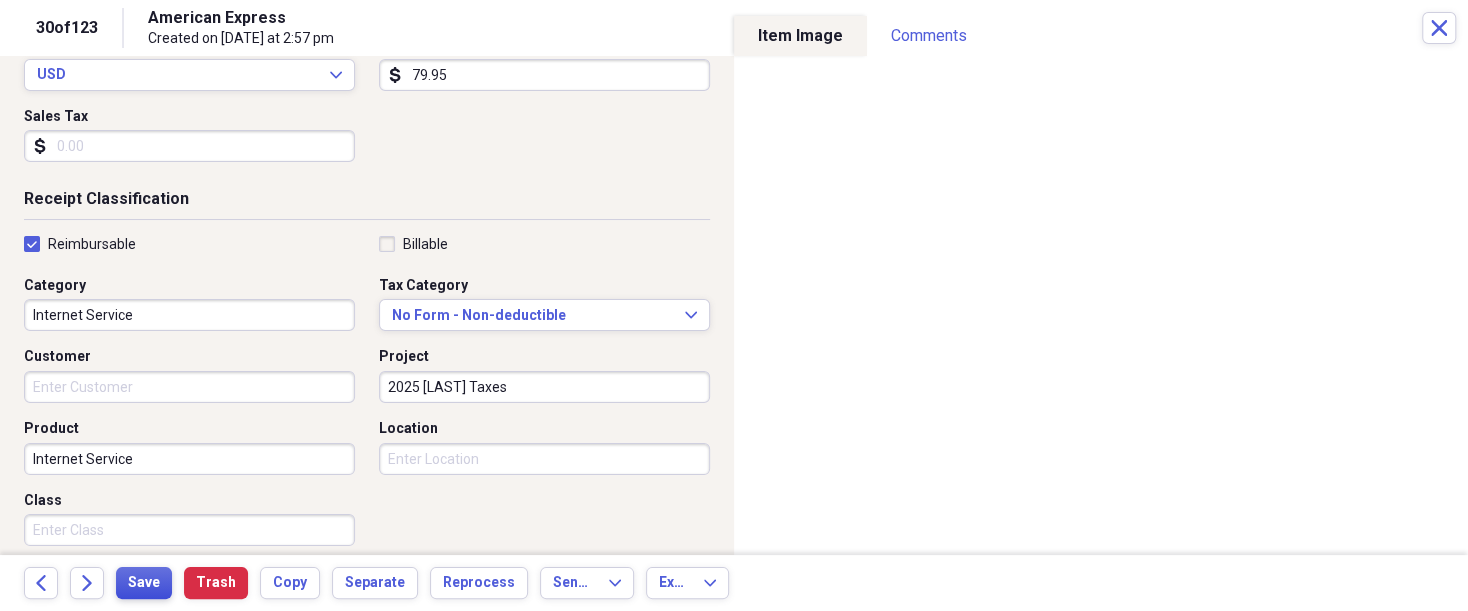 click on "Save" at bounding box center (144, 583) 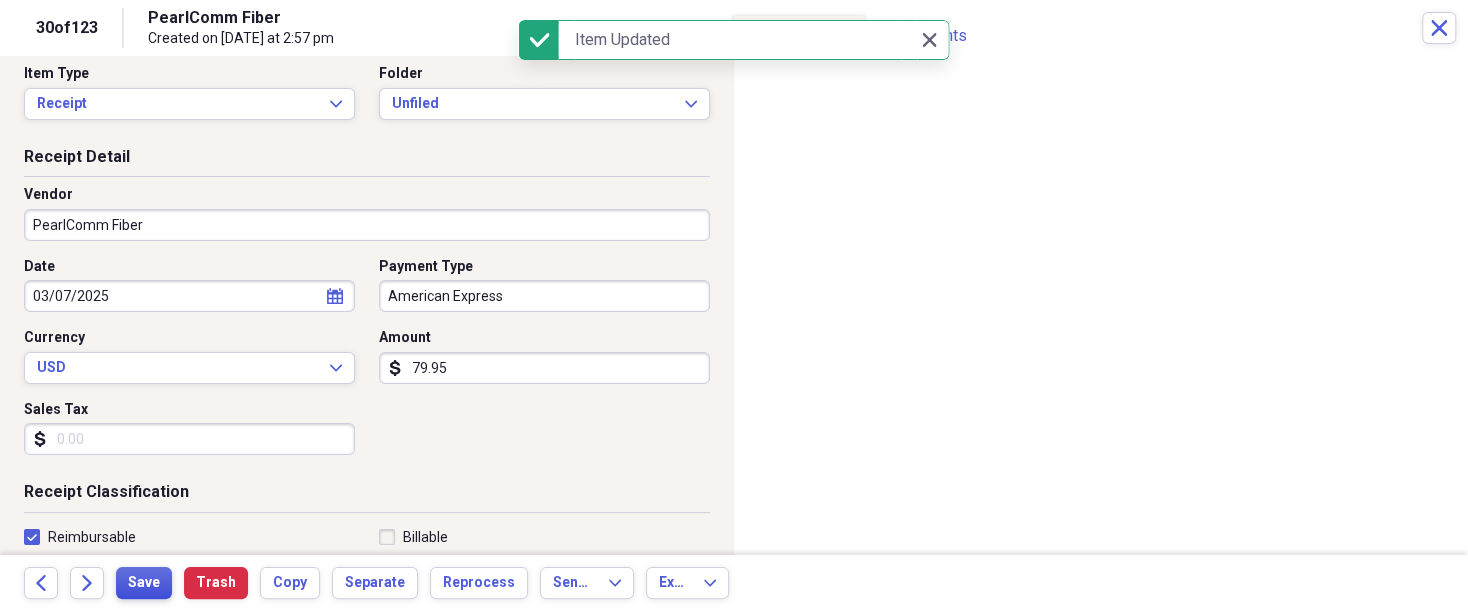 scroll, scrollTop: 0, scrollLeft: 0, axis: both 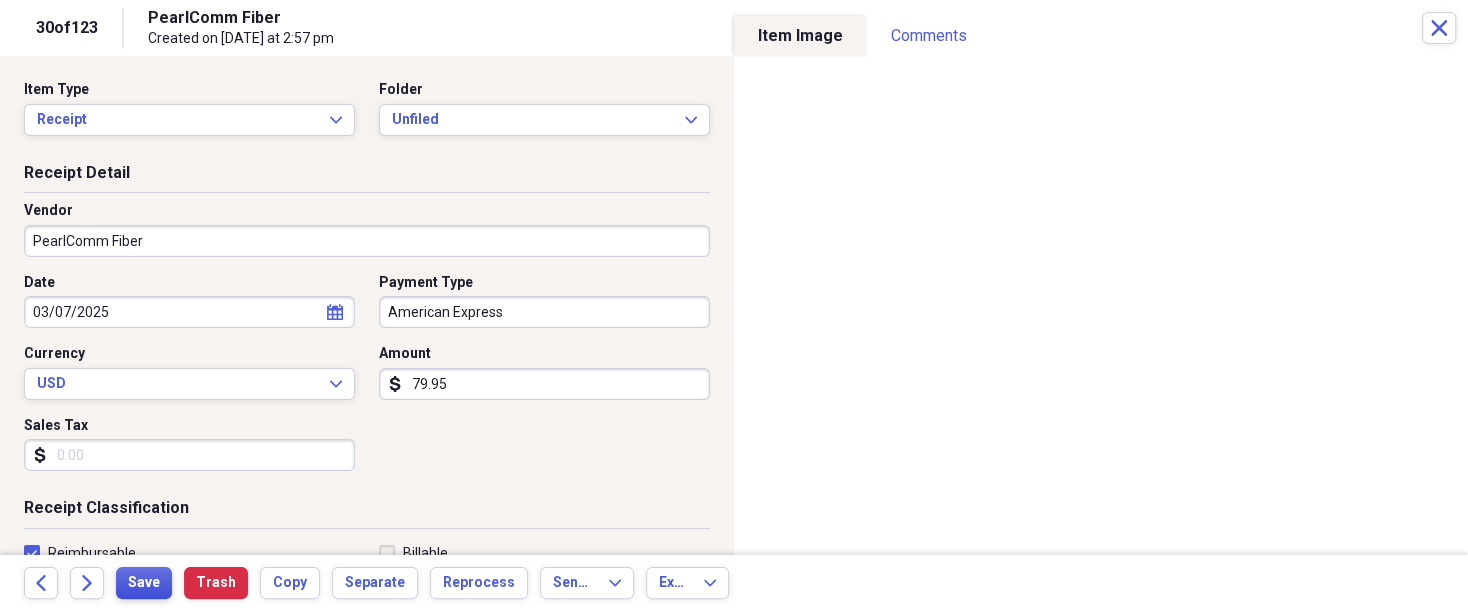 click on "Save" at bounding box center [144, 583] 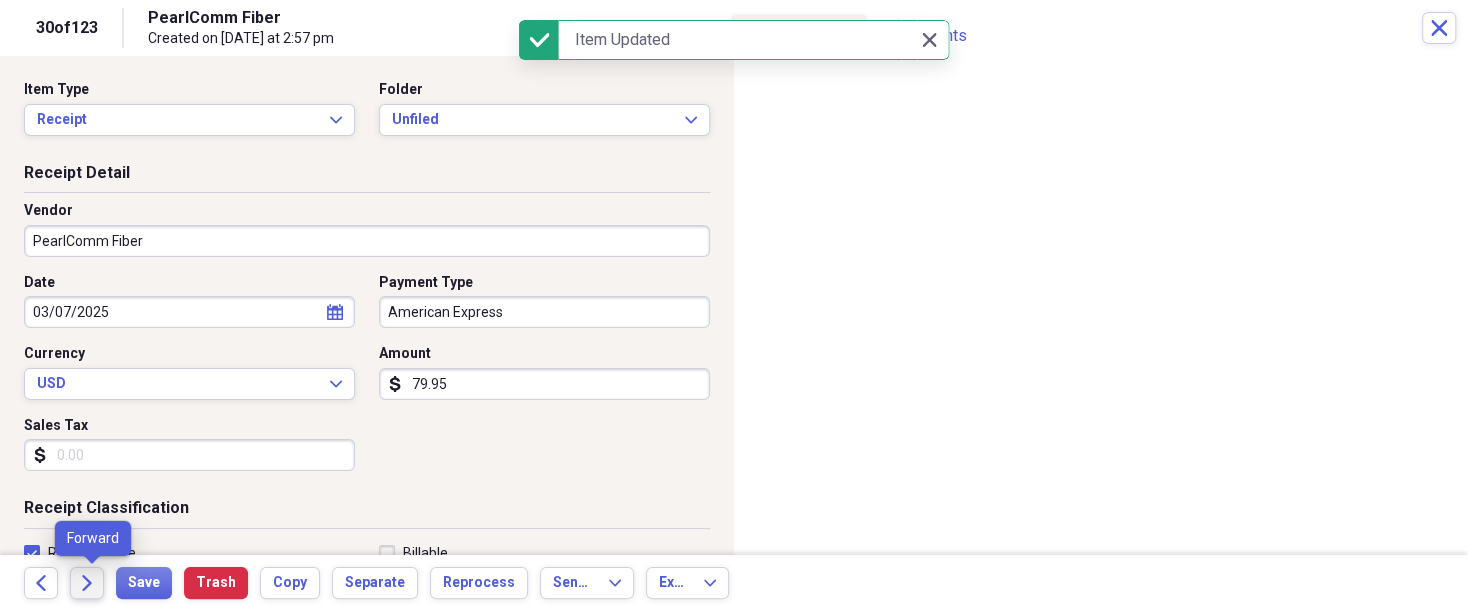 click on "Forward" 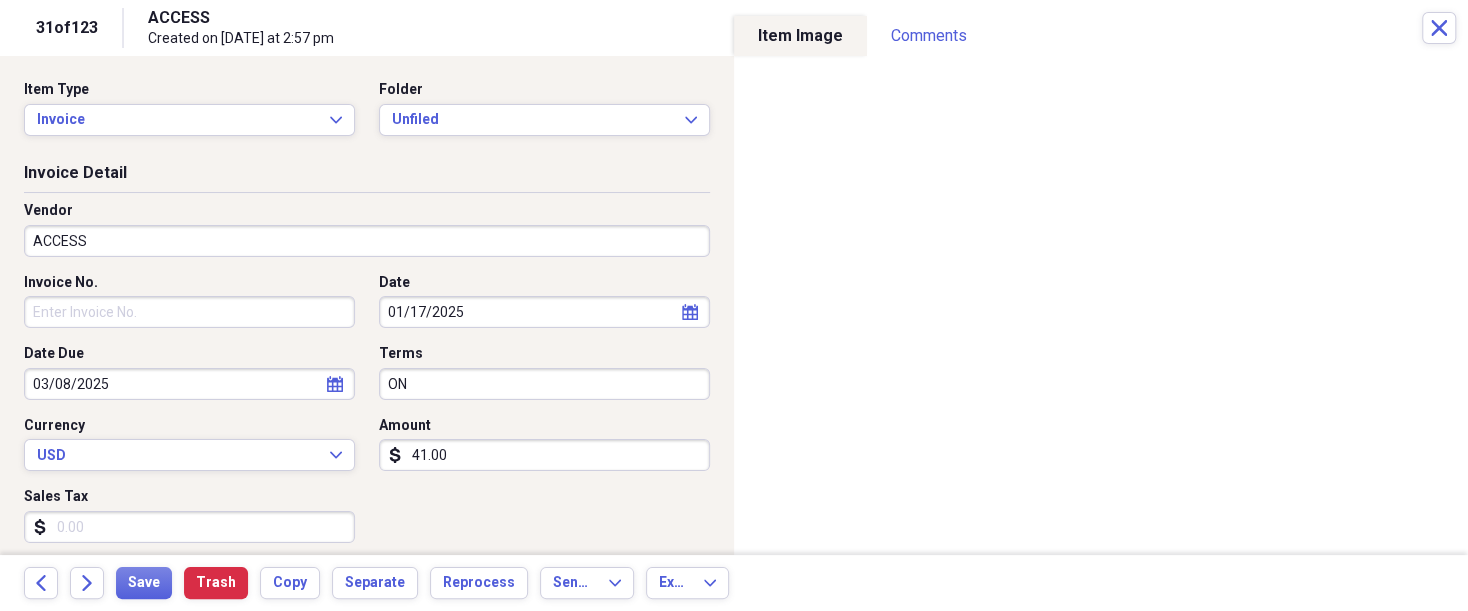 click on "ACCESS" at bounding box center [367, 241] 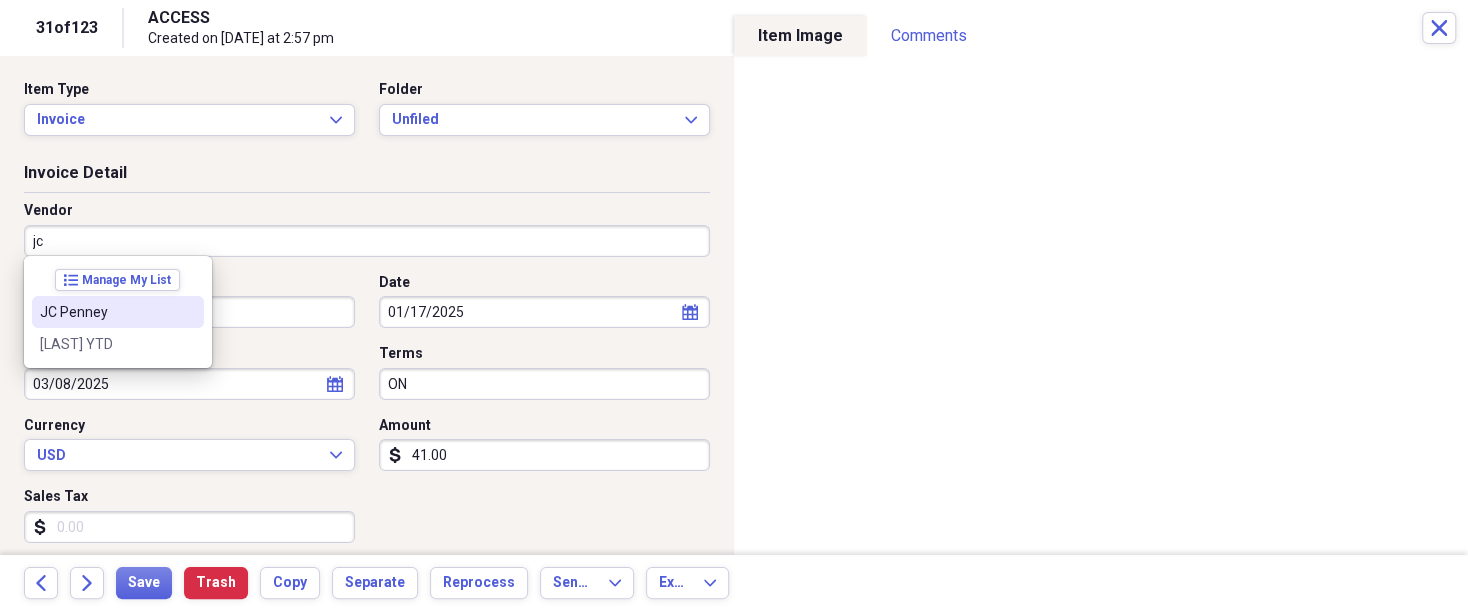 click on "JC Penney" at bounding box center (118, 312) 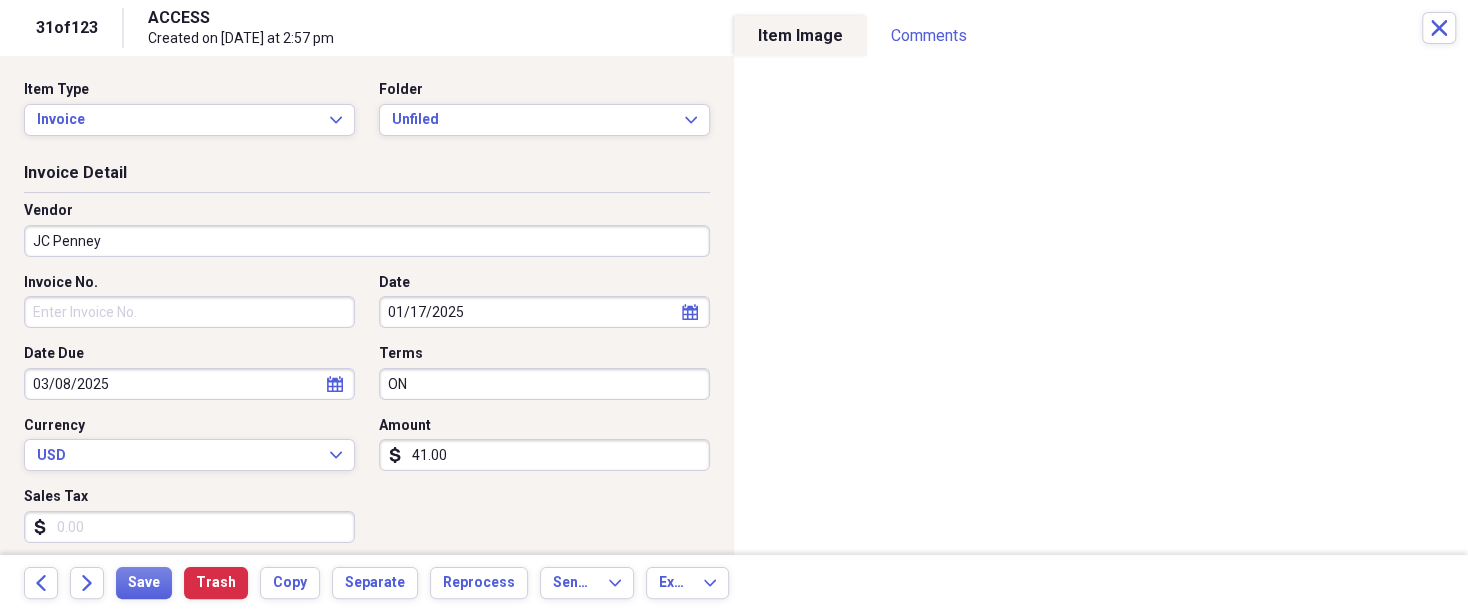 type on "Cancer & ICU Policies" 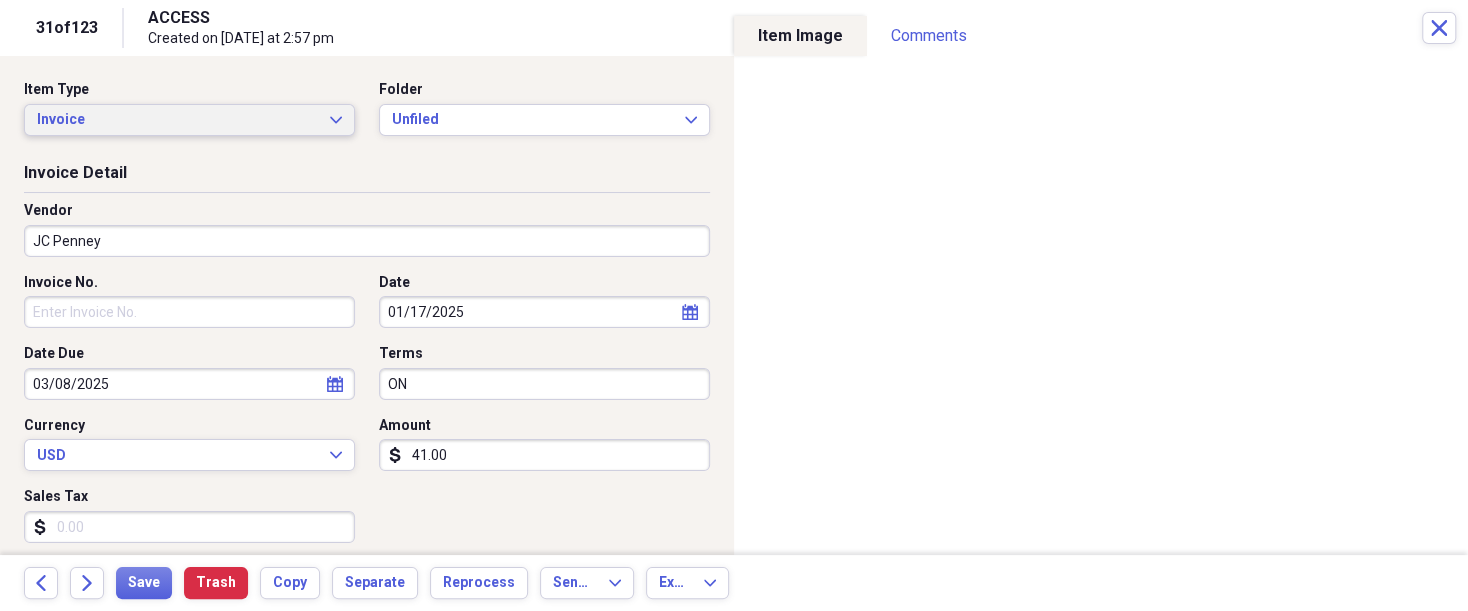 click on "Expand" 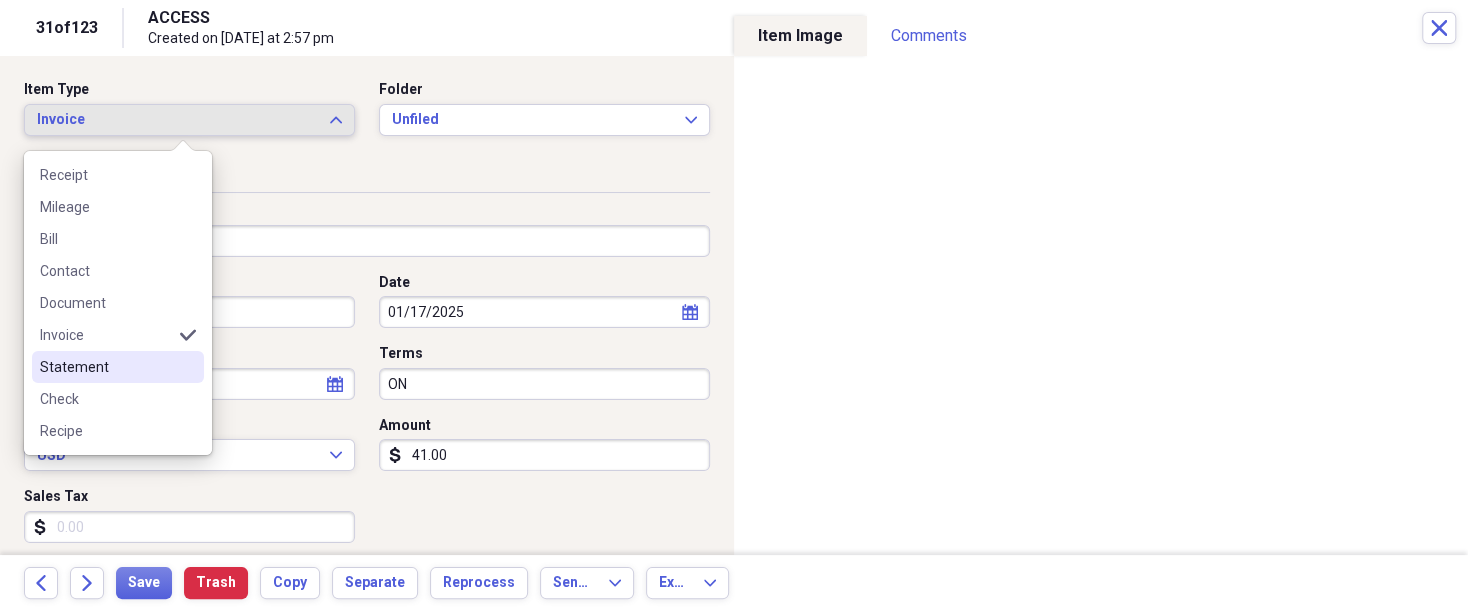 click on "Statement" at bounding box center (106, 367) 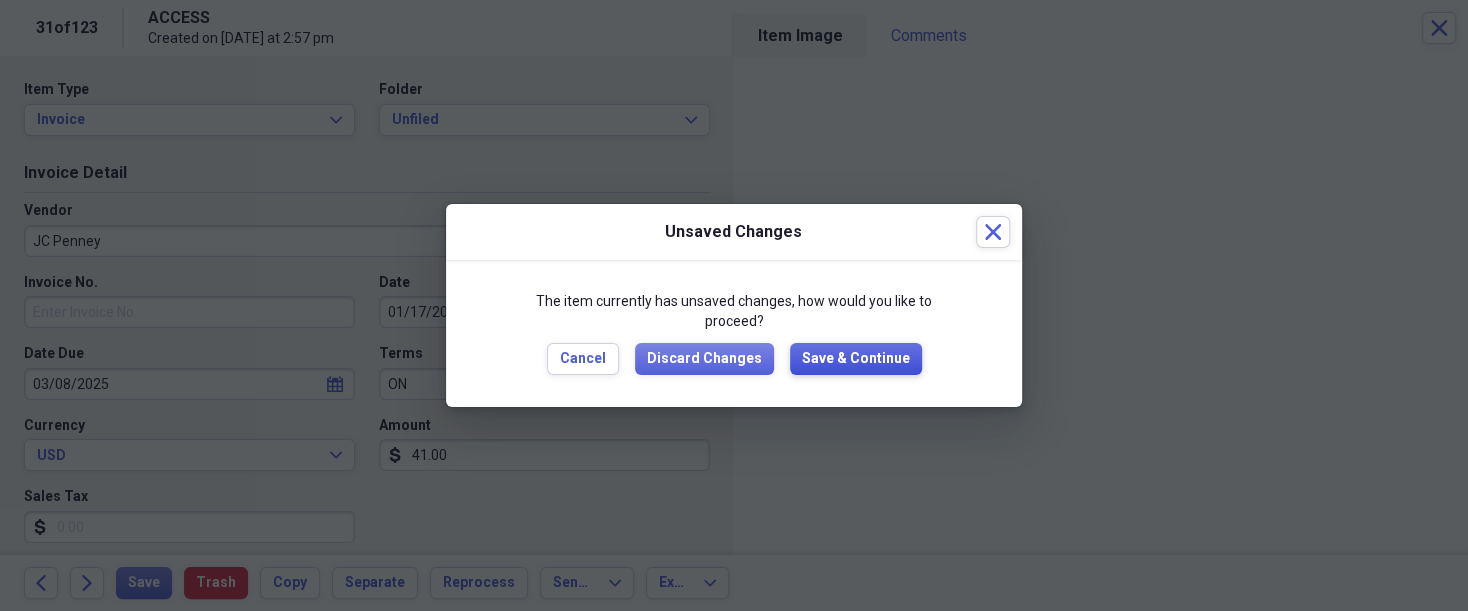 click on "Save & Continue" at bounding box center (856, 359) 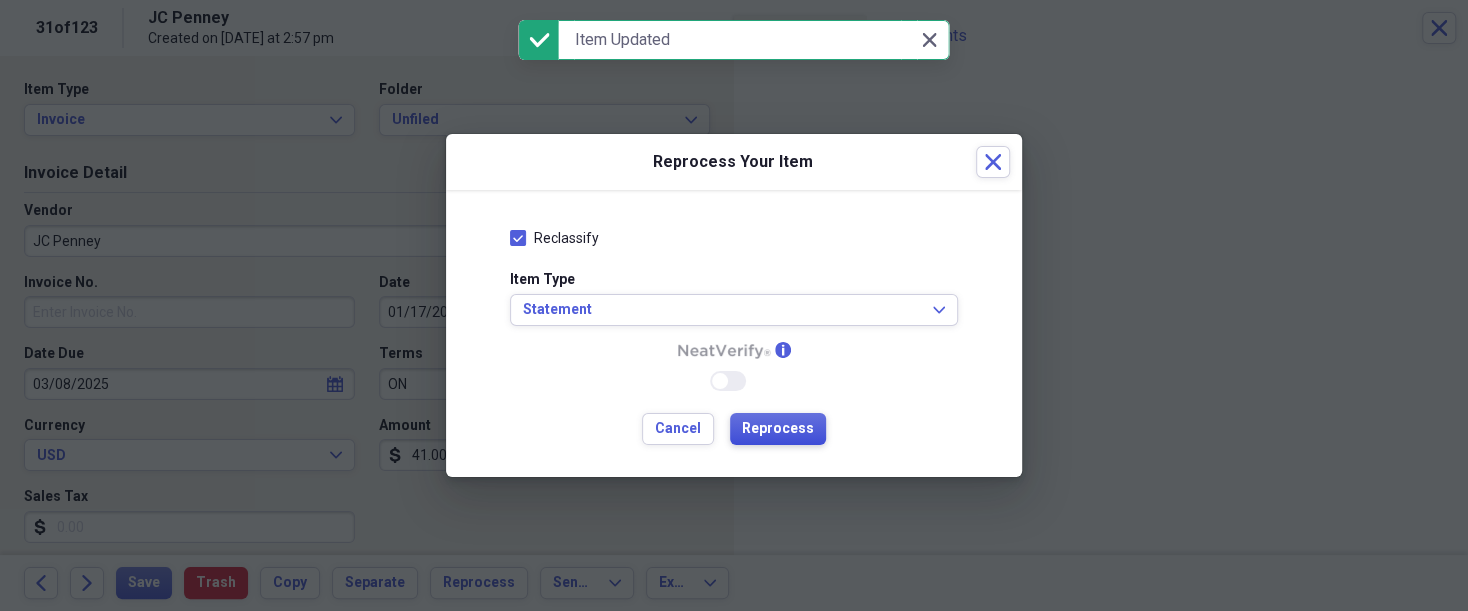 click on "Reprocess" at bounding box center [778, 429] 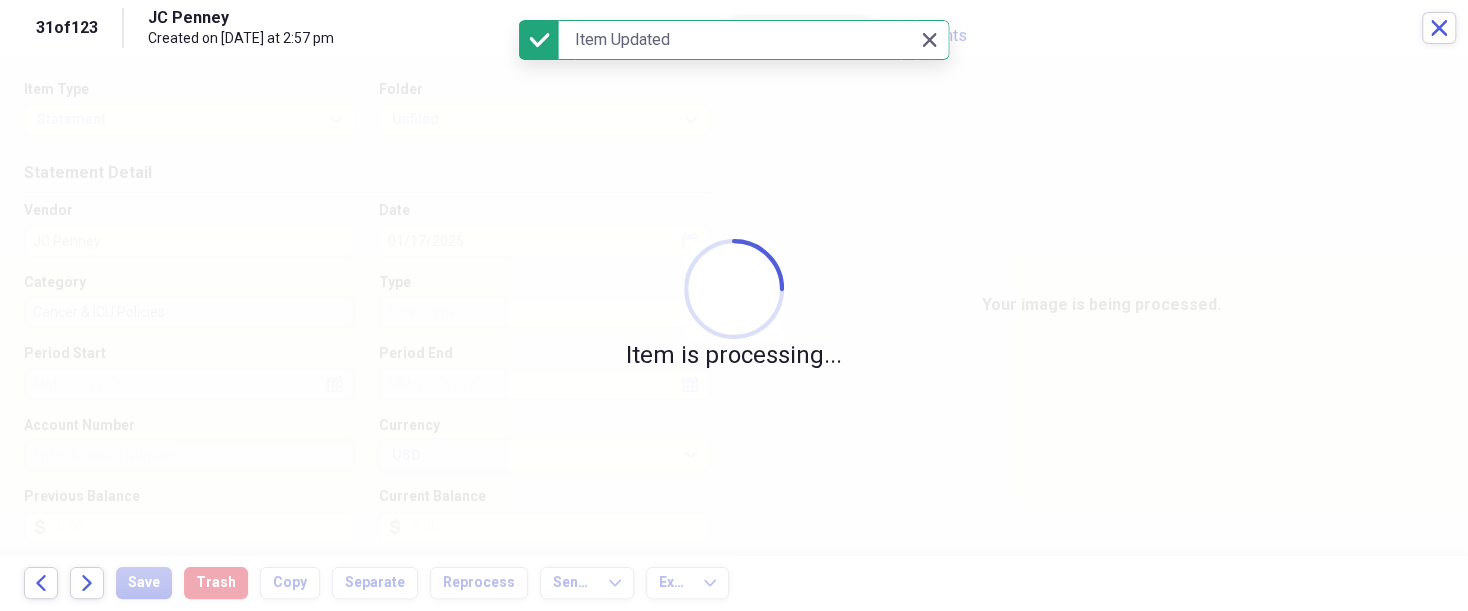 type 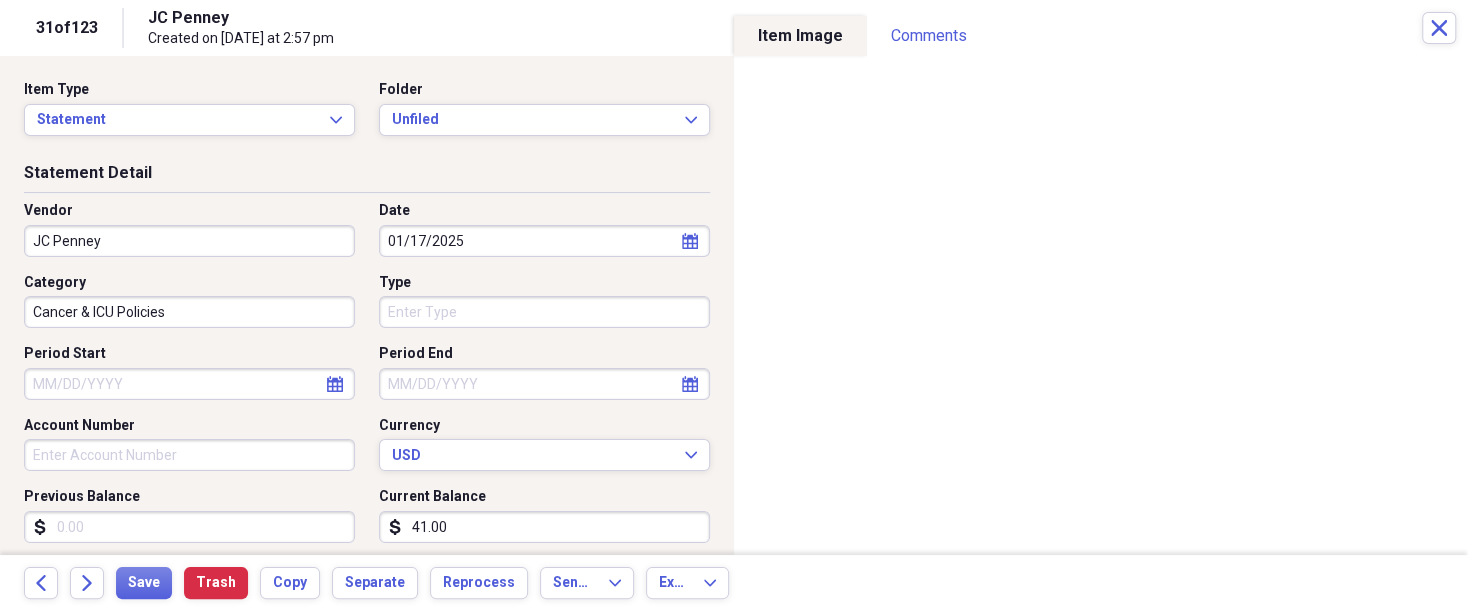 click on "calendar" 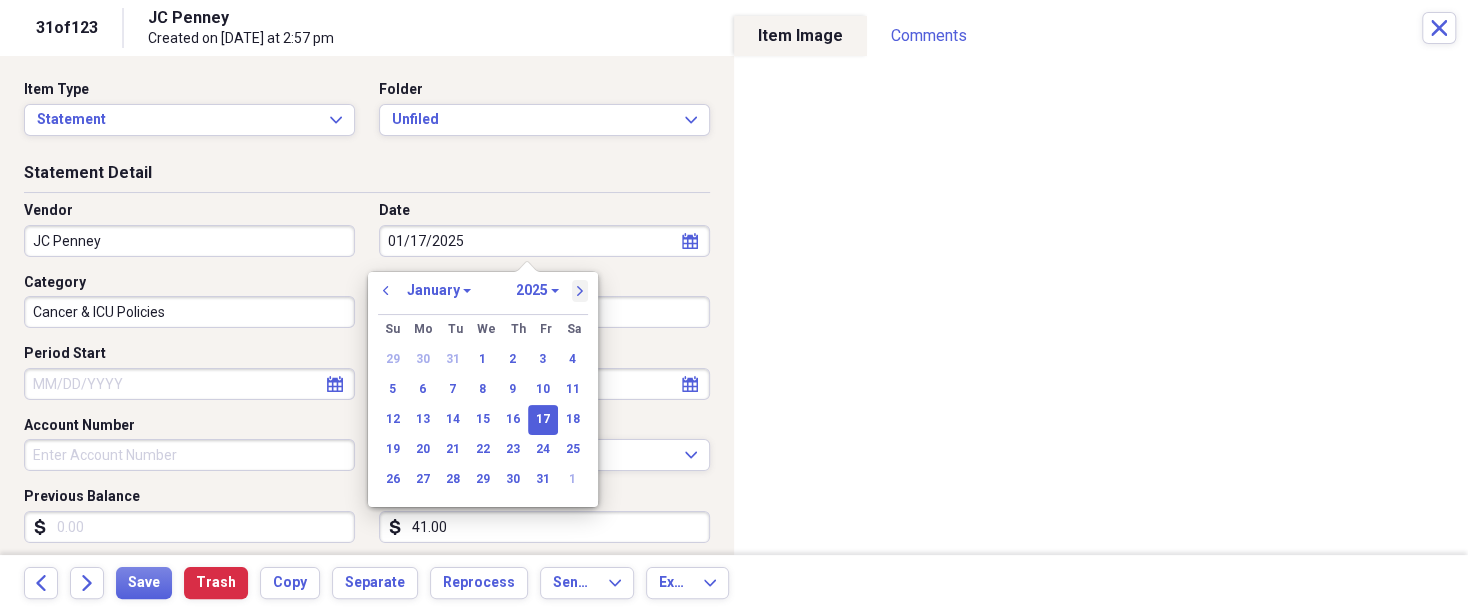 click on "next" at bounding box center (580, 291) 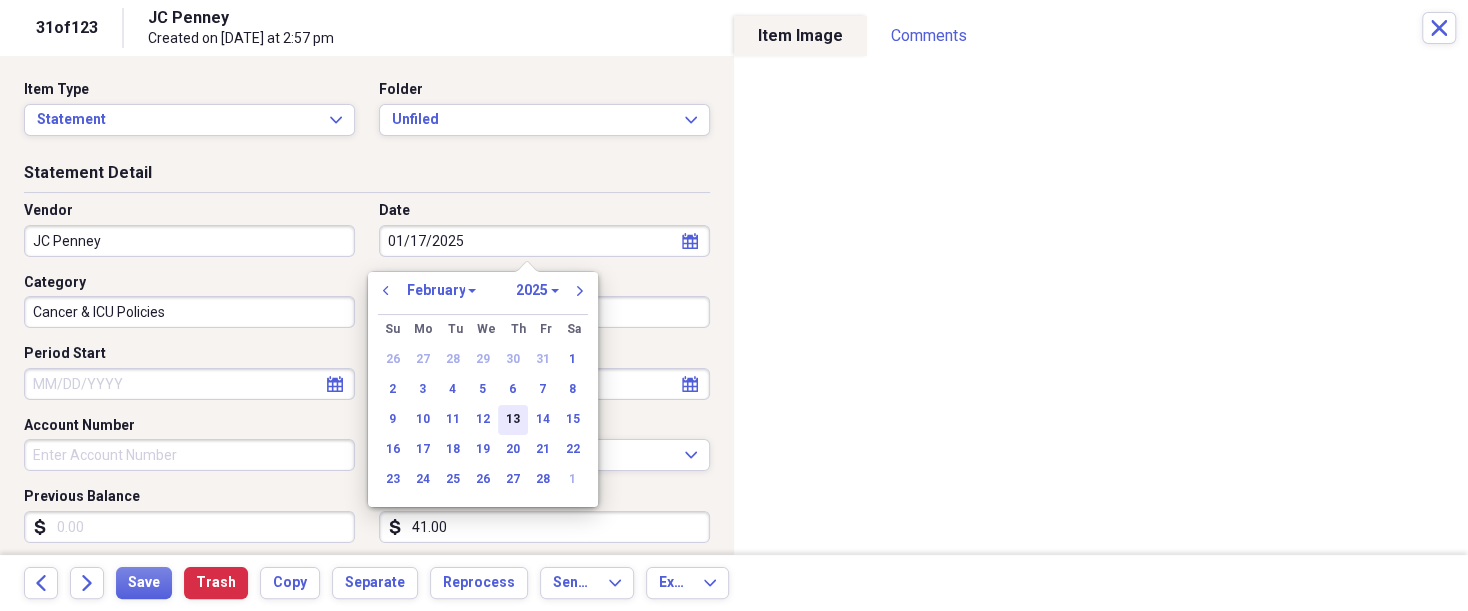 click on "13" at bounding box center (513, 420) 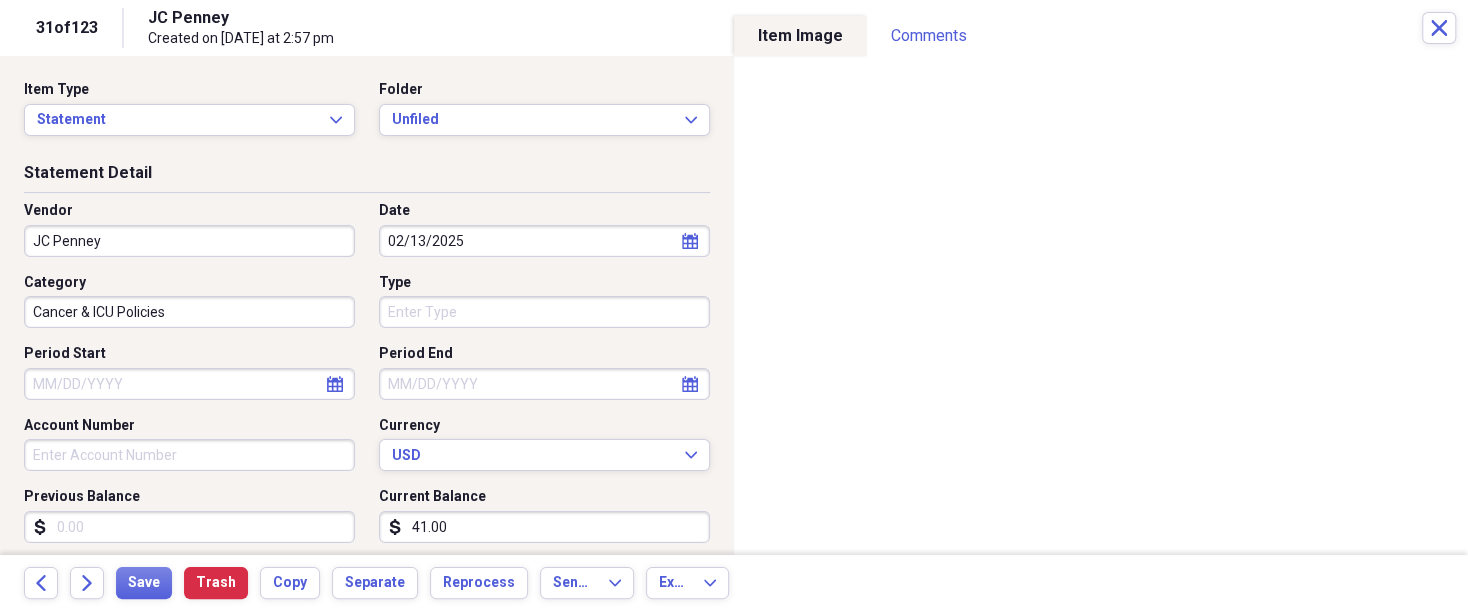 click on "Organize My Files 93 Collapse Unfiled Needs Review 93 Unfiled All Files Unfiled Unfiled Unfiled Saved Reports Collapse My Cabinet [FIRST]'s Cabinet Add Folder Expand Folder 2018 Taxes Add Folder Expand Folder 2019 Taxes Add Folder Expand Folder 2020 Taxes Add Folder Expand Folder 2021 Taxes Add Folder Expand Folder 2022 Taxes Add Folder Expand Folder 2023 Taxes Add Folder Expand Folder 2024 Taxes Add Folder Expand Folder 2025 Taxes Add Folder Expand Folder Attorney Case Expenses Add Folder Folder Belize Add Folder Expand Folder Documents Add Folder Expand Folder Files from Cloud Add Folder Folder Insurance Policies Add Folder Folder Sale of LaPlace Property Add Folder Folder [FIRST]'s Social Security Information Add Folder Folder [FIRST]'s Social Security Information Add Folder Folder unviewed receipts Add Folder Folder Wellcare Prescription Drug Application Add Folder Collapse Trash Trash Folder 11/25/19-12/24/20 Statement Folder 12/17/19-1/16/20 Statement Folder 12/25/19-1/24/20 Statement Folder Folder Folder" at bounding box center (734, 305) 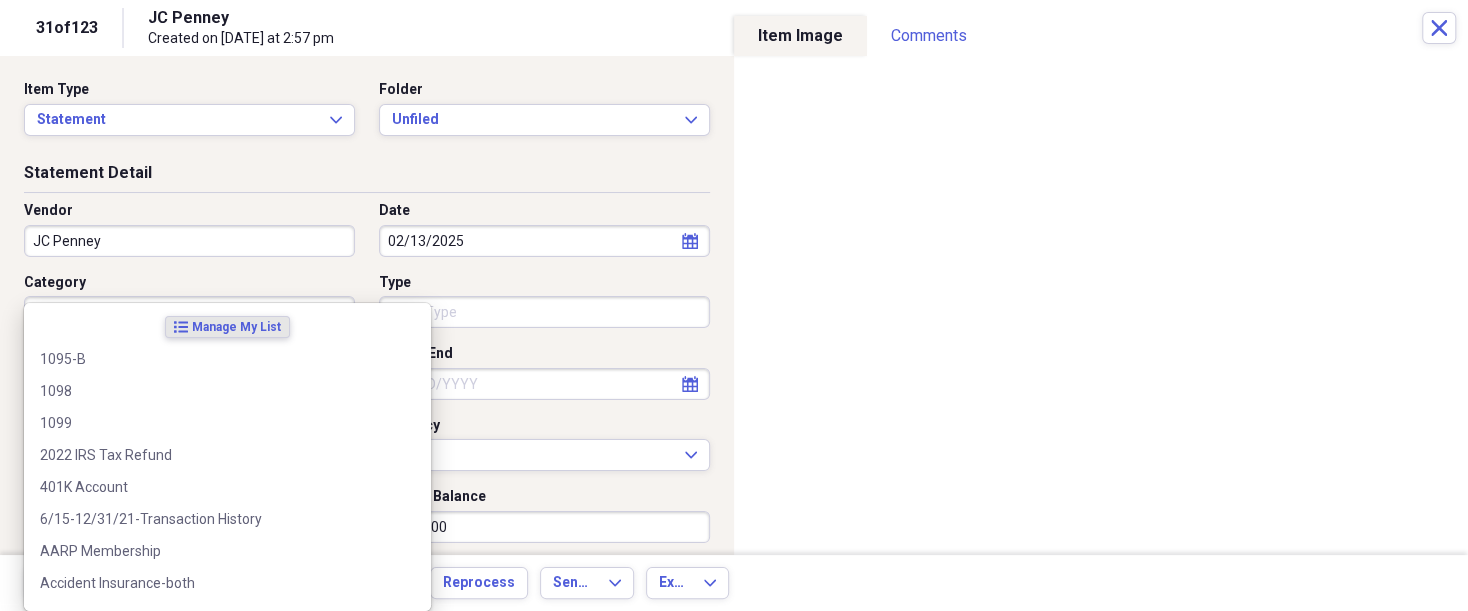 click on "Organize My Files 93 Collapse Unfiled Needs Review 93 Unfiled All Files Unfiled Unfiled Unfiled Saved Reports Collapse My Cabinet [FIRST]'s Cabinet Add Folder Expand Folder 2018 Taxes Add Folder Expand Folder 2019 Taxes Add Folder Expand Folder 2020 Taxes Add Folder Expand Folder 2021 Taxes Add Folder Expand Folder 2022 Taxes Add Folder Expand Folder 2023 Taxes Add Folder Expand Folder 2024 Taxes Add Folder Expand Folder 2025 Taxes Add Folder Expand Folder Attorney Case Expenses Add Folder Folder Belize Add Folder Expand Folder Documents Add Folder Expand Folder Files from Cloud Add Folder Folder Insurance Policies Add Folder Folder Sale of LaPlace Property Add Folder Folder [FIRST]'s Social Security Information Add Folder Folder [FIRST]'s Social Security Information Add Folder Folder unviewed receipts Add Folder Folder Wellcare Prescription Drug Application Add Folder Collapse Trash Trash Folder 11/25/19-12/24/20 Statement Folder 12/17/19-1/16/20 Statement Folder 12/25/19-1/24/20 Statement Folder Folder Folder" at bounding box center (734, 305) 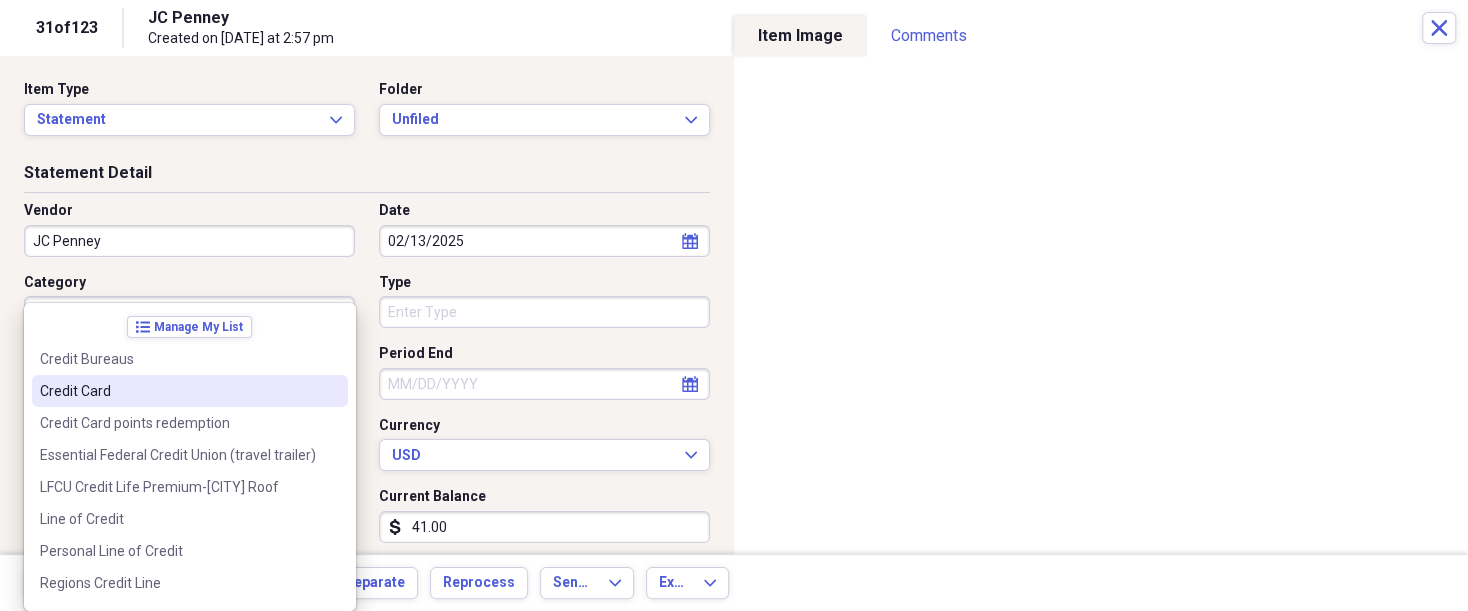 click on "Credit Card" at bounding box center [178, 391] 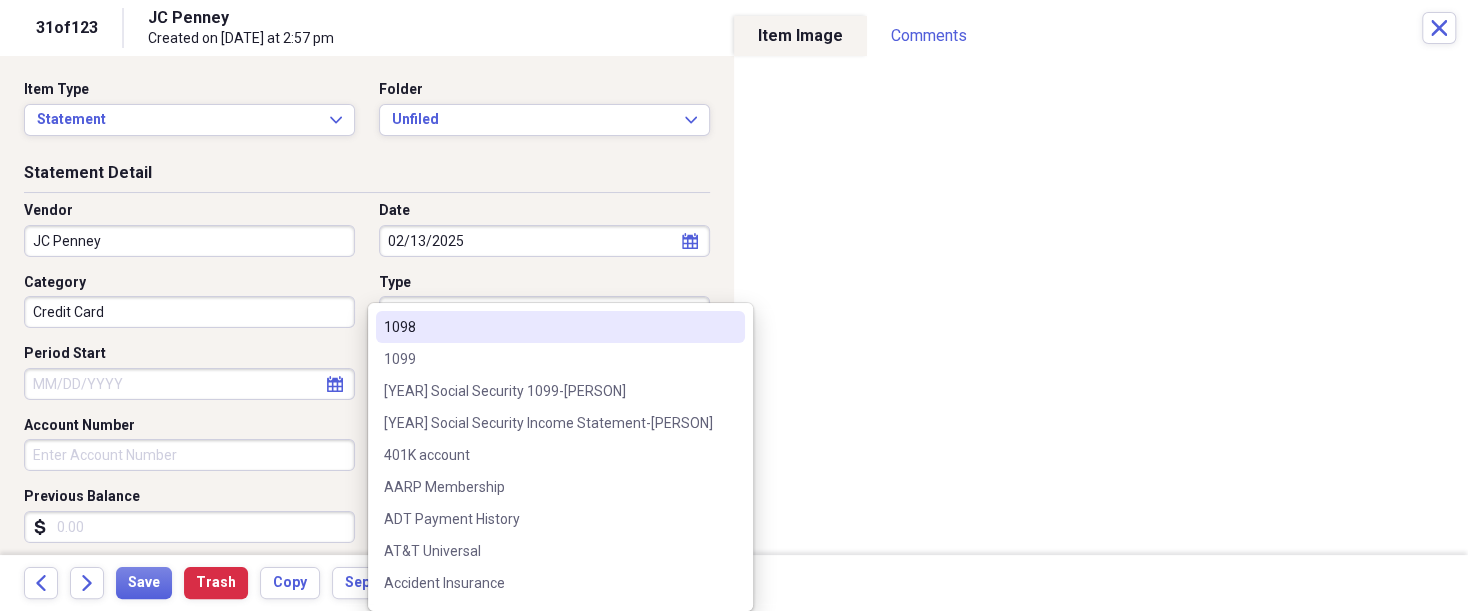 click on "Organize My Files 93 Collapse Unfiled Needs Review 93 Unfiled All Files Unfiled Unfiled Unfiled Saved Reports Collapse My Cabinet [FIRST]'s Cabinet Add Folder Expand Folder 2018 Taxes Add Folder Expand Folder 2019 Taxes Add Folder Expand Folder 2020 Taxes Add Folder Expand Folder 2021 Taxes Add Folder Expand Folder 2022 Taxes Add Folder Expand Folder 2023 Taxes Add Folder Expand Folder 2024 Taxes Add Folder Expand Folder 2025 Taxes Add Folder Expand Folder Attorney Case Expenses Add Folder Folder Belize Add Folder Expand Folder Documents Add Folder Expand Folder Files from Cloud Add Folder Folder Insurance Policies Add Folder Folder Sale of LaPlace Property Add Folder Folder [FIRST]'s Social Security Information Add Folder Folder [FIRST]'s Social Security Information Add Folder Folder unviewed receipts Add Folder Folder Wellcare Prescription Drug Application Add Folder Collapse Trash Trash Folder 11/25/19-12/24/20 Statement Folder 12/17/19-1/16/20 Statement Folder 12/25/19-1/24/20 Statement Folder Folder Folder" at bounding box center (734, 305) 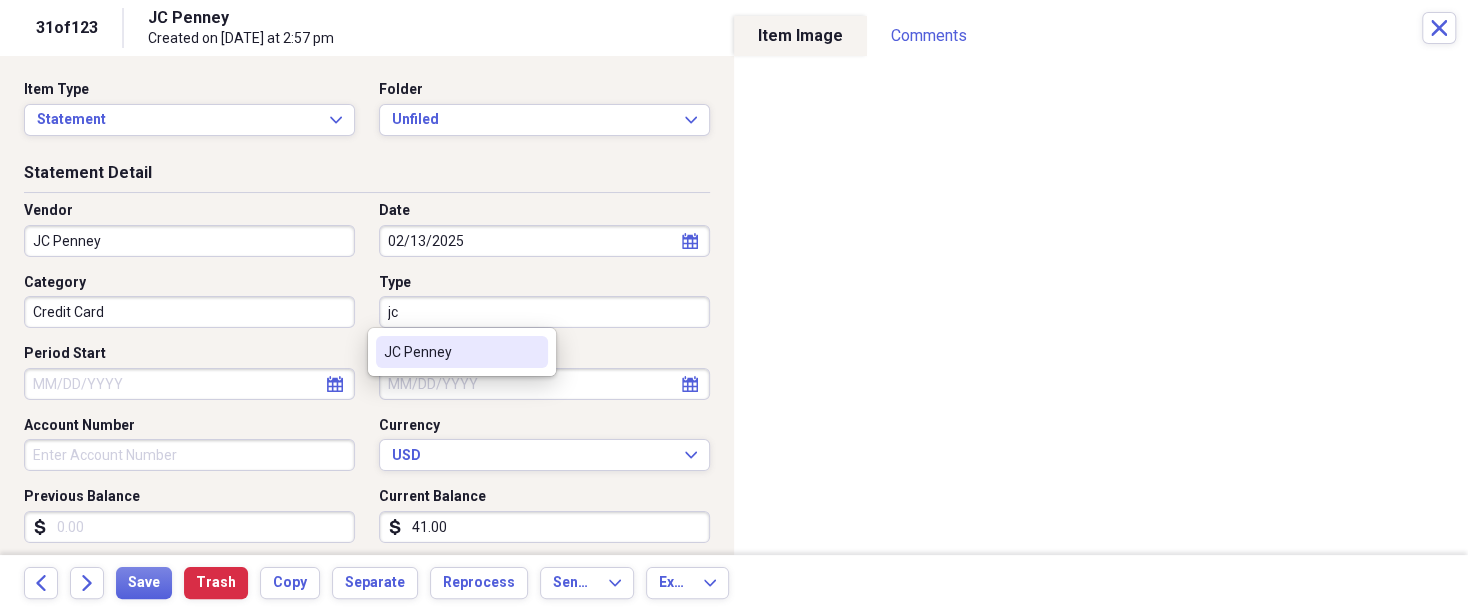 click on "JC Penney" at bounding box center (450, 352) 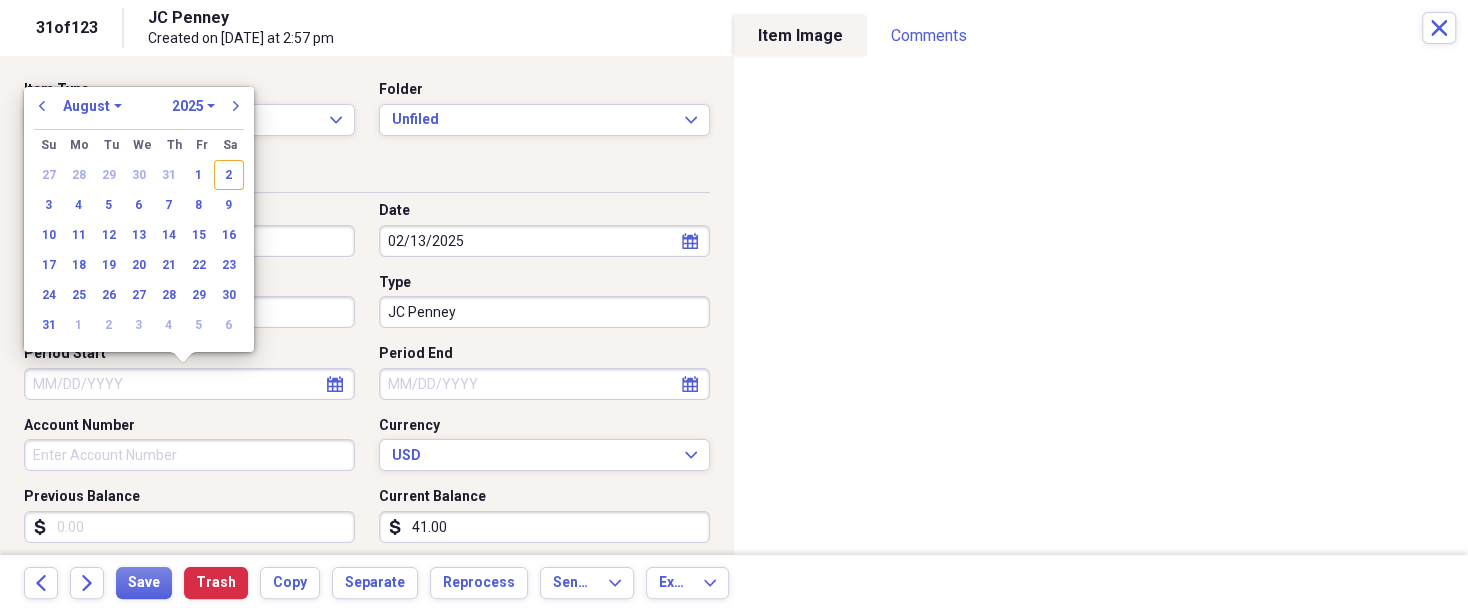 click on "Period Start" at bounding box center (189, 384) 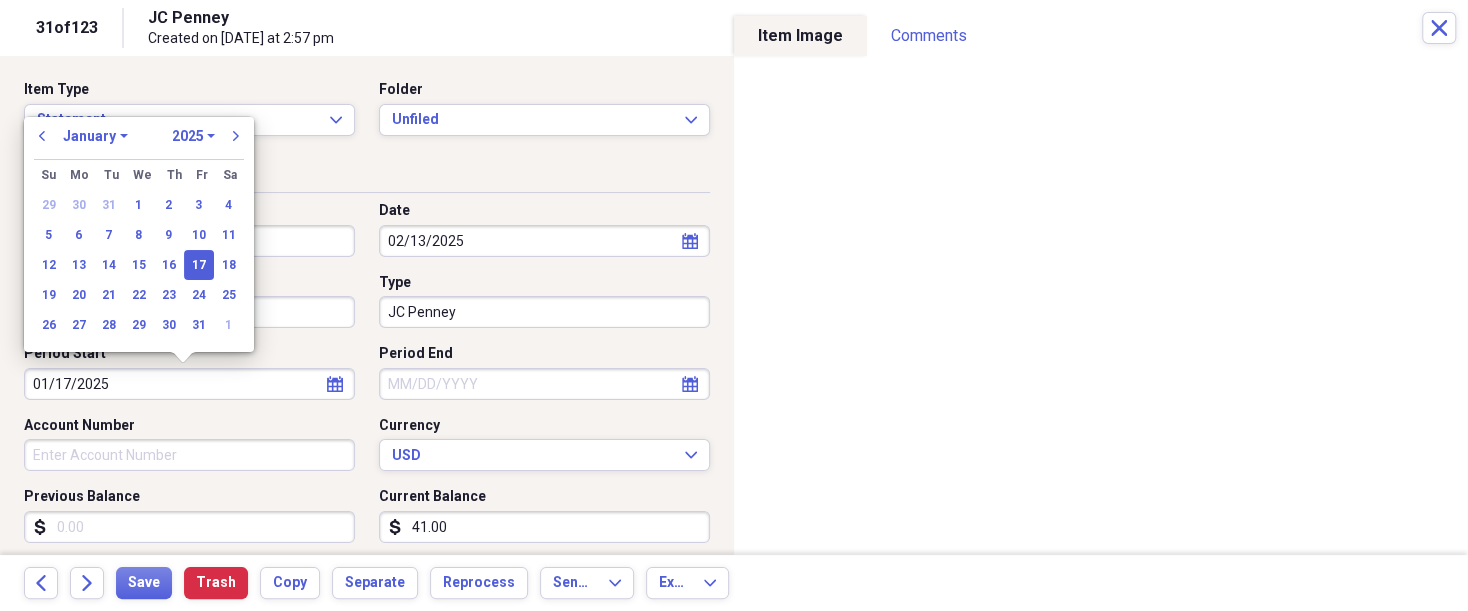 click on "17" at bounding box center [199, 265] 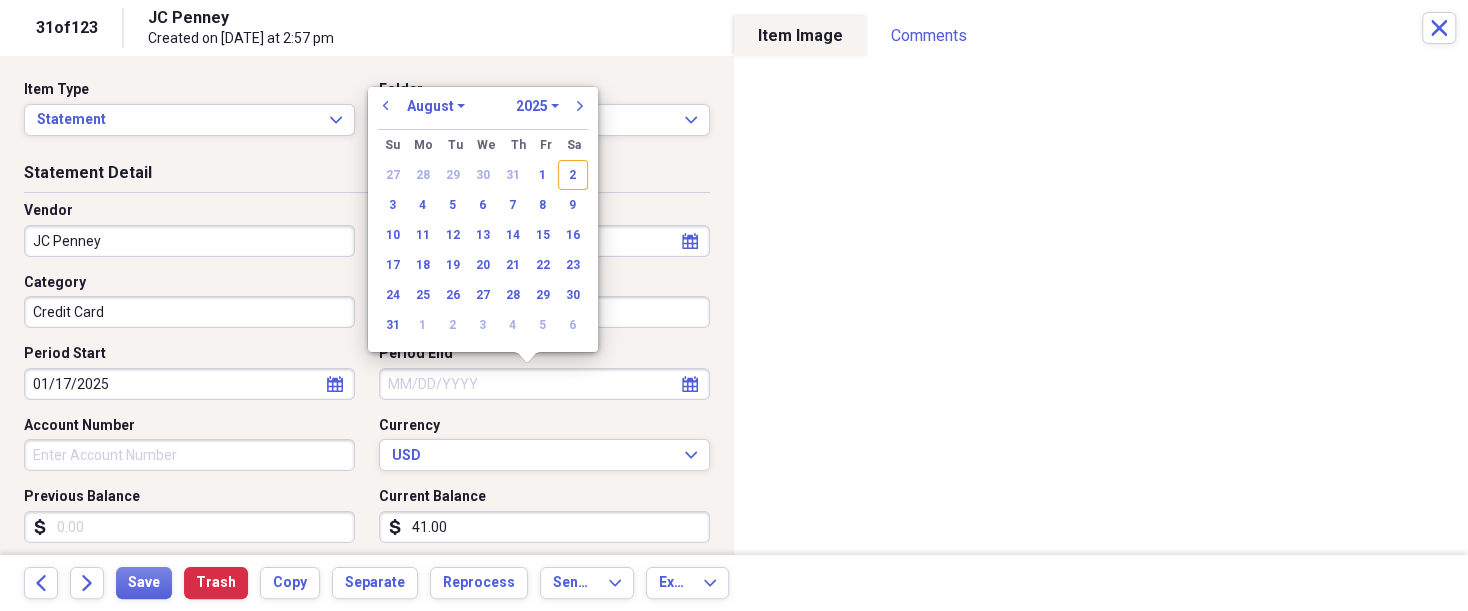 click on "Period End" at bounding box center [544, 384] 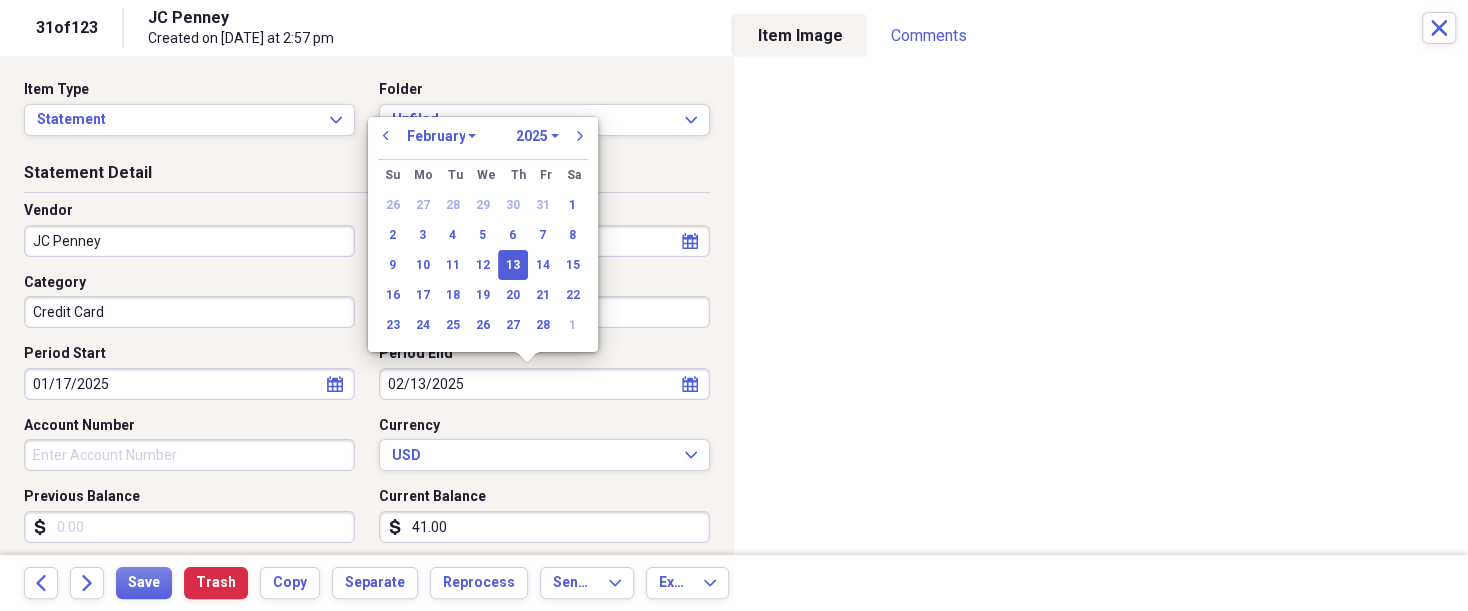 click on "13" at bounding box center [513, 265] 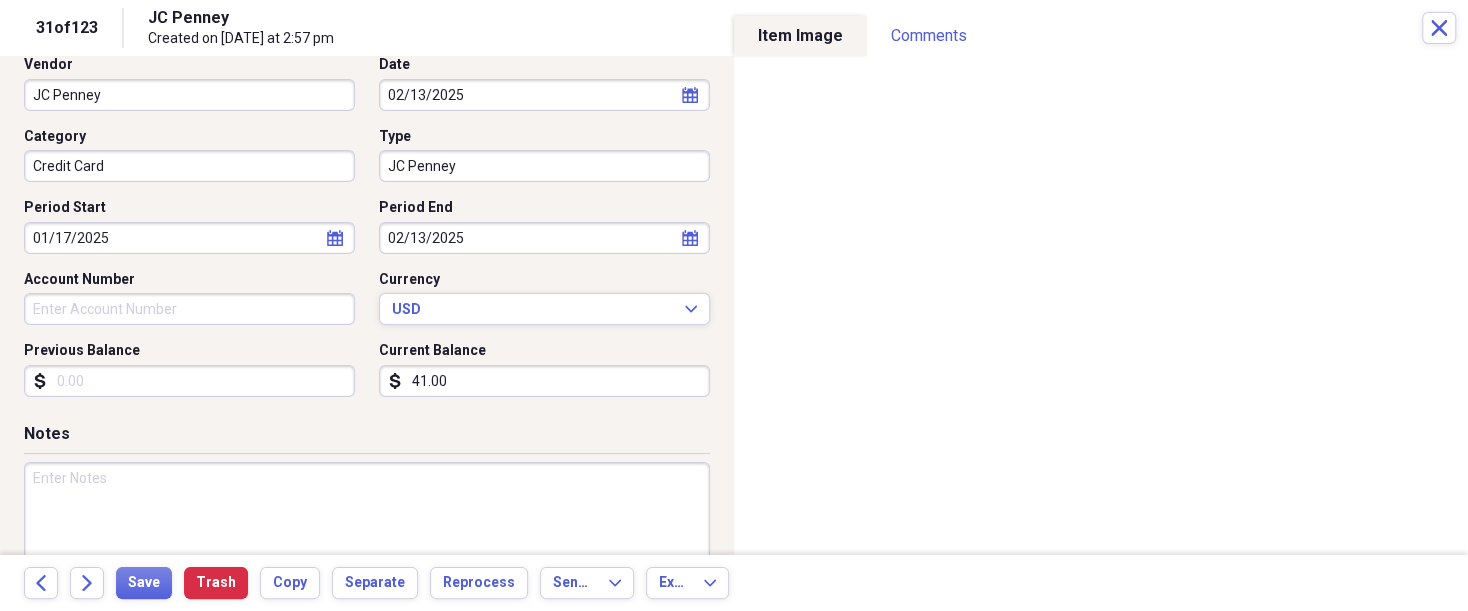 scroll, scrollTop: 150, scrollLeft: 0, axis: vertical 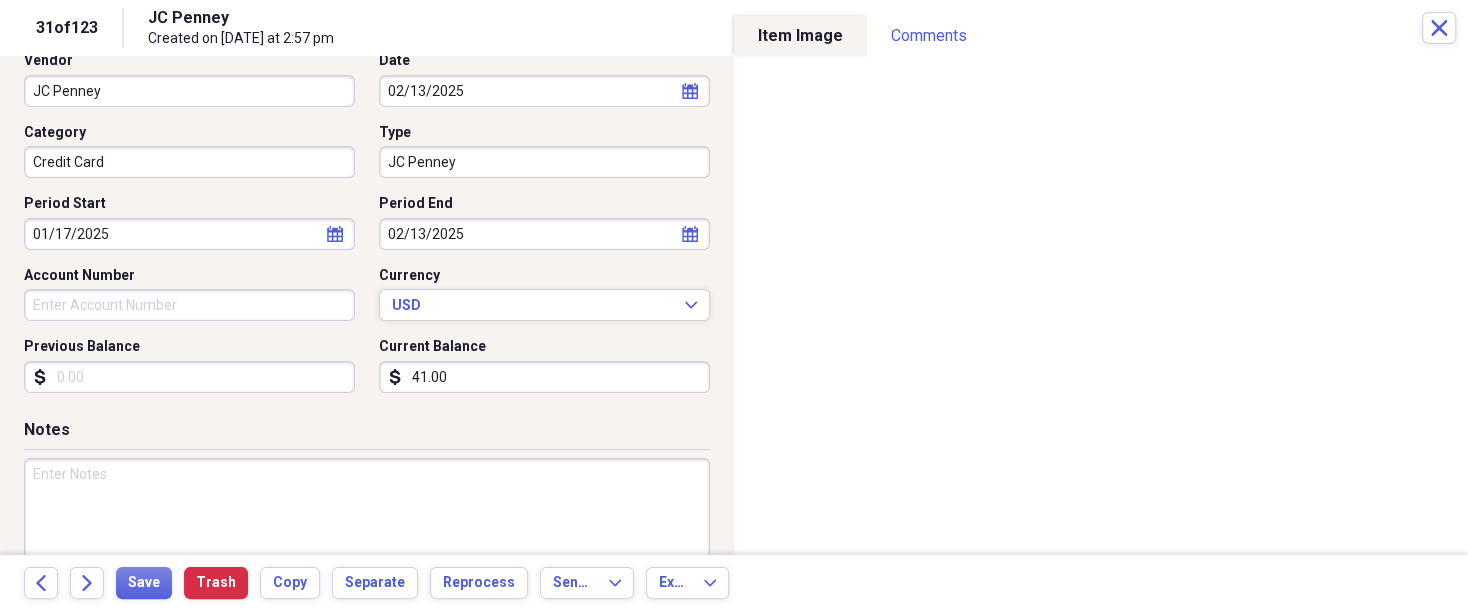 click on "Previous Balance" at bounding box center [189, 377] 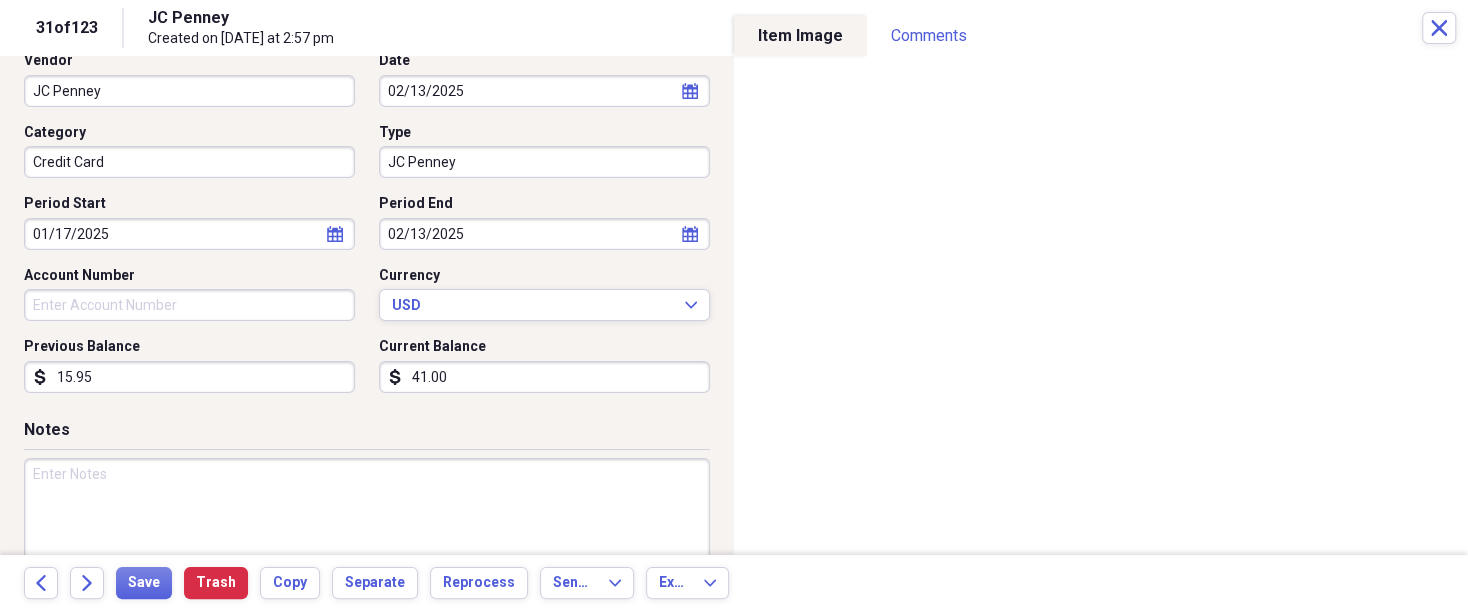 click on "41.00" at bounding box center (544, 377) 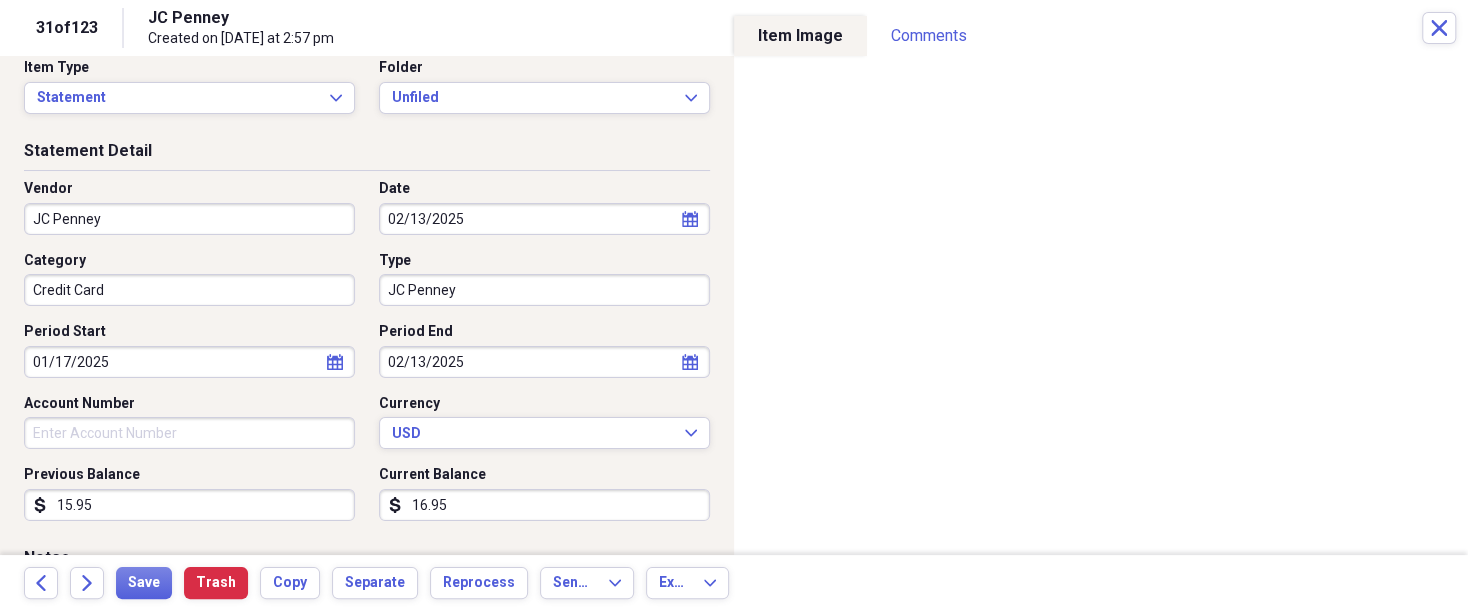 scroll, scrollTop: 0, scrollLeft: 0, axis: both 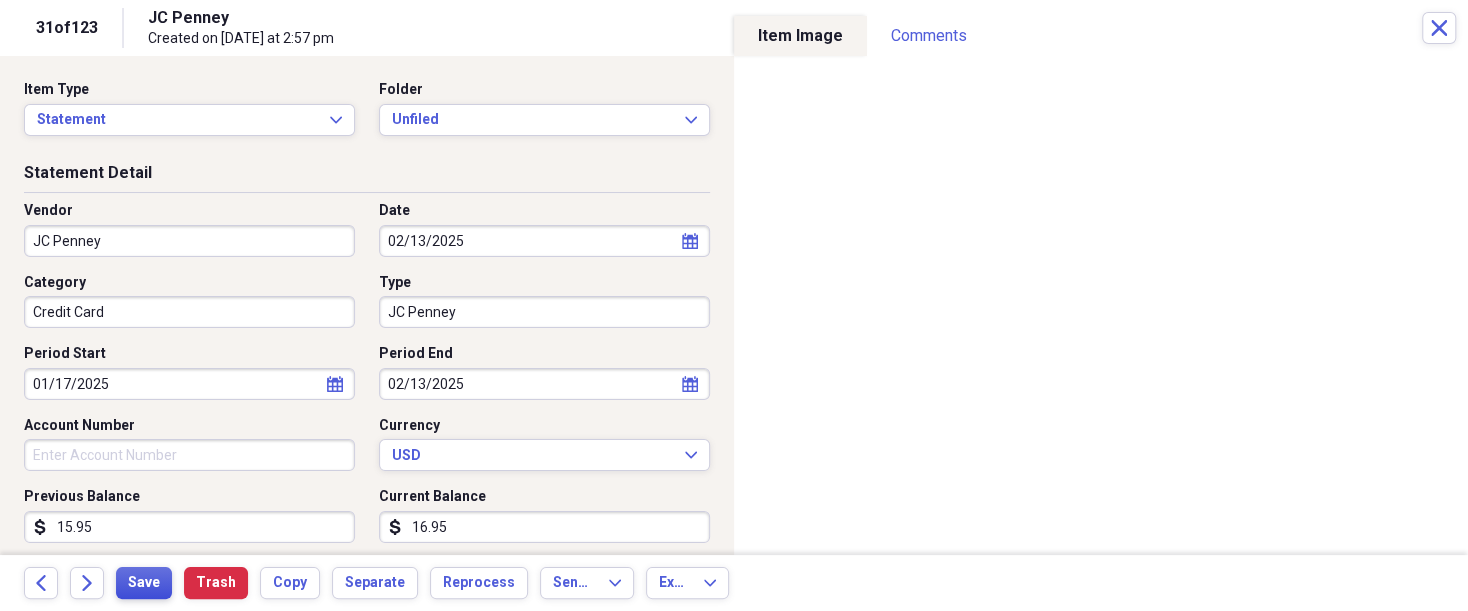 click on "Save" at bounding box center [144, 583] 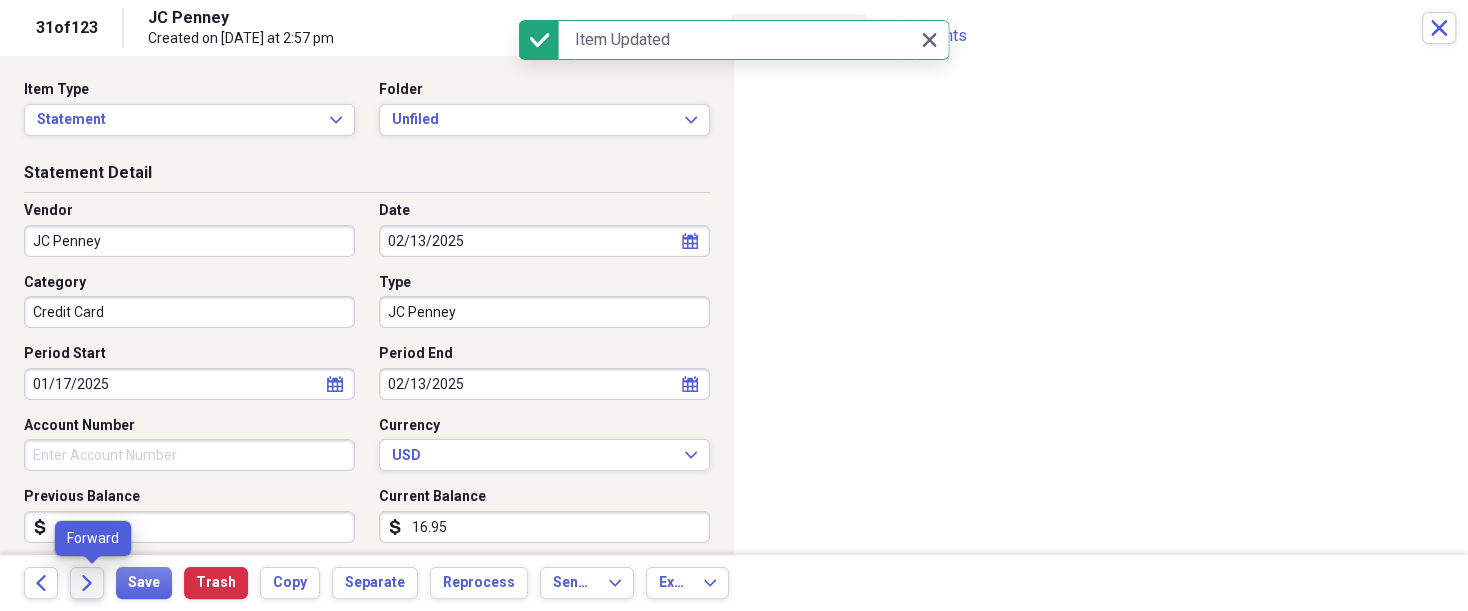 click on "Forward" 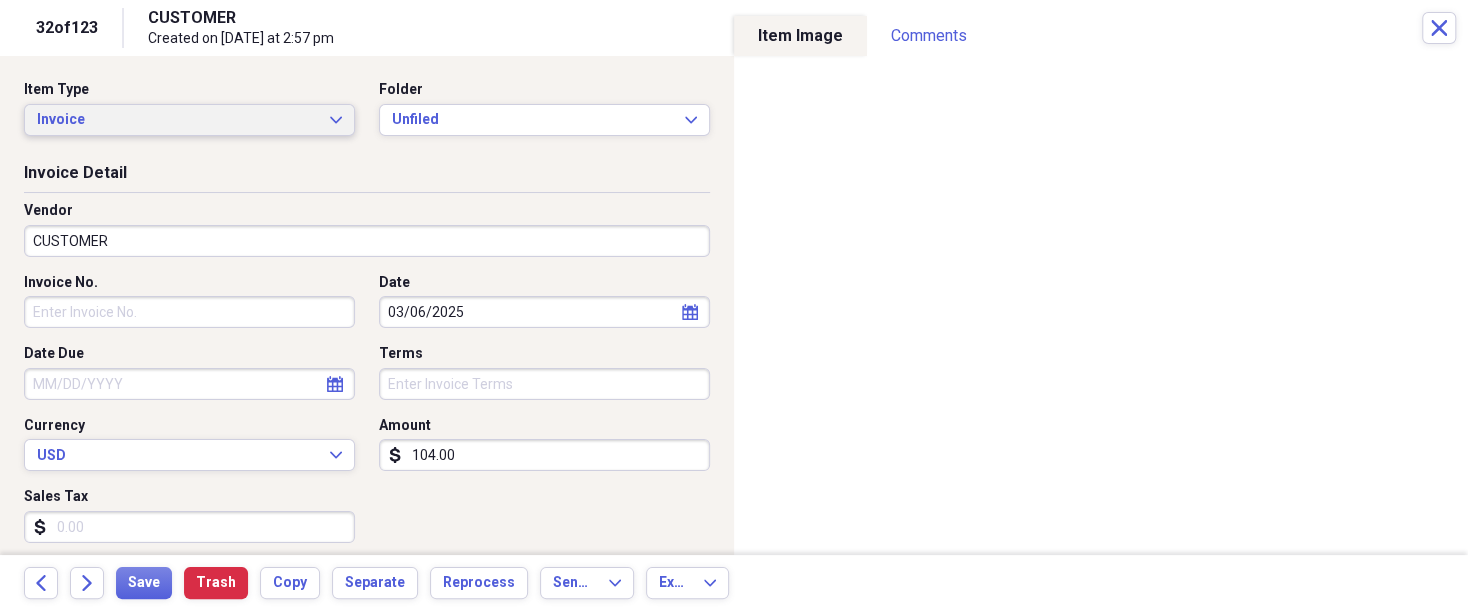 click on "Invoice Expand" at bounding box center (189, 120) 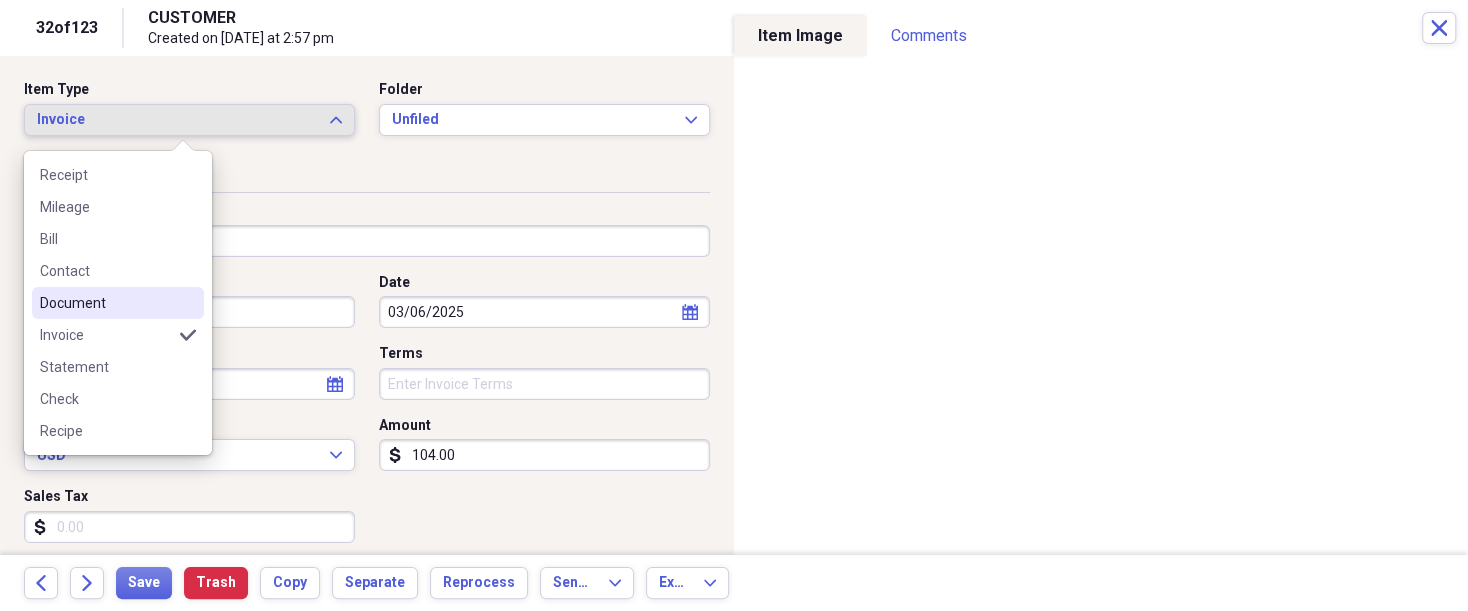 click on "Document" at bounding box center (106, 303) 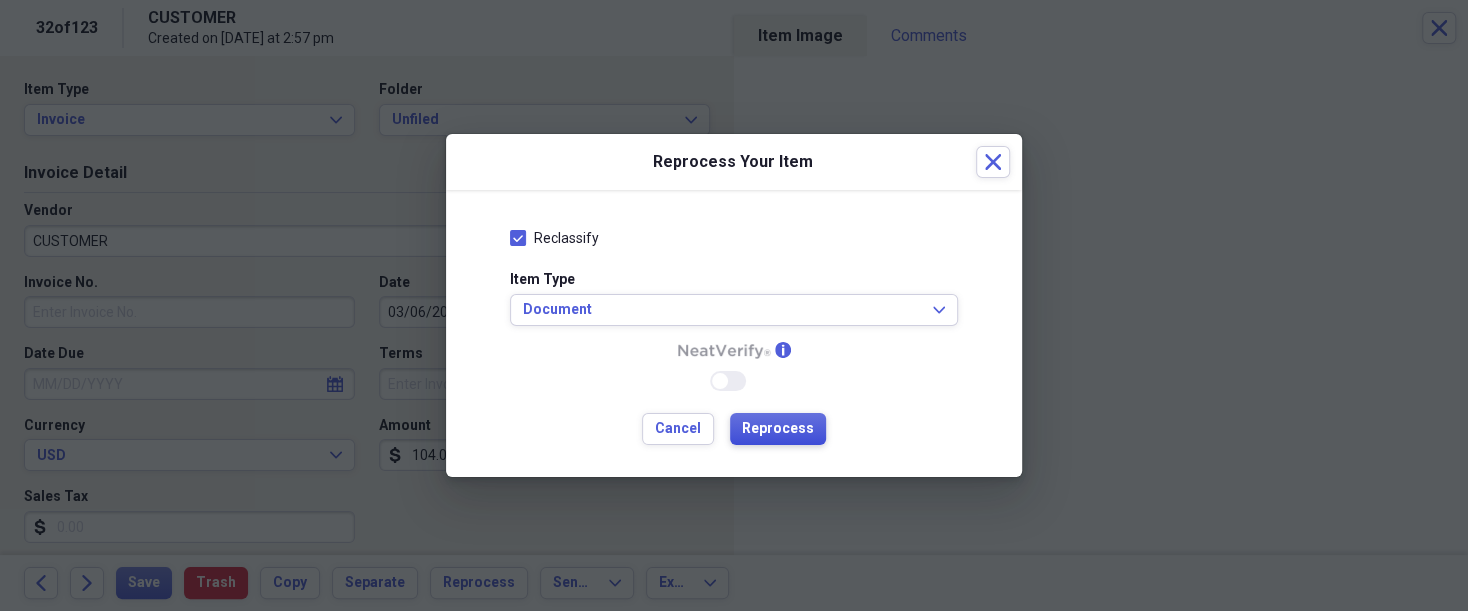 click on "Reprocess" at bounding box center [778, 429] 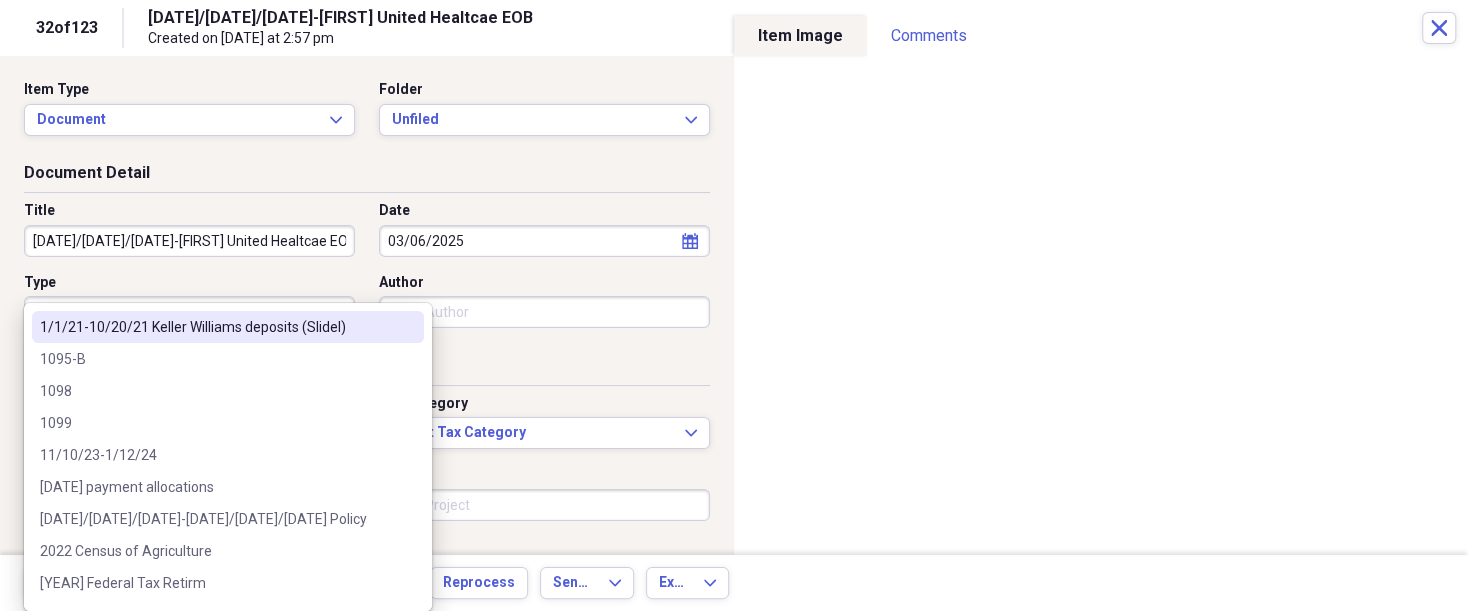 click on "Organize My Files 92 Collapse Unfiled Needs Review 92 Unfiled All Files Unfiled Unfiled Unfiled Saved Reports Collapse My Cabinet THERESA's Cabinet Add Folder Expand Folder 2018 Taxes Add Folder Expand Folder 2019 Taxes Add Folder Expand Folder 2020 Taxes Add Folder Expand Folder 2021 Taxes Add Folder Expand Folder 2022 Taxes Add Folder Expand Folder 2023 Taxes Add Folder Expand Folder 2024 Taxes Add Folder Expand Folder 2025 Taxes Add Folder Expand Folder Attorney Case Expenses Add Folder Folder Belize Add Folder Expand Folder Documents Add Folder Expand Folder Files from Cloud Add Folder Folder Insurance Policies Add Folder Folder Sale of LaPlace Property Add Folder Folder Terry's Social Security Information Add Folder Folder Theresa's Social Security Information Add Folder Folder unviewed receipts Add Folder Folder Wellcare Prescription Drug Application Add Folder Collapse Trash Trash Folder 11/25/19-12/24/20 Statement Folder 12/17/19-1/16/20 Statement Folder 12/25/19-1/24/20 Statement Folder Folder Folder" at bounding box center [734, 305] 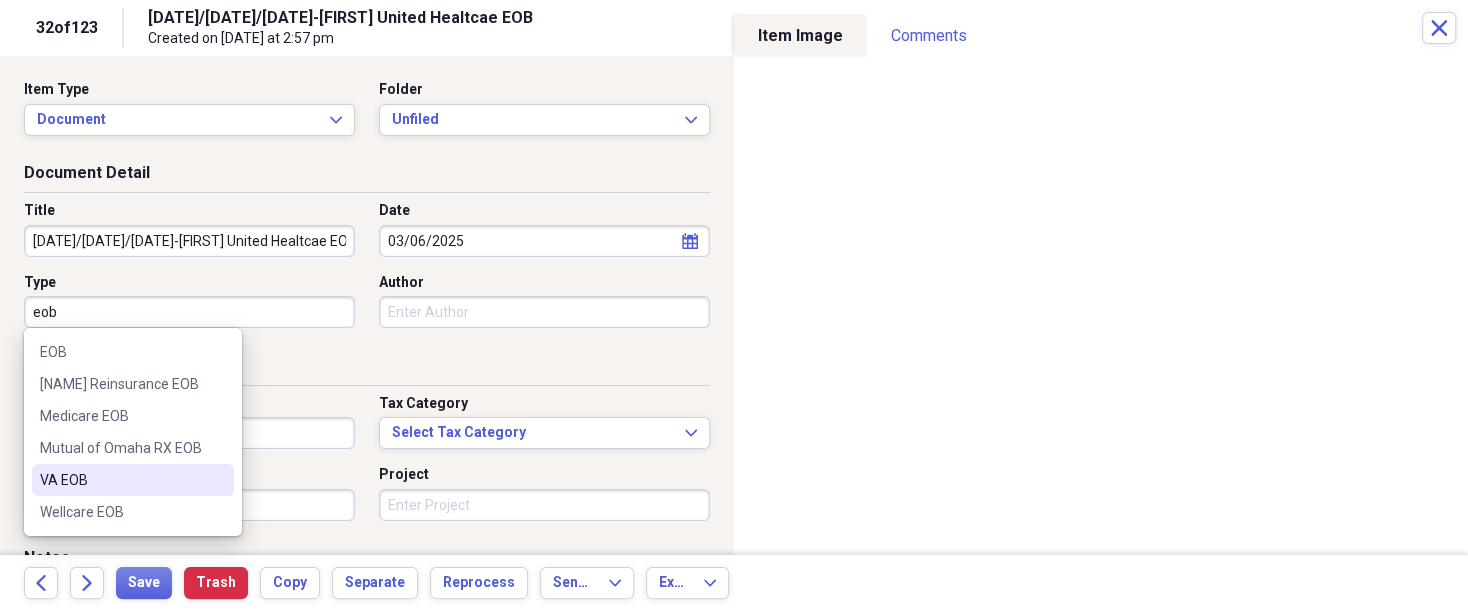 click on "VA EOB" at bounding box center [121, 480] 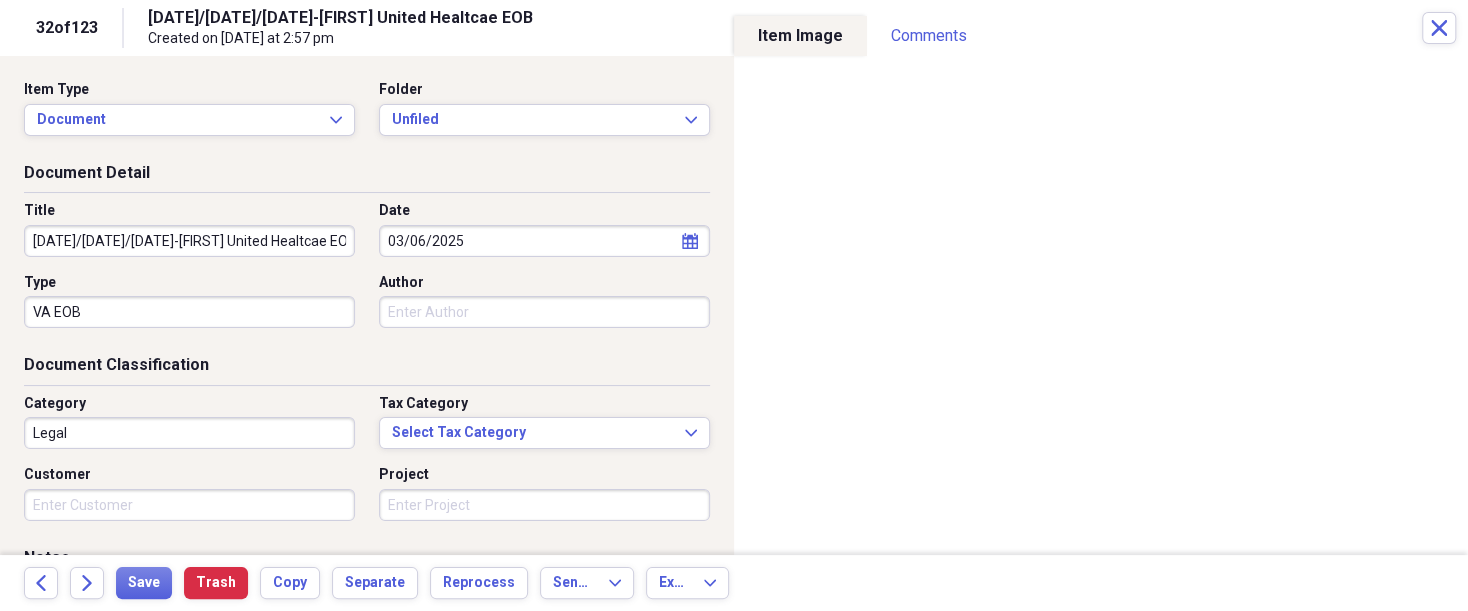 click on "Author" at bounding box center [544, 312] 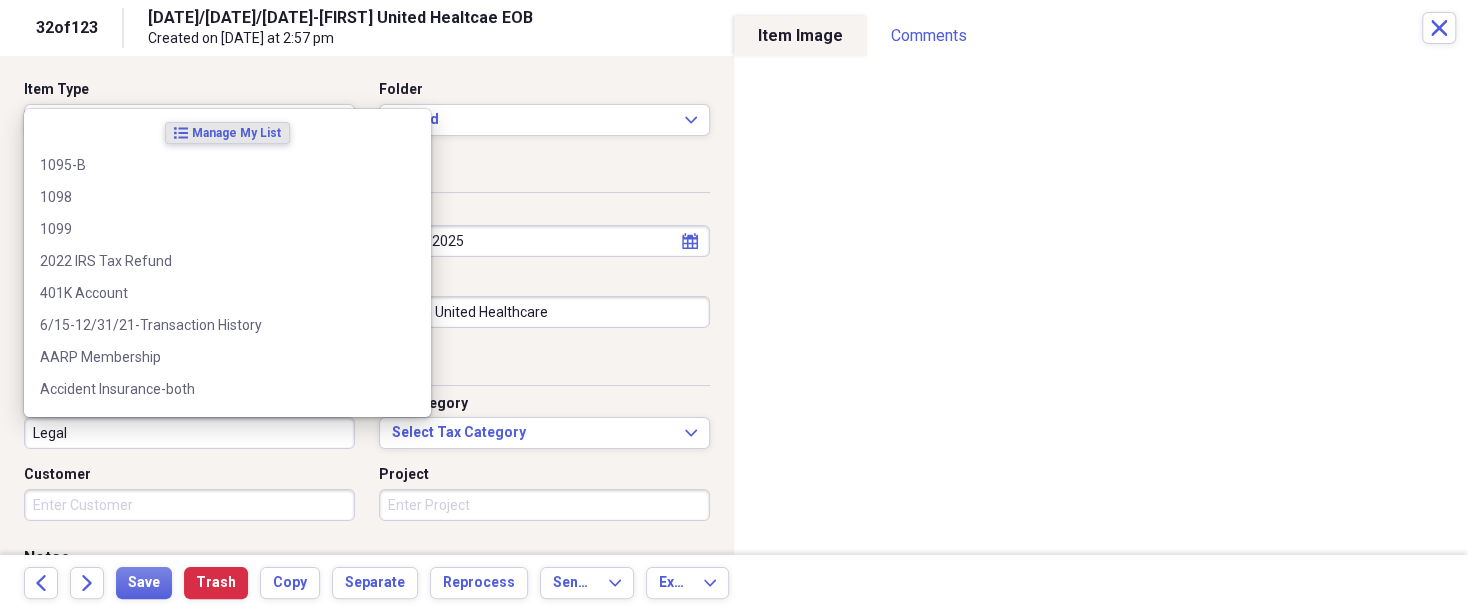 click on "Legal" at bounding box center [189, 433] 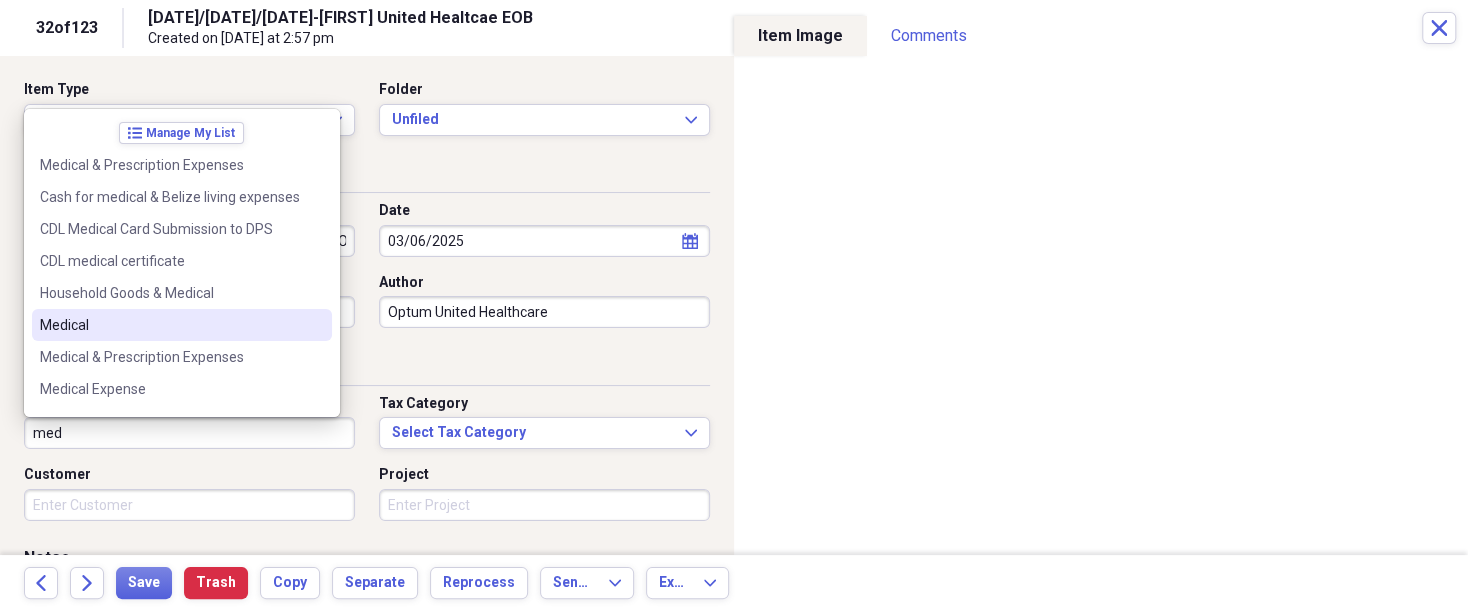 click on "Medical" at bounding box center [170, 325] 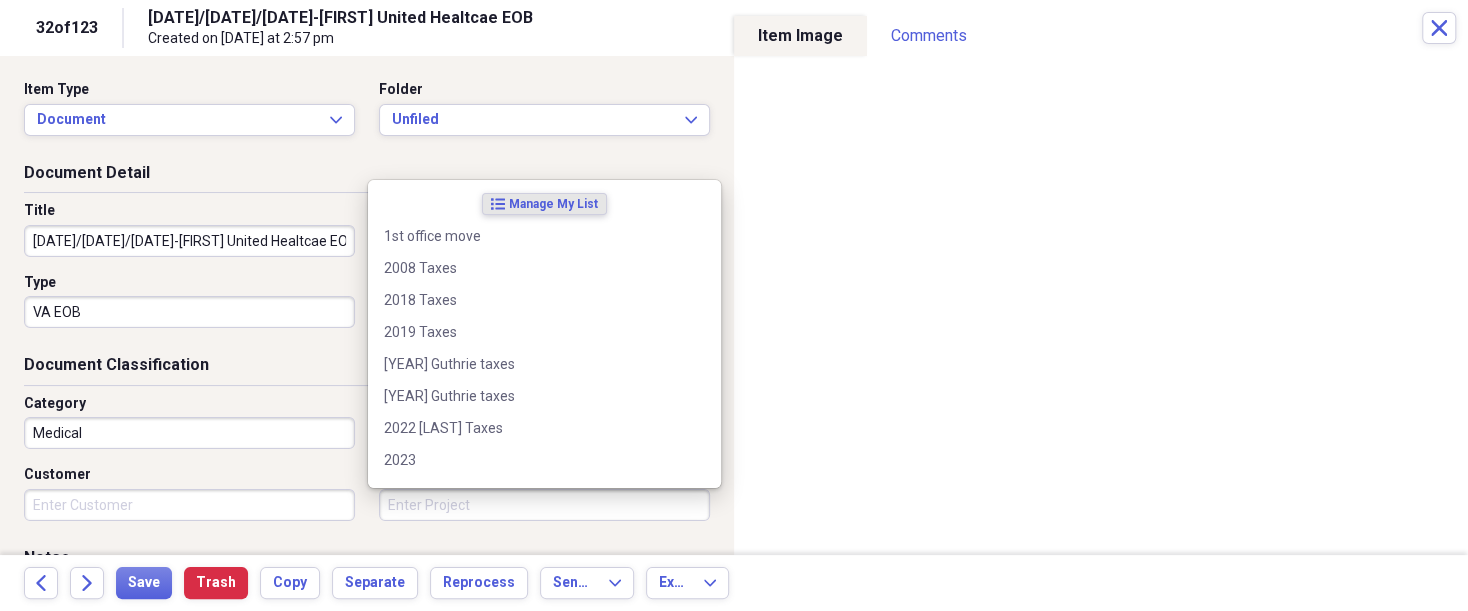 click on "Project" at bounding box center [544, 505] 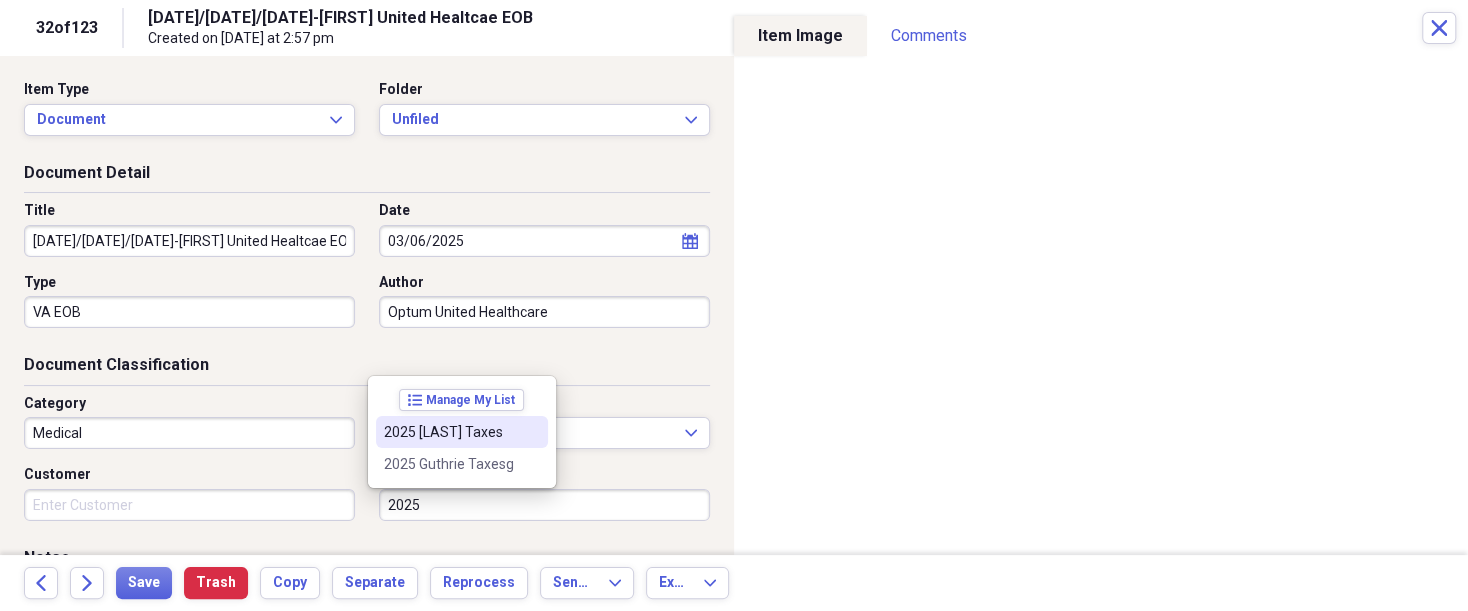 click on "2025 [LAST] Taxes" at bounding box center [450, 432] 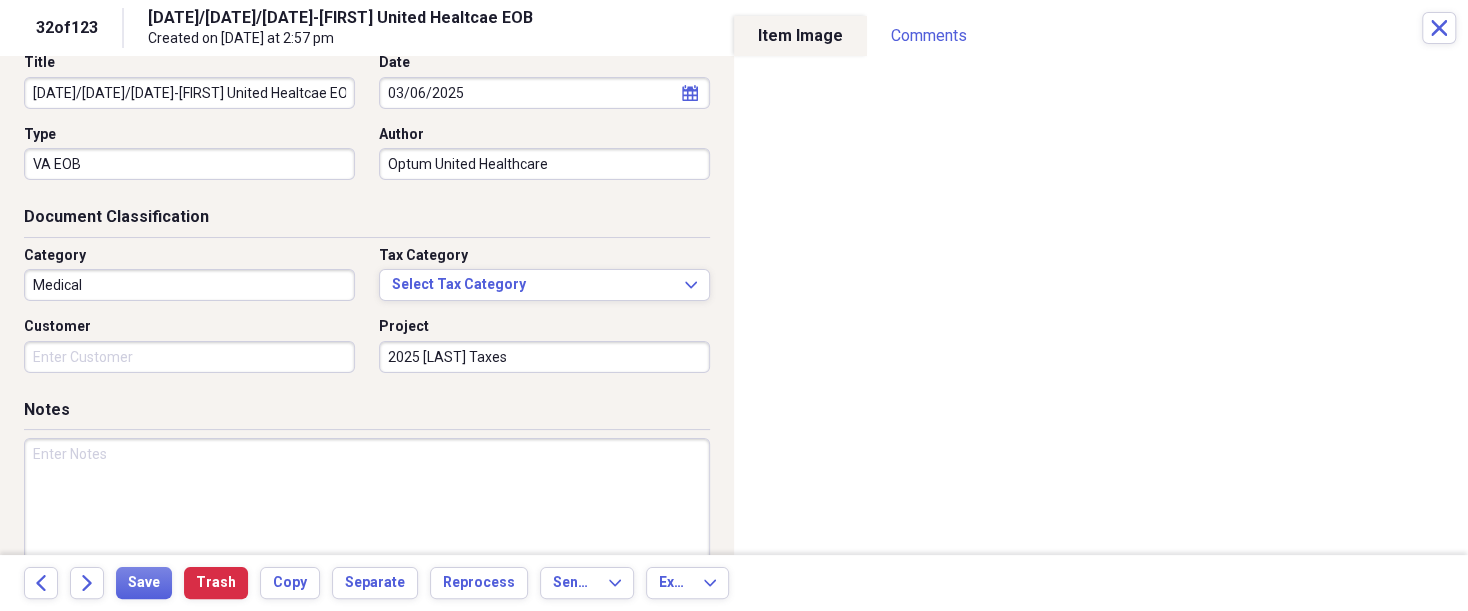 scroll, scrollTop: 150, scrollLeft: 0, axis: vertical 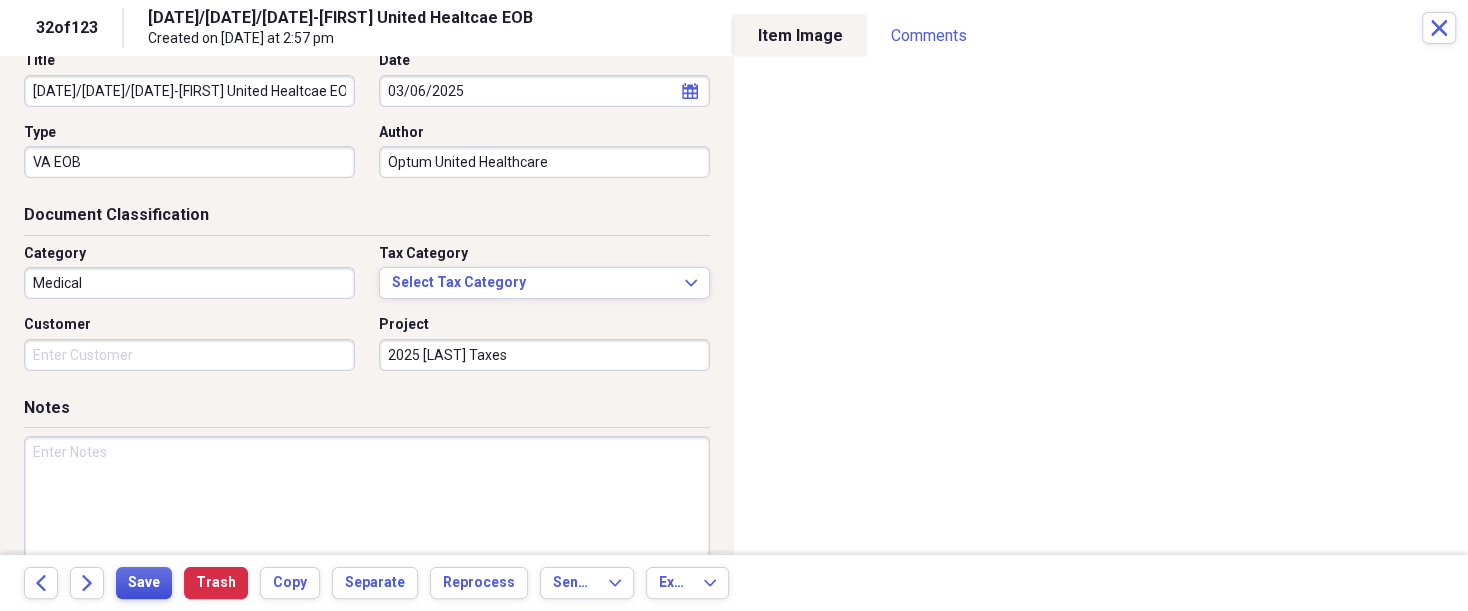 click on "Save" at bounding box center [144, 583] 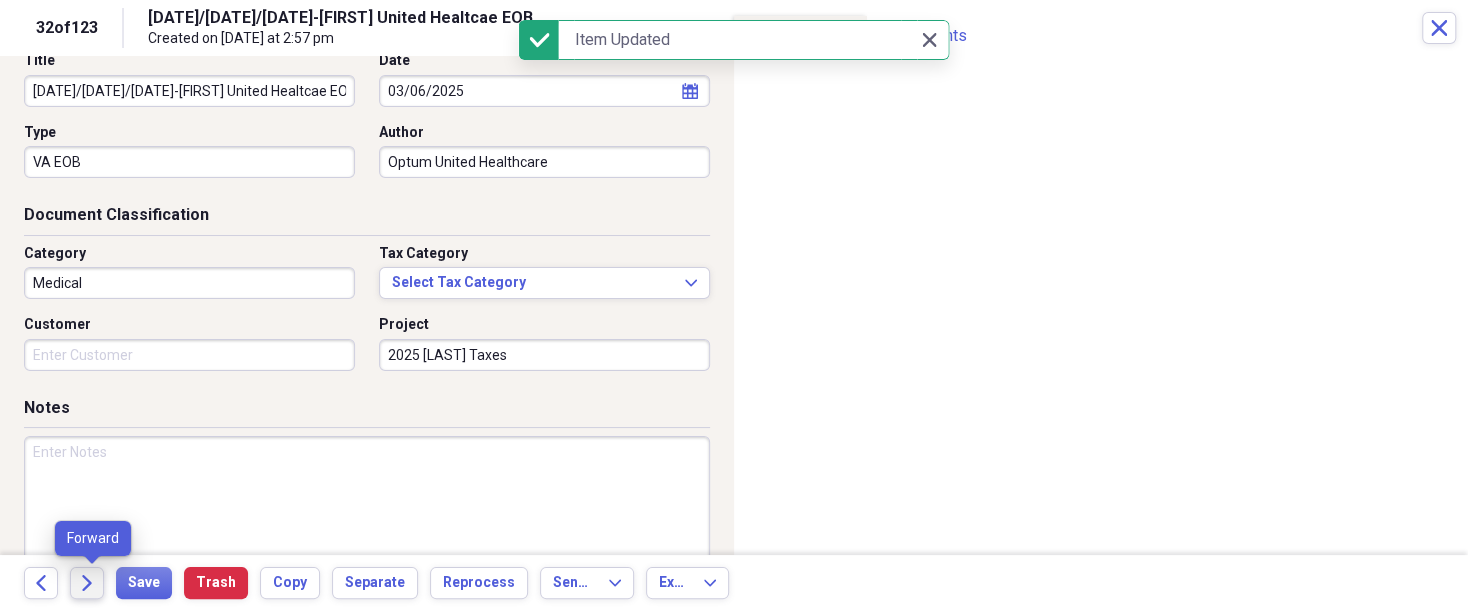click on "Forward" 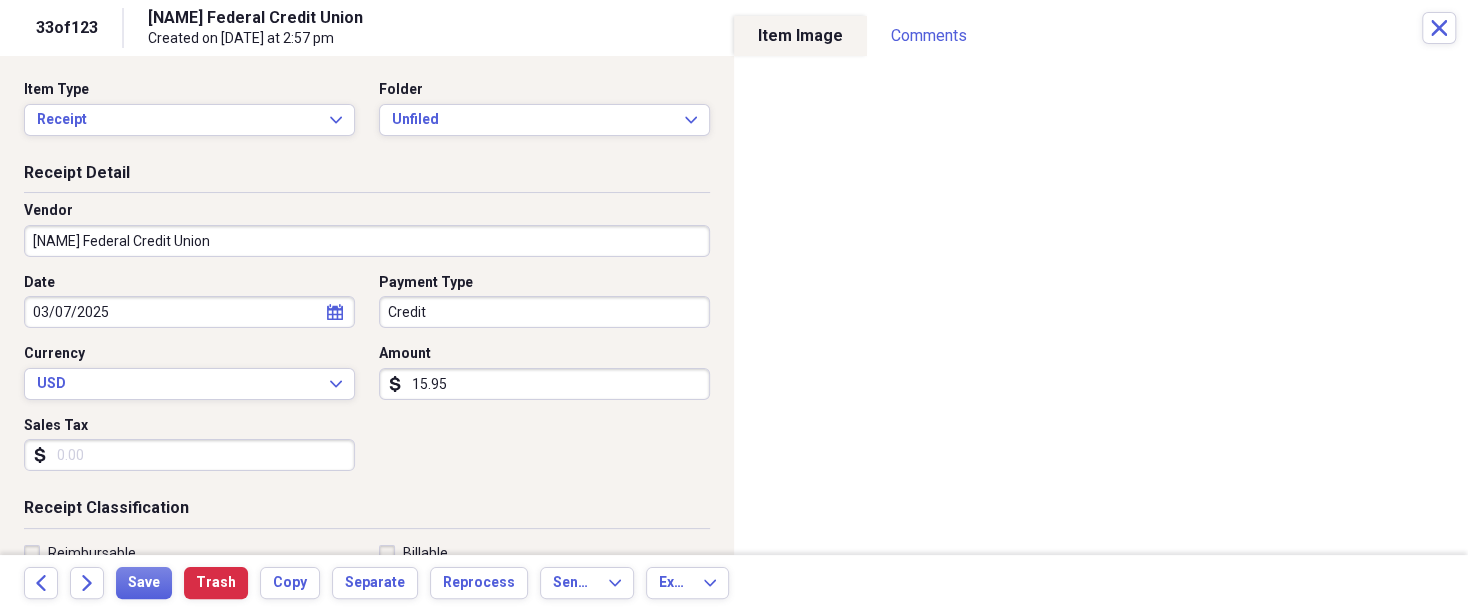click on "[NAME] Federal Credit Union" at bounding box center (367, 241) 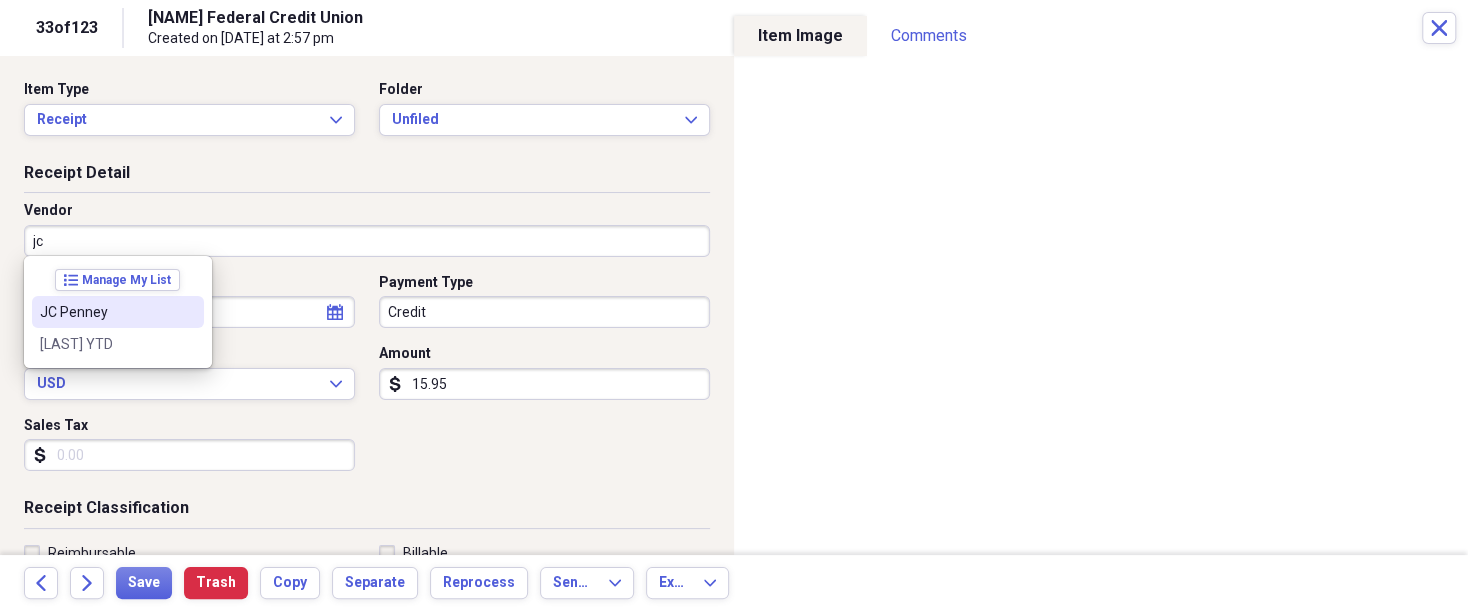 click on "JC Penney" at bounding box center [106, 312] 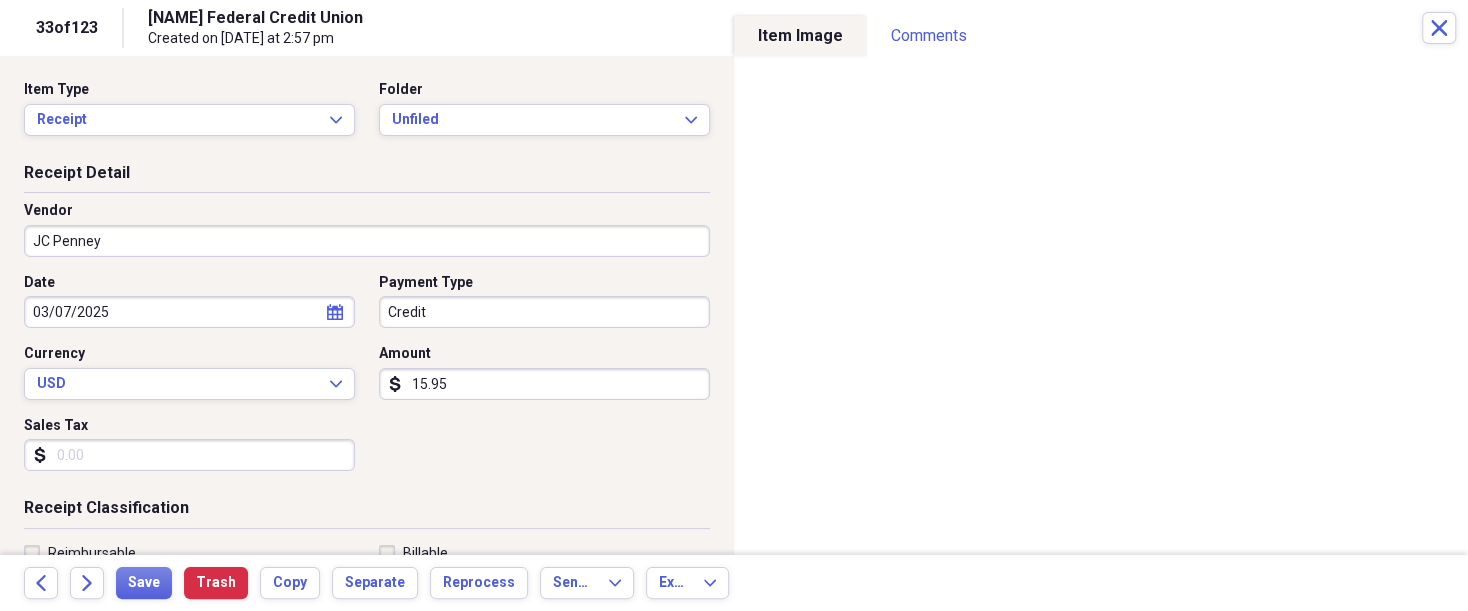 click on "Organize My Files 90 Collapse Unfiled Needs Review 90 Unfiled All Files Unfiled Unfiled Unfiled Saved Reports Collapse My Cabinet [FIRST]'s Cabinet Add Folder Expand Folder 2018 Taxes Add Folder Expand Folder 2019 Taxes Add Folder Expand Folder 2020 Taxes Add Folder Expand Folder 2021 Taxes Add Folder Expand Folder 2022 Taxes Add Folder Expand Folder 2023 Taxes Add Folder Expand Folder 2024 Taxes Add Folder Expand Folder 2025 Taxes Add Folder Expand Folder Attorney Case Expenses Add Folder Folder Belize Add Folder Expand Folder Documents Add Folder Expand Folder Files from Cloud Add Folder Folder Insurance Policies Add Folder Folder Sale of LaPlace Property Add Folder Folder [FIRST]'s Social Security Information Add Folder Folder [FIRST]'s Social Security Information Add Folder Folder unviewed receipts Add Folder Folder Wellcare Prescription Drug Application Add Folder Collapse Trash Trash Folder [DATE]/[DATE]-[DATE]/[DATE] Statement Folder [DATE]/[DATE]-[DATE]/[DATE] Statement Folder [DATE]/[DATE]-[DATE]/[DATE] Statement Folder Folder Folder" at bounding box center (734, 305) 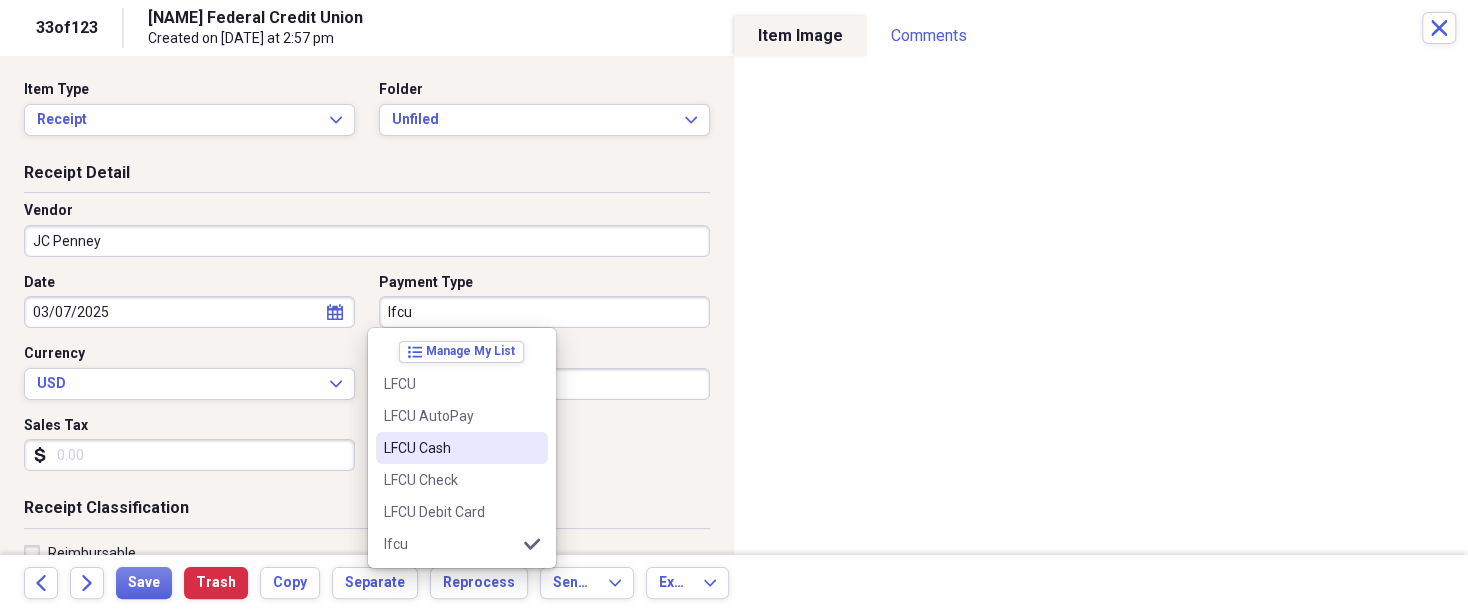 click on "LFCU Cash" at bounding box center [450, 448] 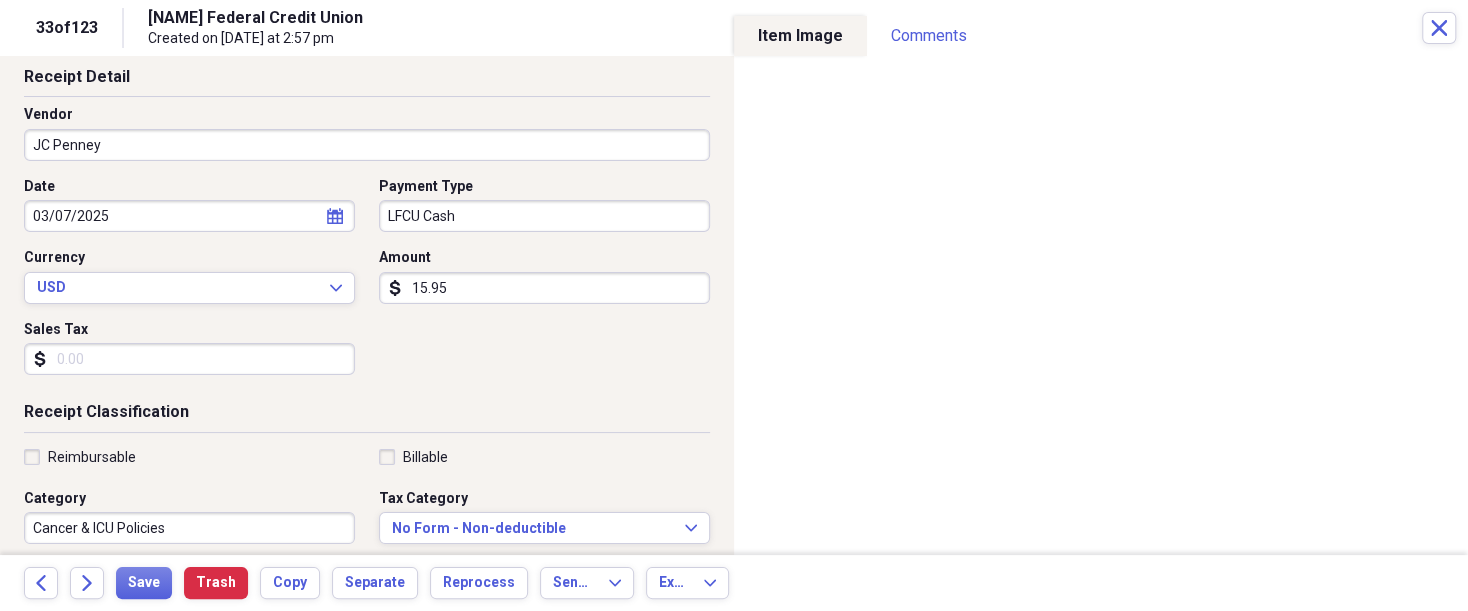 scroll, scrollTop: 100, scrollLeft: 0, axis: vertical 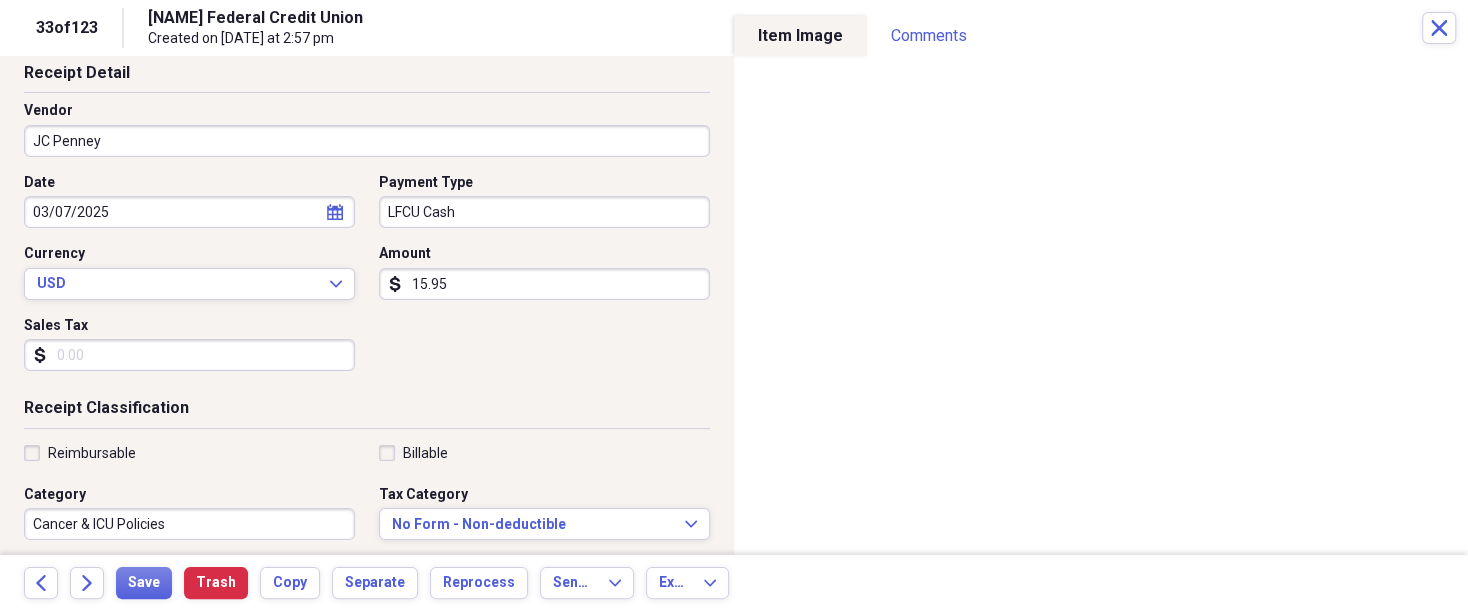 click on "Reimbursable" at bounding box center [189, 453] 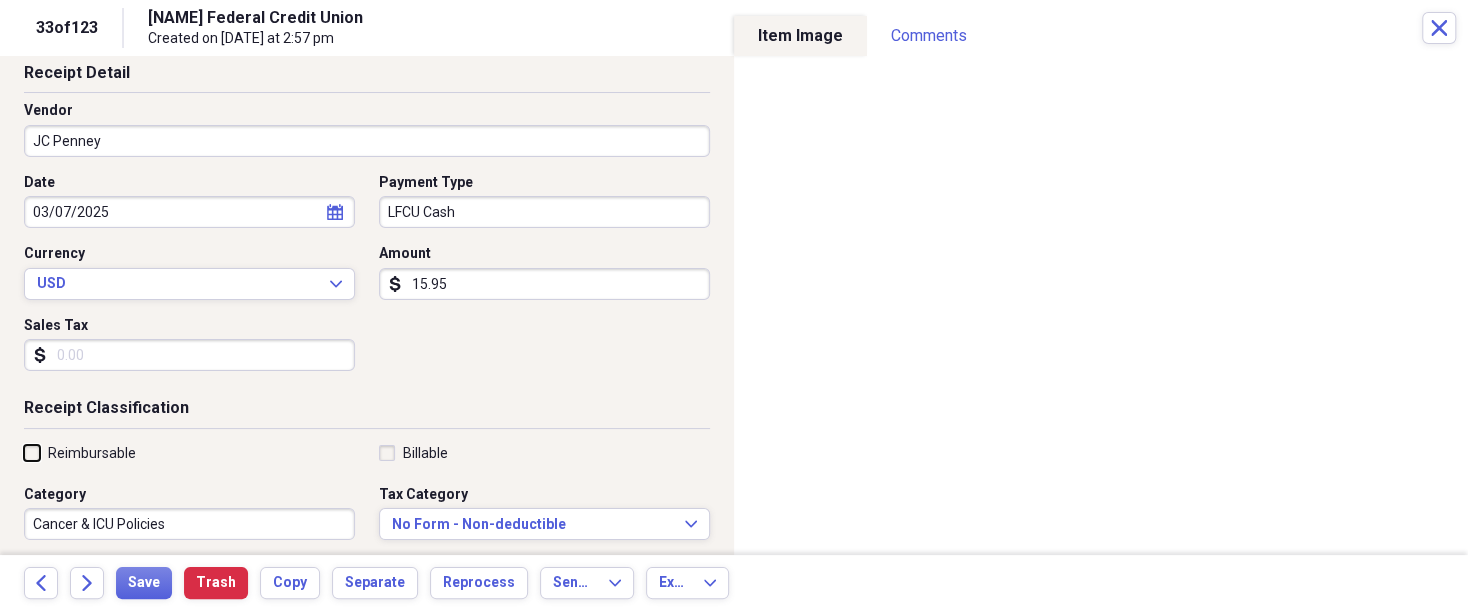 click on "Reimbursable" at bounding box center [24, 452] 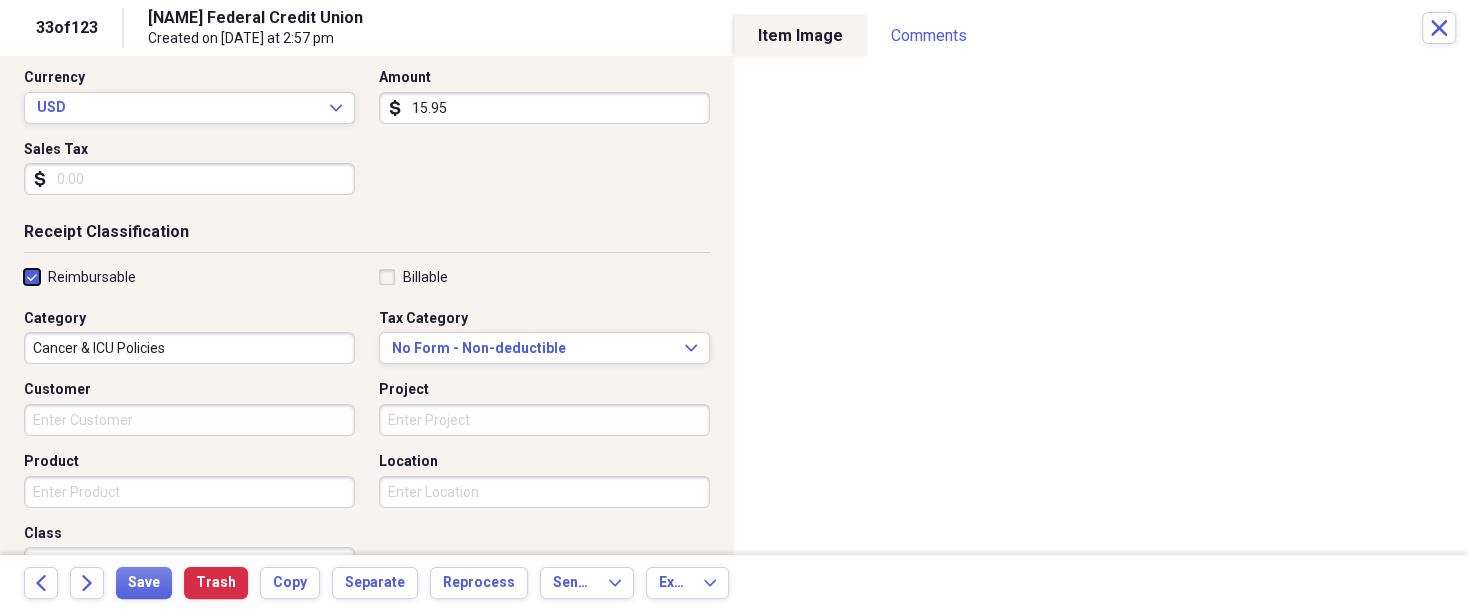 scroll, scrollTop: 300, scrollLeft: 0, axis: vertical 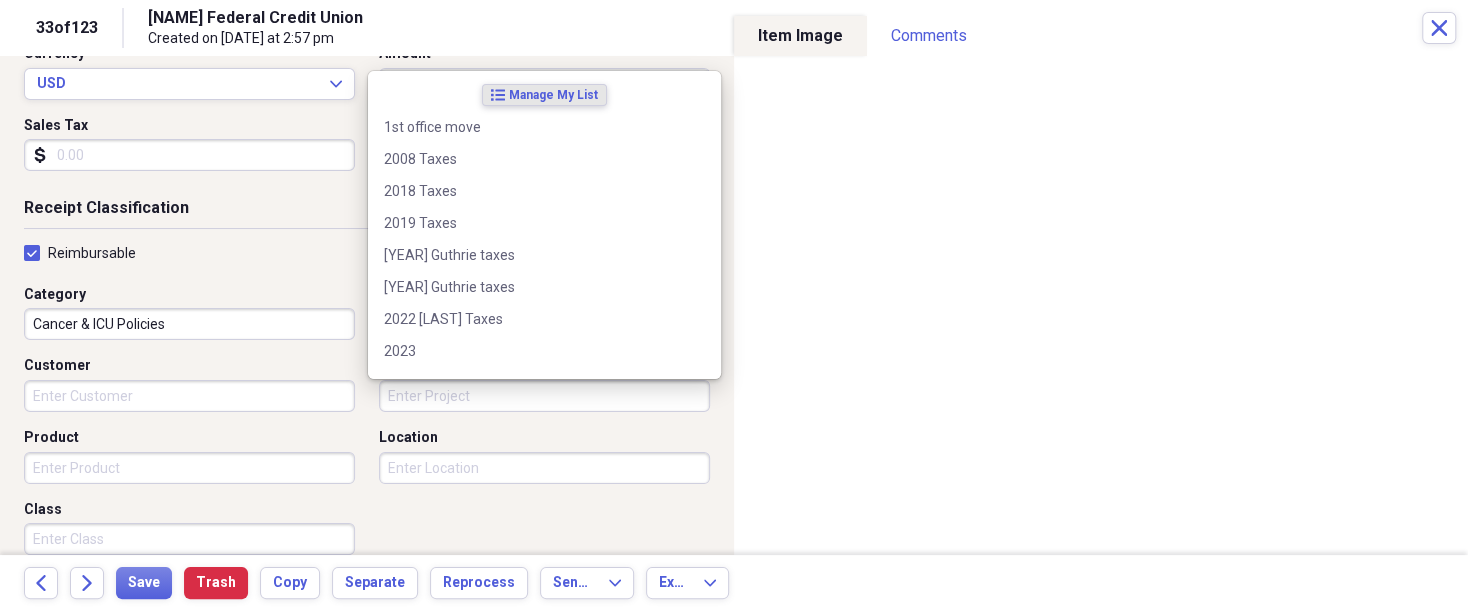 click on "Project" at bounding box center [544, 396] 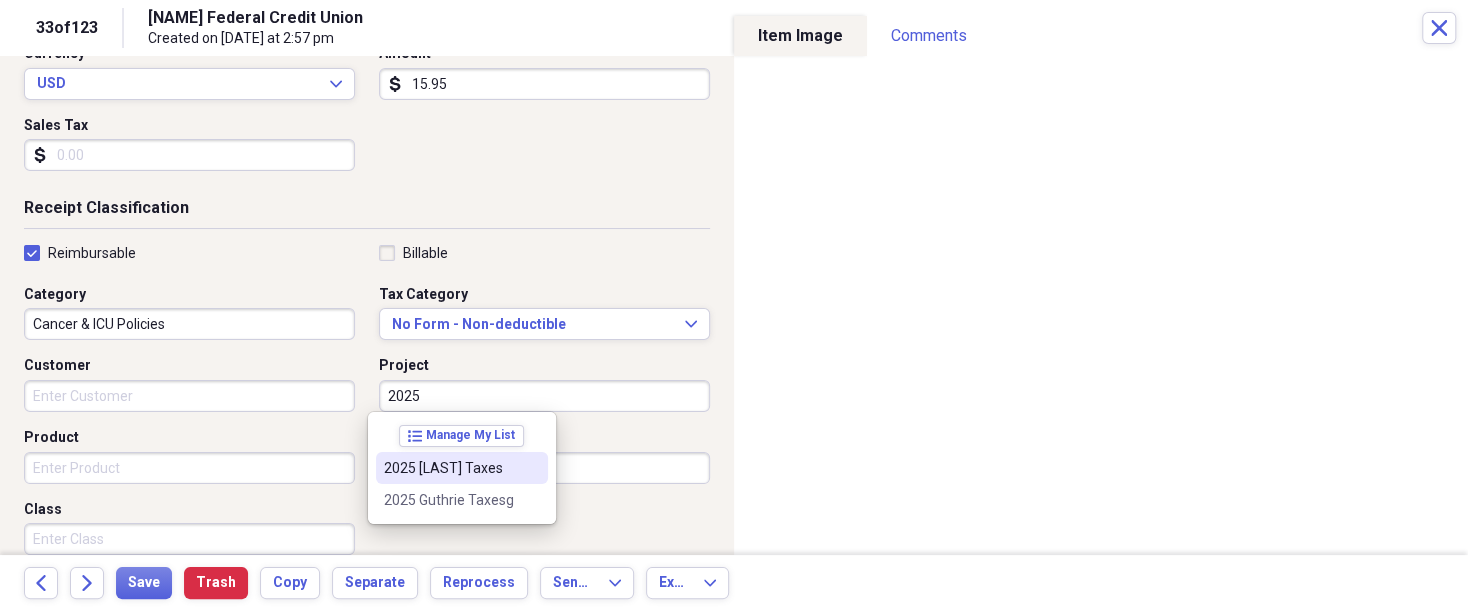 click on "2025 [LAST] Taxes" at bounding box center [450, 468] 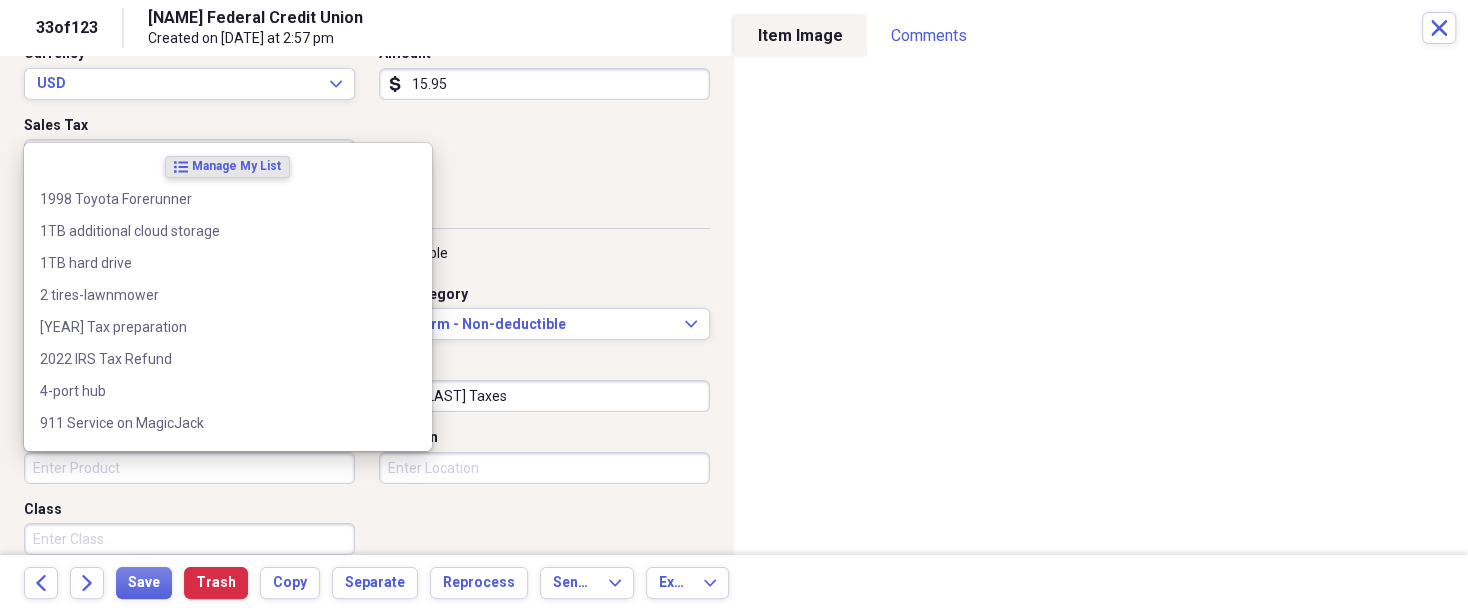 click on "Product" at bounding box center (189, 468) 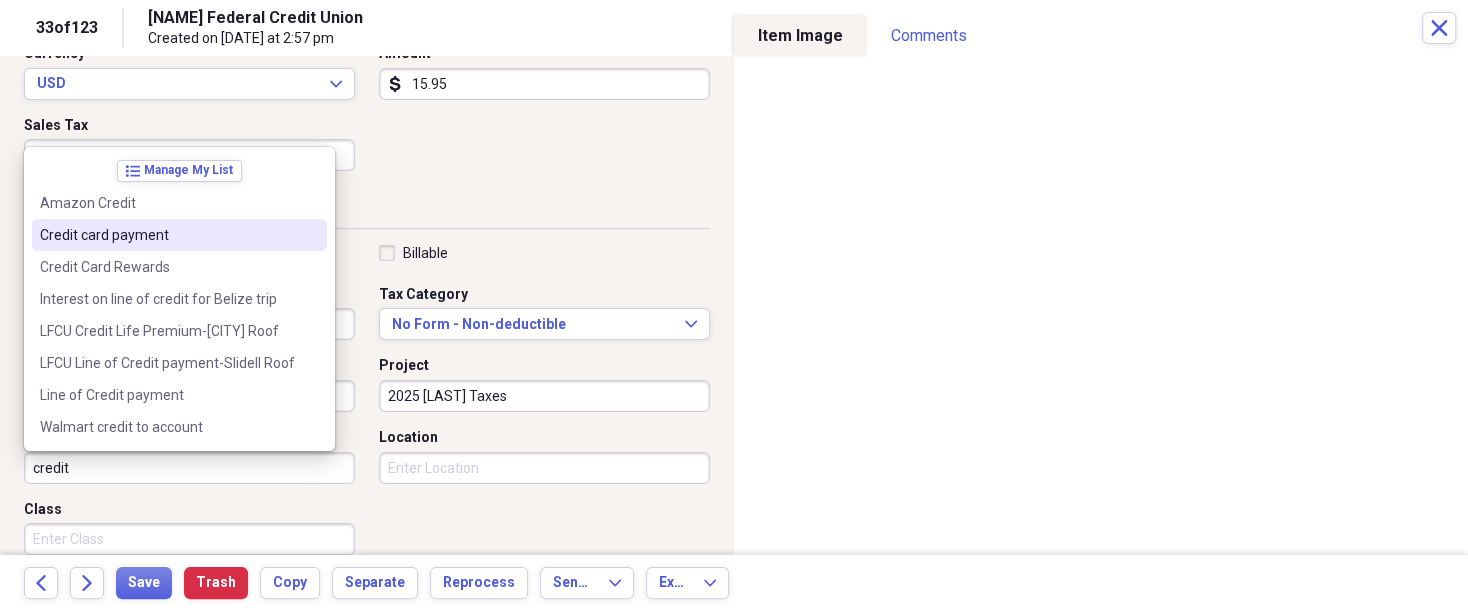 click on "Credit card payment" at bounding box center [179, 235] 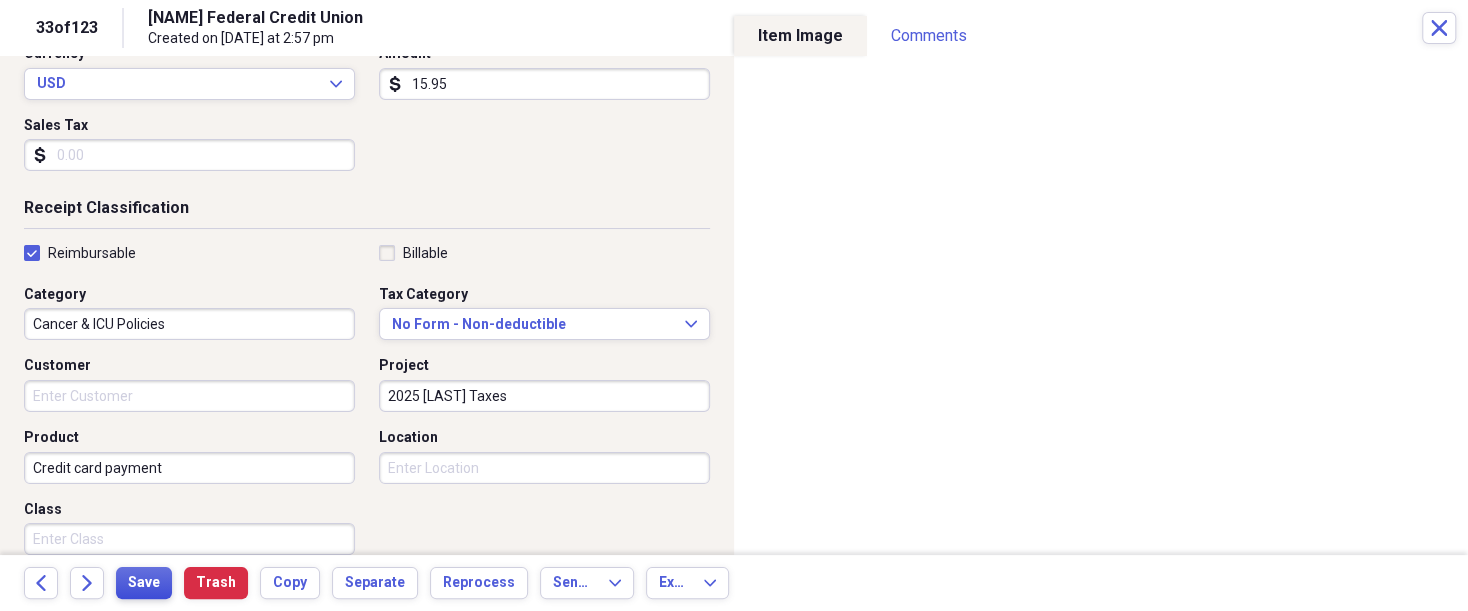 click on "Save" at bounding box center (144, 583) 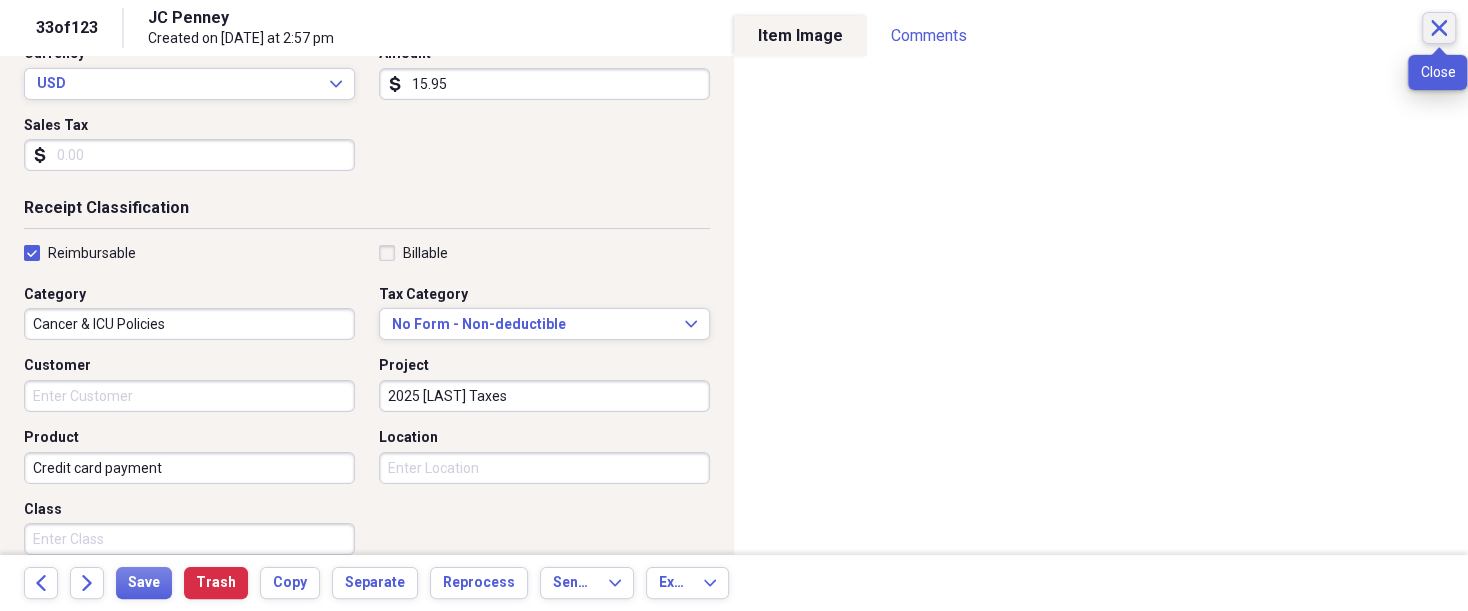 click 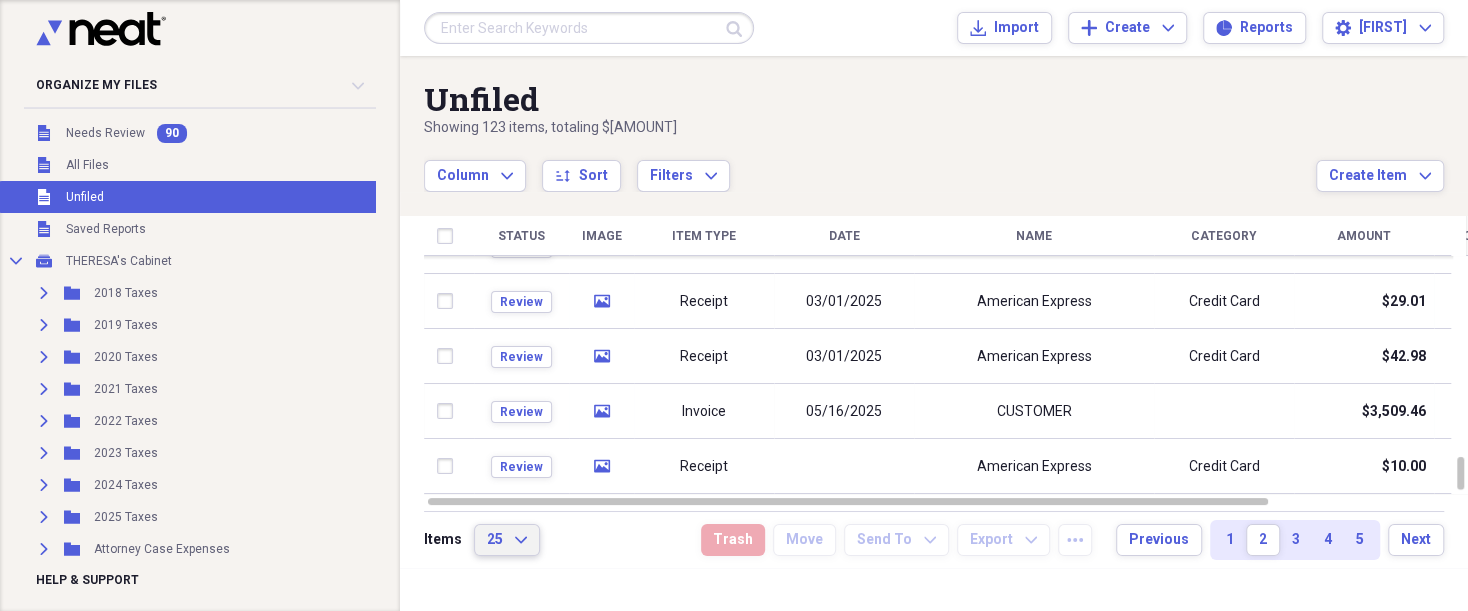 click on "25 Expand" at bounding box center (507, 540) 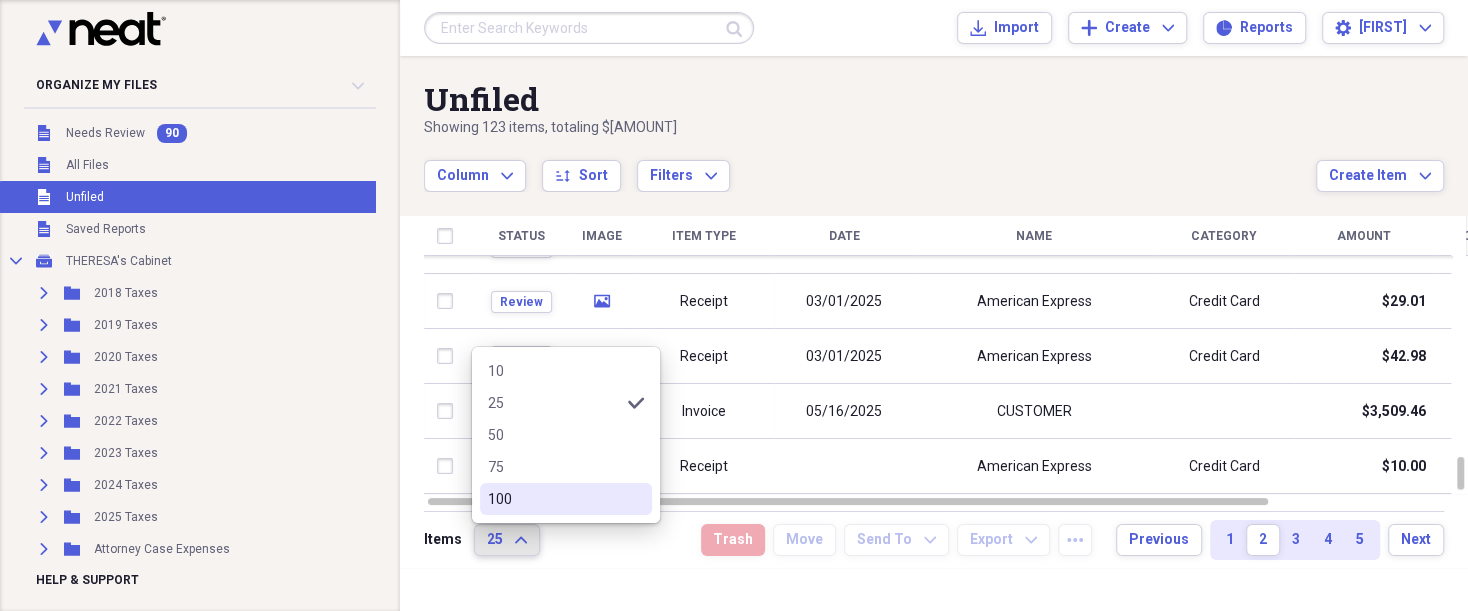 click on "100" at bounding box center [554, 499] 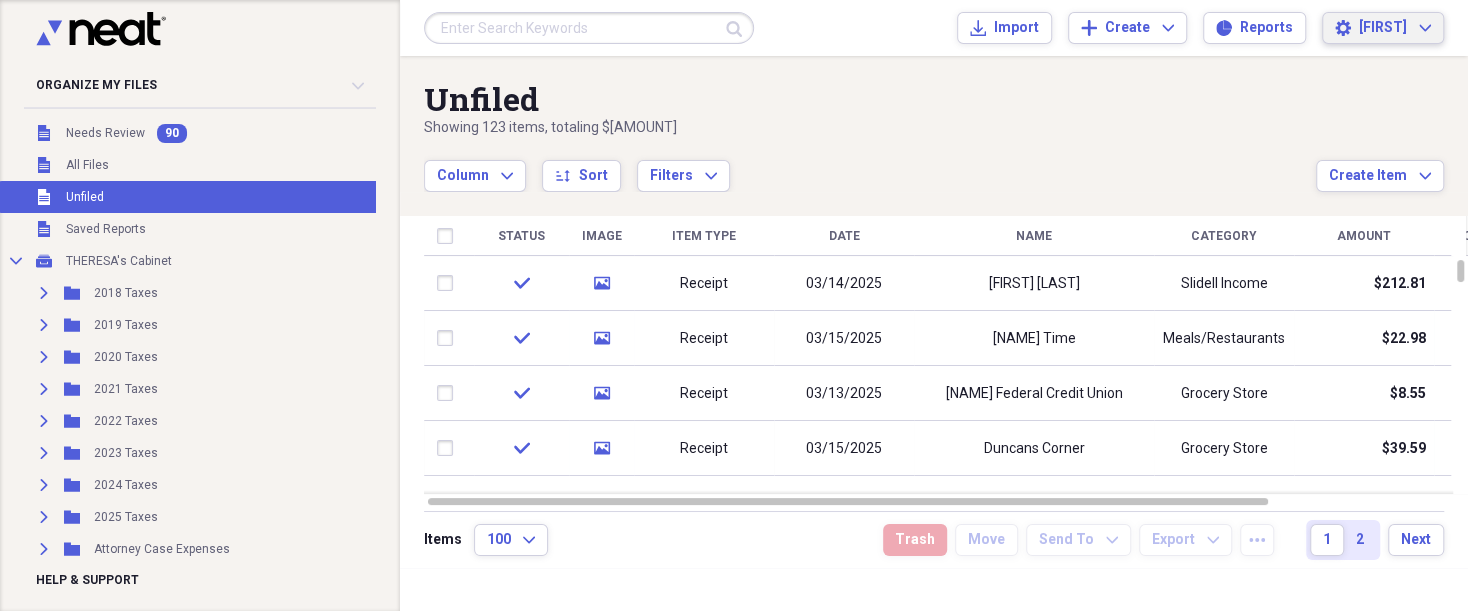 click on "Expand" 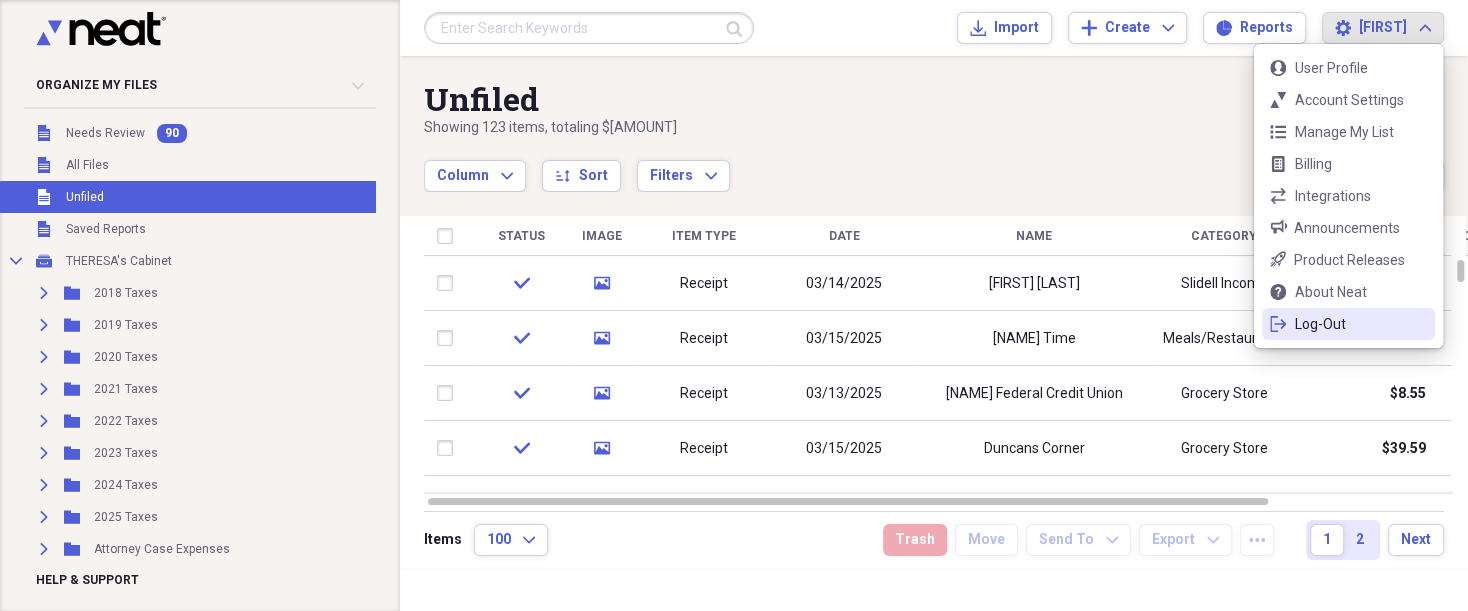 click on "Log-Out" at bounding box center [1348, 324] 